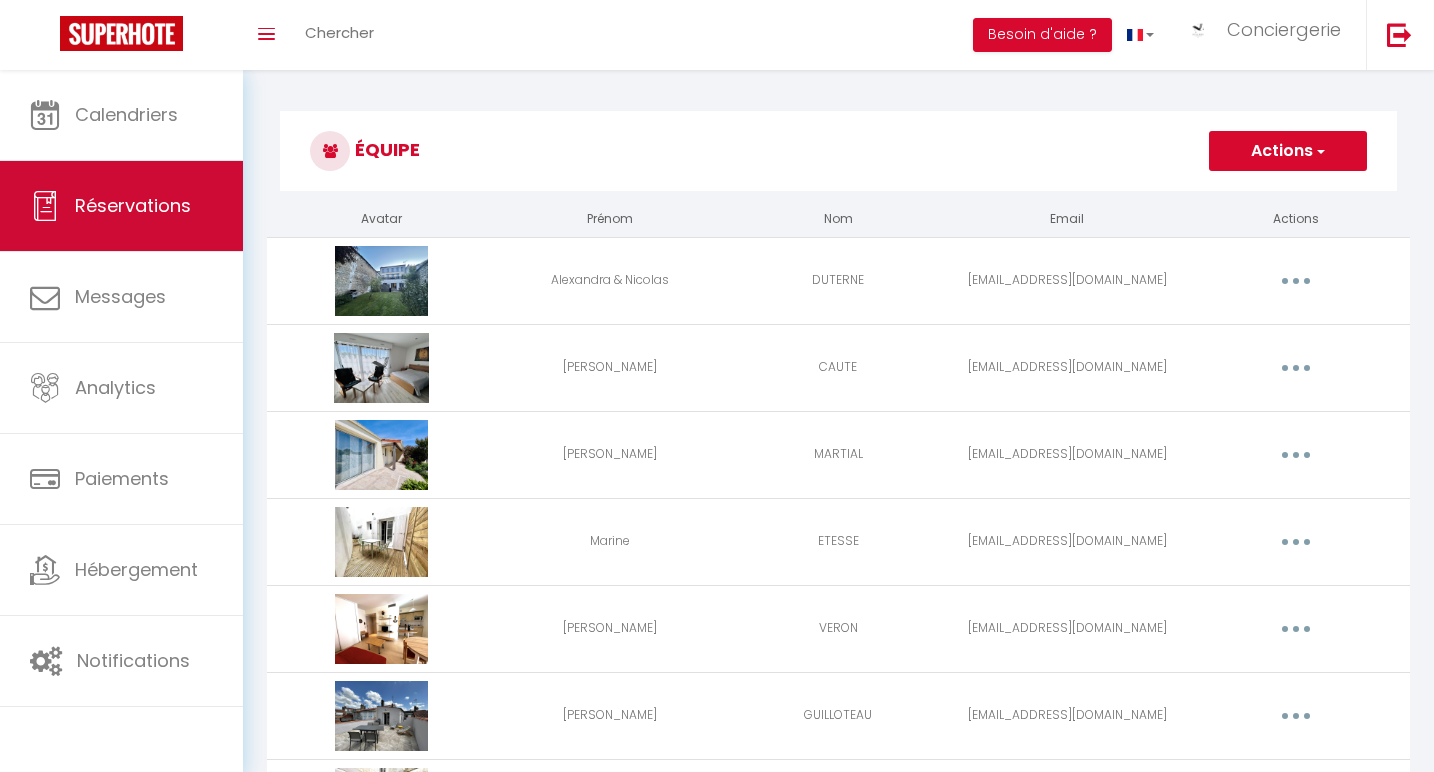 scroll, scrollTop: 3707, scrollLeft: 0, axis: vertical 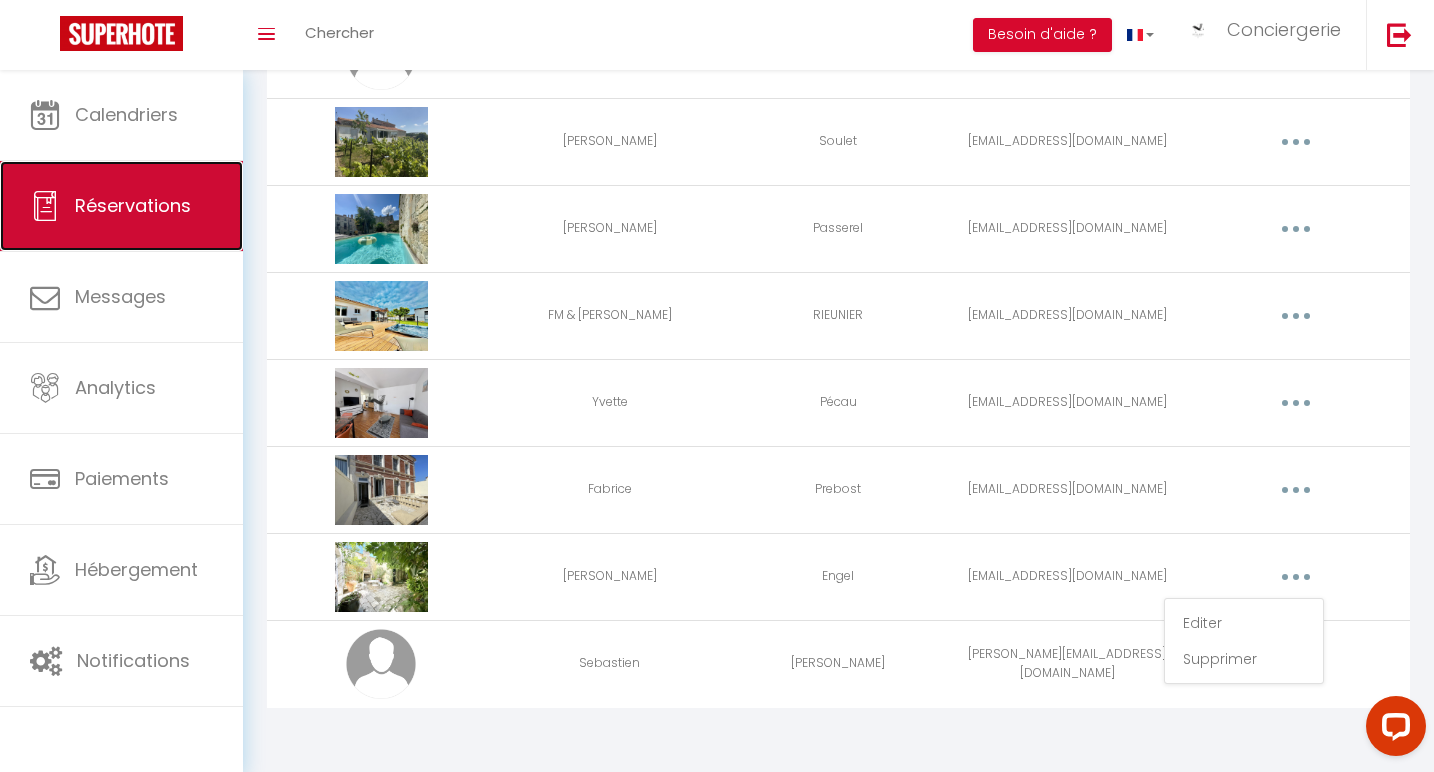 click on "Réservations" at bounding box center [133, 205] 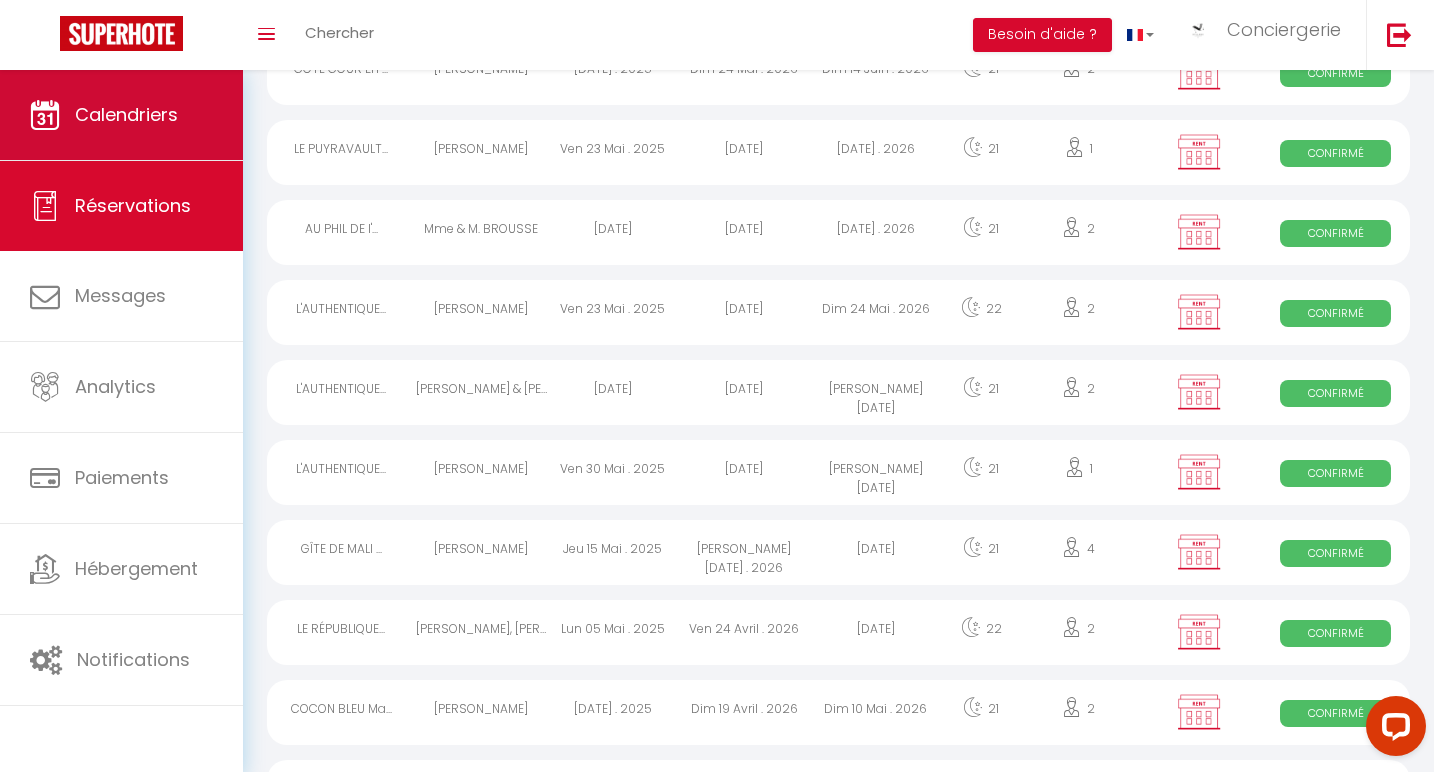 scroll, scrollTop: 3570, scrollLeft: 0, axis: vertical 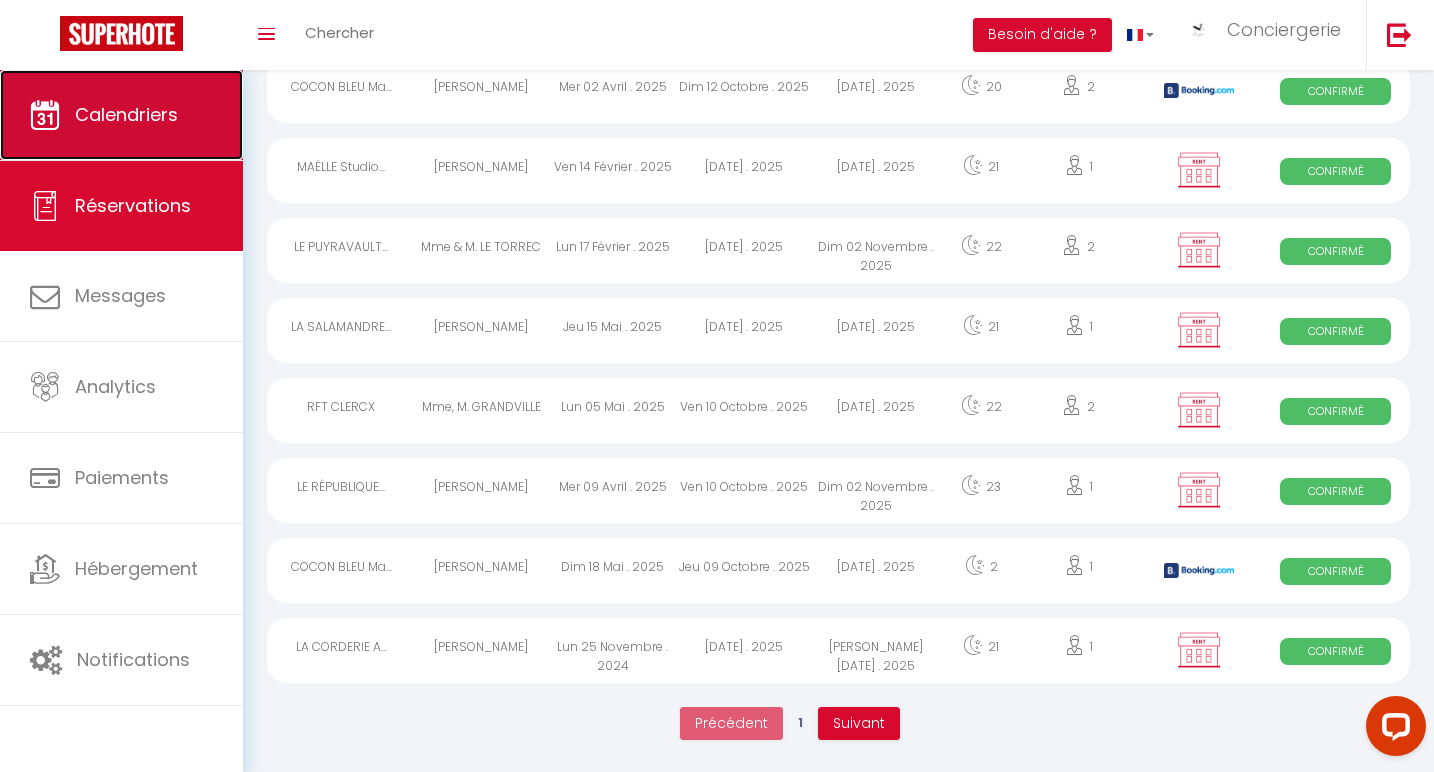 click on "Calendriers" at bounding box center [121, 115] 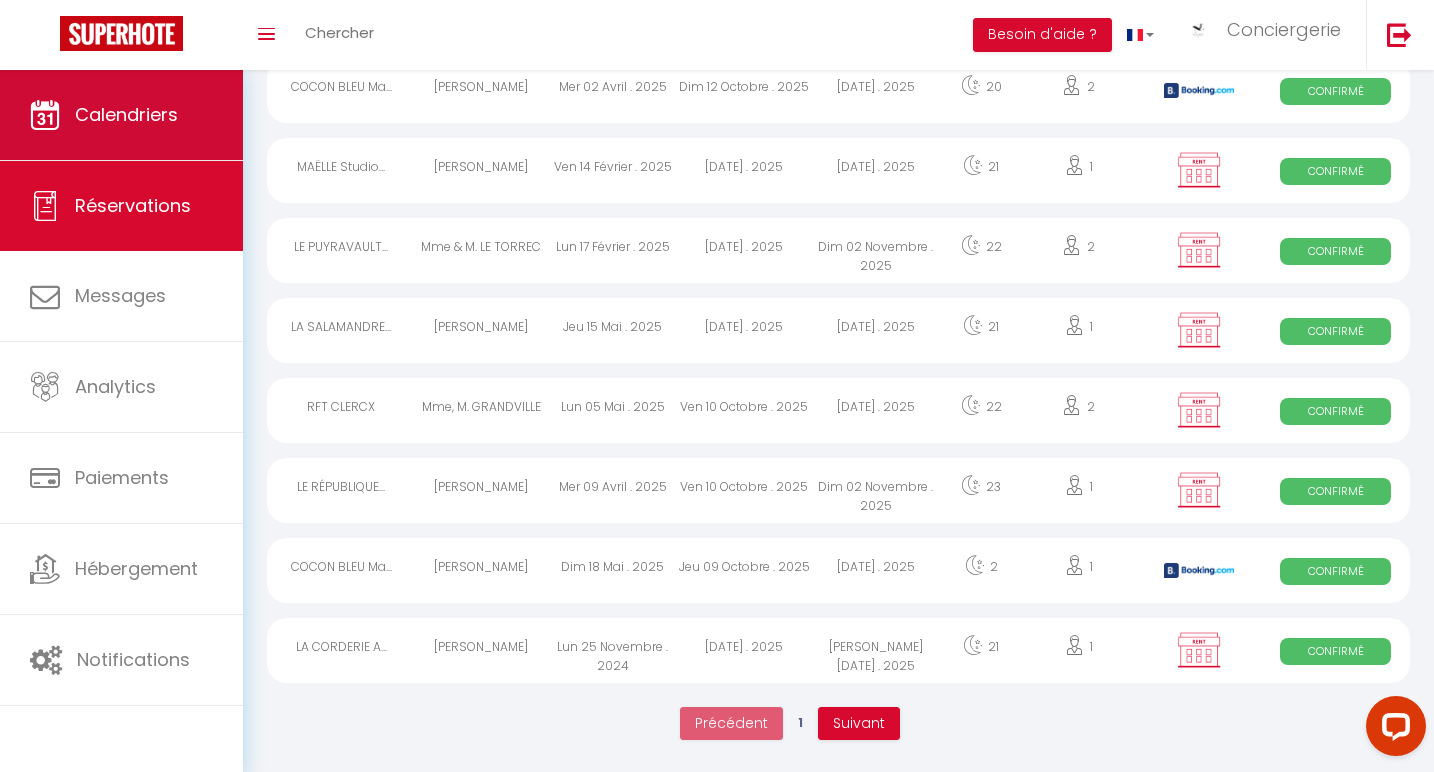 scroll, scrollTop: 0, scrollLeft: 0, axis: both 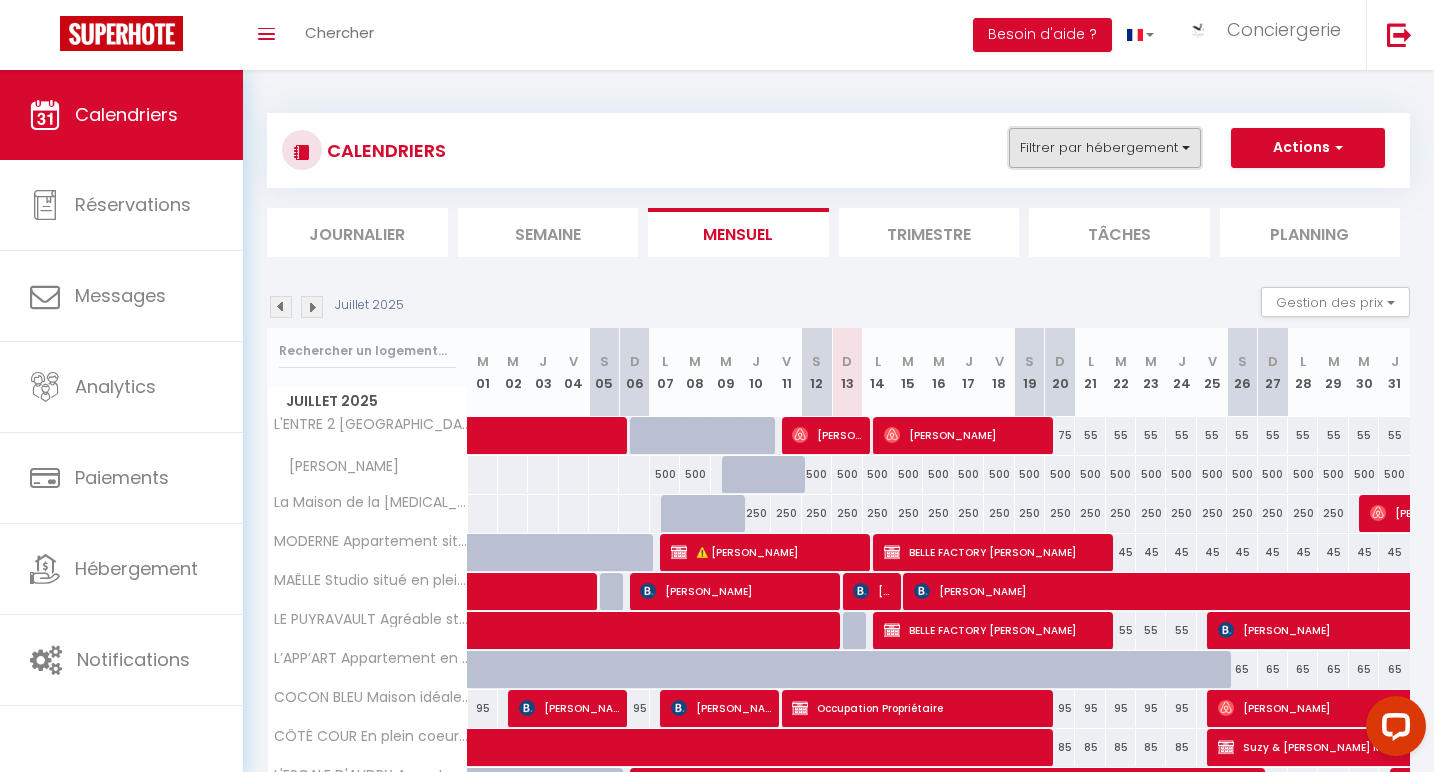 click on "Filtrer par hébergement" at bounding box center (1105, 148) 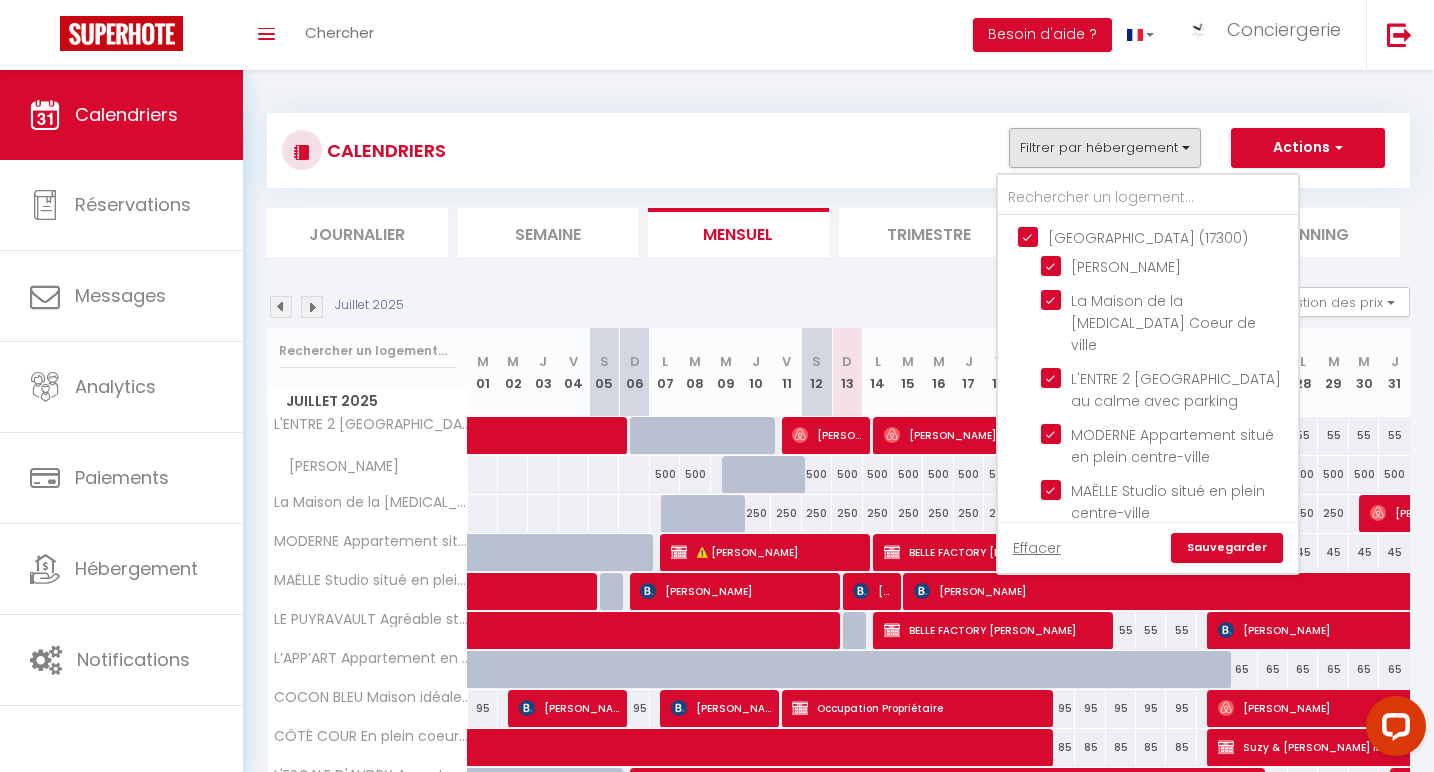 click on "[GEOGRAPHIC_DATA] (17300)" at bounding box center [1168, 236] 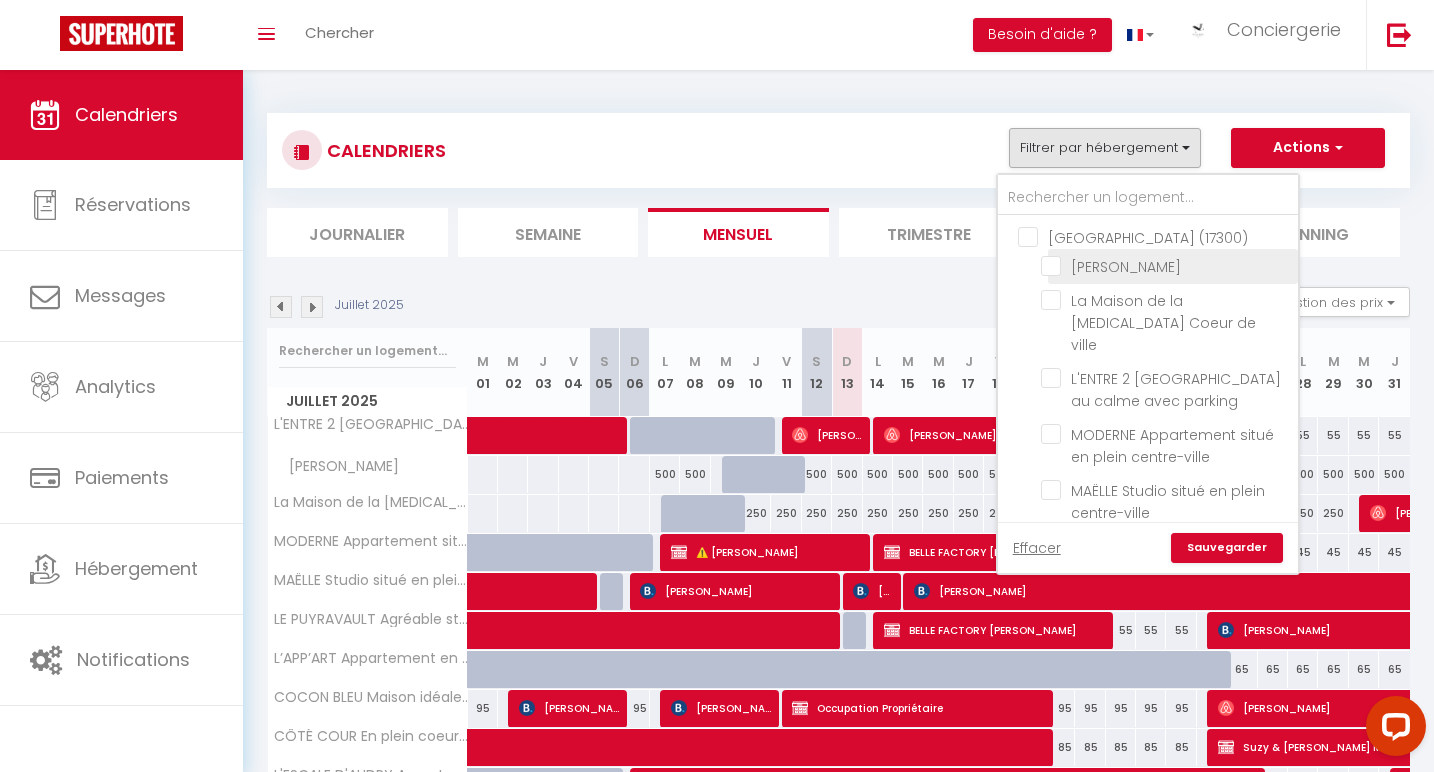 checkbox on "false" 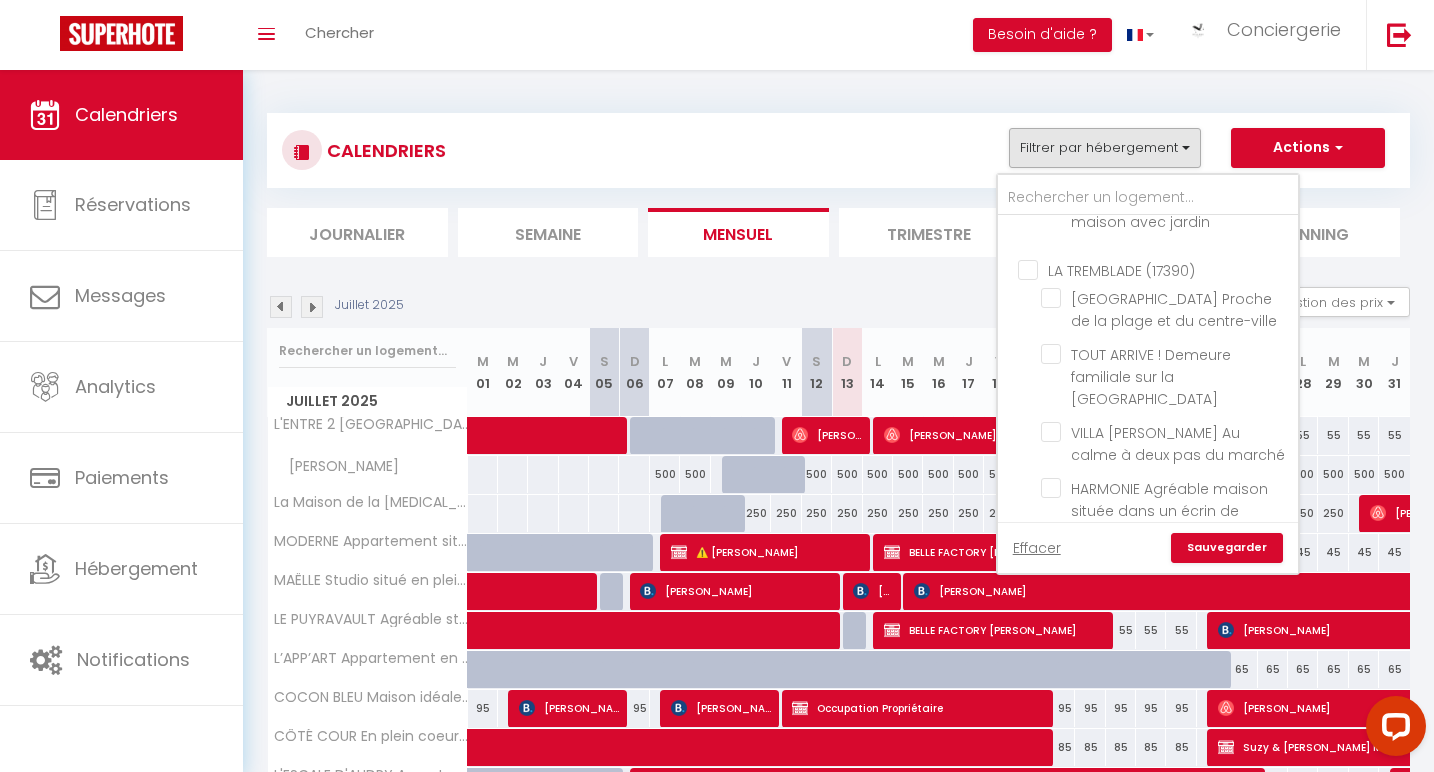 scroll, scrollTop: 3658, scrollLeft: 0, axis: vertical 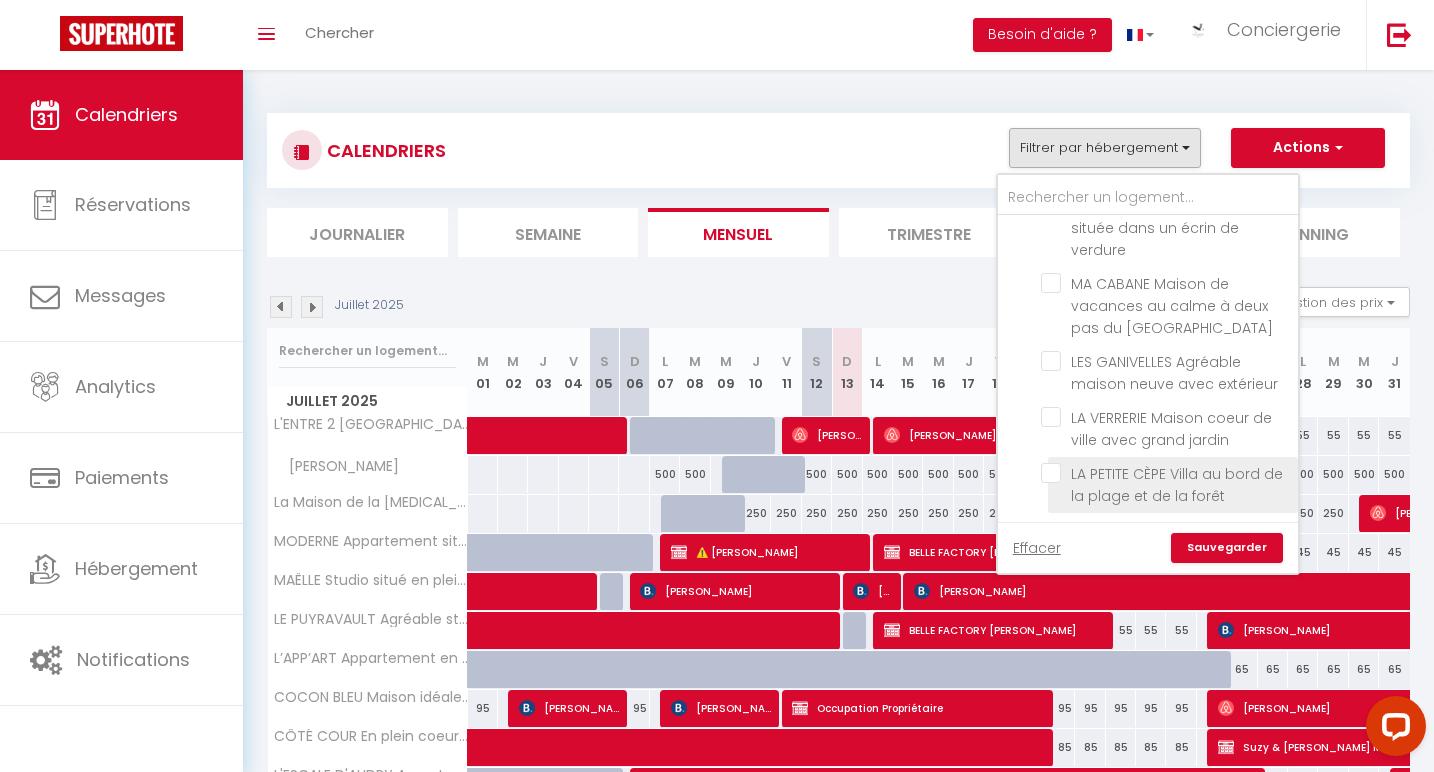 drag, startPoint x: 1050, startPoint y: 278, endPoint x: 1077, endPoint y: 358, distance: 84.4334 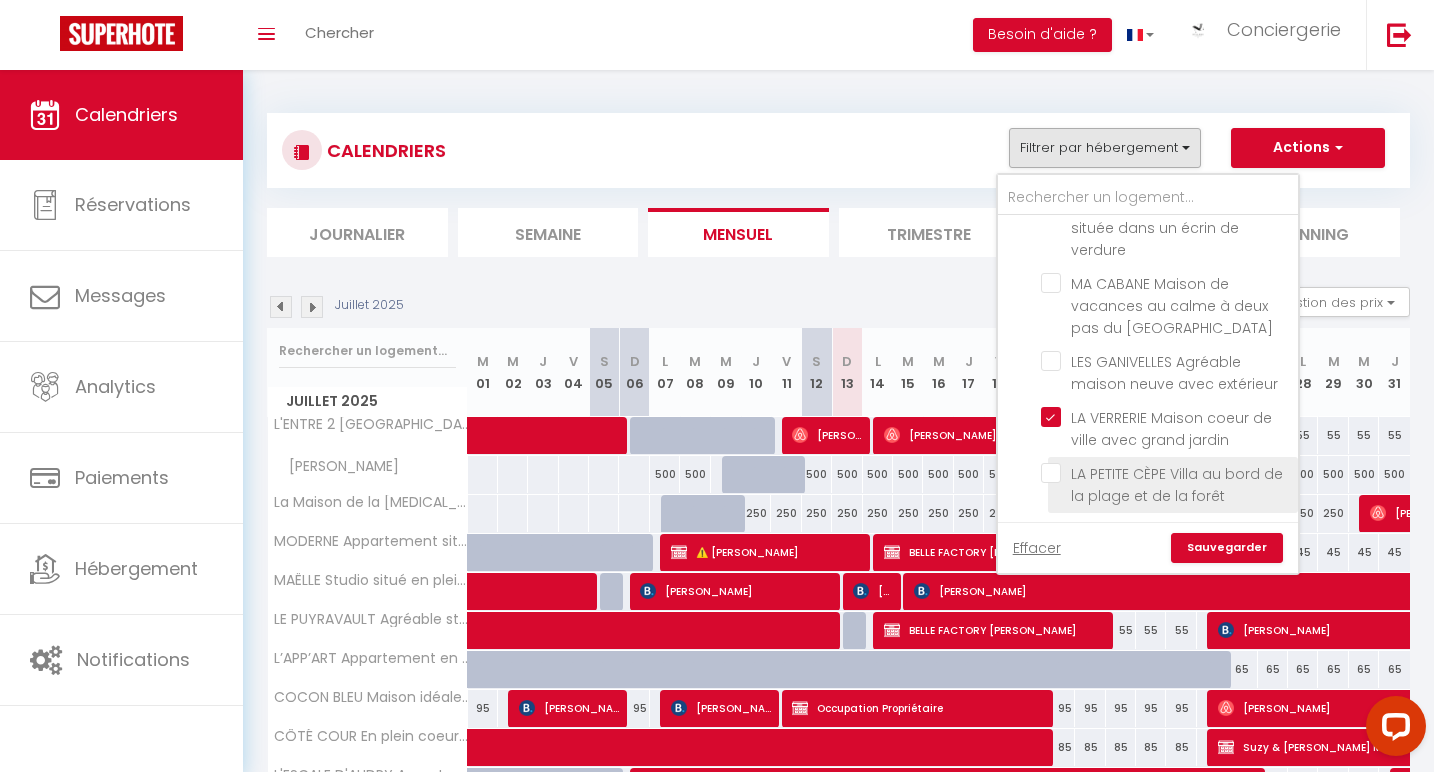 checkbox on "false" 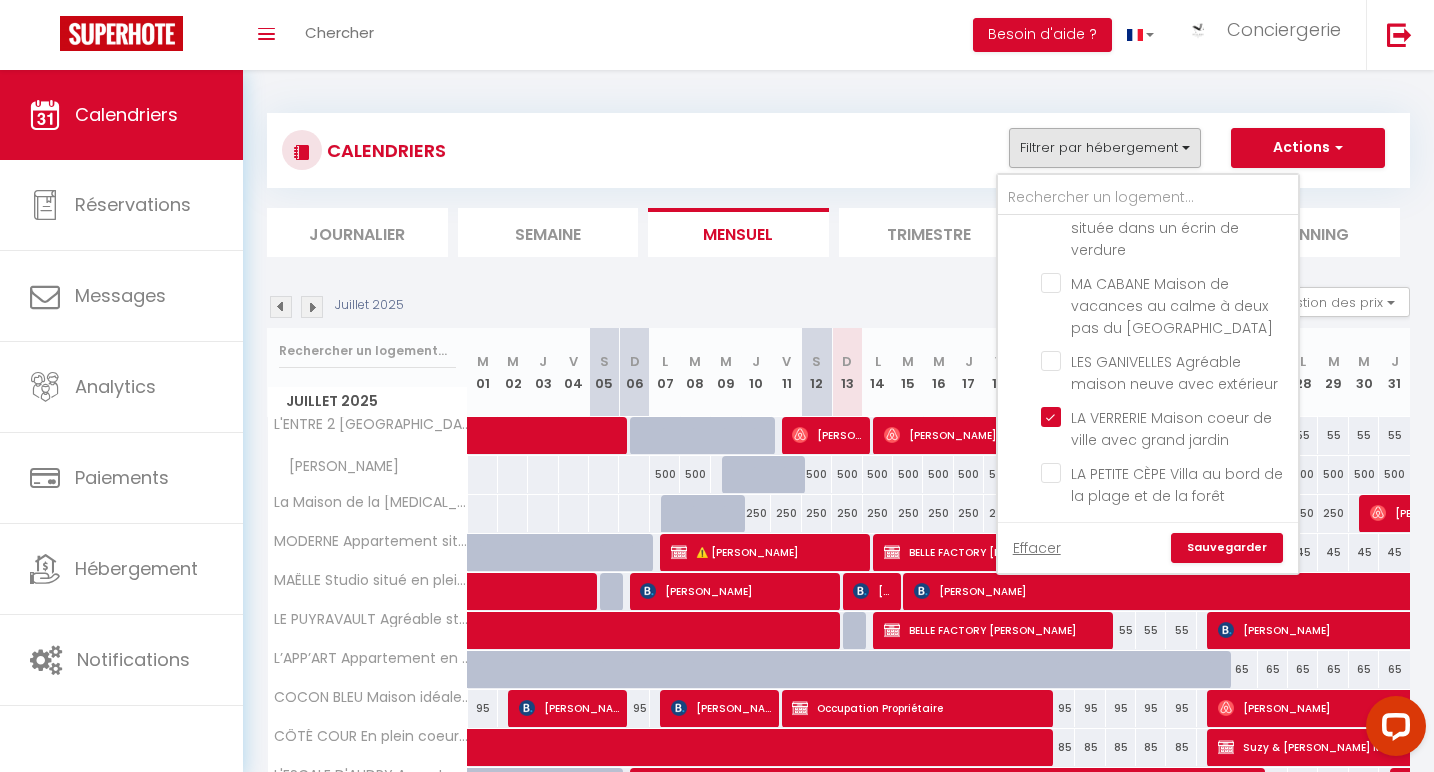 click on "Sauvegarder" at bounding box center (1227, 548) 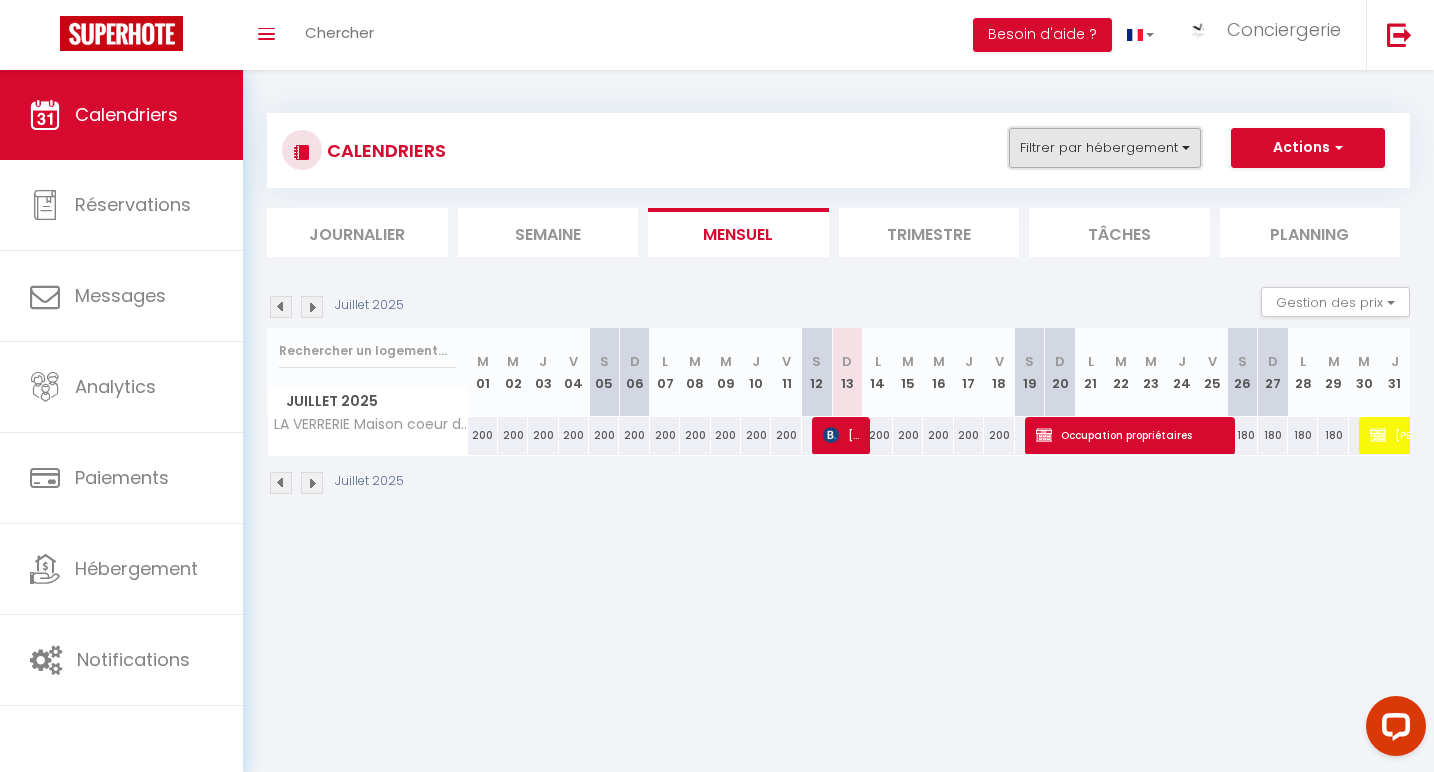 click on "Filtrer par hébergement" at bounding box center [1105, 148] 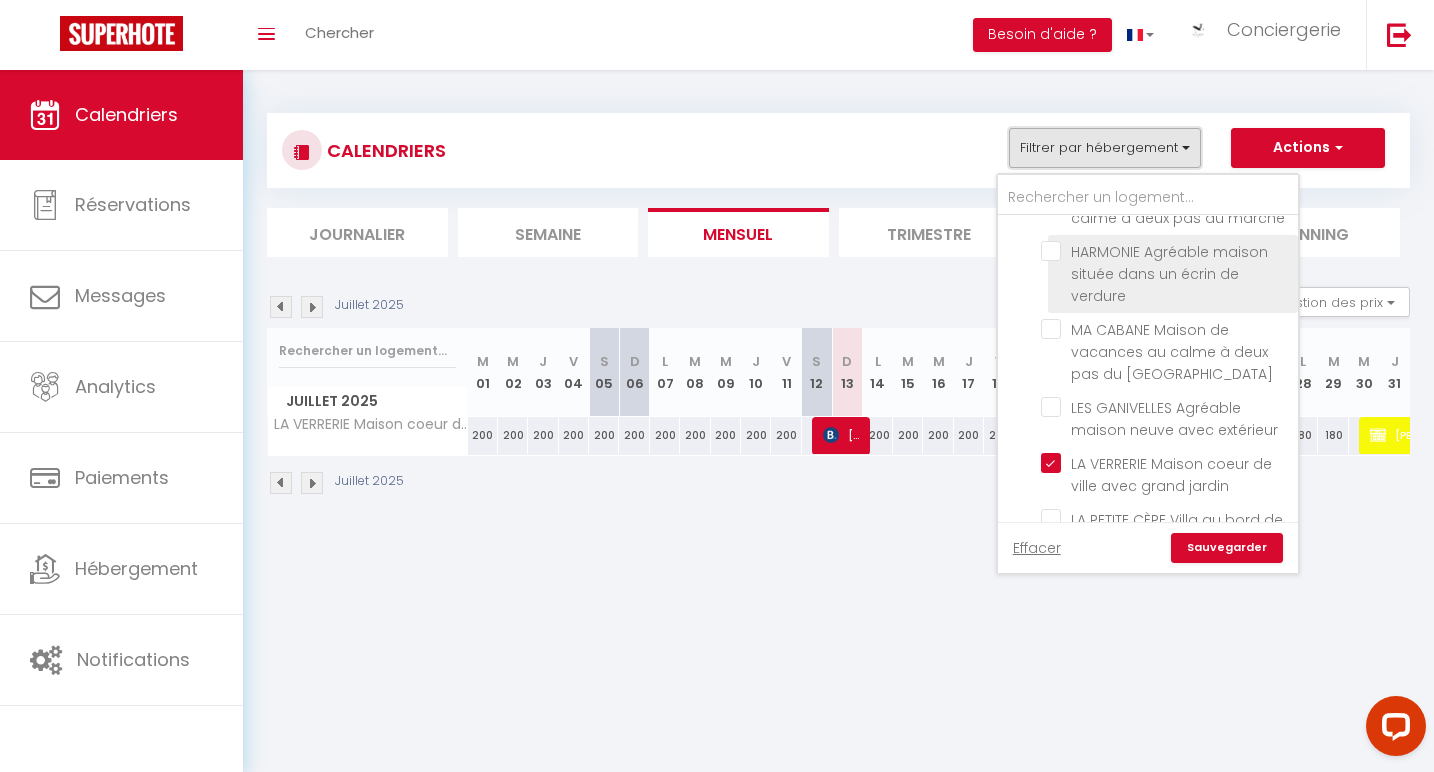scroll, scrollTop: 2779, scrollLeft: 0, axis: vertical 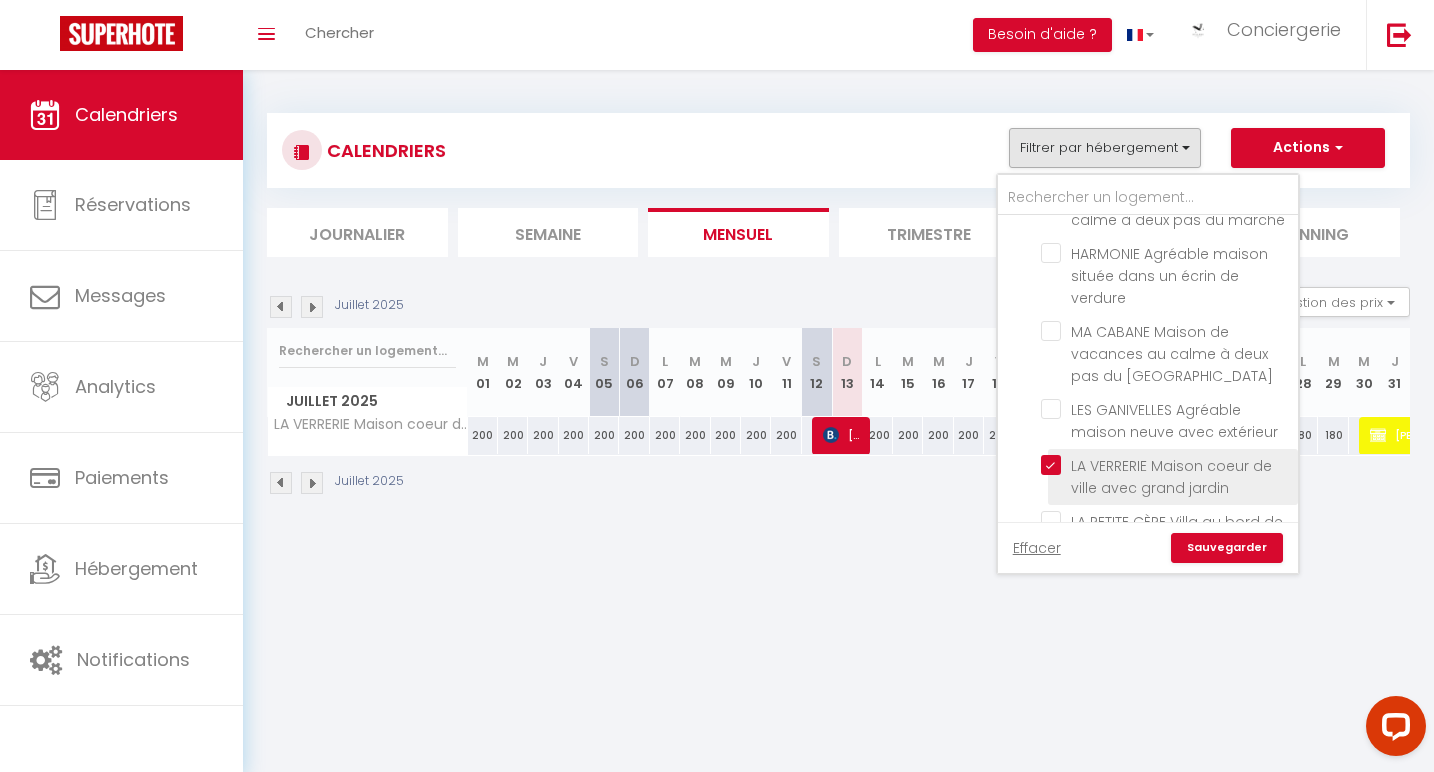 click on "LA VERRERIE Maison coeur de ville avec grand jardin" at bounding box center [1166, 465] 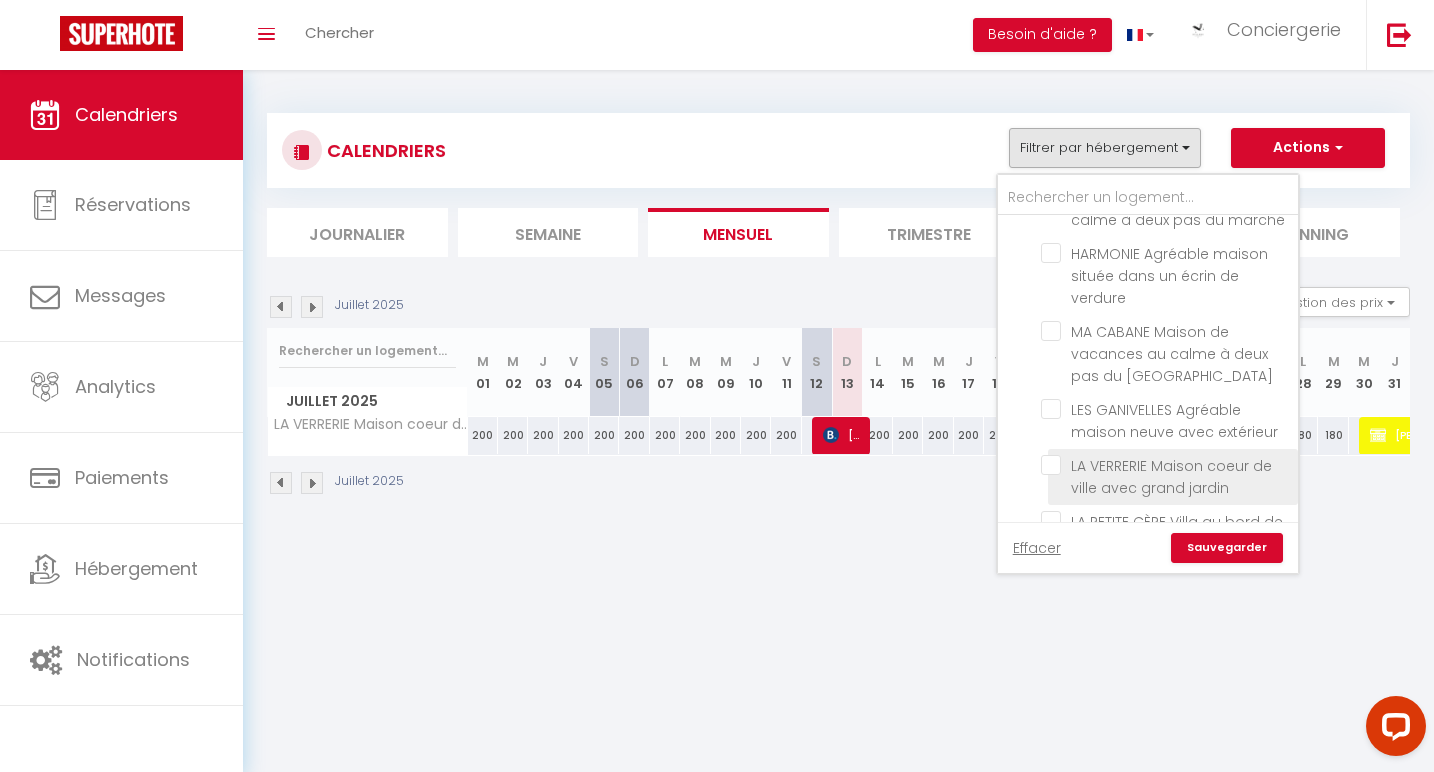 checkbox on "false" 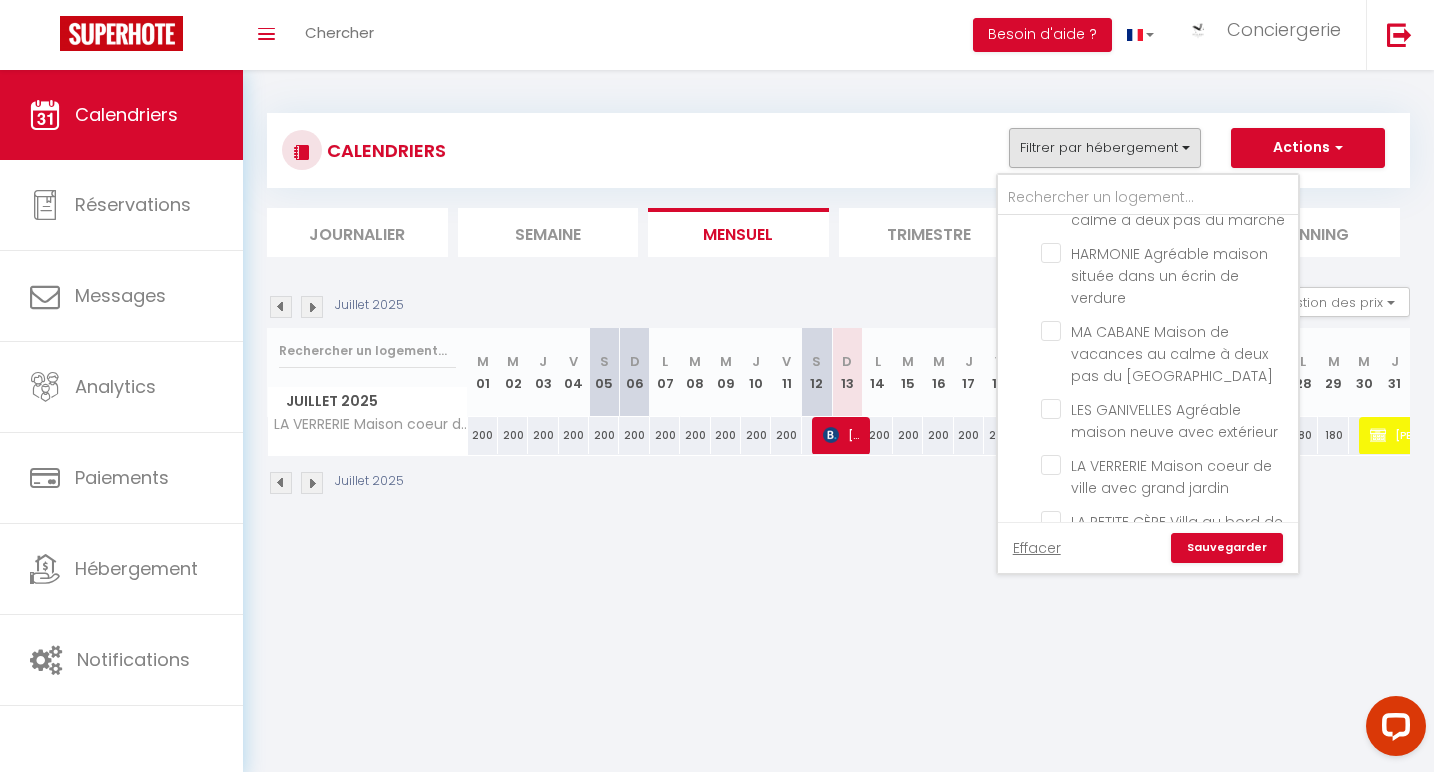 click on "Sauvegarder" at bounding box center (1227, 548) 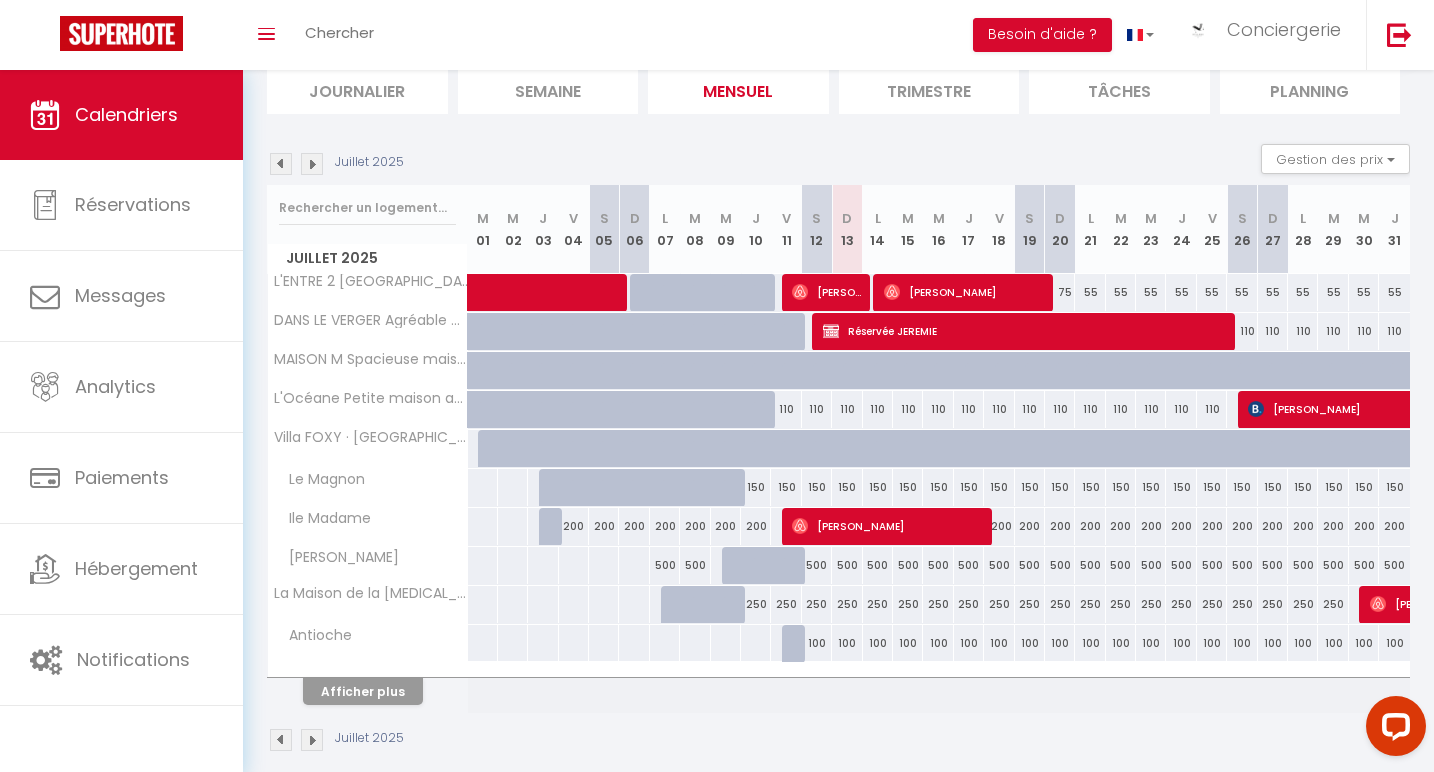 scroll, scrollTop: 166, scrollLeft: 0, axis: vertical 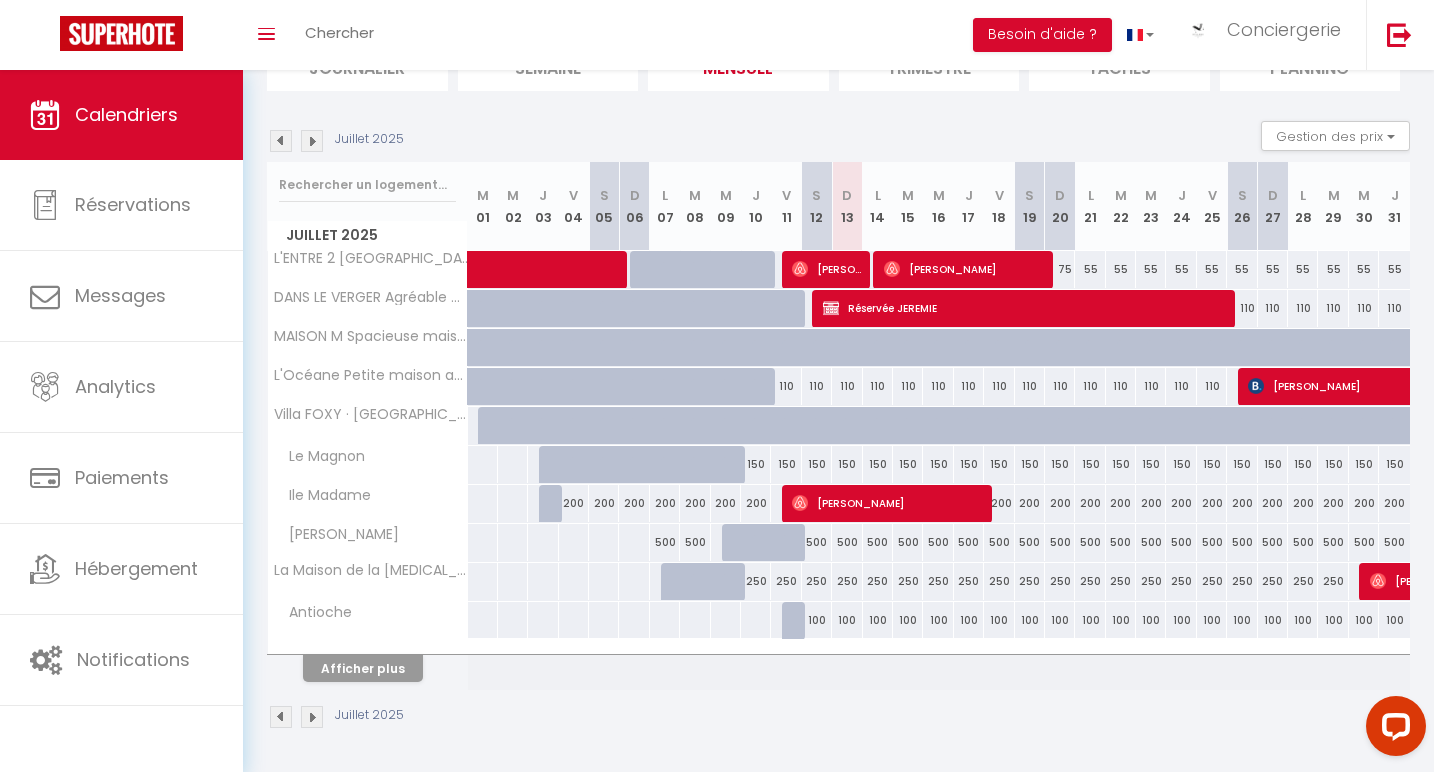 click on "Semaine" at bounding box center (548, 66) 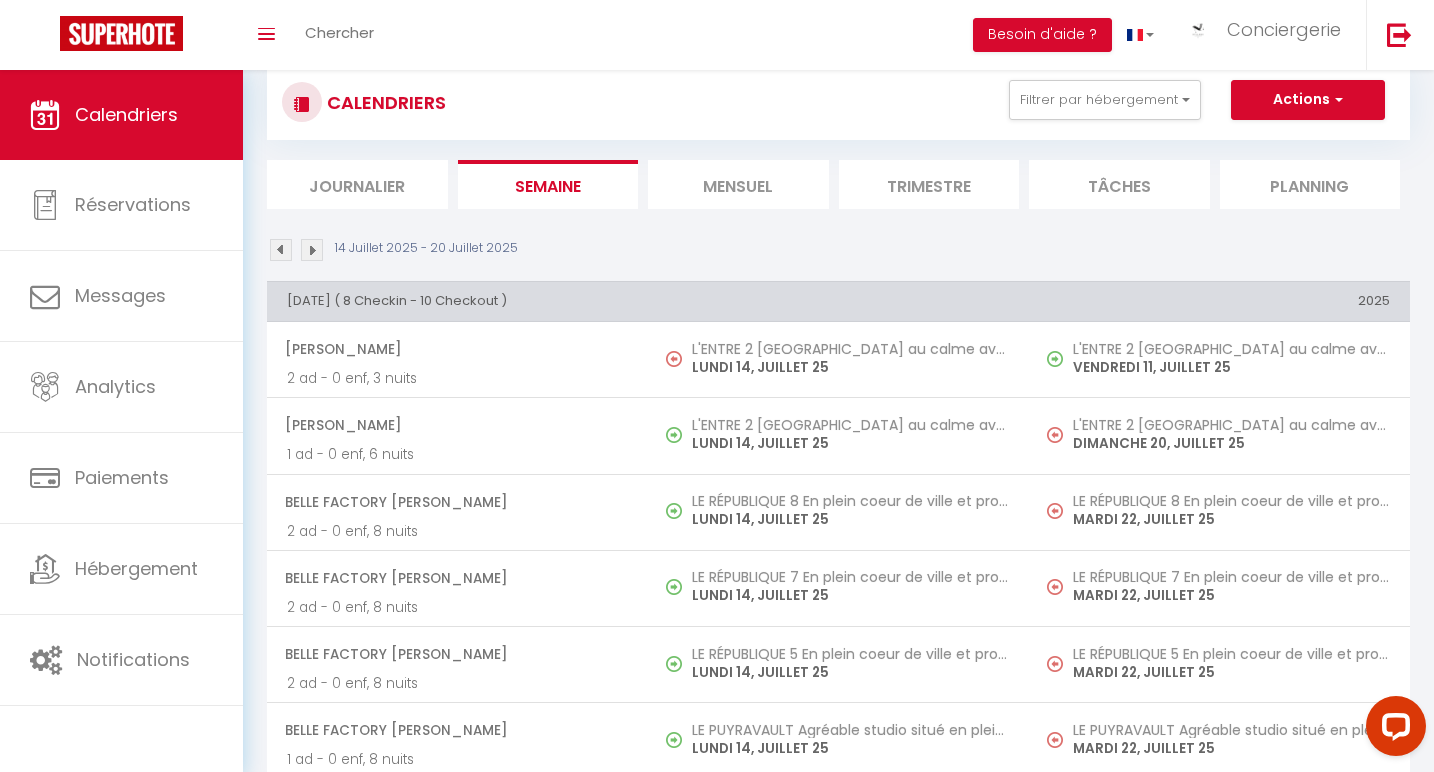 scroll, scrollTop: 47, scrollLeft: 0, axis: vertical 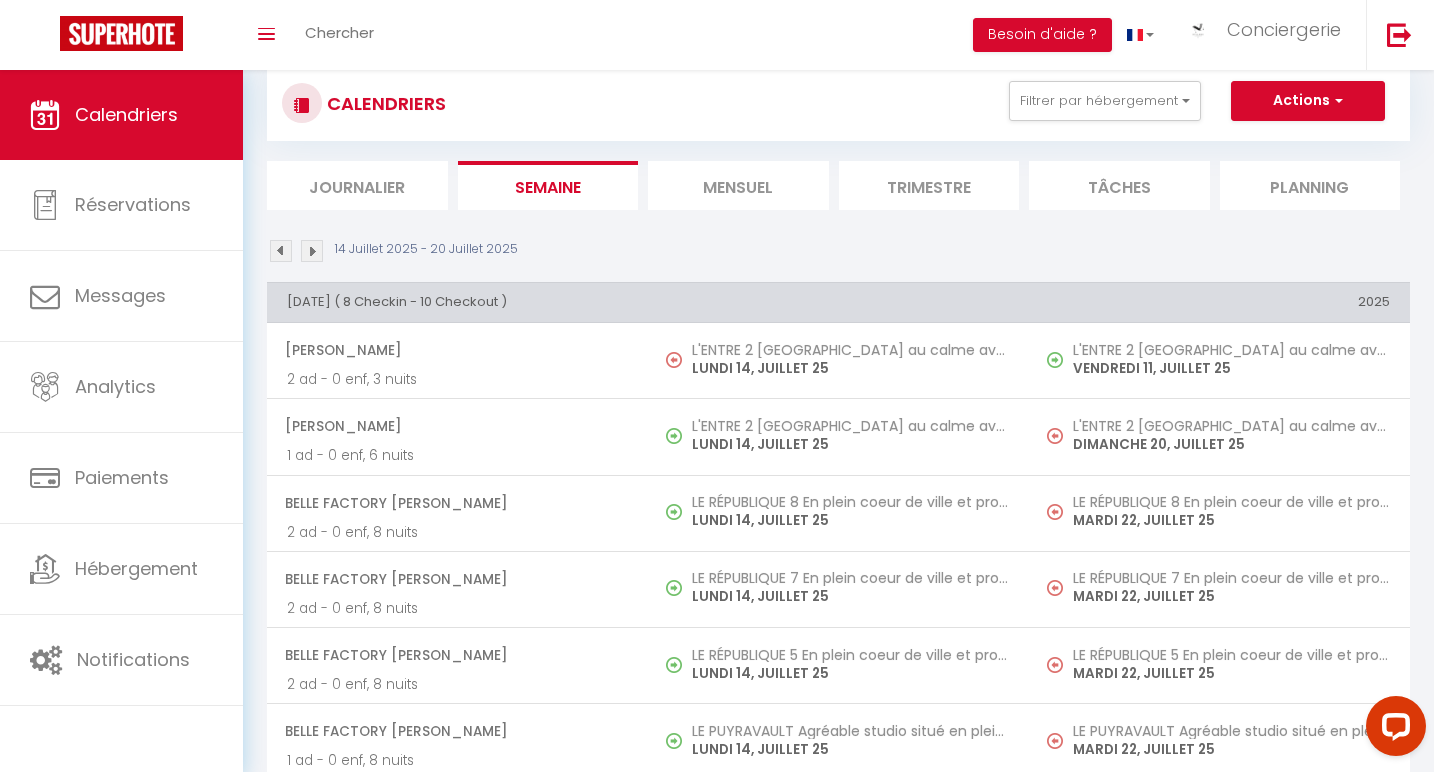 click at bounding box center [281, 251] 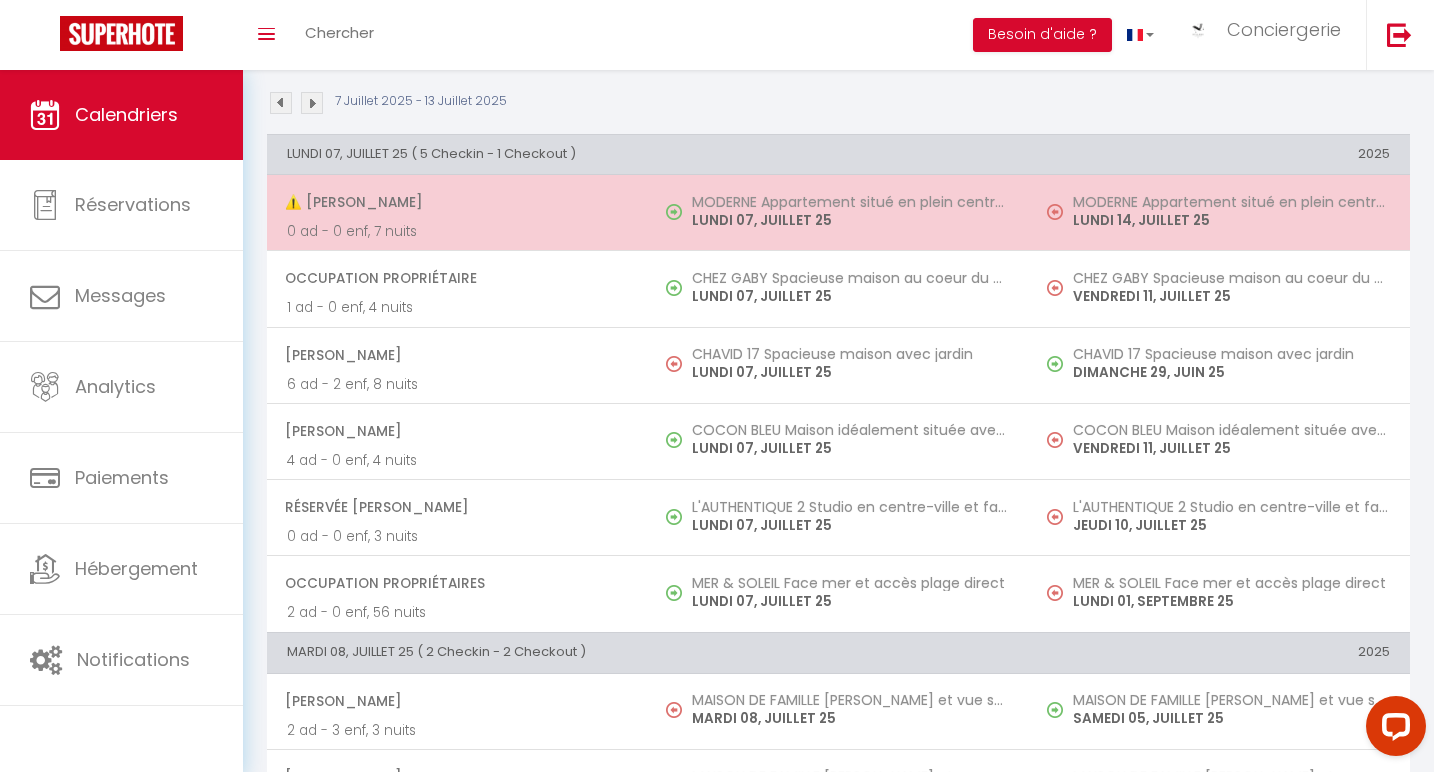 scroll, scrollTop: 0, scrollLeft: 0, axis: both 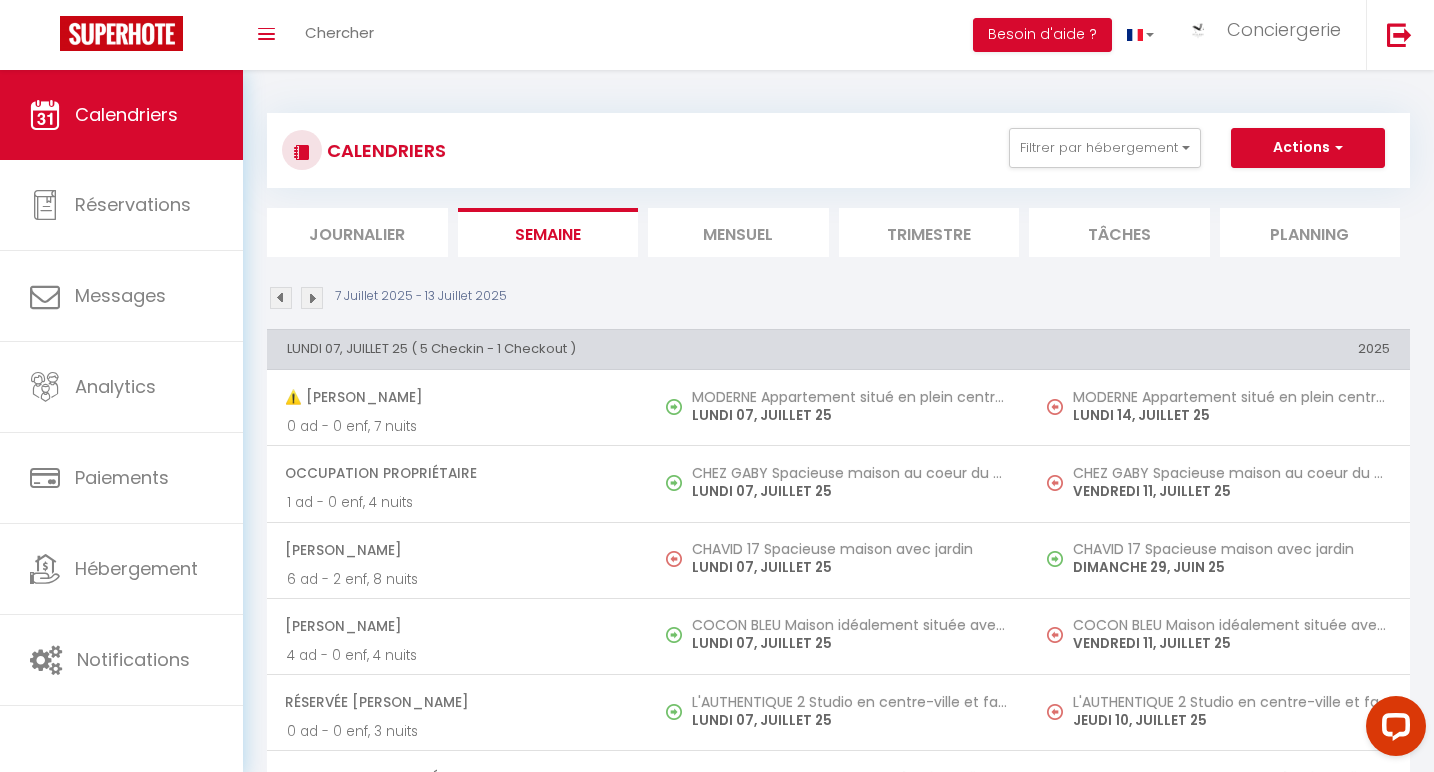 click on "Mensuel" at bounding box center (738, 232) 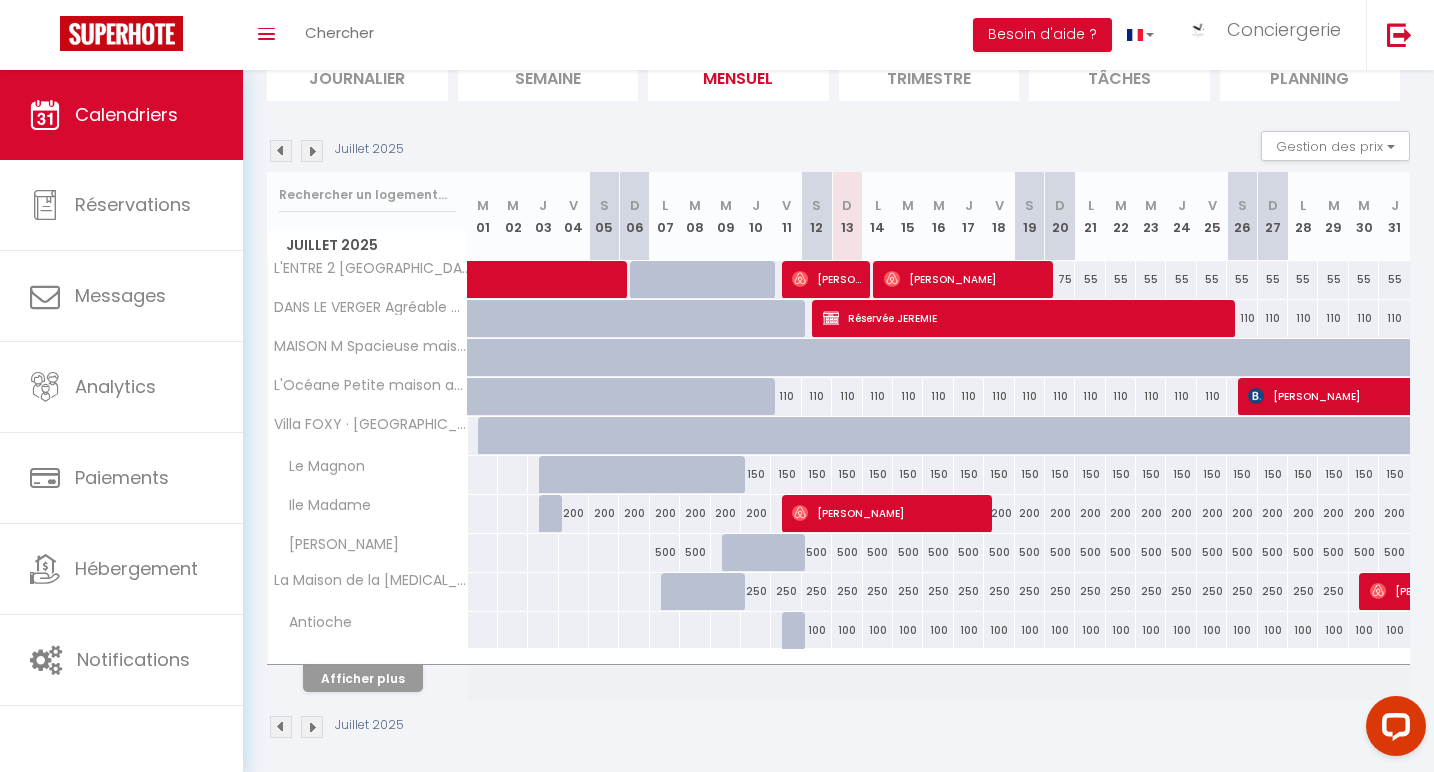 scroll, scrollTop: 166, scrollLeft: 0, axis: vertical 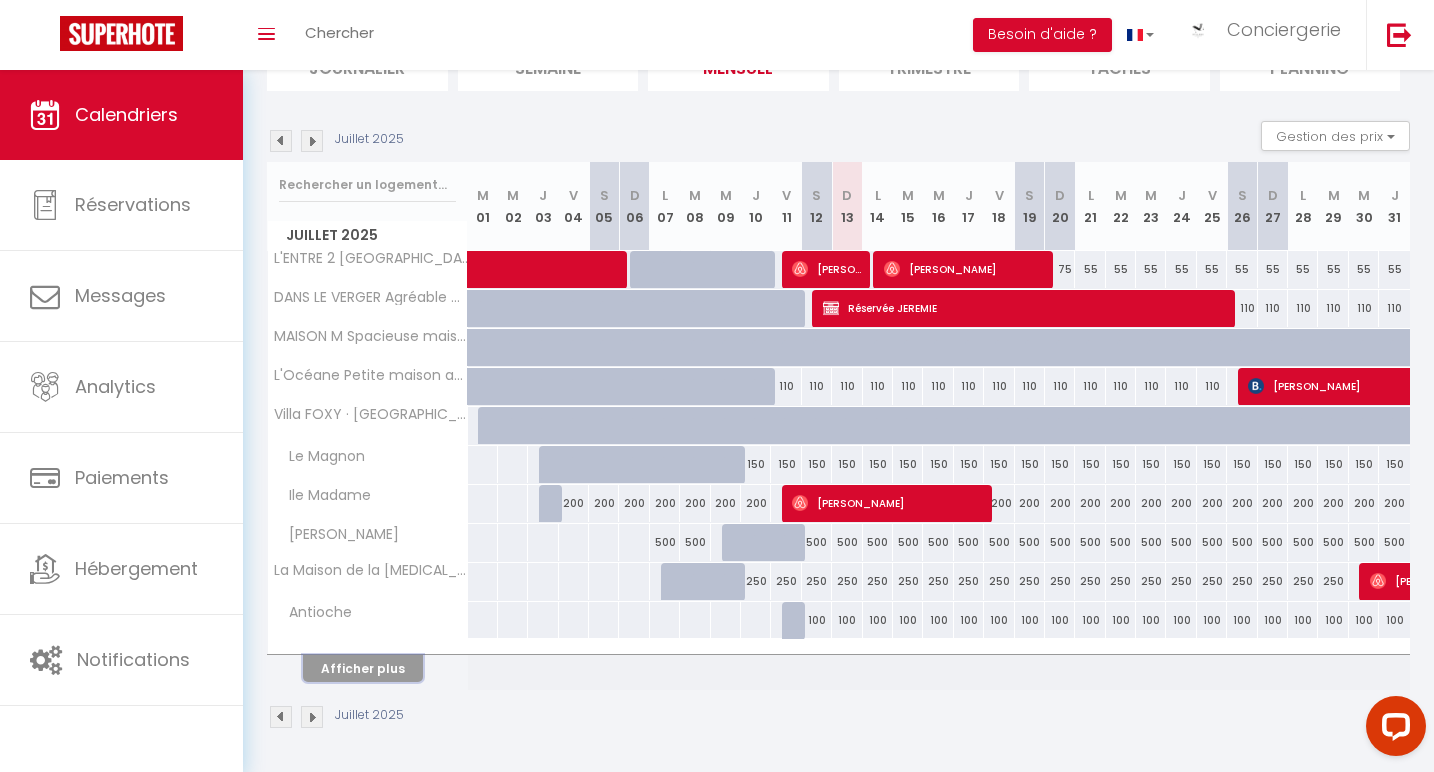 click on "Afficher plus" at bounding box center (363, 668) 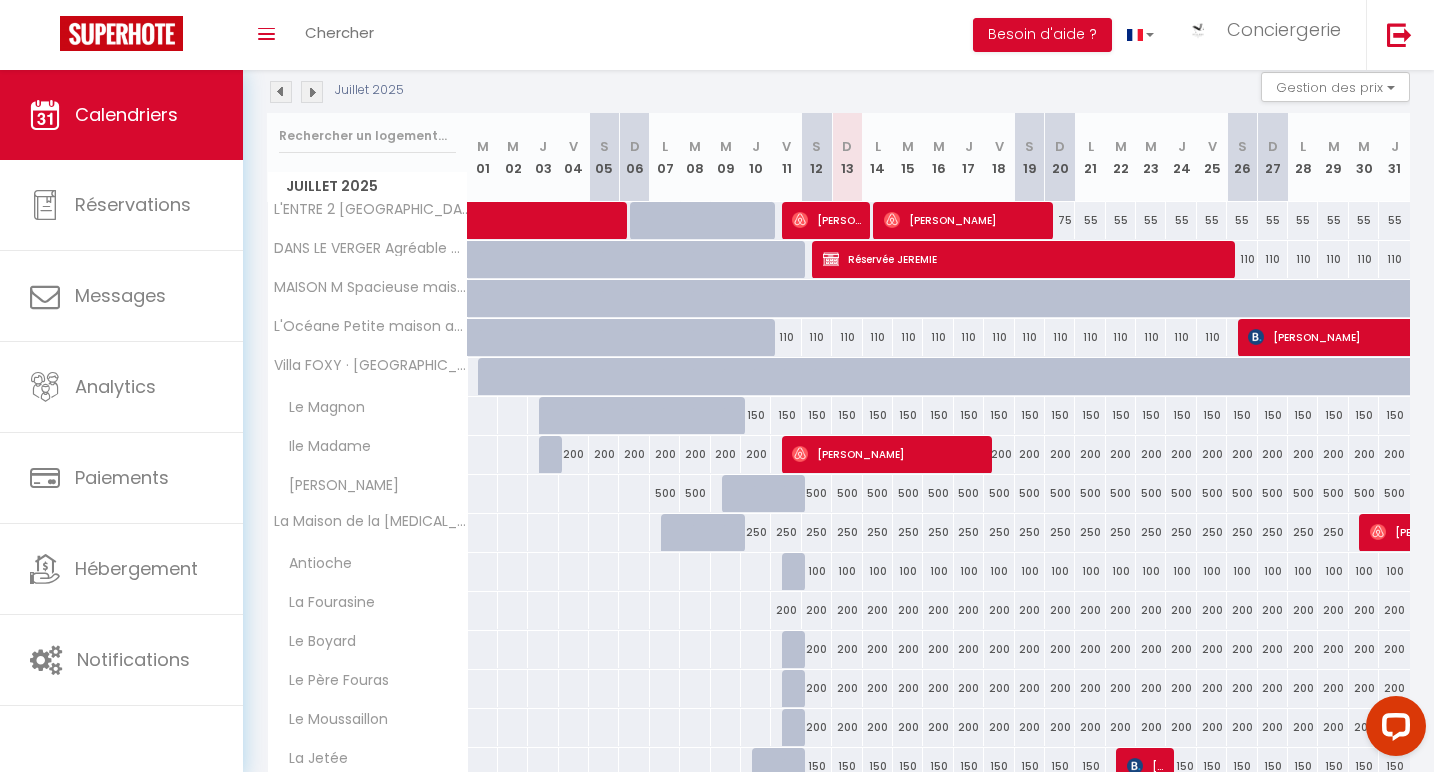 scroll, scrollTop: 0, scrollLeft: 0, axis: both 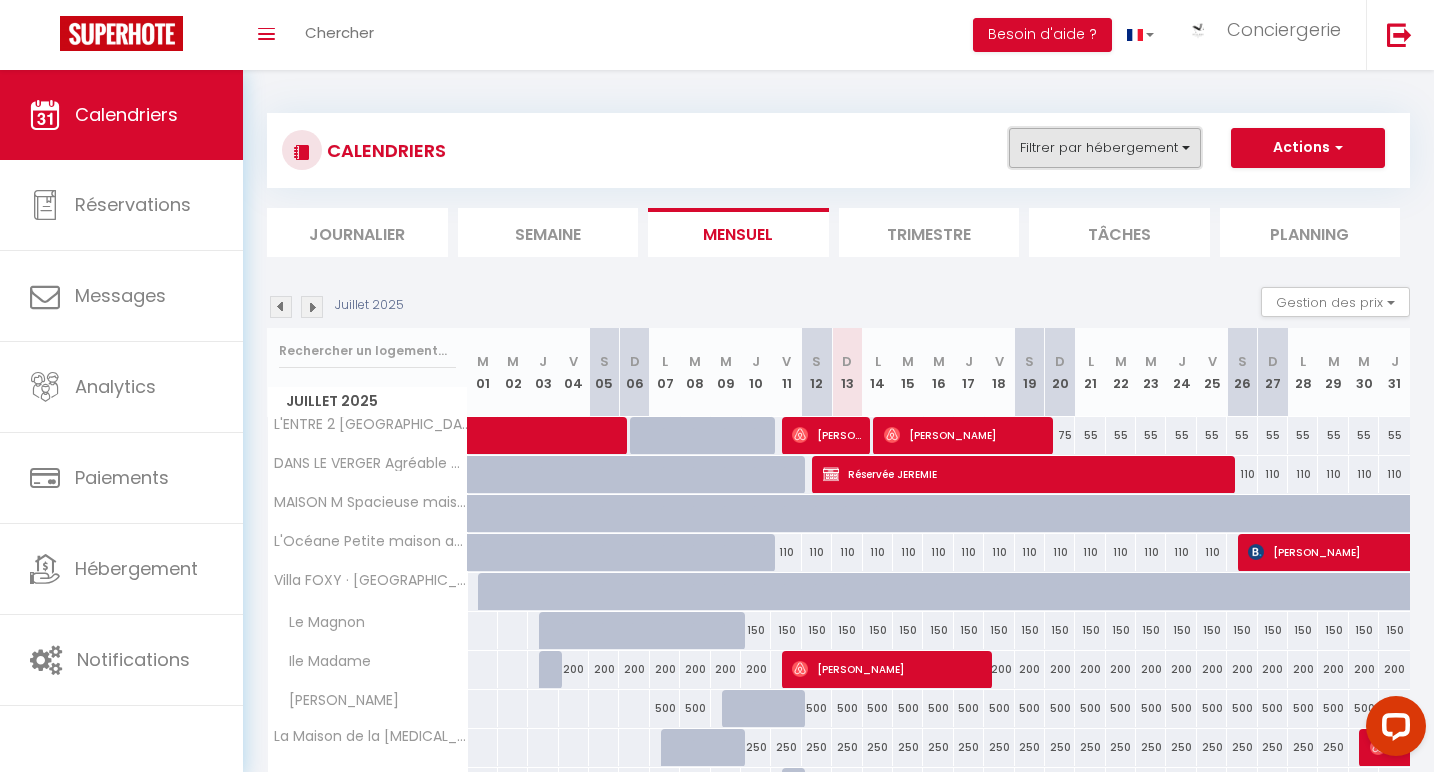 click on "Filtrer par hébergement" at bounding box center [1105, 148] 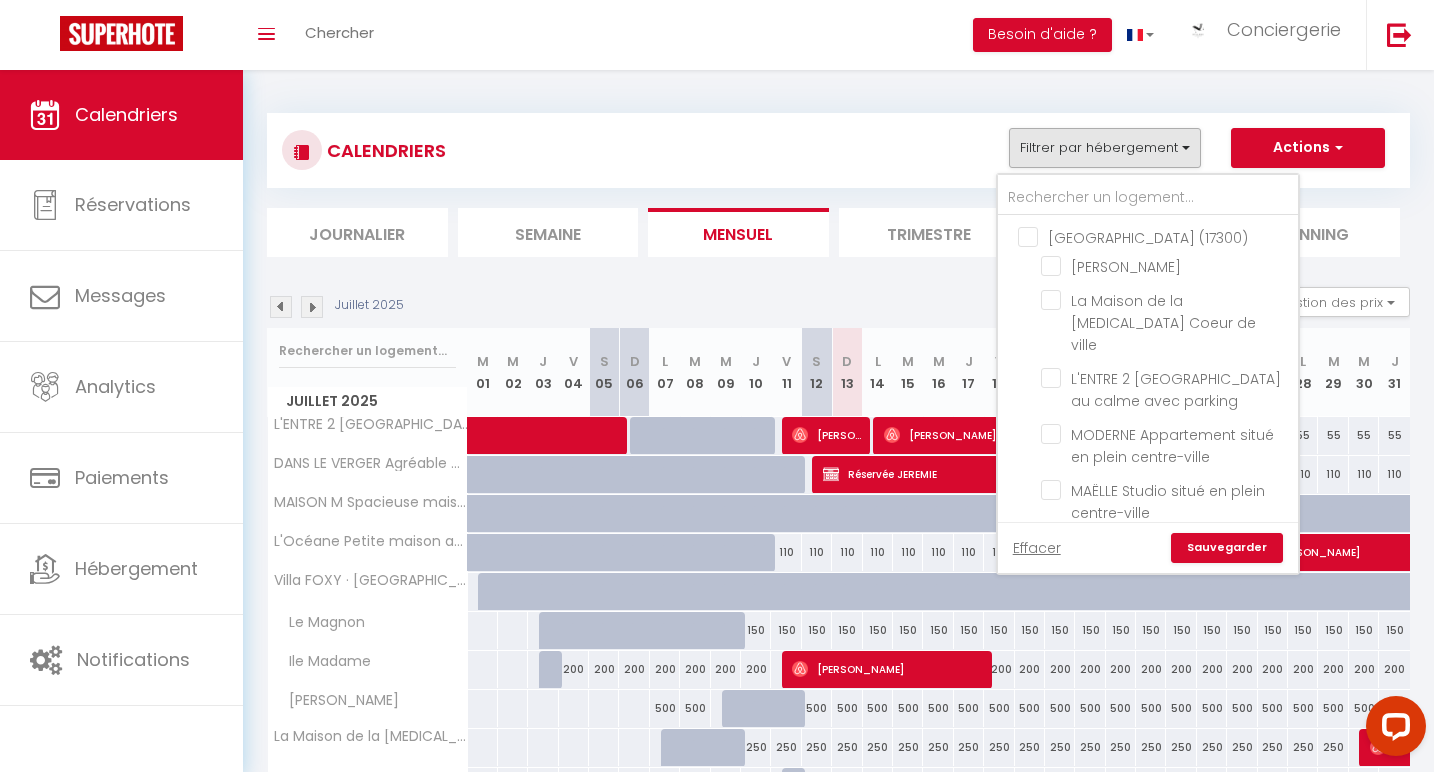 click on "[GEOGRAPHIC_DATA] (17300)" at bounding box center (1168, 236) 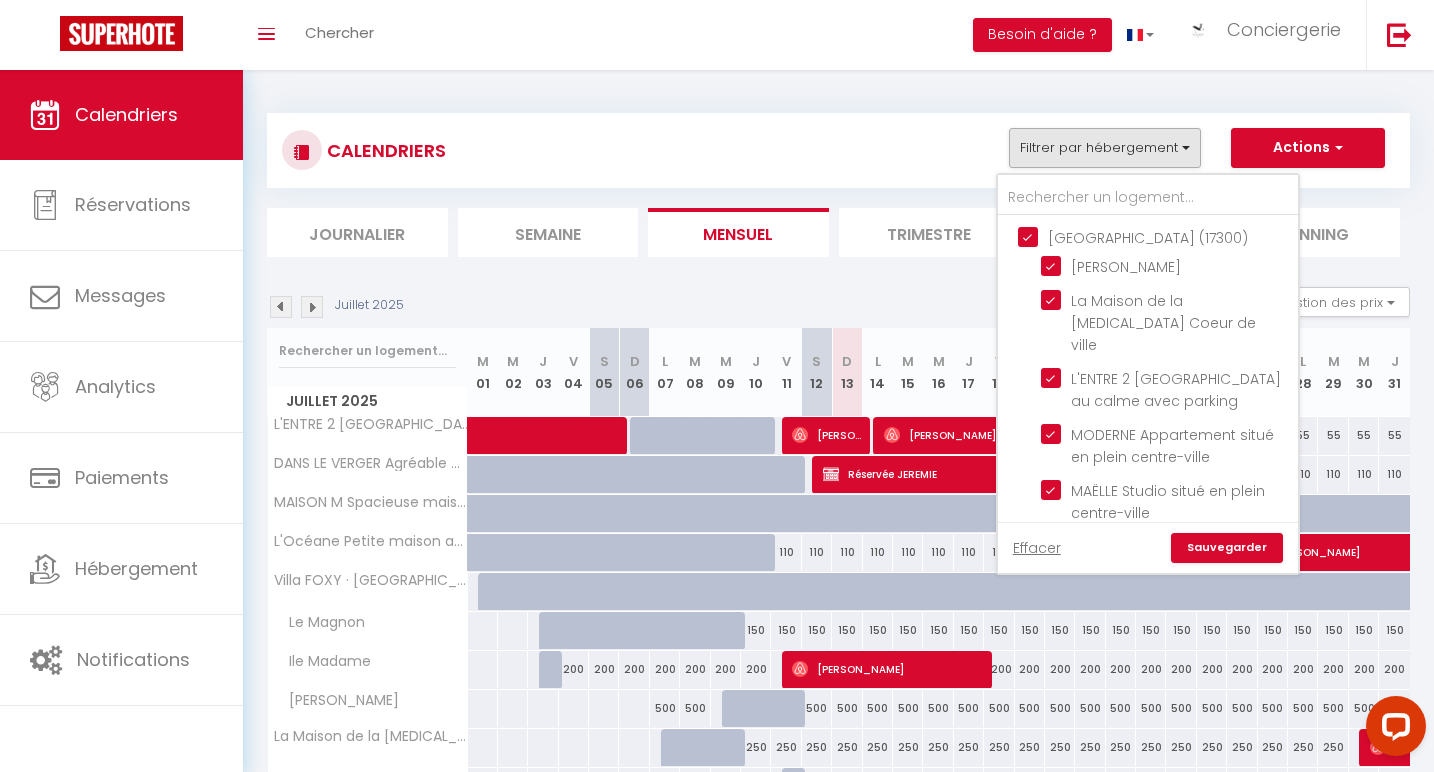 checkbox on "true" 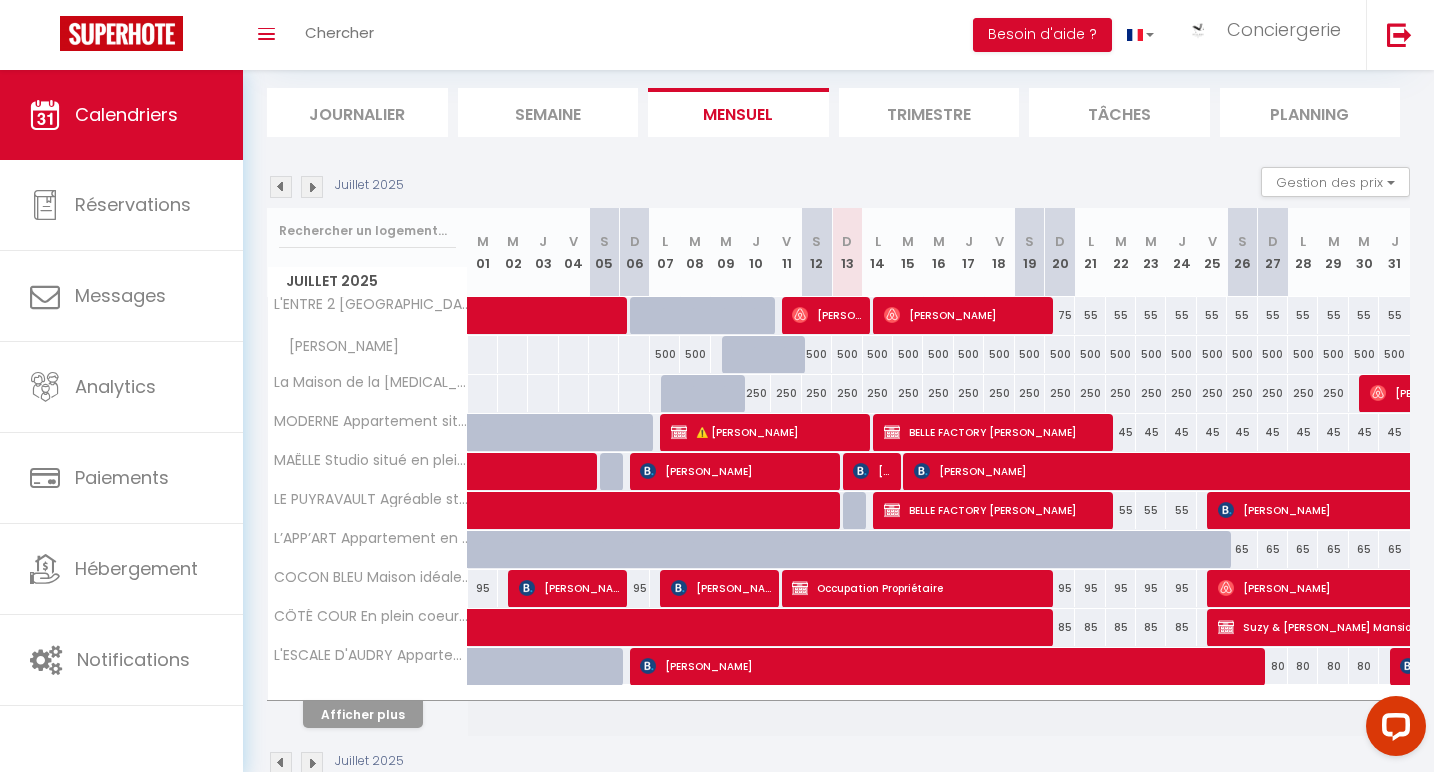 scroll, scrollTop: 166, scrollLeft: 0, axis: vertical 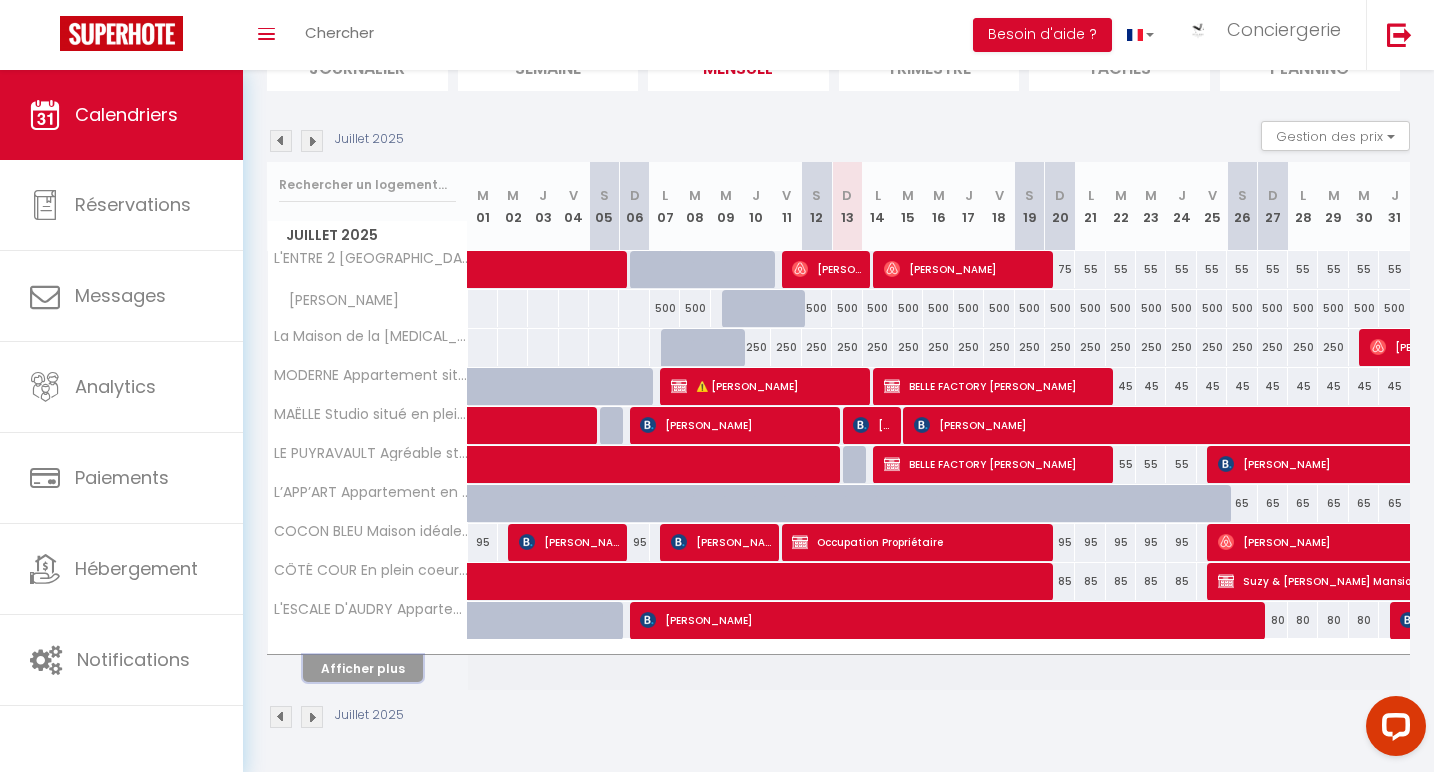 click on "Afficher plus" at bounding box center [363, 668] 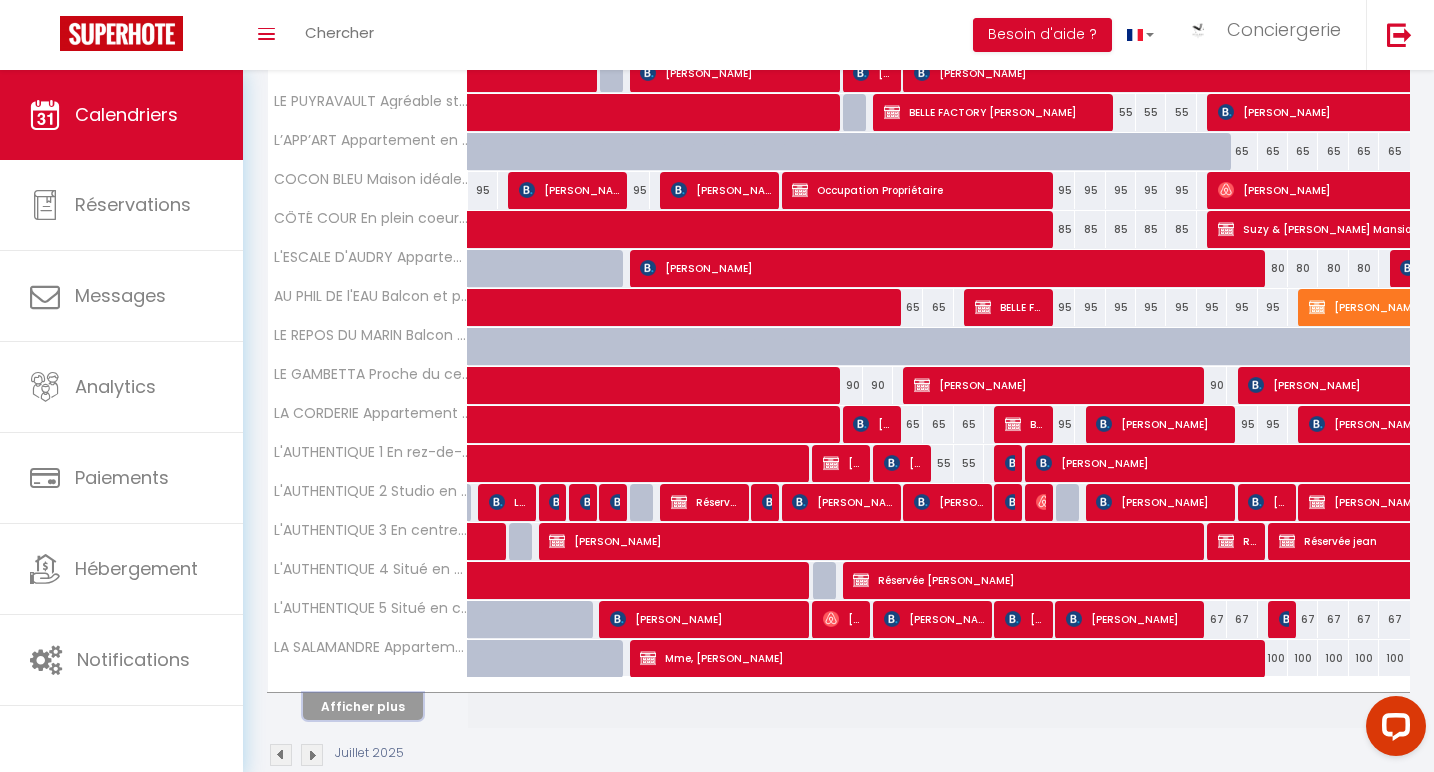 scroll, scrollTop: 507, scrollLeft: 0, axis: vertical 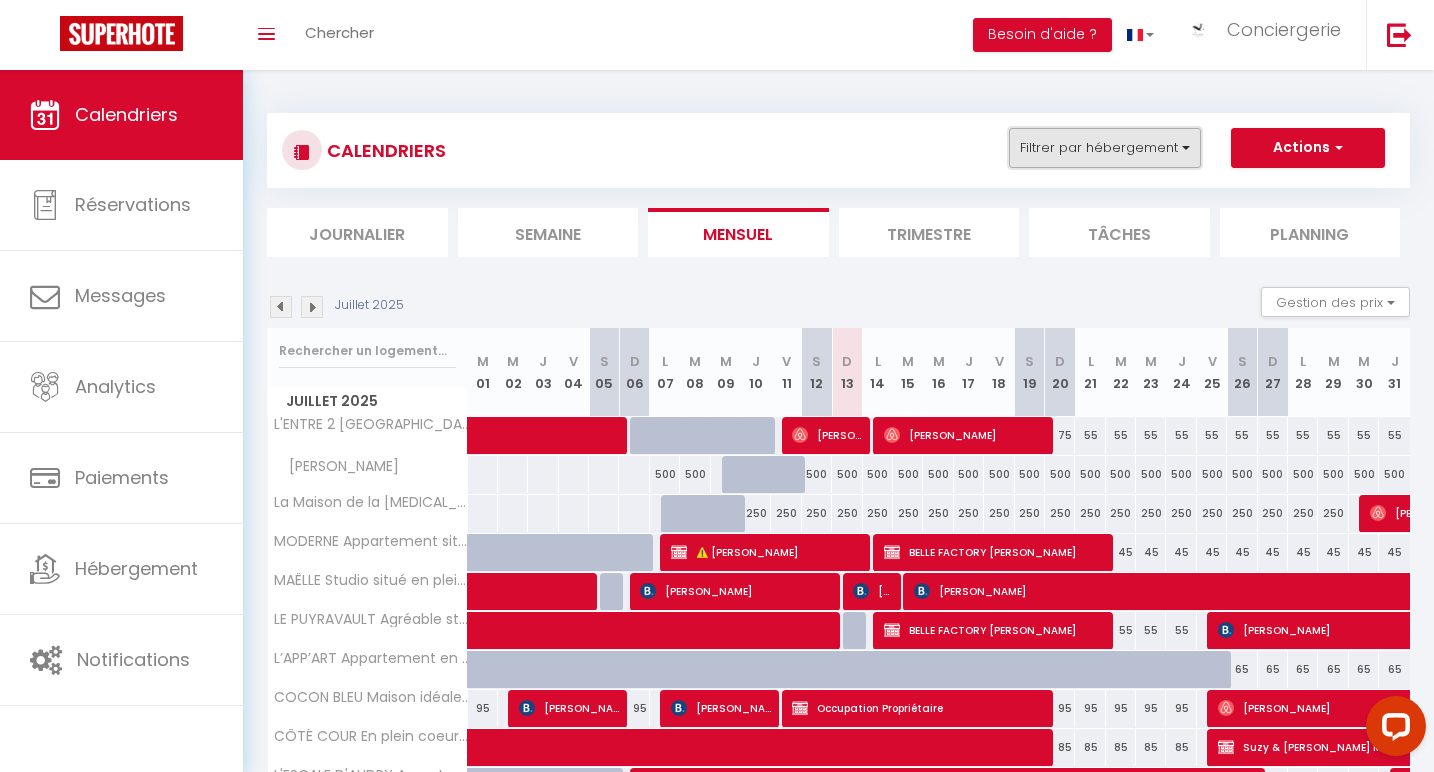 click on "Filtrer par hébergement" at bounding box center [1105, 148] 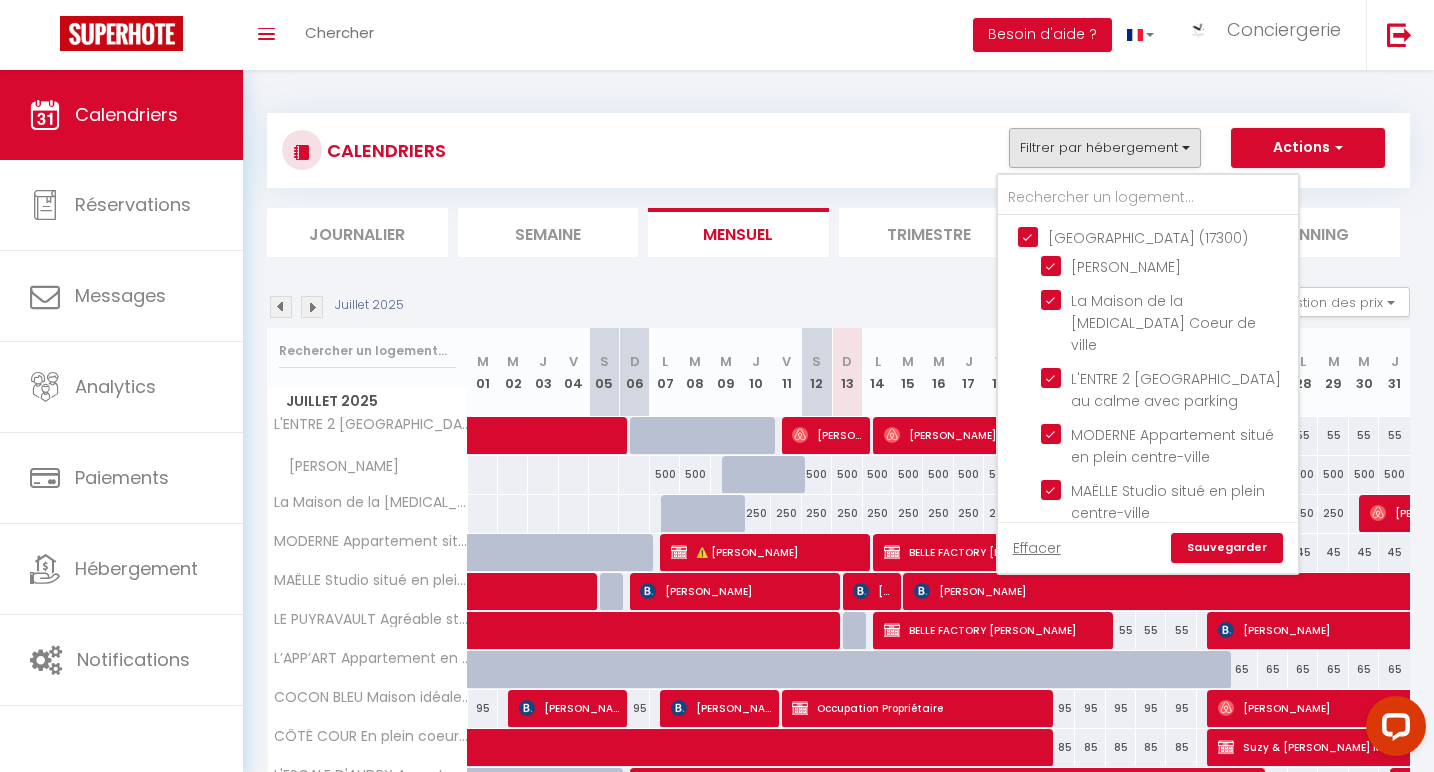 click on "Trimestre" at bounding box center [929, 232] 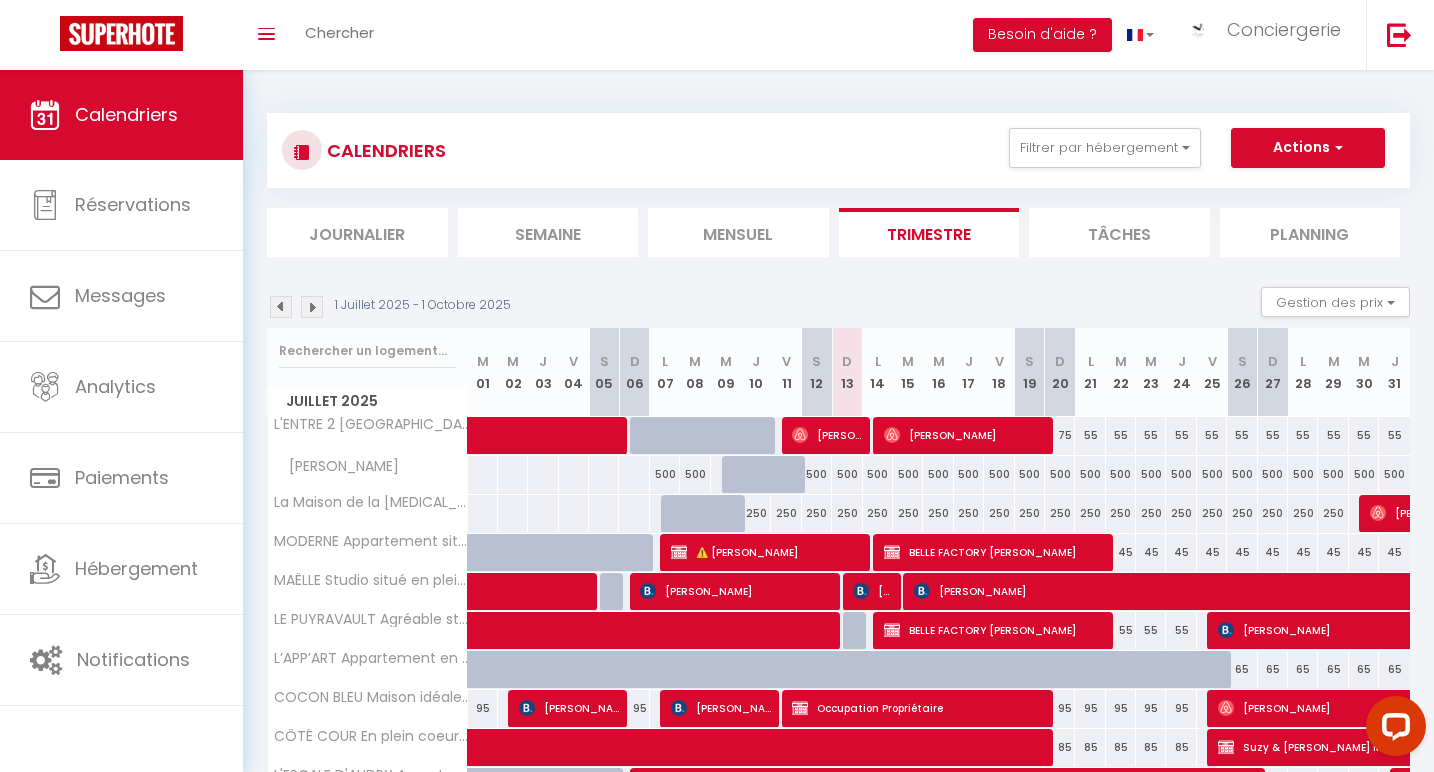 click on "Mensuel" at bounding box center [738, 232] 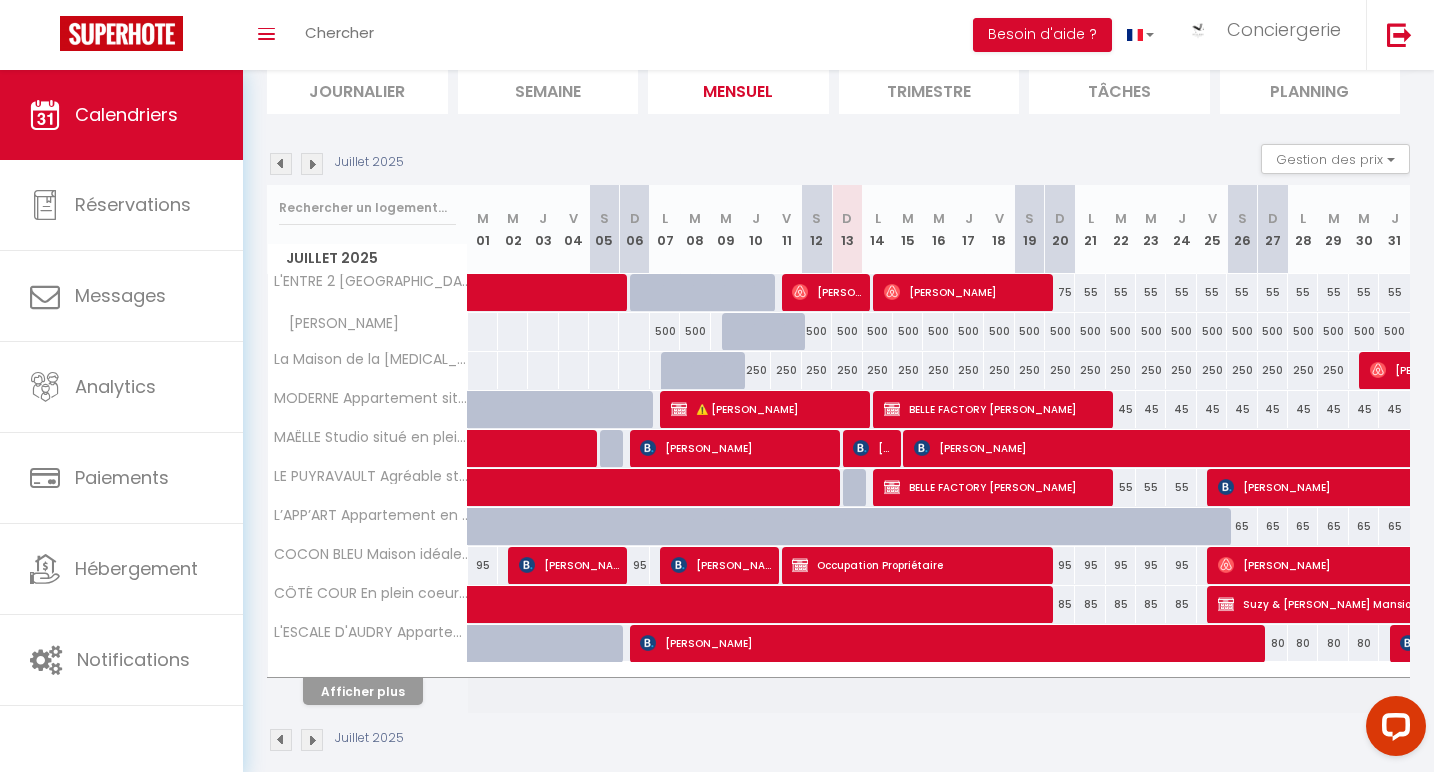 scroll, scrollTop: 166, scrollLeft: 0, axis: vertical 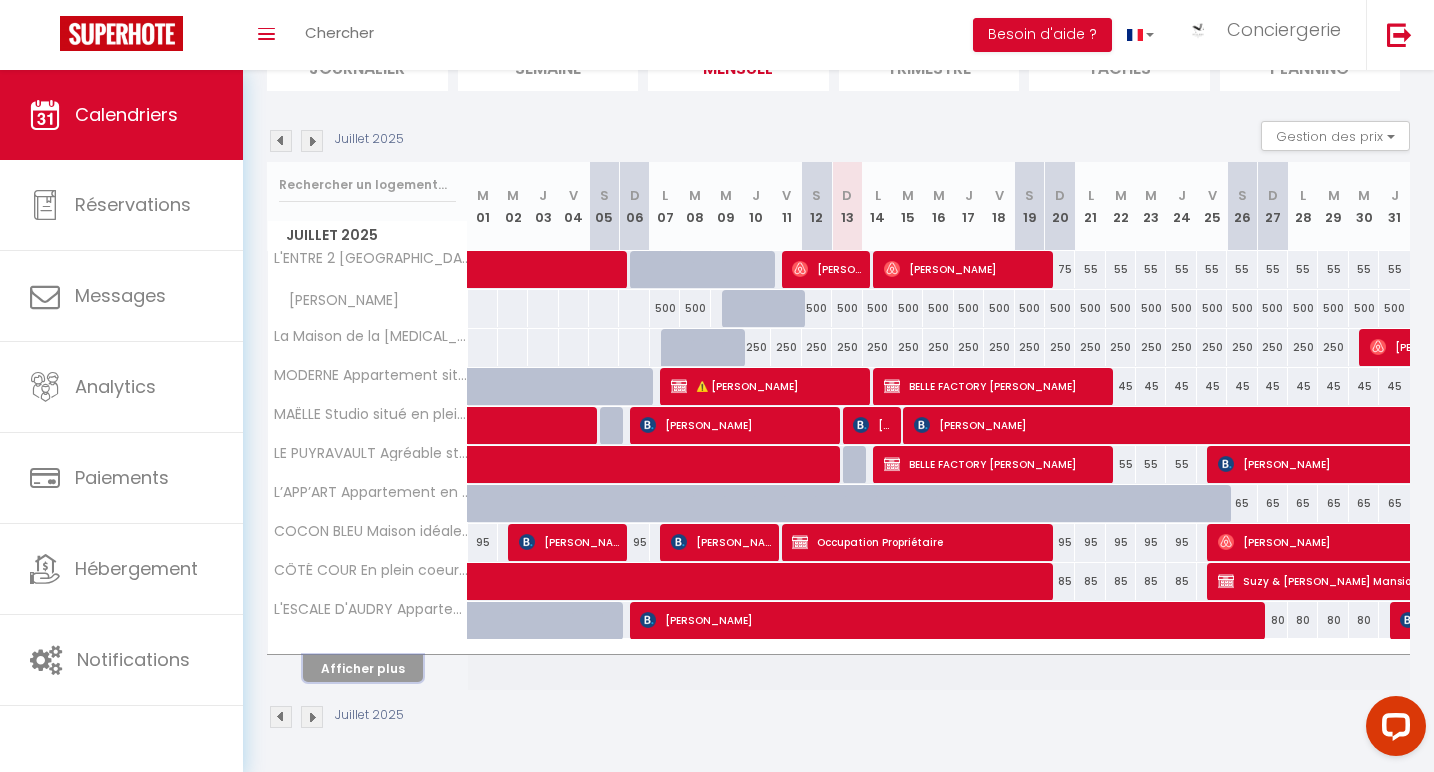 click on "Afficher plus" at bounding box center (363, 668) 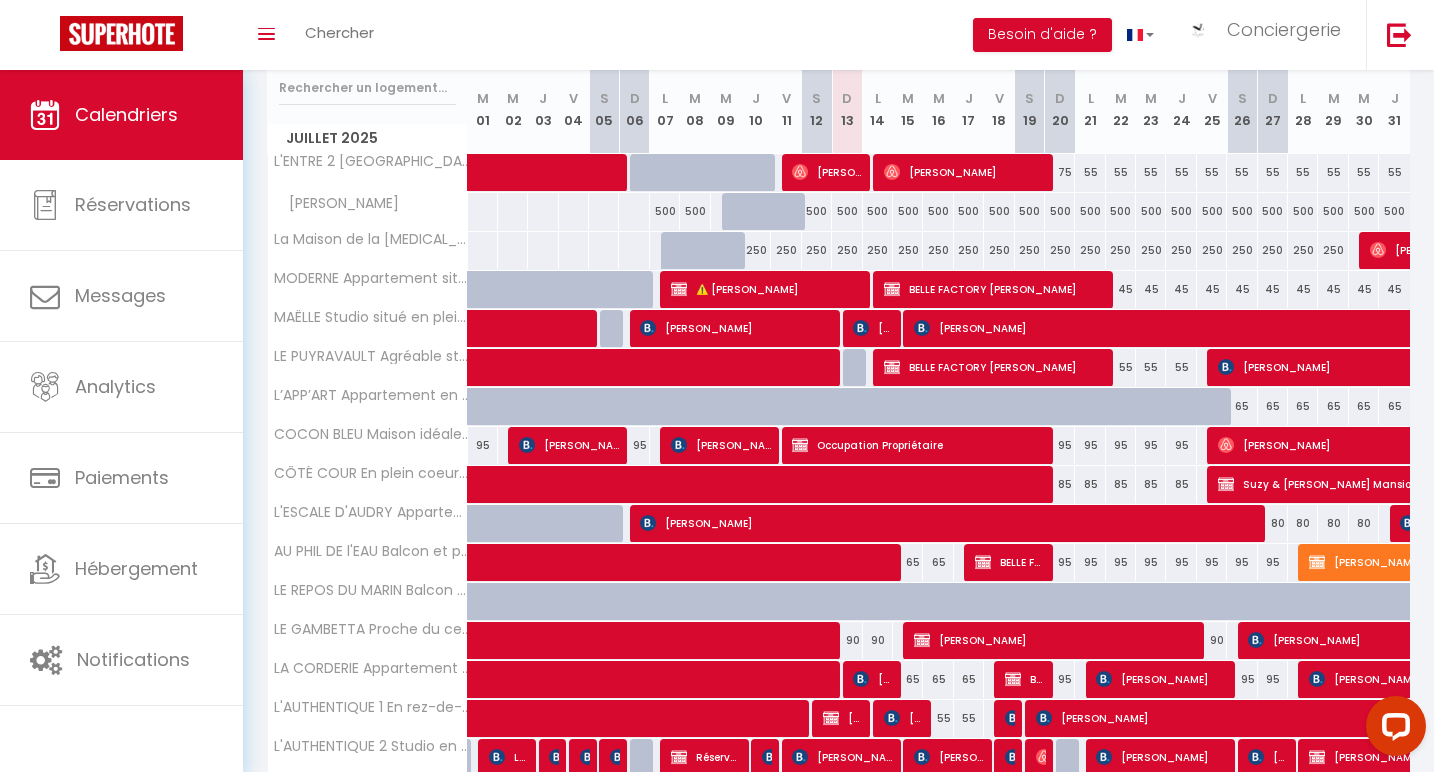 scroll, scrollTop: 269, scrollLeft: 0, axis: vertical 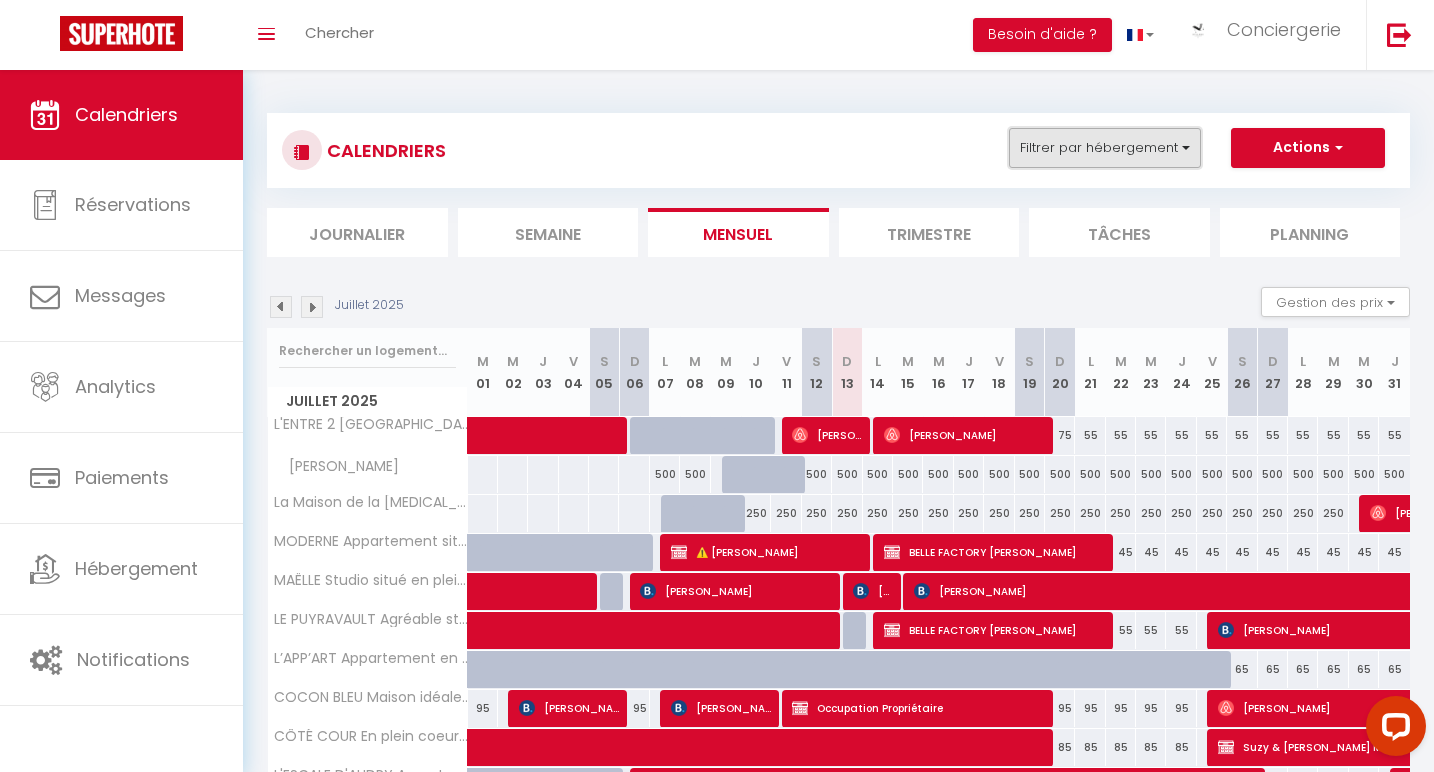 click on "Filtrer par hébergement" at bounding box center (1105, 148) 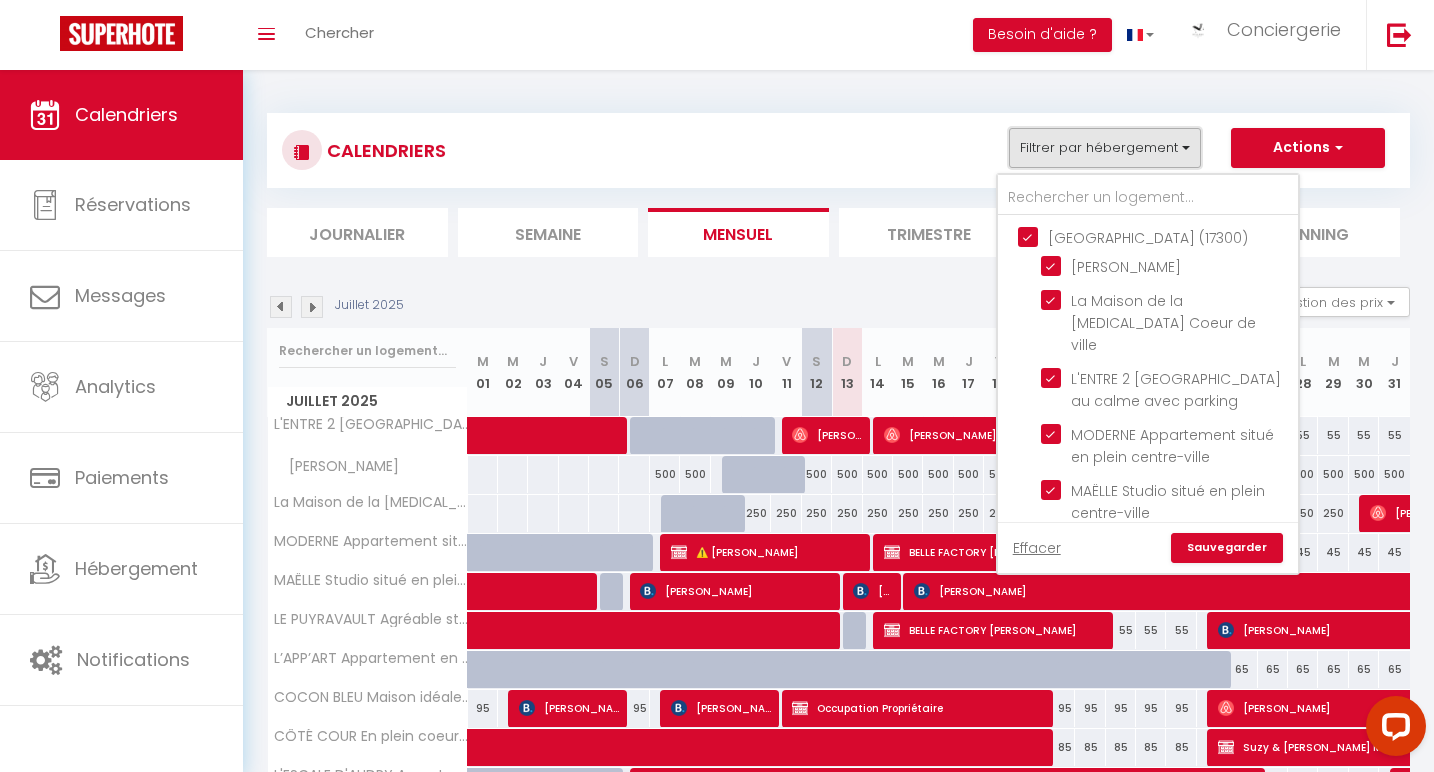 scroll, scrollTop: 8, scrollLeft: 0, axis: vertical 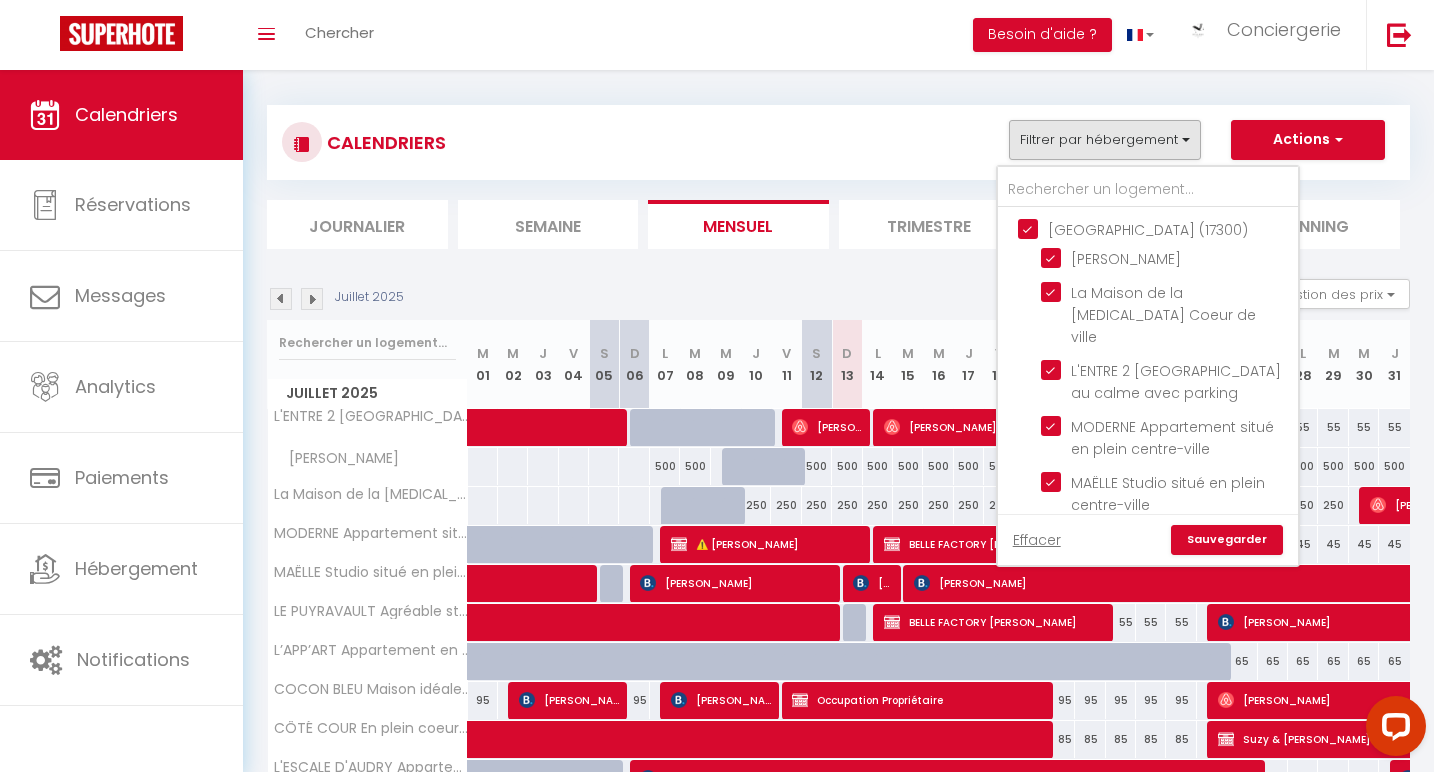 click on "[GEOGRAPHIC_DATA] (17300)" at bounding box center [1168, 228] 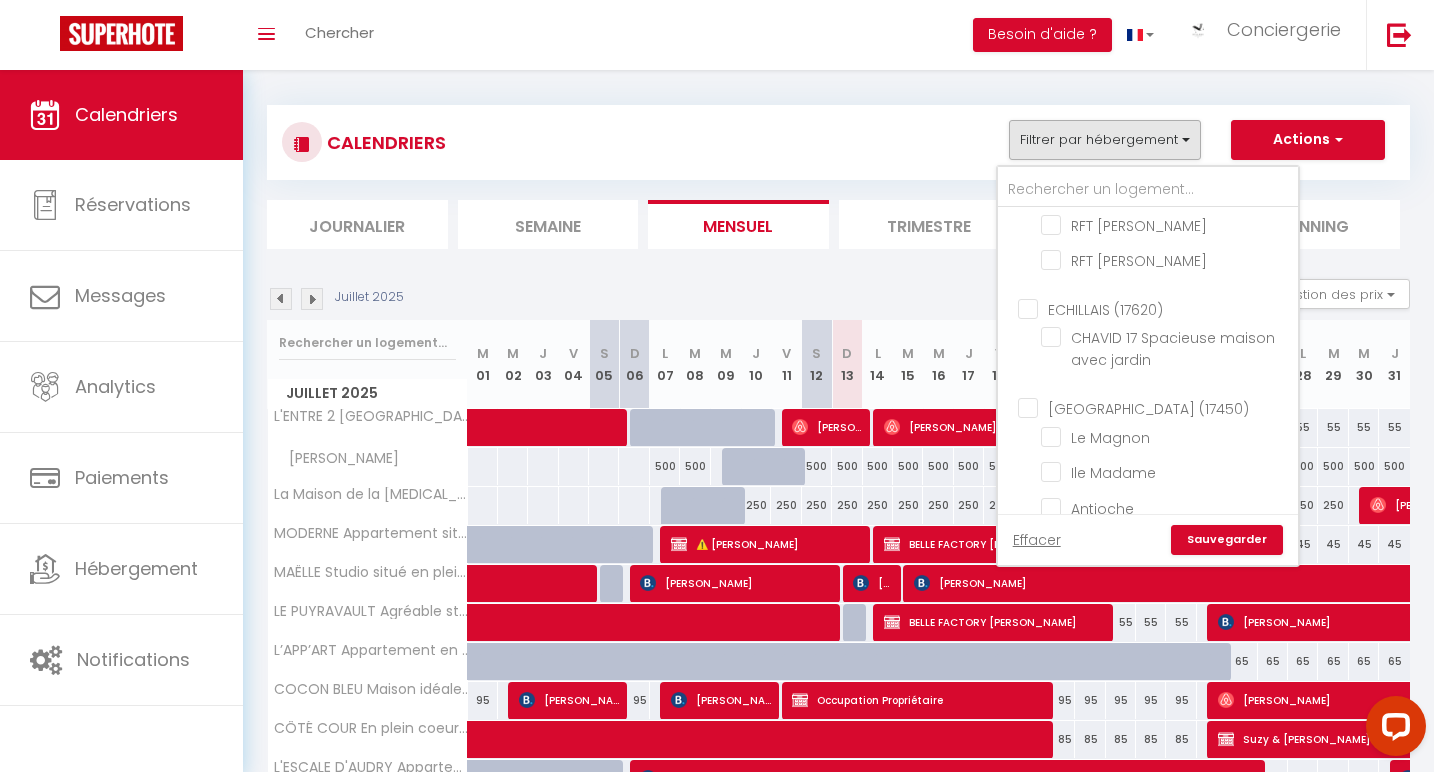 scroll, scrollTop: 1651, scrollLeft: 0, axis: vertical 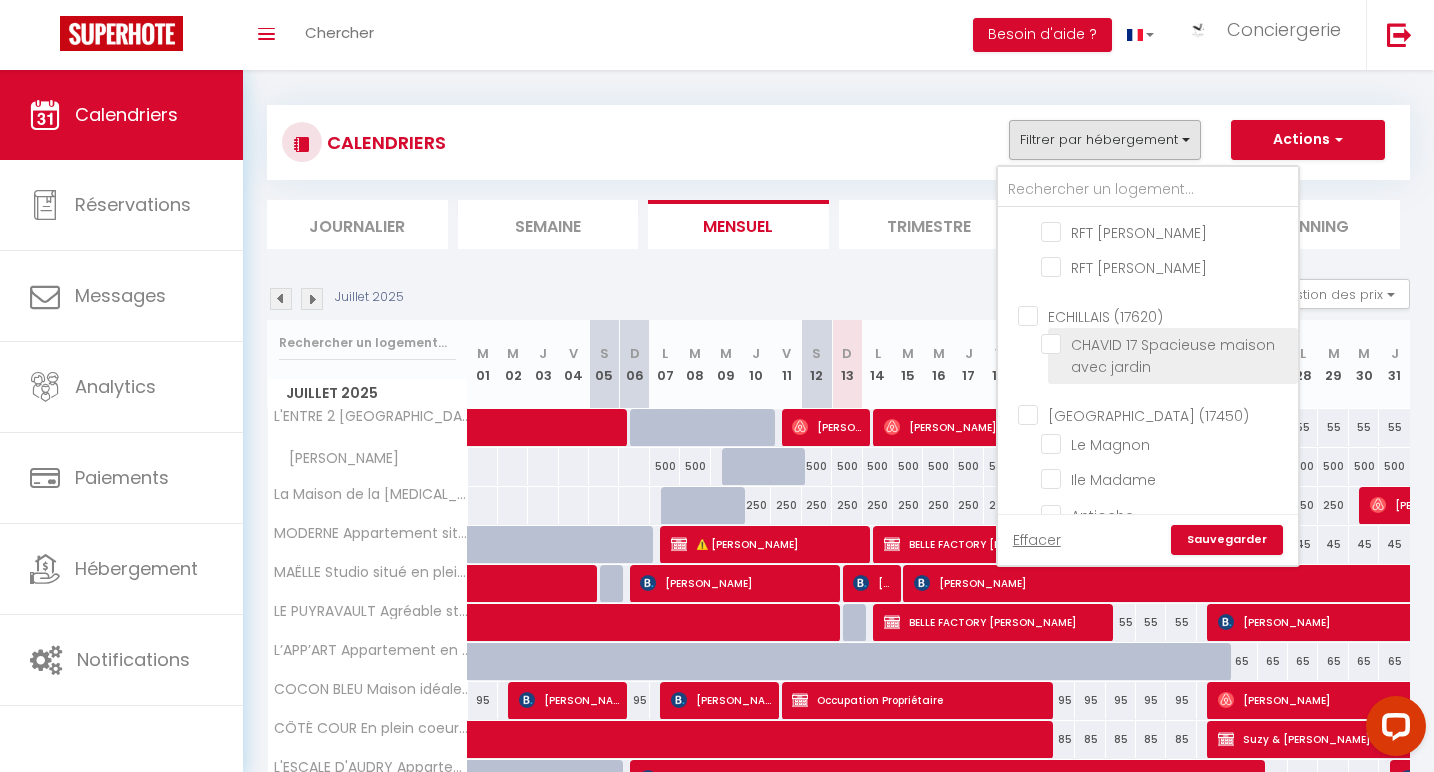 click on "CHAVID 17 Spacieuse maison avec jardin" at bounding box center (1166, 344) 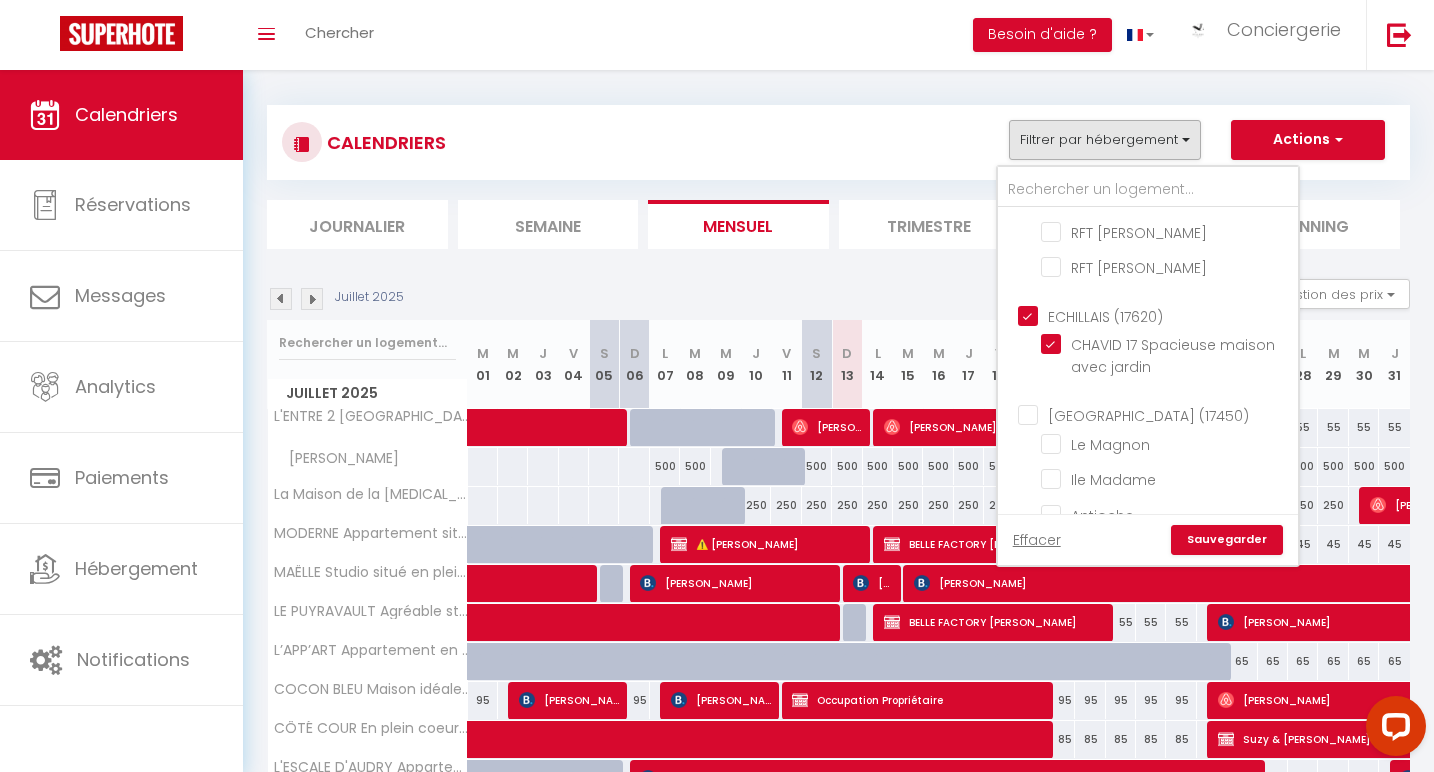 click on "Sauvegarder" at bounding box center (1227, 540) 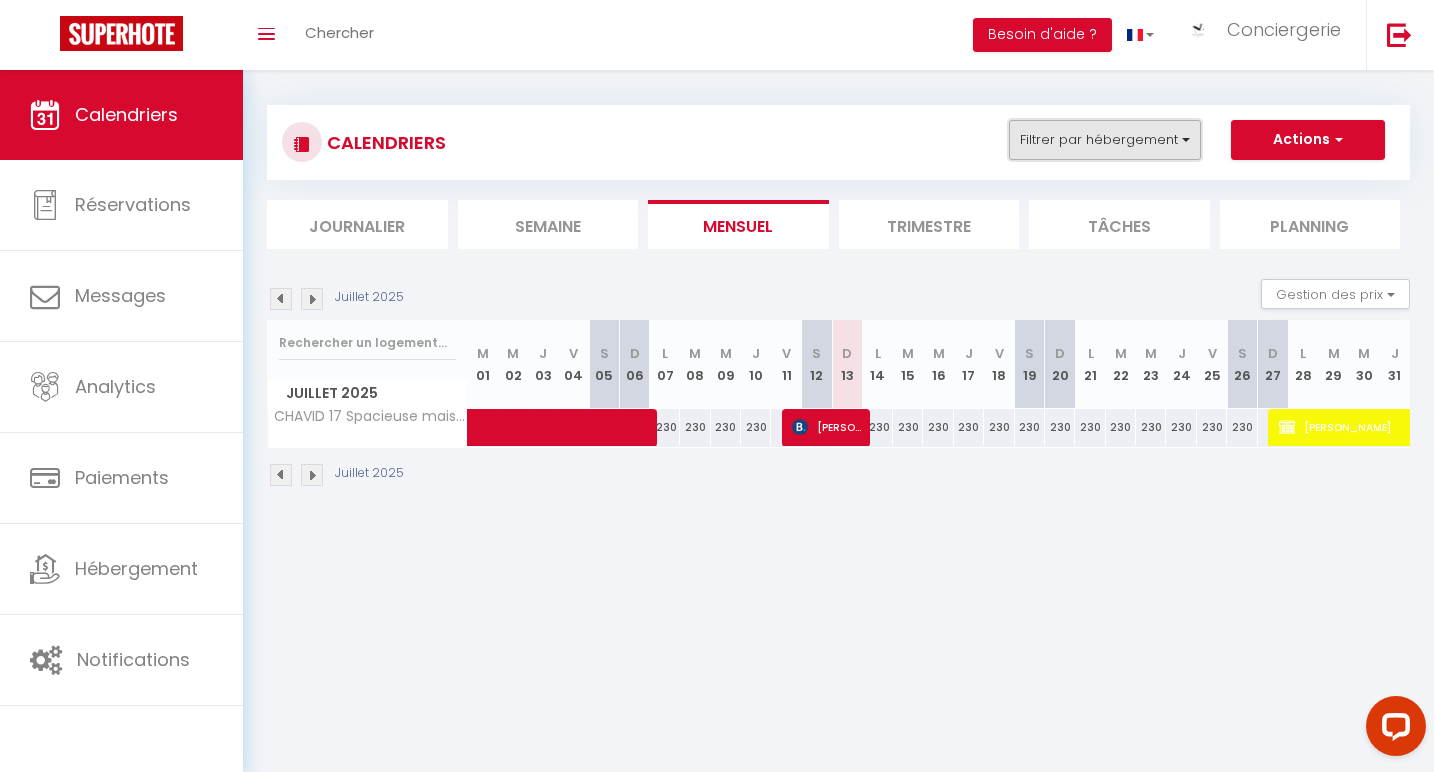 click on "Filtrer par hébergement" at bounding box center (1105, 140) 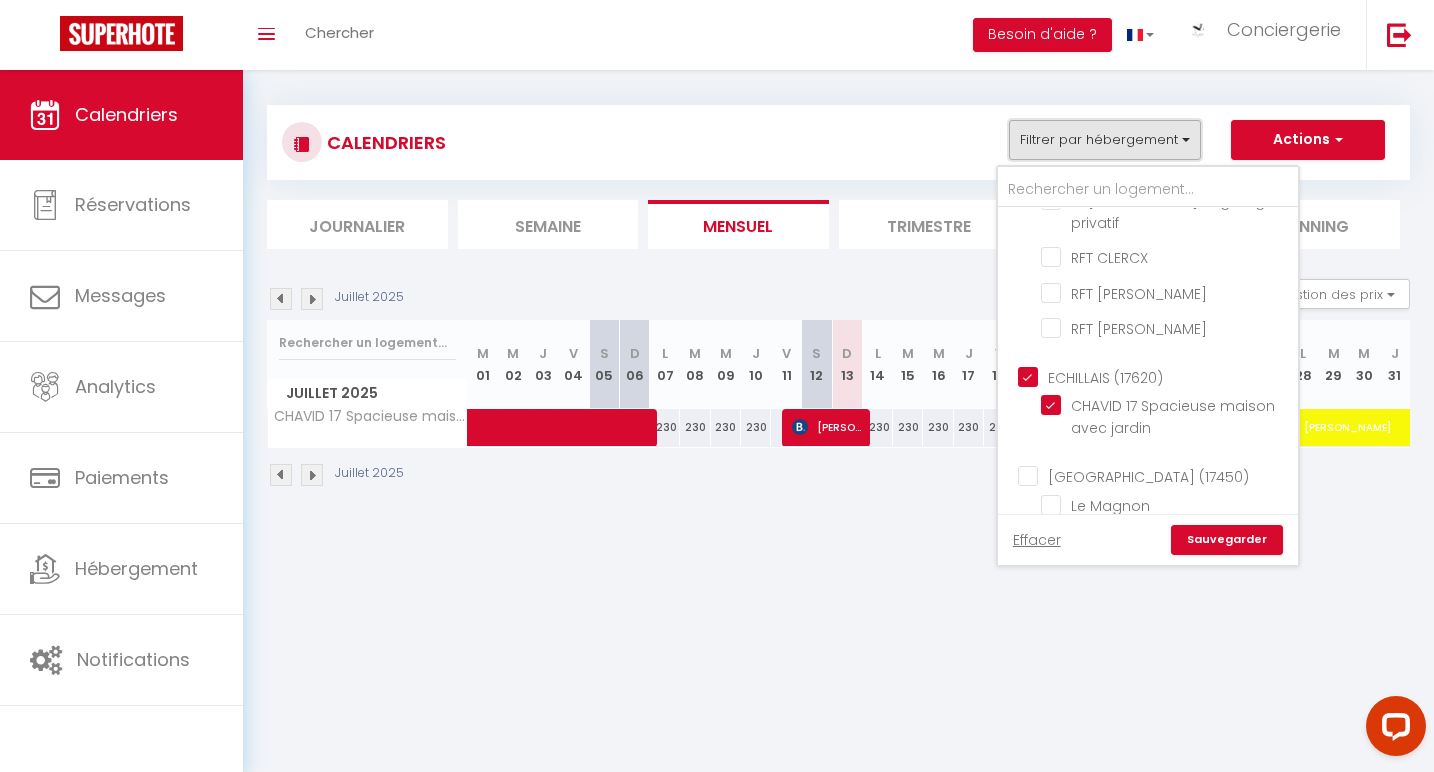 scroll, scrollTop: 1585, scrollLeft: 0, axis: vertical 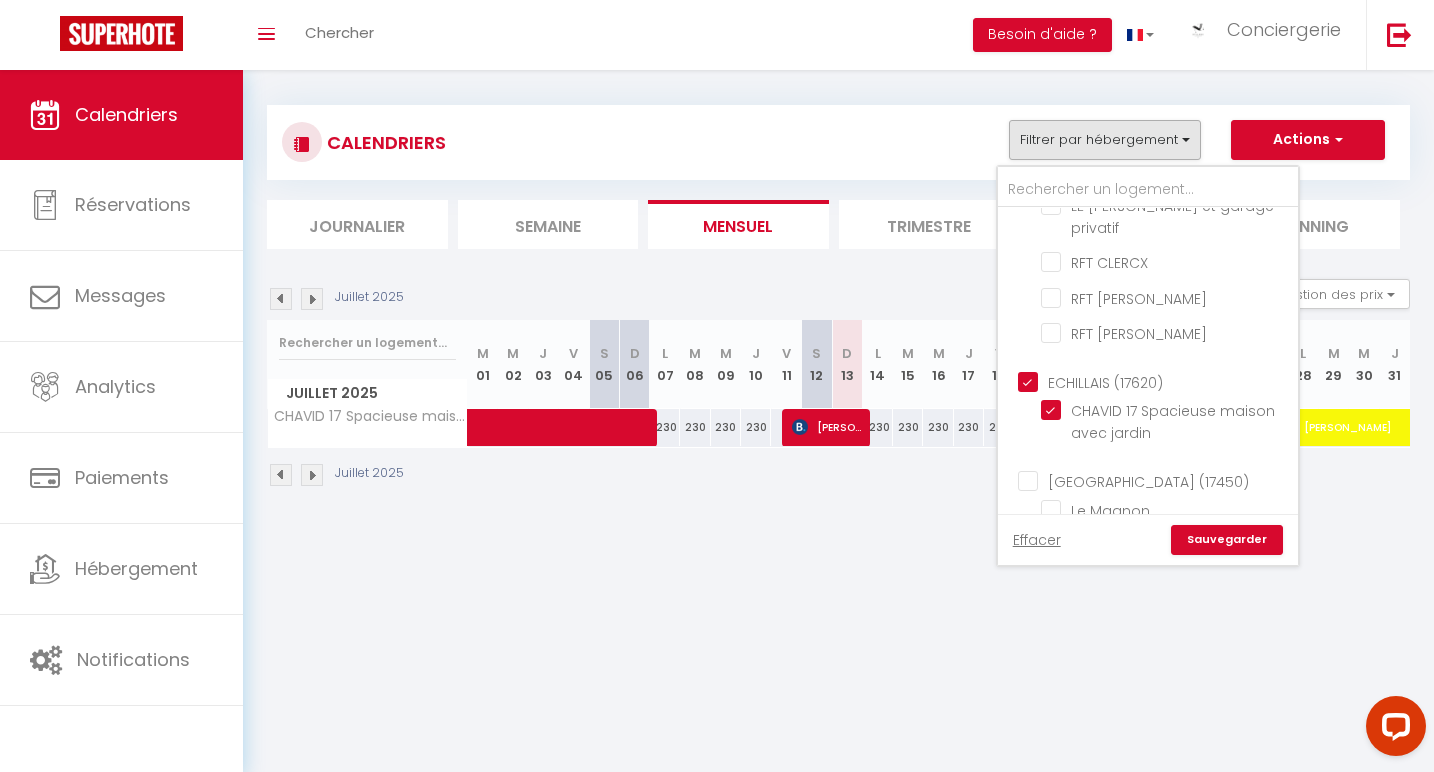 click on "ECHILLAIS (17620)" at bounding box center [1168, 381] 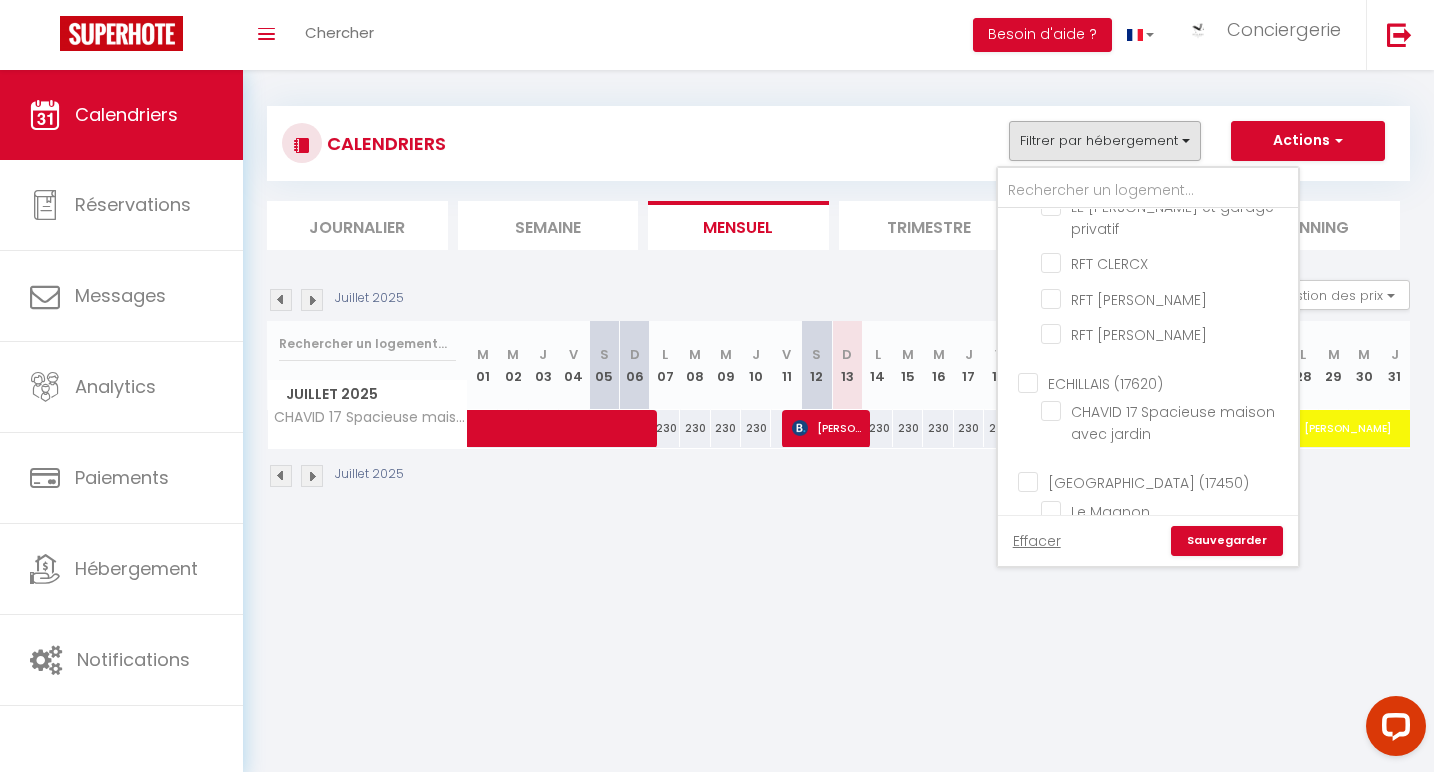 click on "Sauvegarder" at bounding box center (1227, 541) 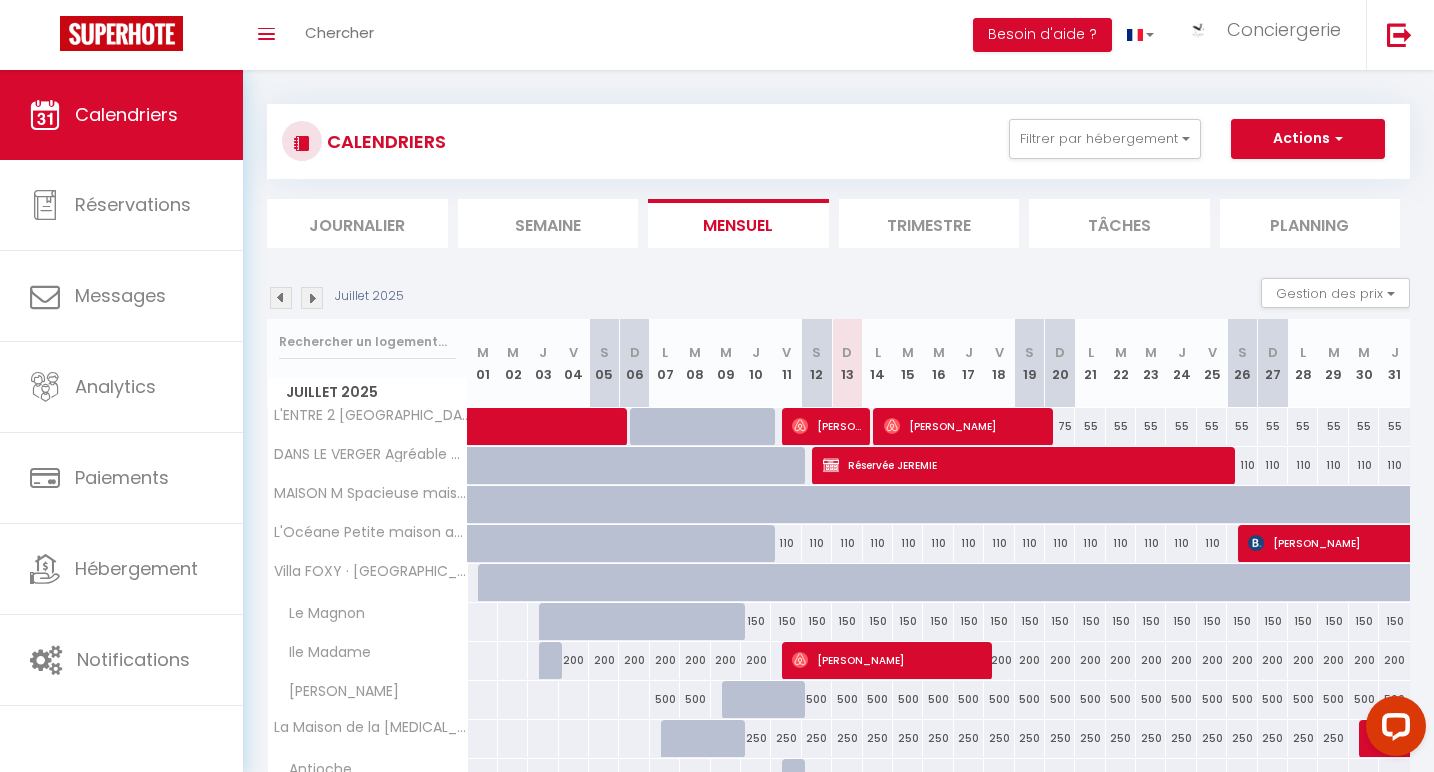 click on "Semaine" at bounding box center (548, 223) 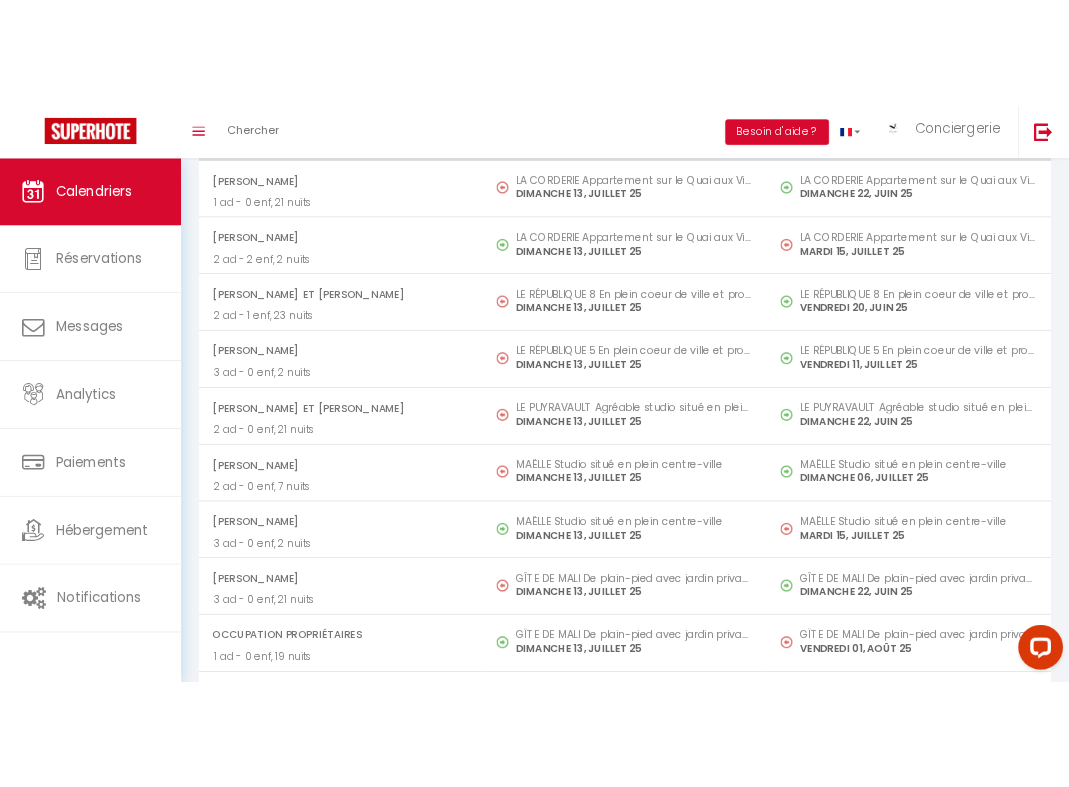 scroll, scrollTop: 3983, scrollLeft: 0, axis: vertical 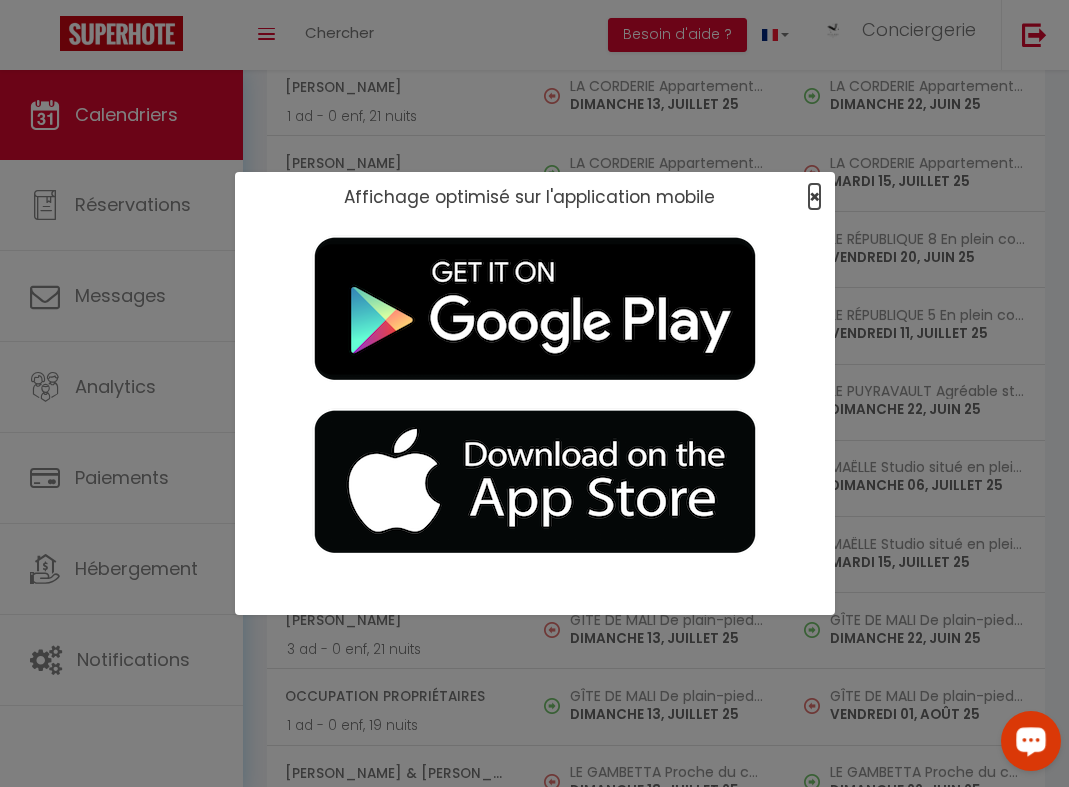 click on "×" at bounding box center (814, 196) 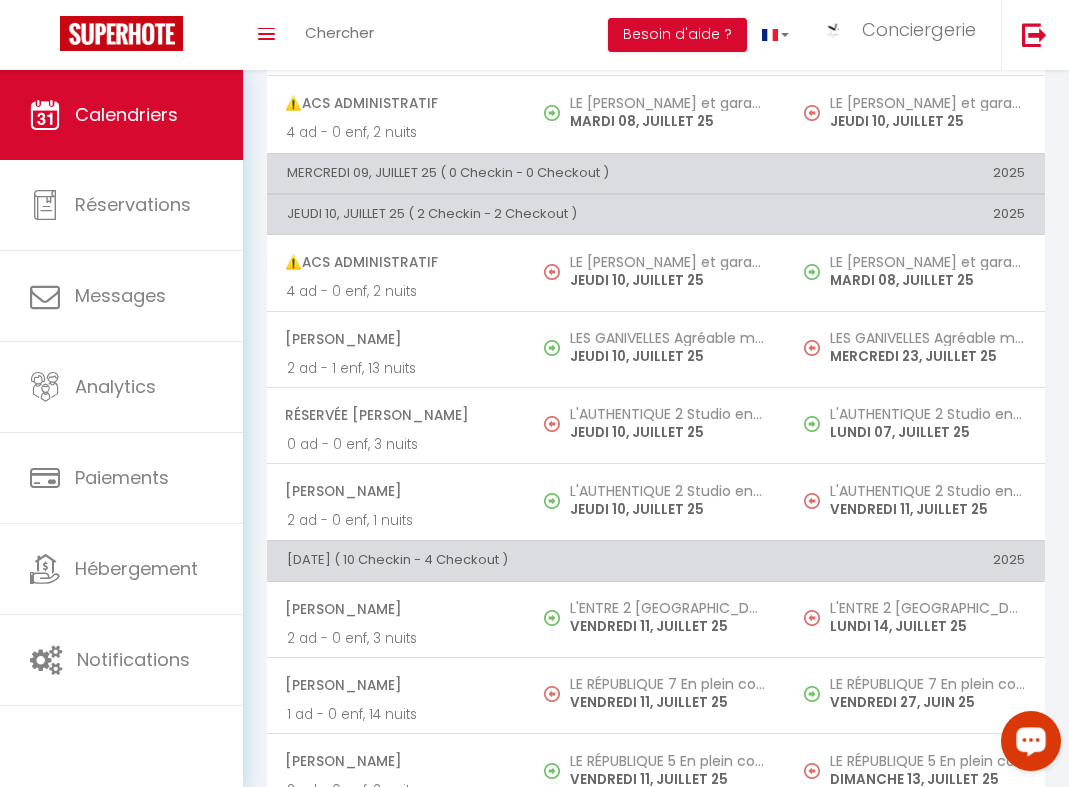 scroll, scrollTop: 0, scrollLeft: 0, axis: both 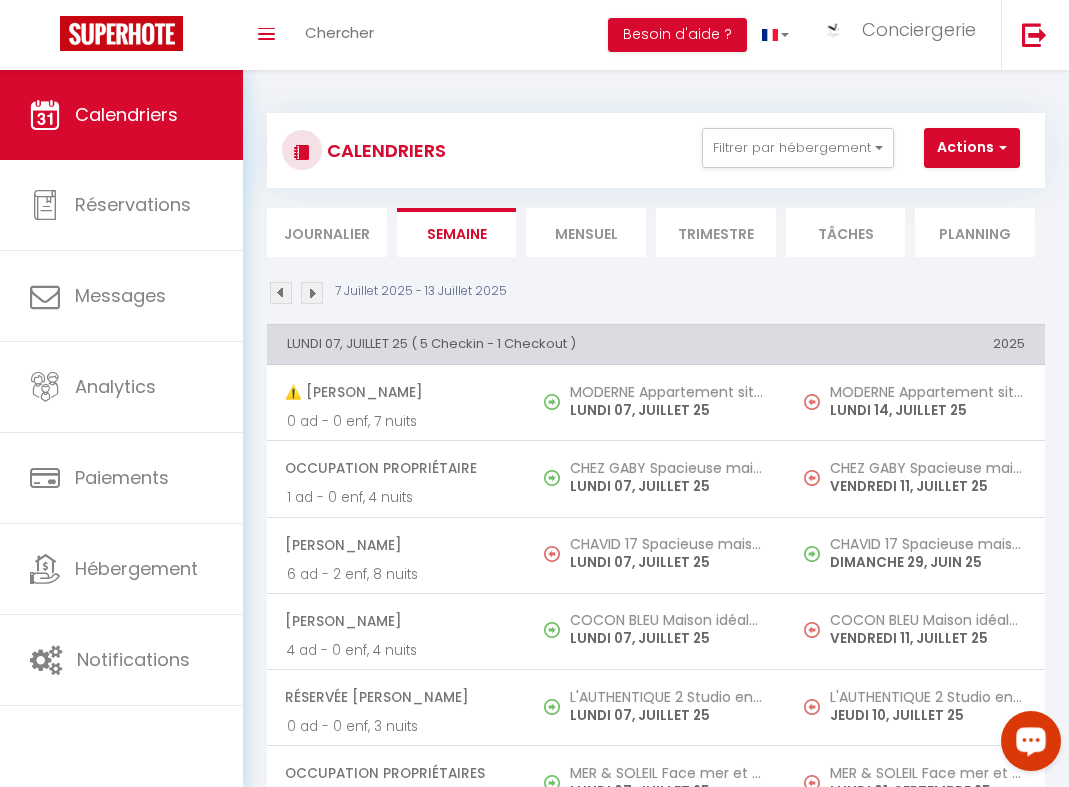 click at bounding box center [312, 293] 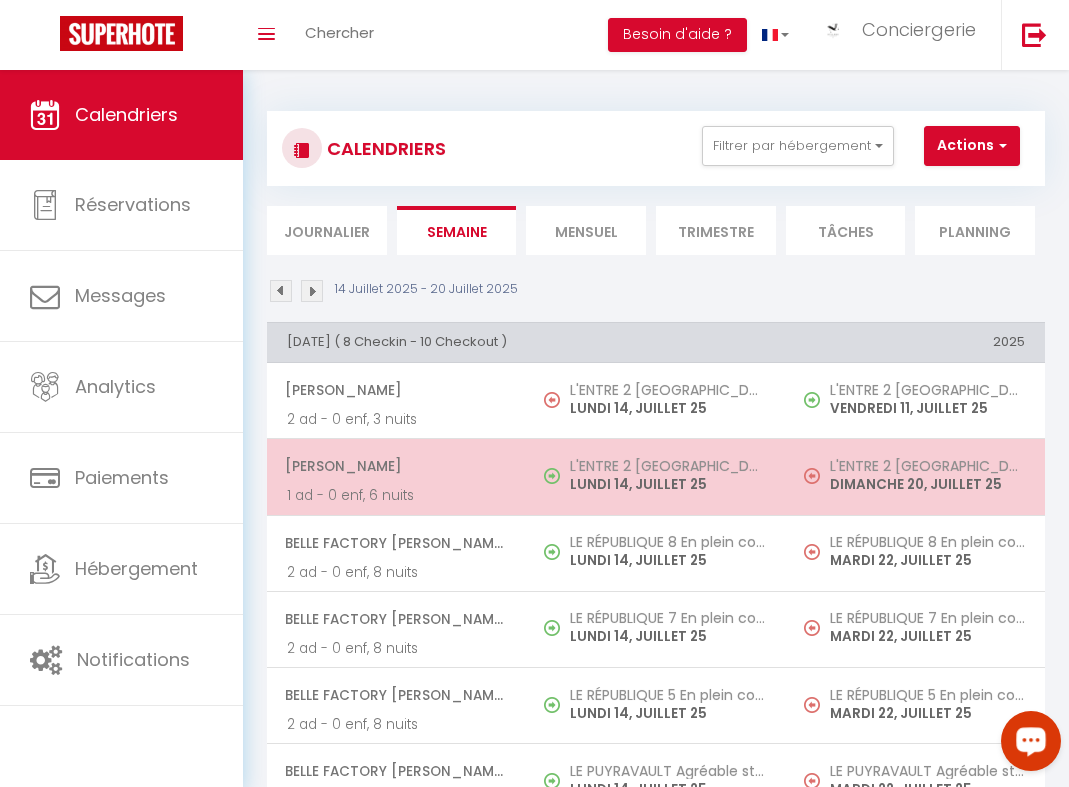 scroll, scrollTop: 0, scrollLeft: 0, axis: both 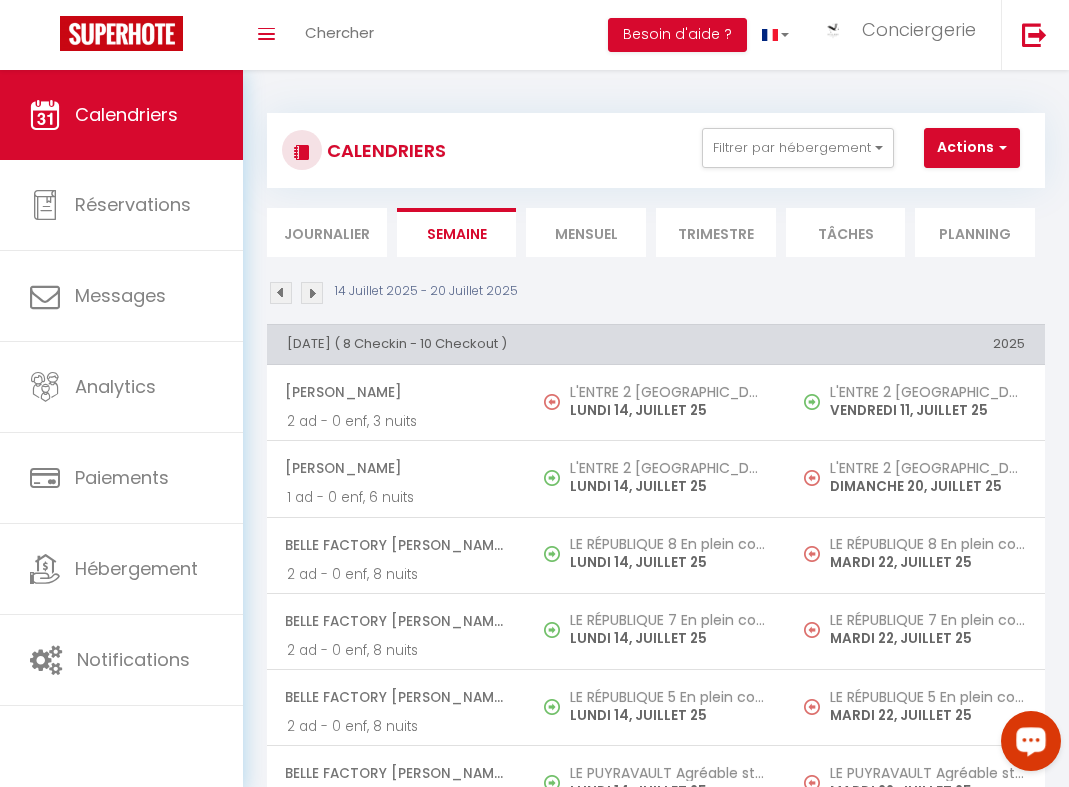 click on "Journalier" at bounding box center [327, 232] 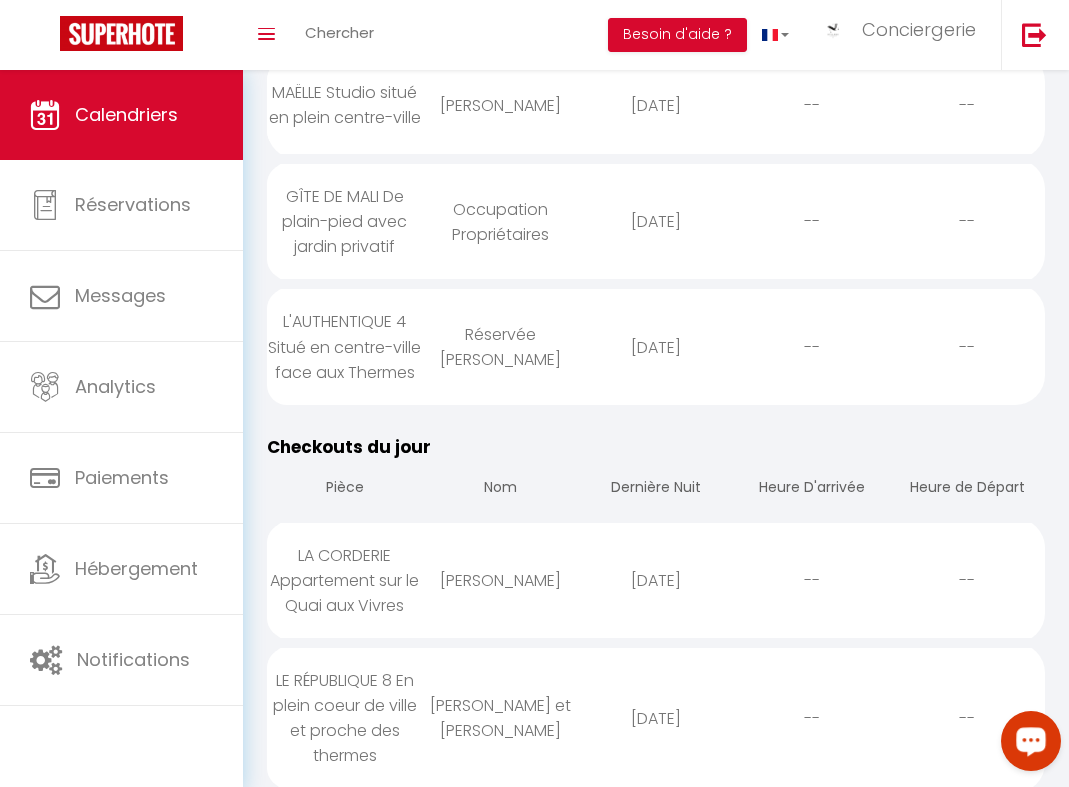 scroll, scrollTop: 0, scrollLeft: 0, axis: both 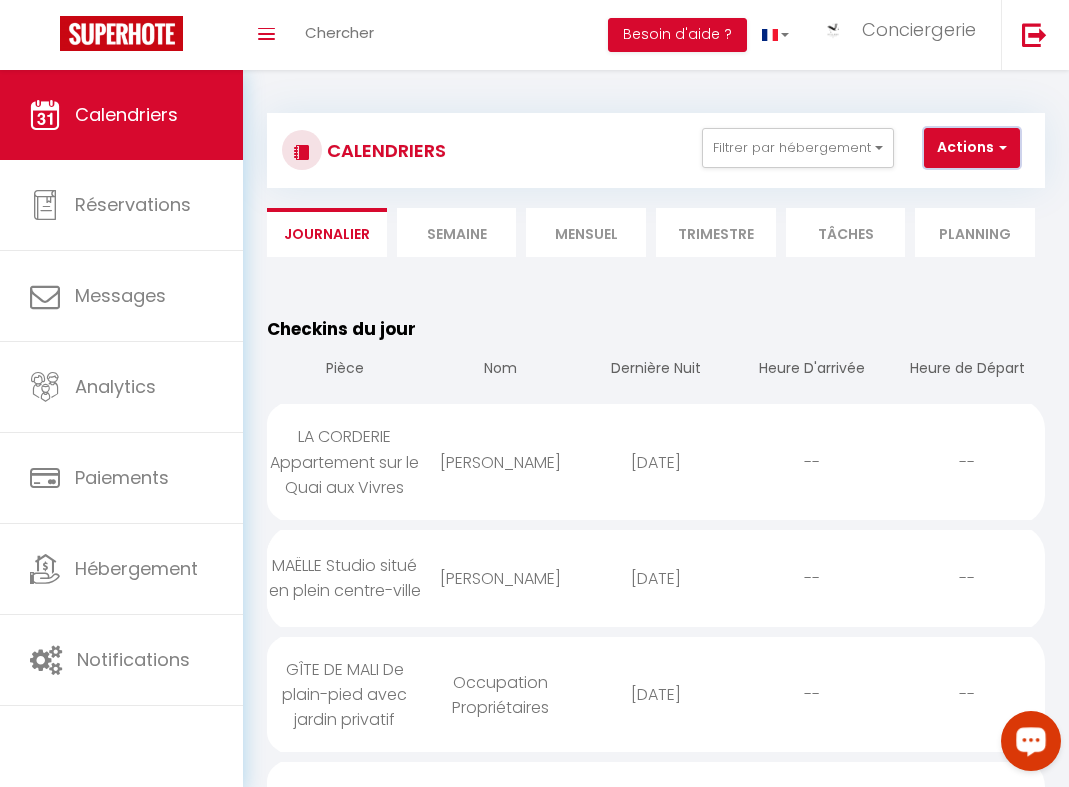 click on "Actions" at bounding box center (972, 148) 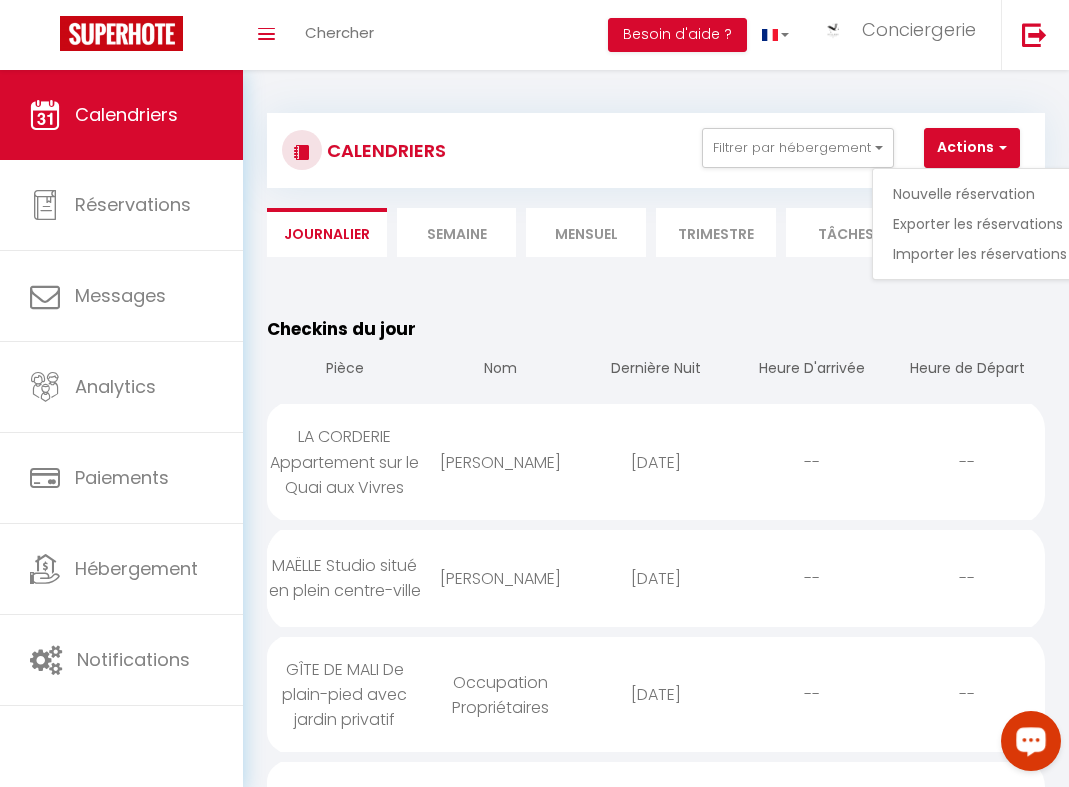 drag, startPoint x: 692, startPoint y: 357, endPoint x: 818, endPoint y: 275, distance: 150.33296 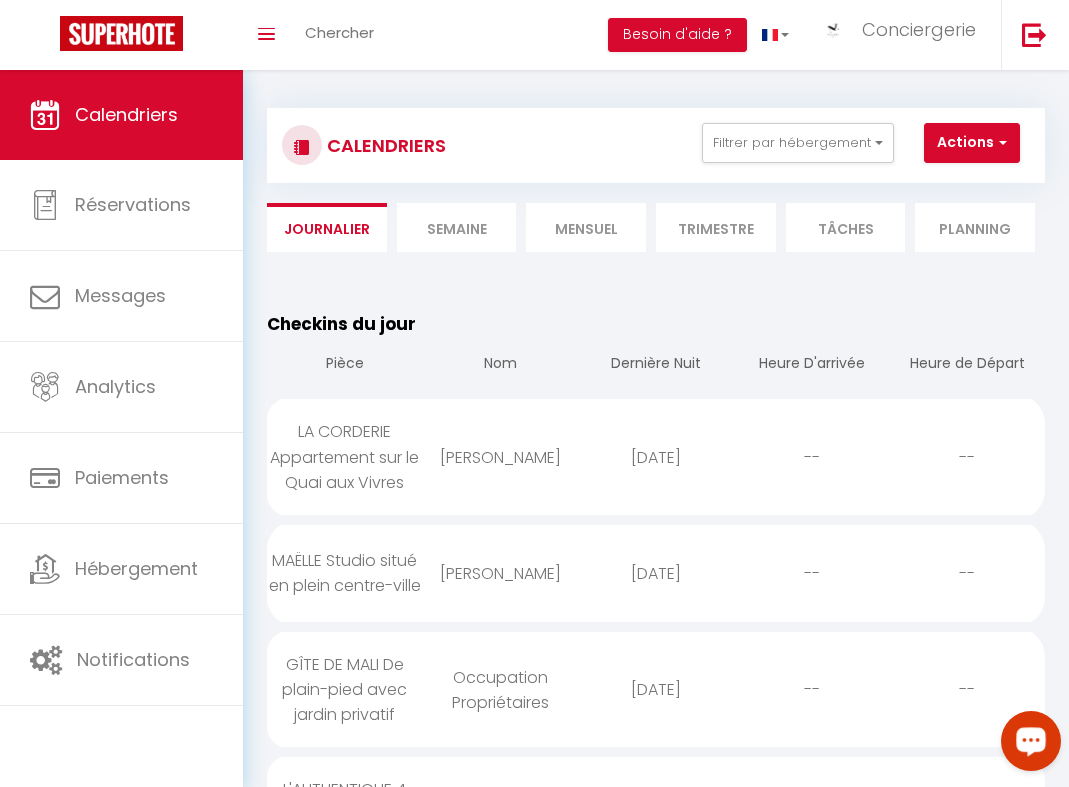 scroll, scrollTop: 1, scrollLeft: 0, axis: vertical 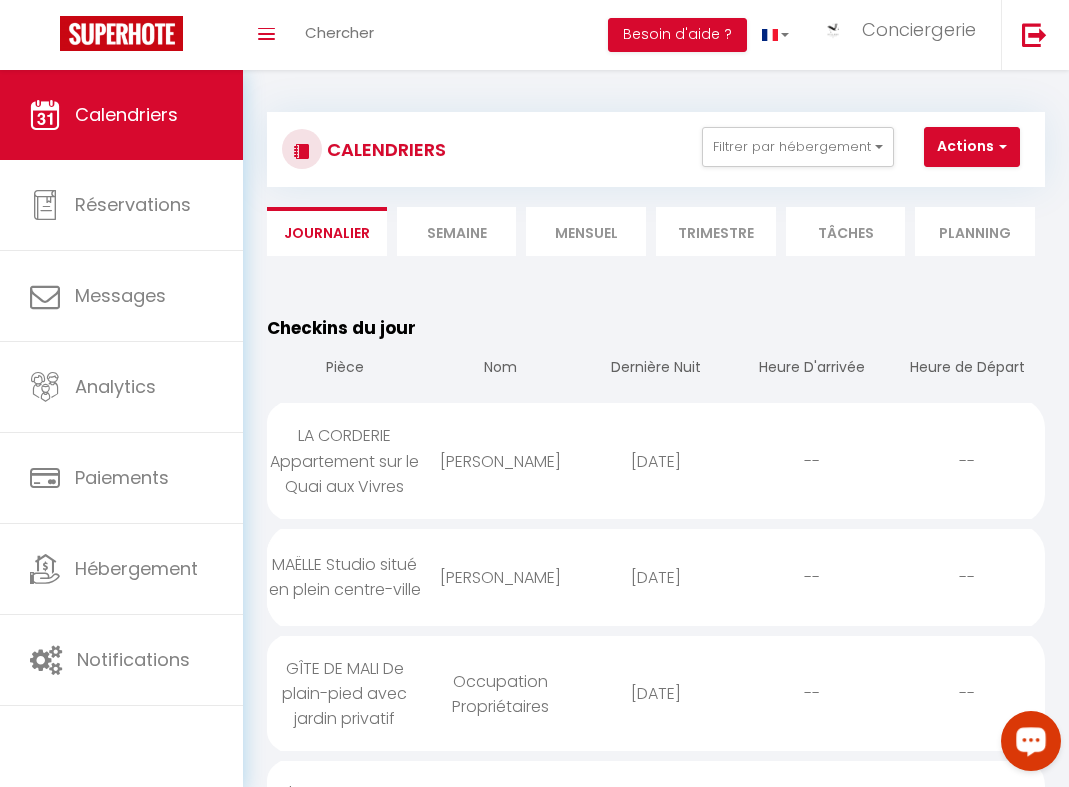 click on "Planning" at bounding box center [975, 231] 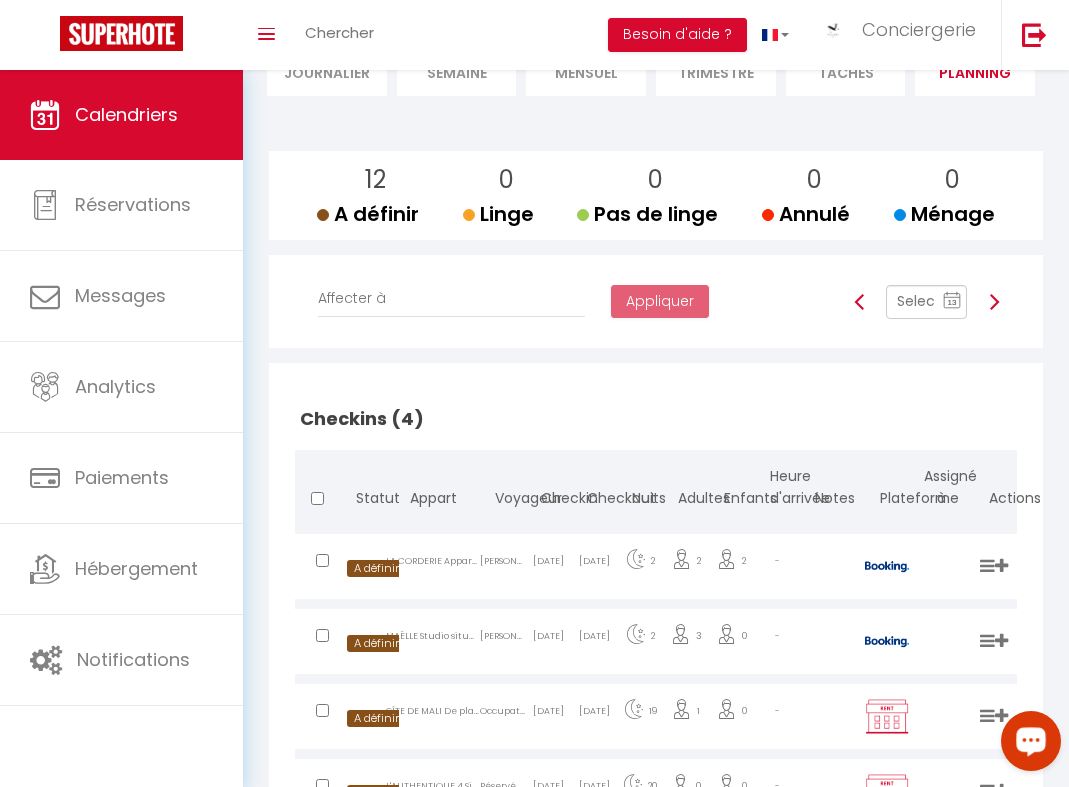 scroll, scrollTop: 323, scrollLeft: 0, axis: vertical 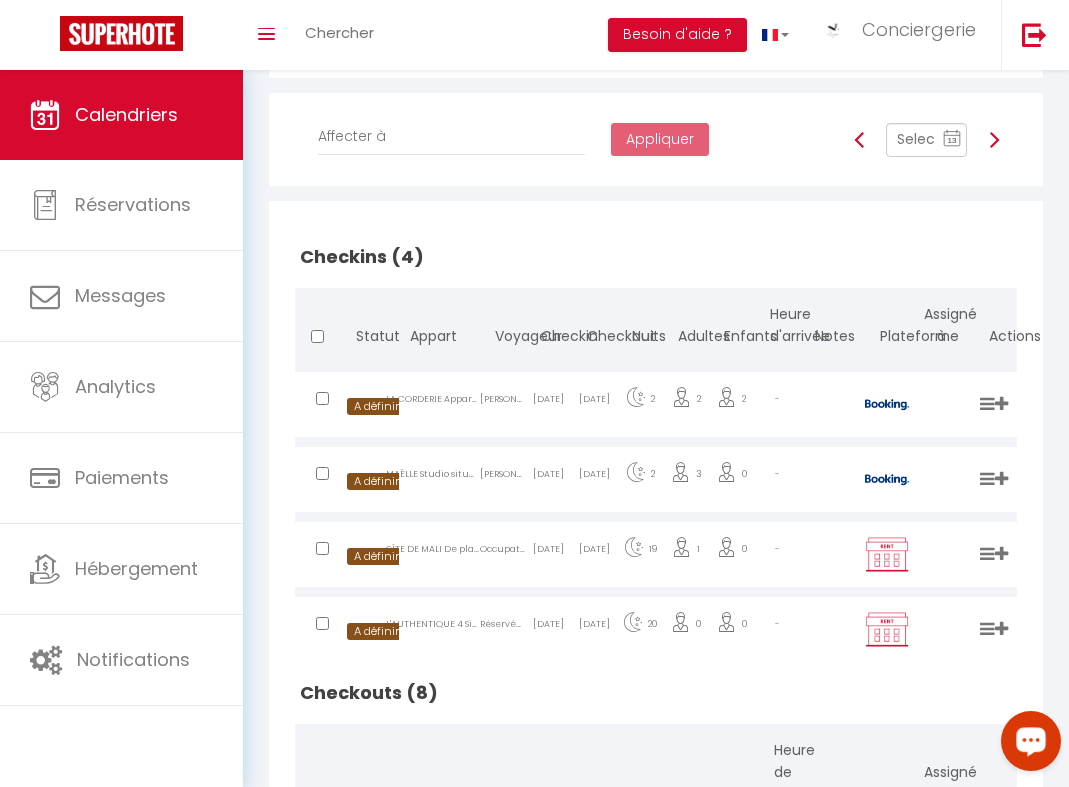 click 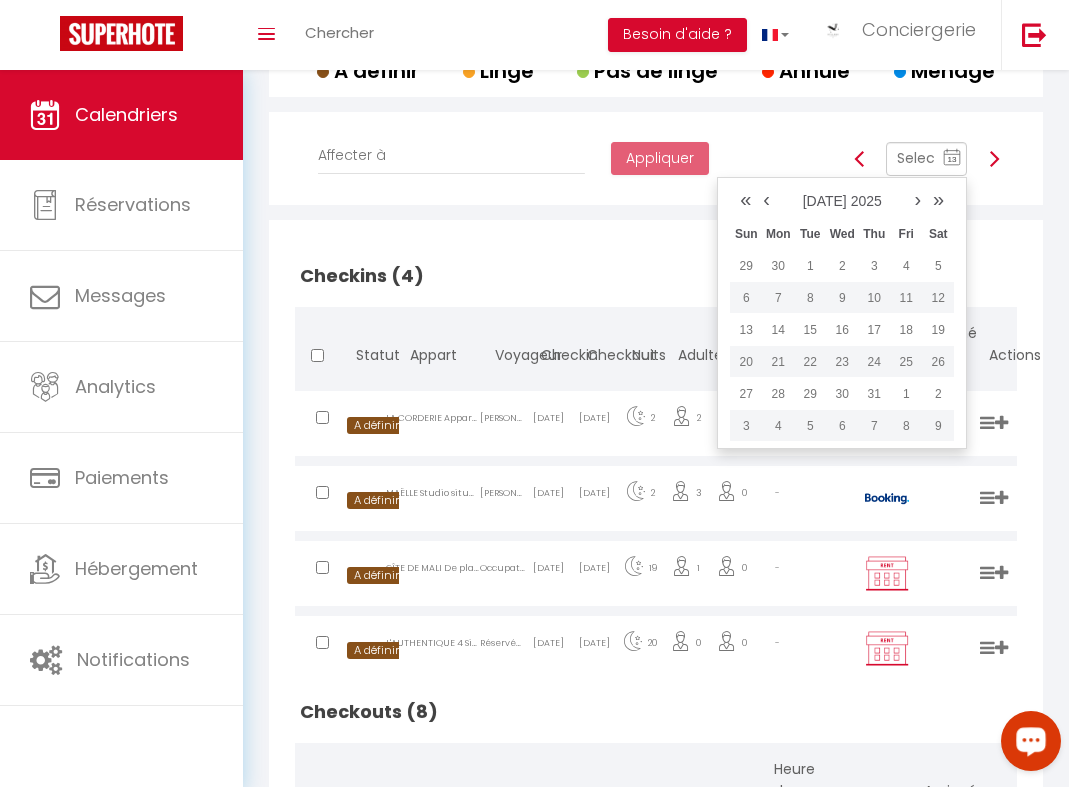 scroll, scrollTop: 302, scrollLeft: 0, axis: vertical 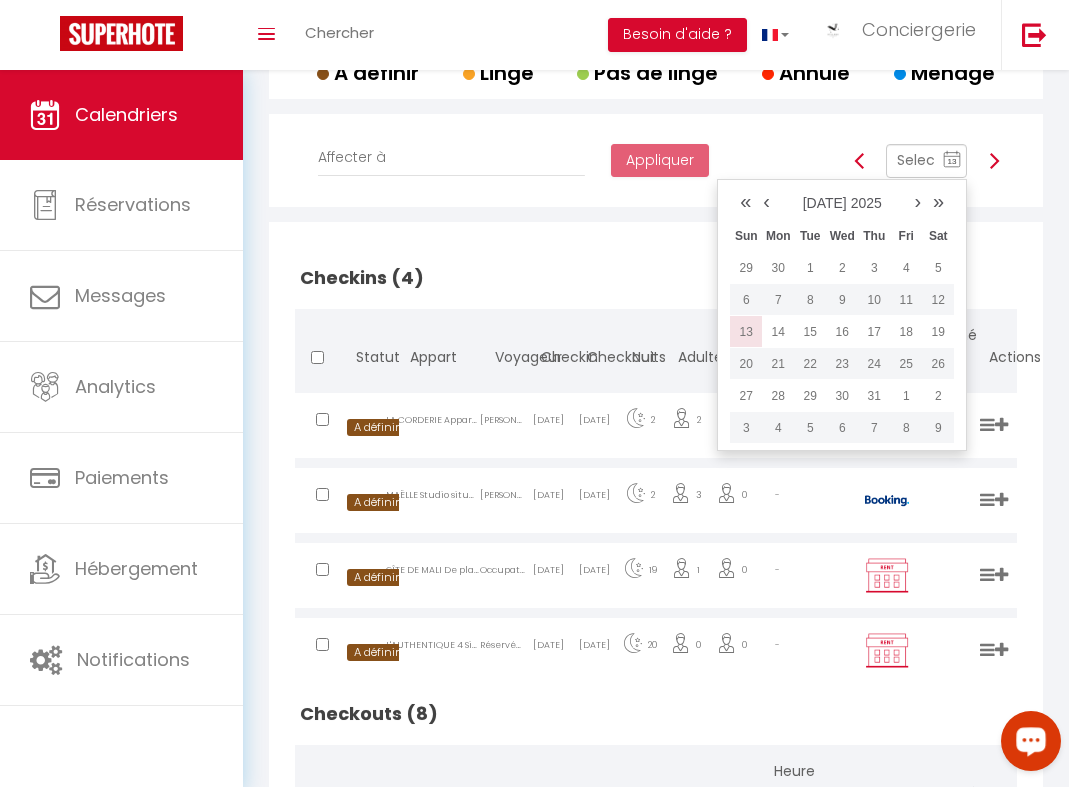 click on "13" at bounding box center [746, 332] 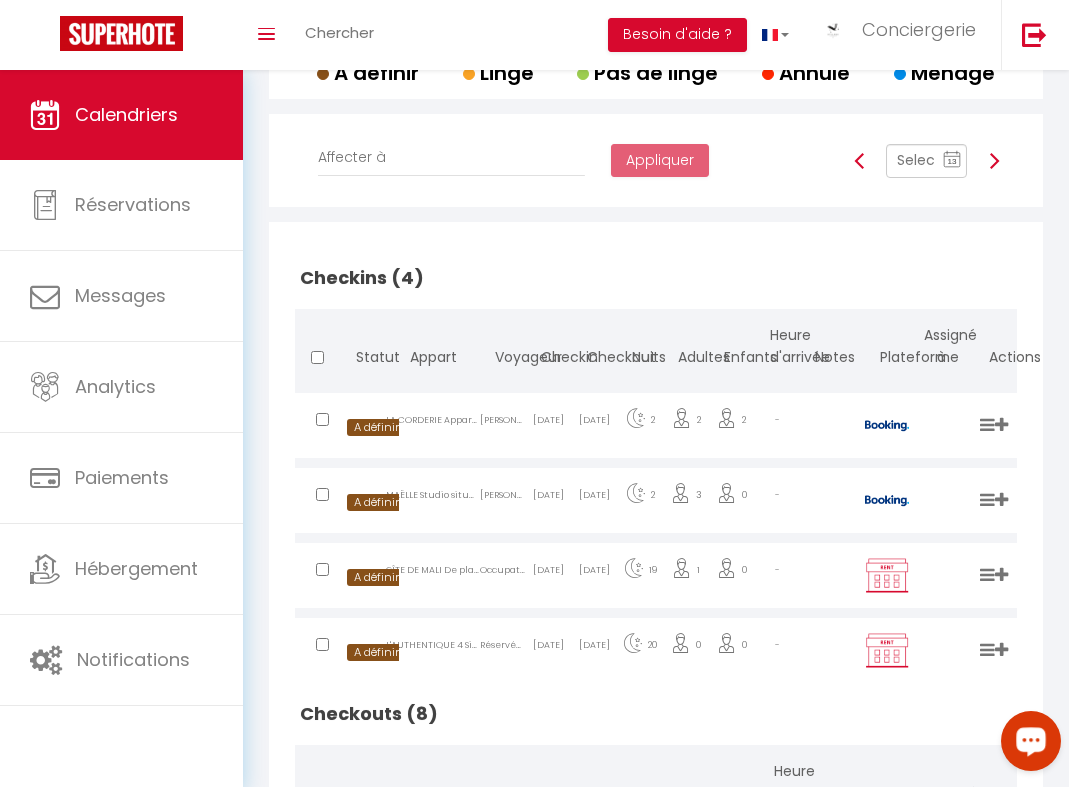 scroll, scrollTop: 305, scrollLeft: 0, axis: vertical 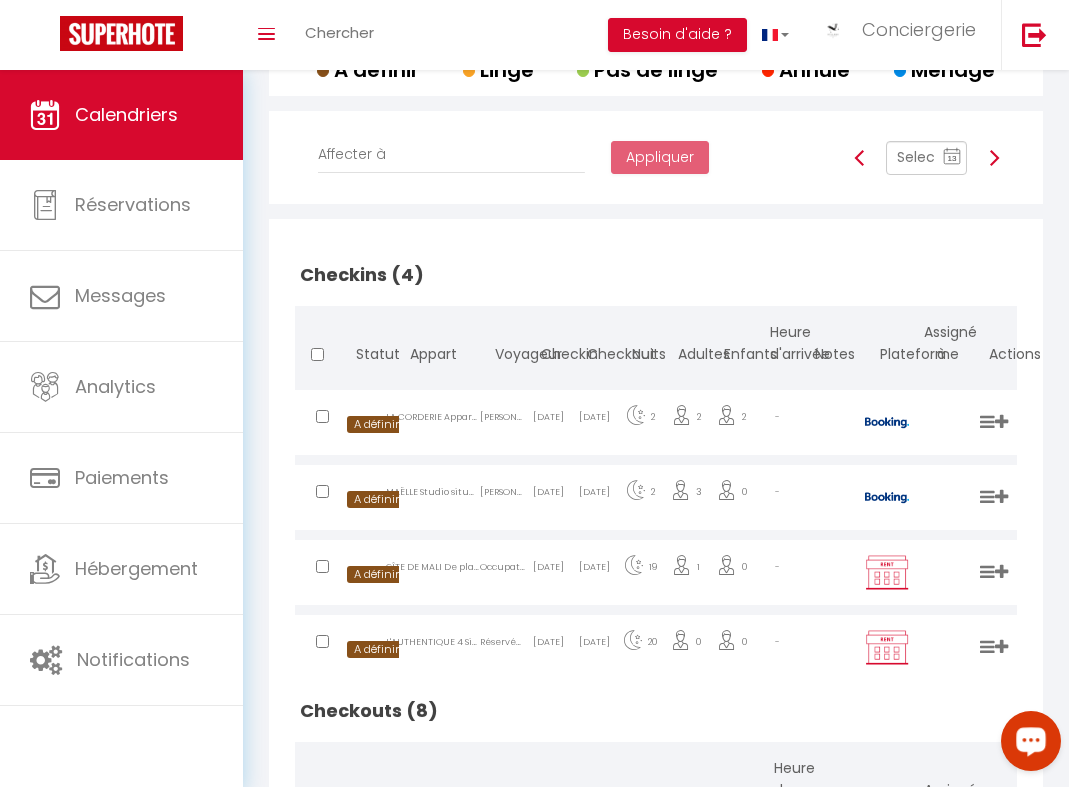 click on "13" 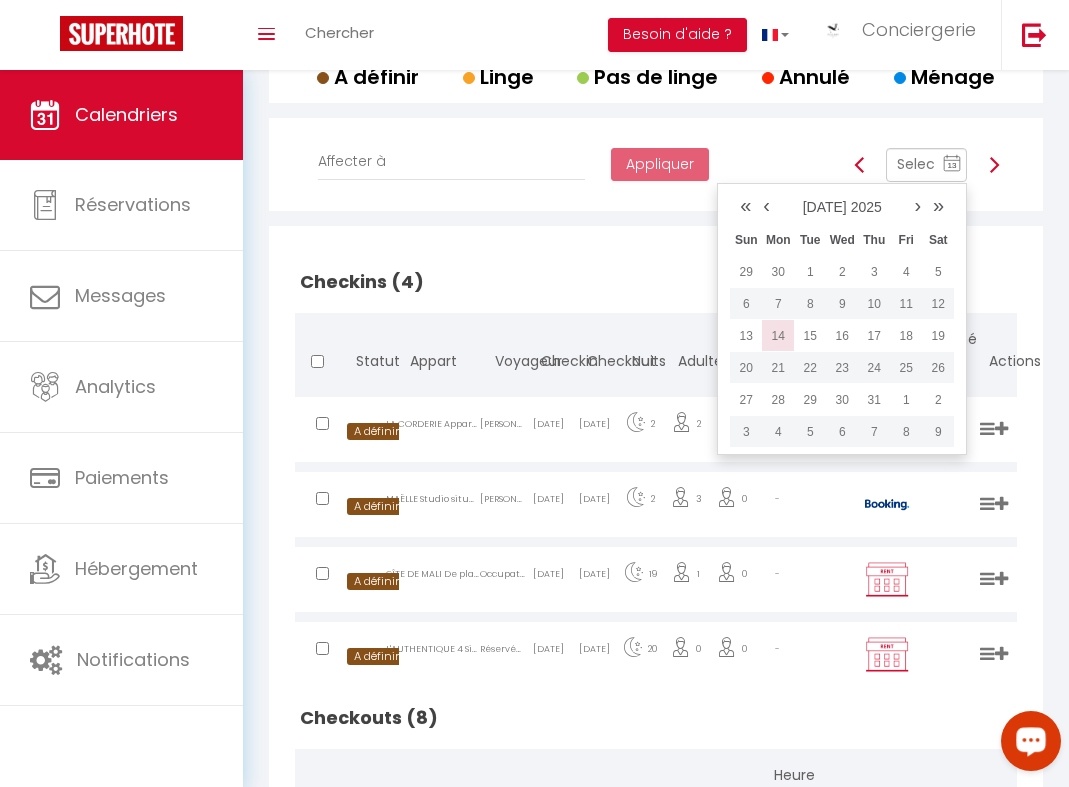 click on "14" at bounding box center (778, 336) 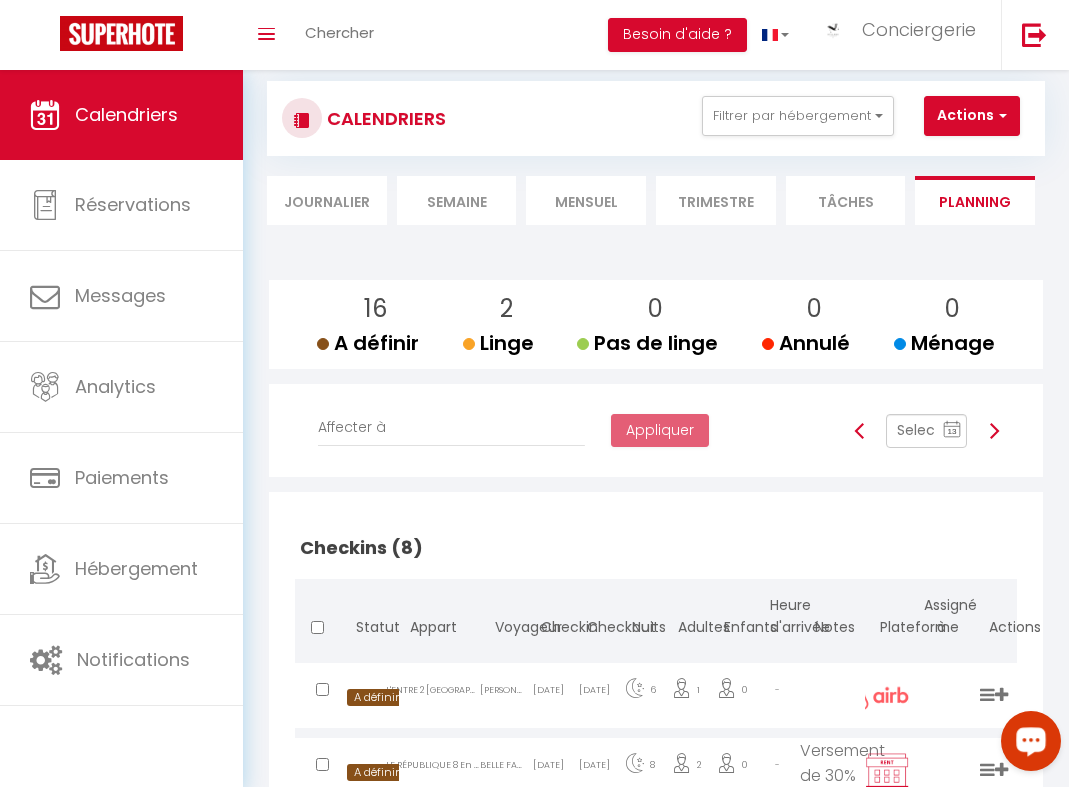 scroll, scrollTop: 0, scrollLeft: 0, axis: both 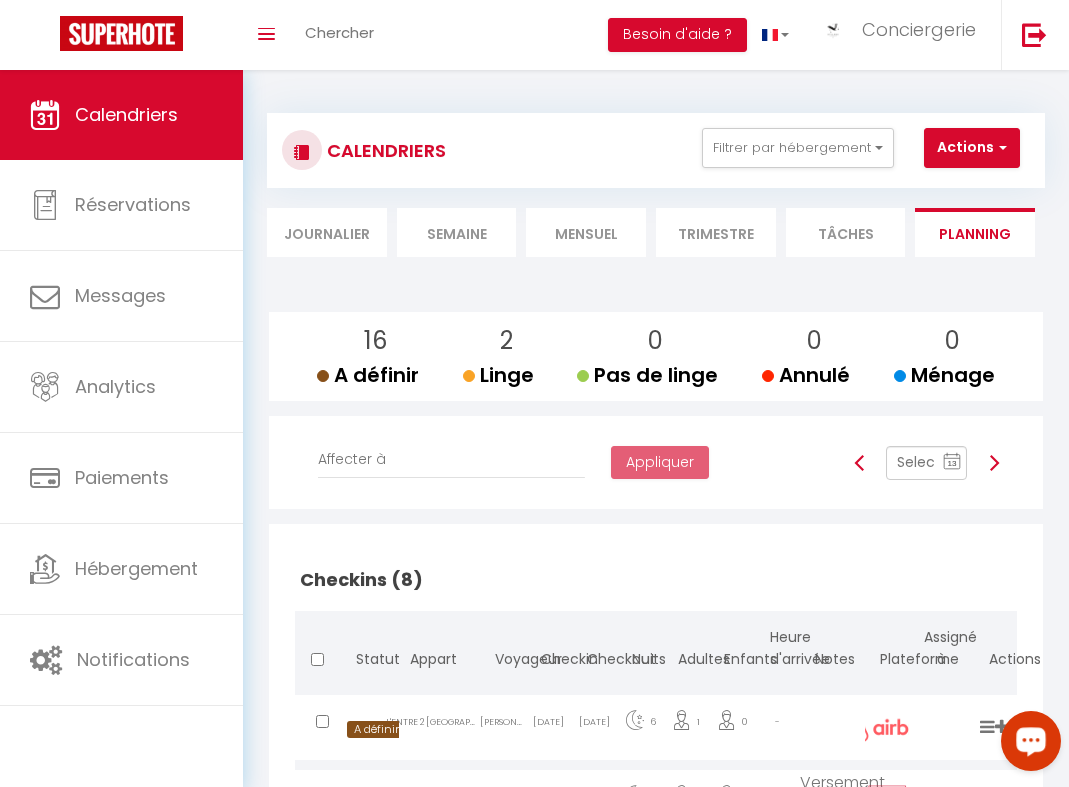 click on "Semaine" at bounding box center [457, 232] 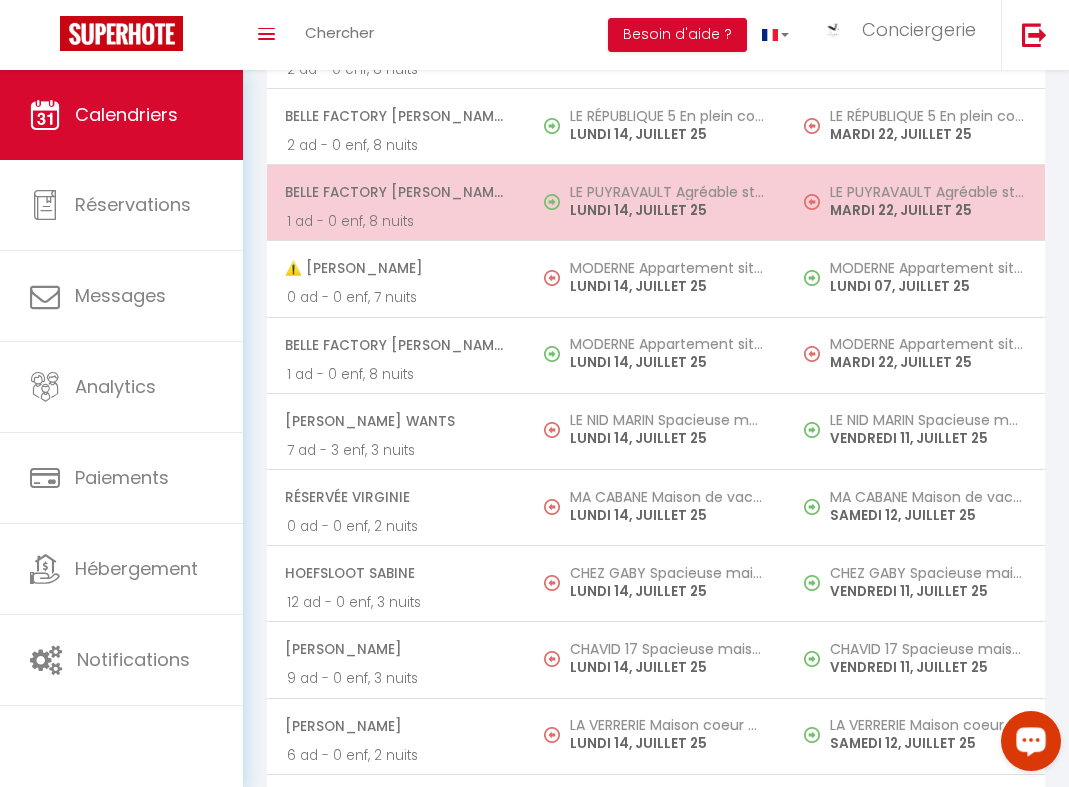 scroll, scrollTop: 588, scrollLeft: 0, axis: vertical 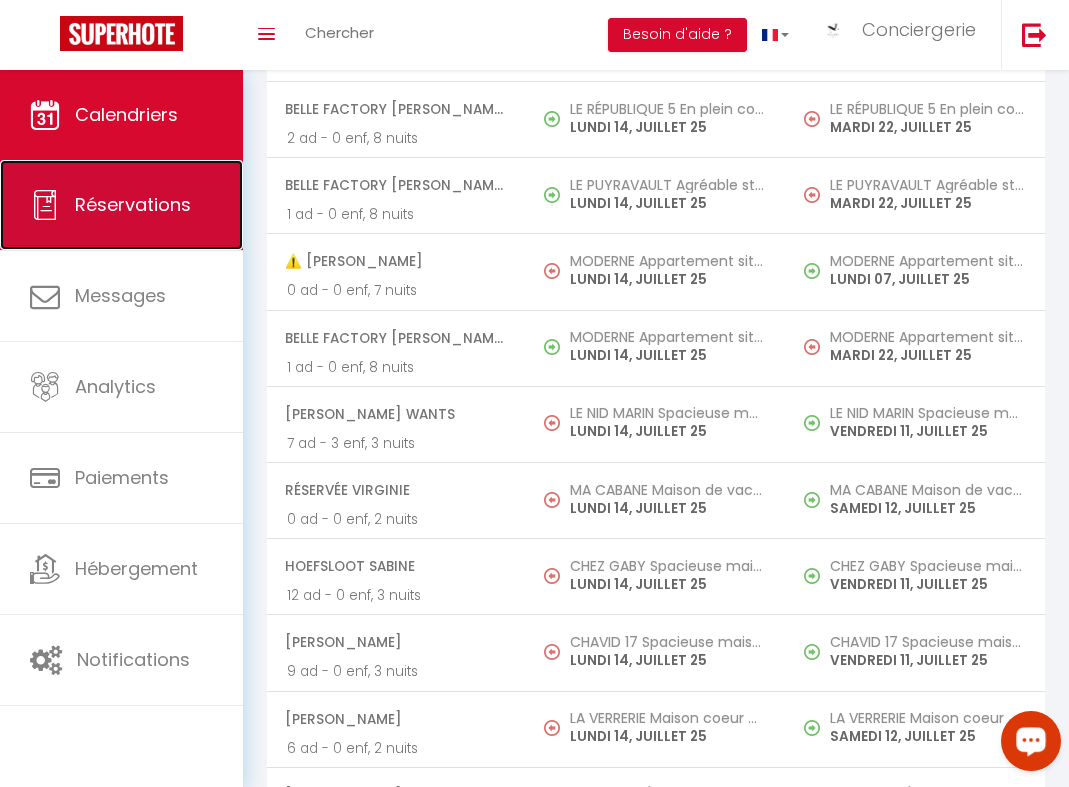 click on "Réservations" at bounding box center [133, 204] 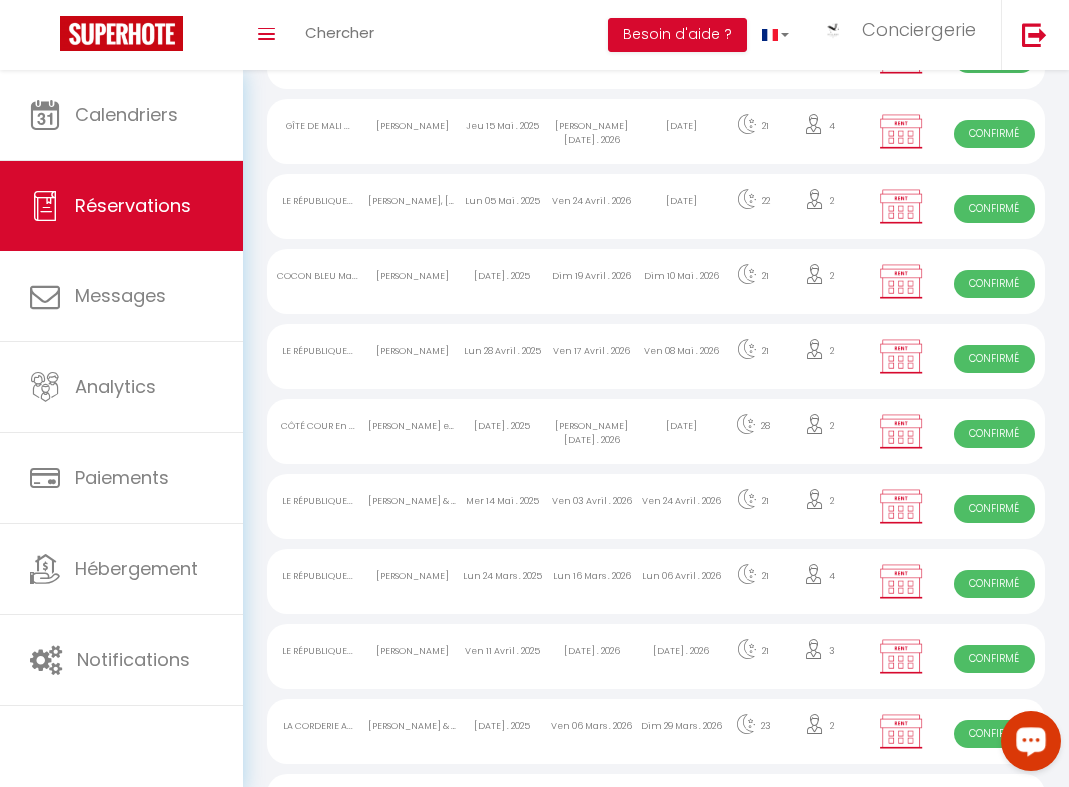 scroll, scrollTop: 0, scrollLeft: 0, axis: both 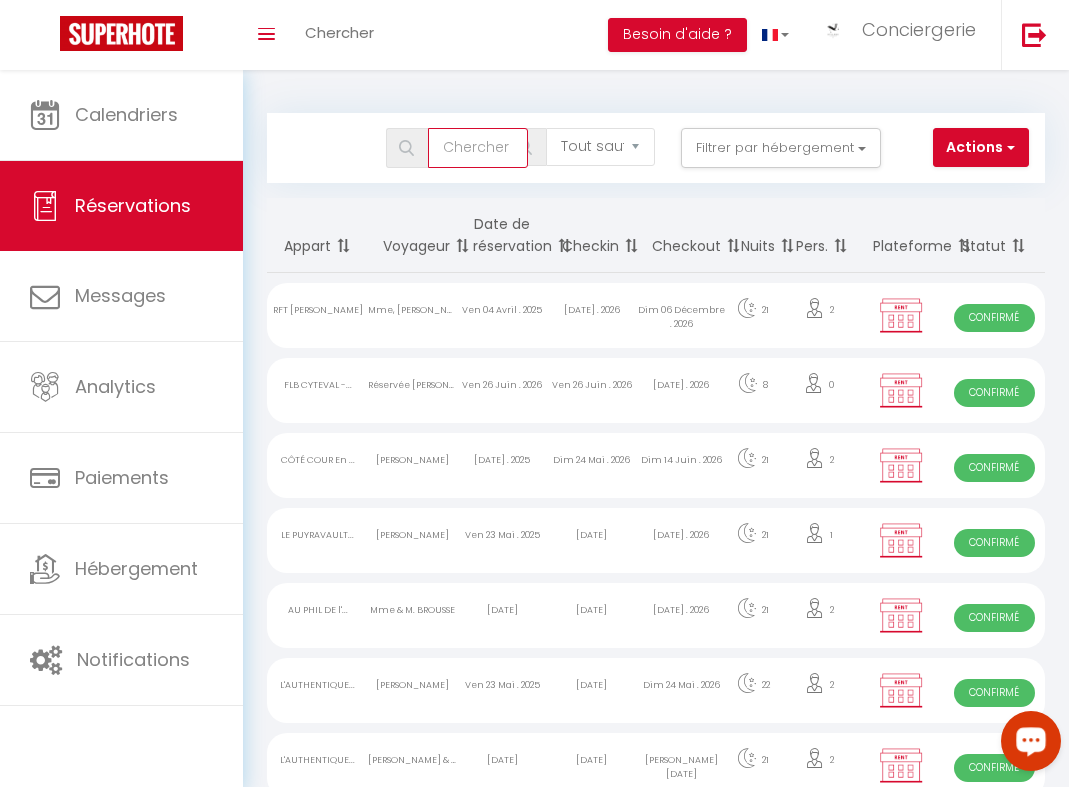 click at bounding box center [478, 148] 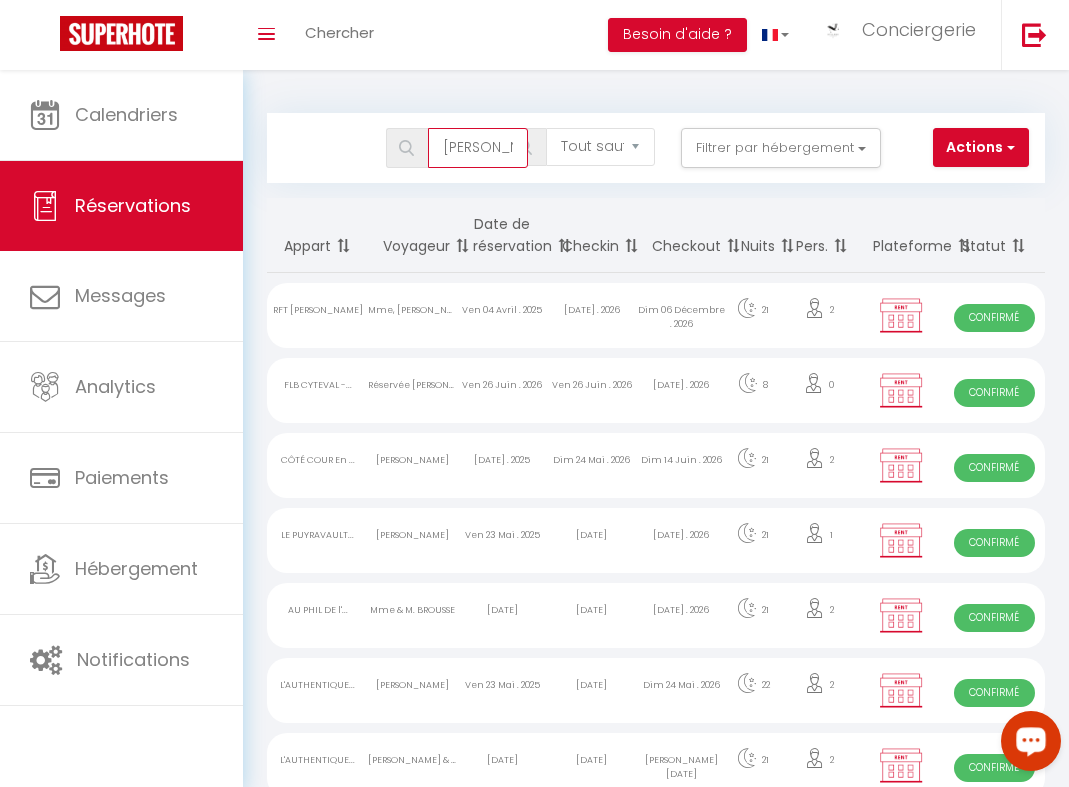 scroll, scrollTop: 0, scrollLeft: 42, axis: horizontal 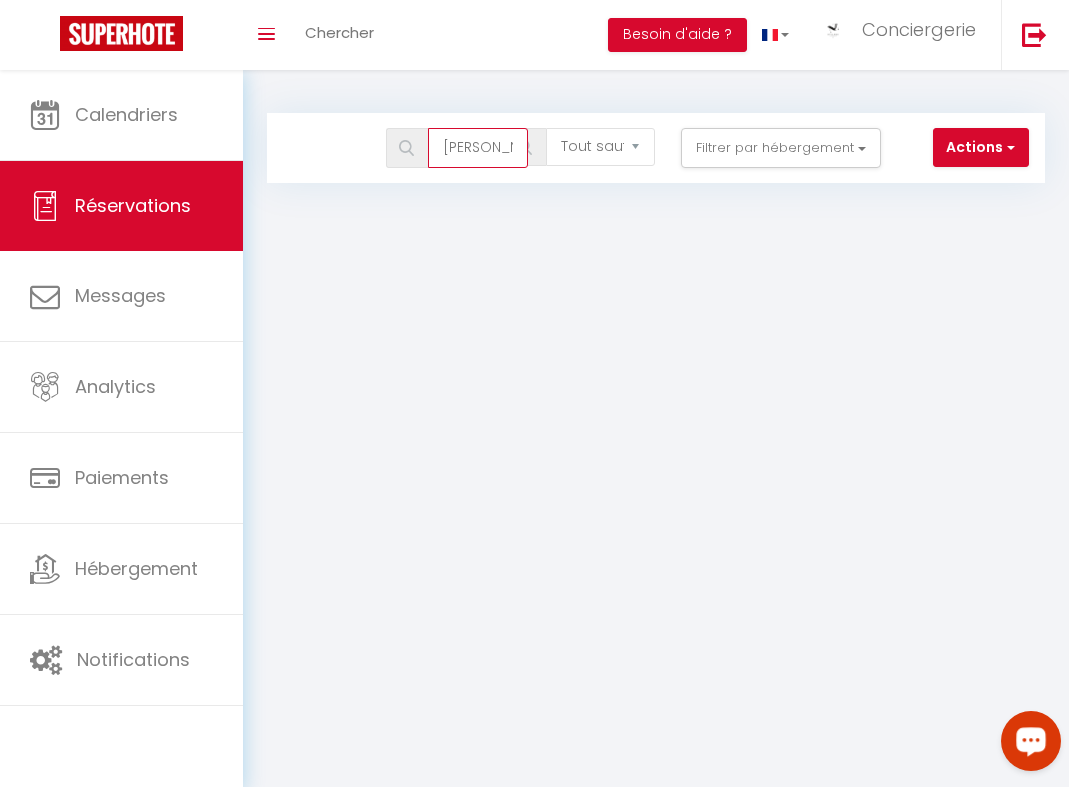 drag, startPoint x: 454, startPoint y: 146, endPoint x: 345, endPoint y: 140, distance: 109.165016 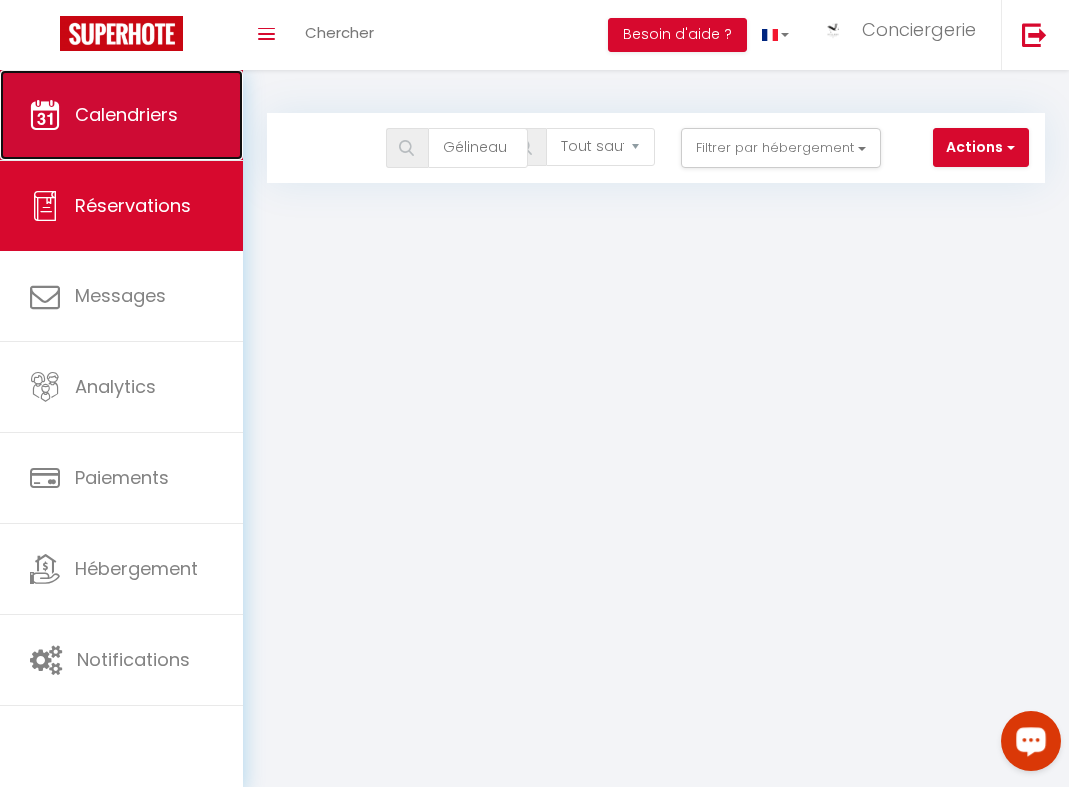 click on "Calendriers" at bounding box center [121, 115] 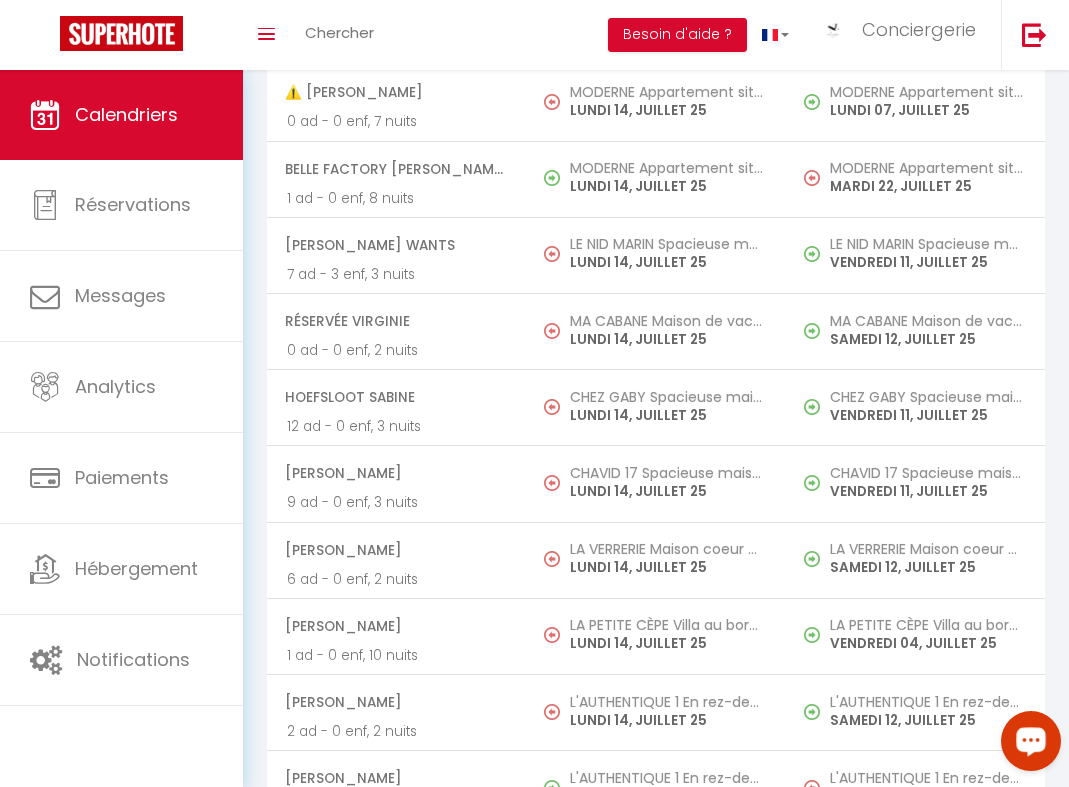 scroll, scrollTop: 760, scrollLeft: 0, axis: vertical 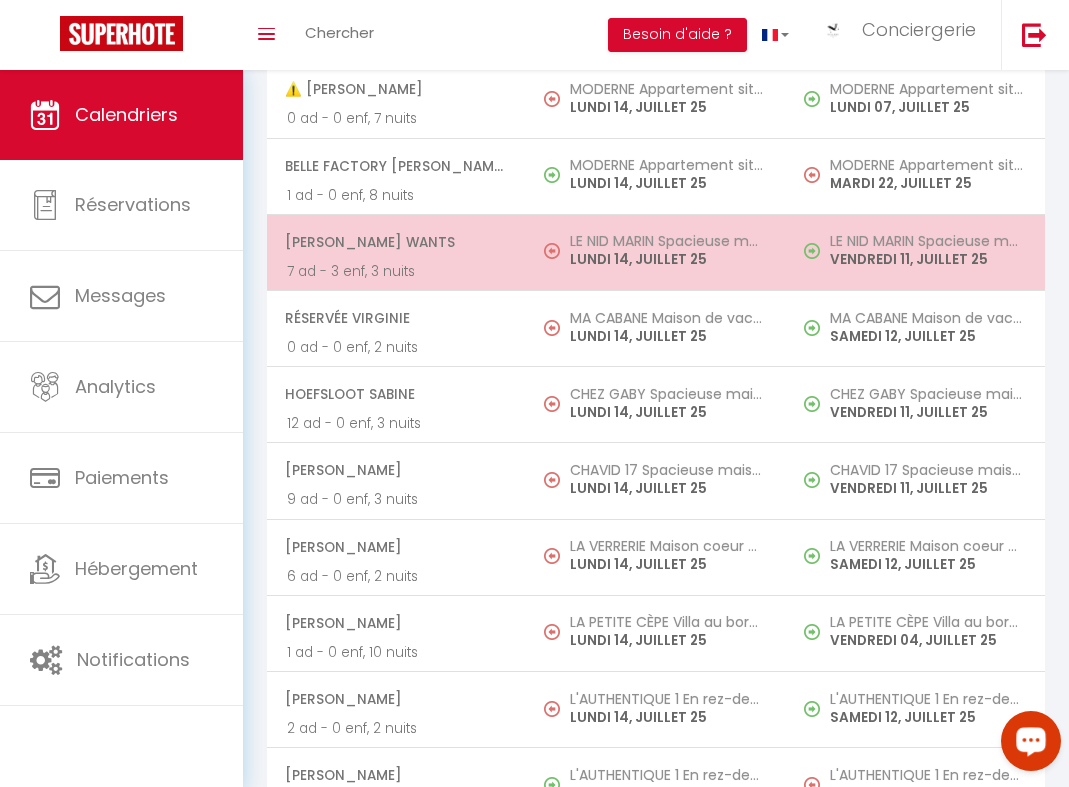 click on "[PERSON_NAME] wants" at bounding box center [395, 242] 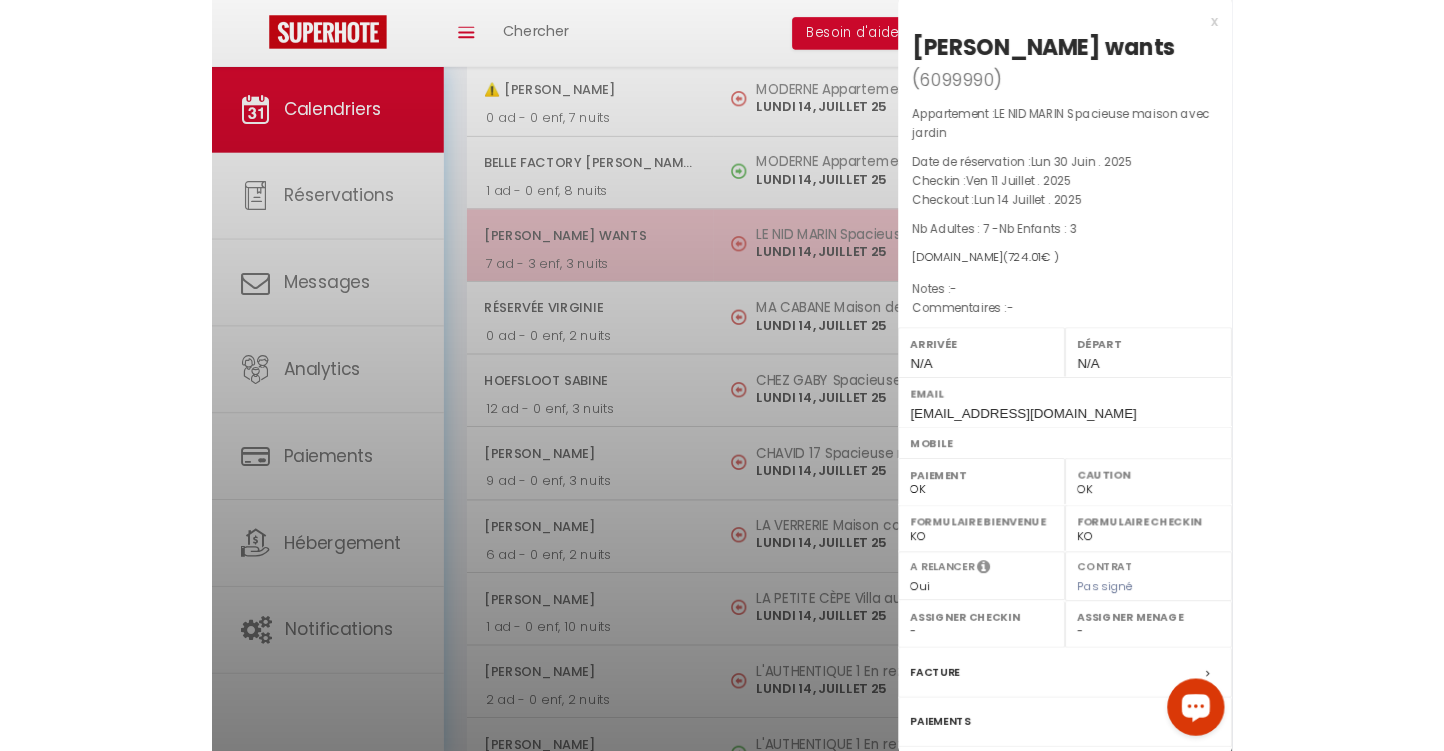 scroll, scrollTop: 753, scrollLeft: 0, axis: vertical 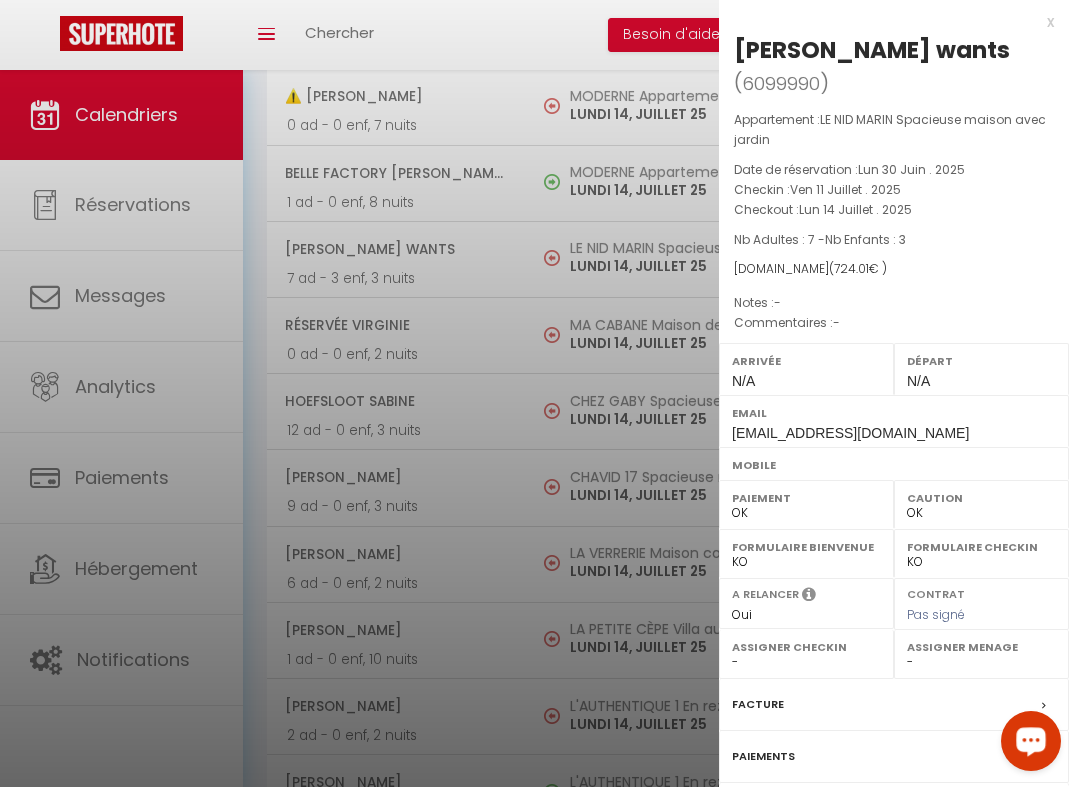 click on "x" at bounding box center (886, 22) 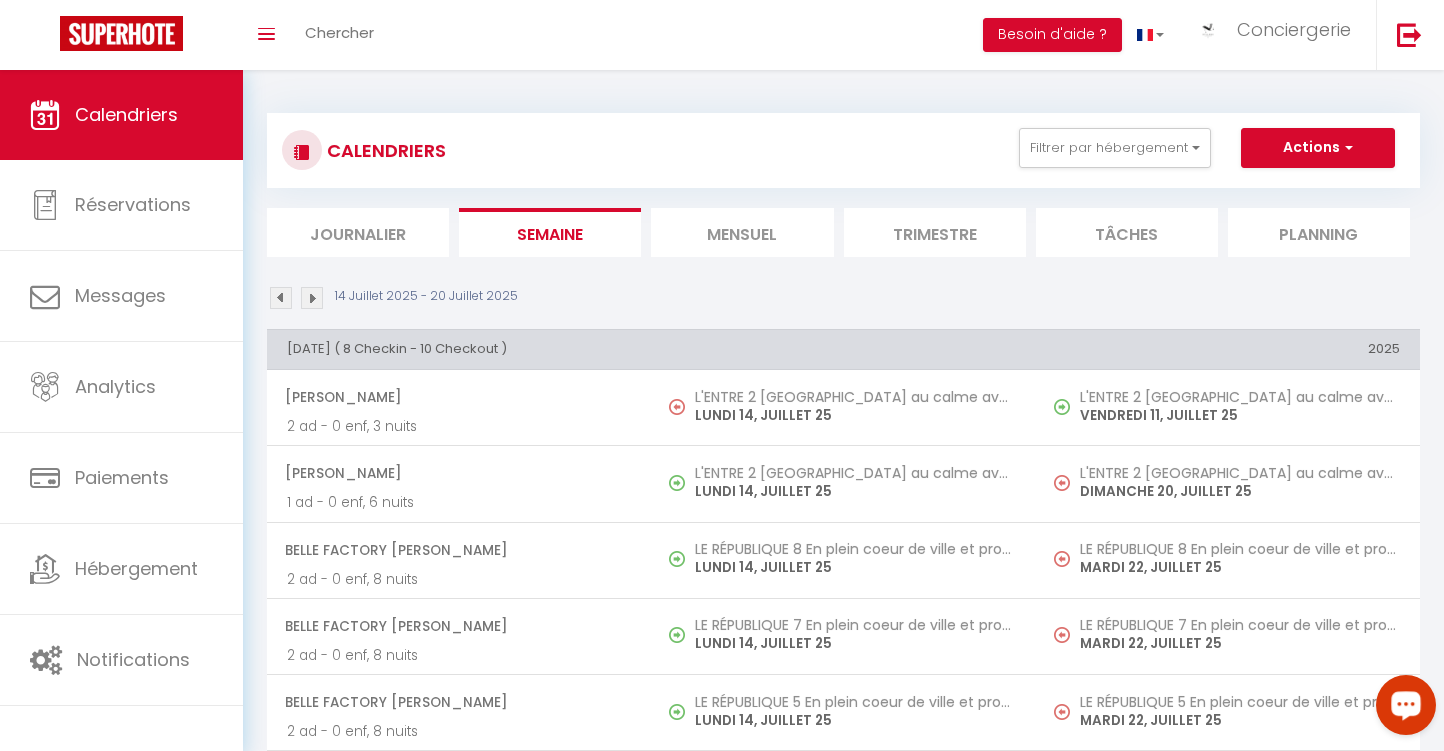scroll, scrollTop: 18, scrollLeft: 0, axis: vertical 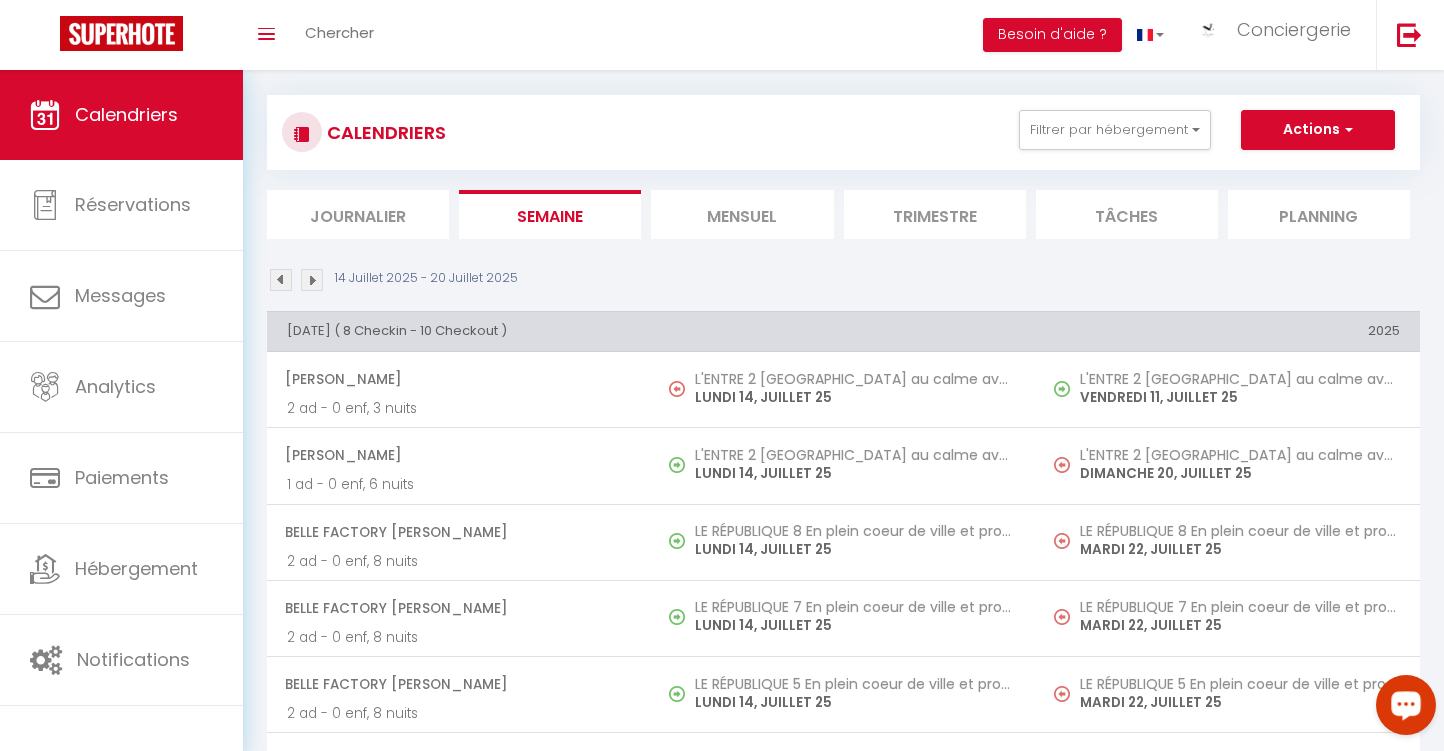 click on "Mensuel" at bounding box center (742, 214) 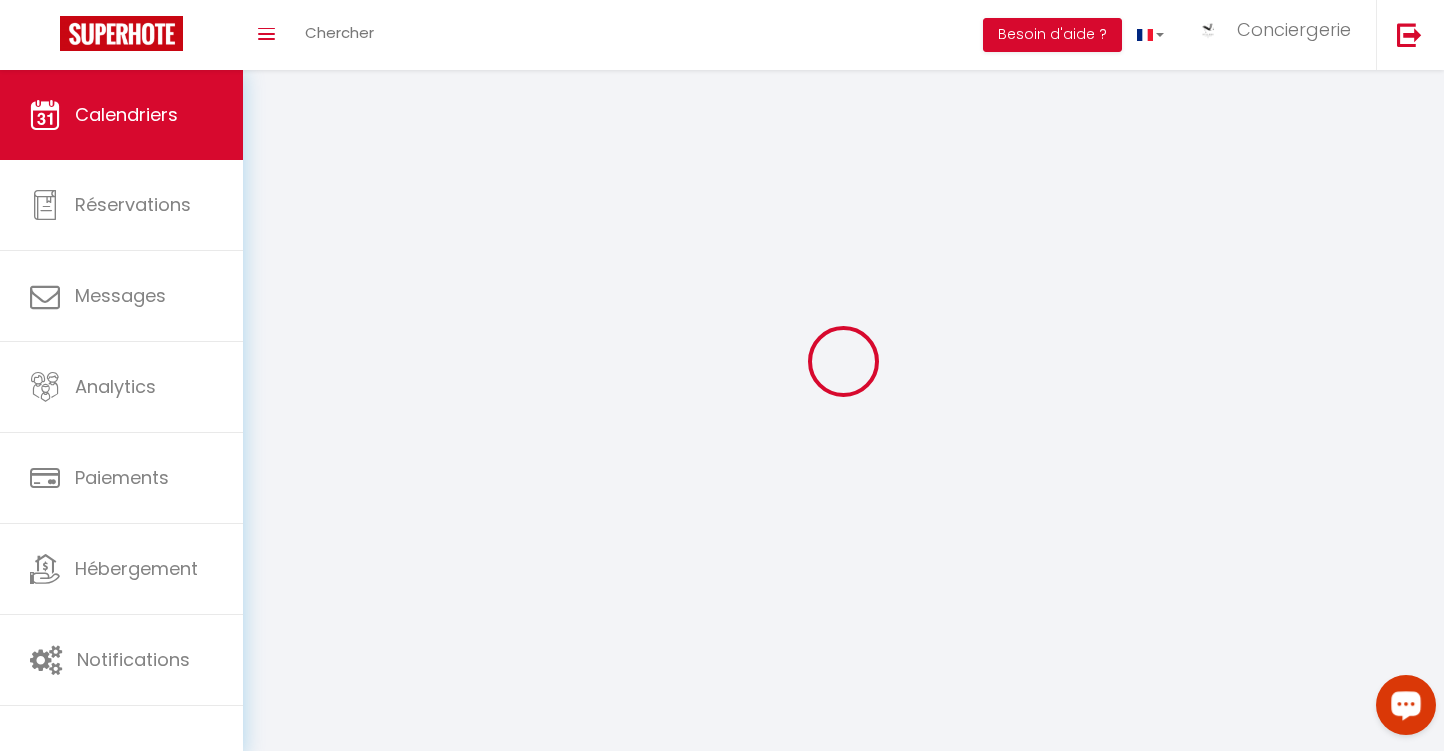 scroll, scrollTop: 16, scrollLeft: 0, axis: vertical 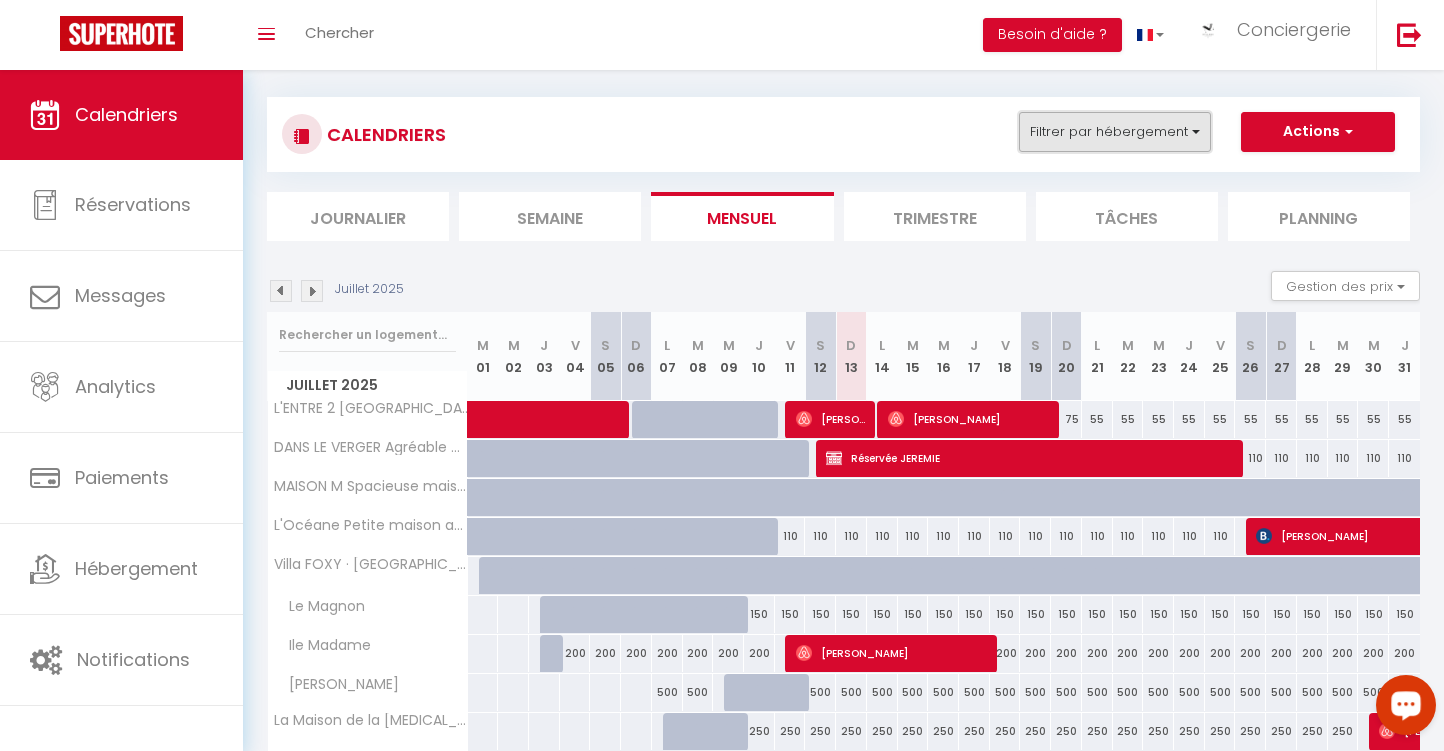 click on "Filtrer par hébergement" at bounding box center (1115, 132) 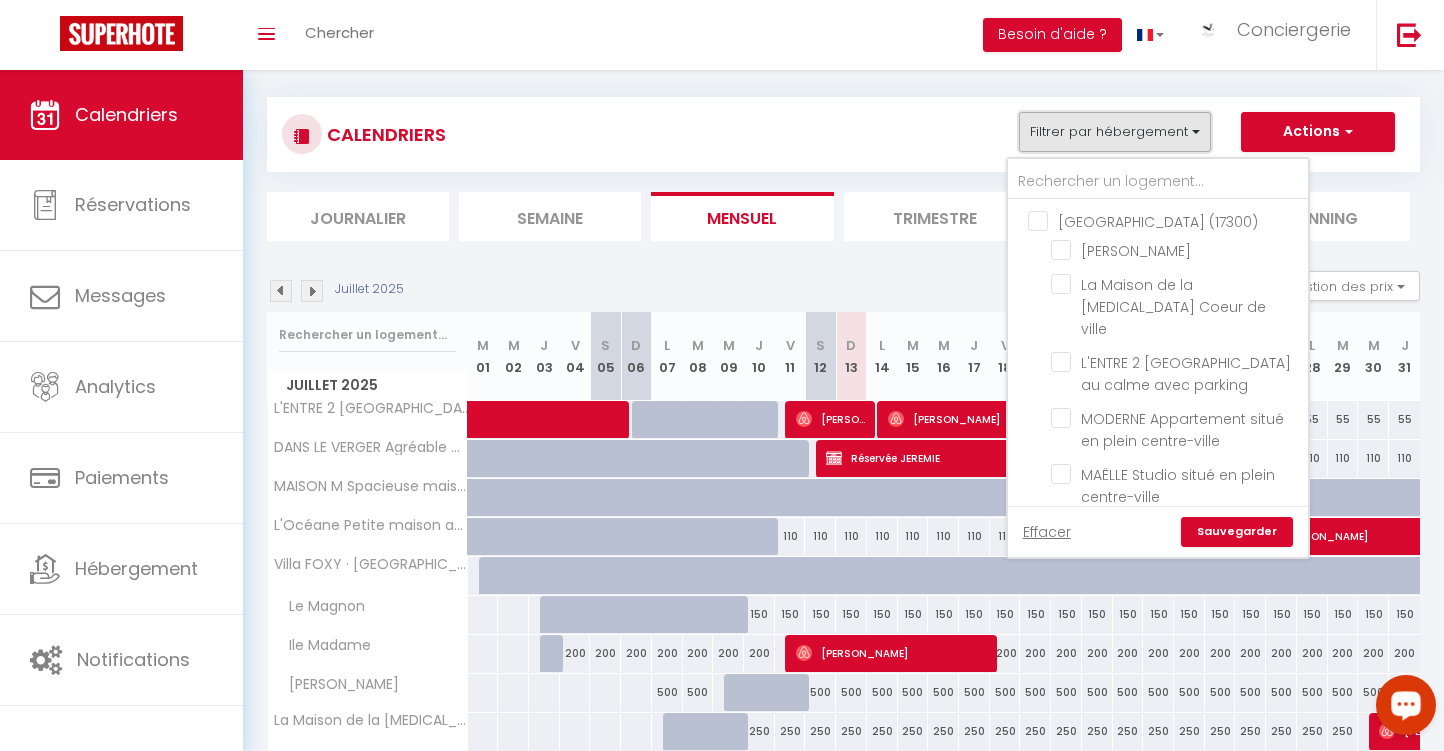 scroll, scrollTop: 13, scrollLeft: 0, axis: vertical 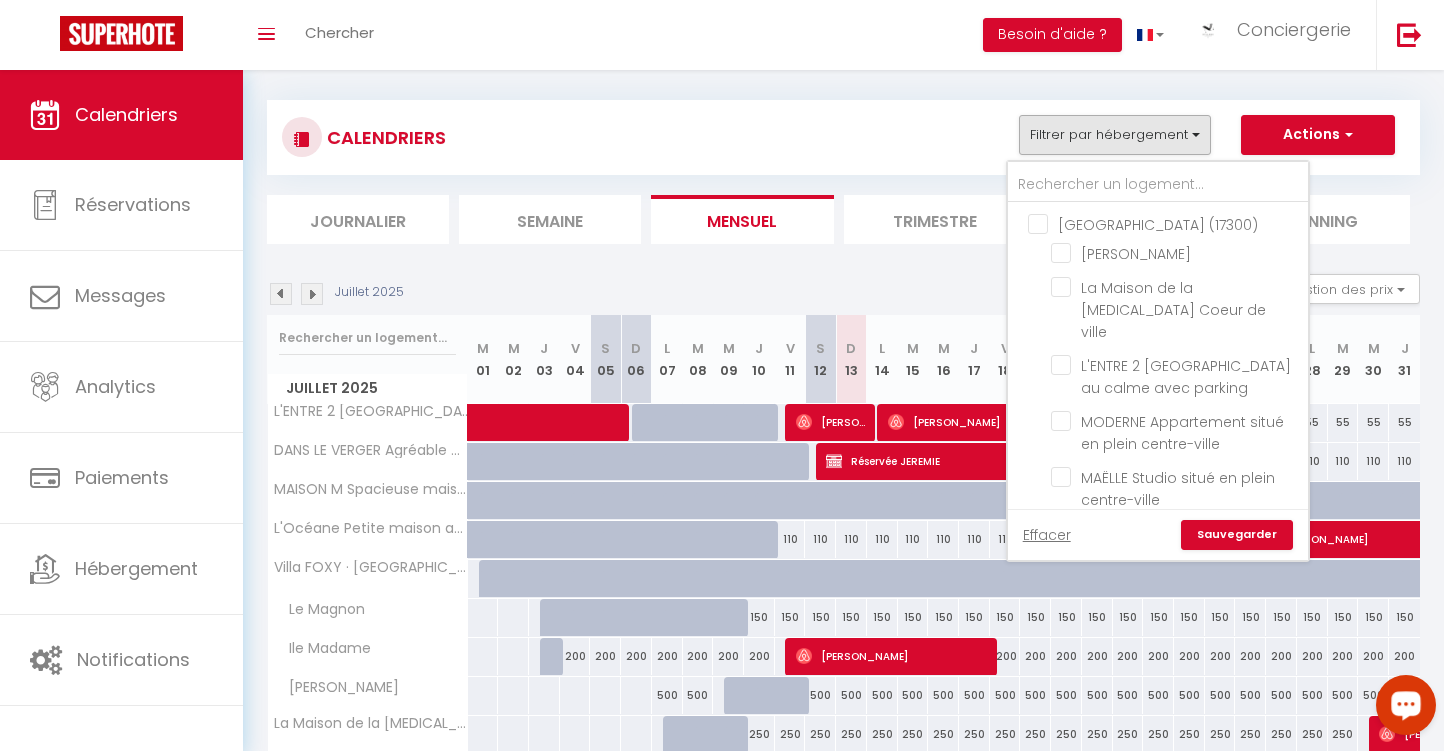 click on "[GEOGRAPHIC_DATA] (17300)" at bounding box center (1178, 223) 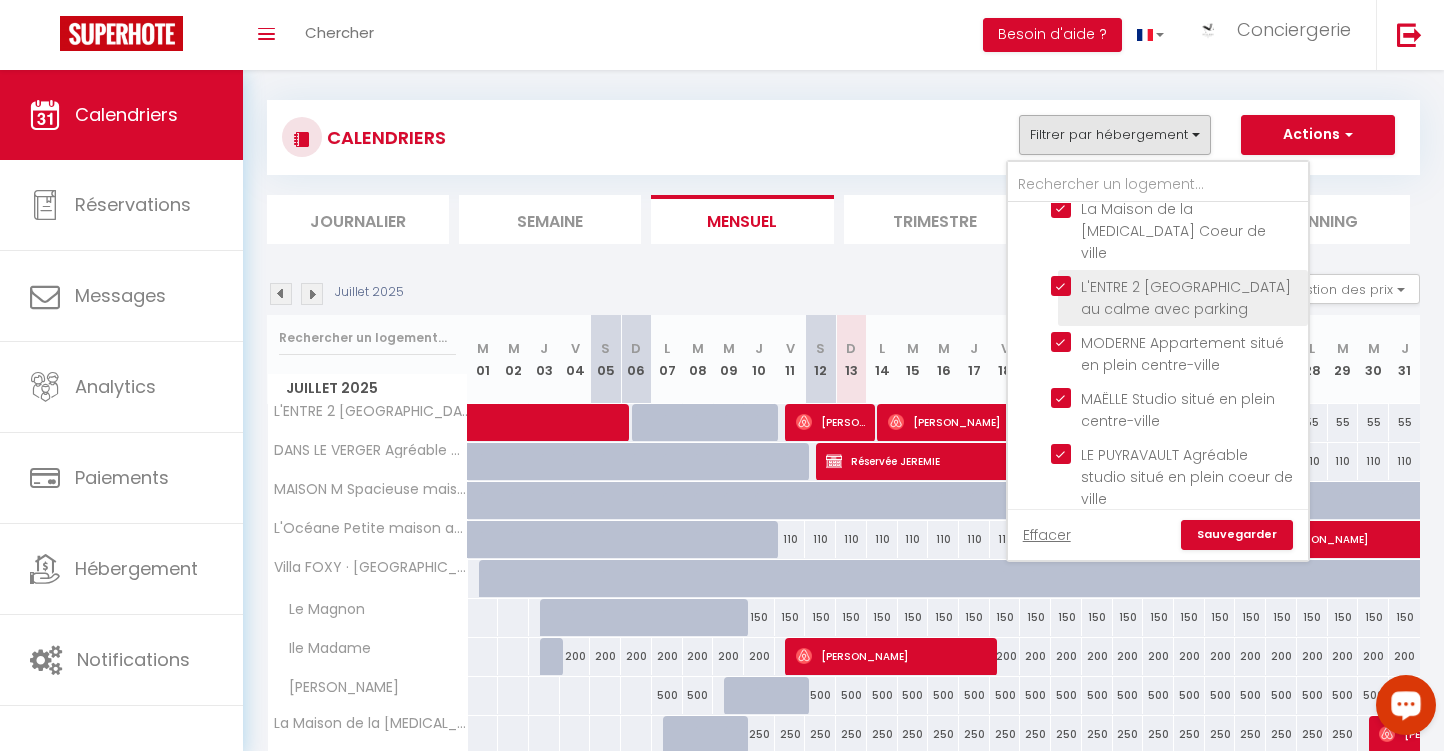 scroll, scrollTop: 0, scrollLeft: 0, axis: both 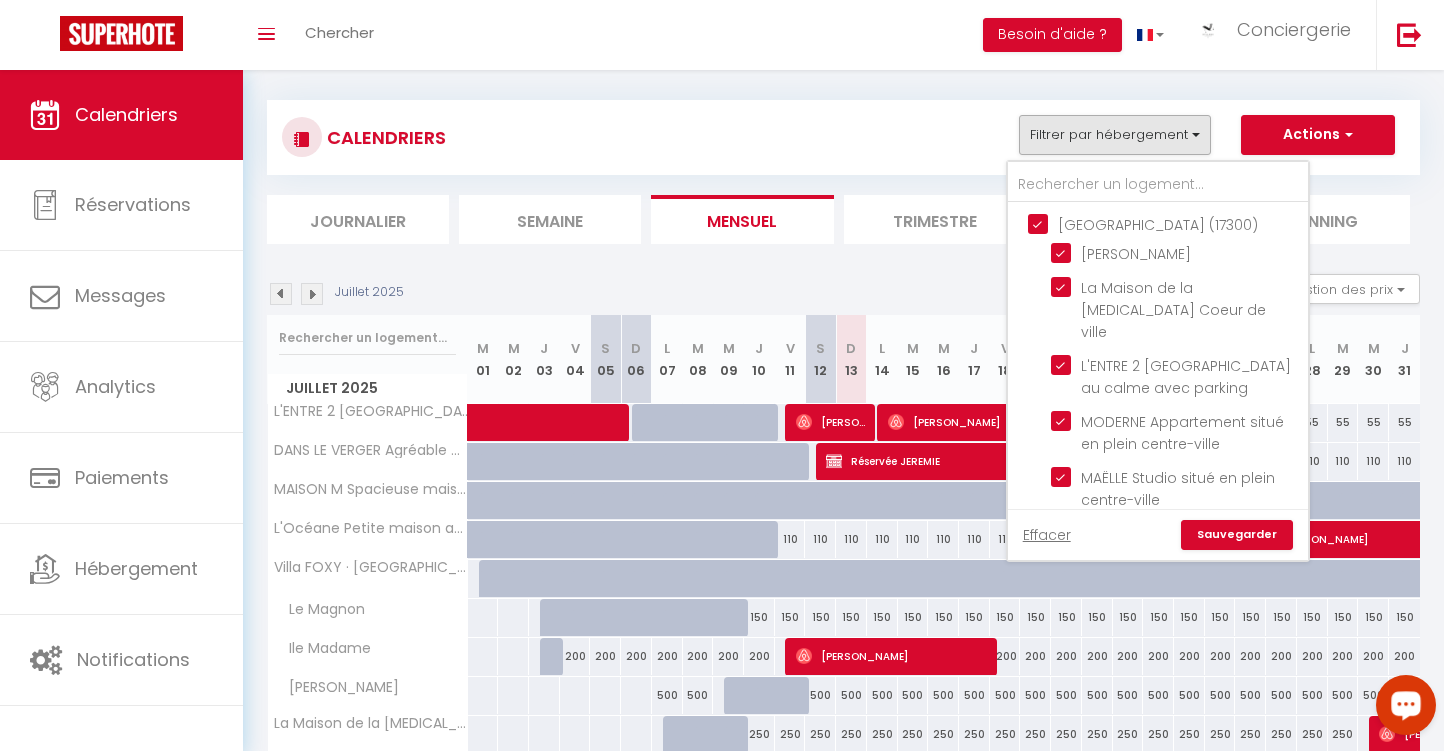 click on "[GEOGRAPHIC_DATA] (17300)" at bounding box center (1178, 223) 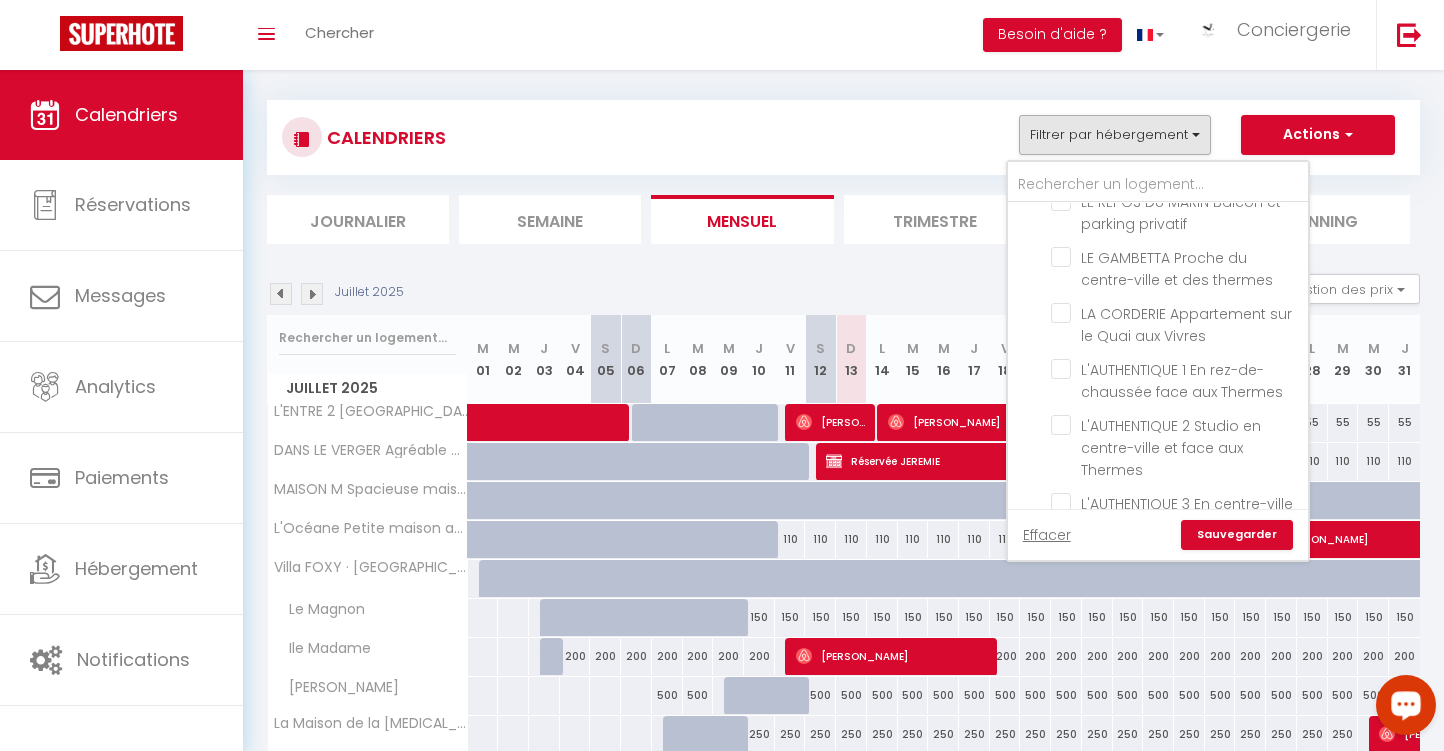 scroll, scrollTop: 704, scrollLeft: 0, axis: vertical 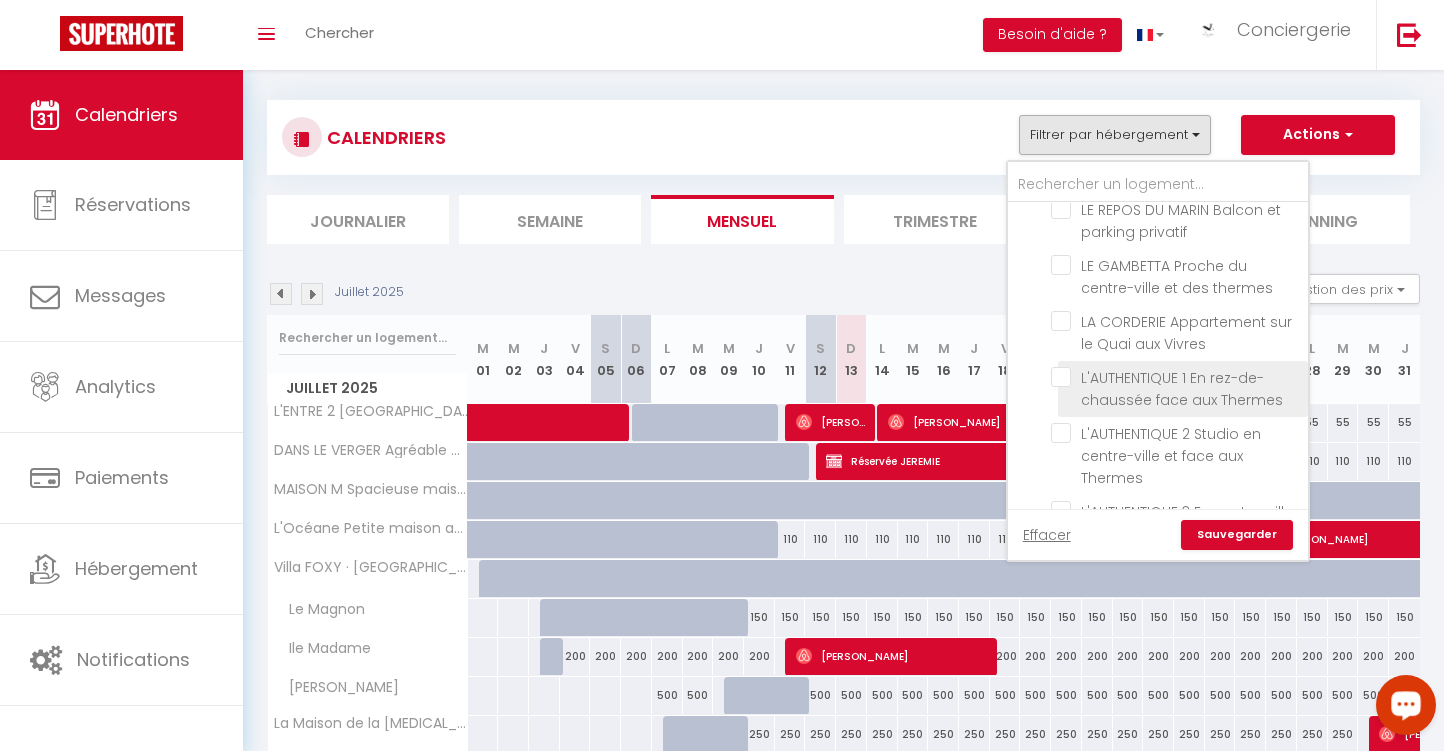 click on "L'AUTHENTIQUE 1 En rez-de-chaussée face aux Thermes" at bounding box center [1176, 377] 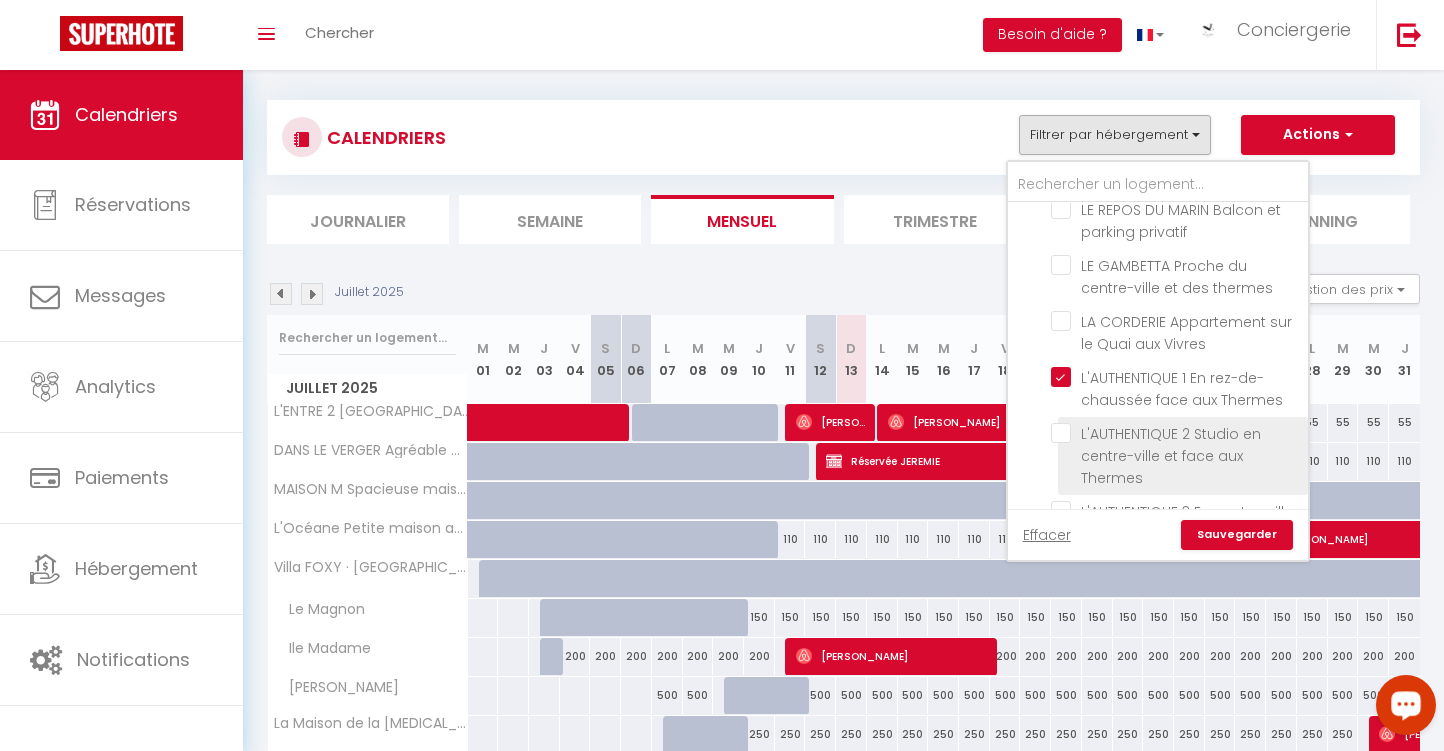 click on "L'AUTHENTIQUE 2 Studio en centre-ville et face aux Thermes" at bounding box center (1176, 433) 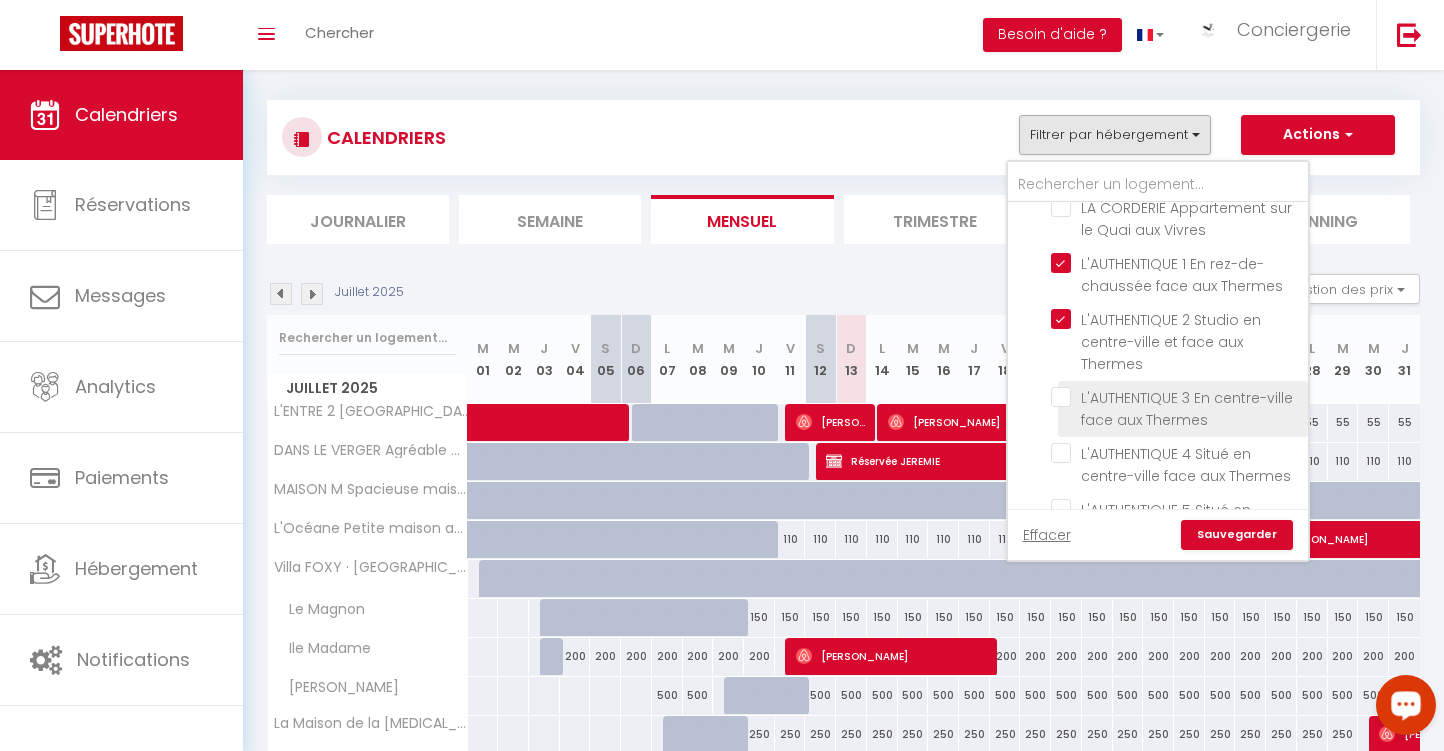 scroll, scrollTop: 816, scrollLeft: 0, axis: vertical 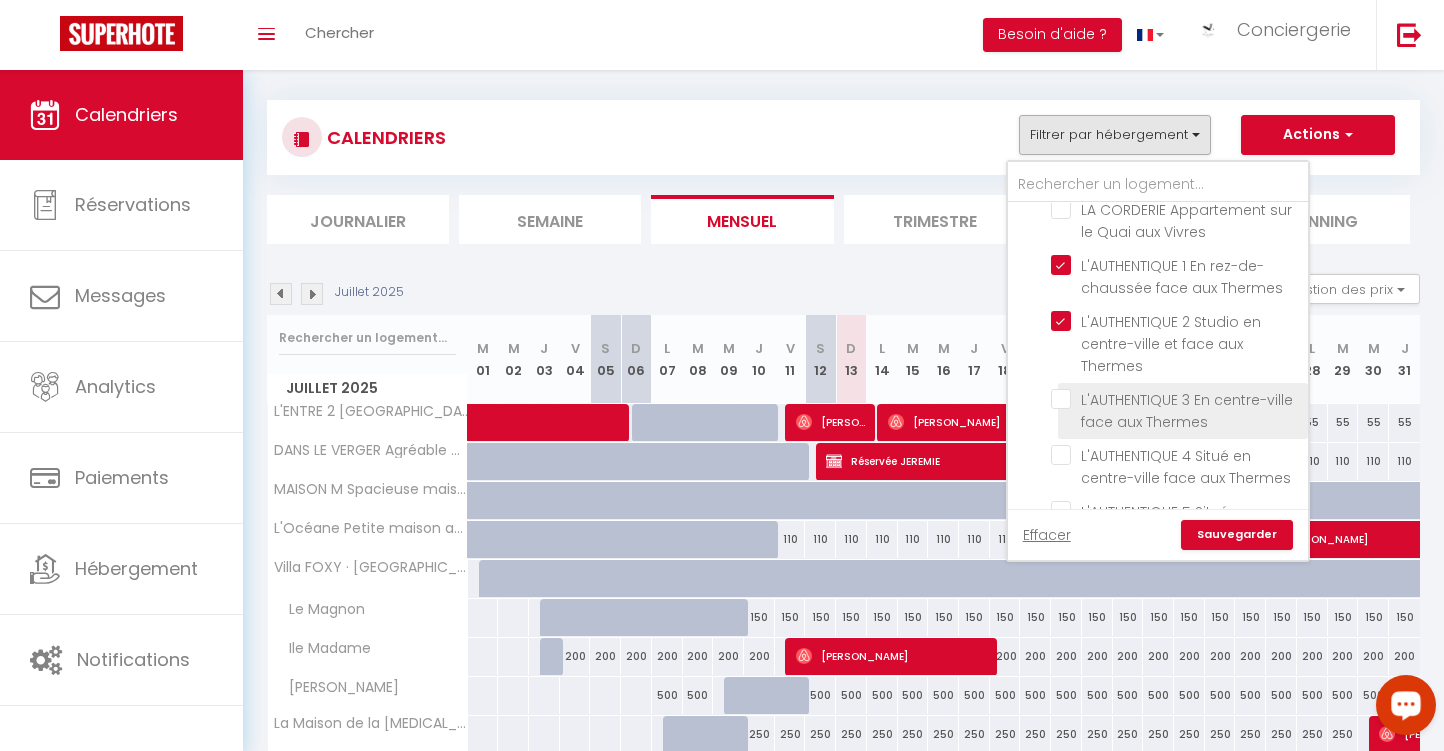 click on "L'AUTHENTIQUE 3 En centre-ville face aux Thermes" at bounding box center (1176, 399) 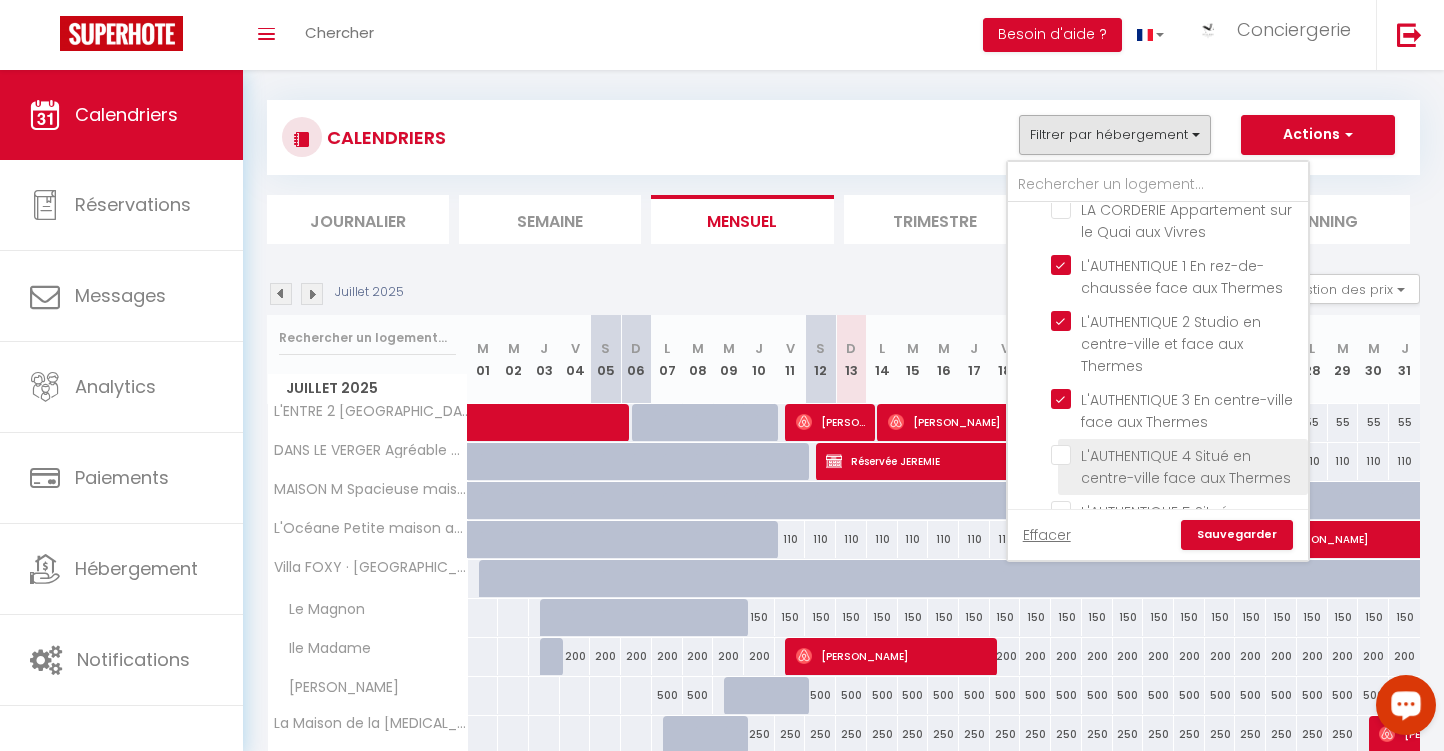 drag, startPoint x: 1068, startPoint y: 404, endPoint x: 1068, endPoint y: 429, distance: 25 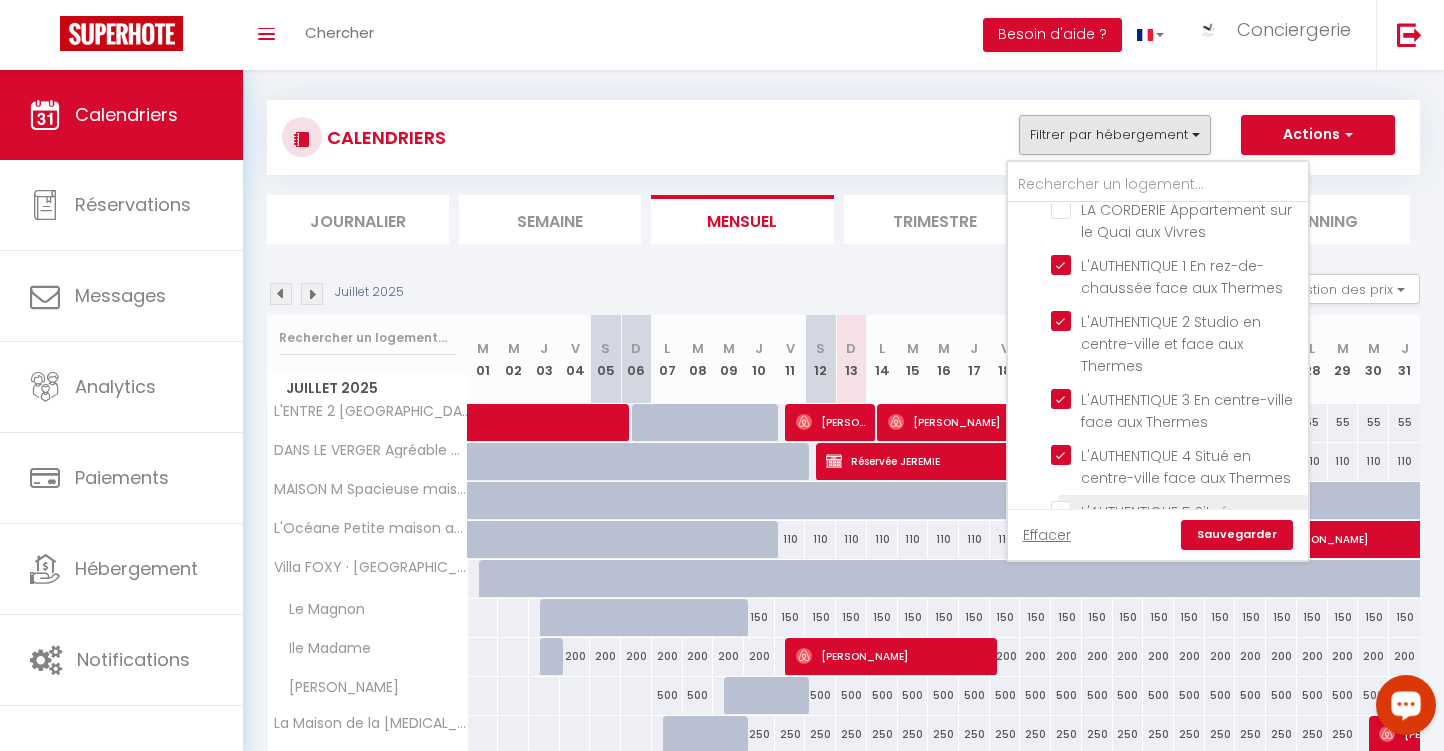 drag, startPoint x: 1064, startPoint y: 463, endPoint x: 1083, endPoint y: 483, distance: 27.58623 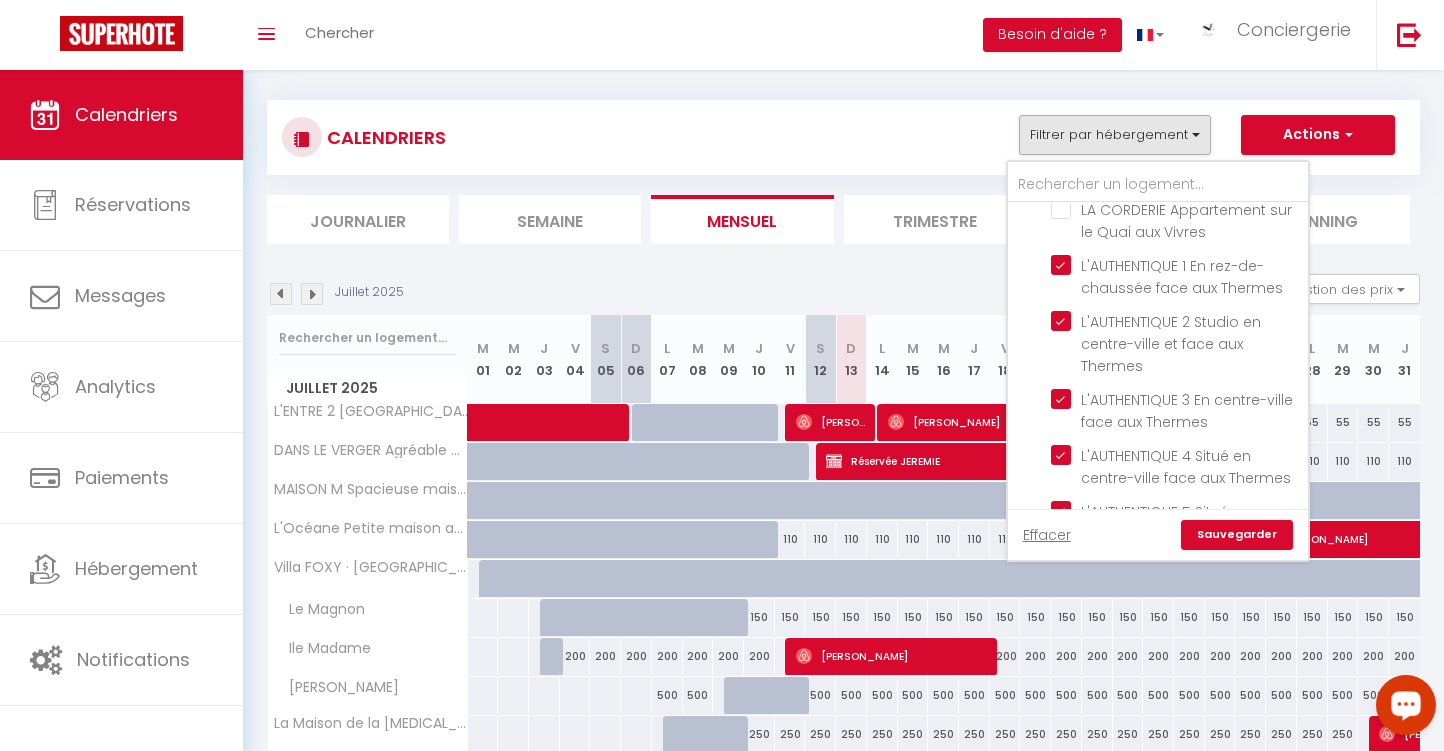 click on "Sauvegarder" at bounding box center [1237, 535] 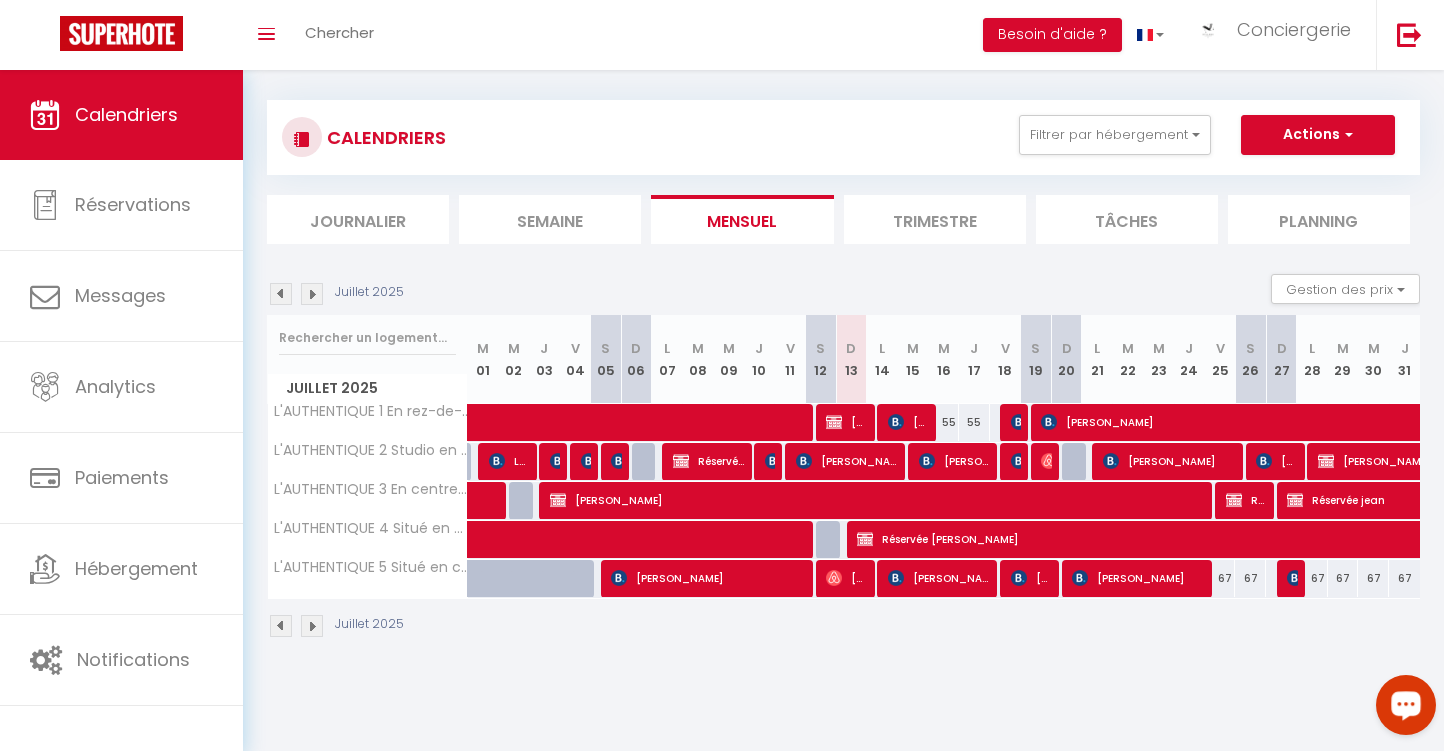 click at bounding box center (312, 294) 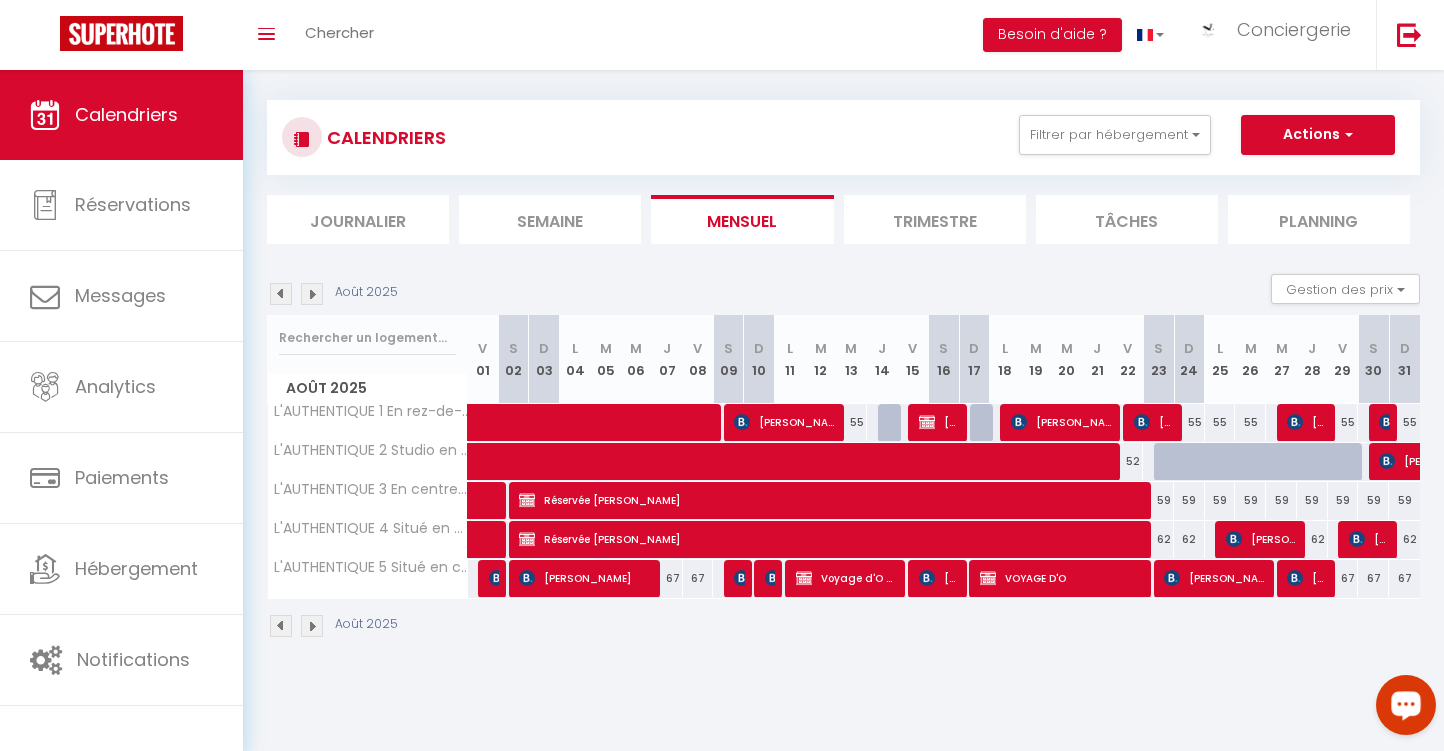 click at bounding box center (312, 294) 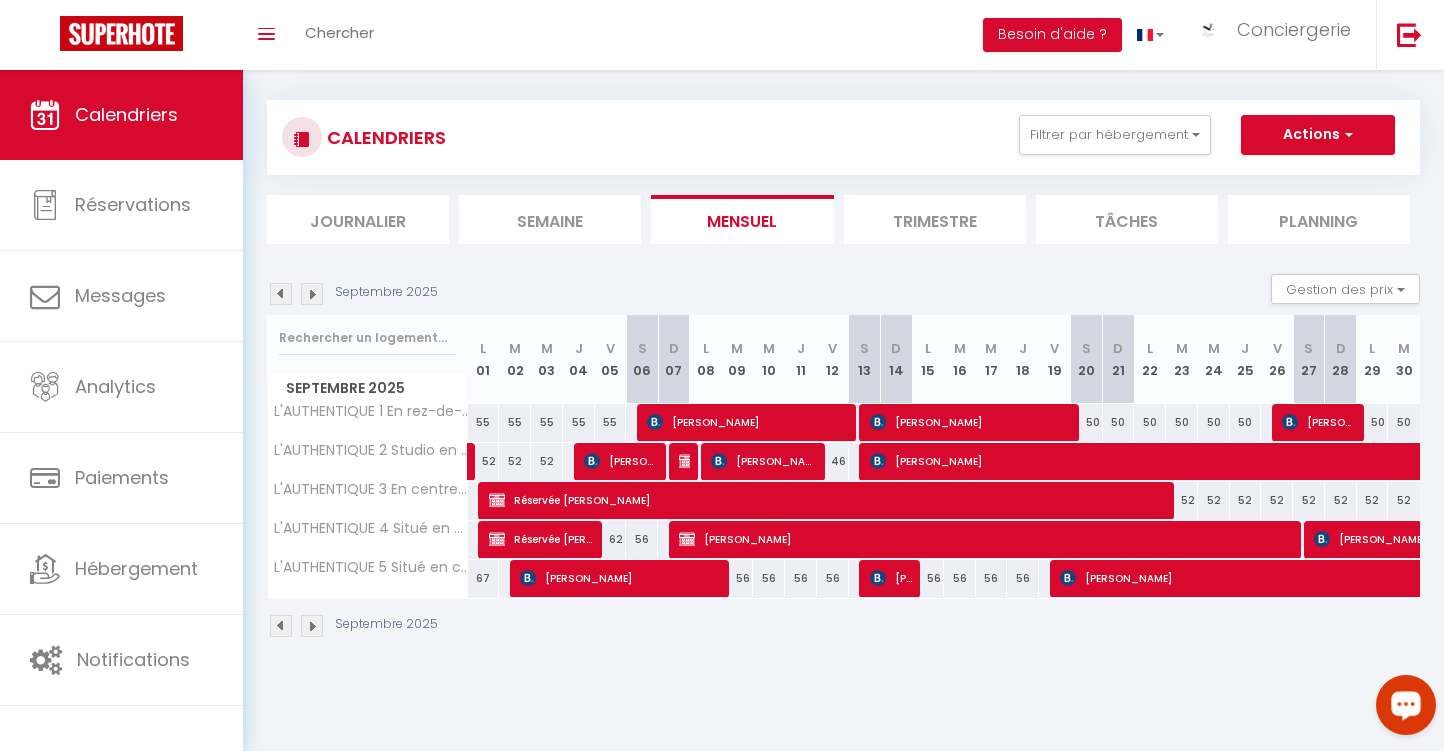 click at bounding box center [281, 294] 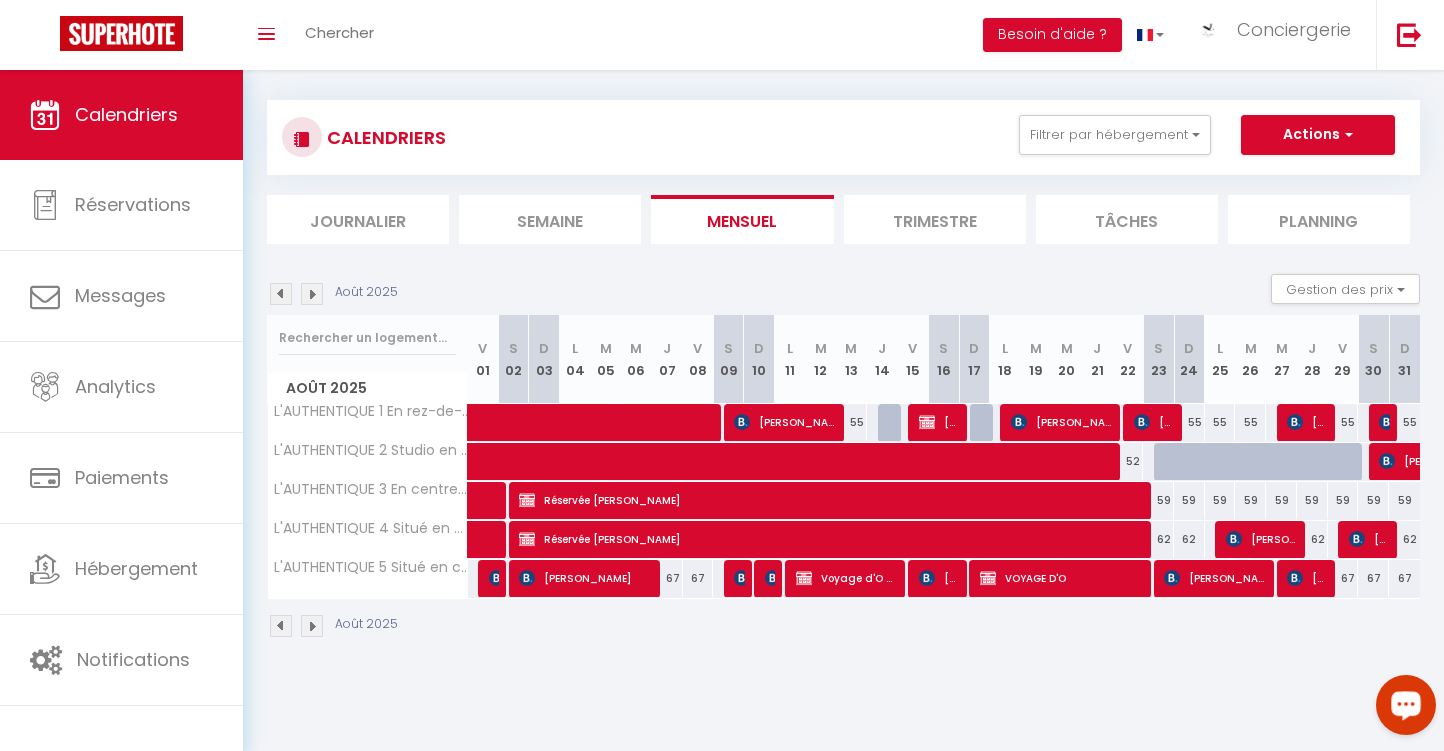 click at bounding box center [281, 294] 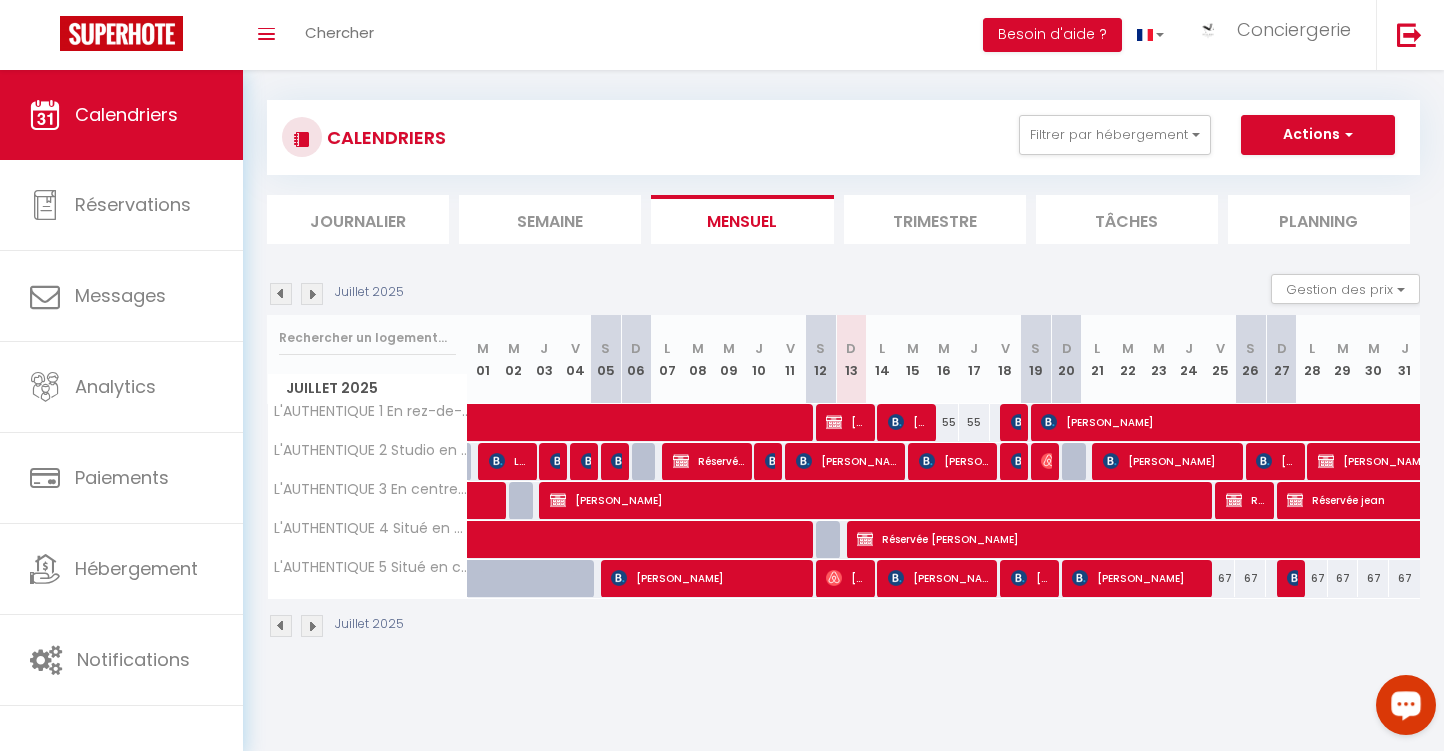 click at bounding box center (281, 294) 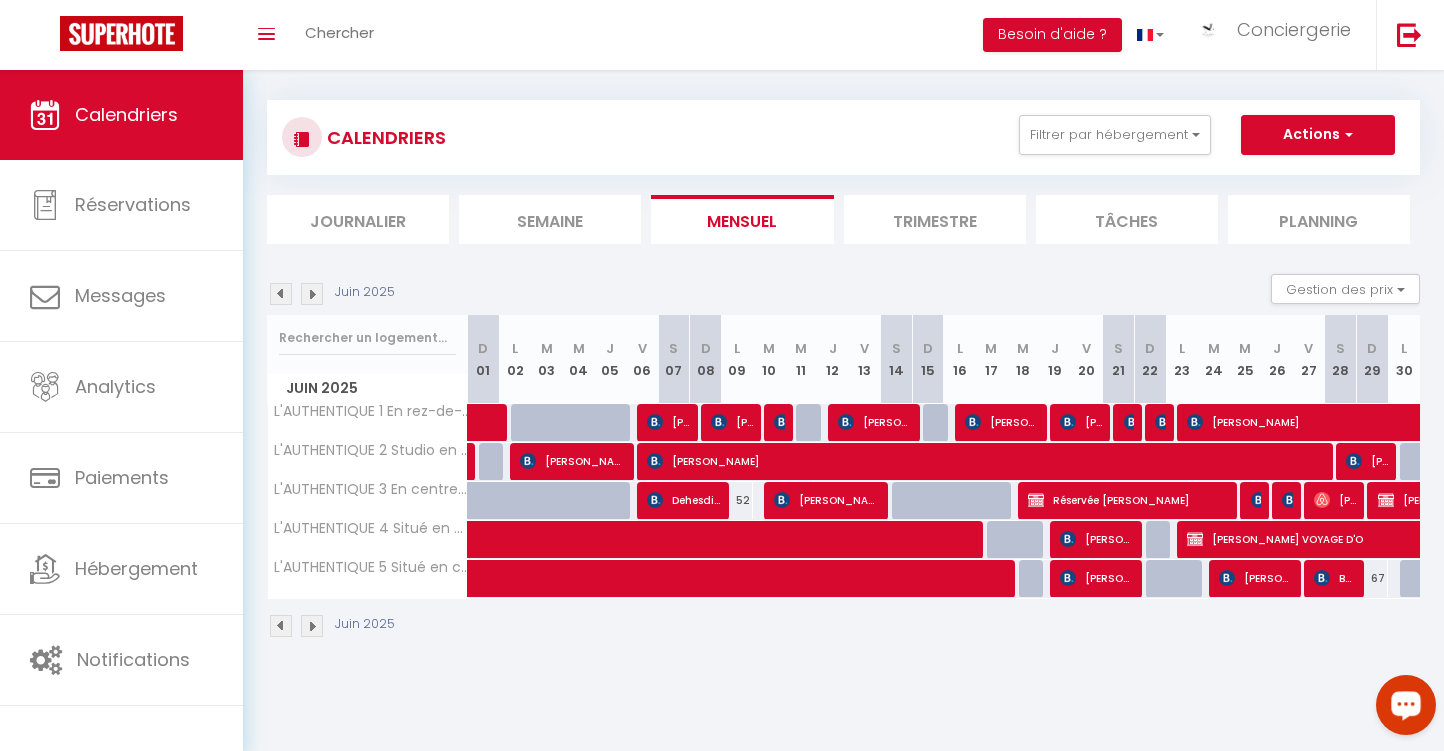 click at bounding box center [281, 294] 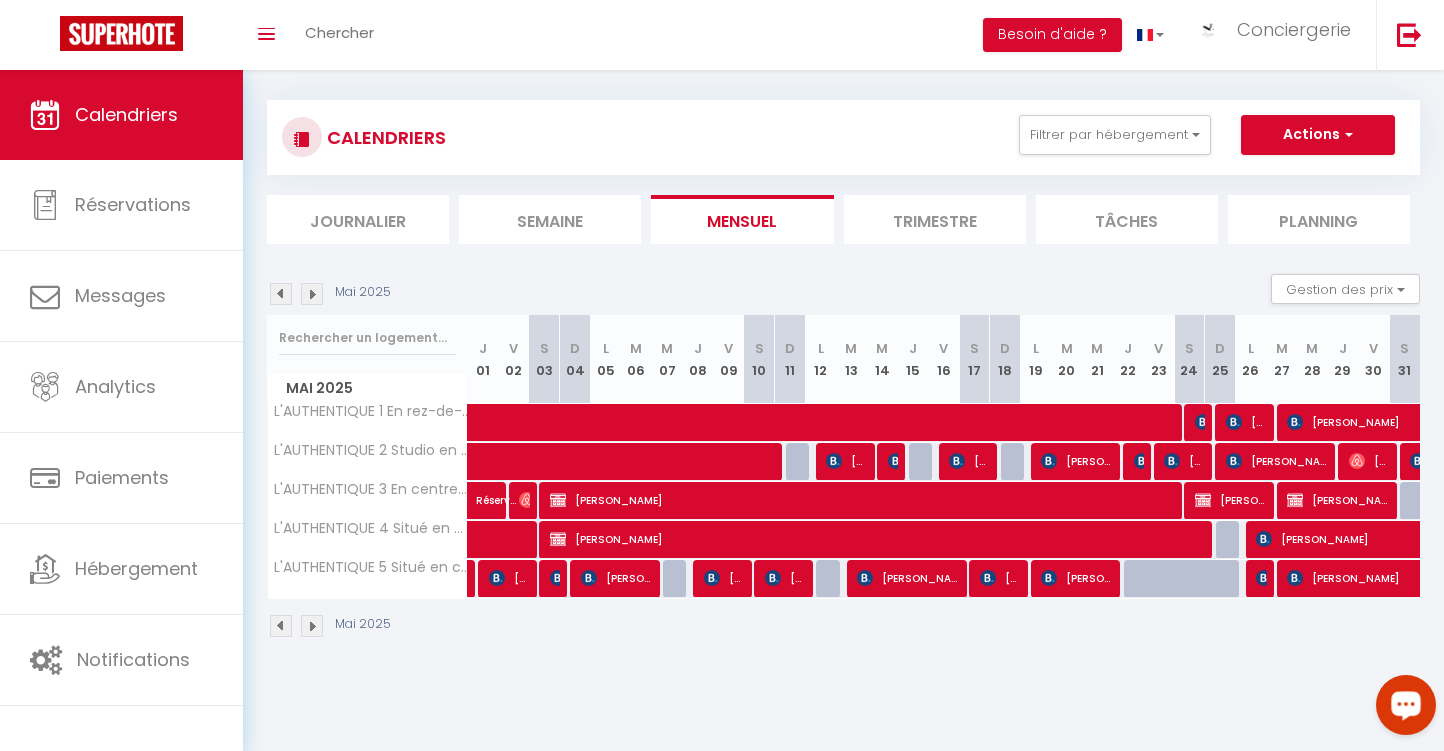 click at bounding box center [312, 294] 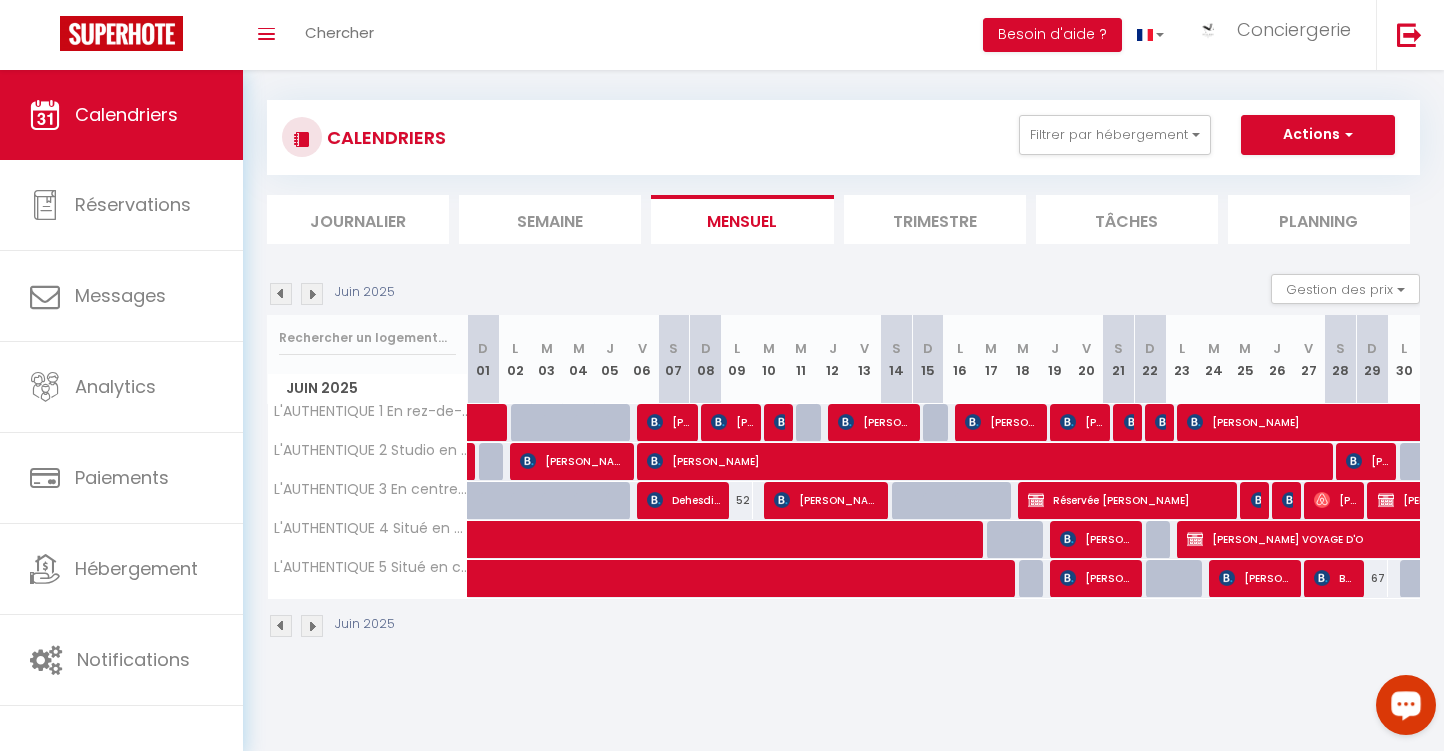 click at bounding box center (312, 294) 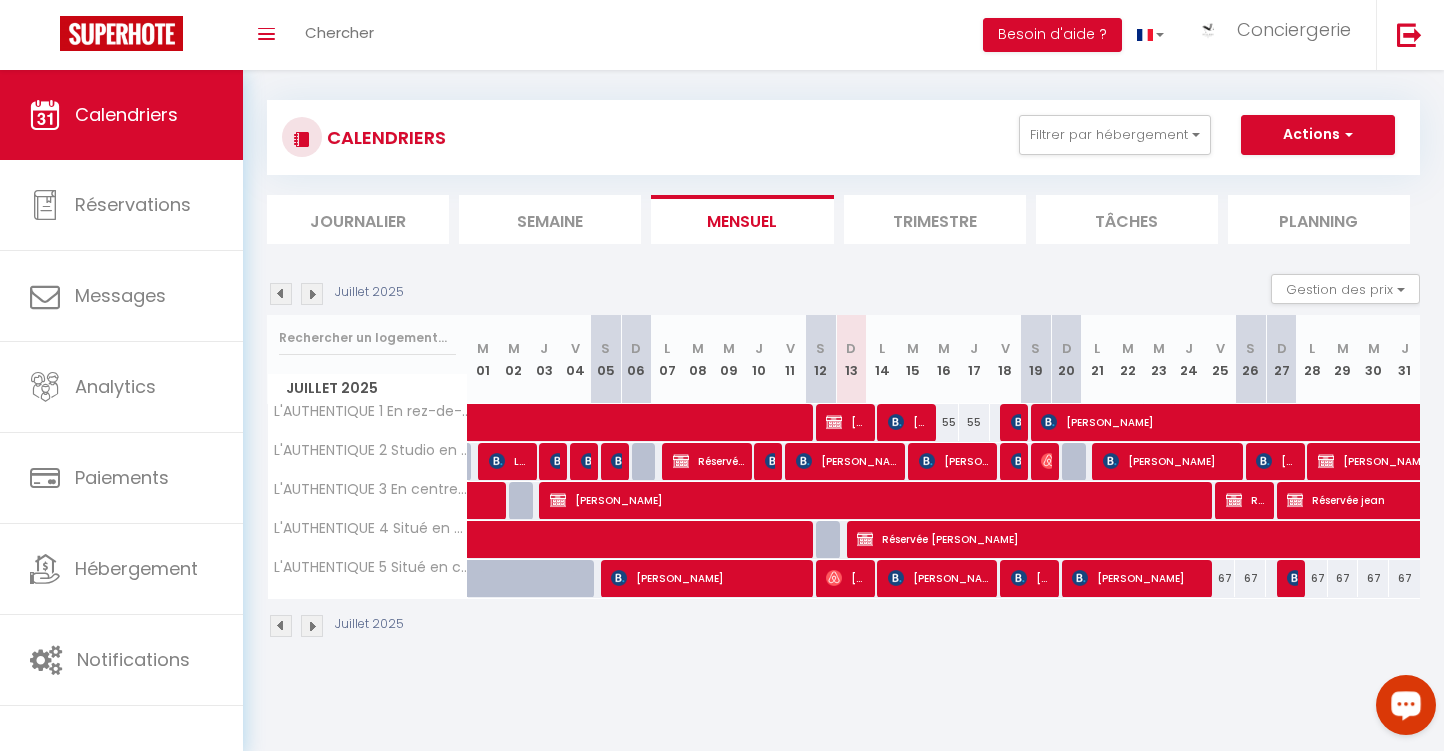 click at bounding box center [312, 294] 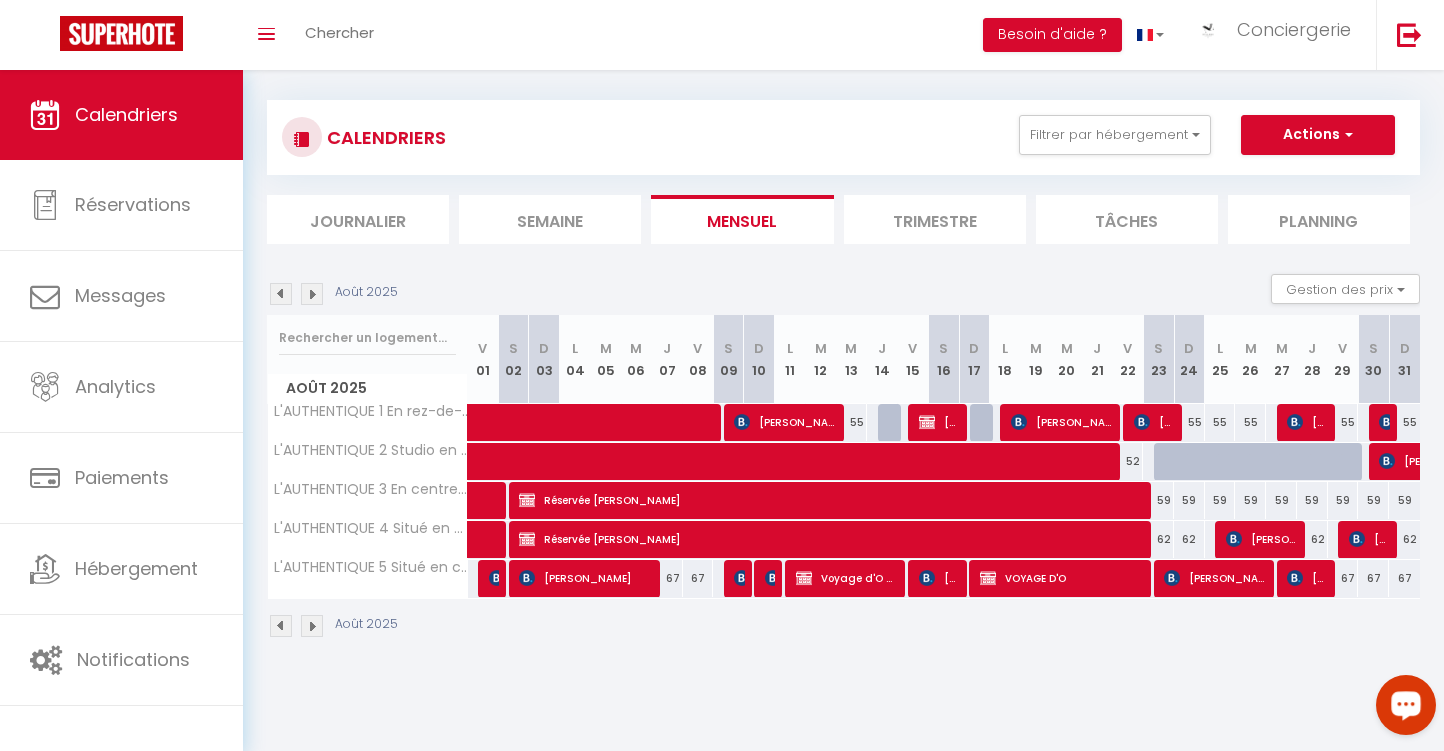 click at bounding box center [312, 294] 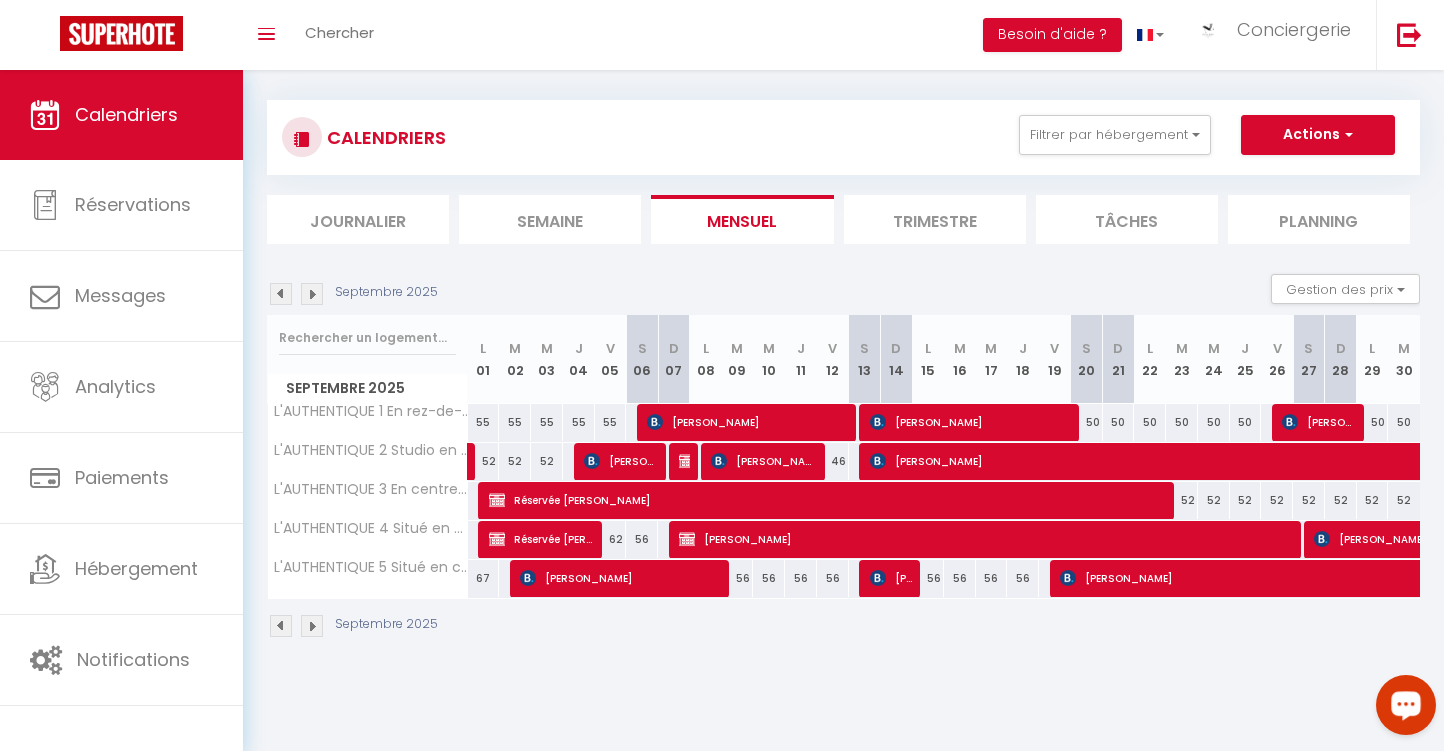 click at bounding box center (312, 294) 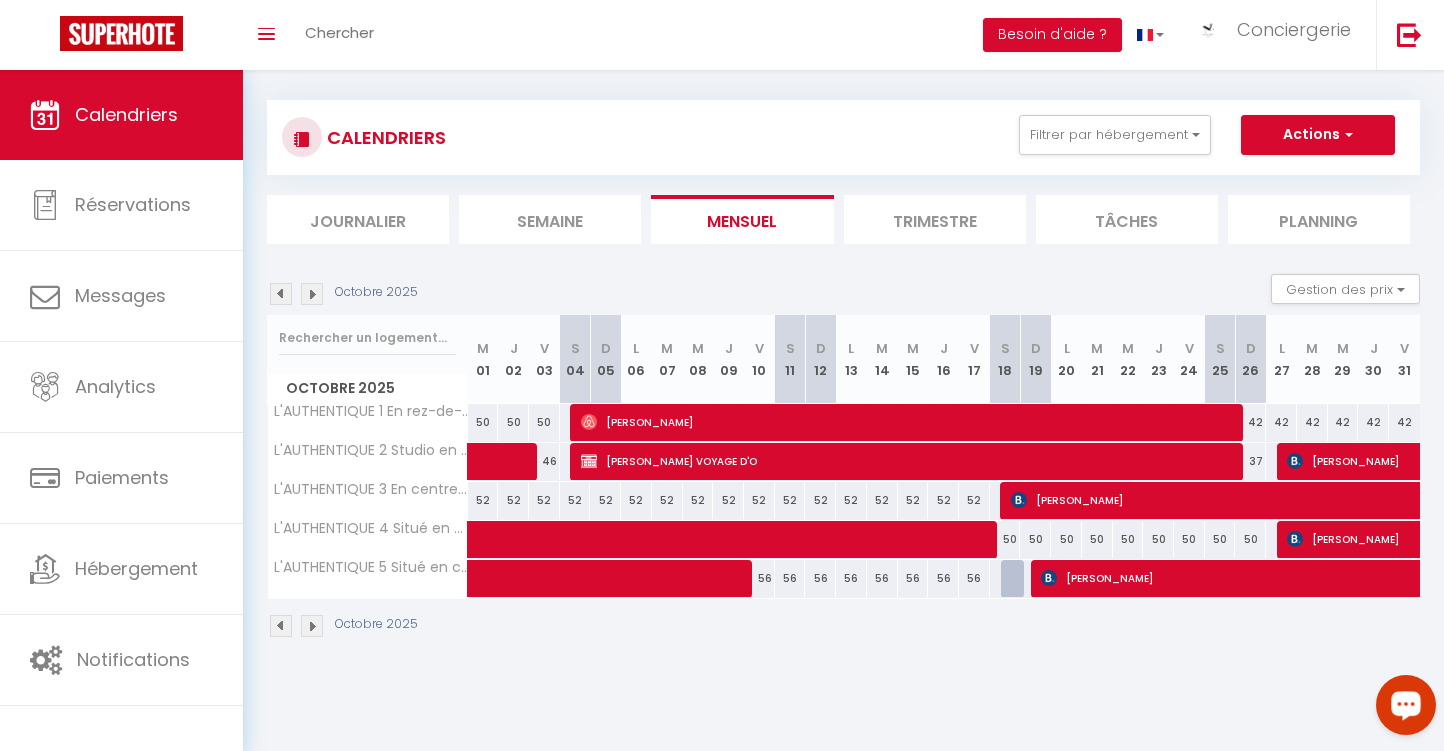 click at bounding box center (312, 294) 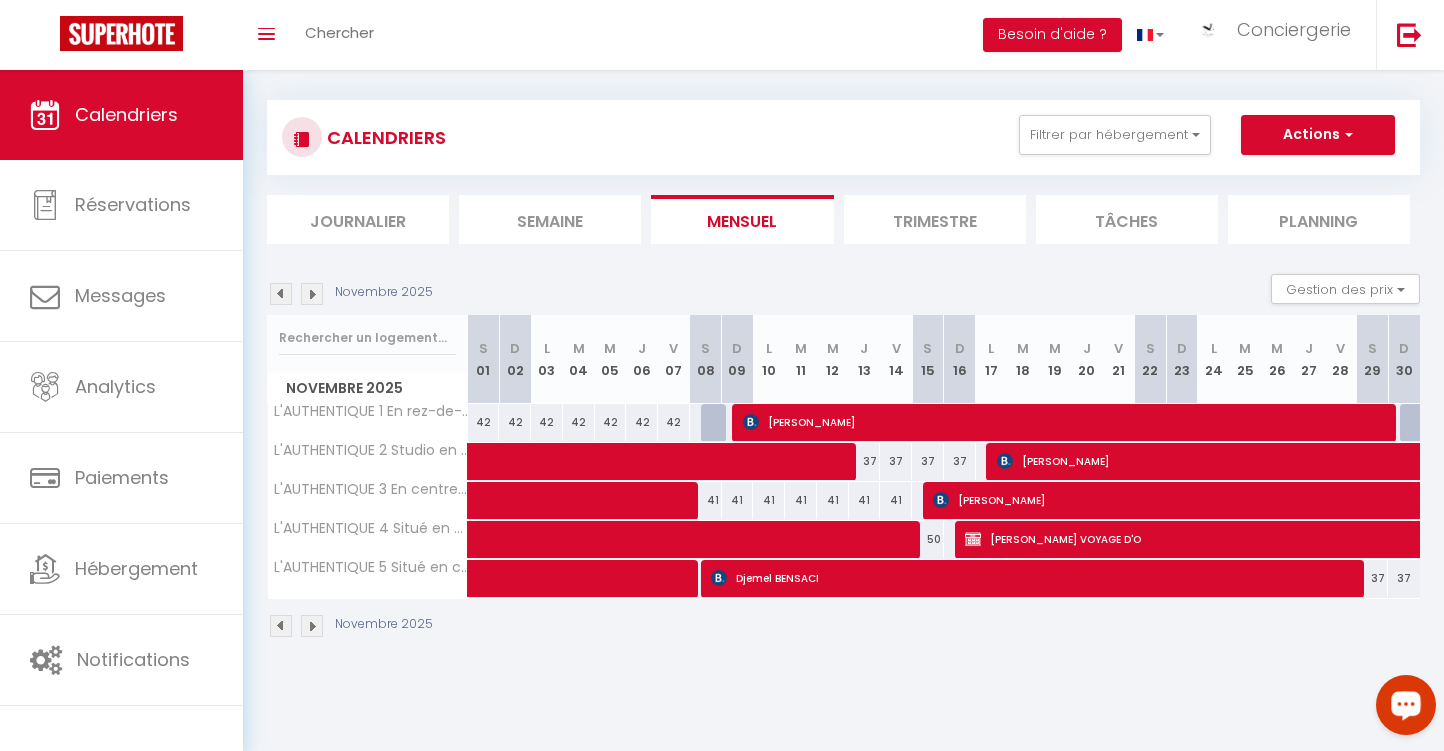 click at bounding box center [312, 294] 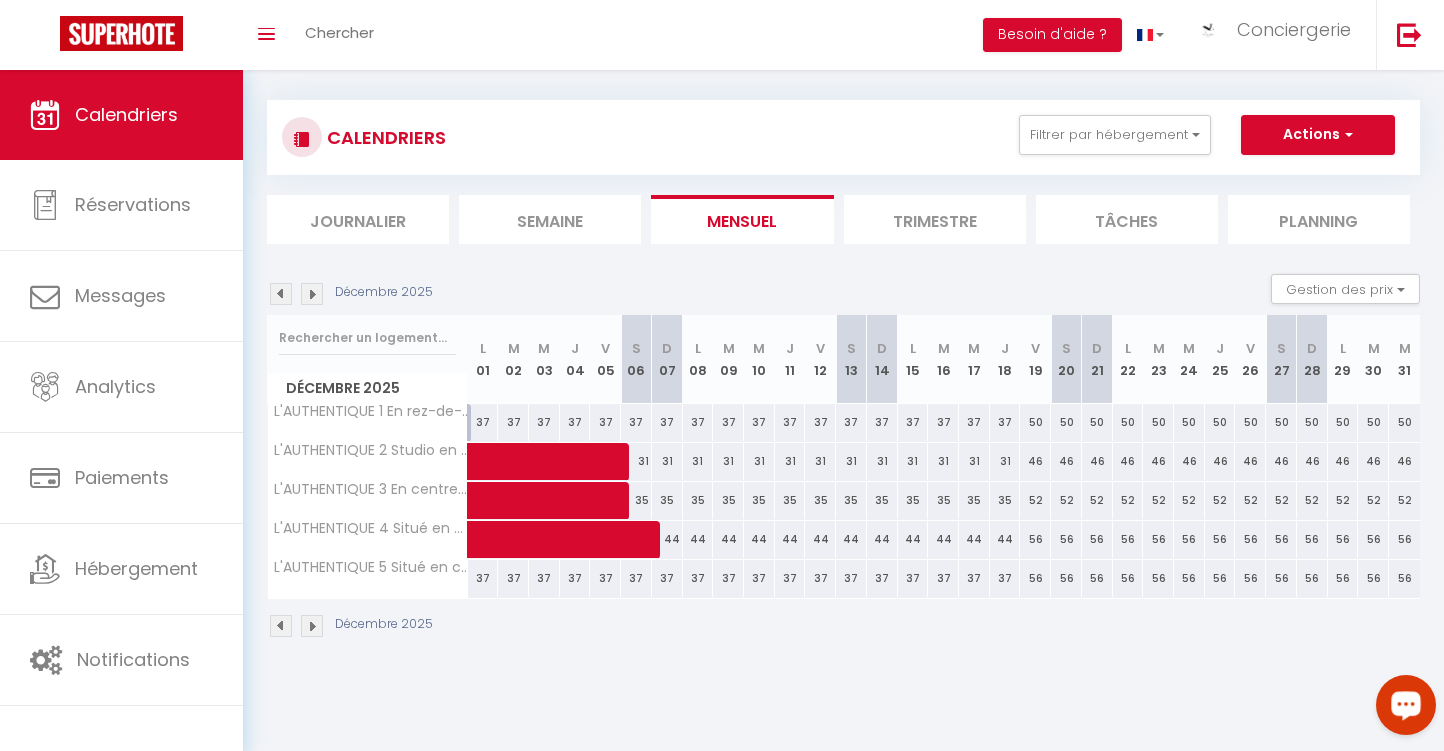 click at bounding box center [312, 294] 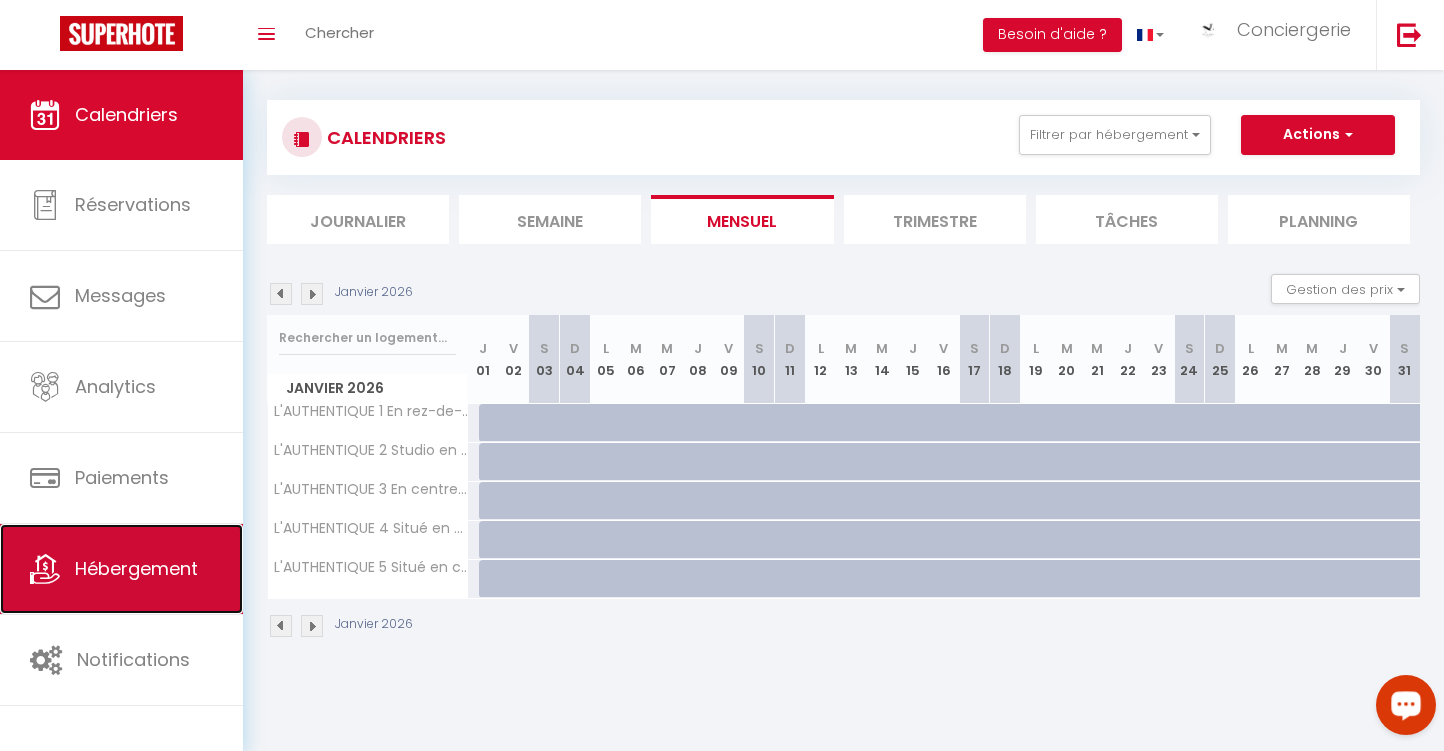 click on "Hébergement" at bounding box center [121, 569] 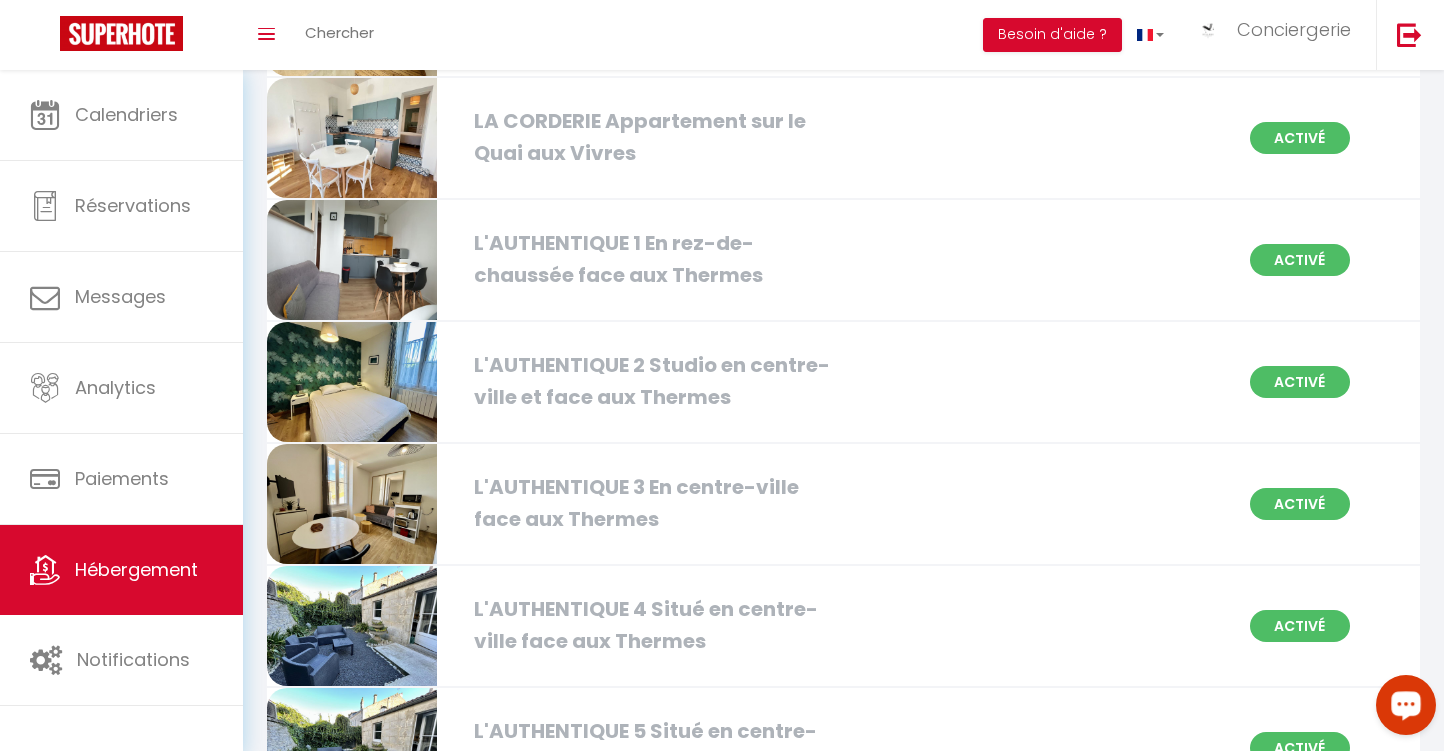 scroll, scrollTop: 1865, scrollLeft: 0, axis: vertical 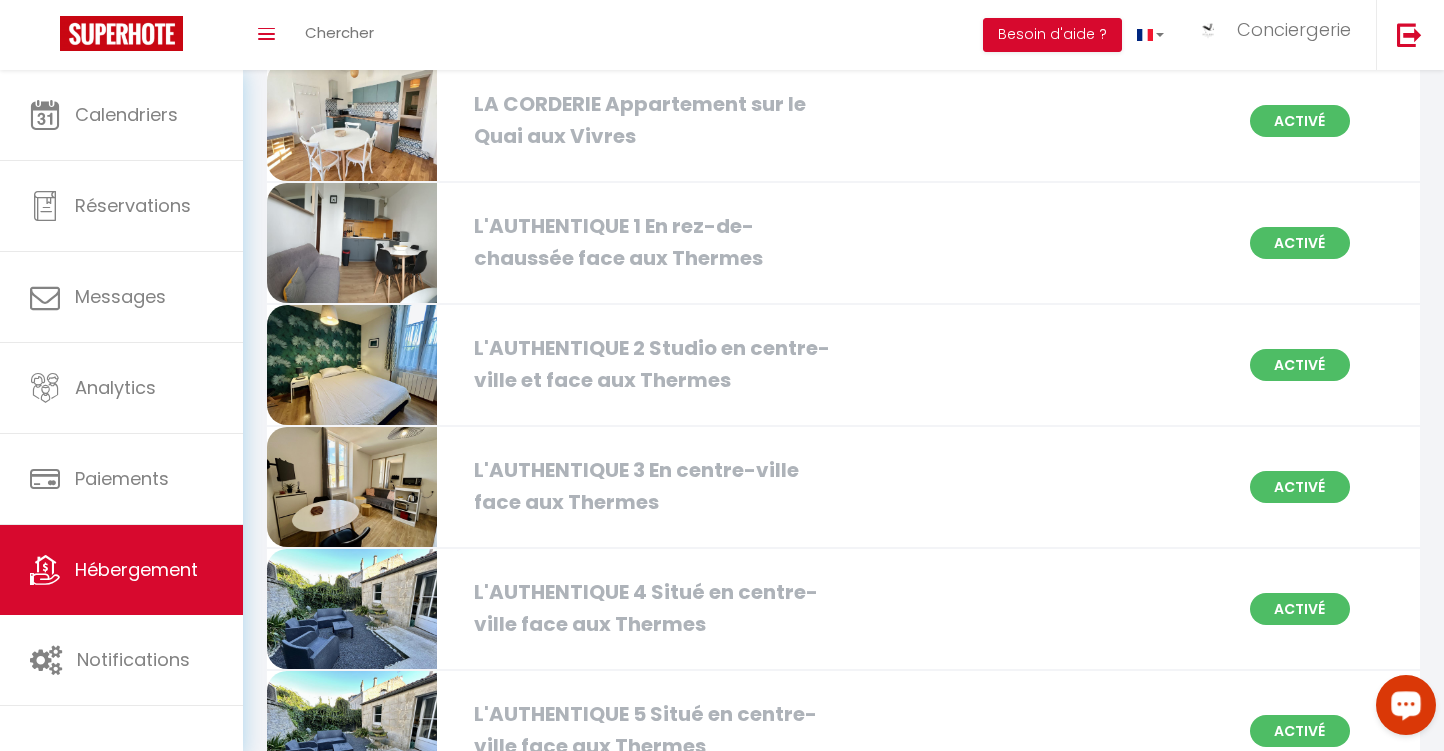 click on "L'AUTHENTIQUE 1 En rez-de-chaussée face aux Thermes" at bounding box center [647, 242] 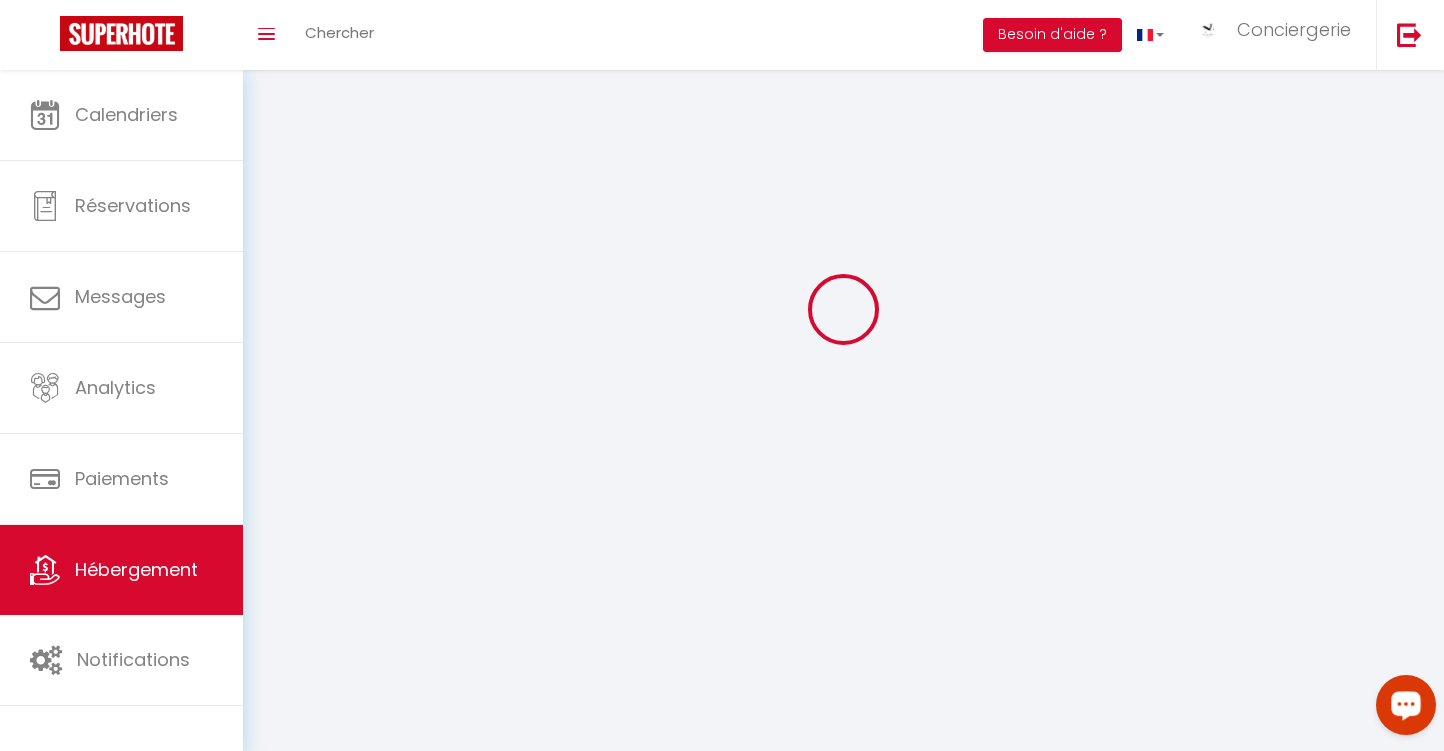scroll, scrollTop: 0, scrollLeft: 0, axis: both 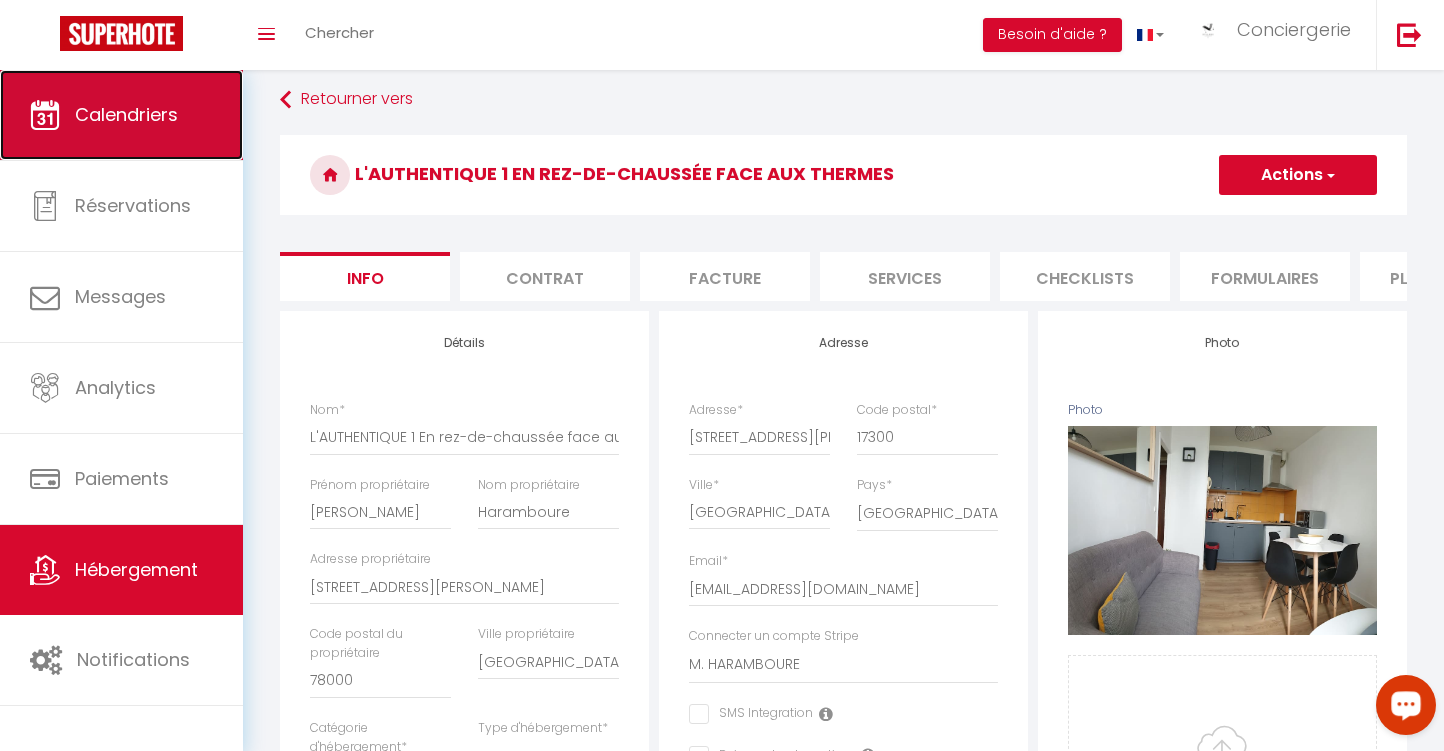 click on "Calendriers" at bounding box center [126, 114] 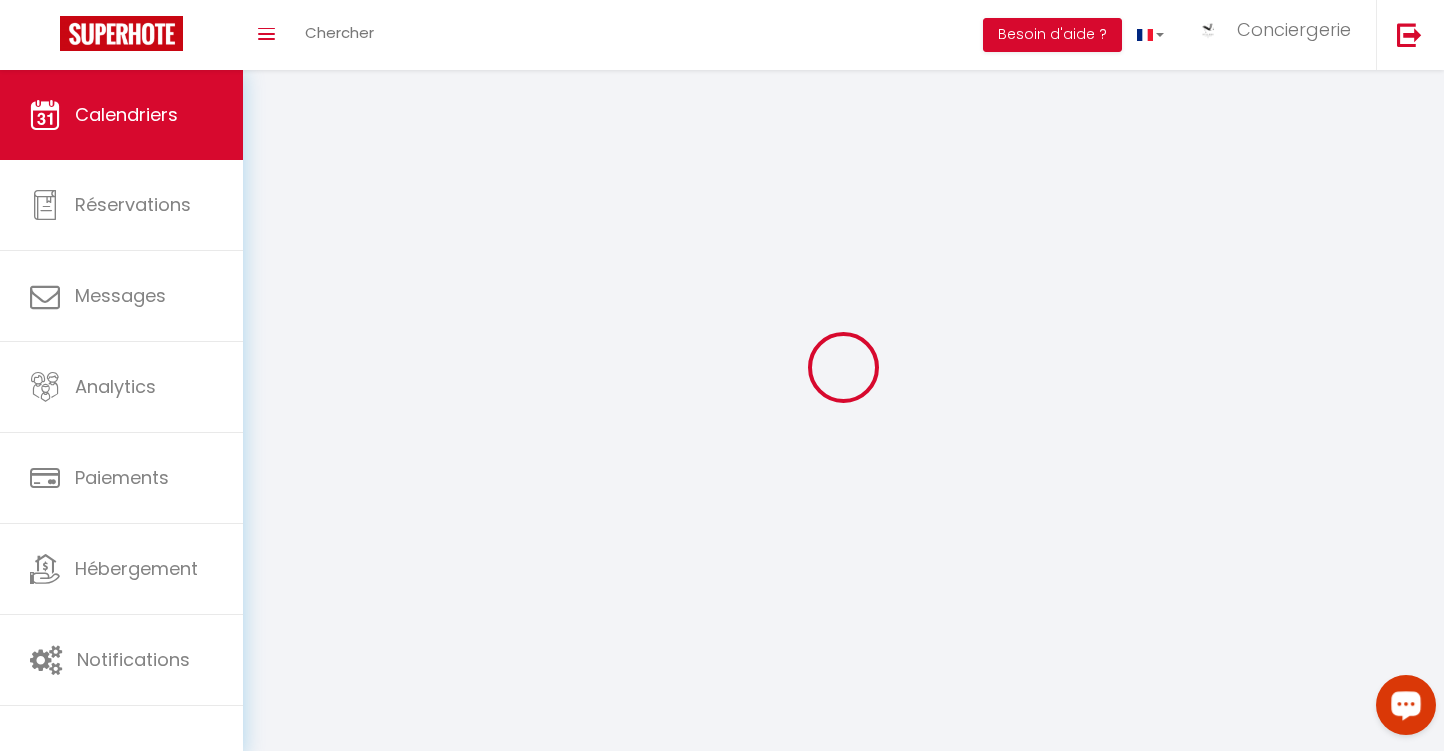 scroll, scrollTop: 0, scrollLeft: 0, axis: both 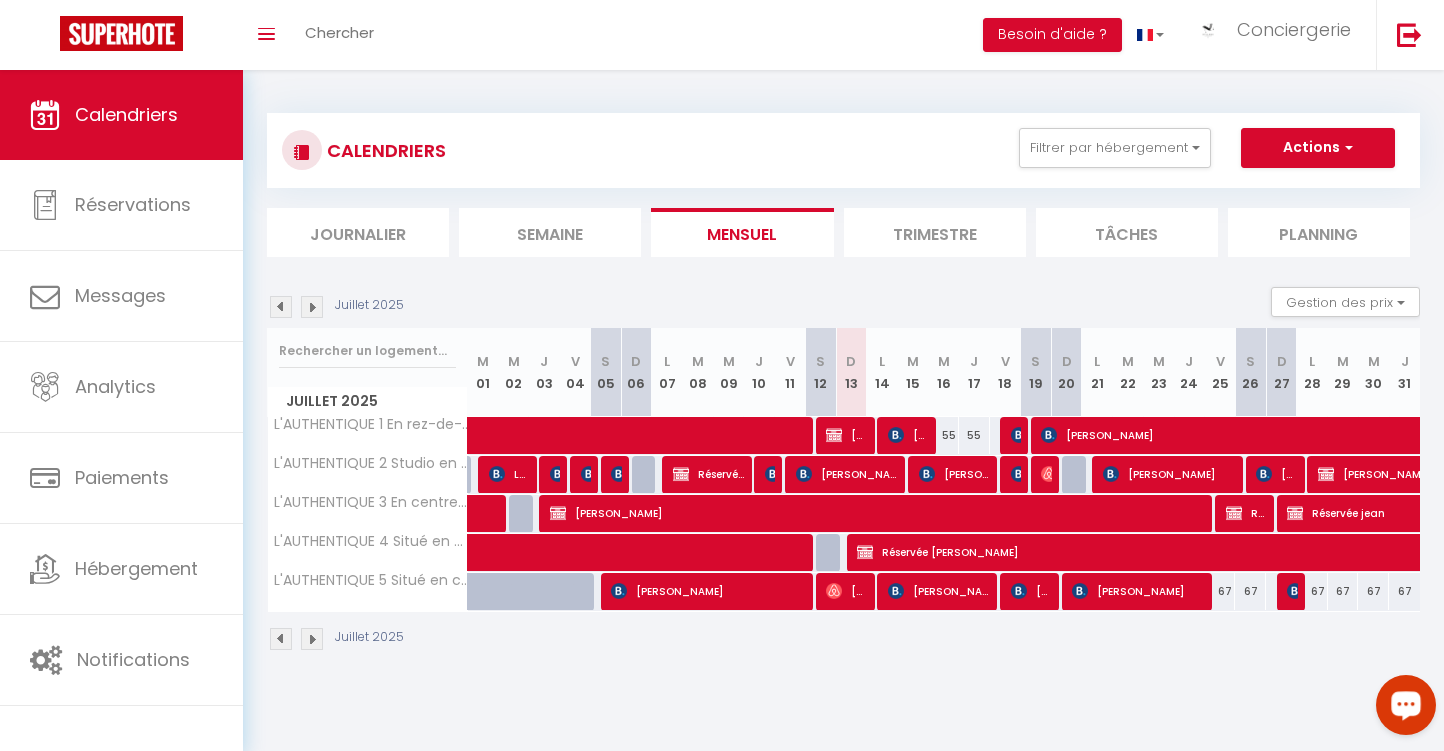 click at bounding box center (312, 307) 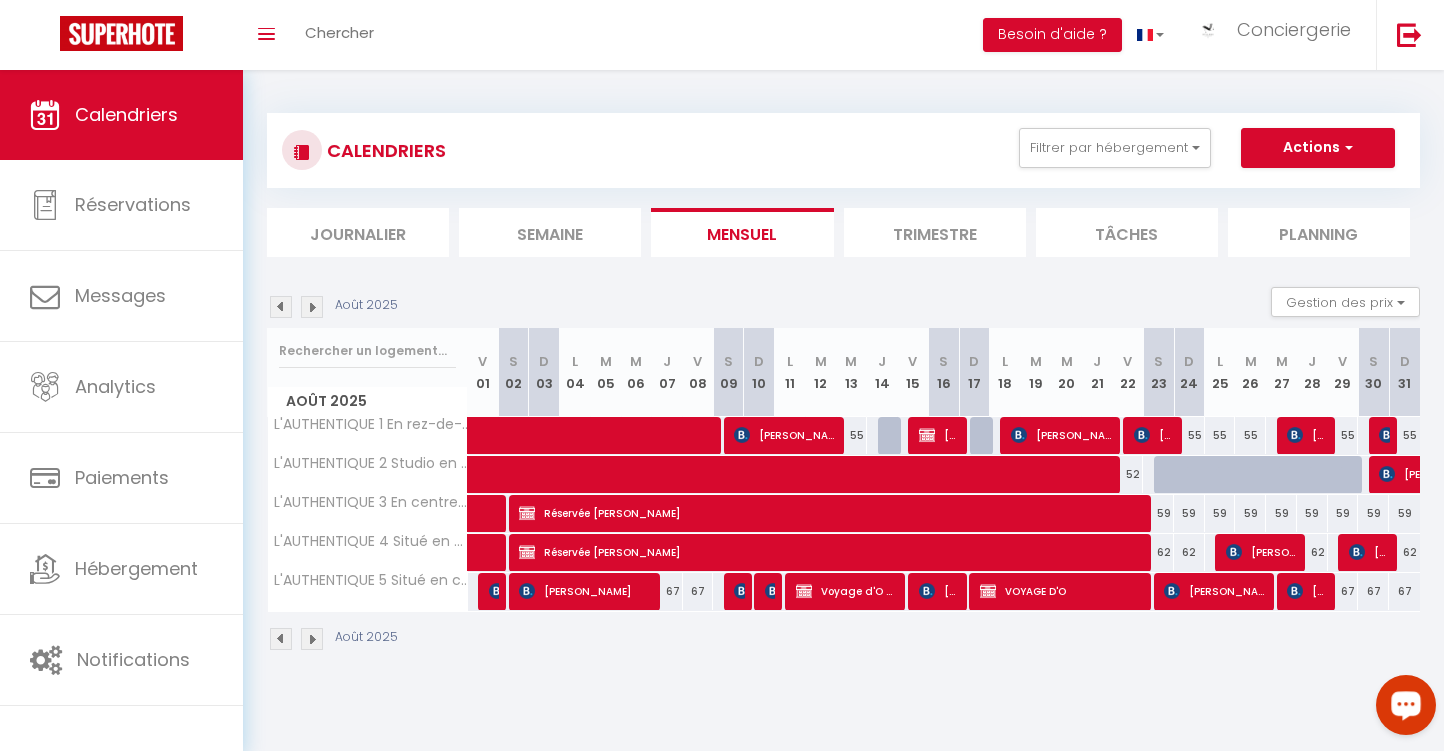 click at bounding box center (312, 307) 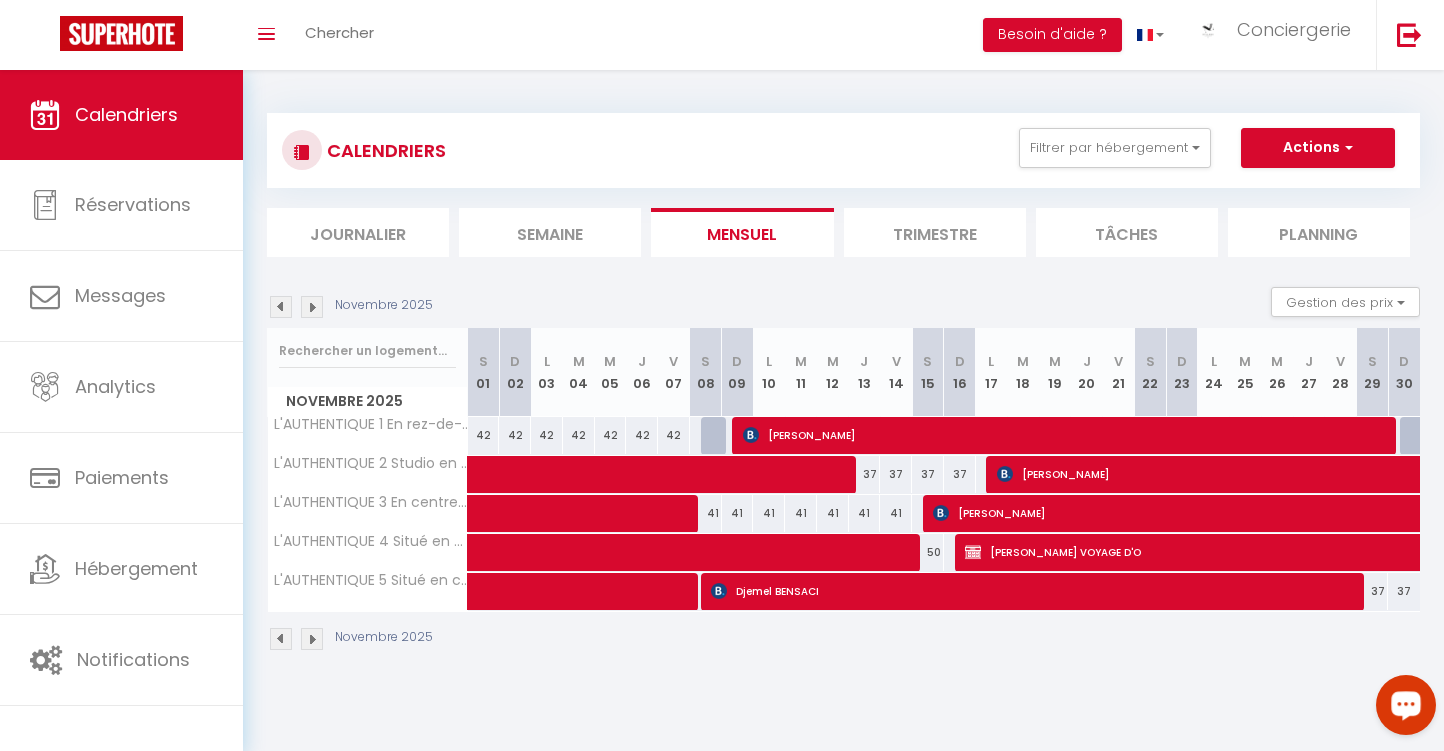click at bounding box center (312, 307) 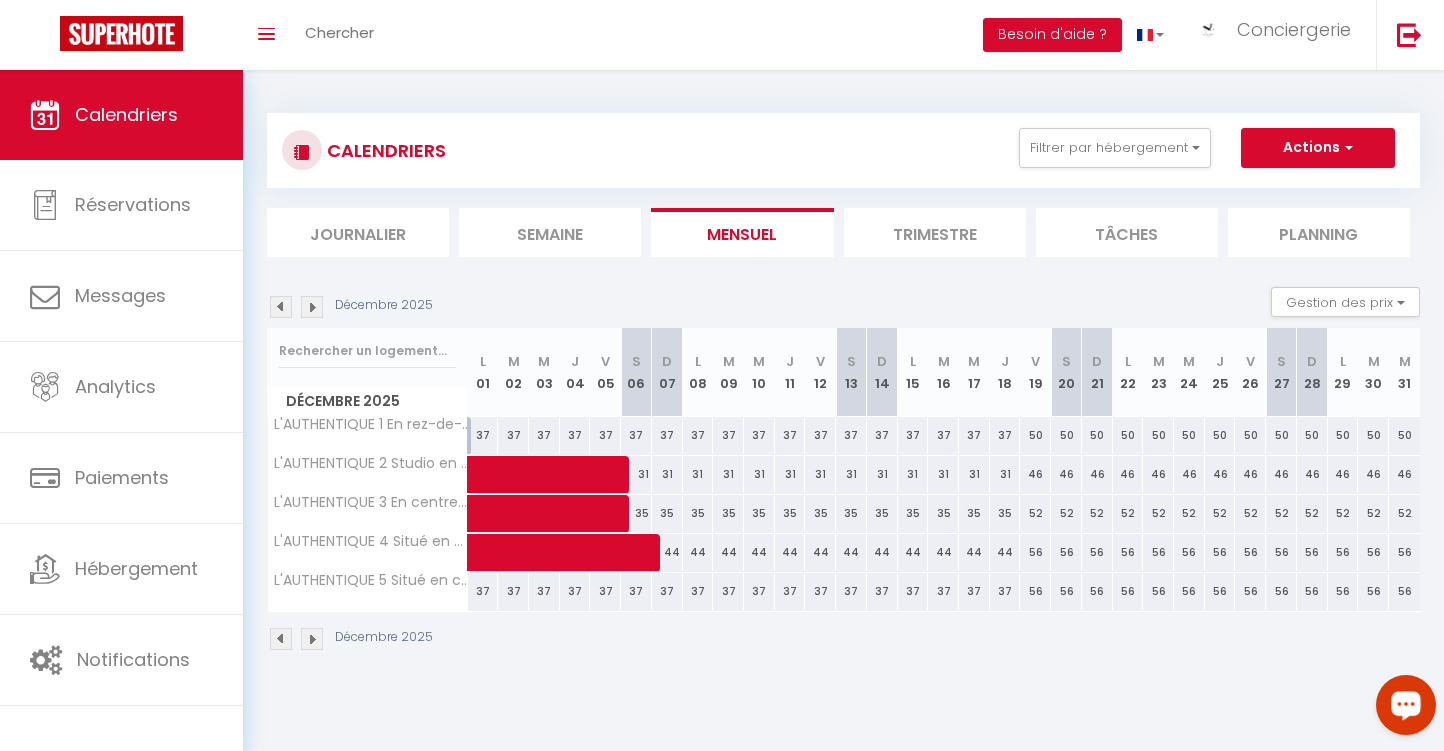 click at bounding box center [312, 307] 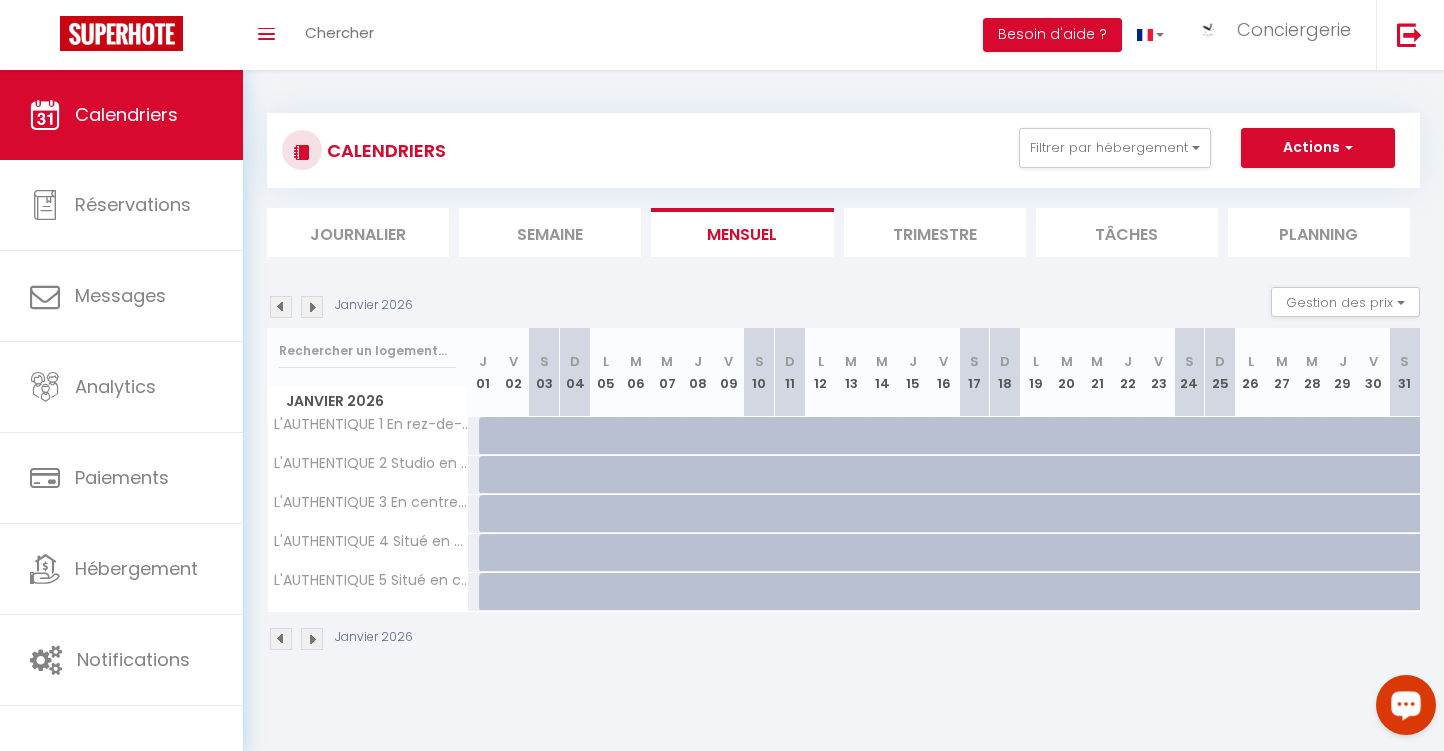 click at bounding box center (494, 436) 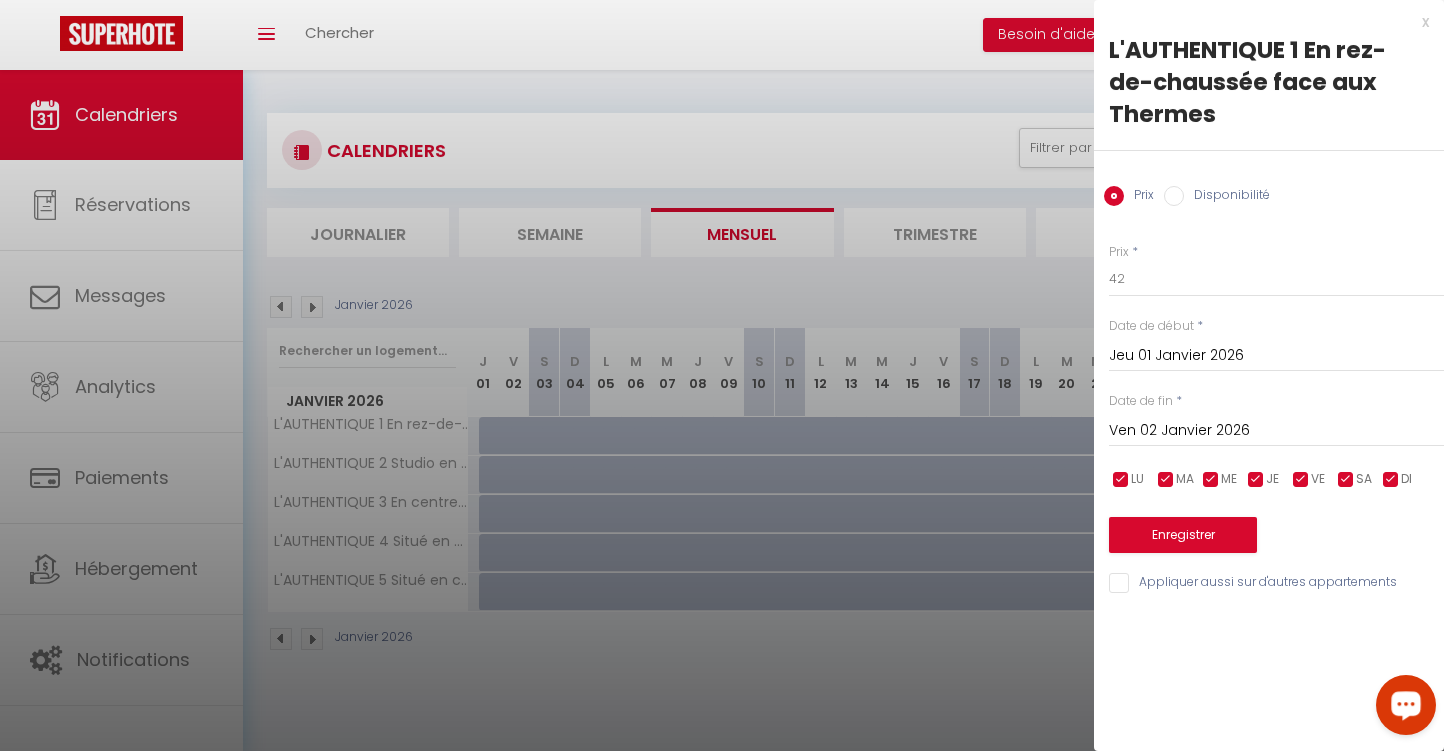 click on "Disponibilité" at bounding box center (1174, 196) 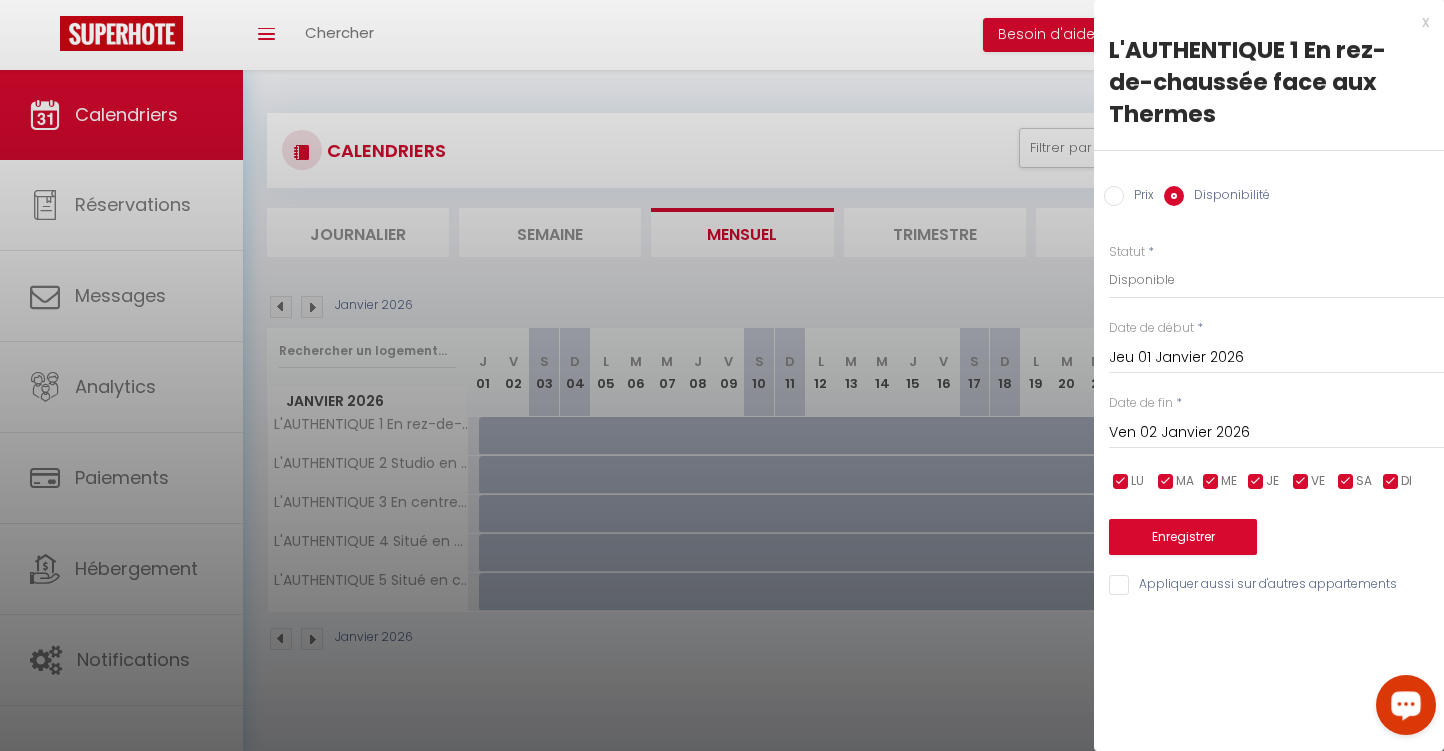 click on "Prix" at bounding box center [1114, 196] 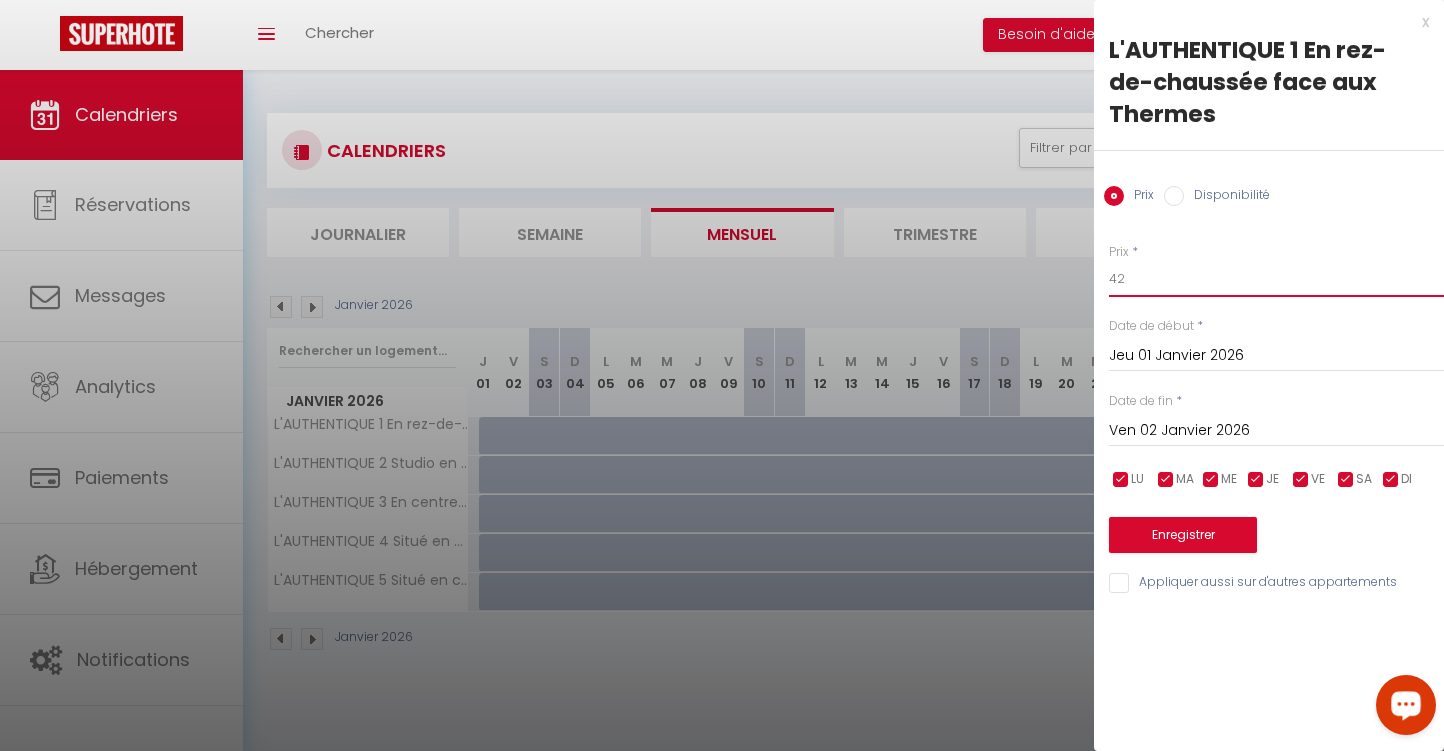 click on "42" at bounding box center [1276, 279] 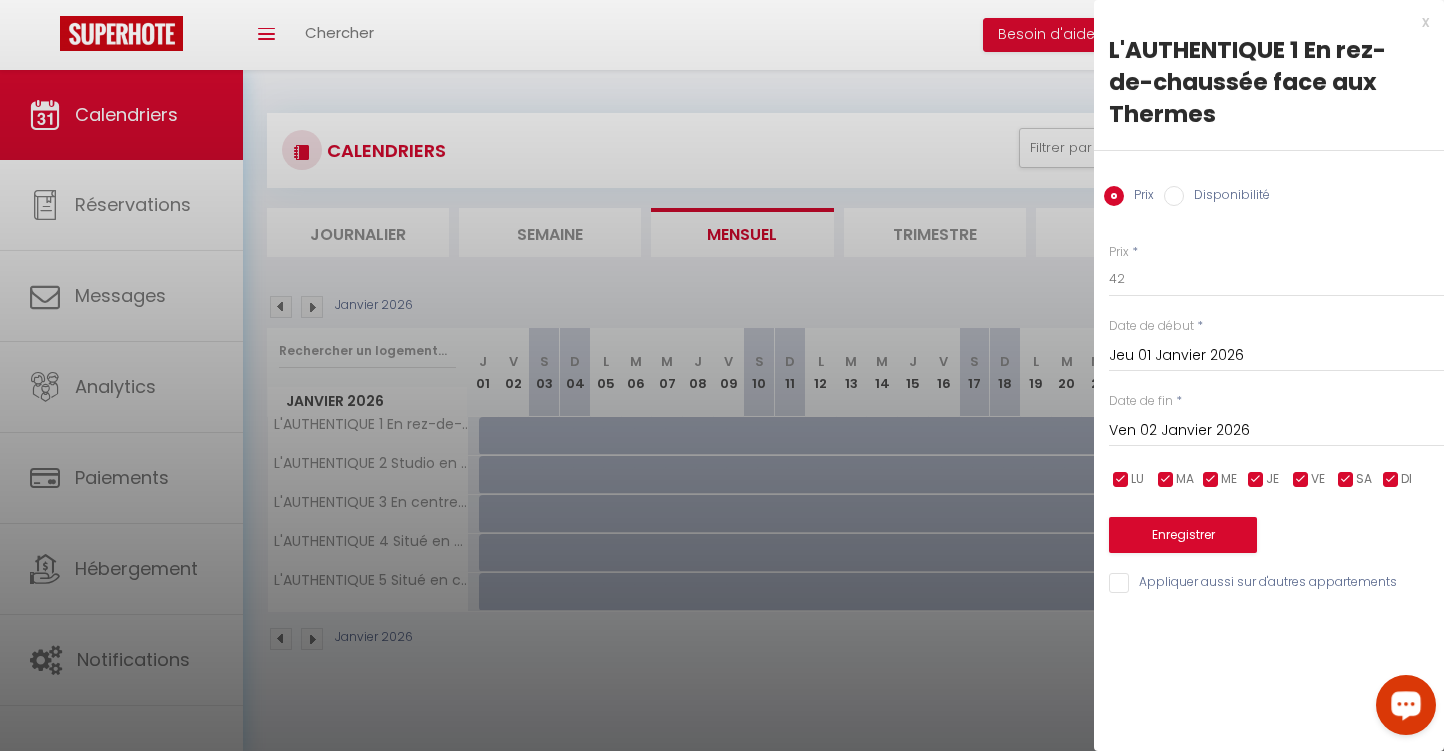 click at bounding box center [722, 375] 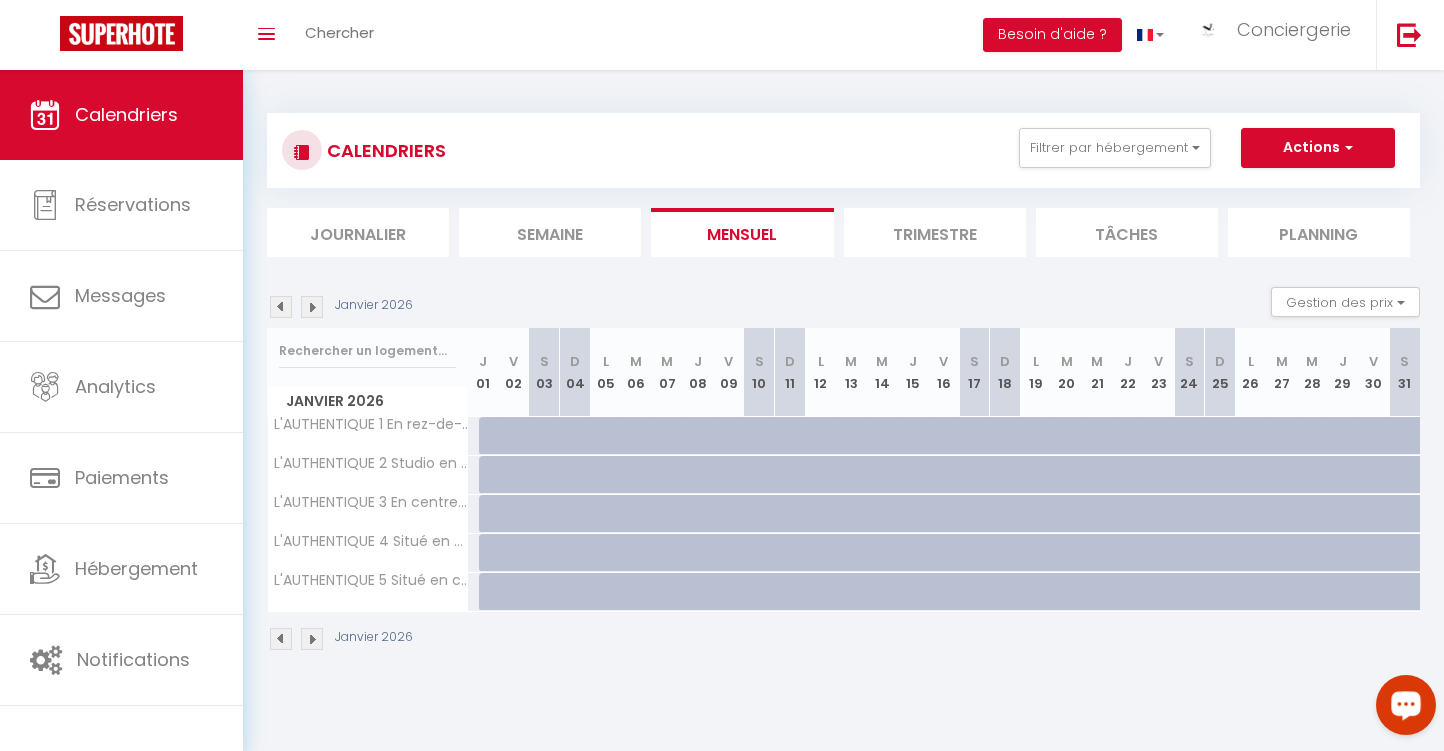click at bounding box center (312, 307) 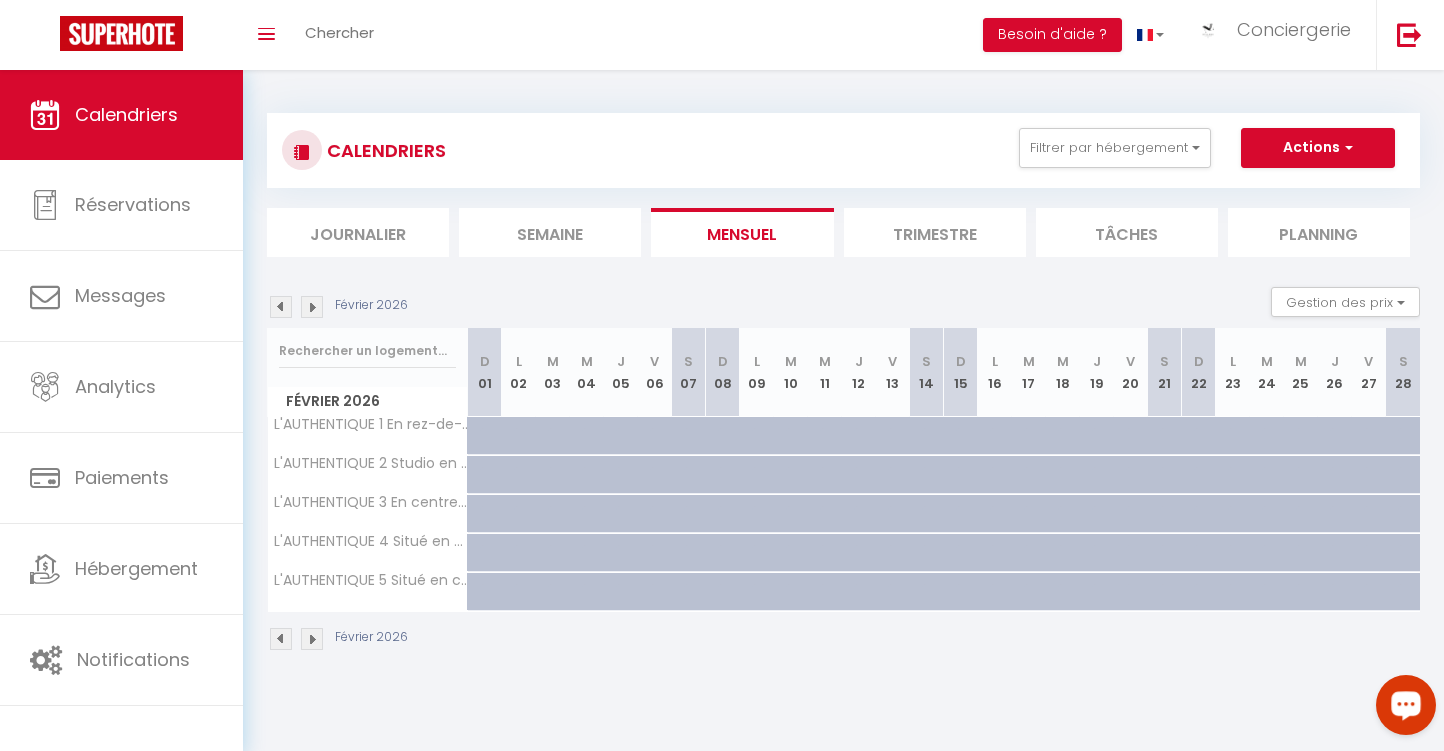 click at bounding box center [312, 307] 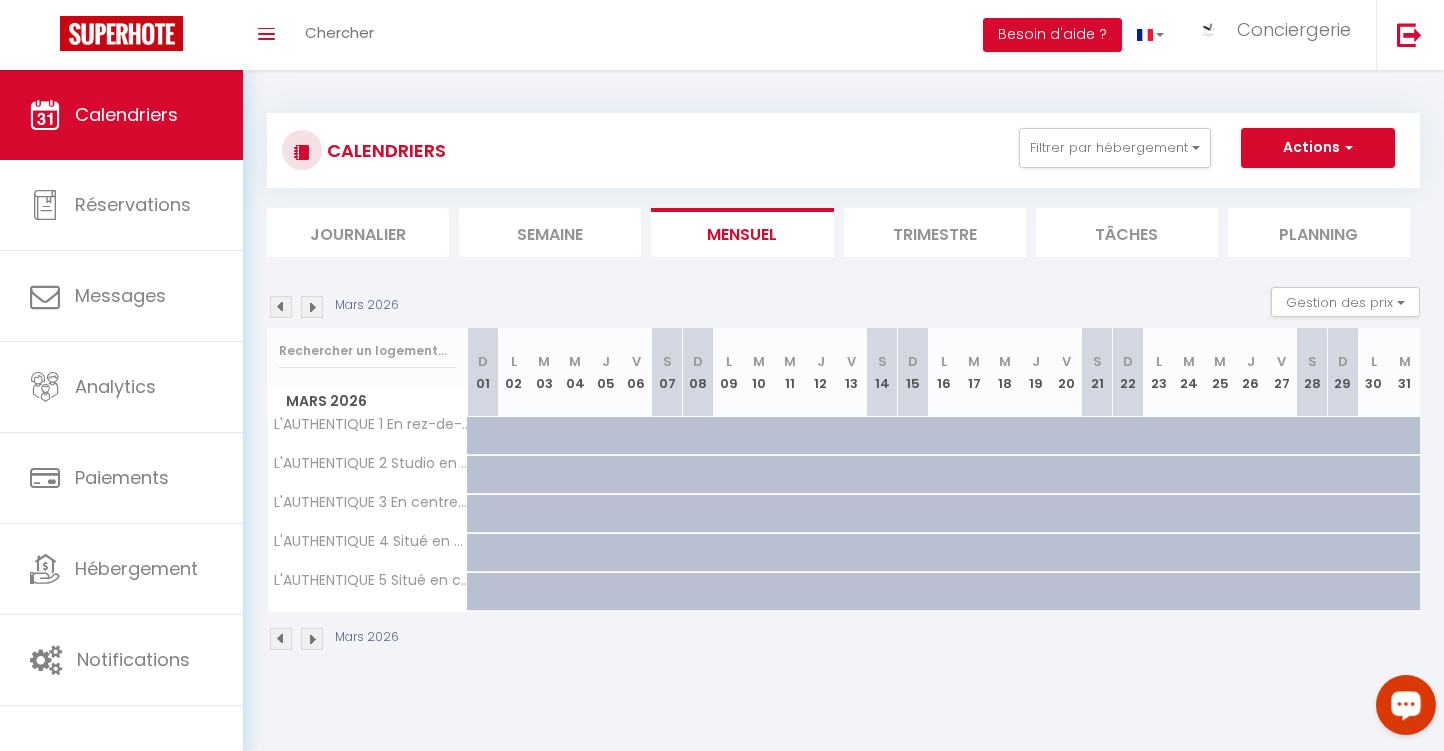 click at bounding box center [312, 307] 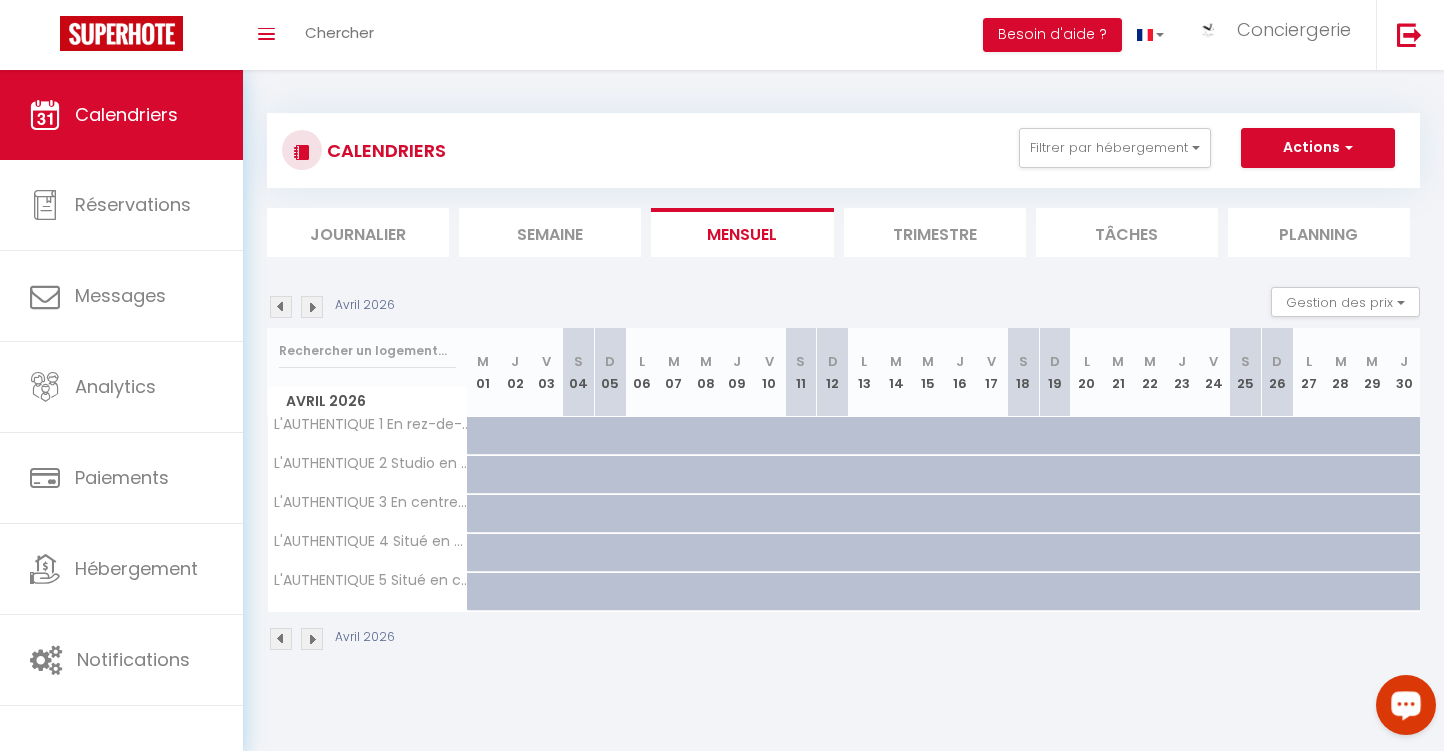 click at bounding box center [312, 307] 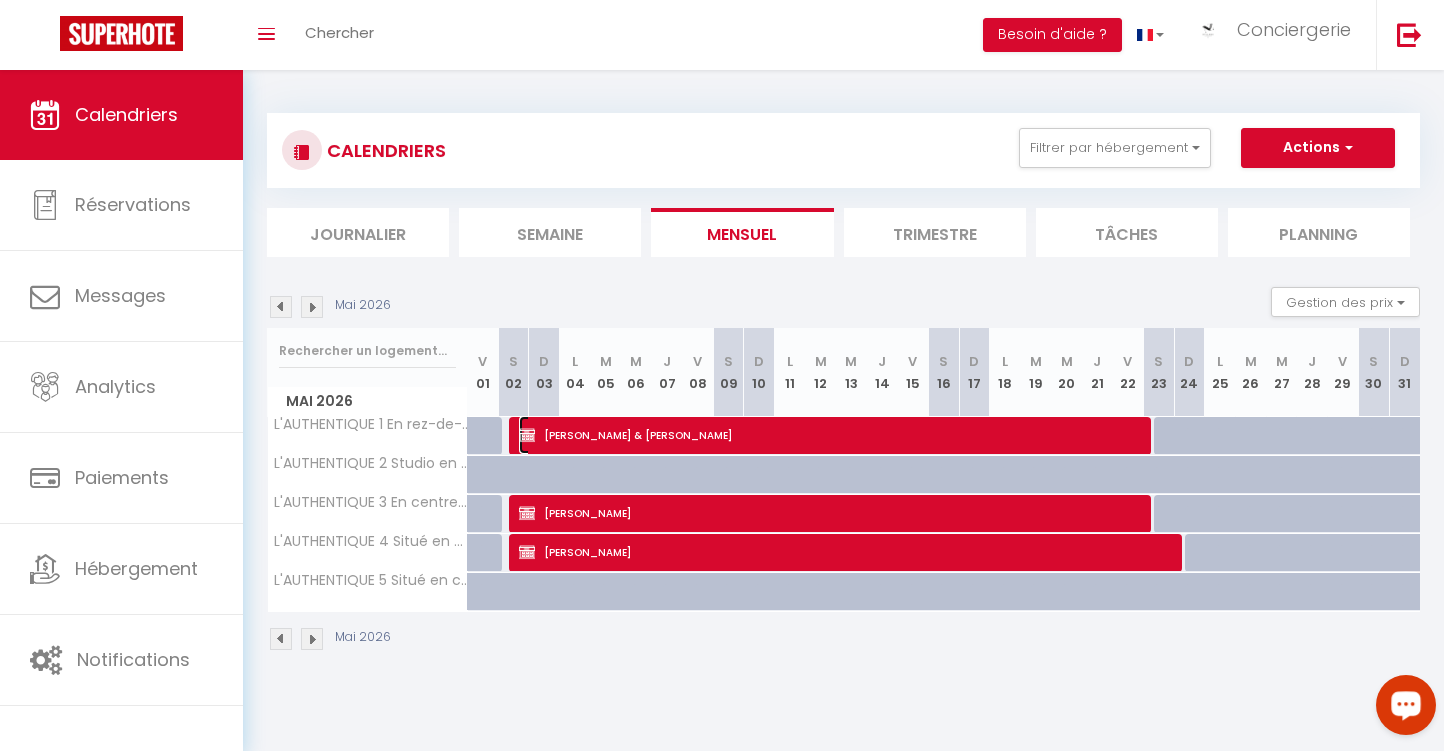 click on "[PERSON_NAME] & [PERSON_NAME]" at bounding box center (834, 435) 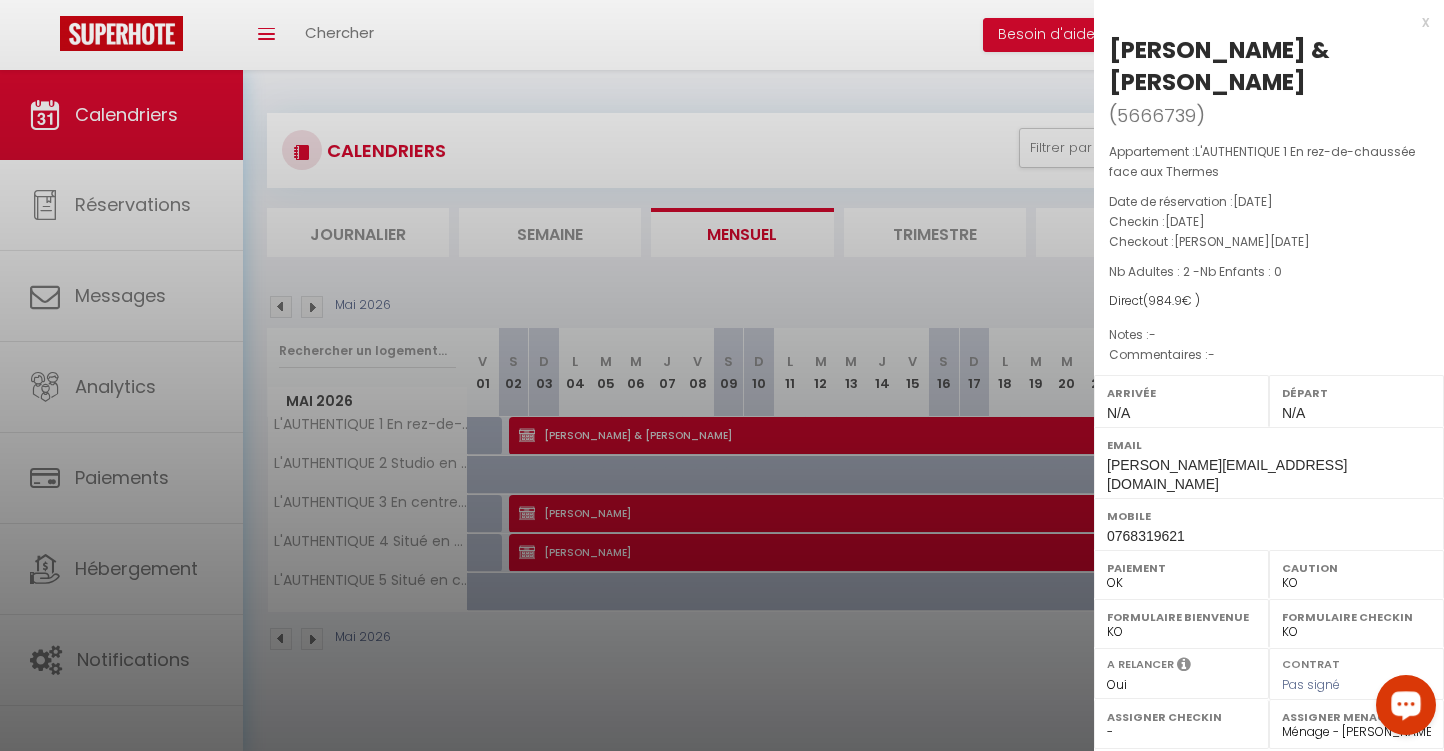 click on "x" at bounding box center (1261, 22) 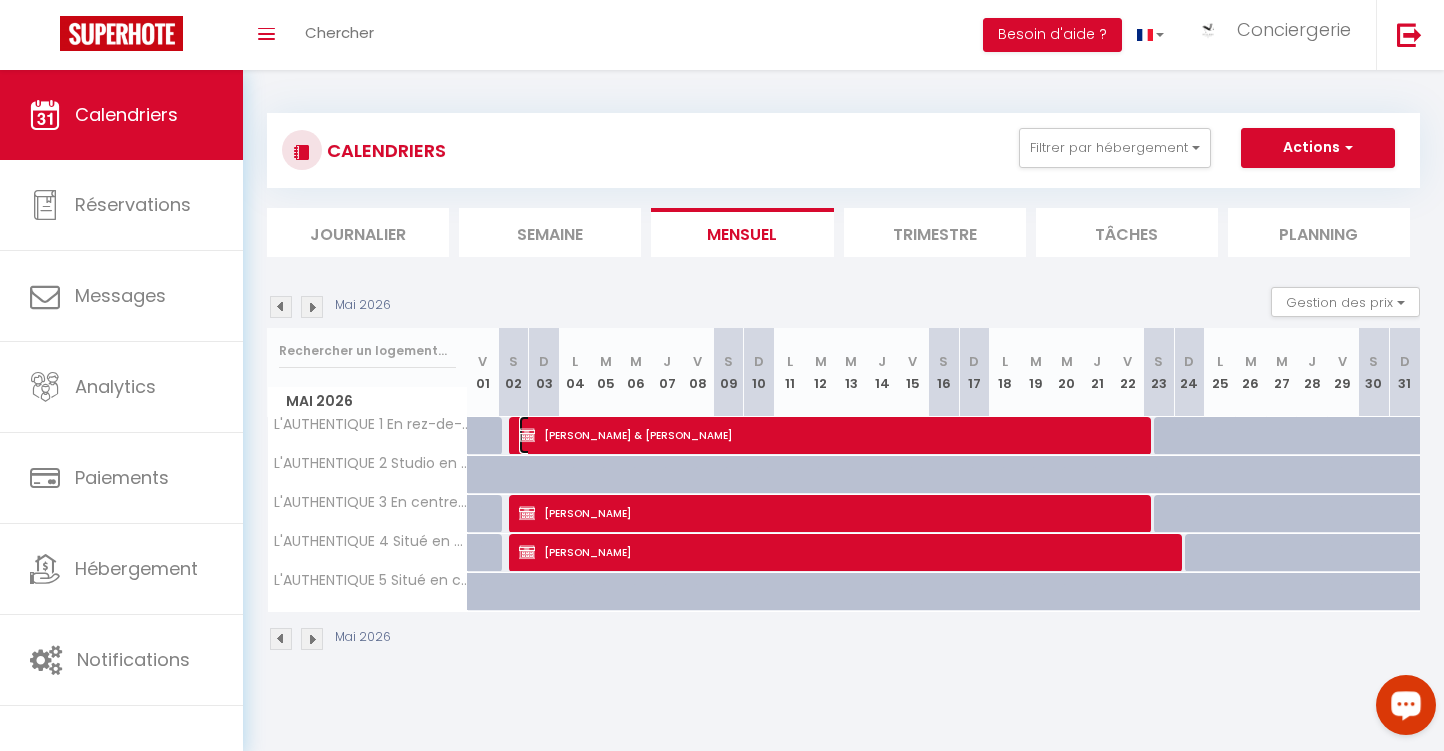 click on "[PERSON_NAME] & [PERSON_NAME]" at bounding box center (834, 435) 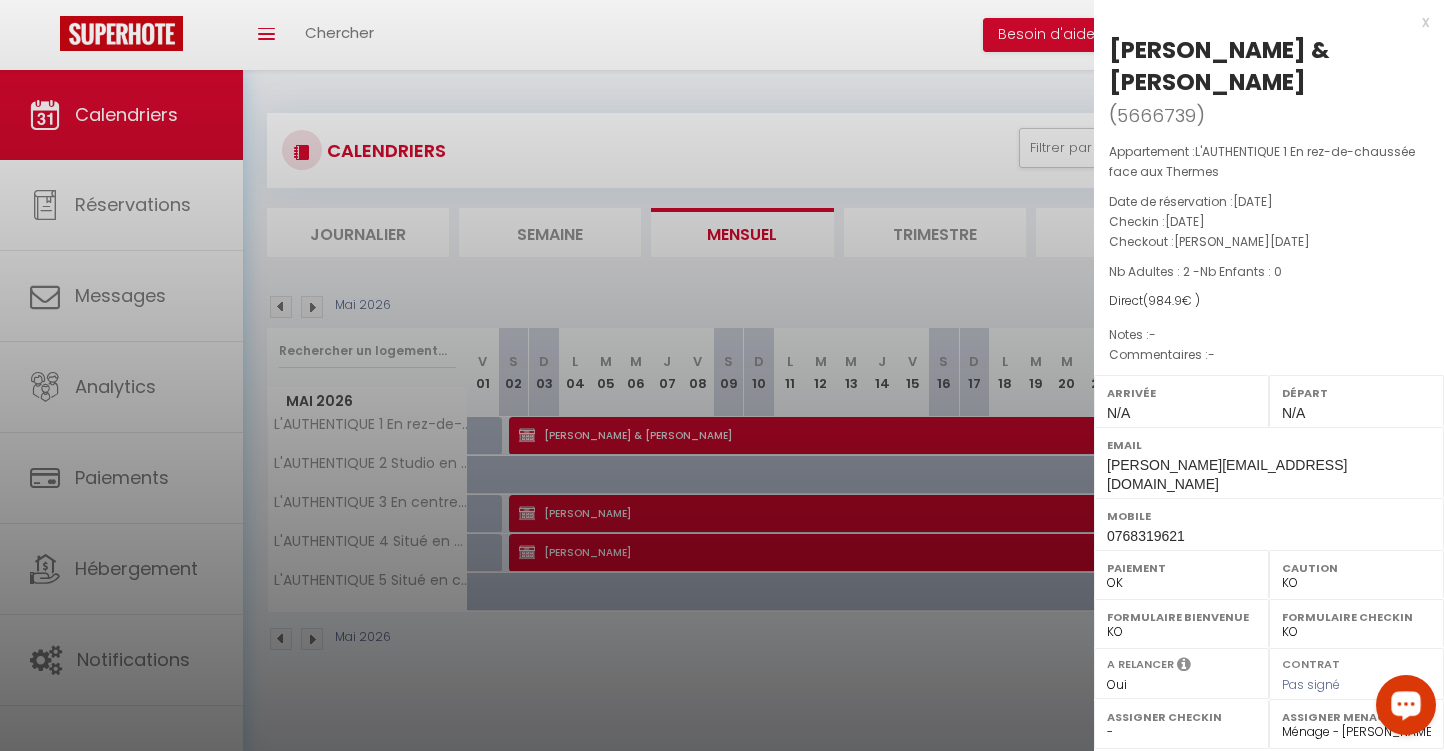 click at bounding box center (722, 375) 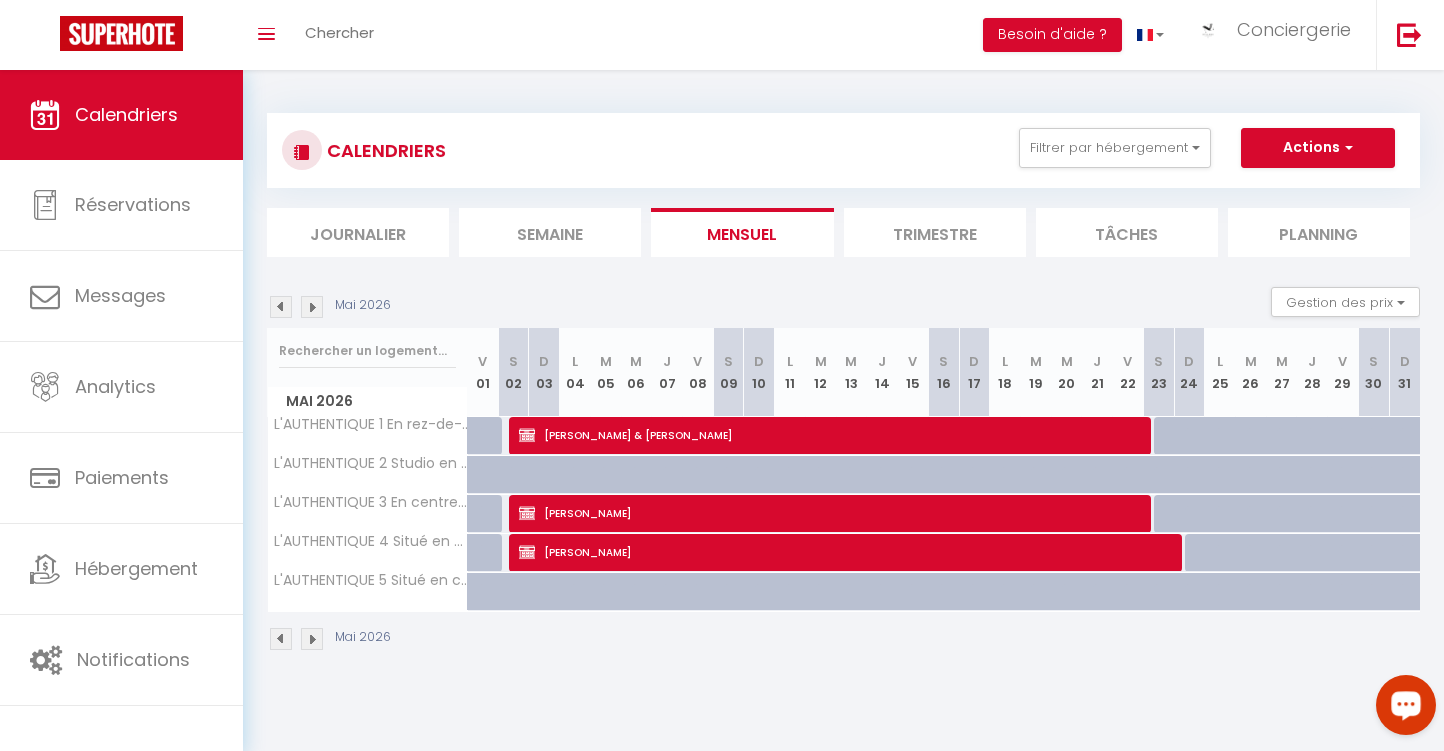 click at bounding box center (544, 475) 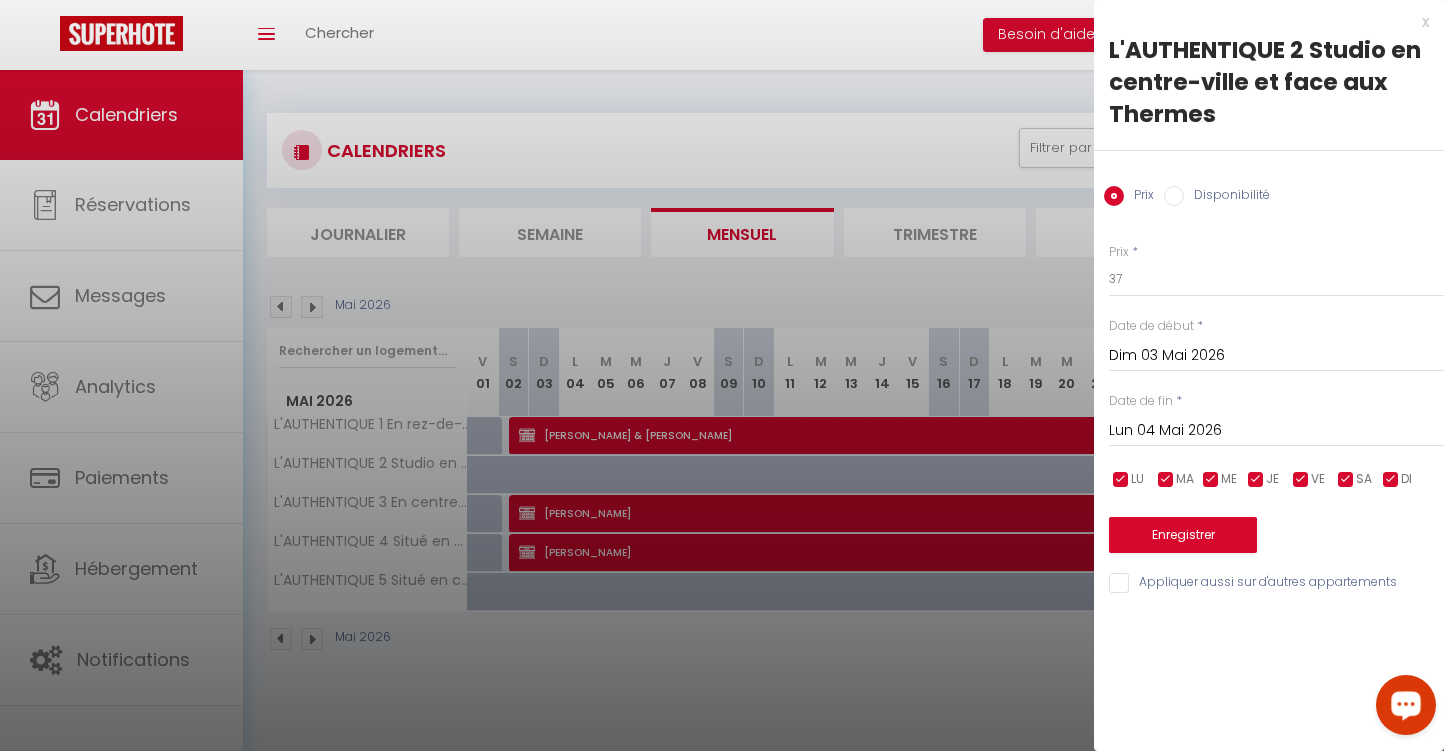 click at bounding box center (722, 375) 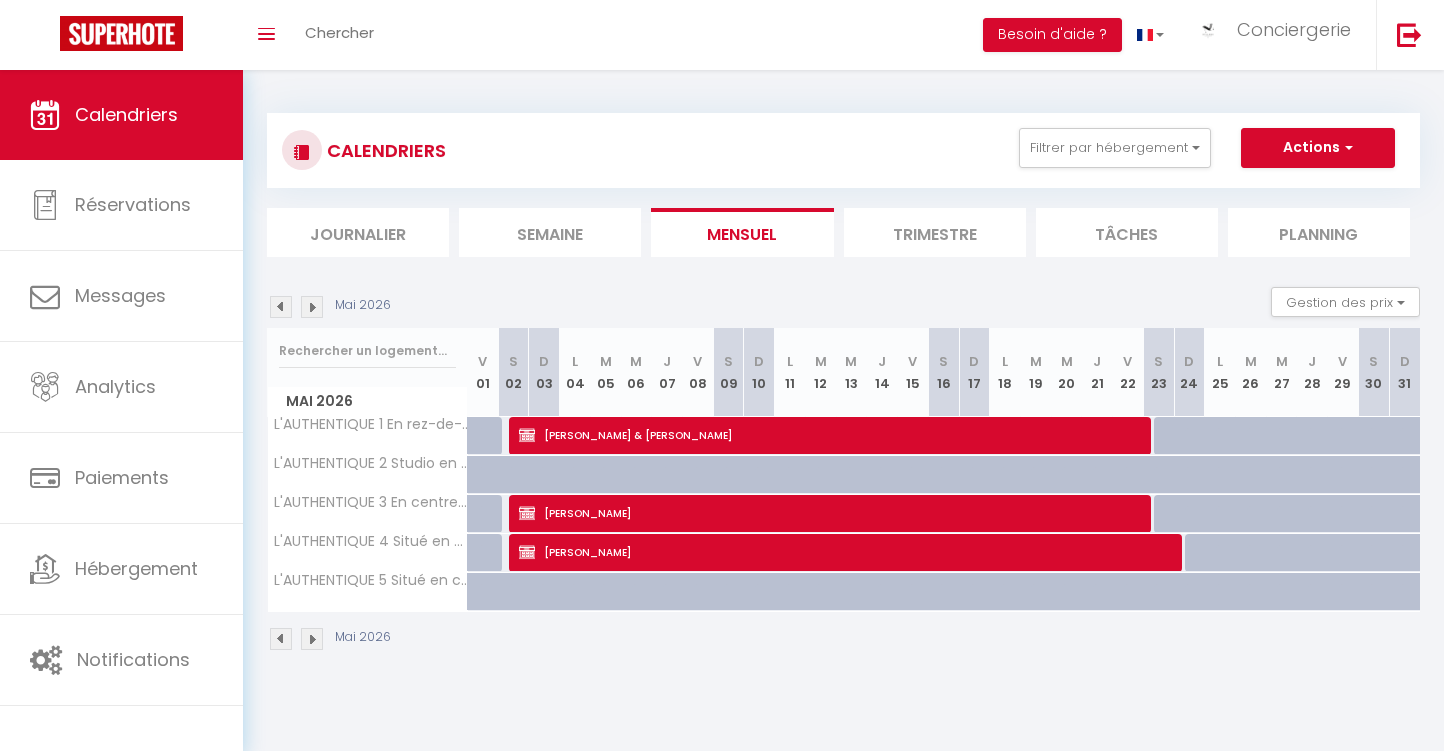 scroll, scrollTop: 0, scrollLeft: 0, axis: both 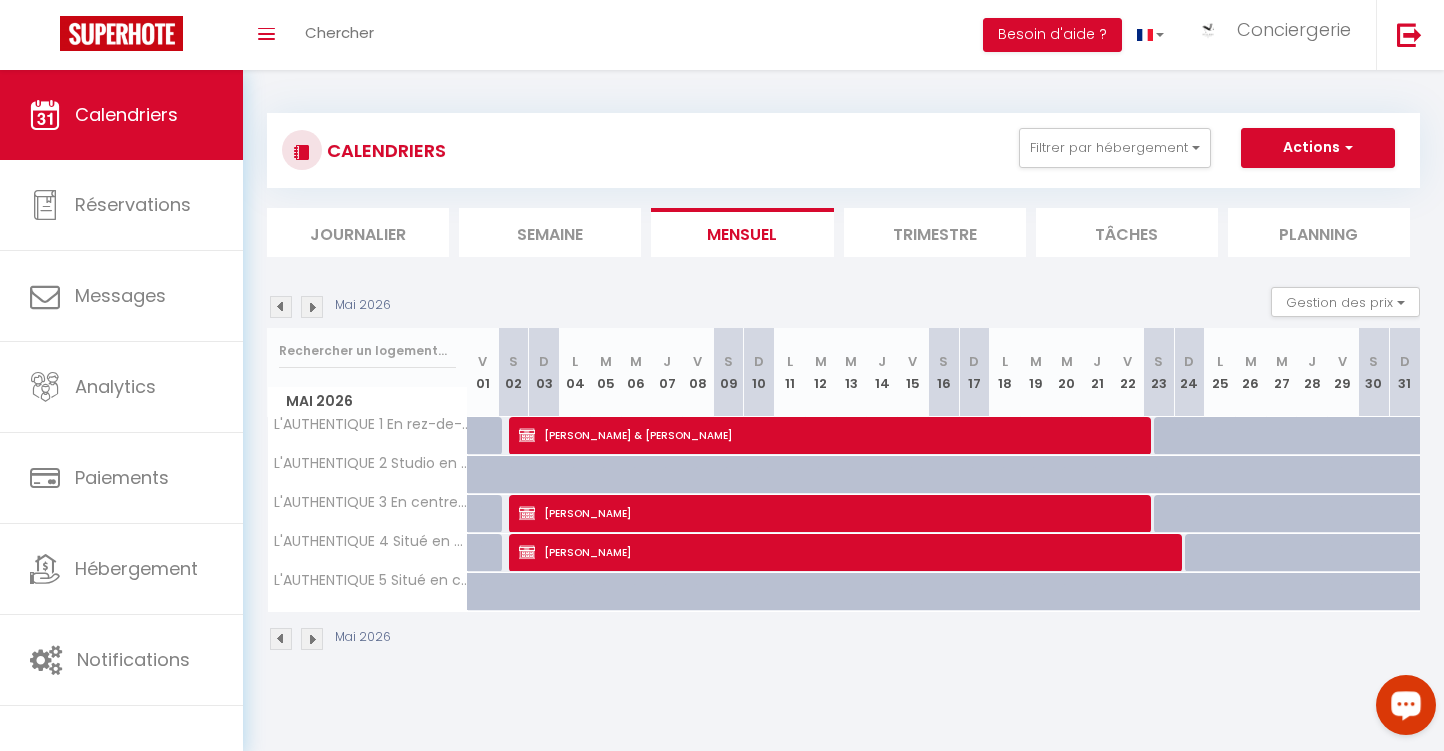 click at bounding box center [281, 307] 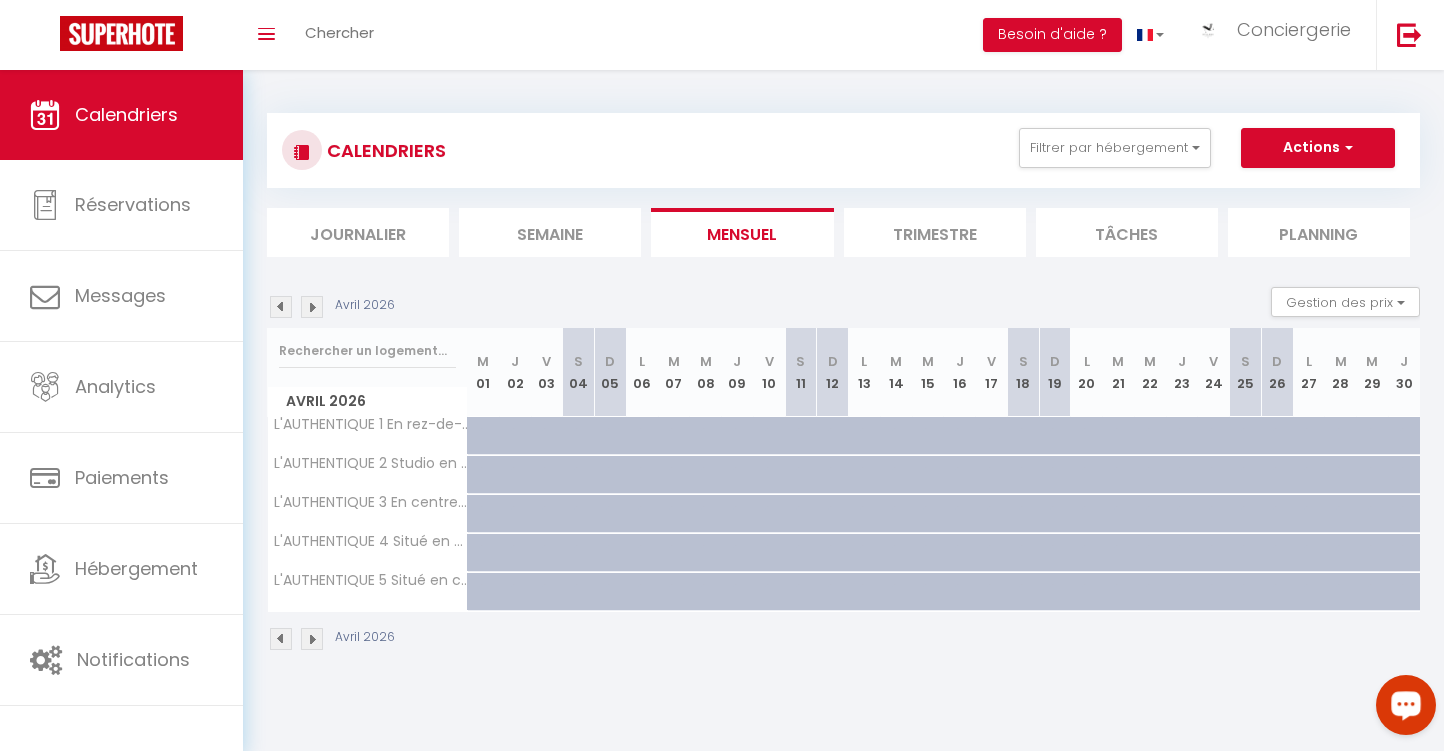 click at bounding box center [547, 475] 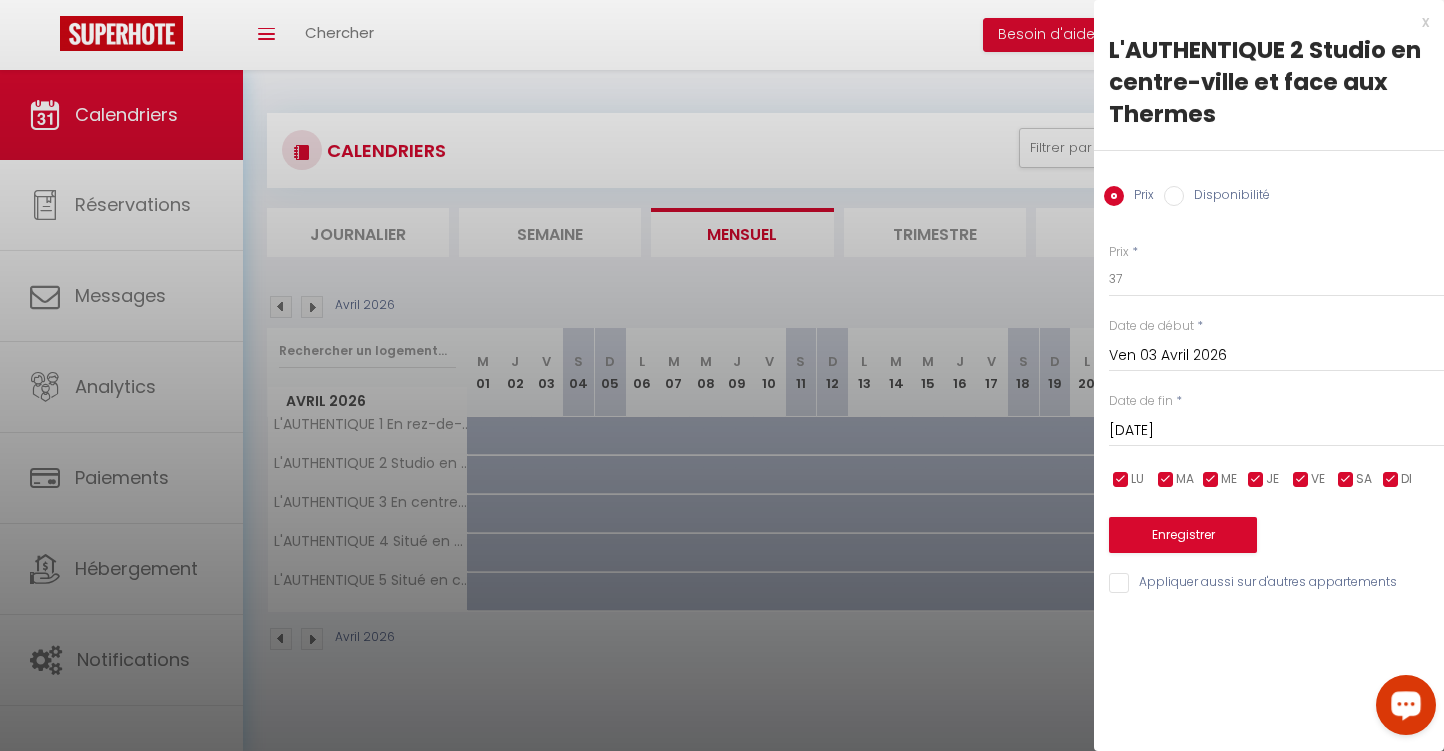 click at bounding box center (722, 375) 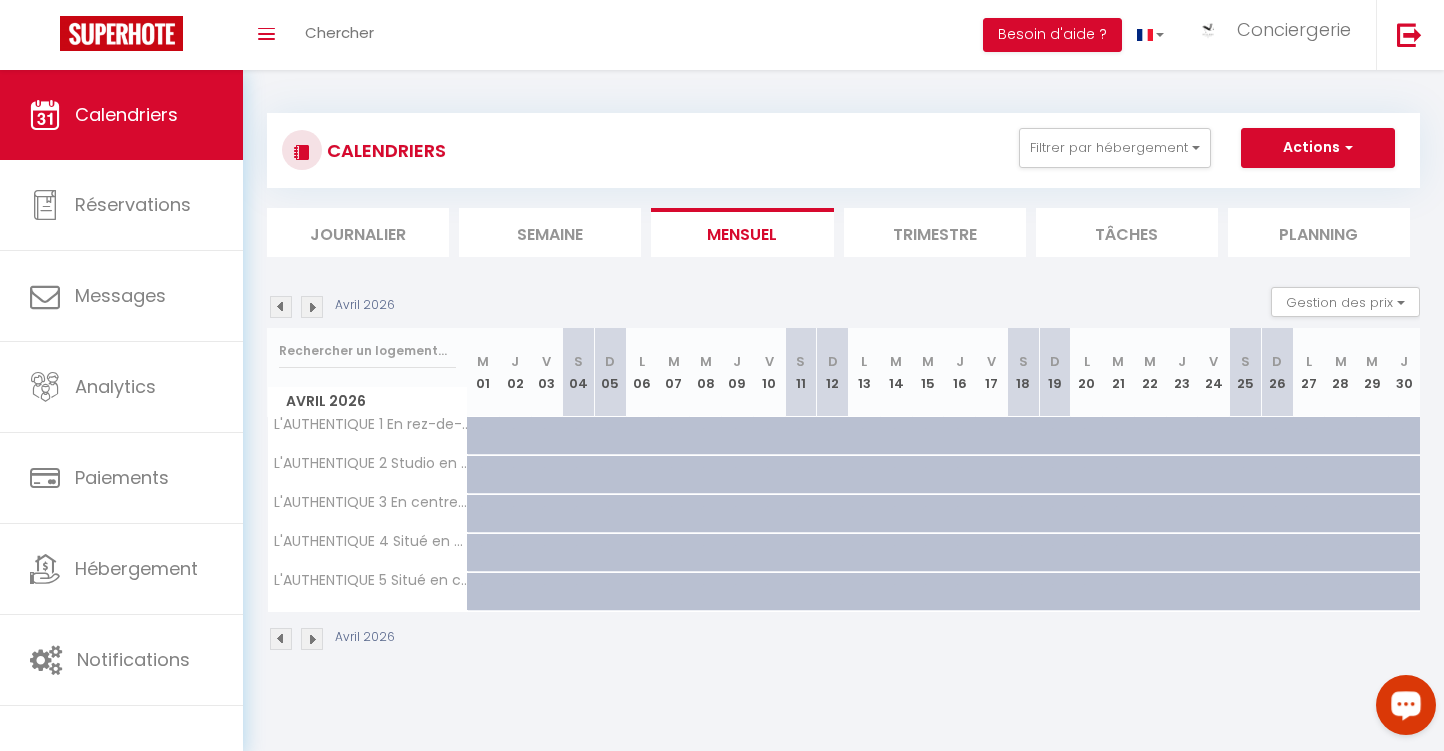 click on "42" at bounding box center [673, 435] 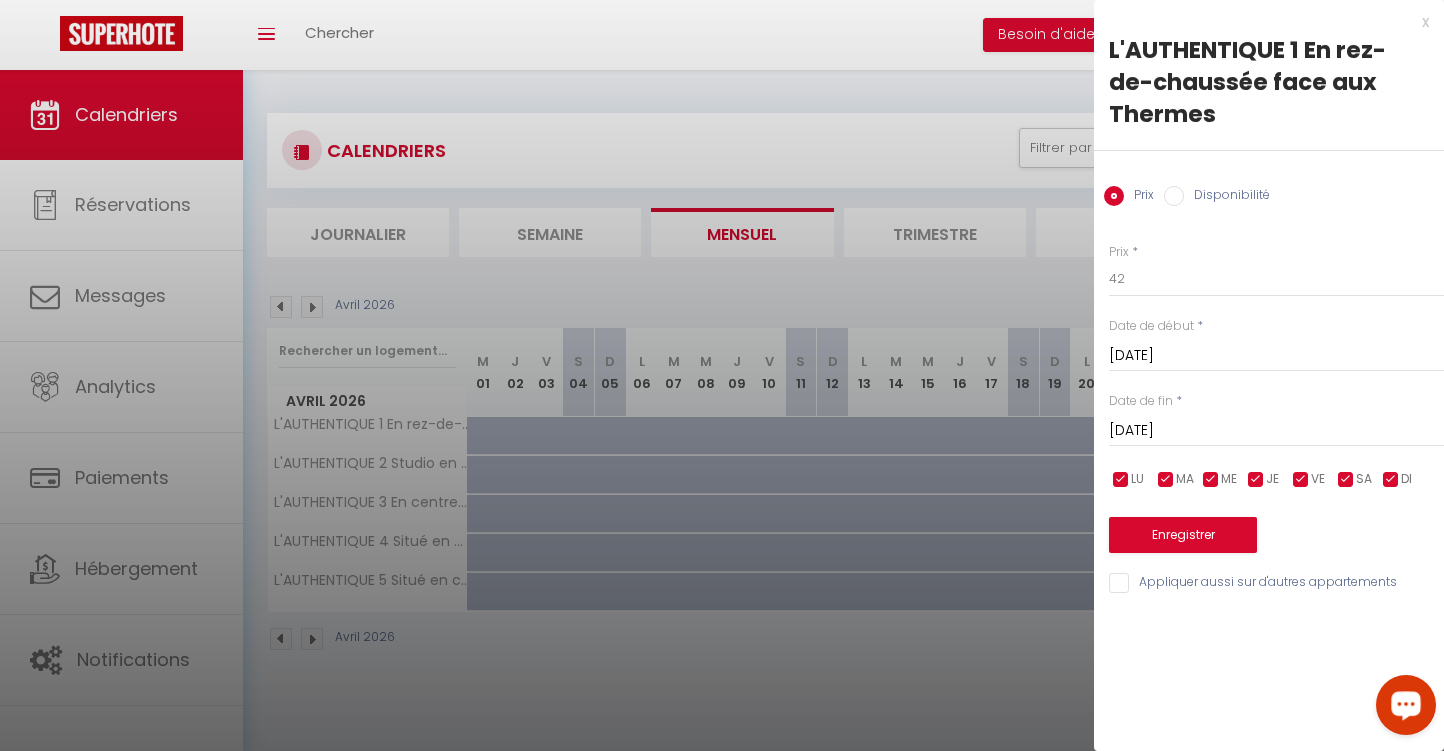 click at bounding box center [722, 375] 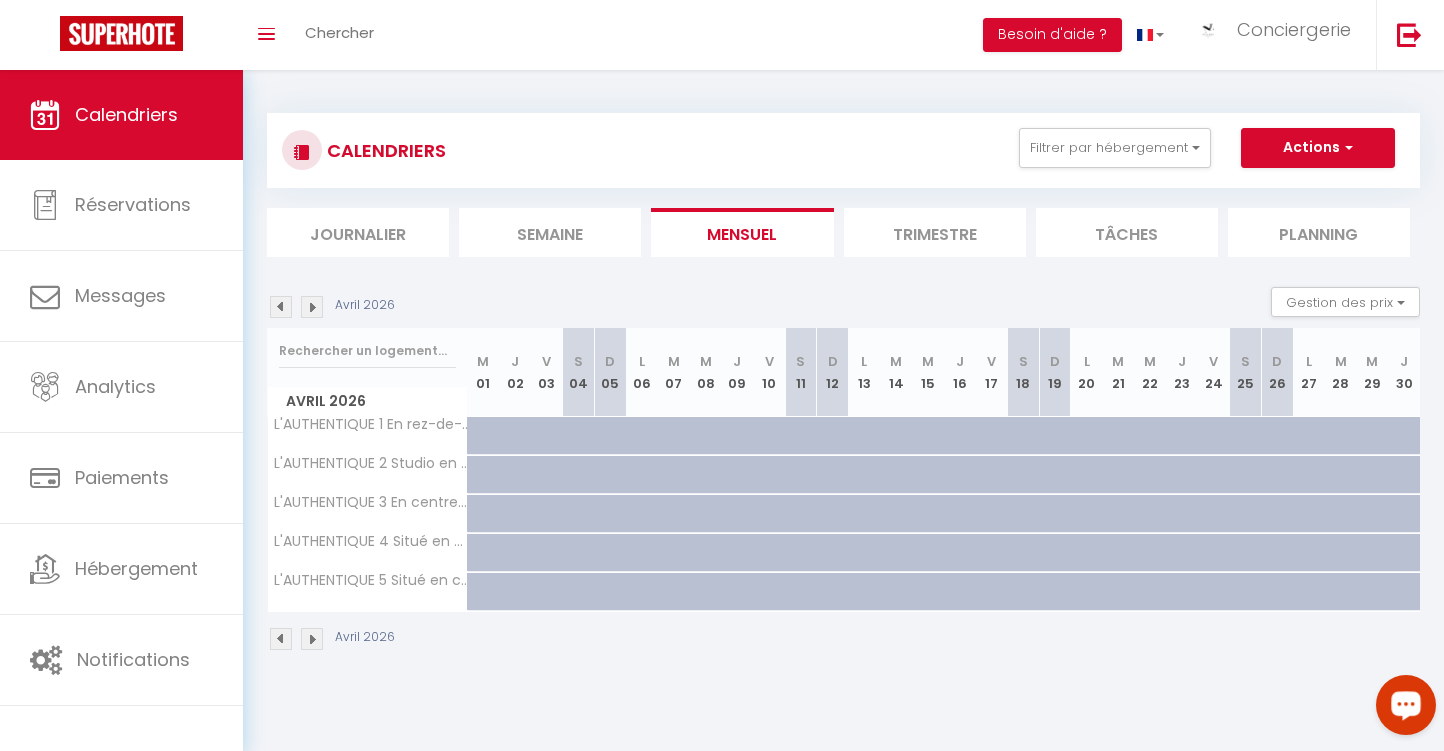 click at bounding box center [281, 307] 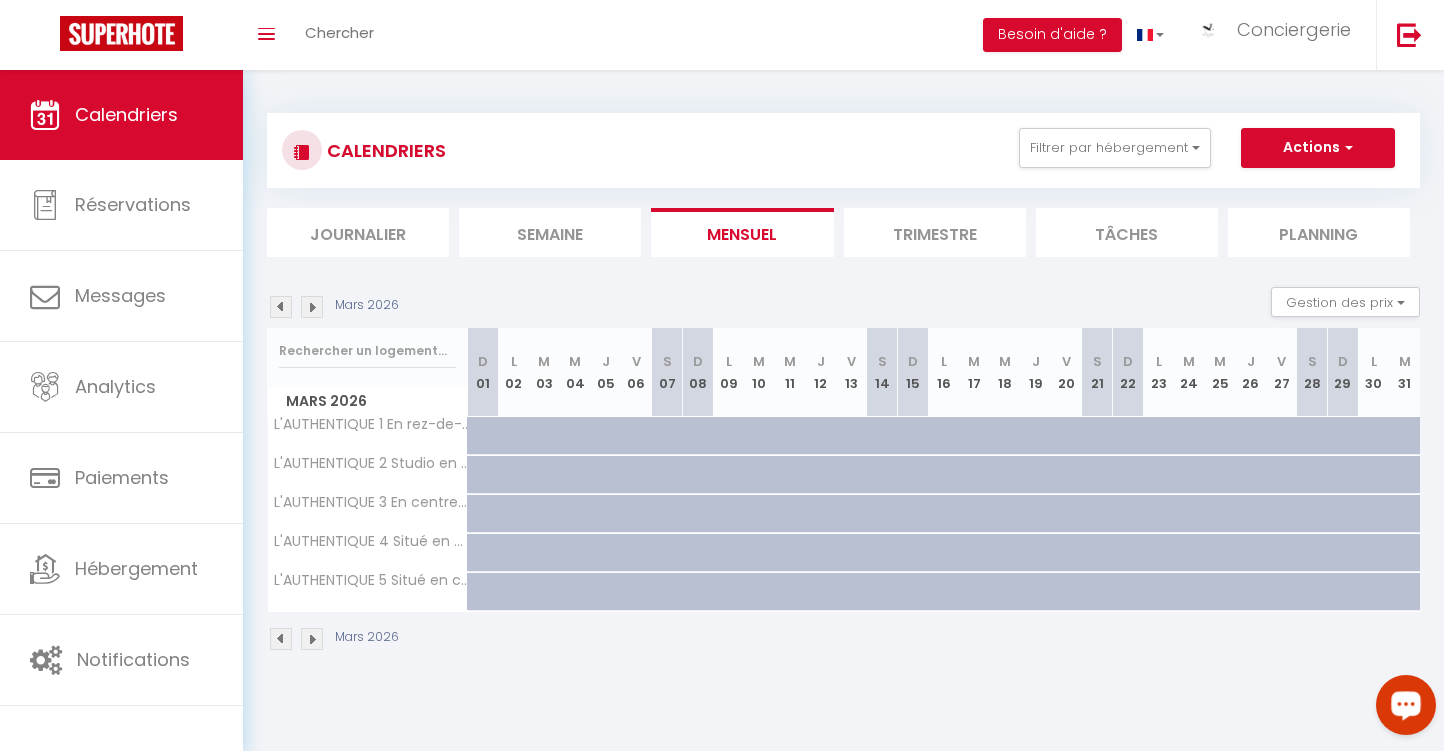 click at bounding box center [281, 307] 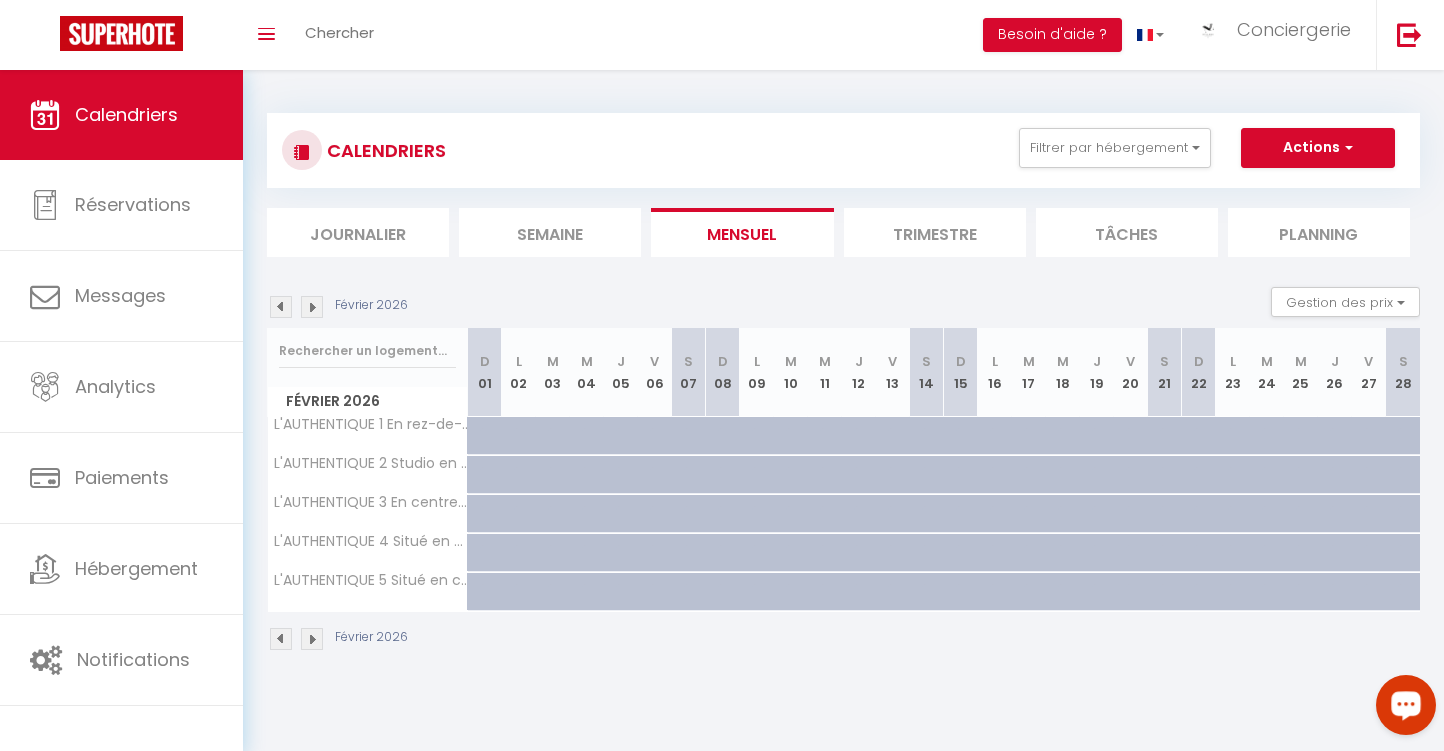 click at bounding box center (281, 307) 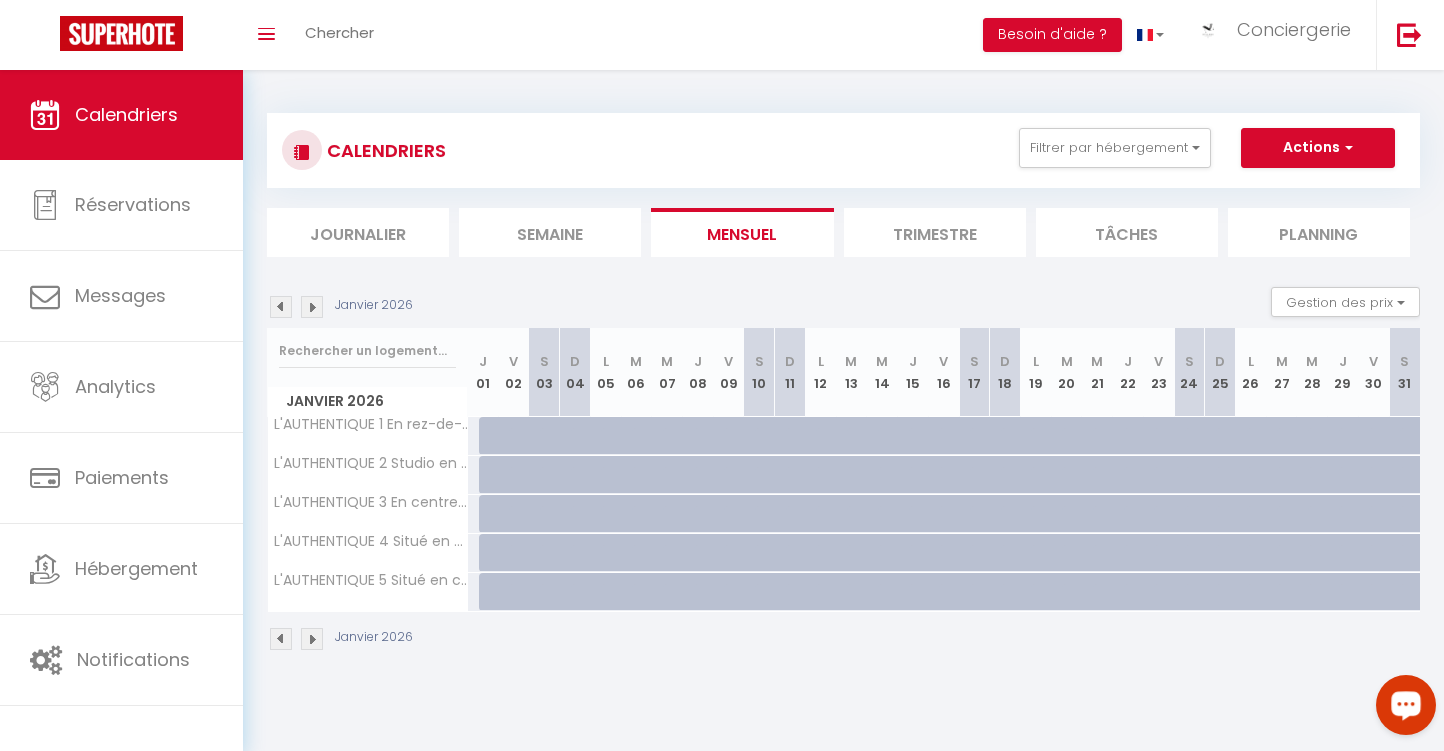 click at bounding box center (281, 307) 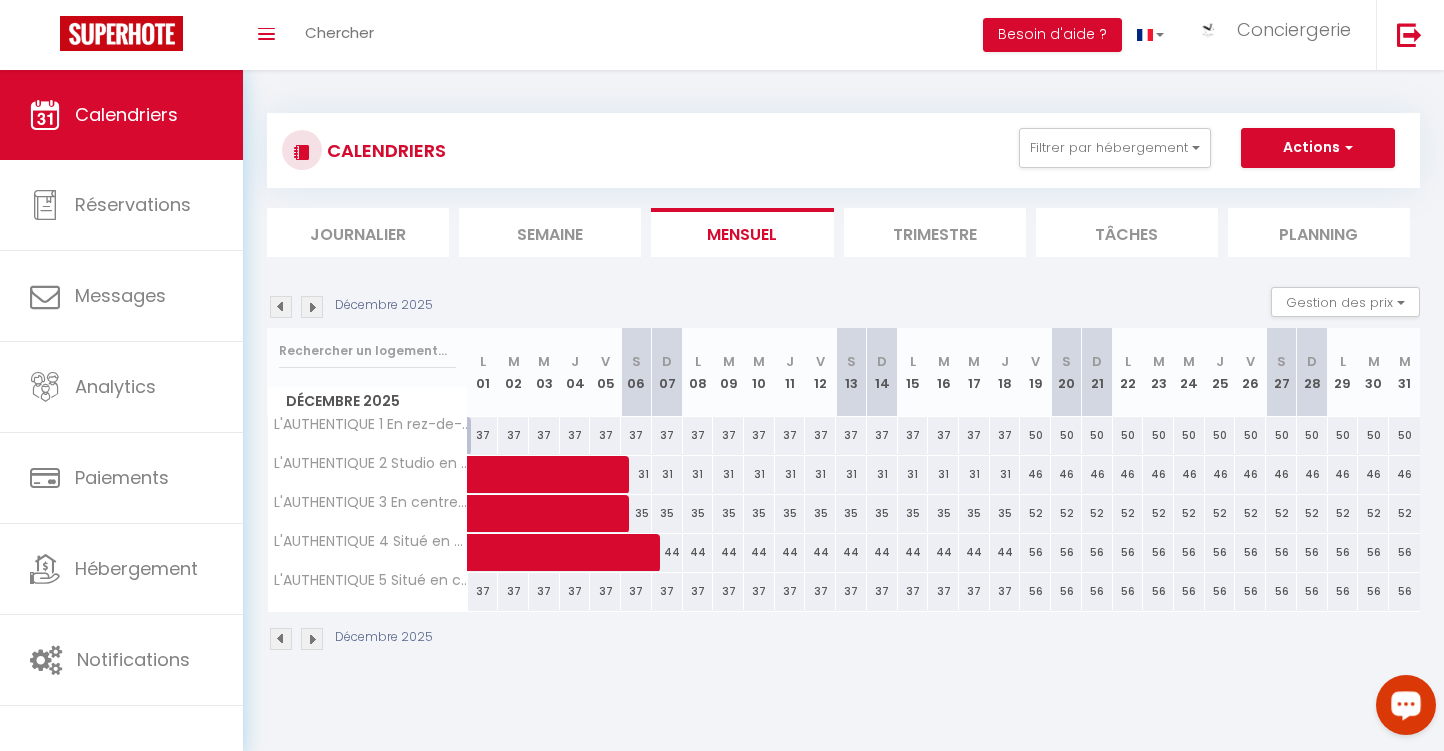 click at bounding box center [281, 307] 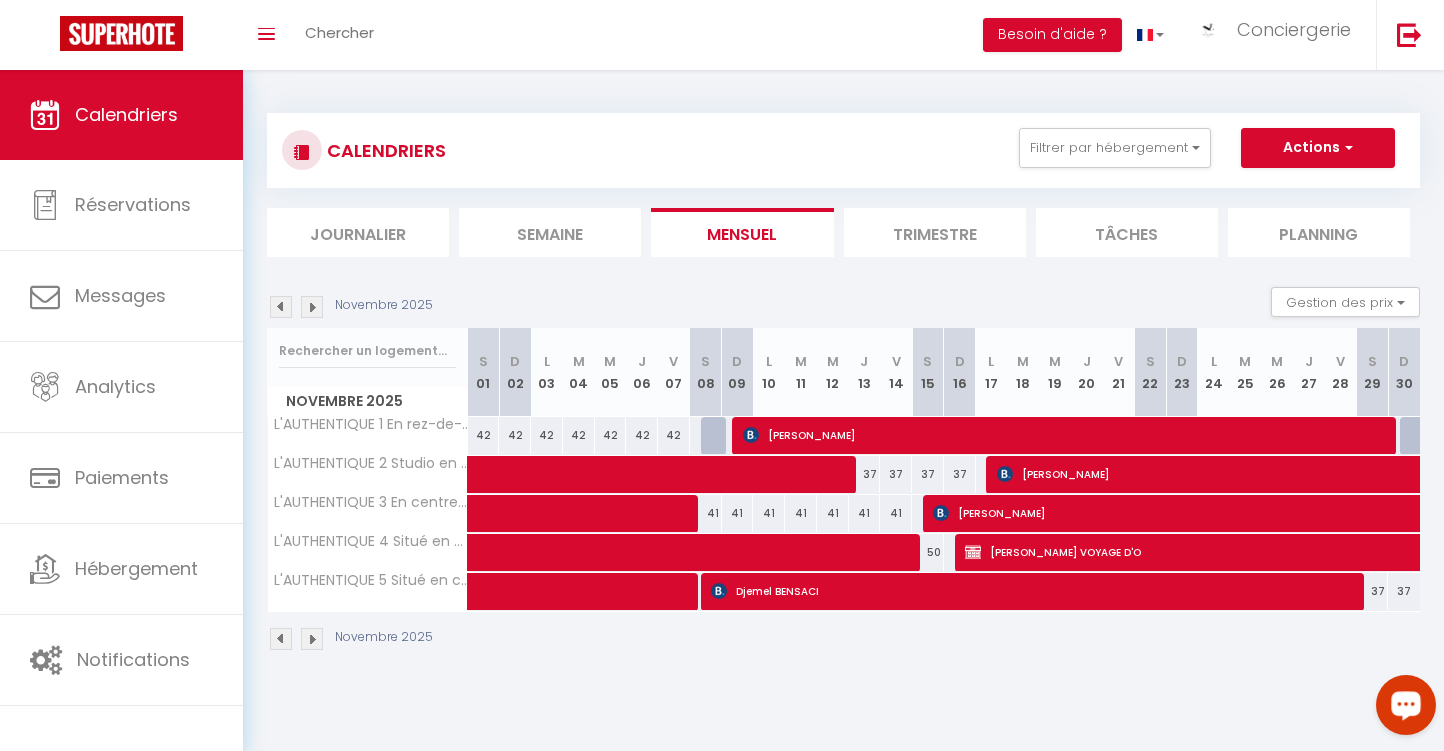 click at bounding box center [281, 307] 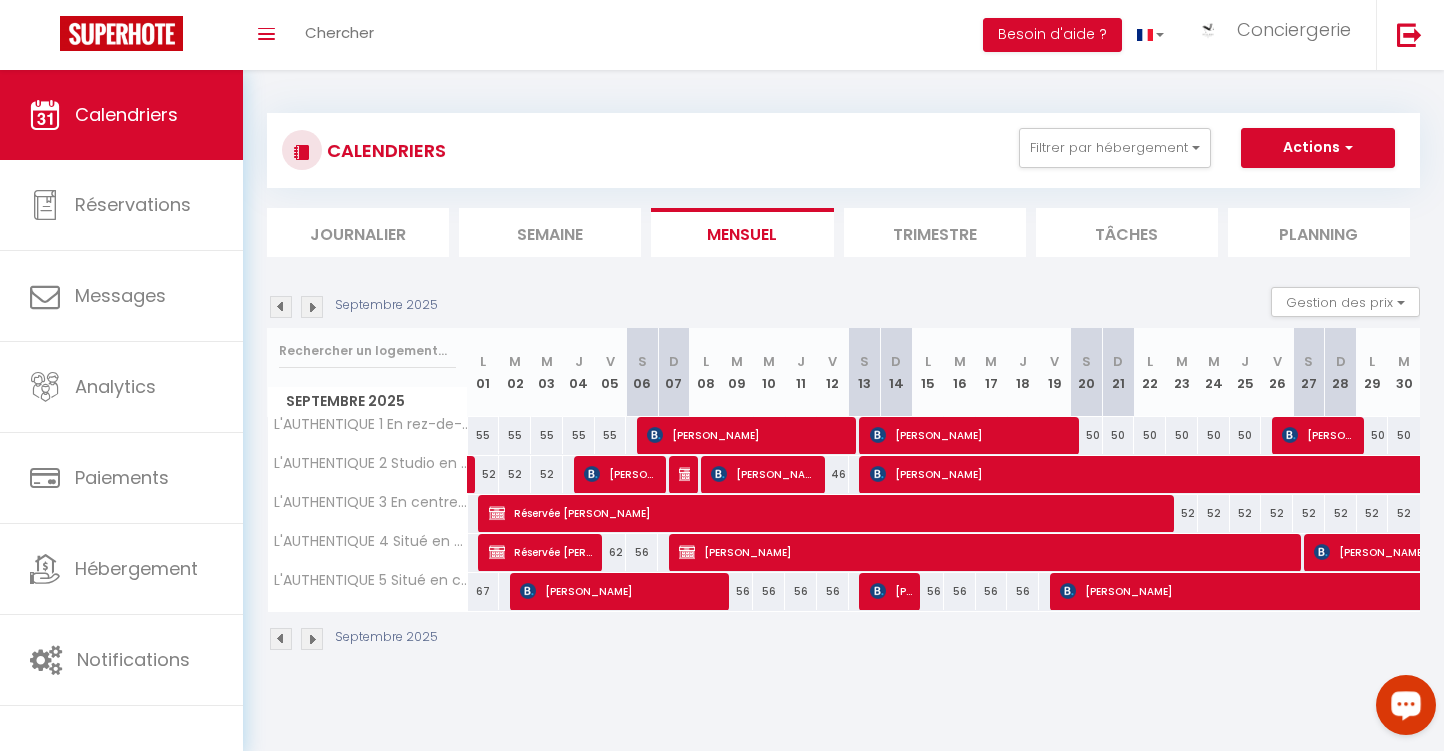 click at bounding box center [281, 307] 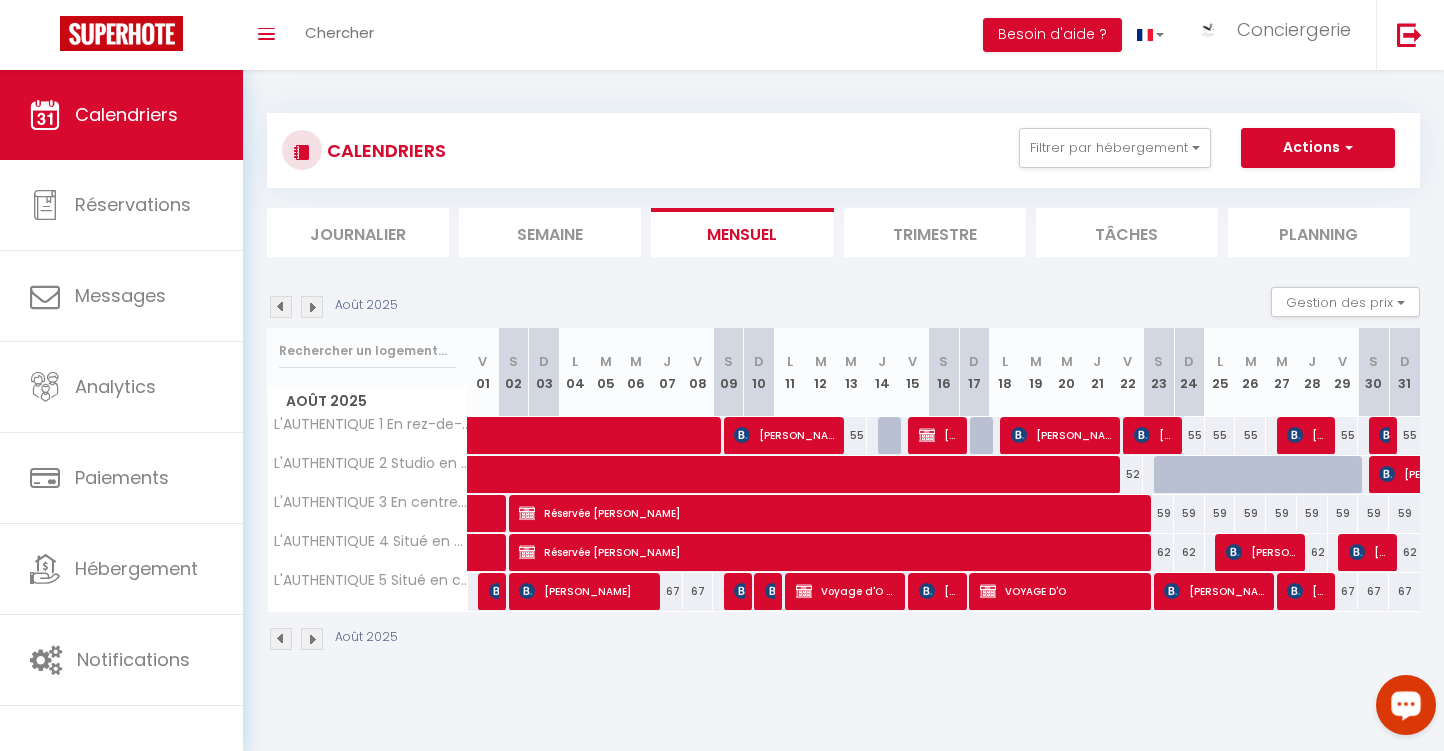 click at bounding box center (281, 307) 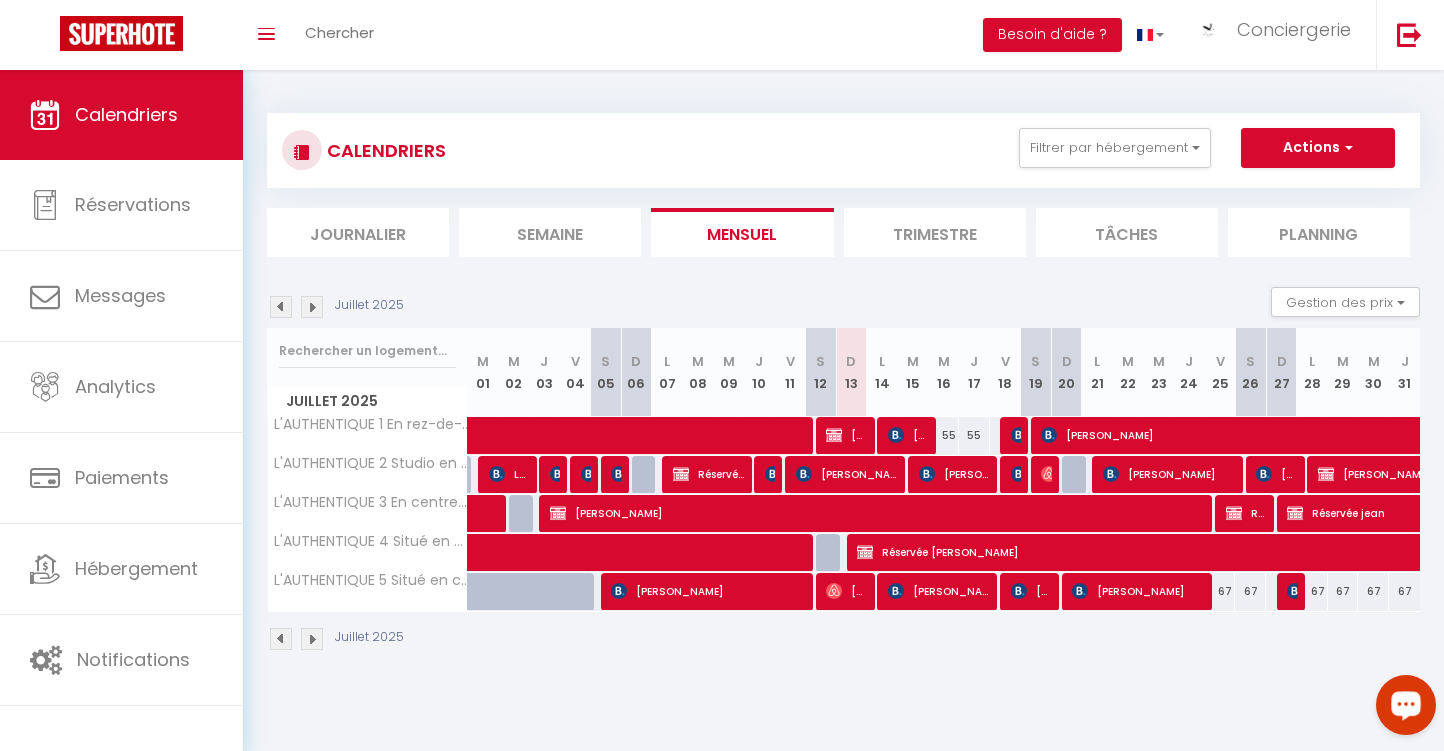 click at bounding box center (281, 307) 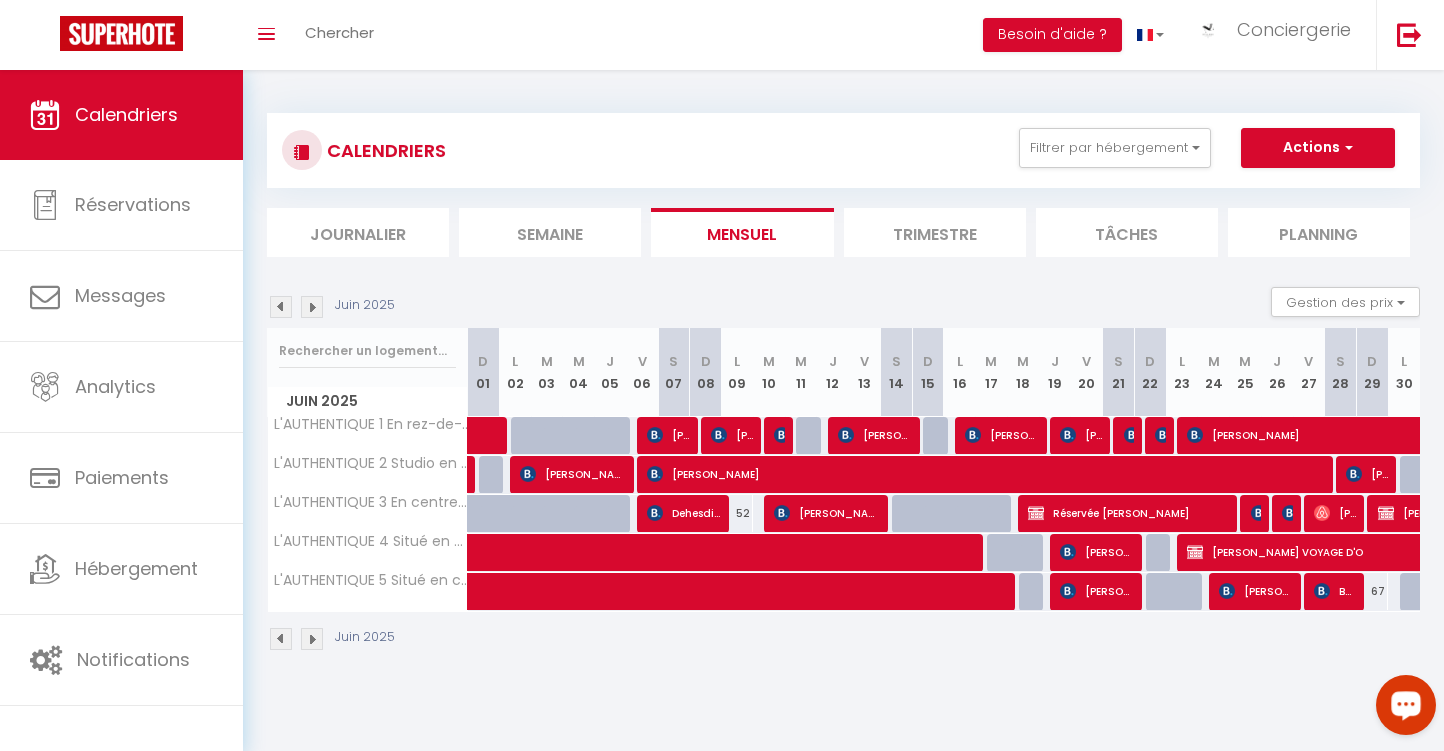 click at bounding box center (281, 307) 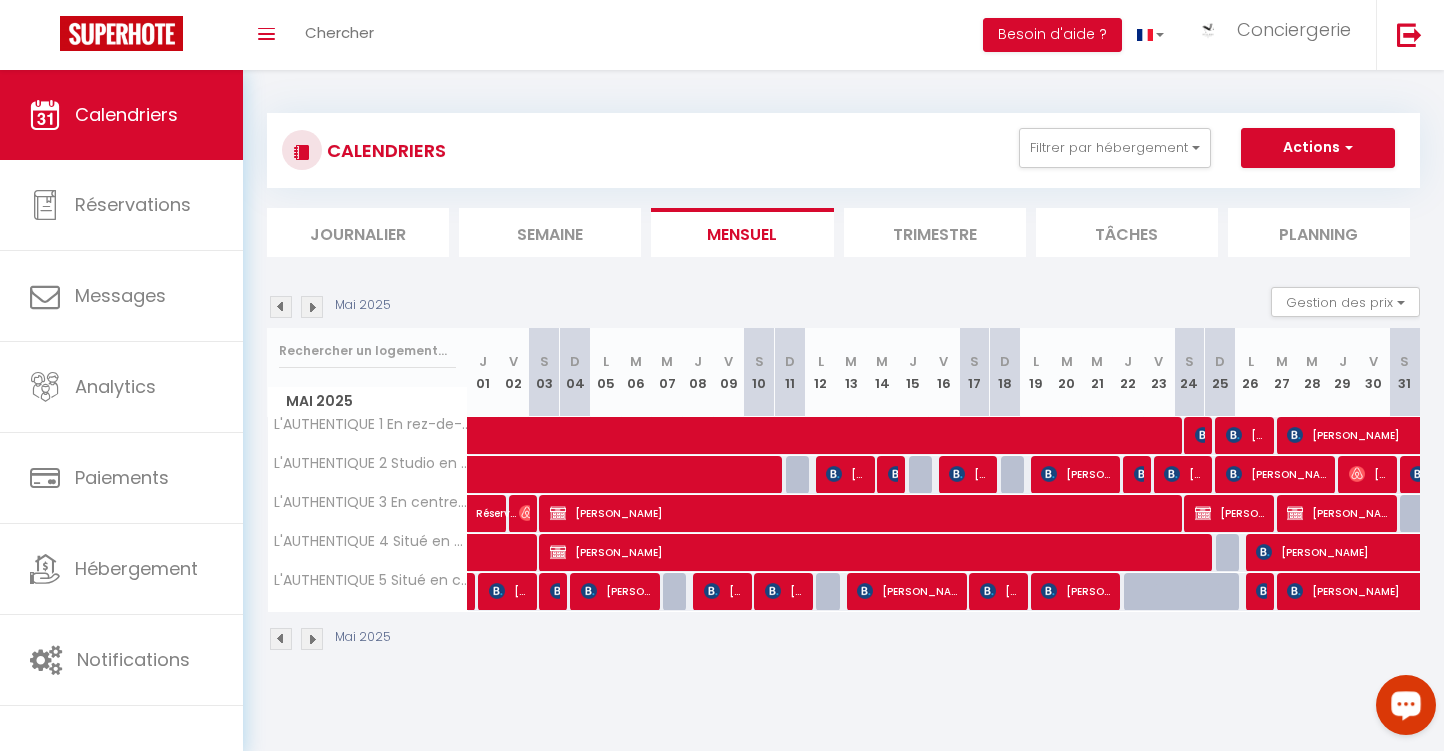 click at bounding box center [281, 307] 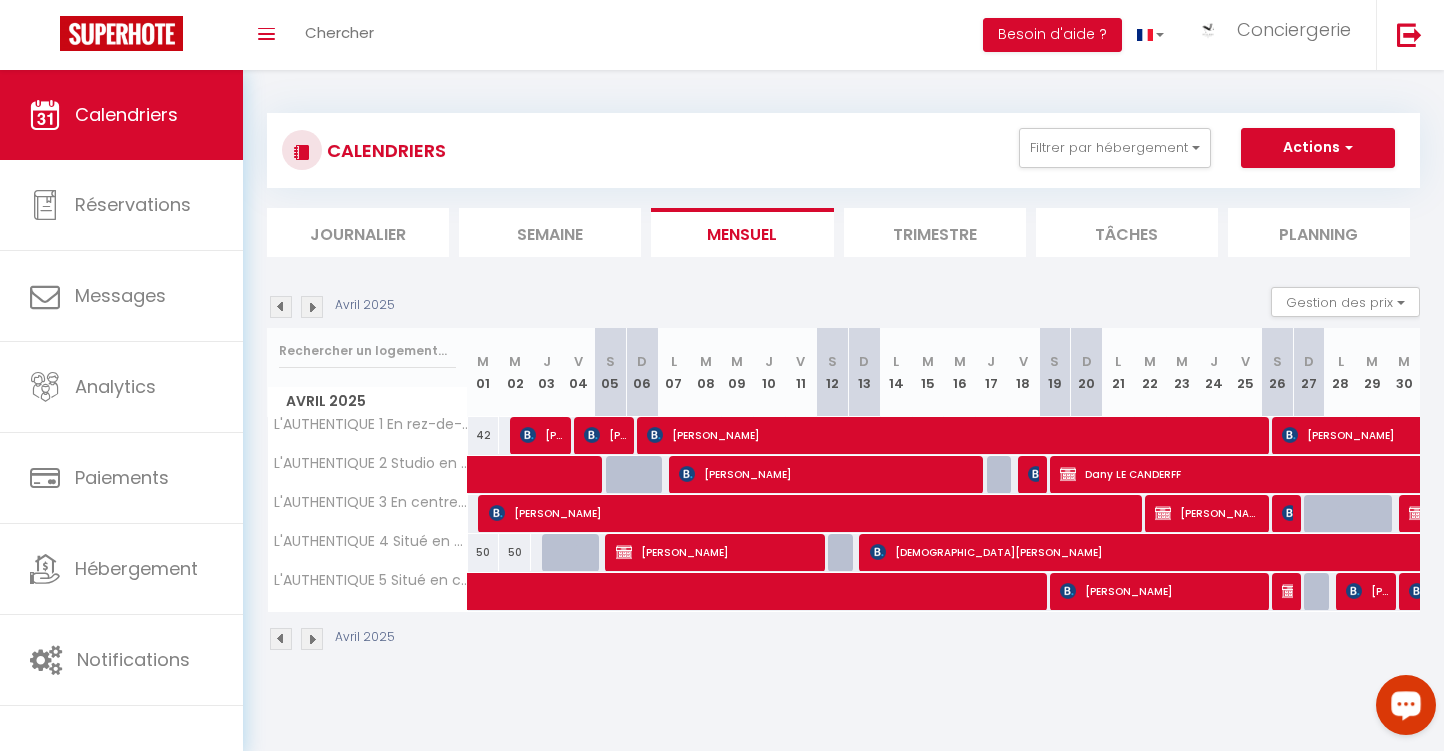 click at bounding box center (281, 307) 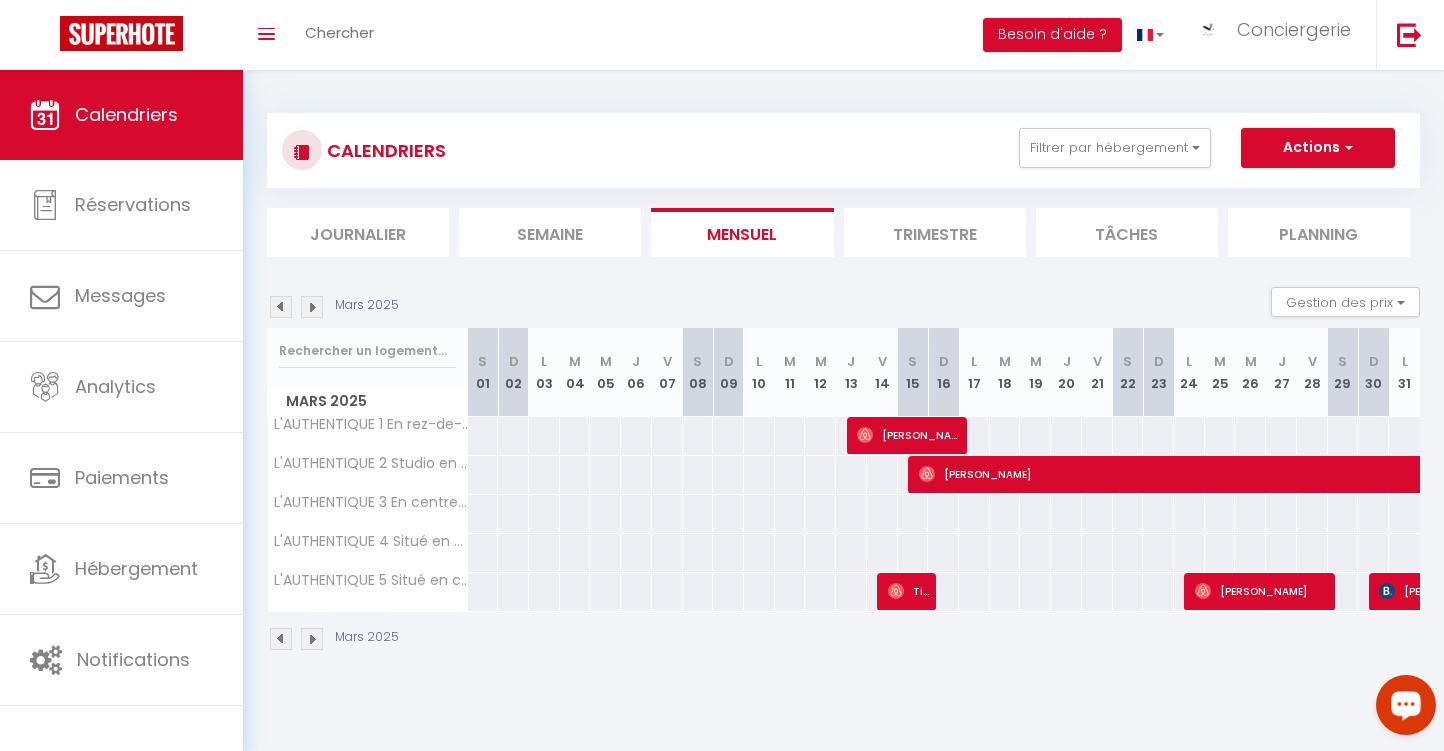 click at bounding box center (312, 307) 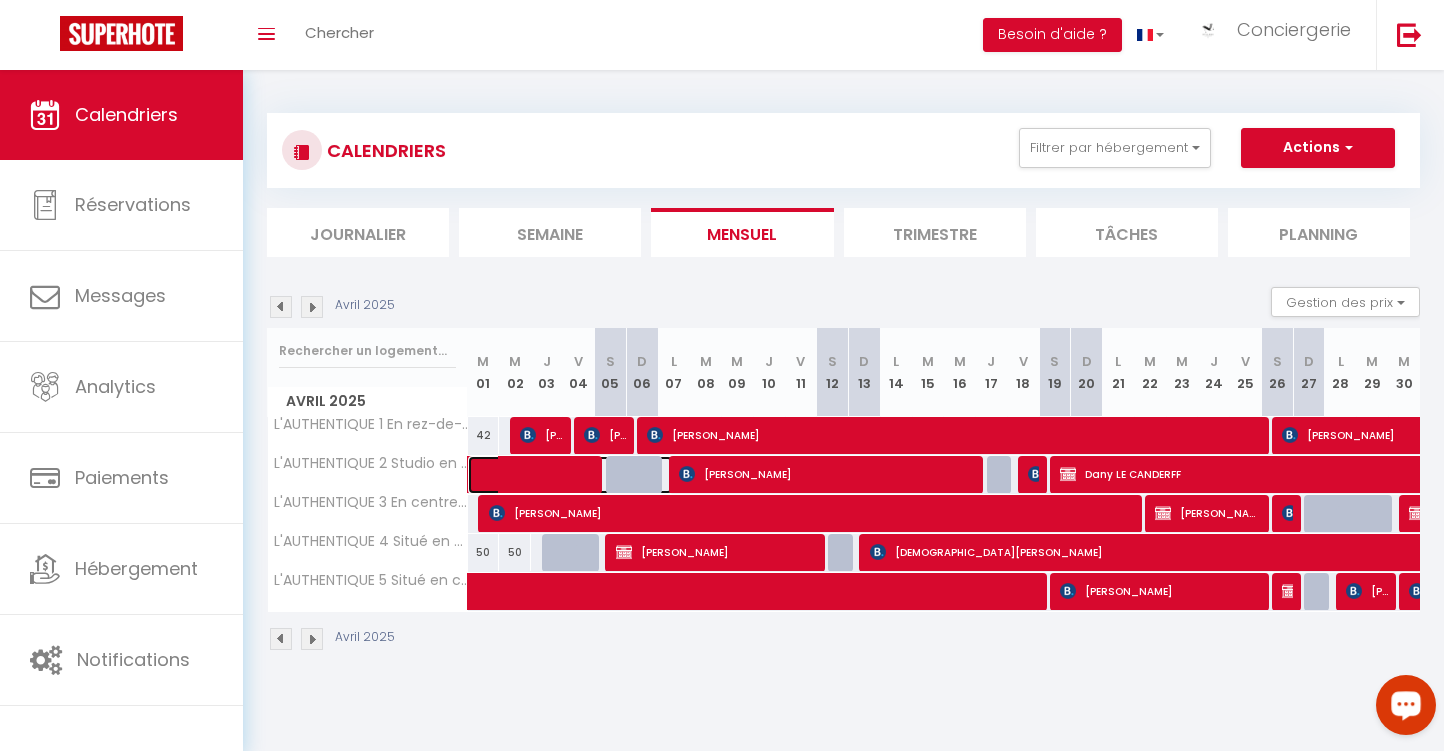 click at bounding box center [581, 475] 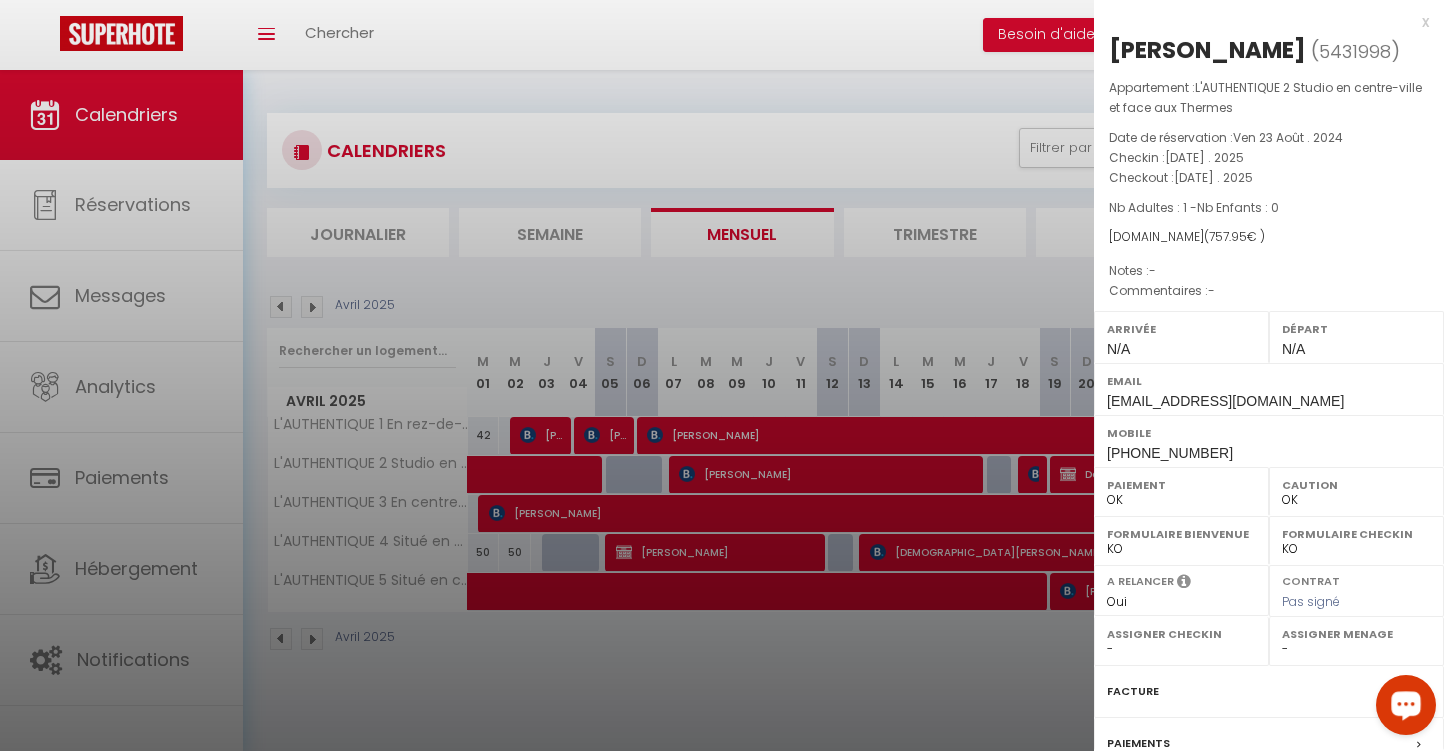 click at bounding box center [722, 375] 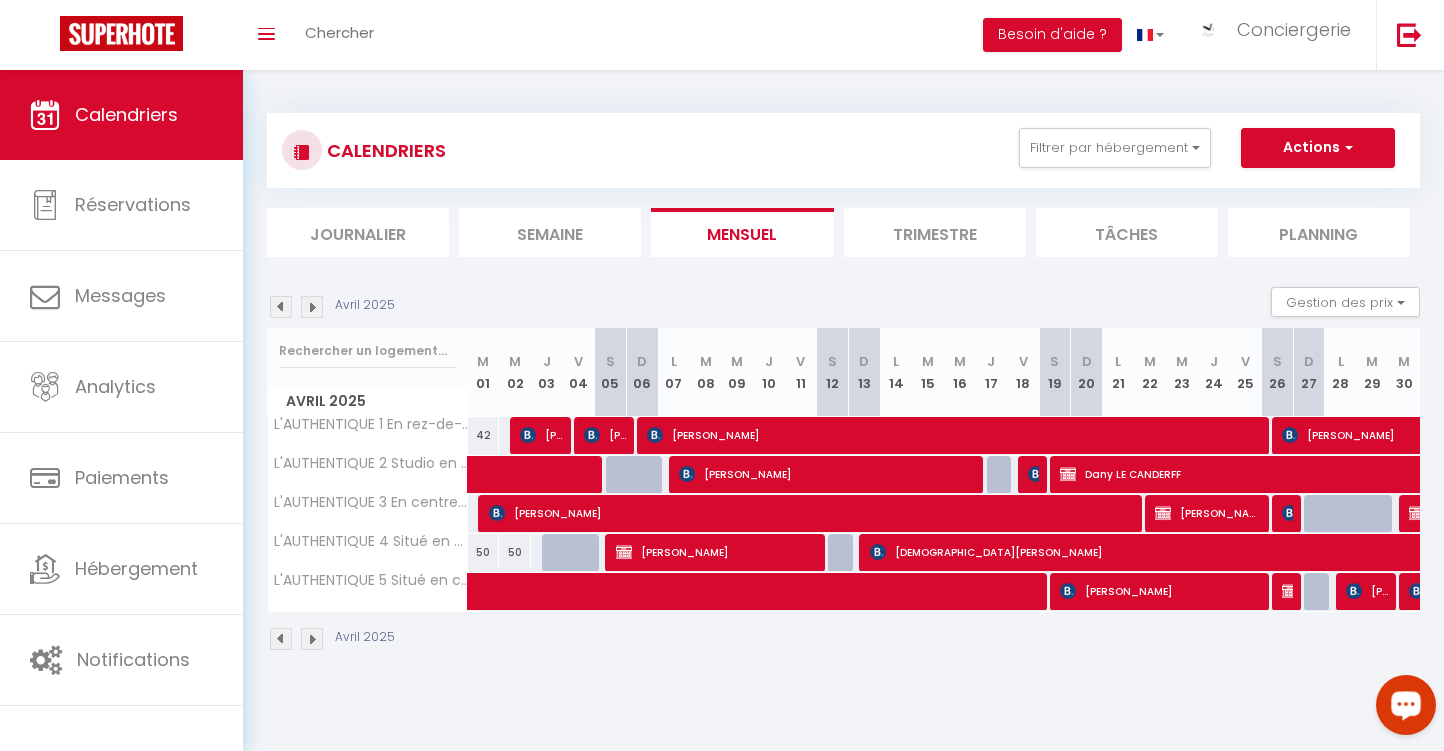 click at bounding box center [312, 307] 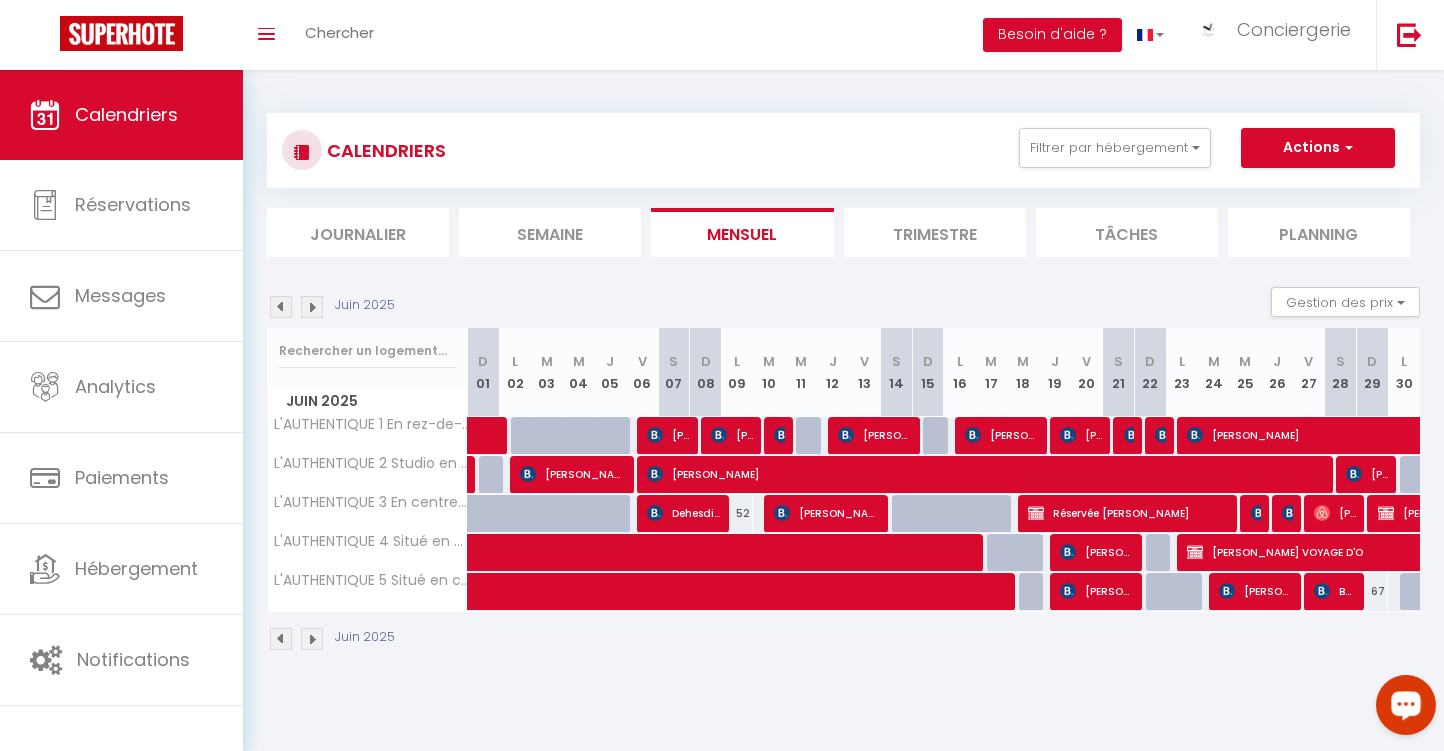 click at bounding box center [312, 307] 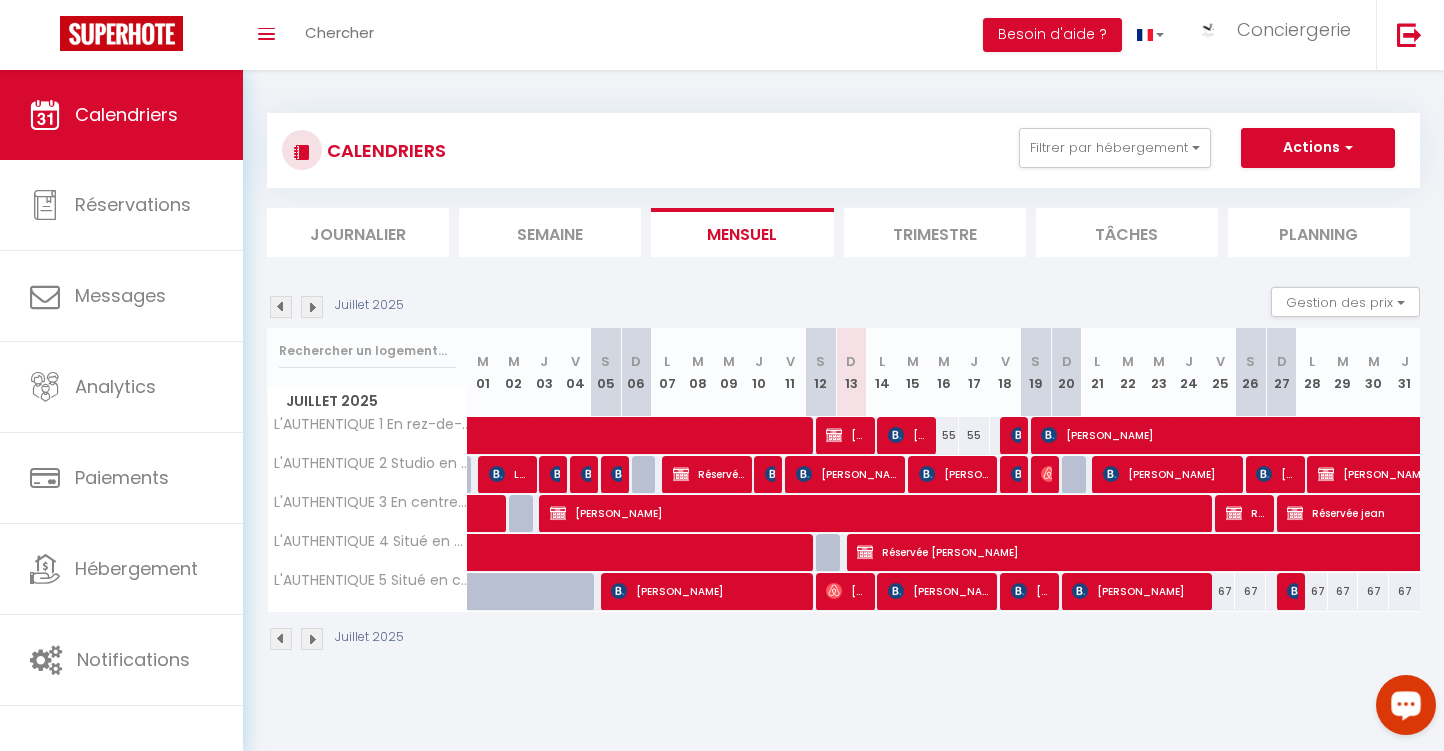 click at bounding box center (312, 307) 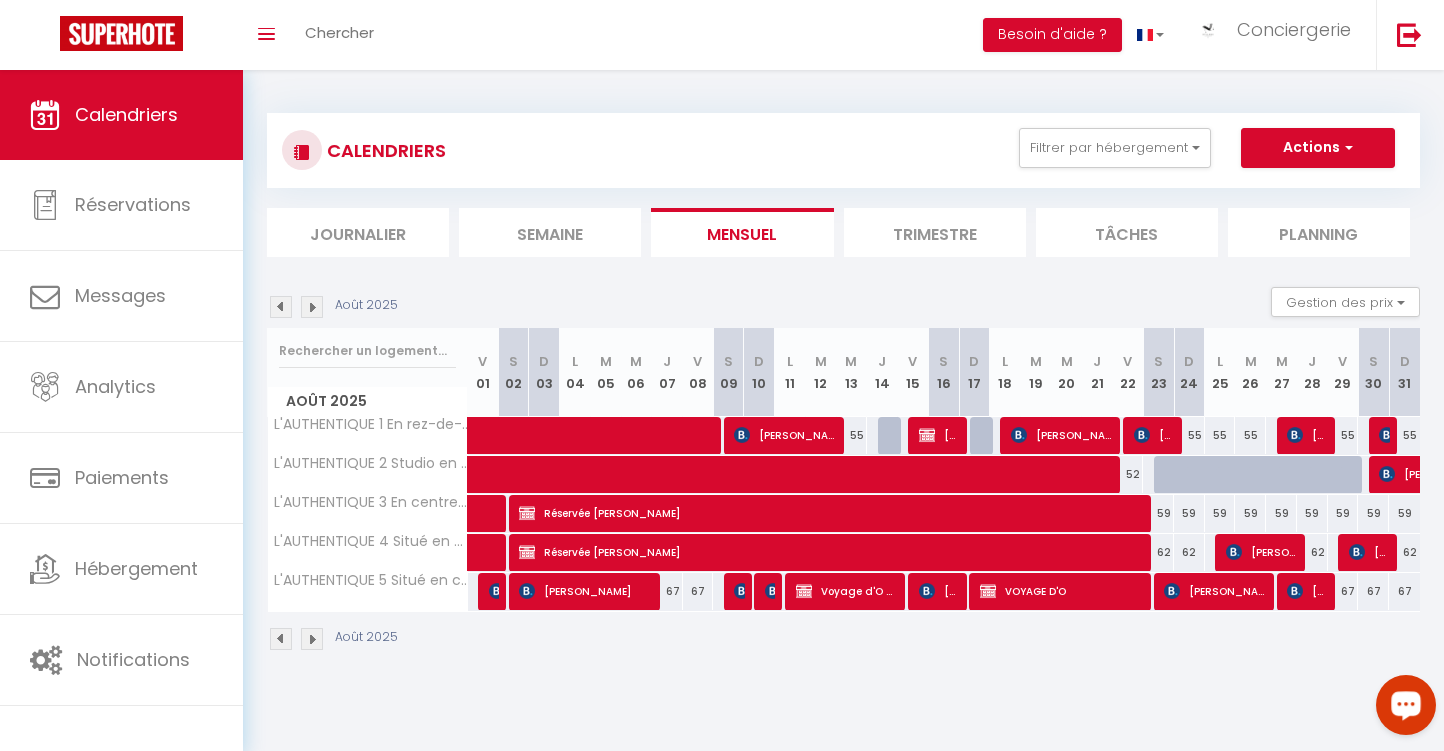 click at bounding box center (312, 307) 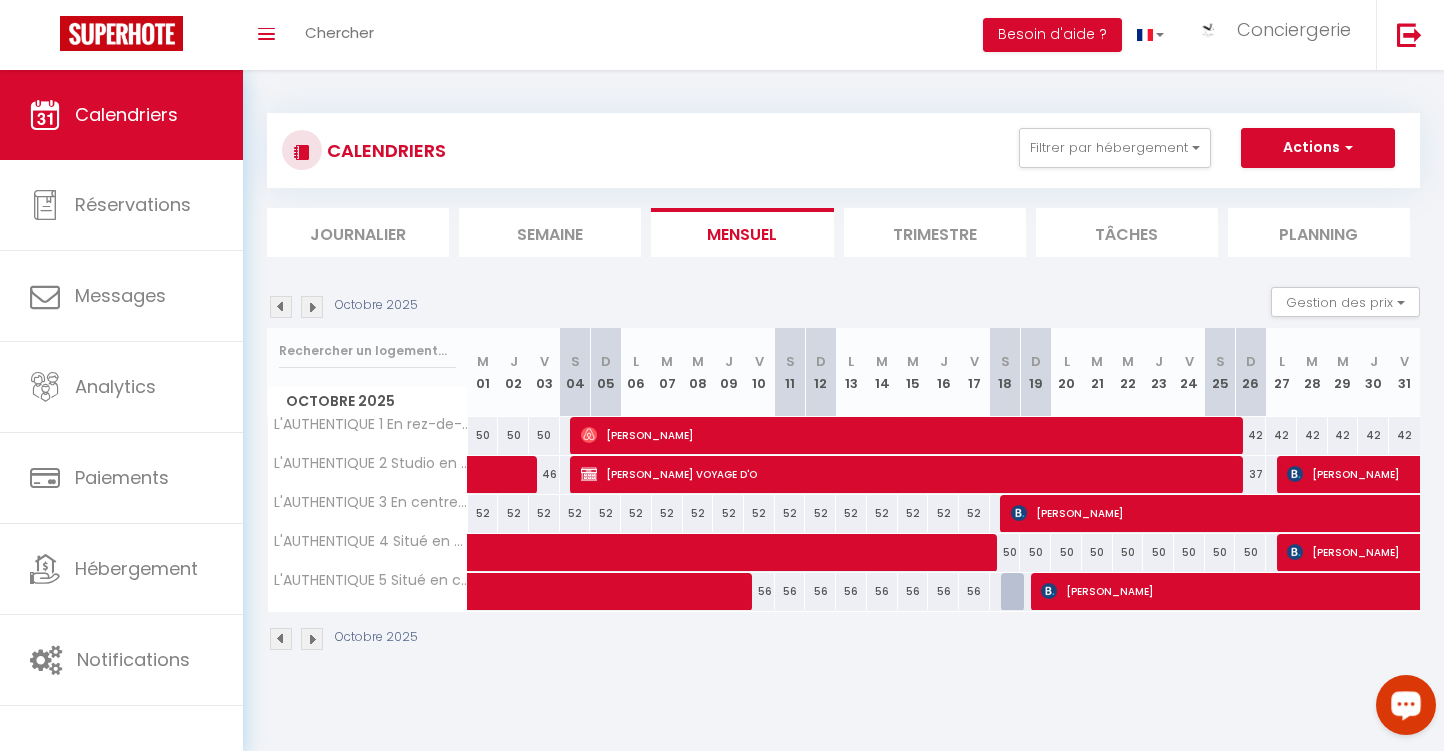 click at bounding box center [312, 307] 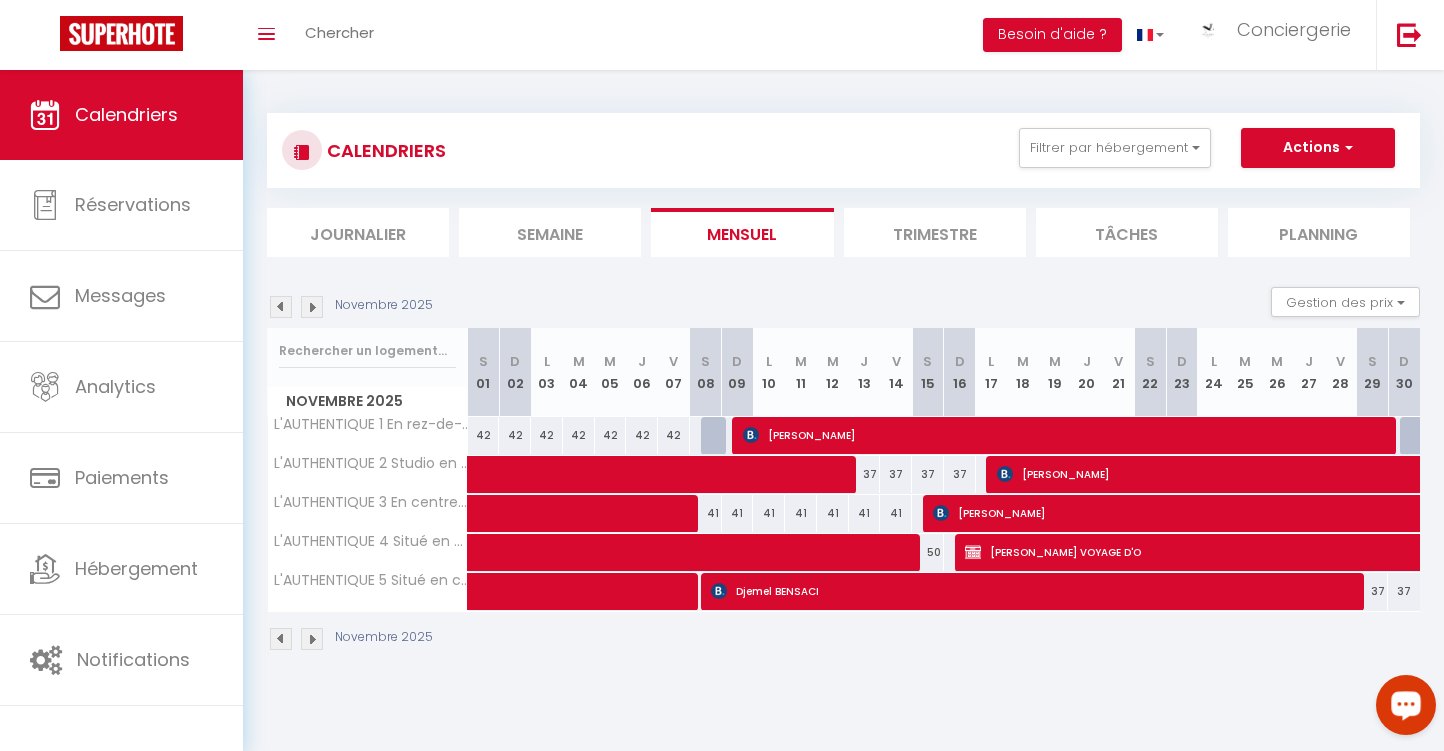 click at bounding box center (312, 307) 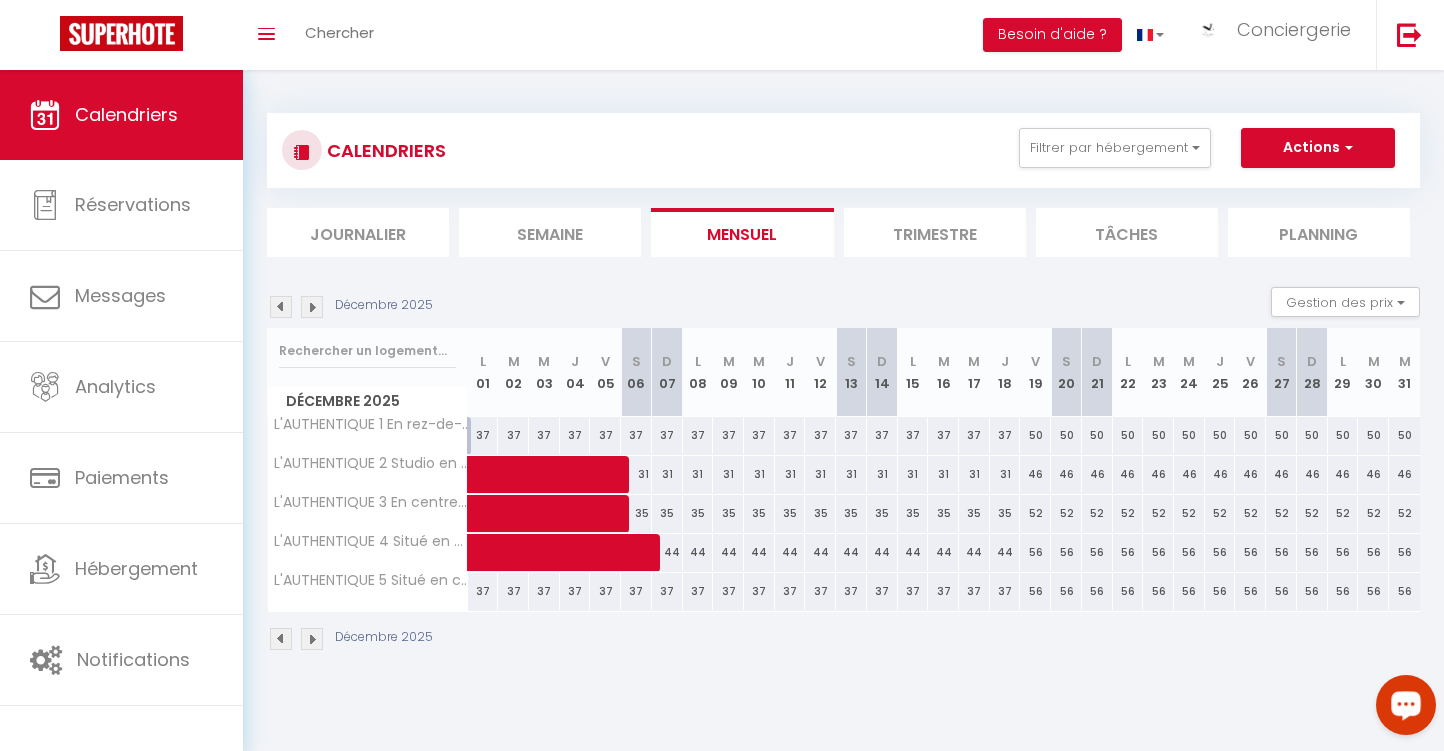click at bounding box center (312, 307) 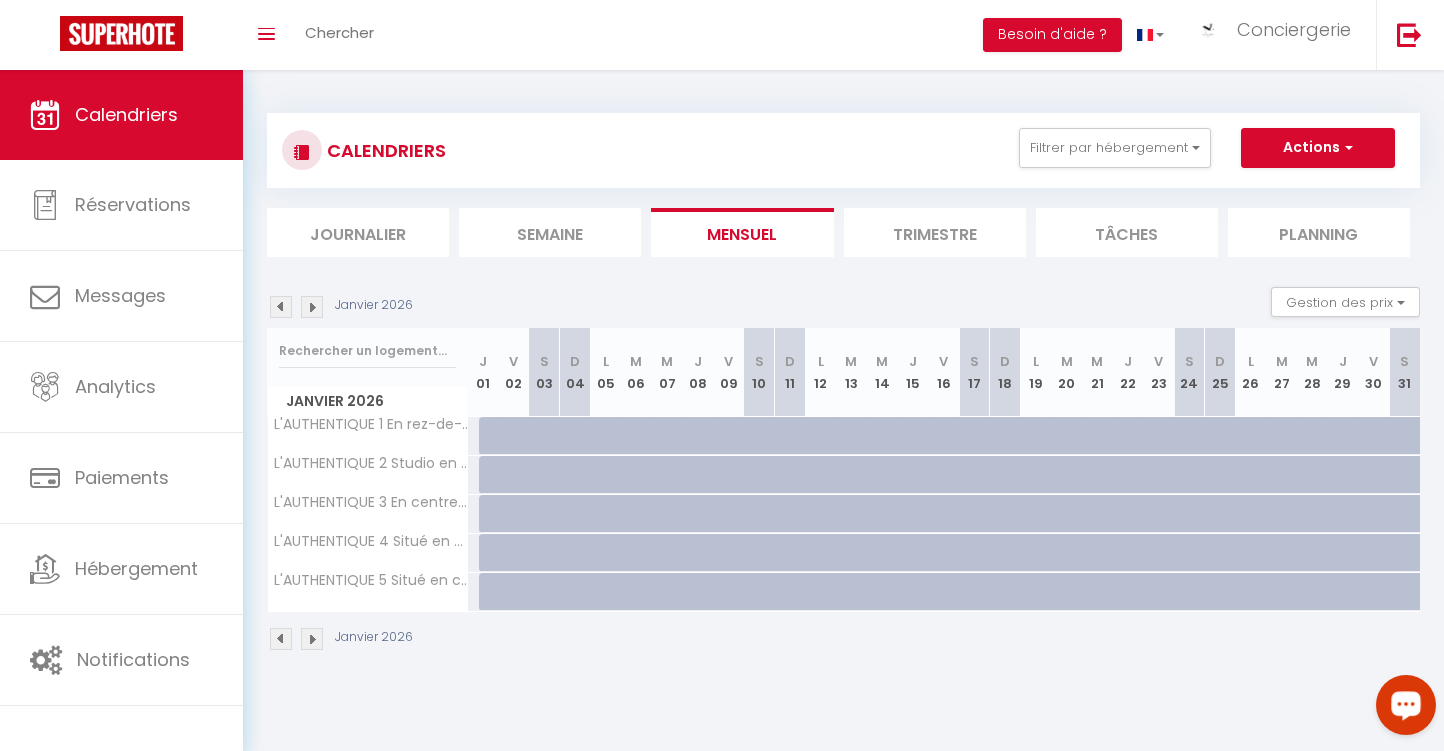 click at bounding box center (494, 436) 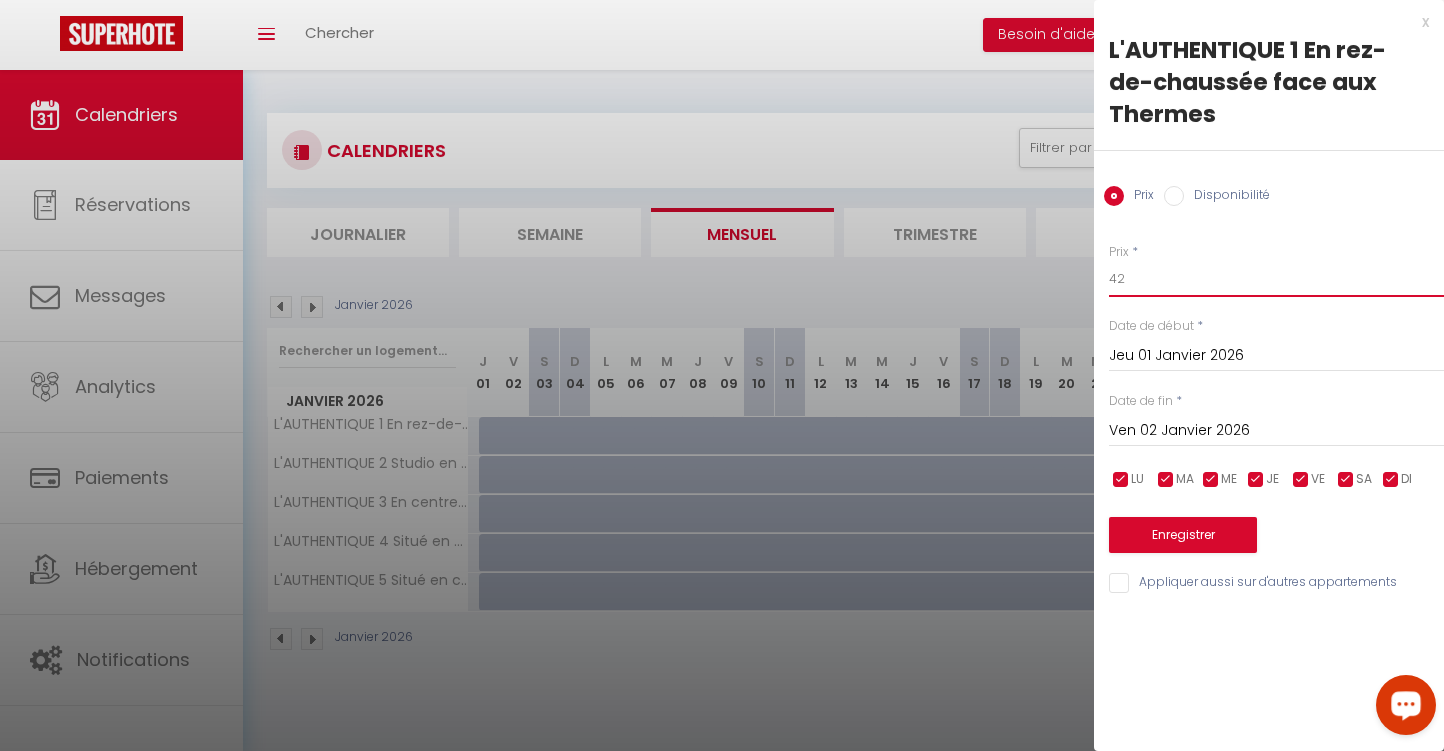 click on "42" at bounding box center (1276, 279) 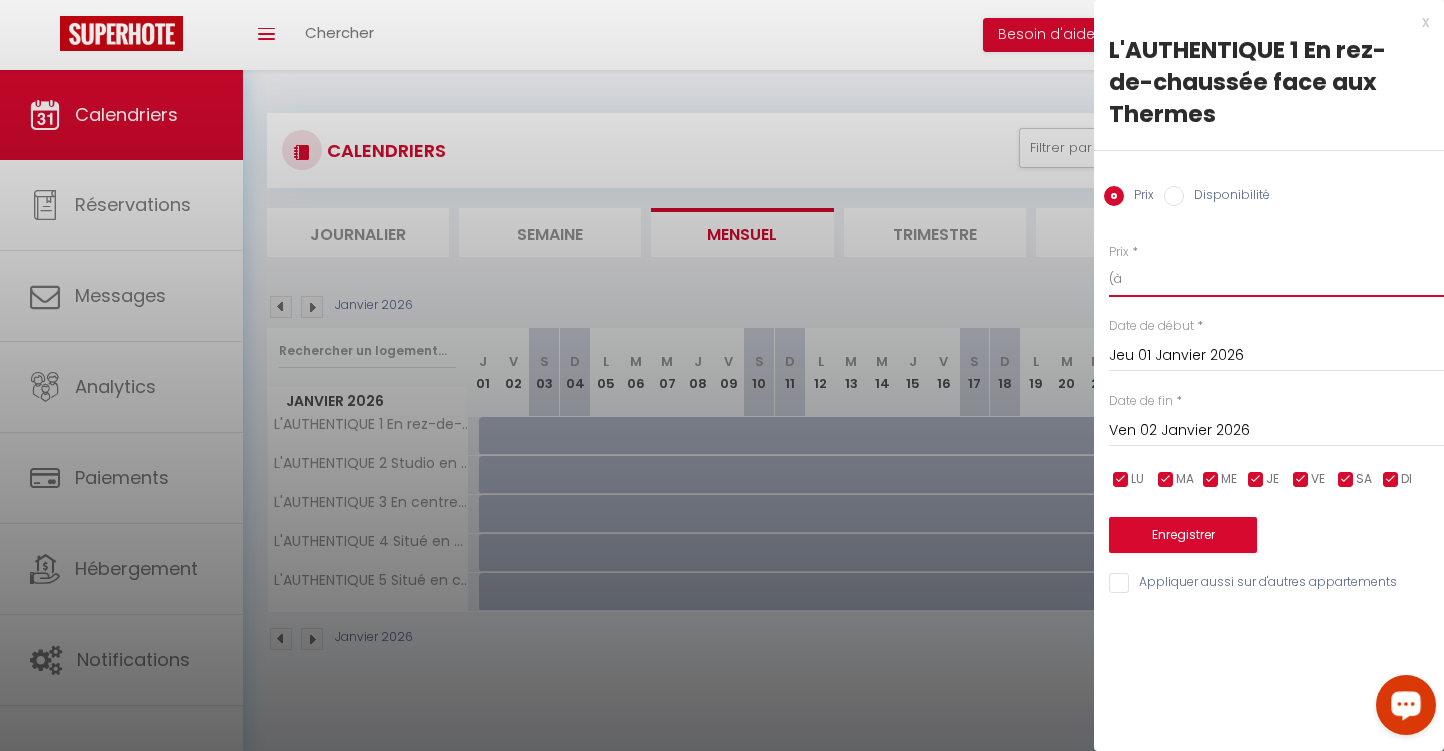 type on "(" 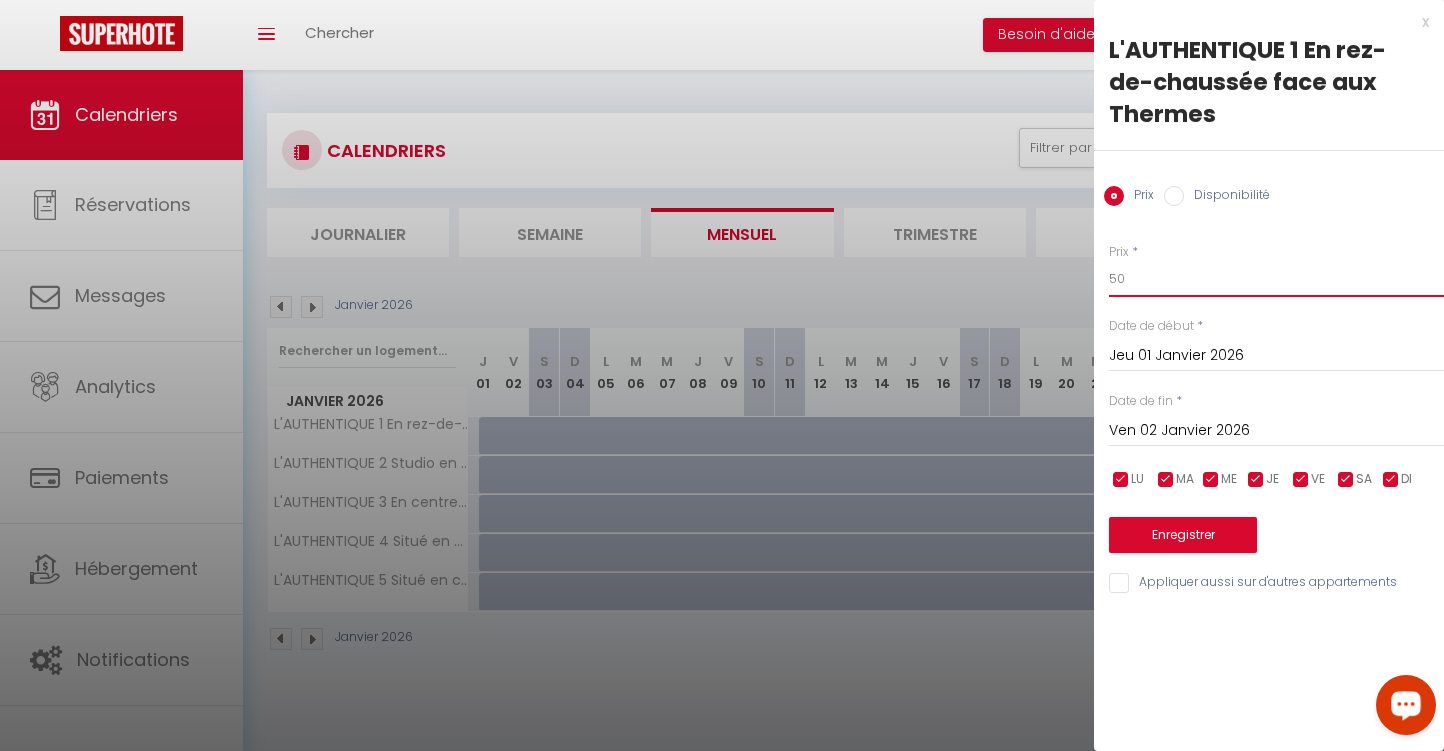 type on "50" 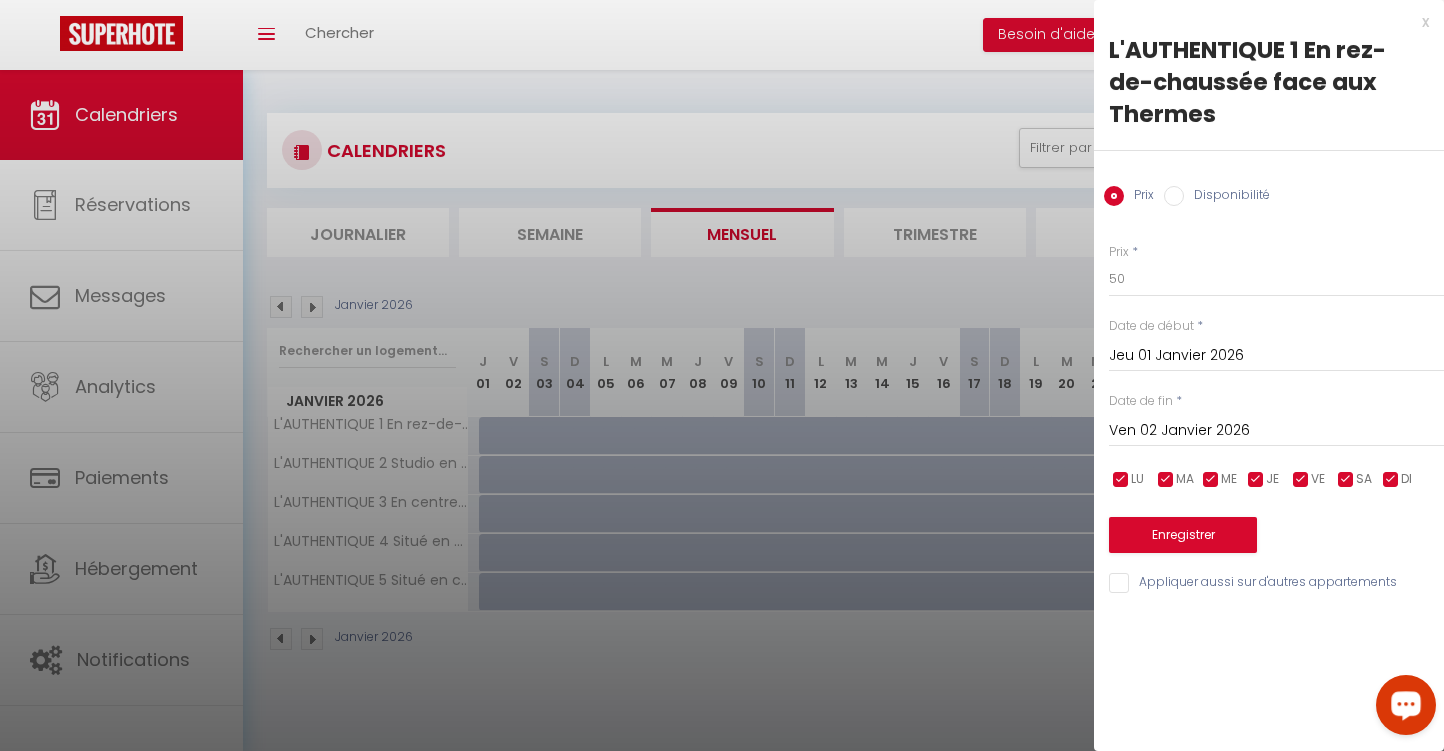click on "Ven 02 Janvier 2026" at bounding box center [1276, 431] 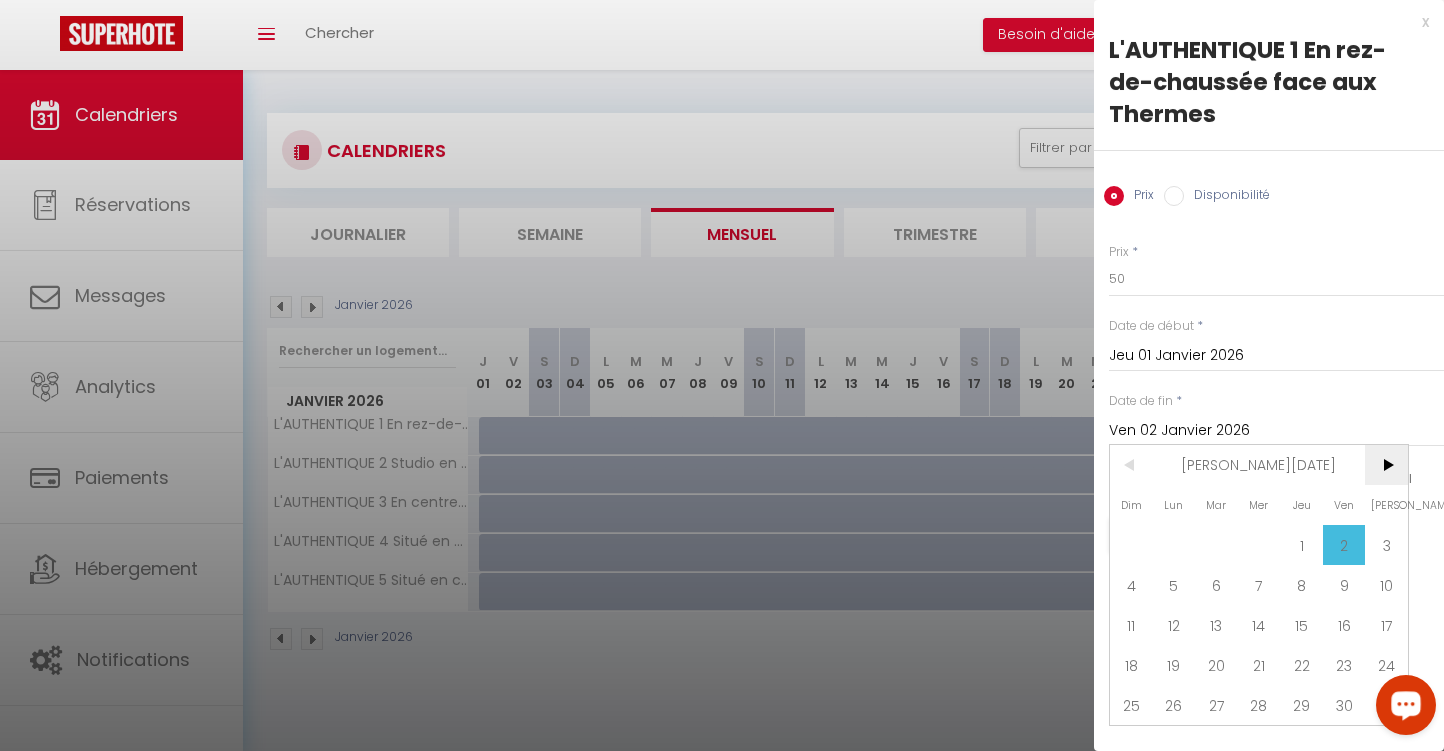 click on ">" at bounding box center (1386, 465) 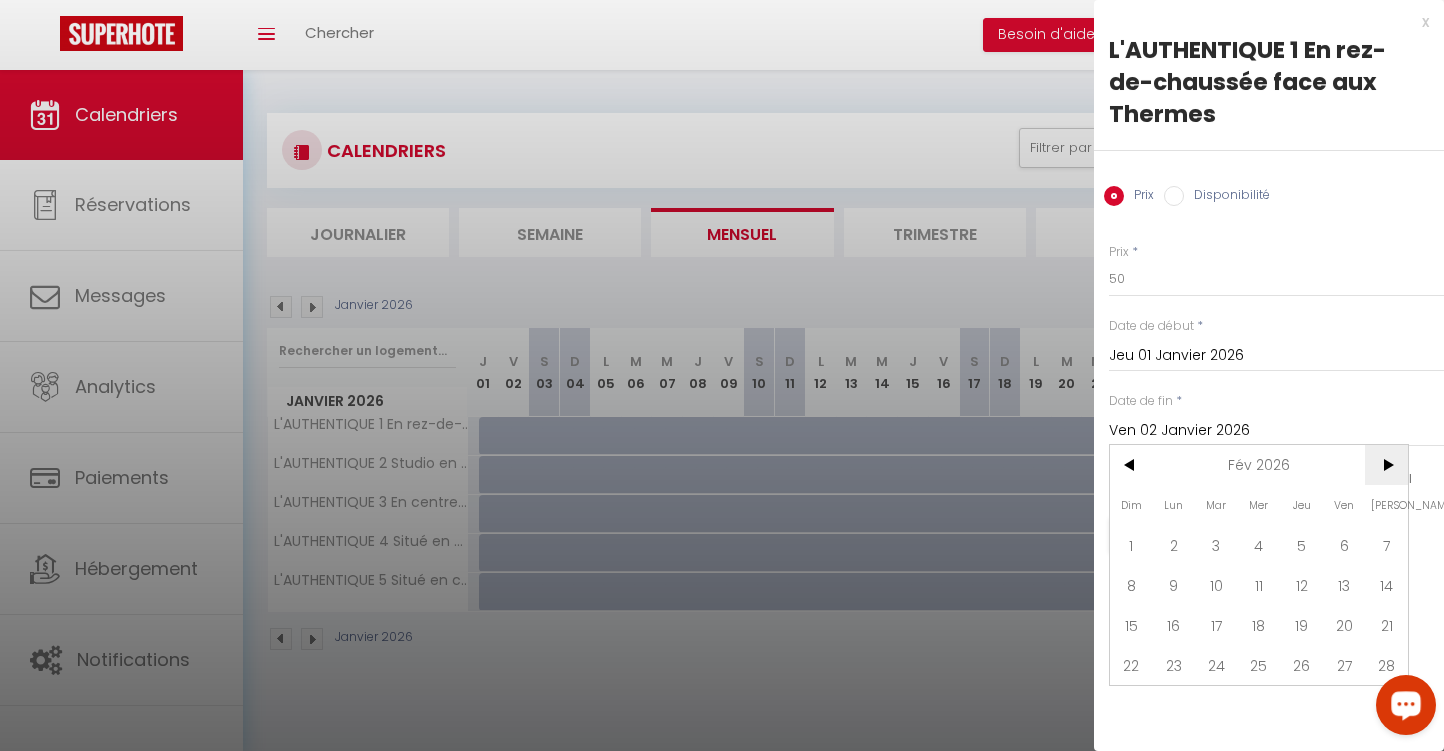 click on ">" at bounding box center (1386, 465) 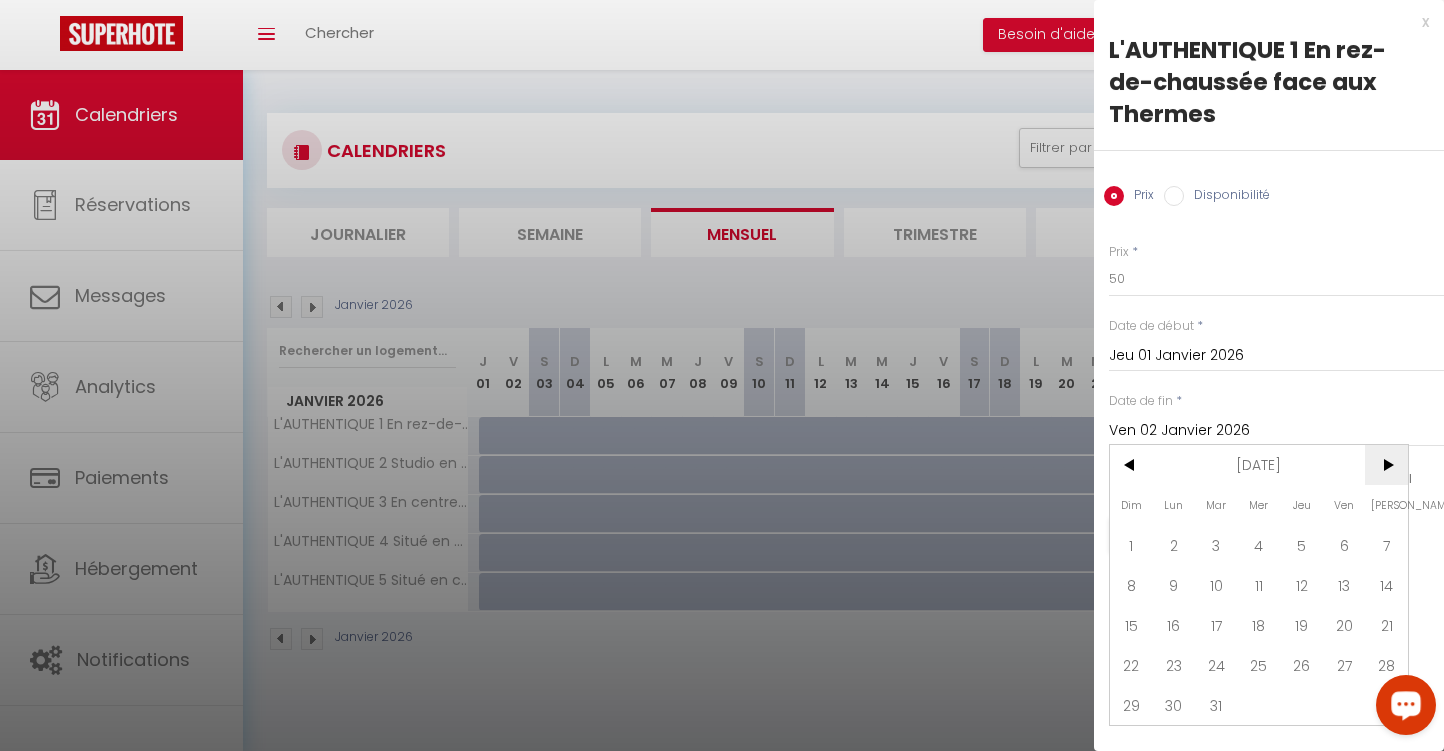 click on ">" at bounding box center (1386, 465) 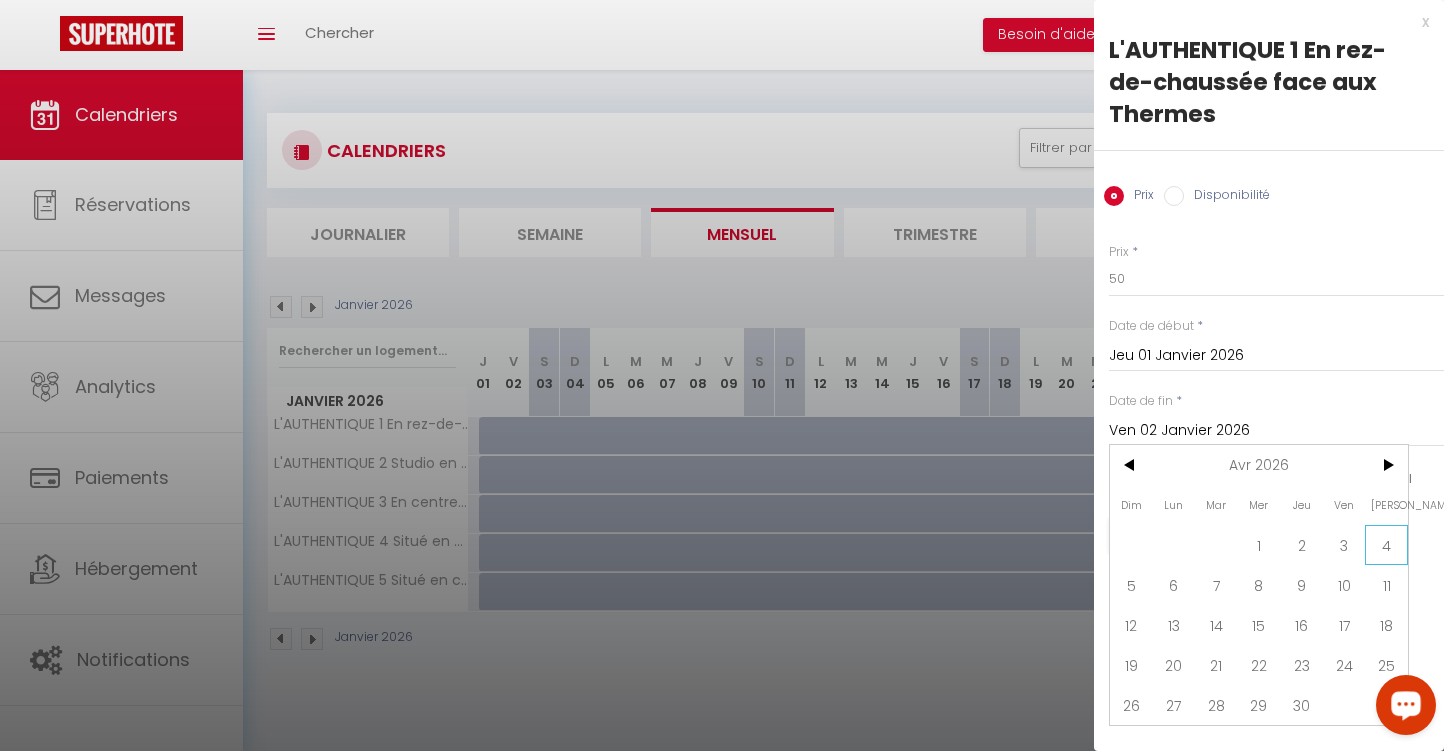 click on "4" at bounding box center [1386, 545] 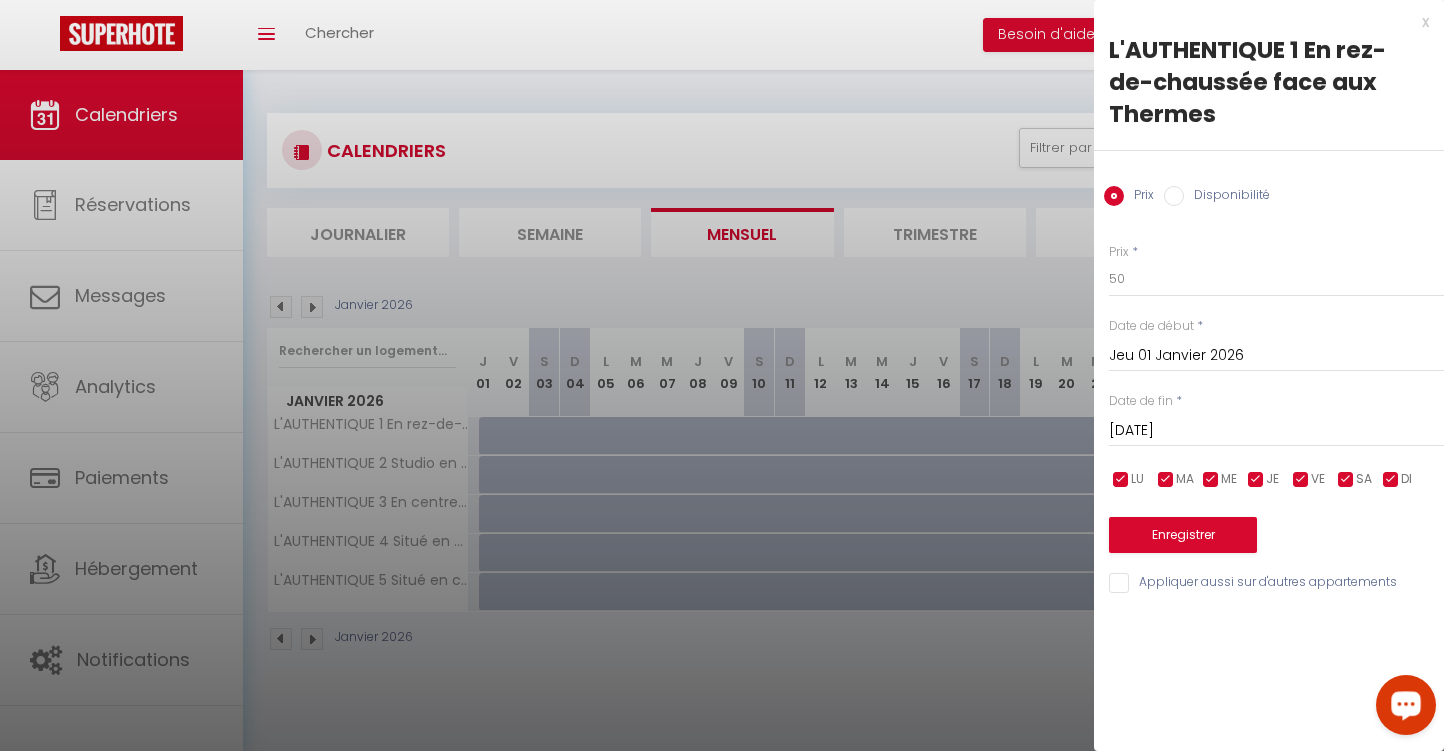click on "Disponibilité" at bounding box center [1174, 196] 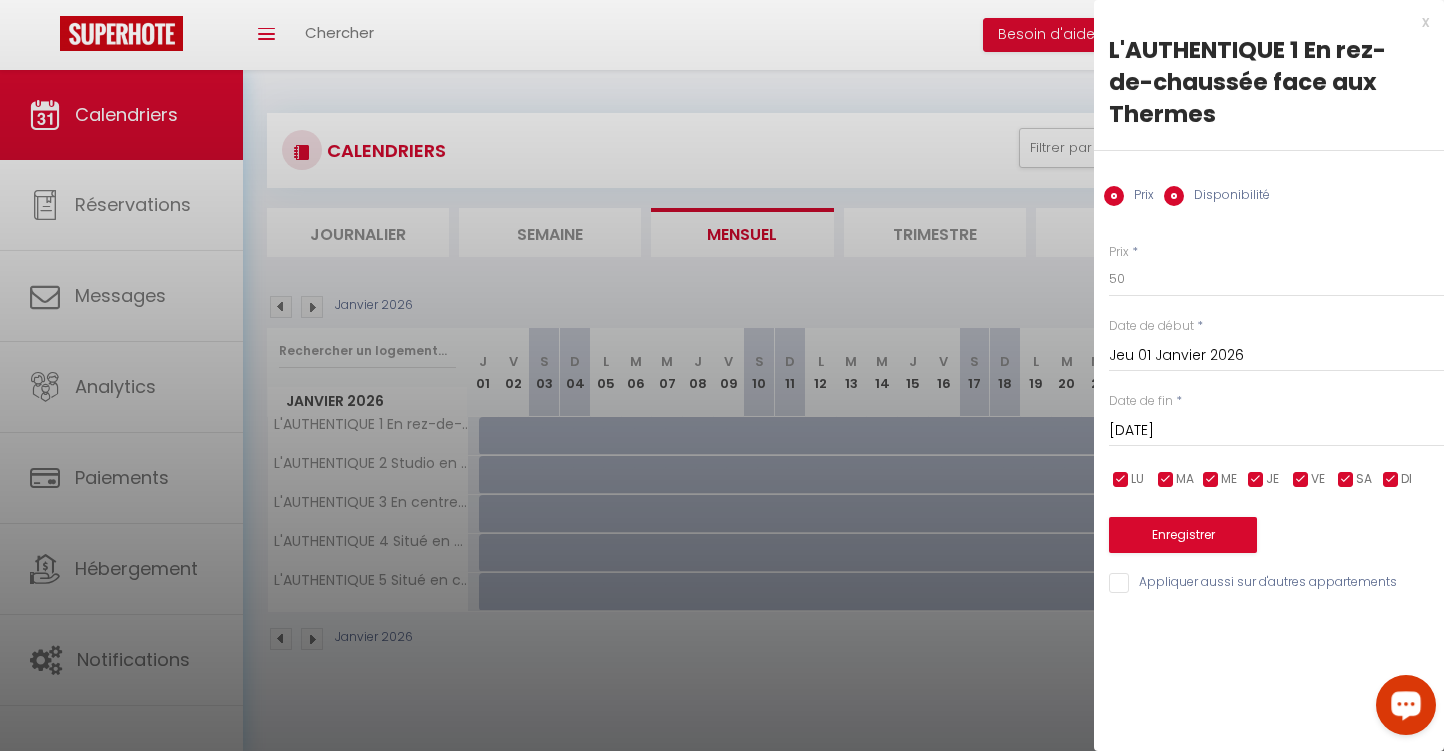 radio on "false" 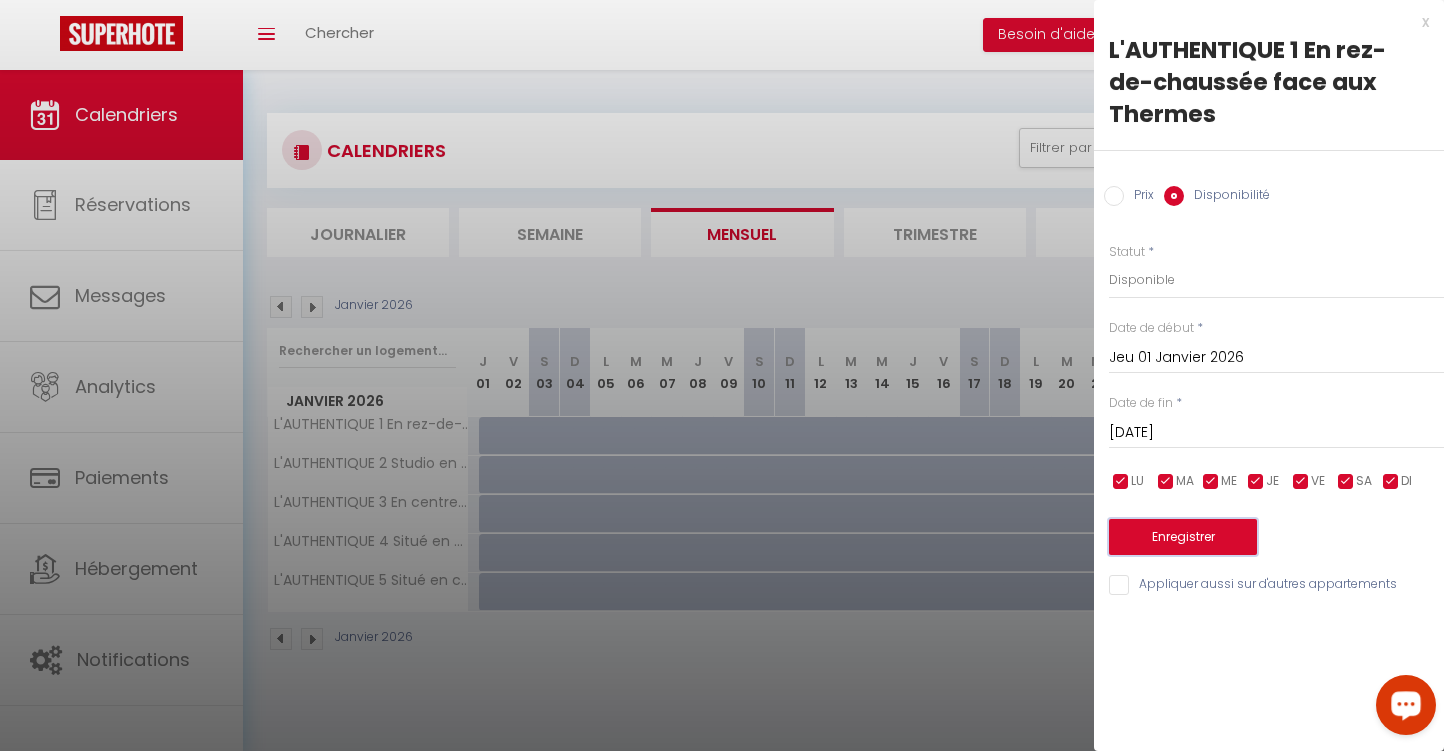 click on "Enregistrer" at bounding box center [1183, 537] 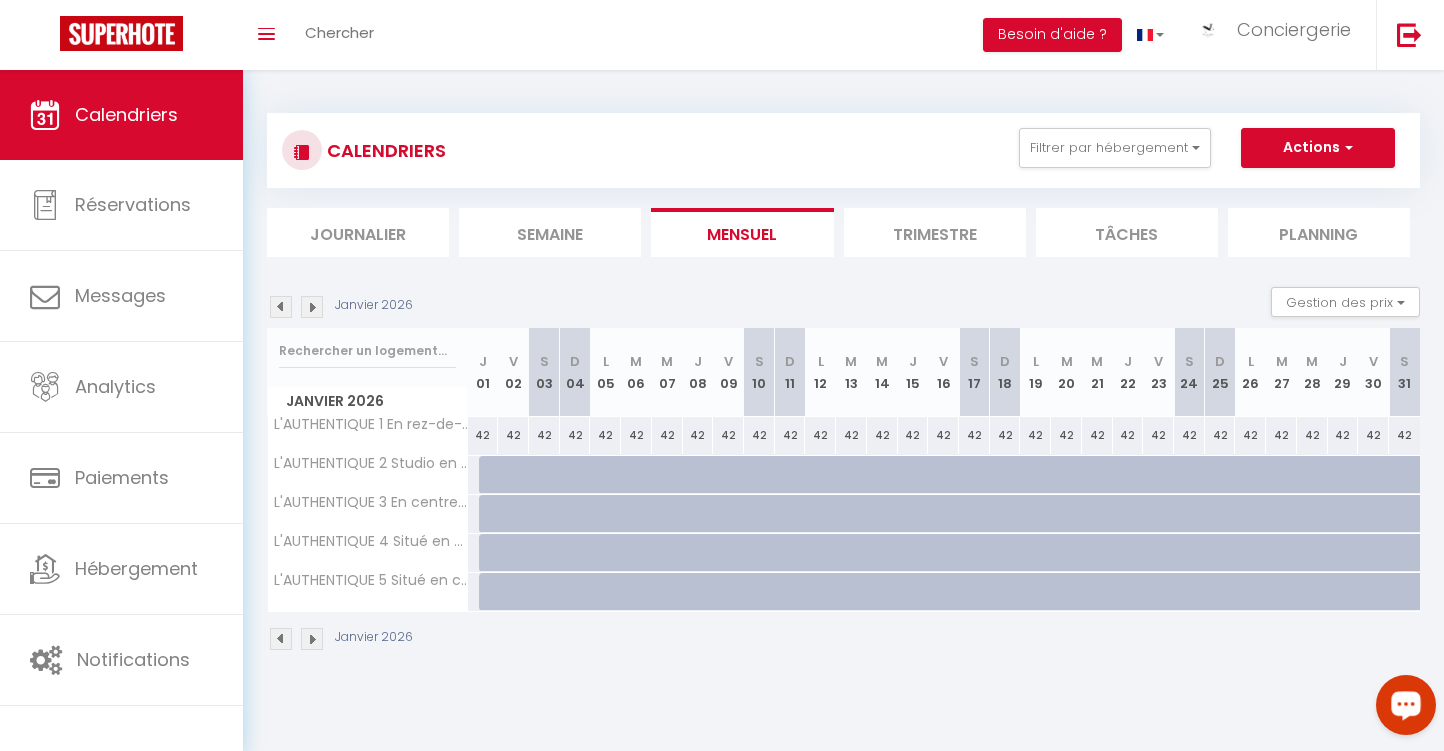 click at bounding box center [494, 475] 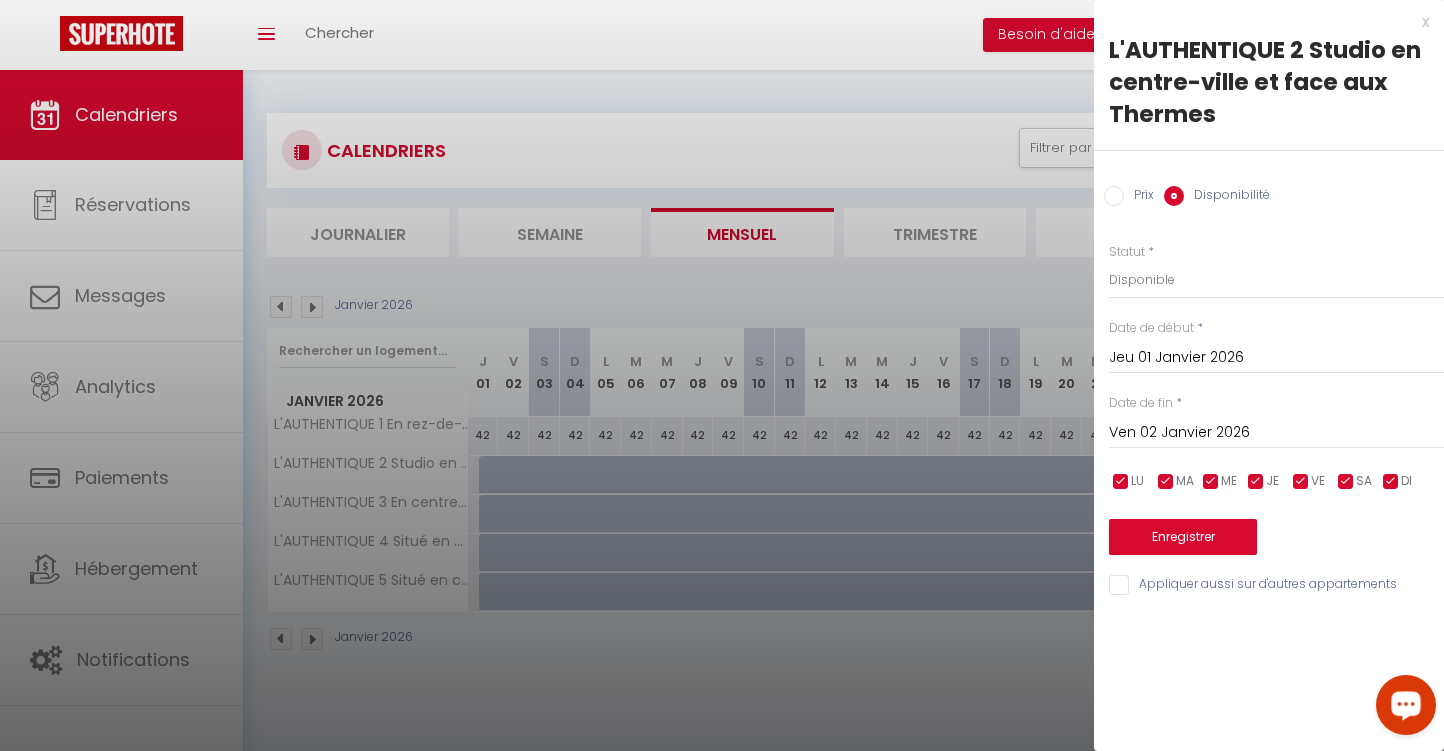 click on "Prix" at bounding box center (1114, 196) 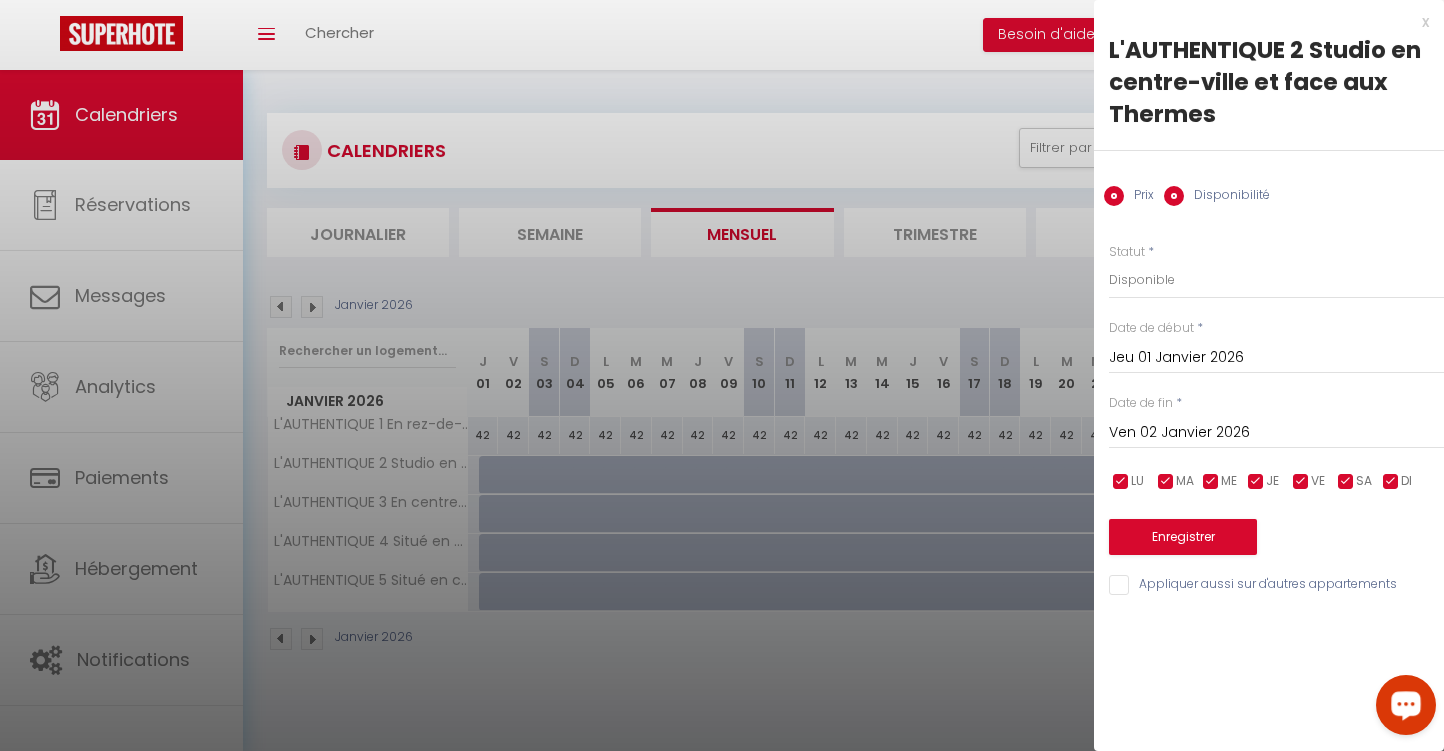 radio on "false" 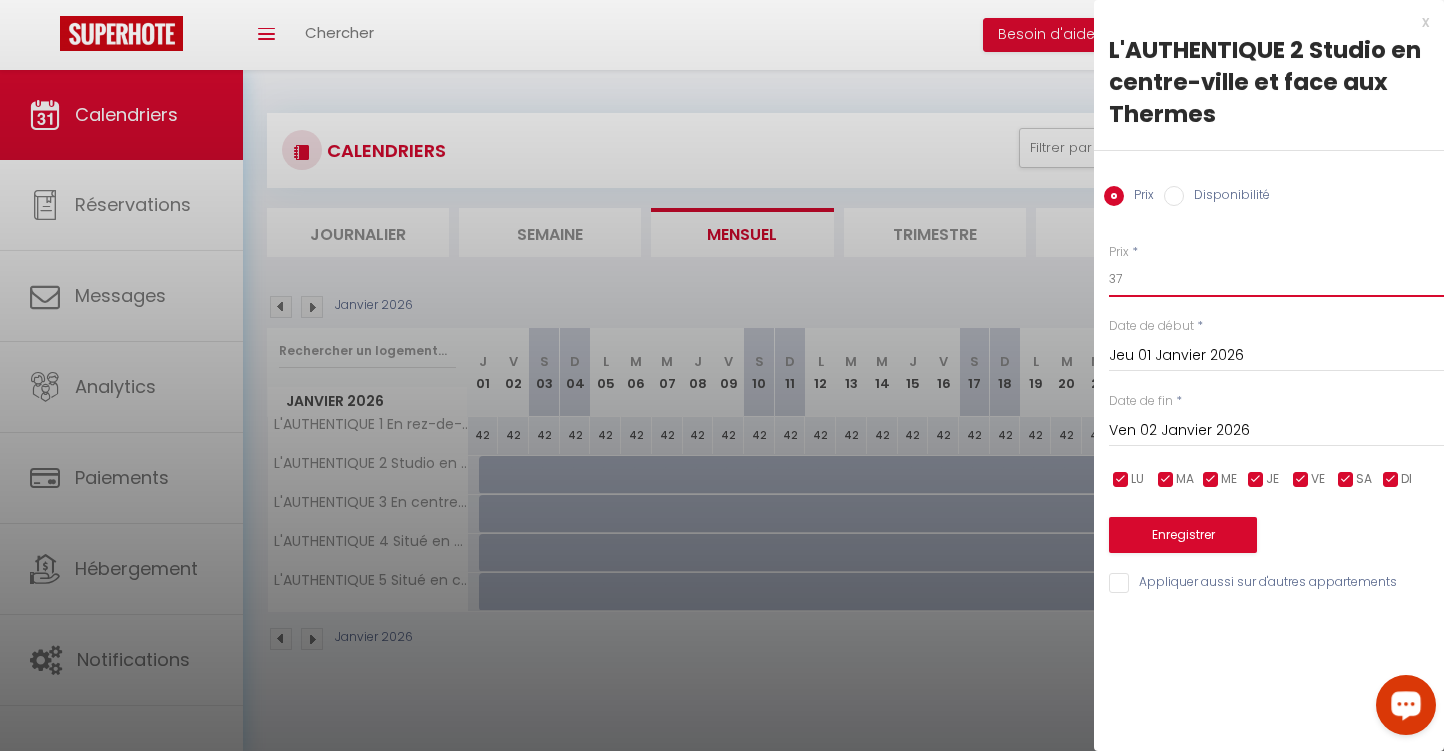 click on "37" at bounding box center [1276, 279] 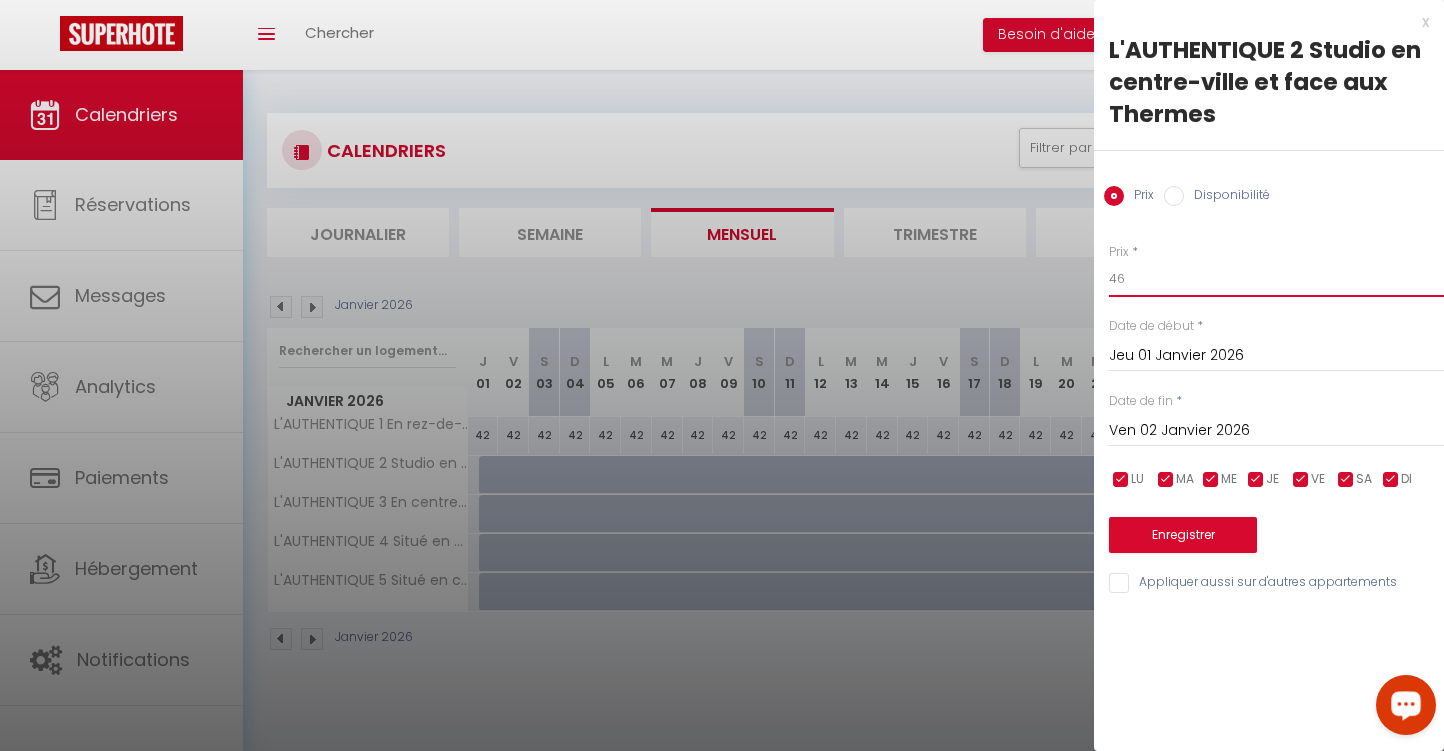 type on "46" 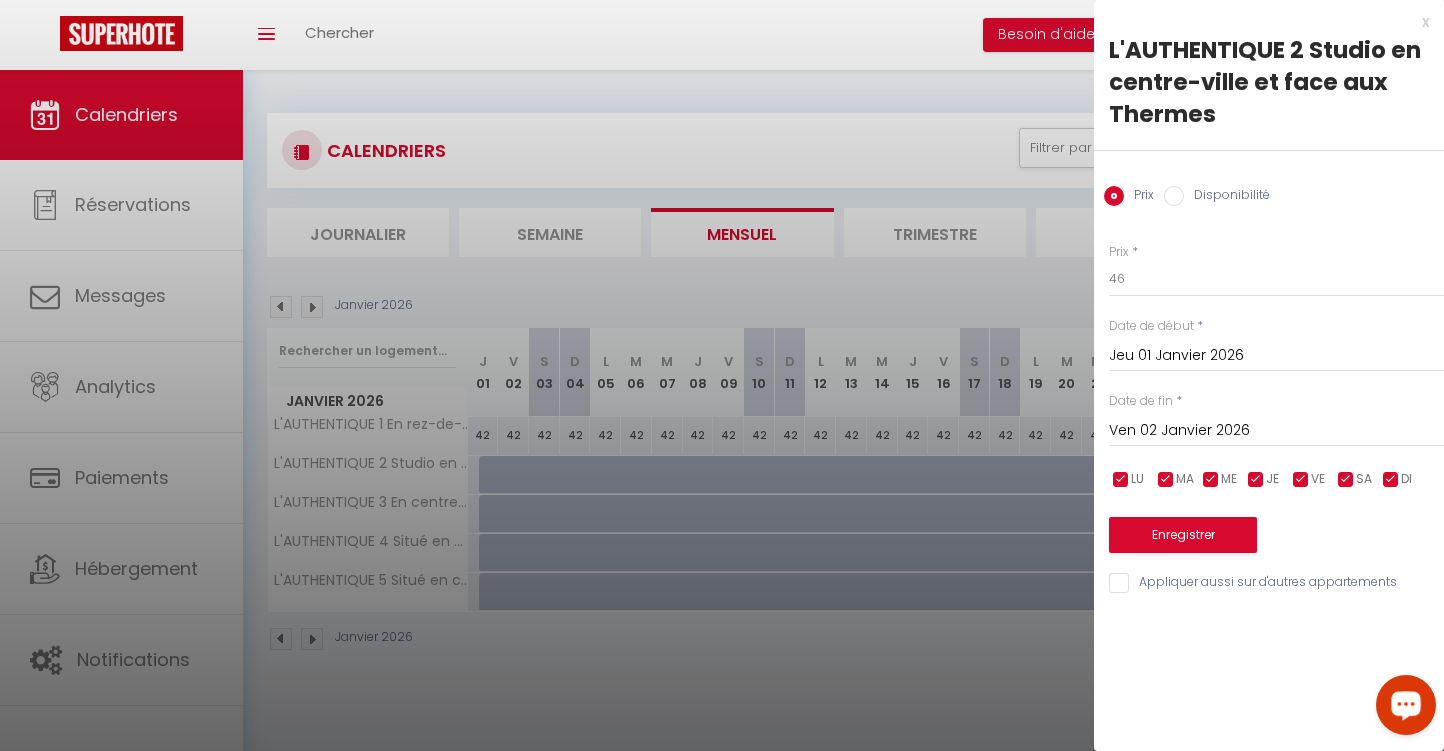 click on "Ven 02 Janvier 2026" at bounding box center (1276, 431) 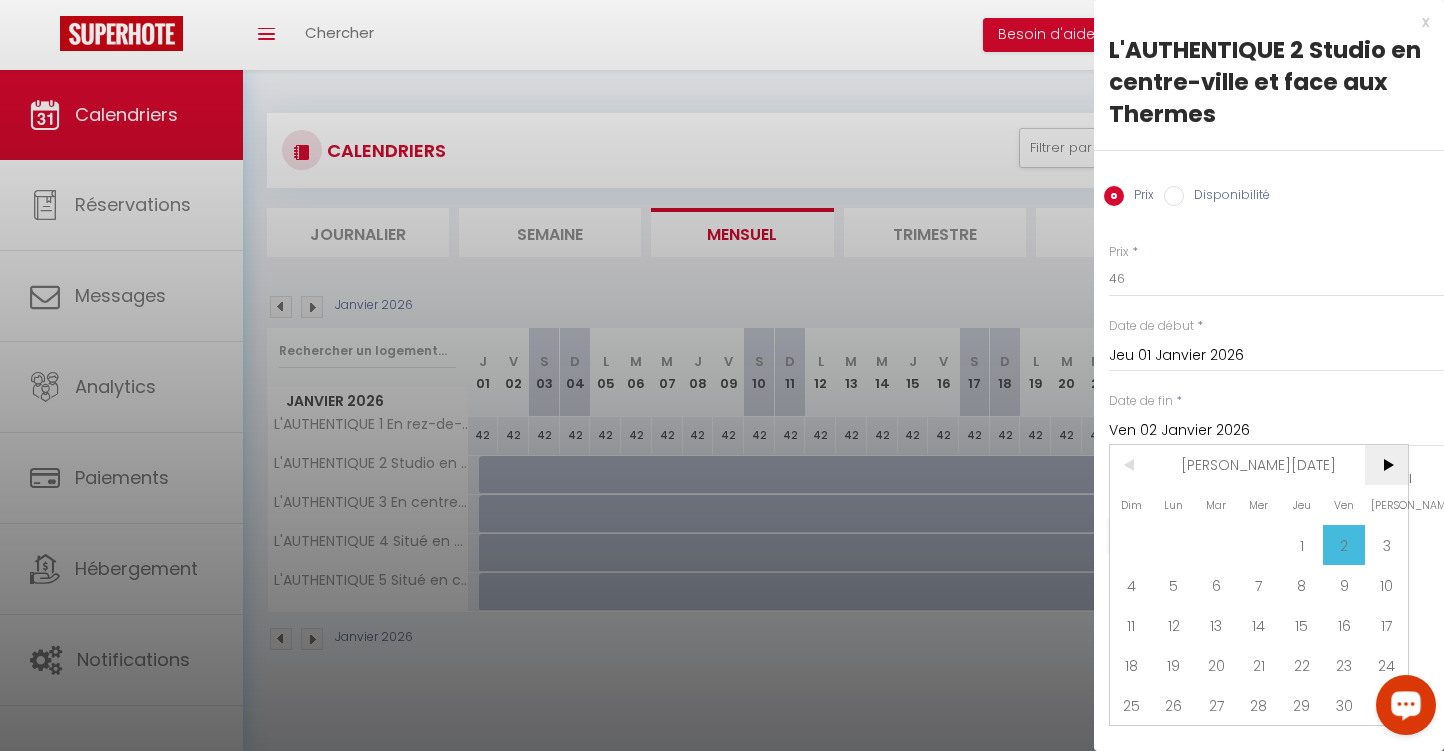click on ">" at bounding box center (1386, 465) 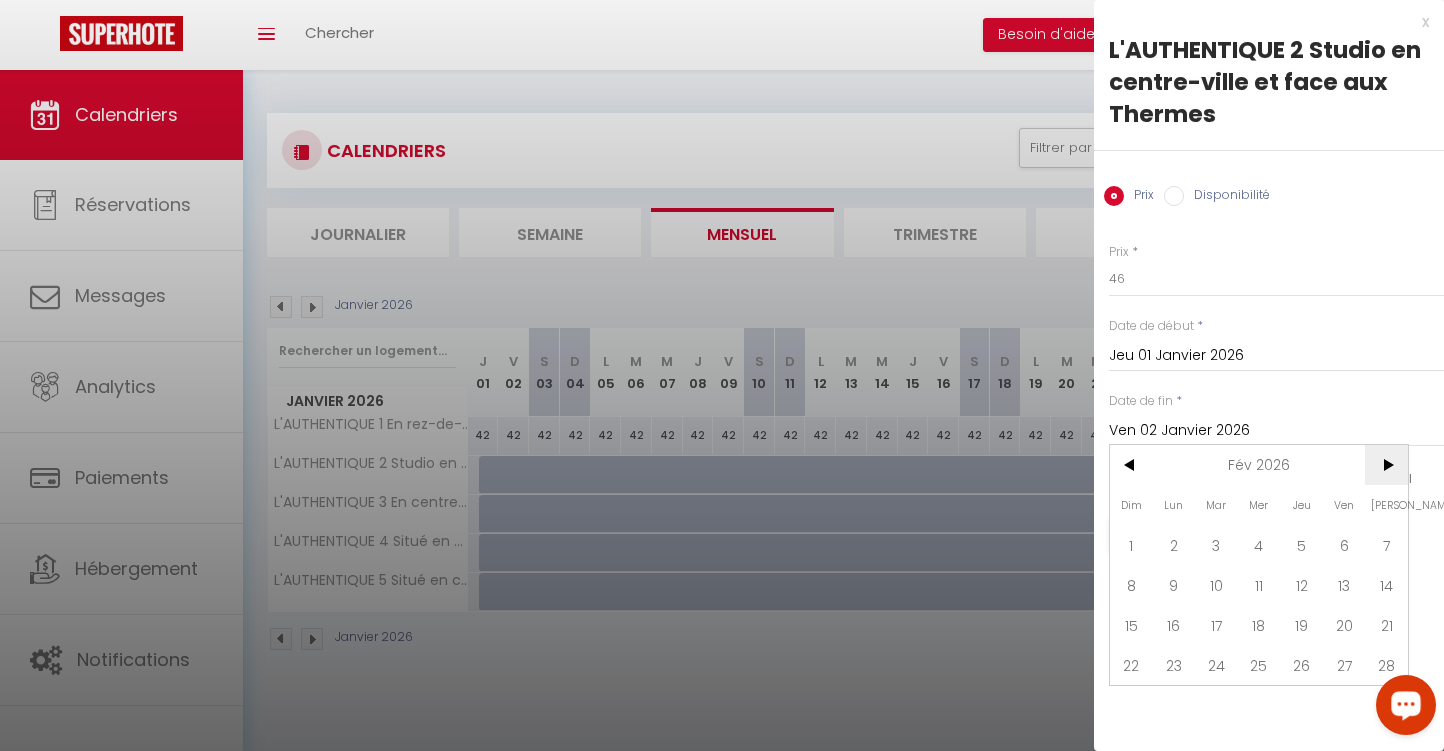 click on ">" at bounding box center (1386, 465) 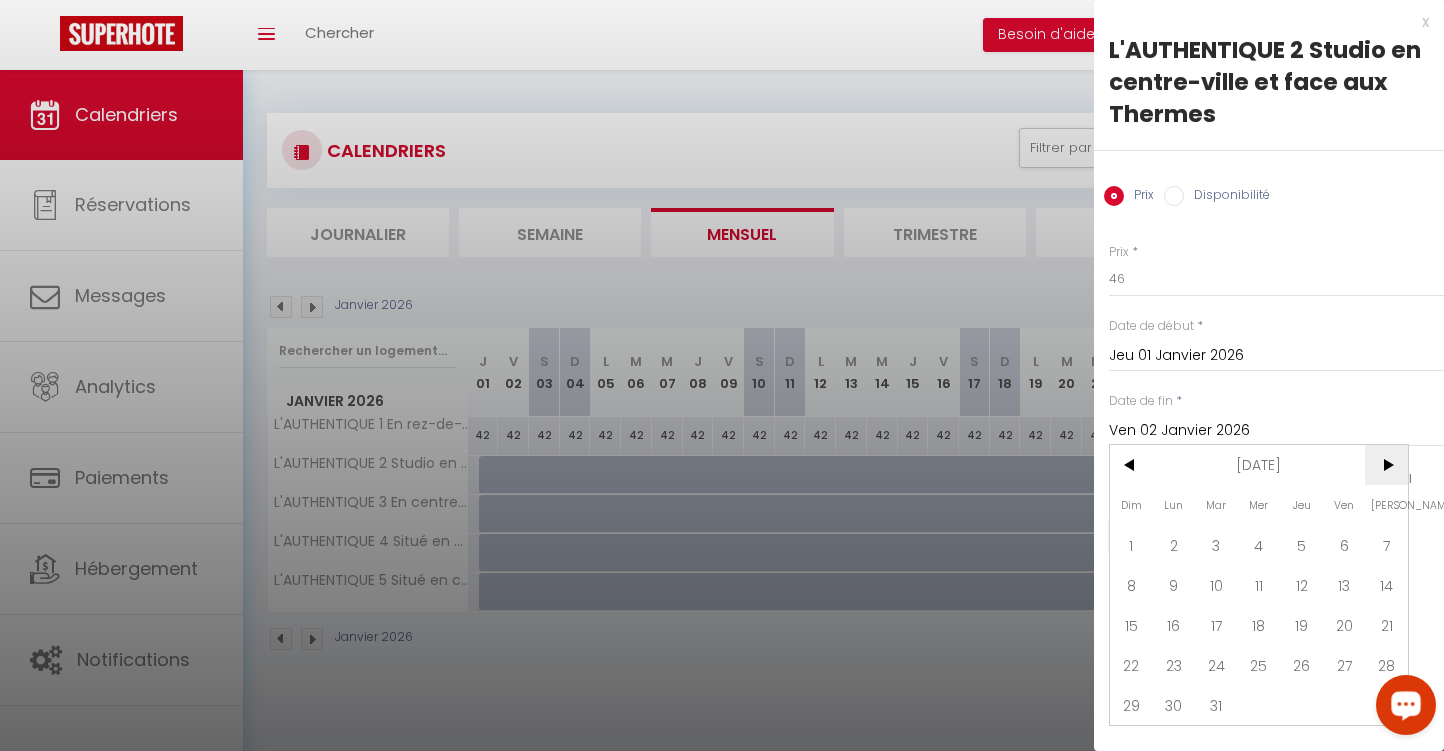 click on ">" at bounding box center [1386, 465] 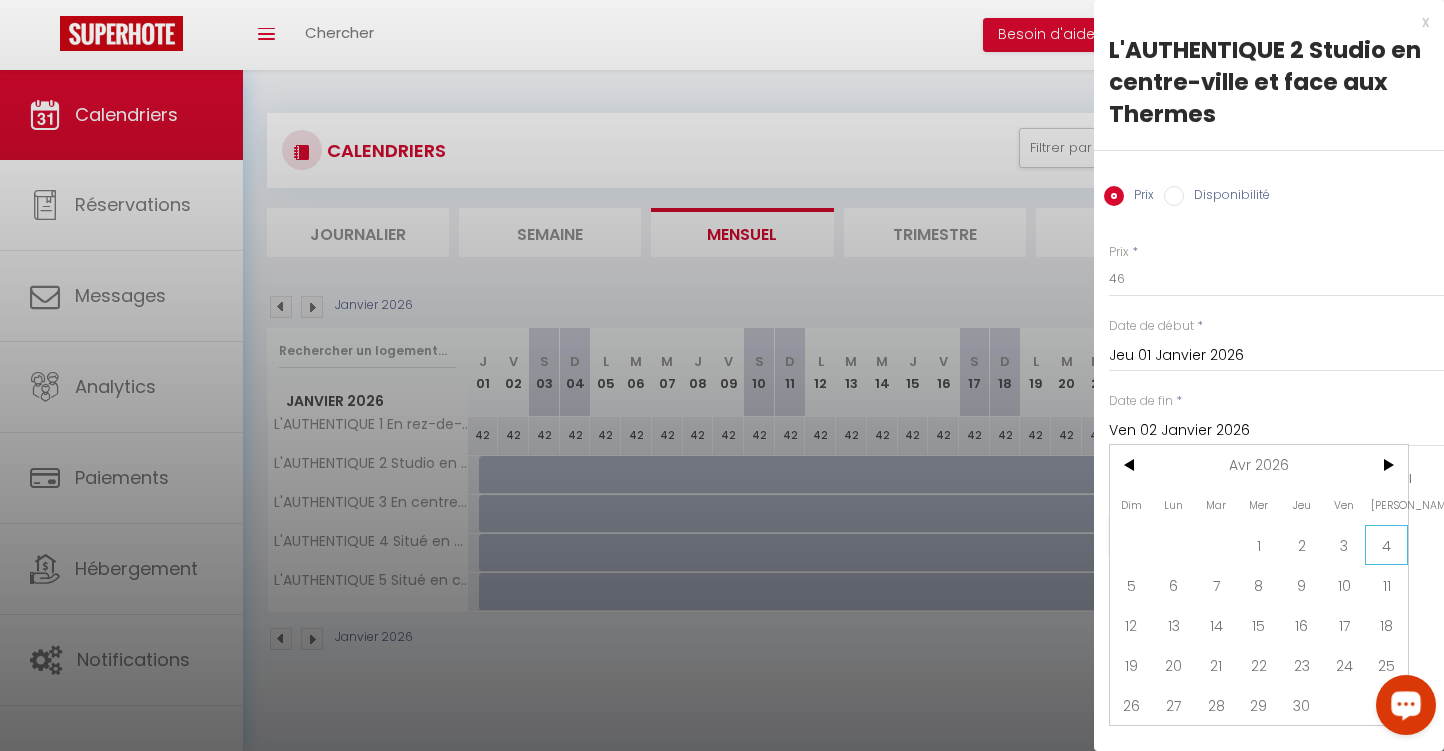 click on "4" at bounding box center [1386, 545] 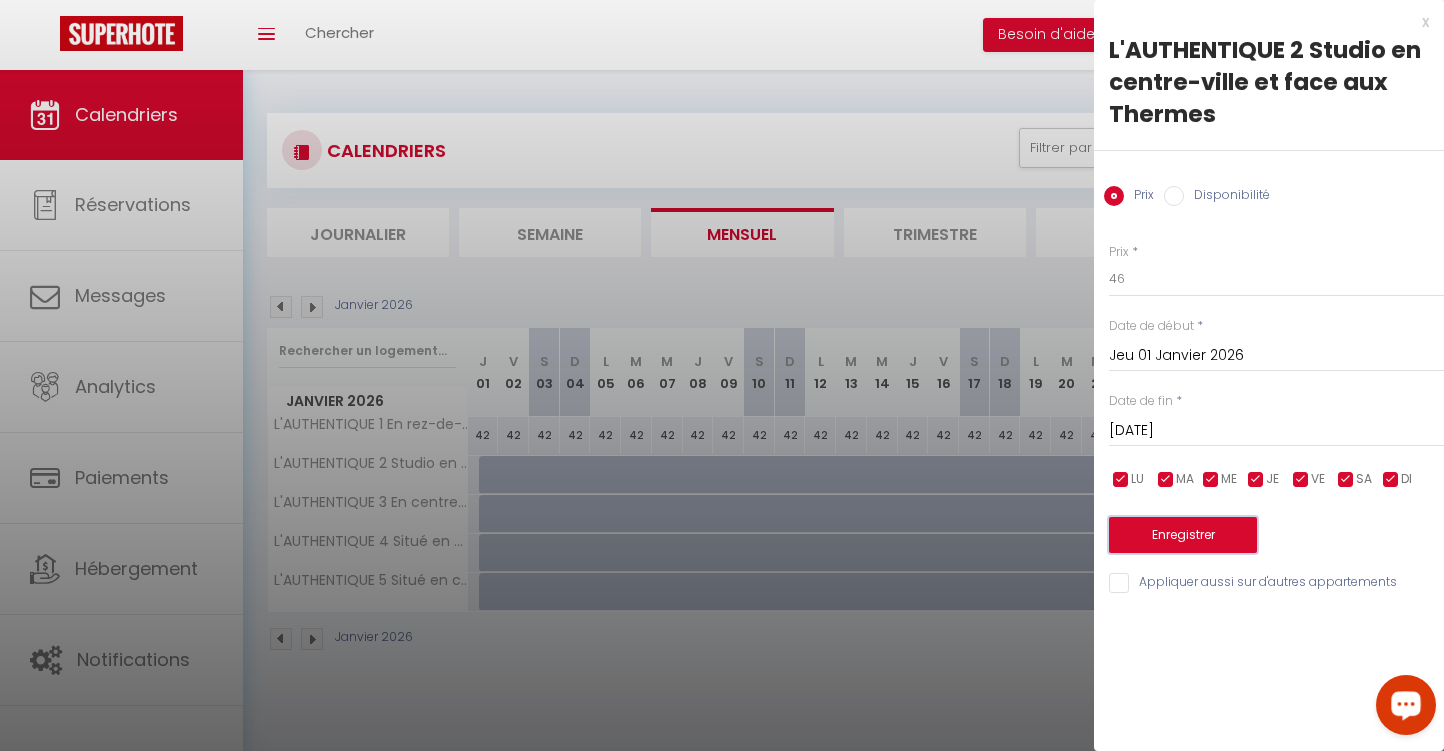 click on "Enregistrer" at bounding box center [1183, 535] 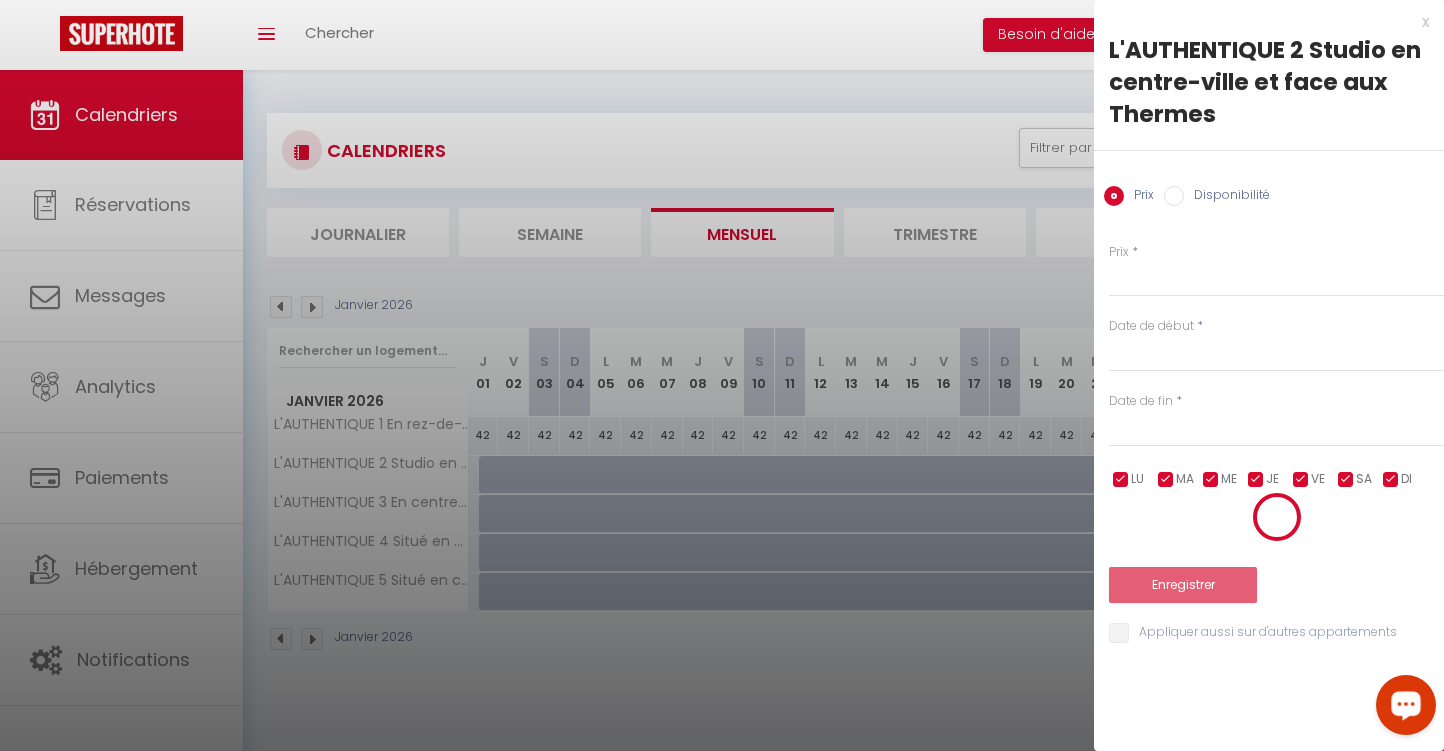 select 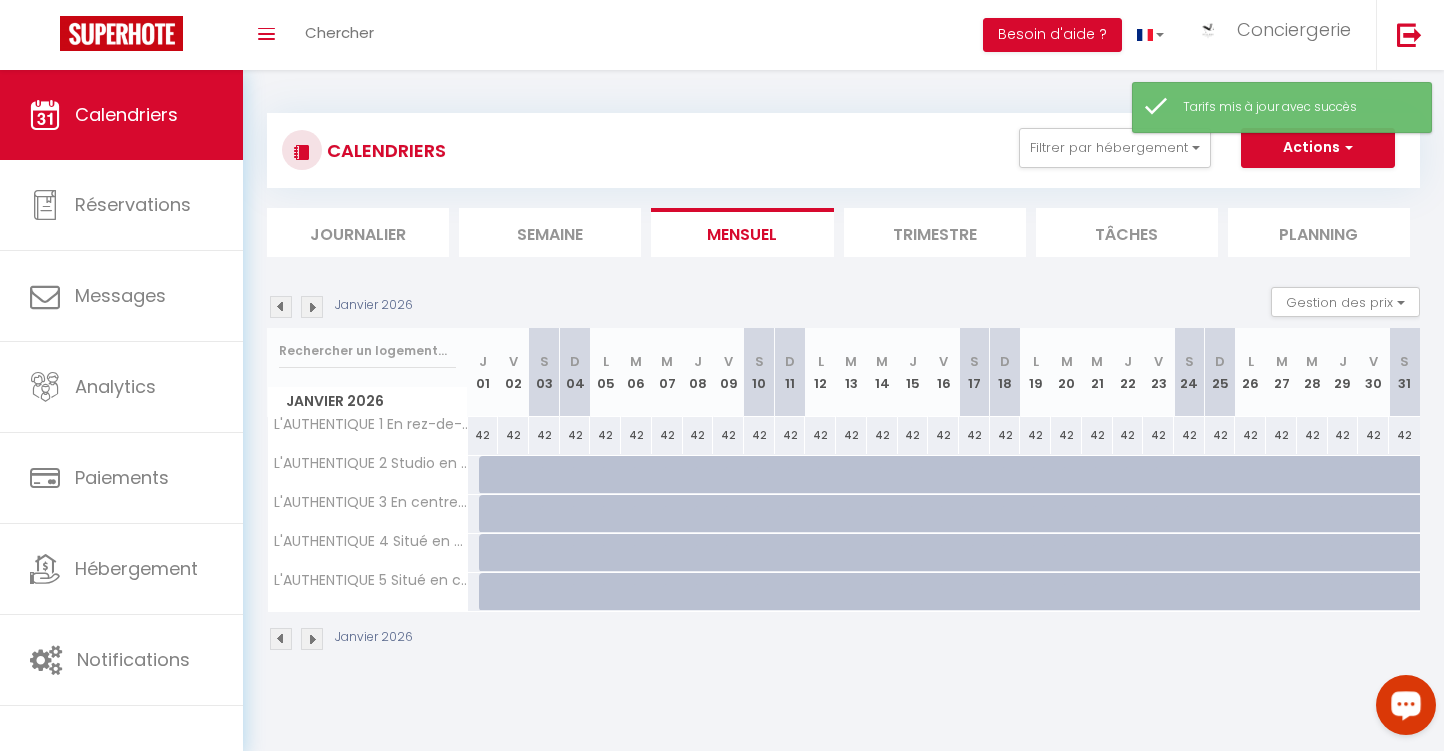 click at bounding box center (1108, 486) 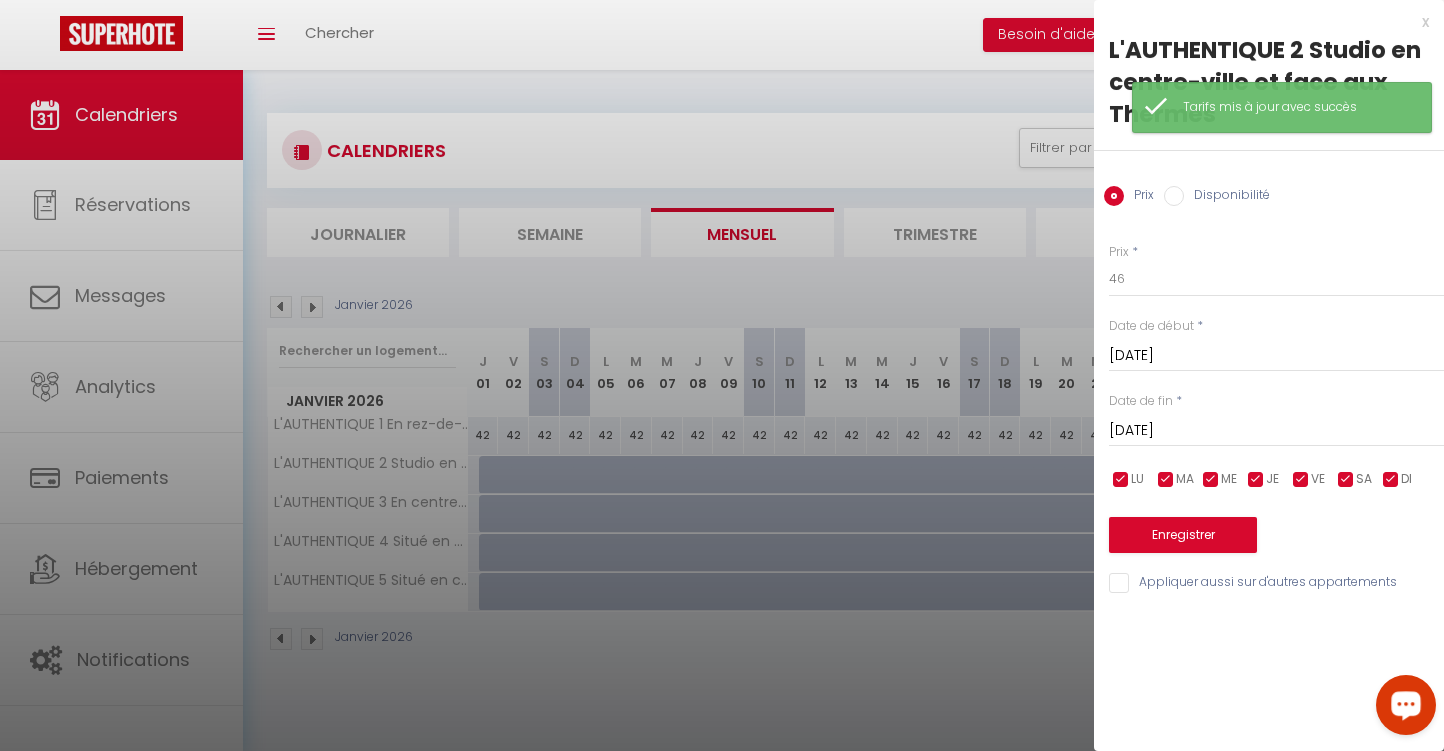 click on "Disponibilité" at bounding box center (1174, 196) 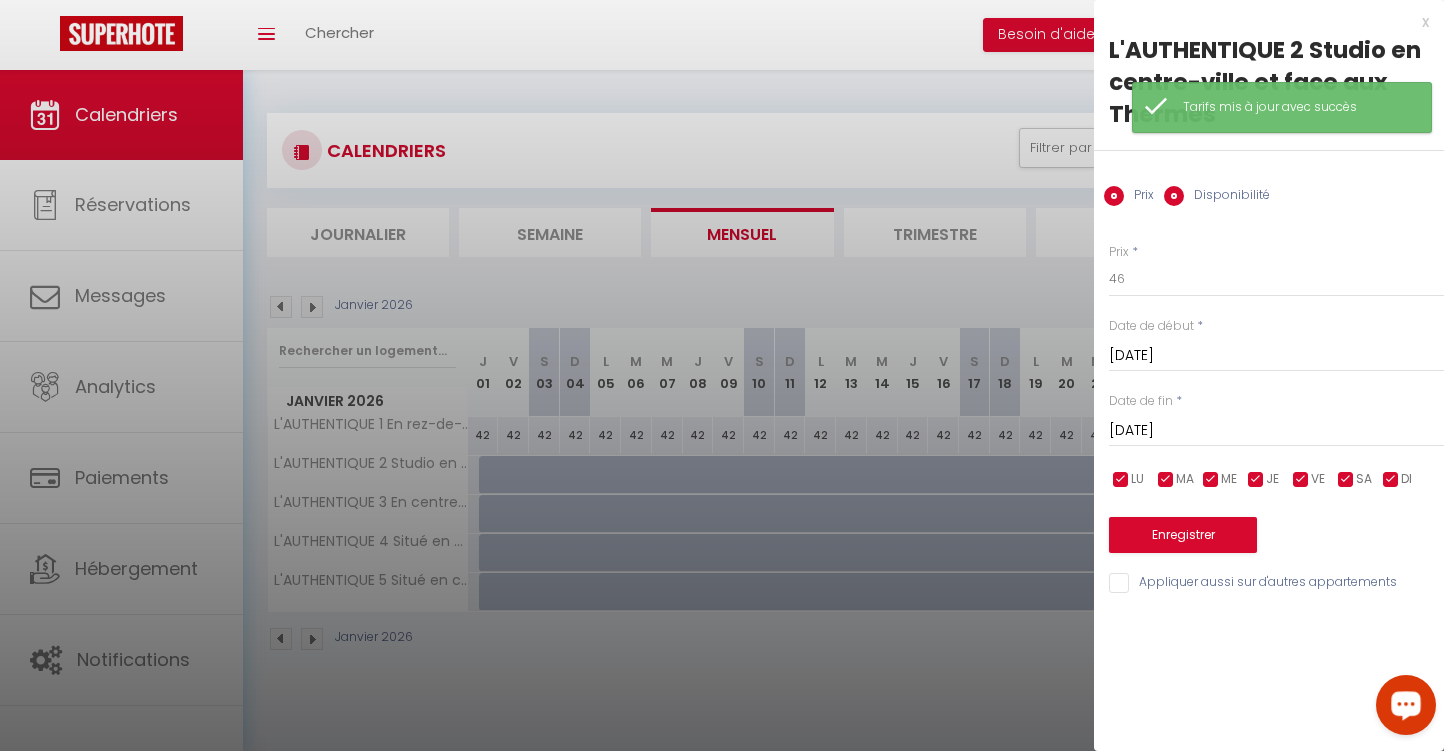 radio on "false" 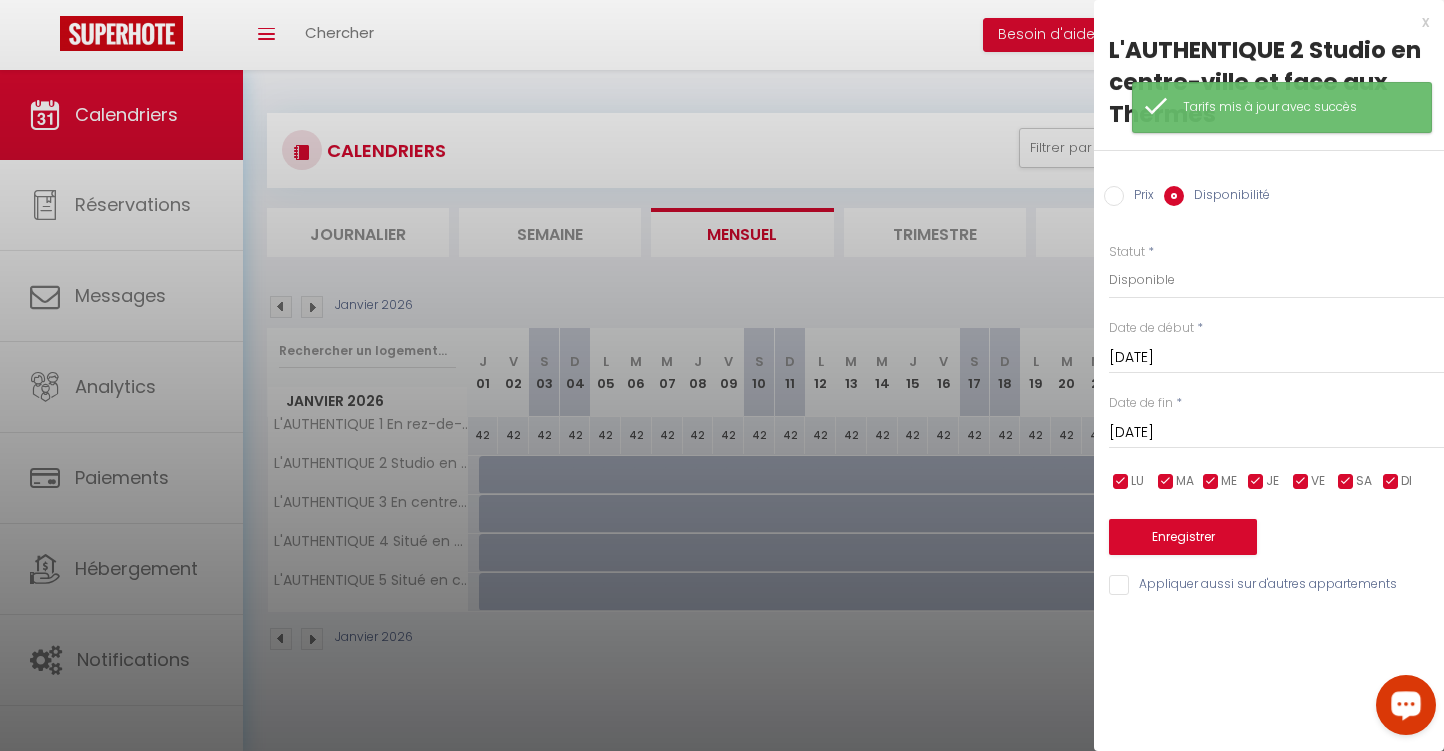 click on "Mer 21 Janvier 2026" at bounding box center (1276, 358) 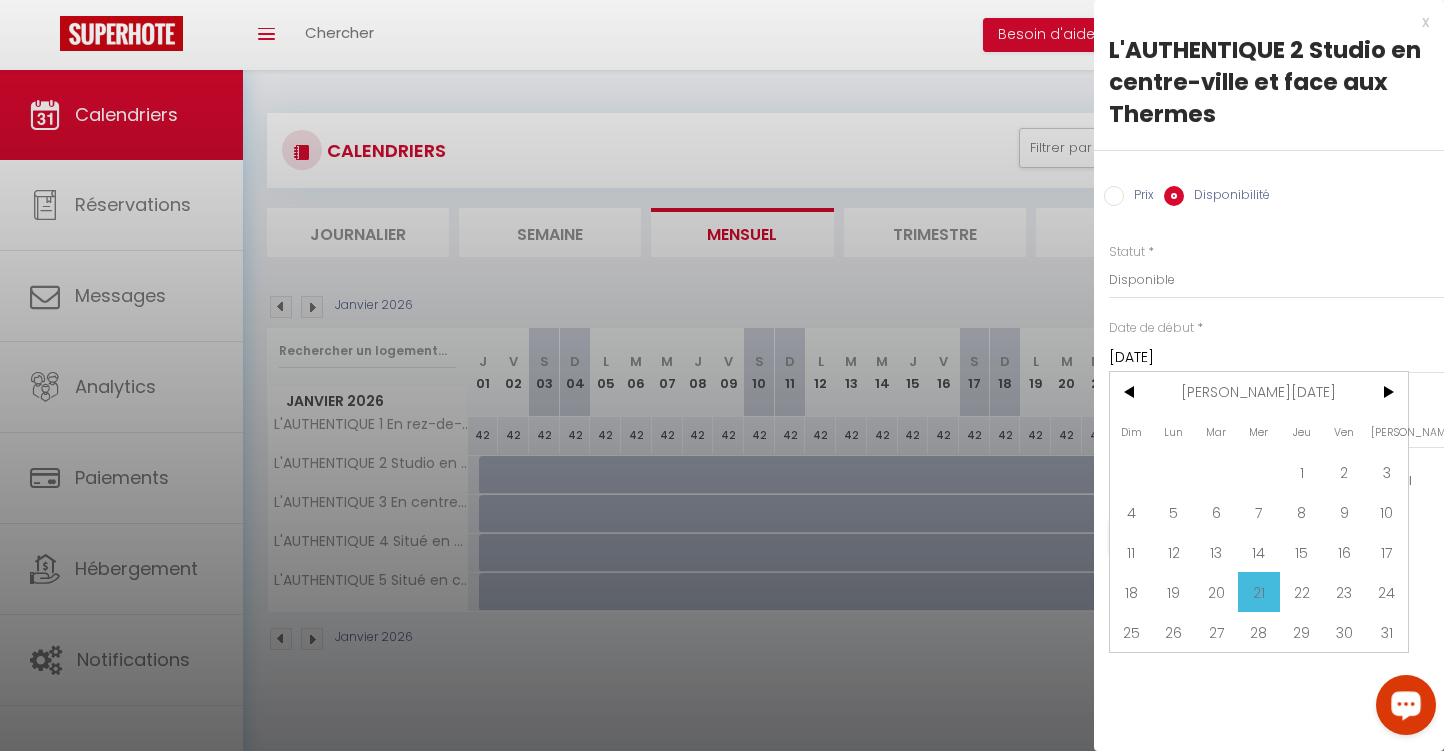 click on "1" at bounding box center [1301, 472] 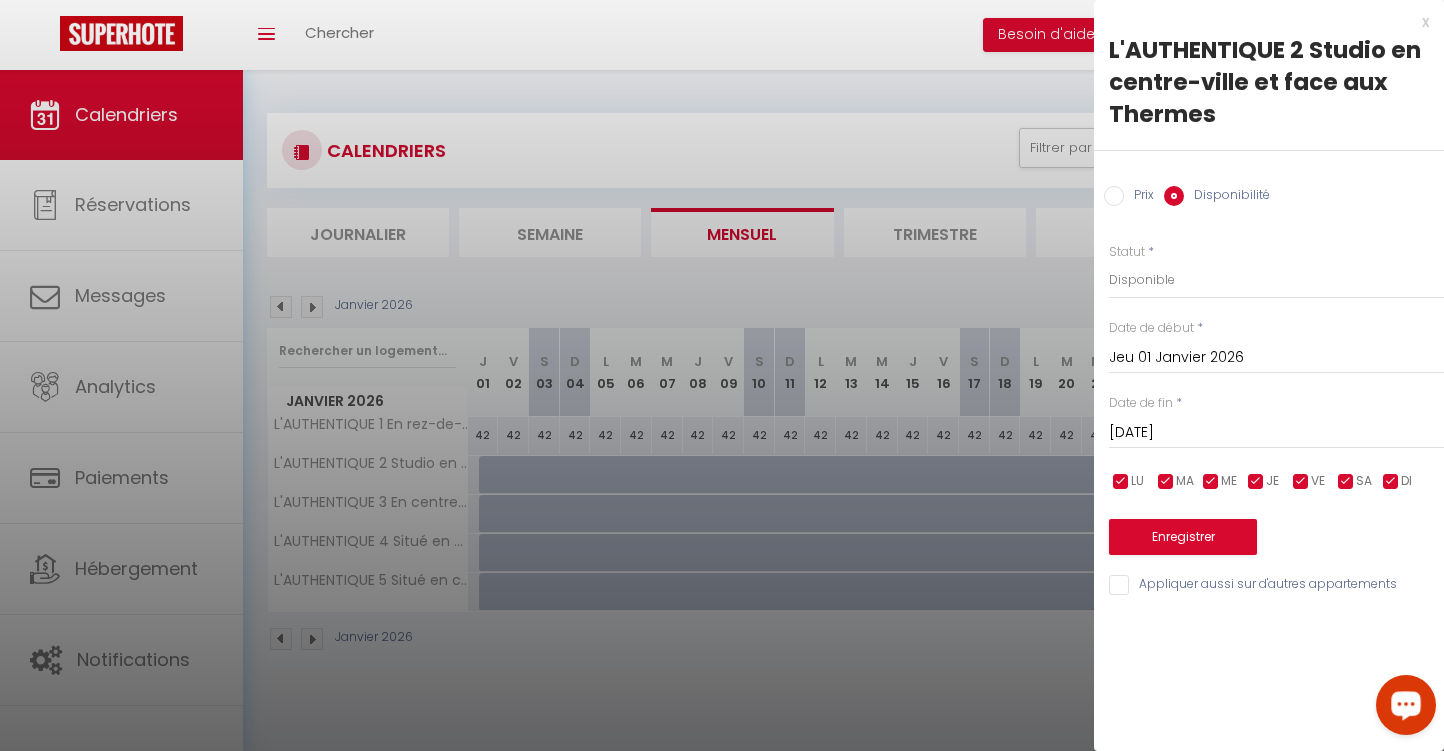 click on "Jeu 22 Janvier 2026" at bounding box center (1276, 433) 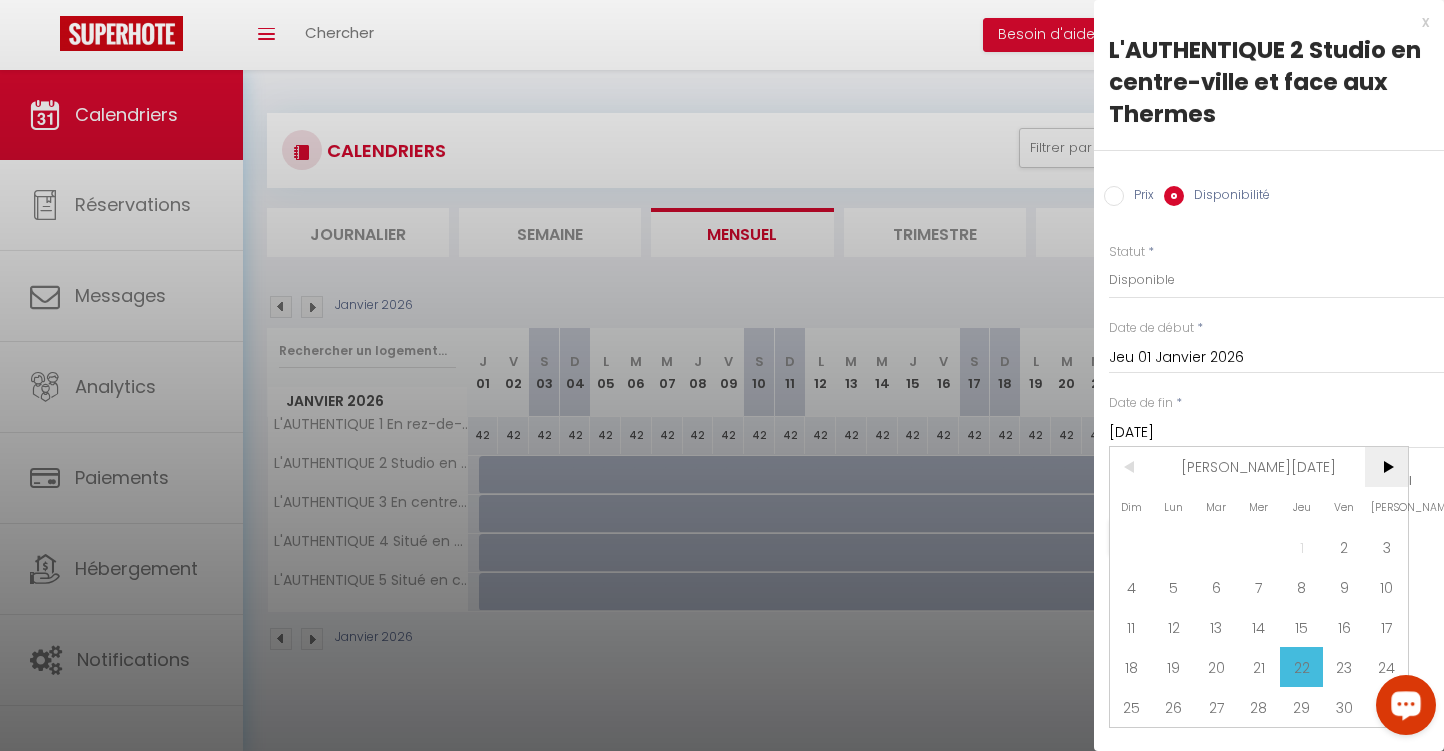 click on ">" at bounding box center [1386, 467] 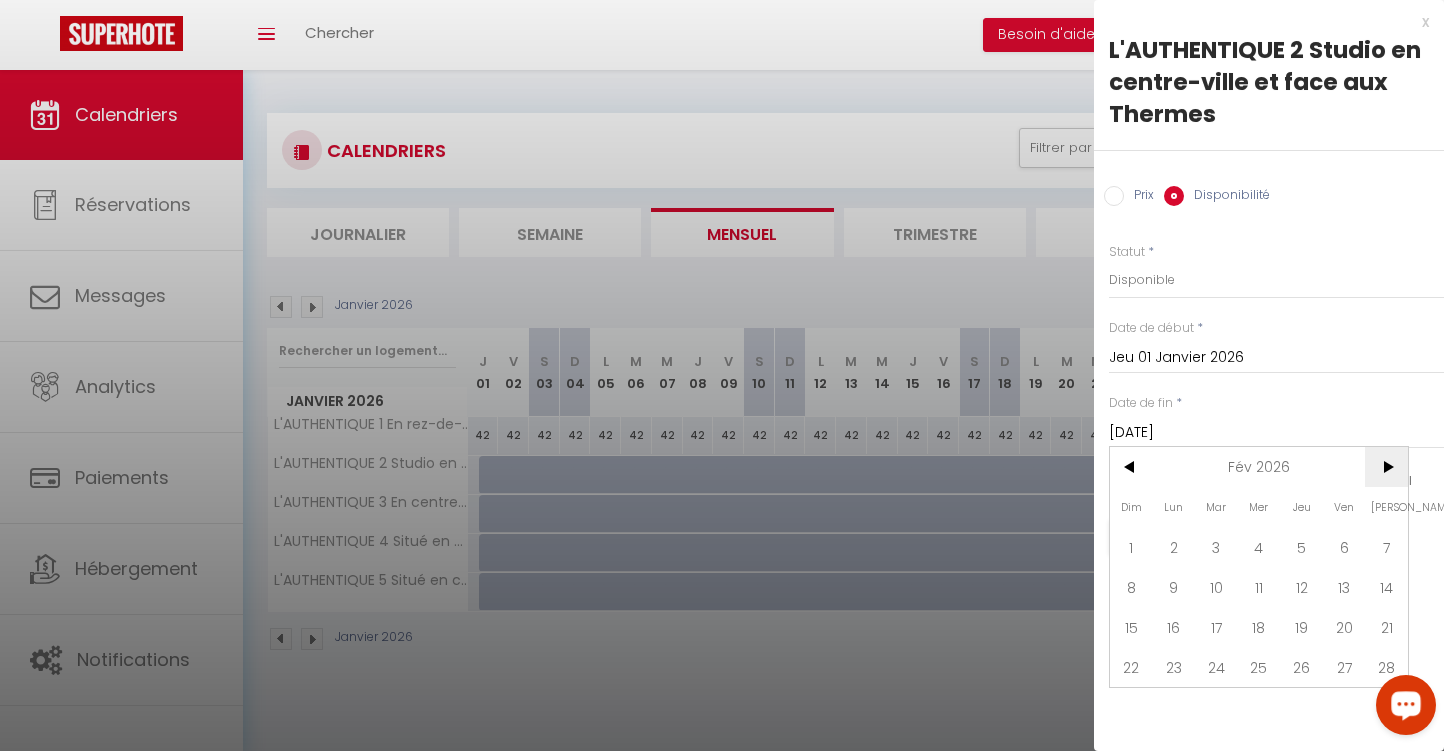 click on ">" at bounding box center [1386, 467] 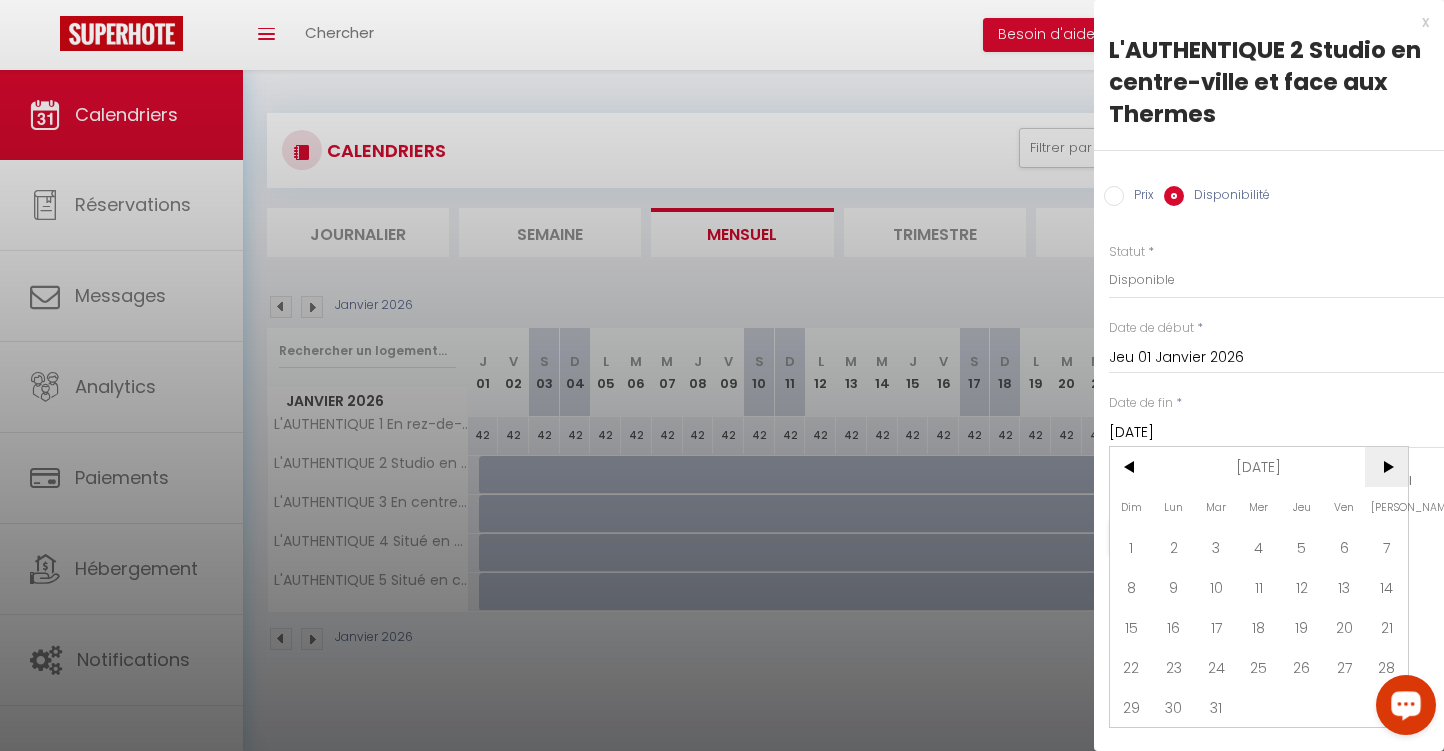 click on ">" at bounding box center (1386, 467) 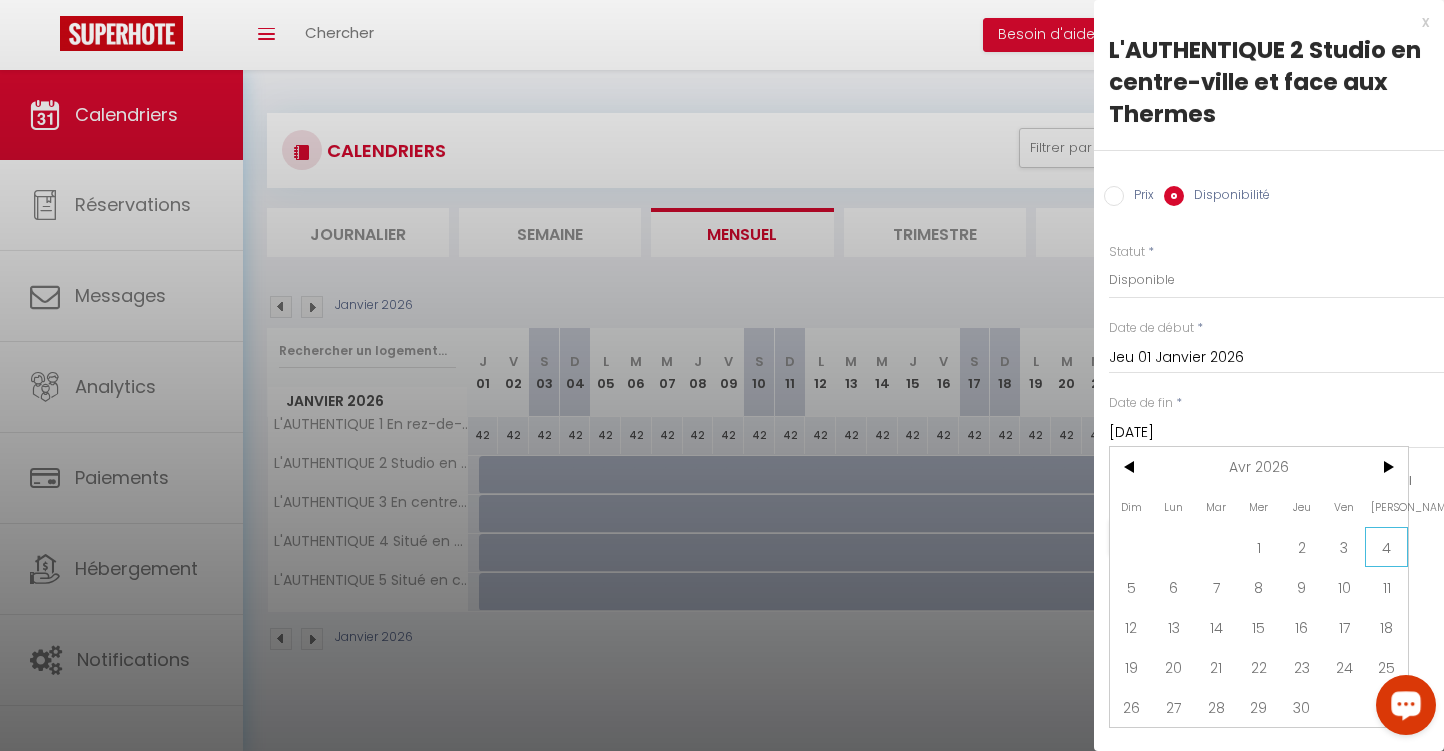 click on "4" at bounding box center (1386, 547) 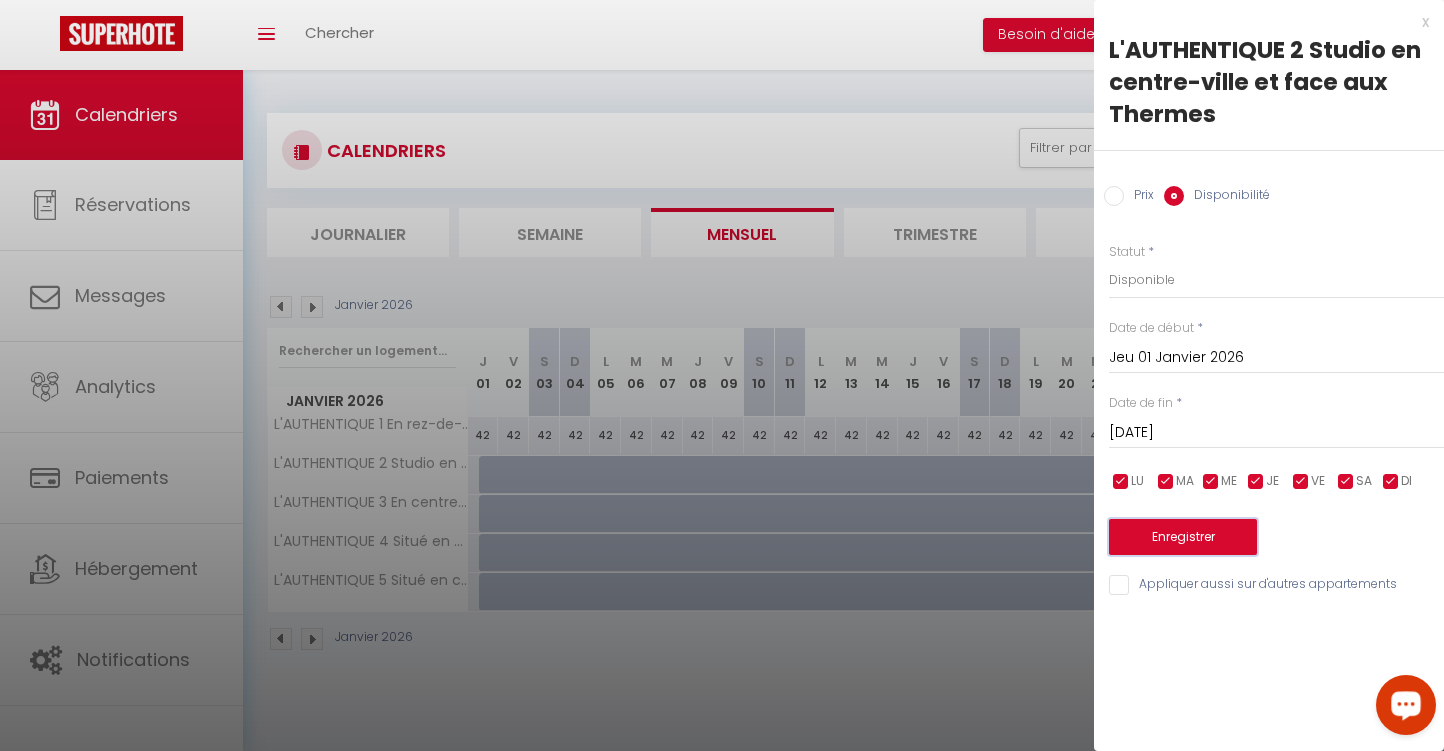 click on "Enregistrer" at bounding box center (1183, 537) 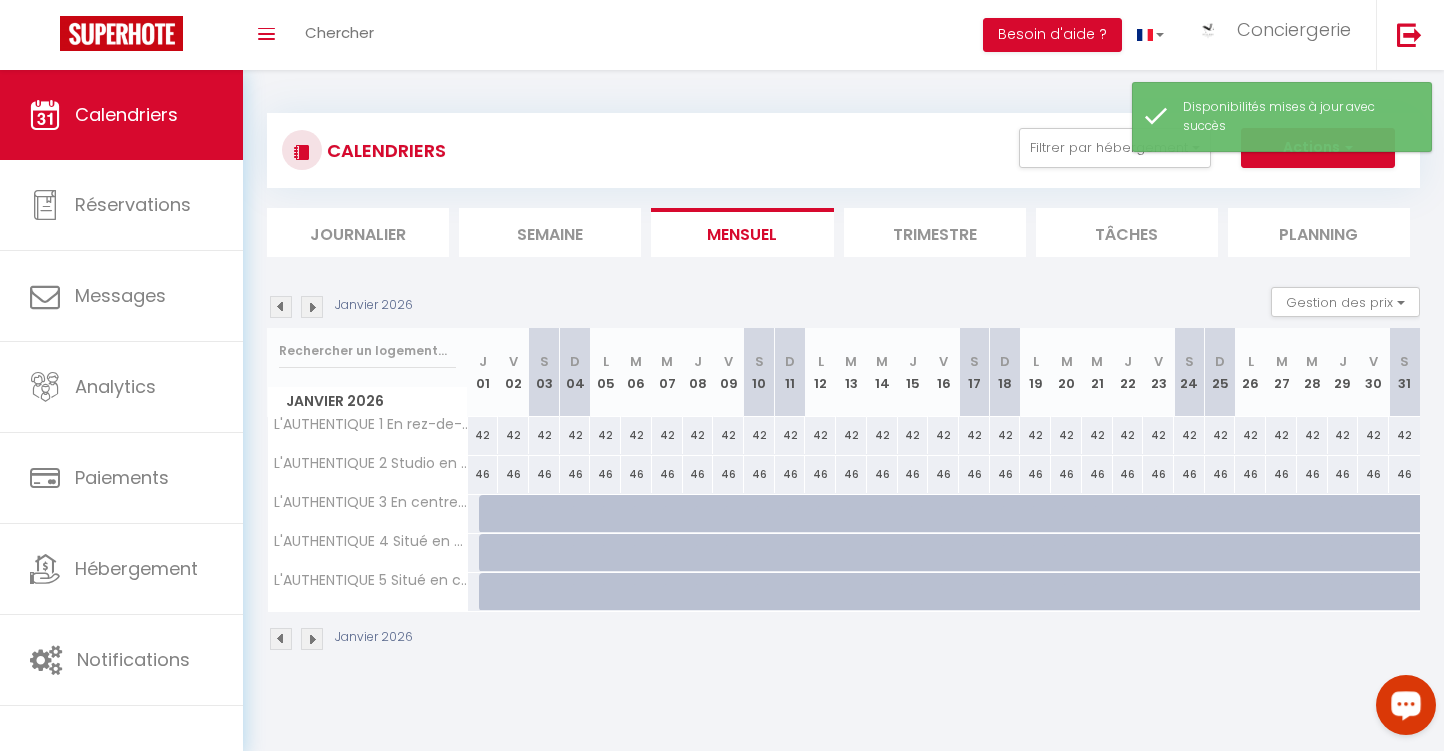click at bounding box center [494, 514] 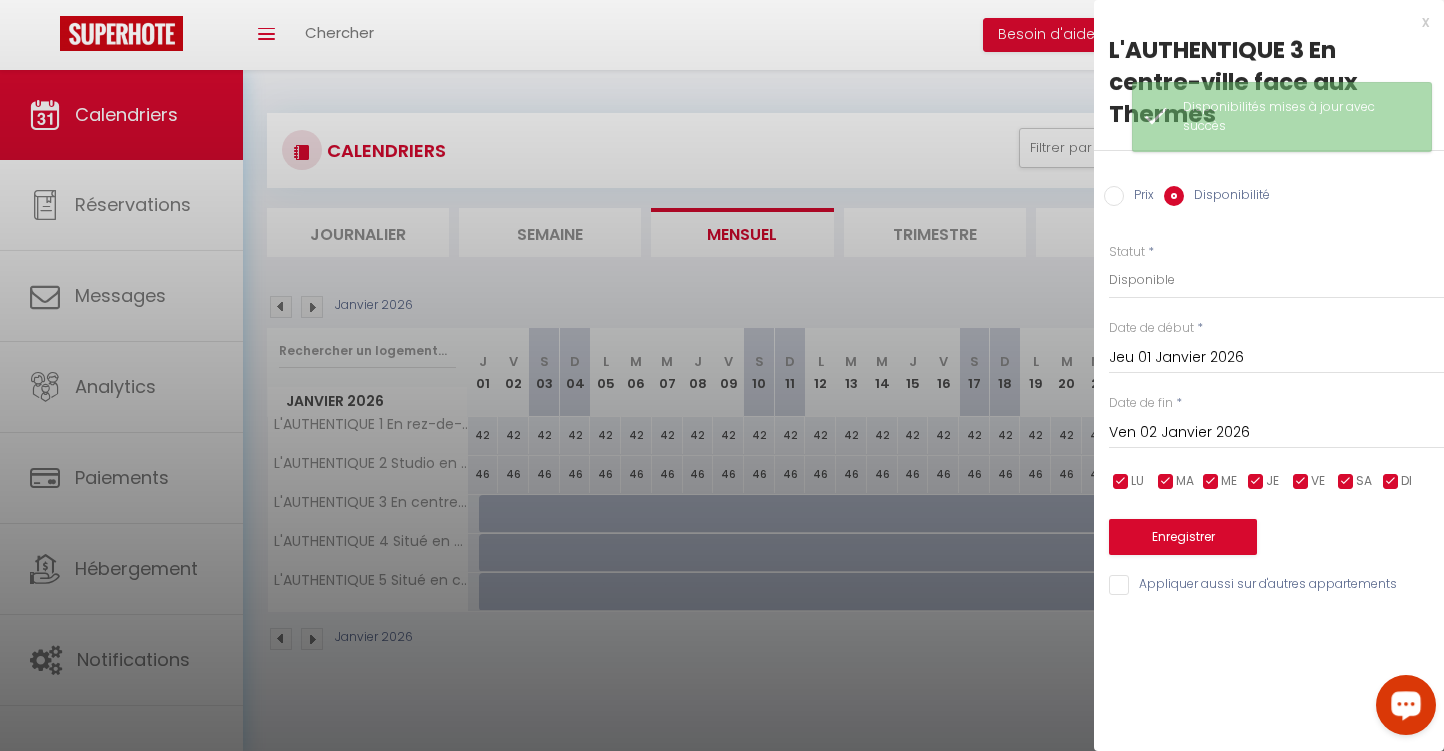 click on "Prix" at bounding box center (1114, 196) 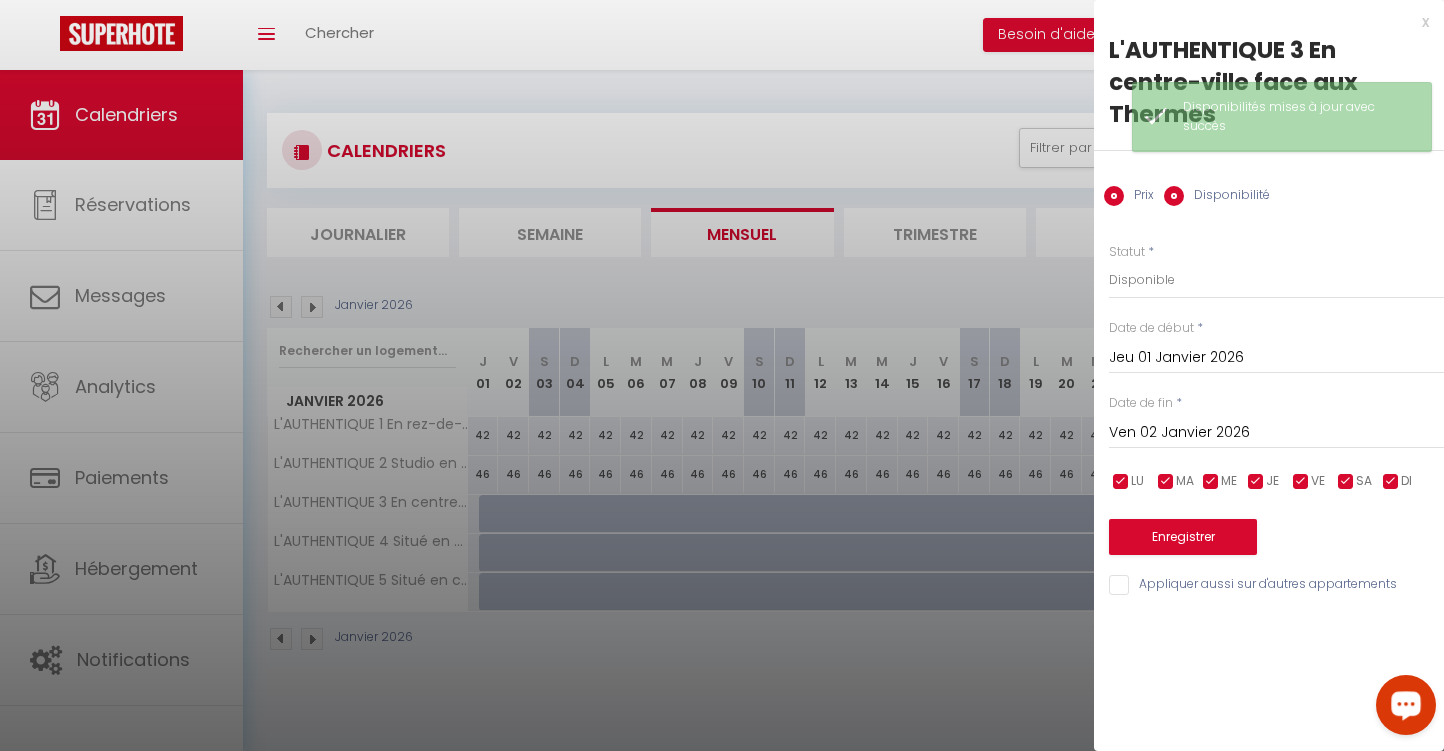 radio on "false" 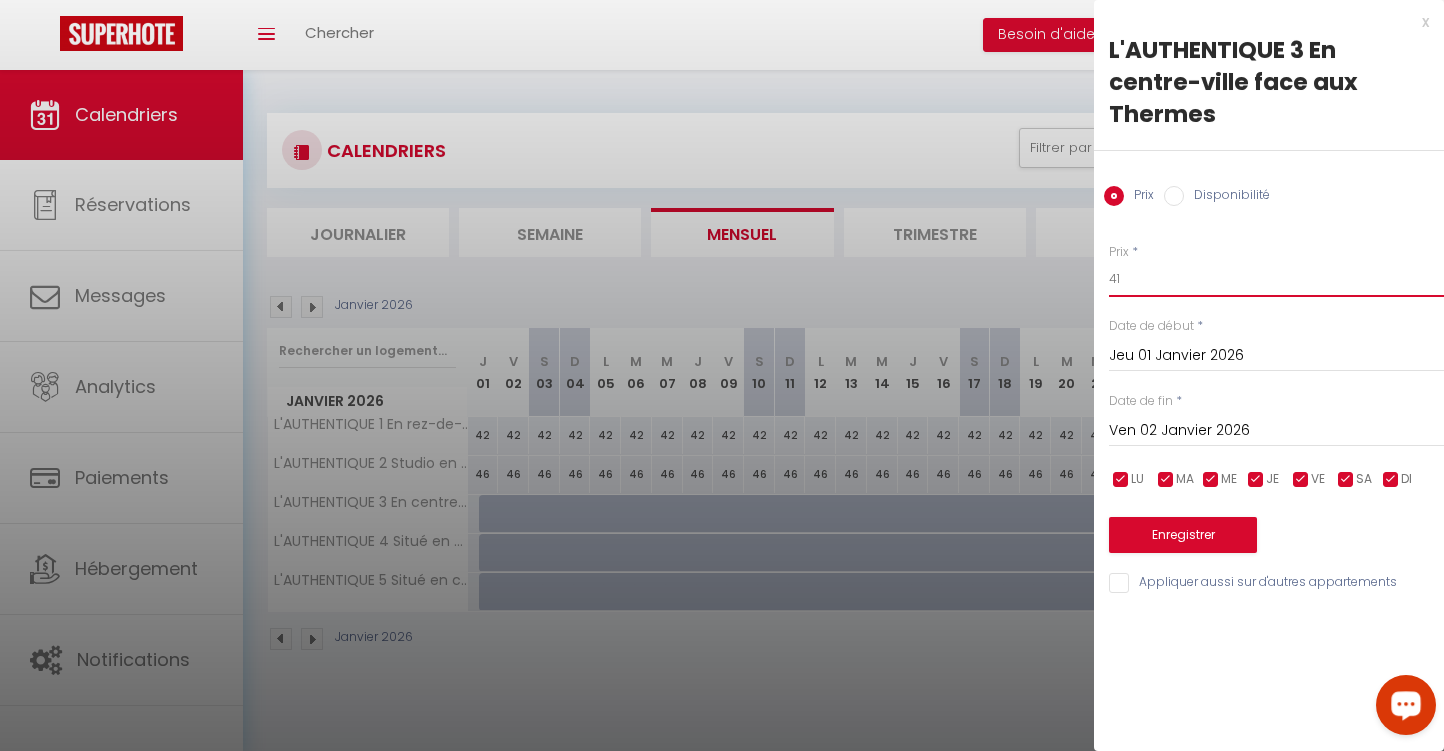 click on "41" at bounding box center (1276, 279) 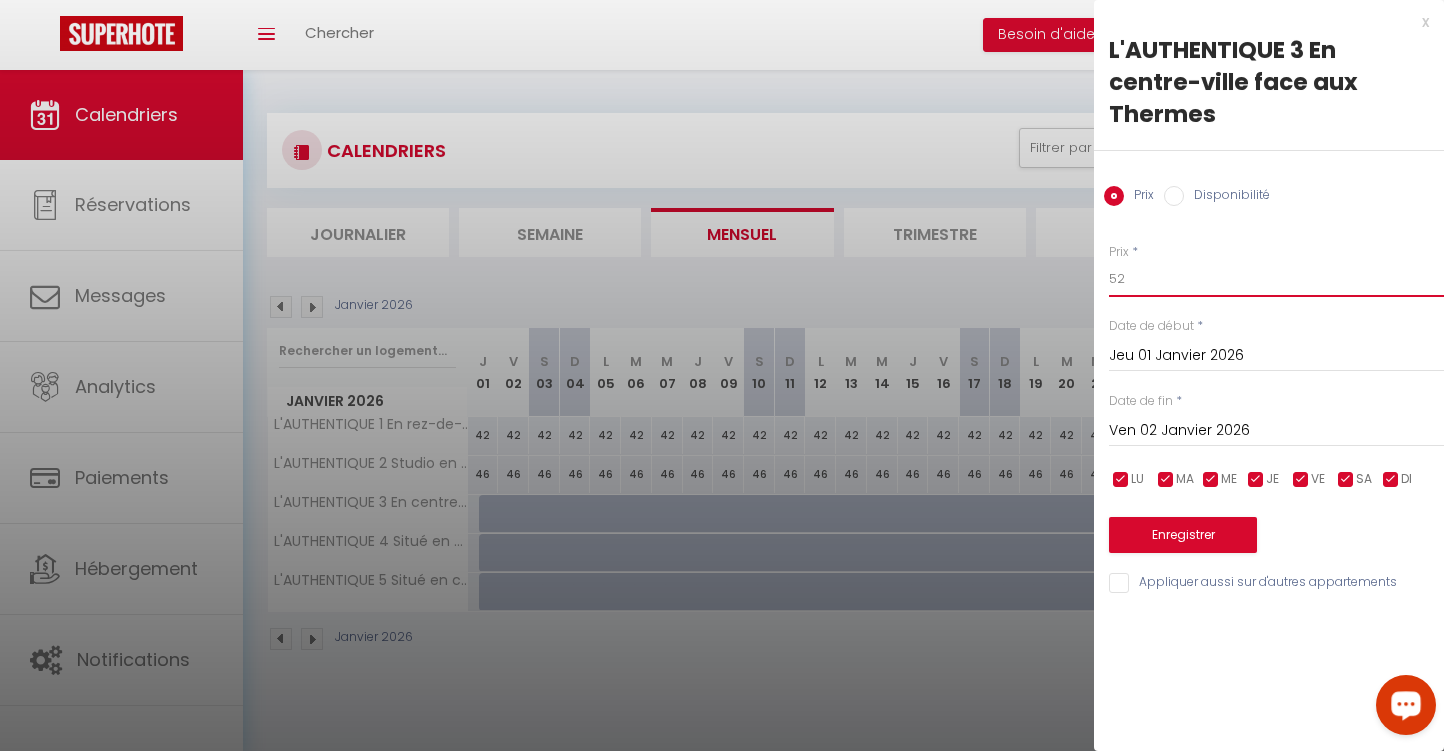 type on "52" 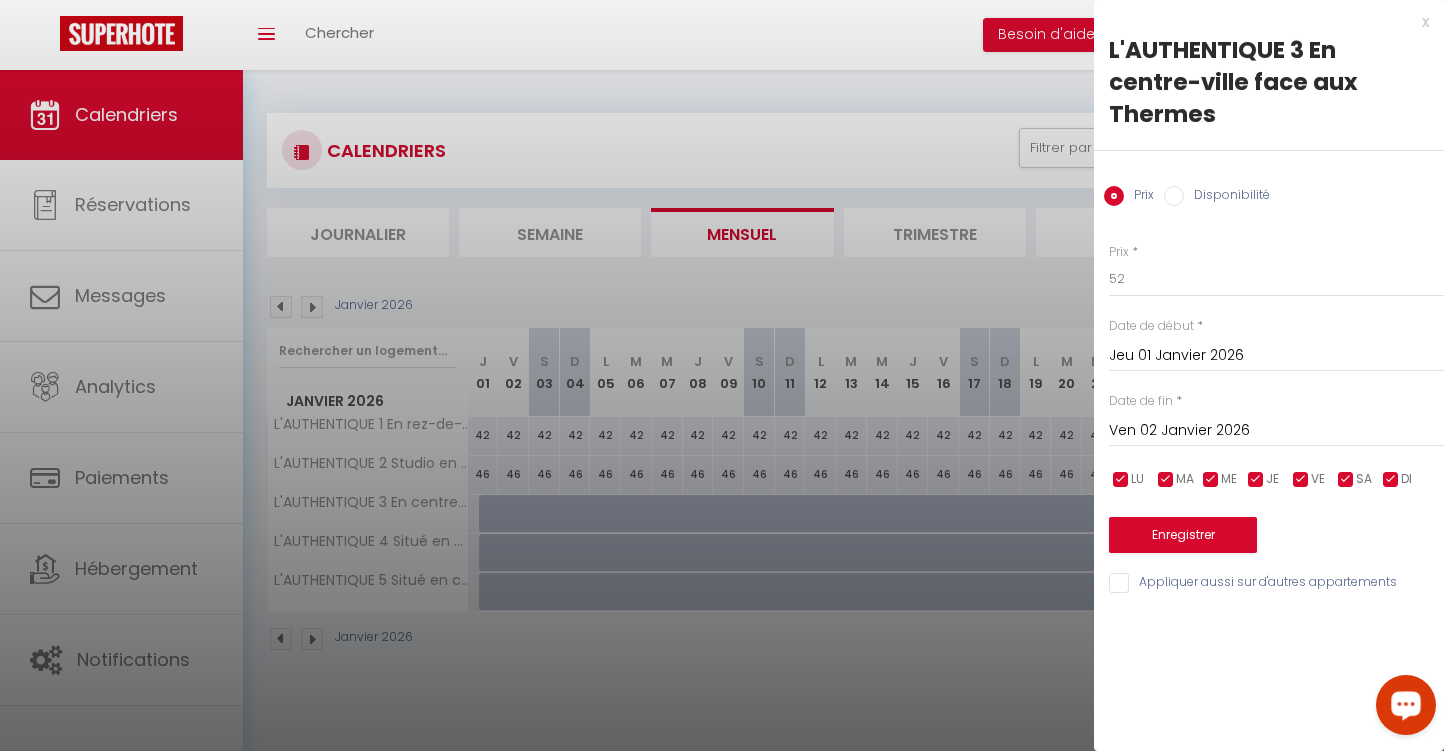 click on "Ven 02 Janvier 2026" at bounding box center (1276, 431) 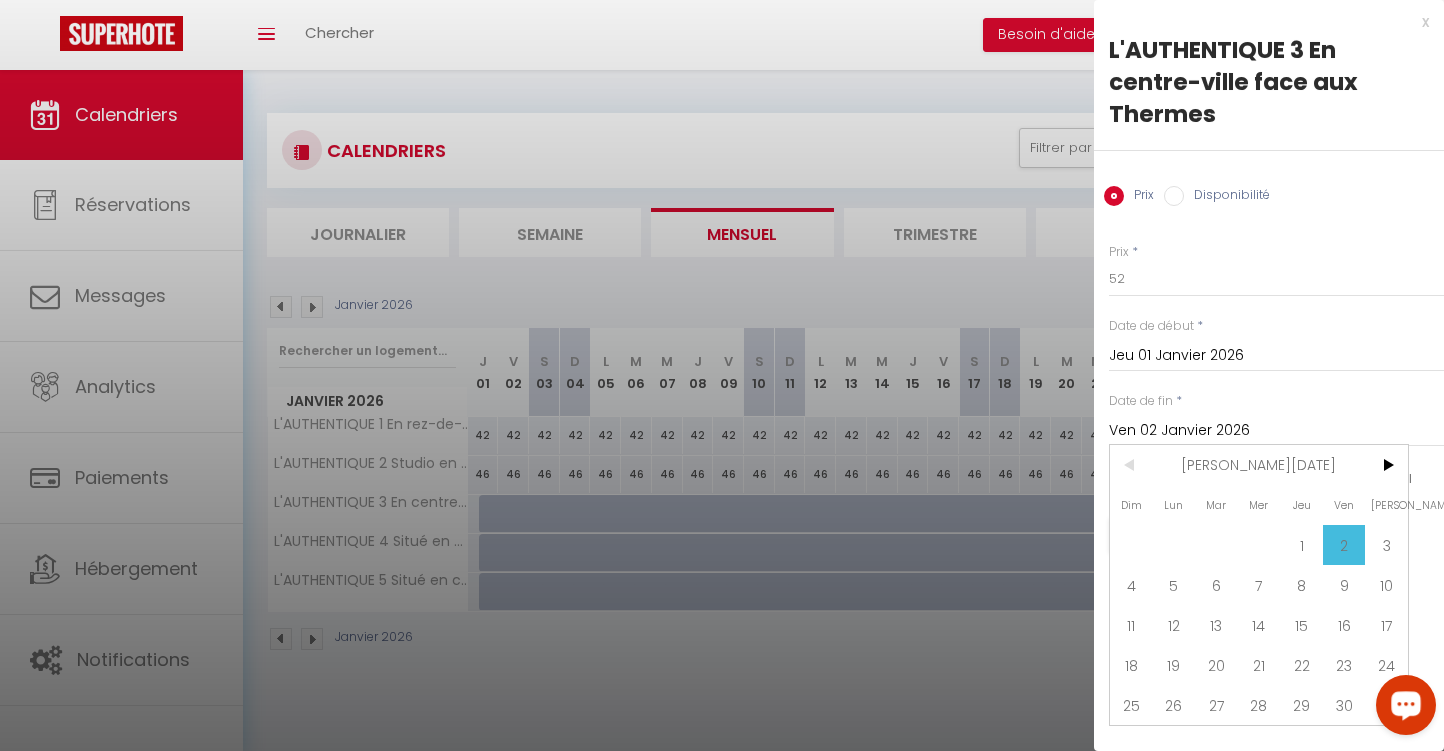 click on "Ven 02 Janvier 2026" at bounding box center [1276, 431] 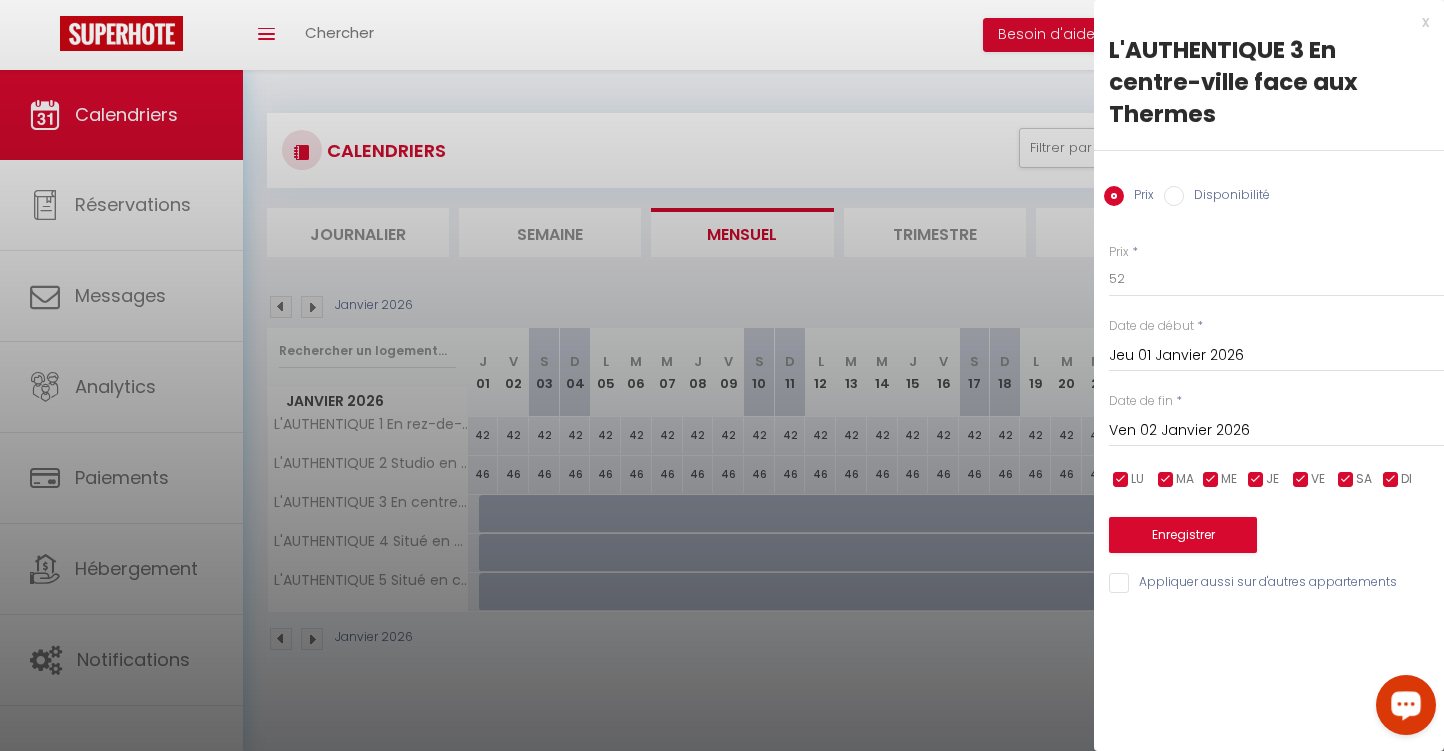 click on "Ven 02 Janvier 2026" at bounding box center (1276, 431) 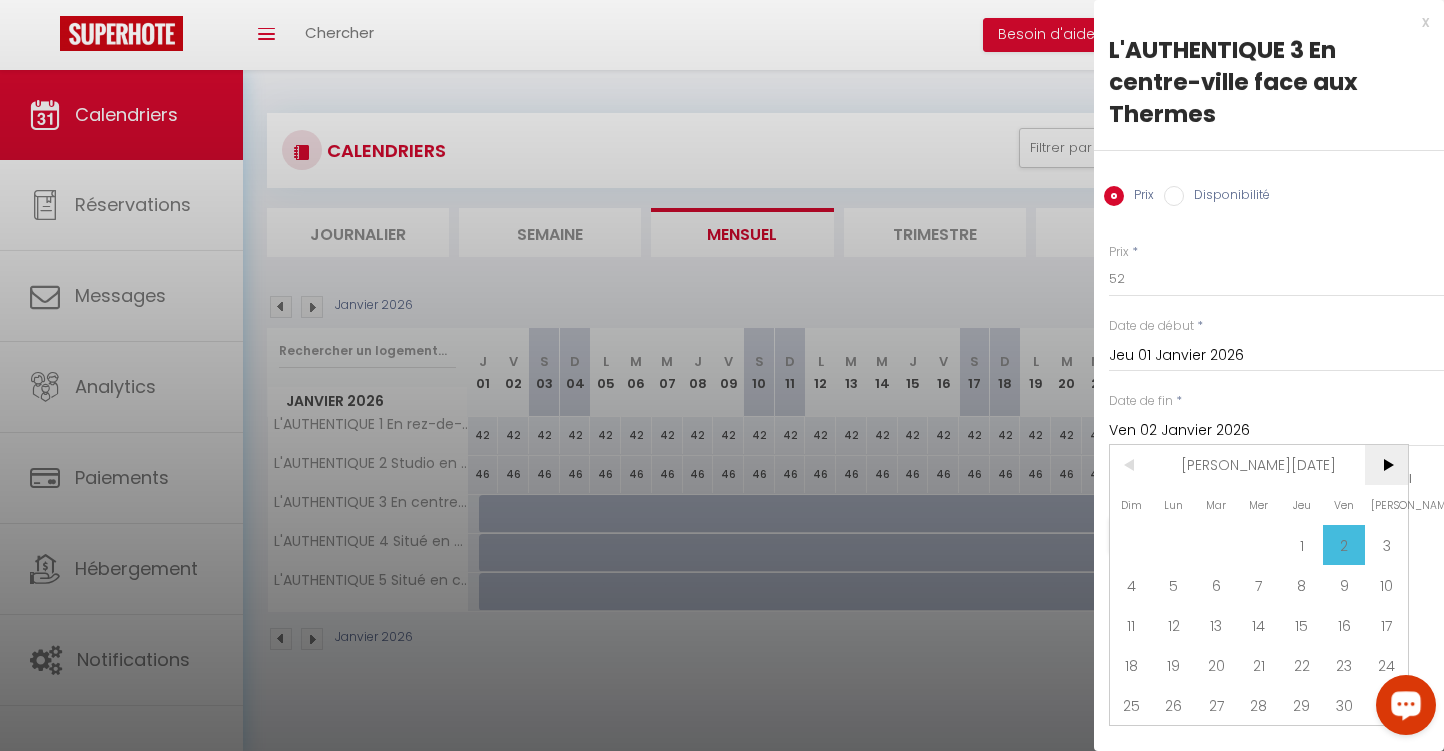 click on ">" at bounding box center (1386, 465) 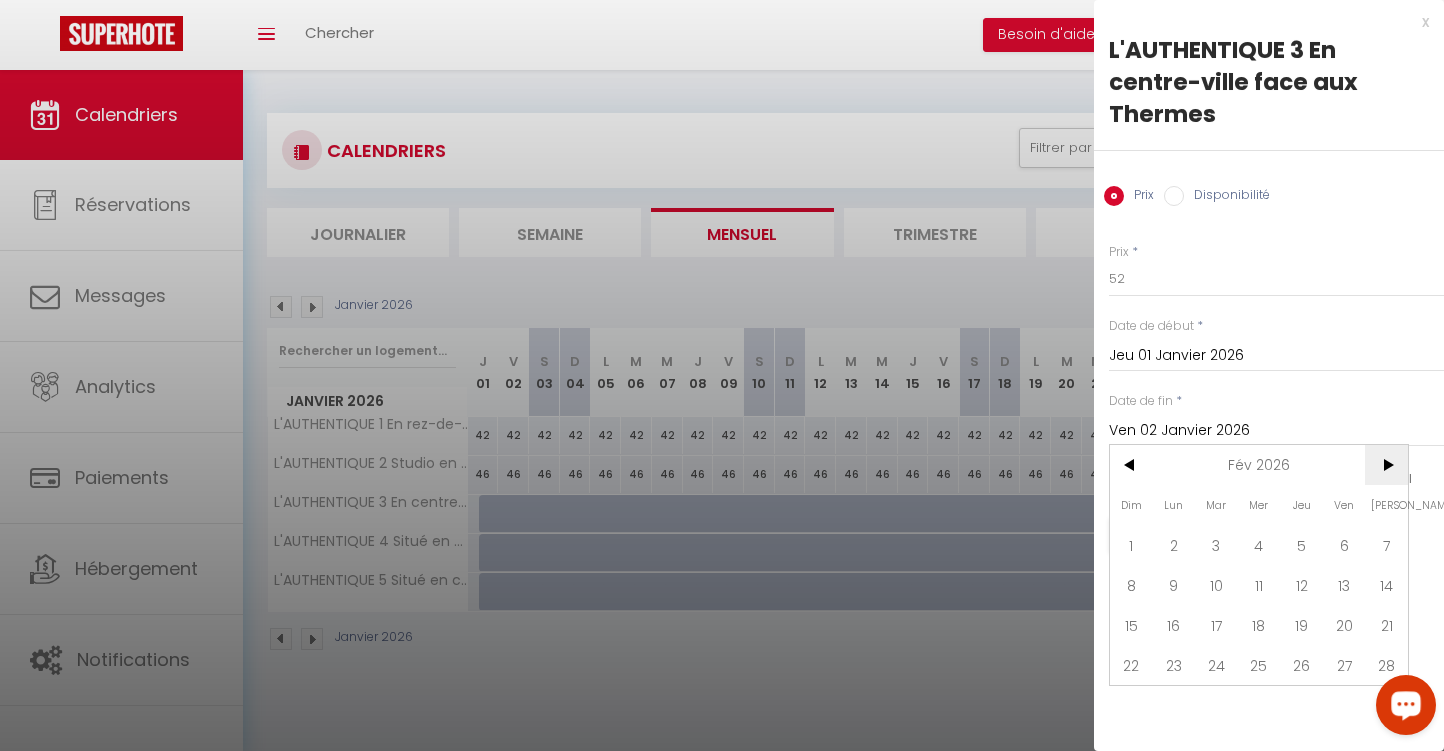 click on ">" at bounding box center (1386, 465) 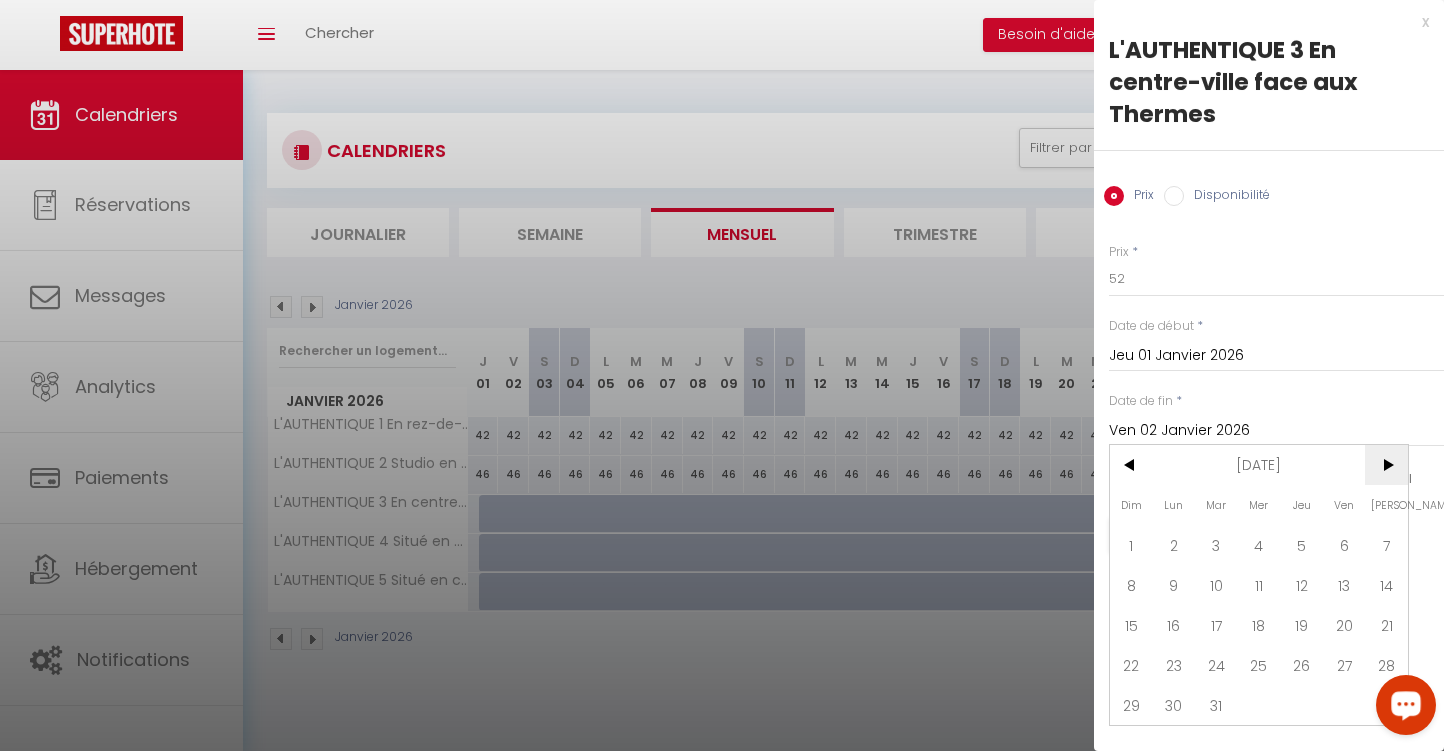 click on ">" at bounding box center [1386, 465] 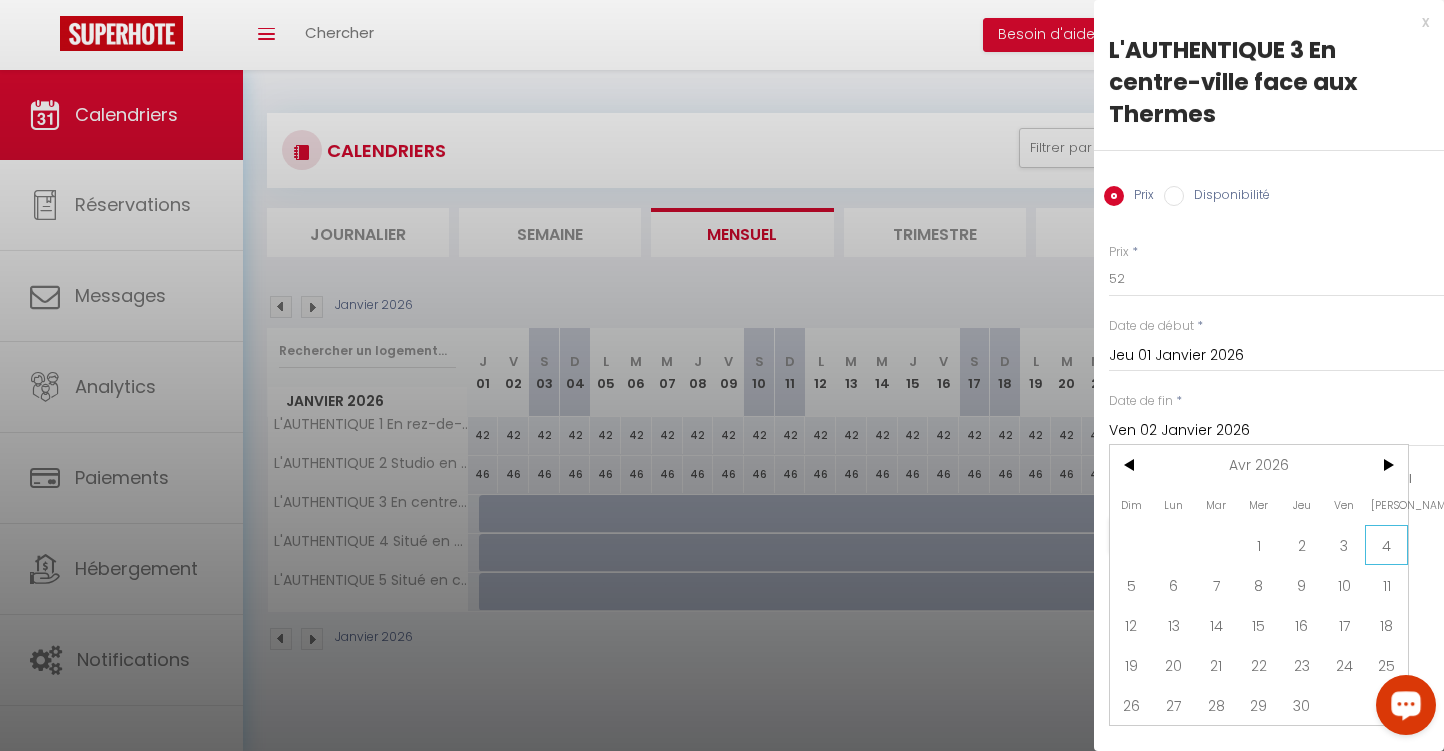 click on "4" at bounding box center [1386, 545] 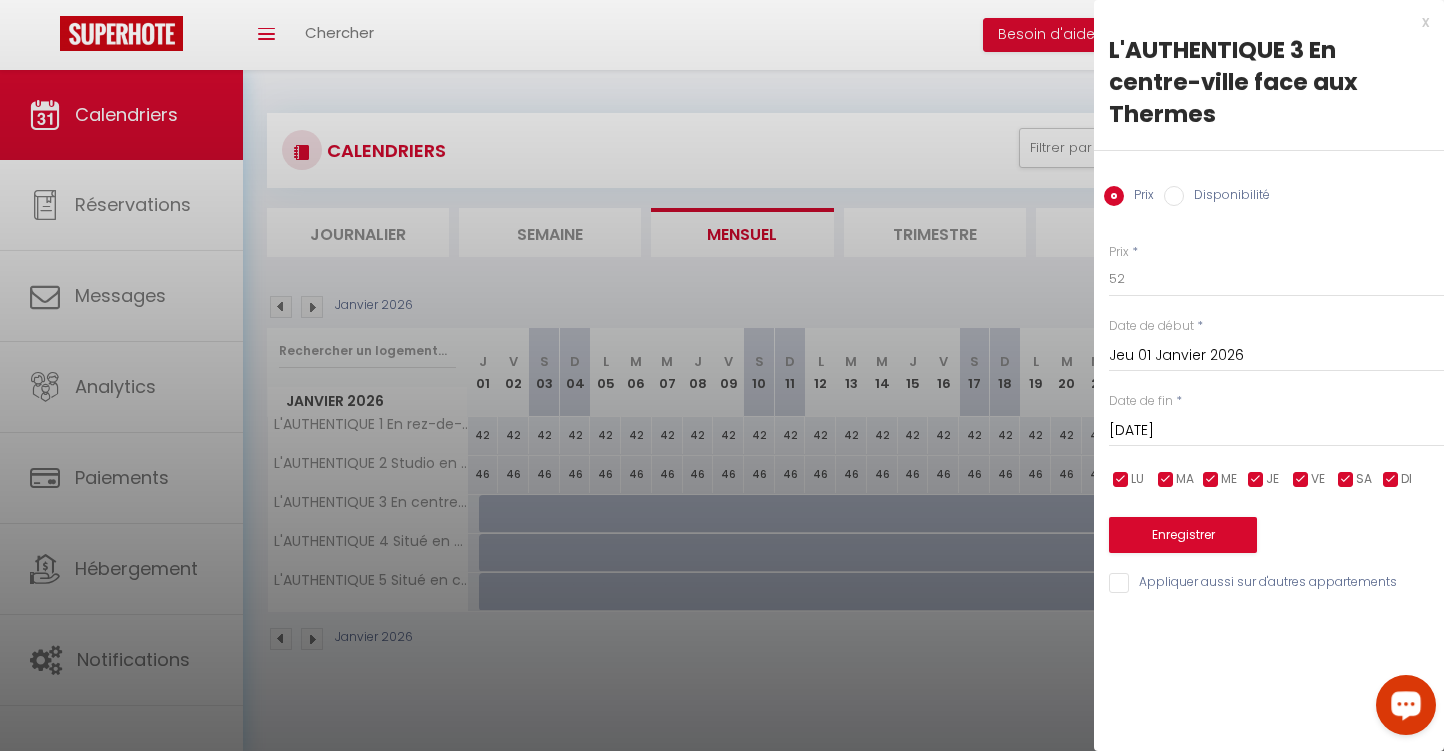 click on "Disponibilité" at bounding box center (1174, 196) 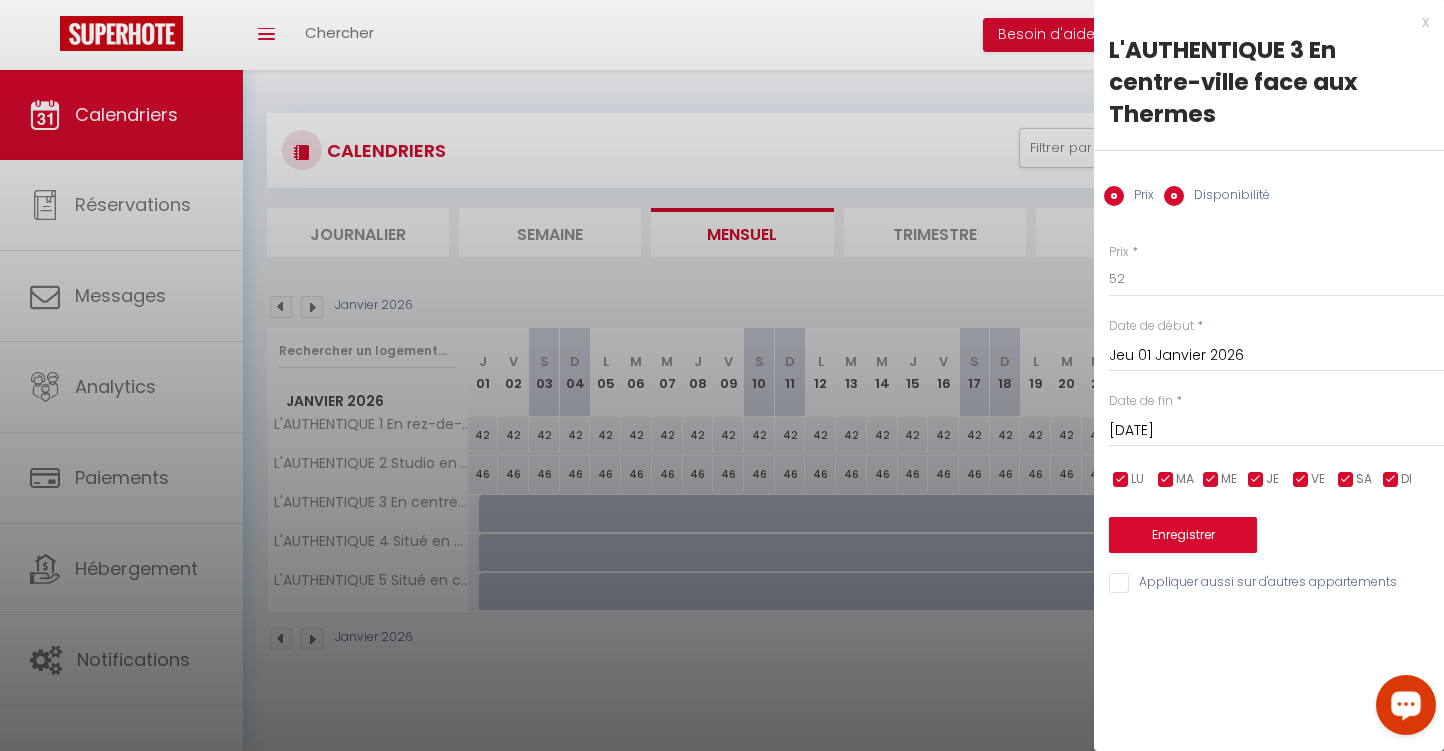 radio on "false" 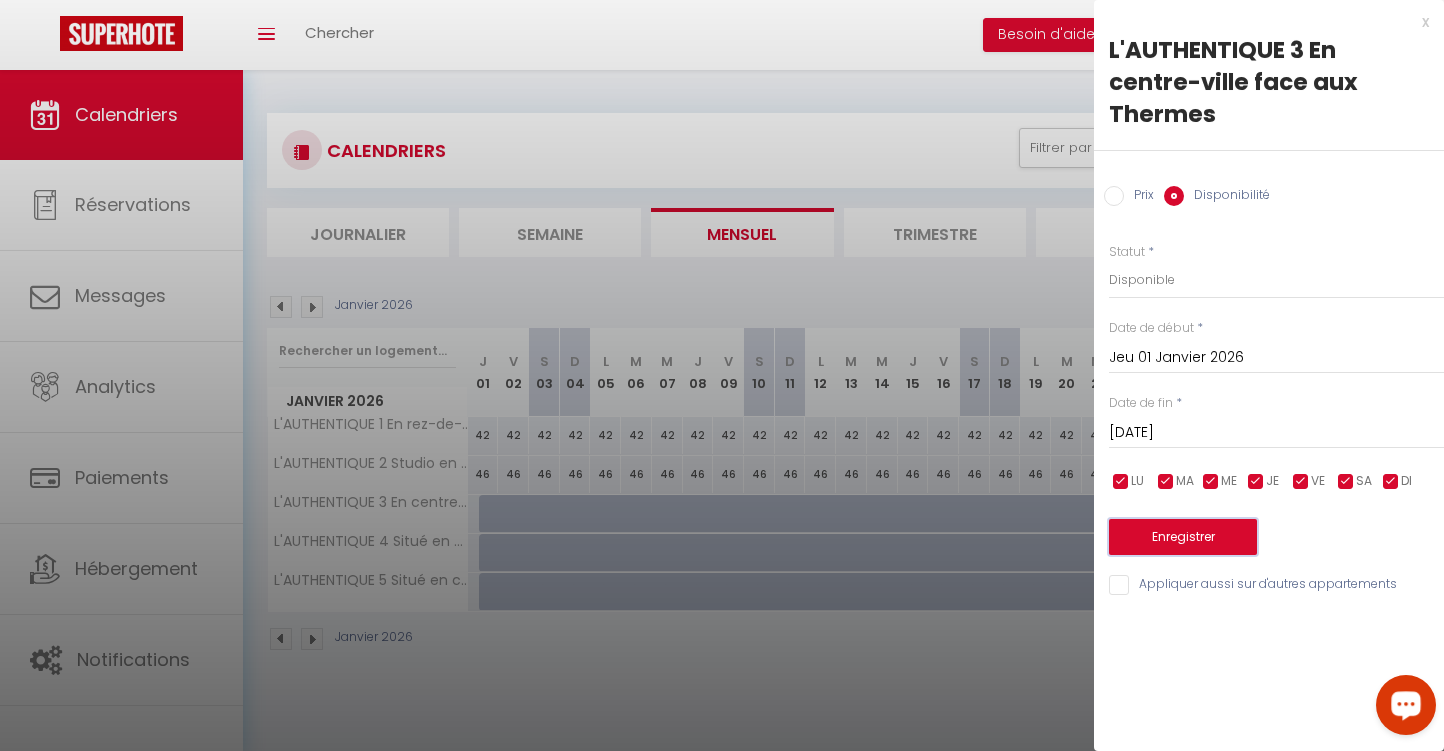click on "Enregistrer" at bounding box center (1183, 537) 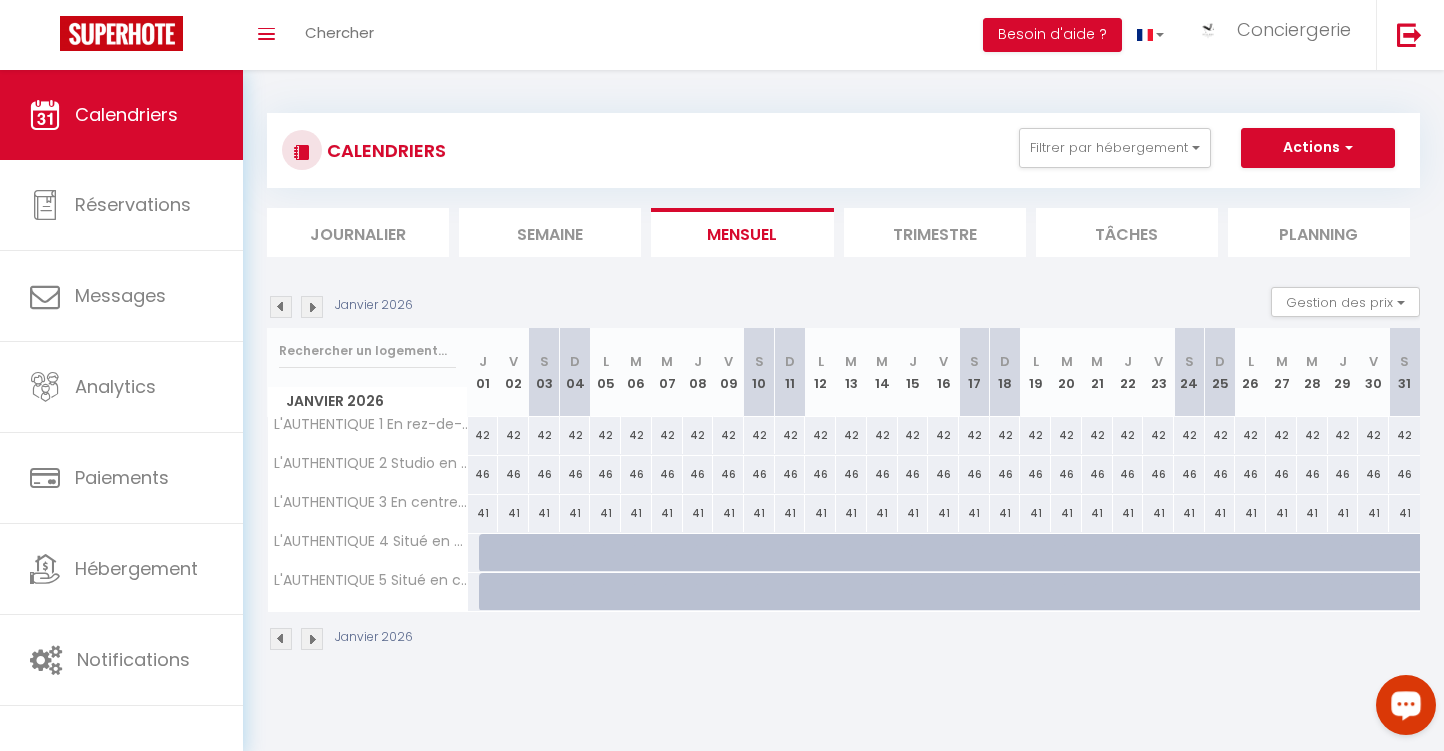 click on "41" at bounding box center [483, 513] 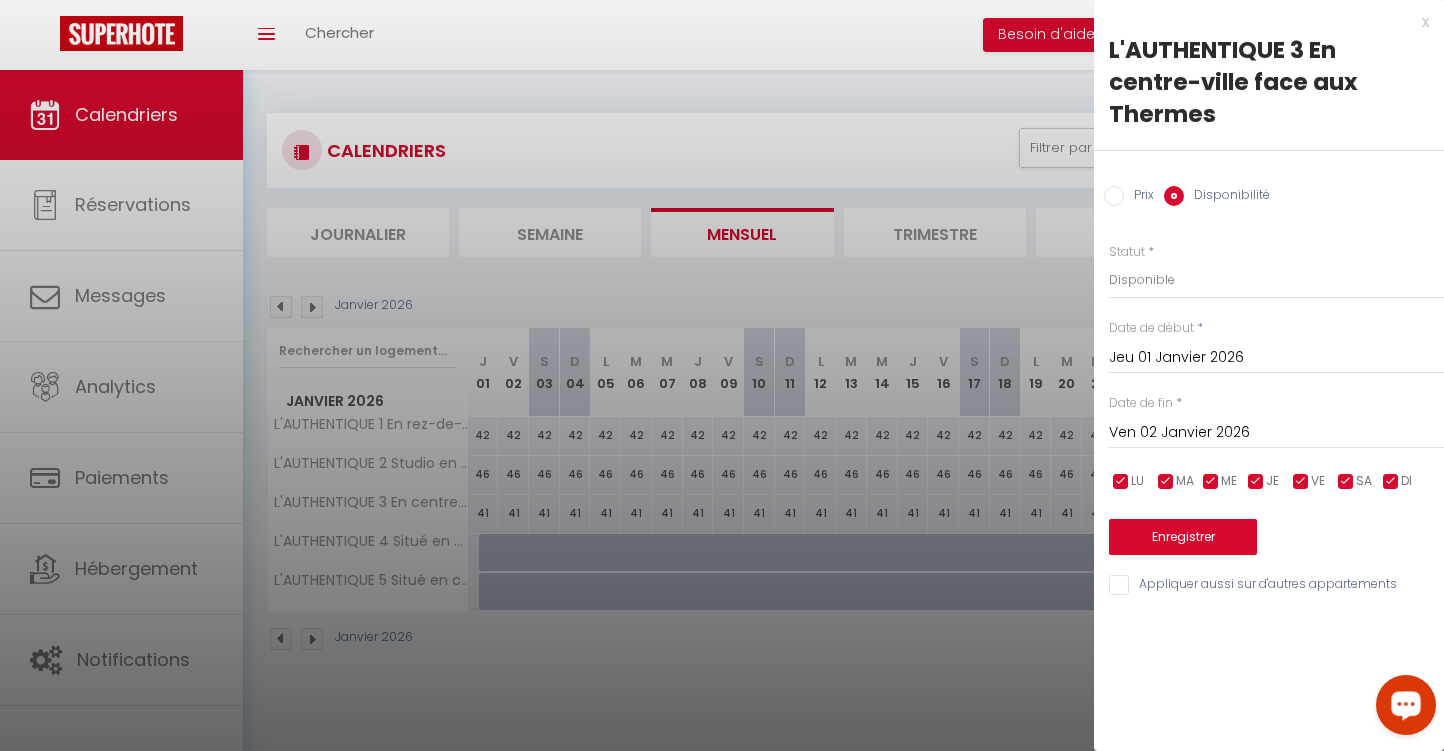 click on "Prix" at bounding box center (1114, 196) 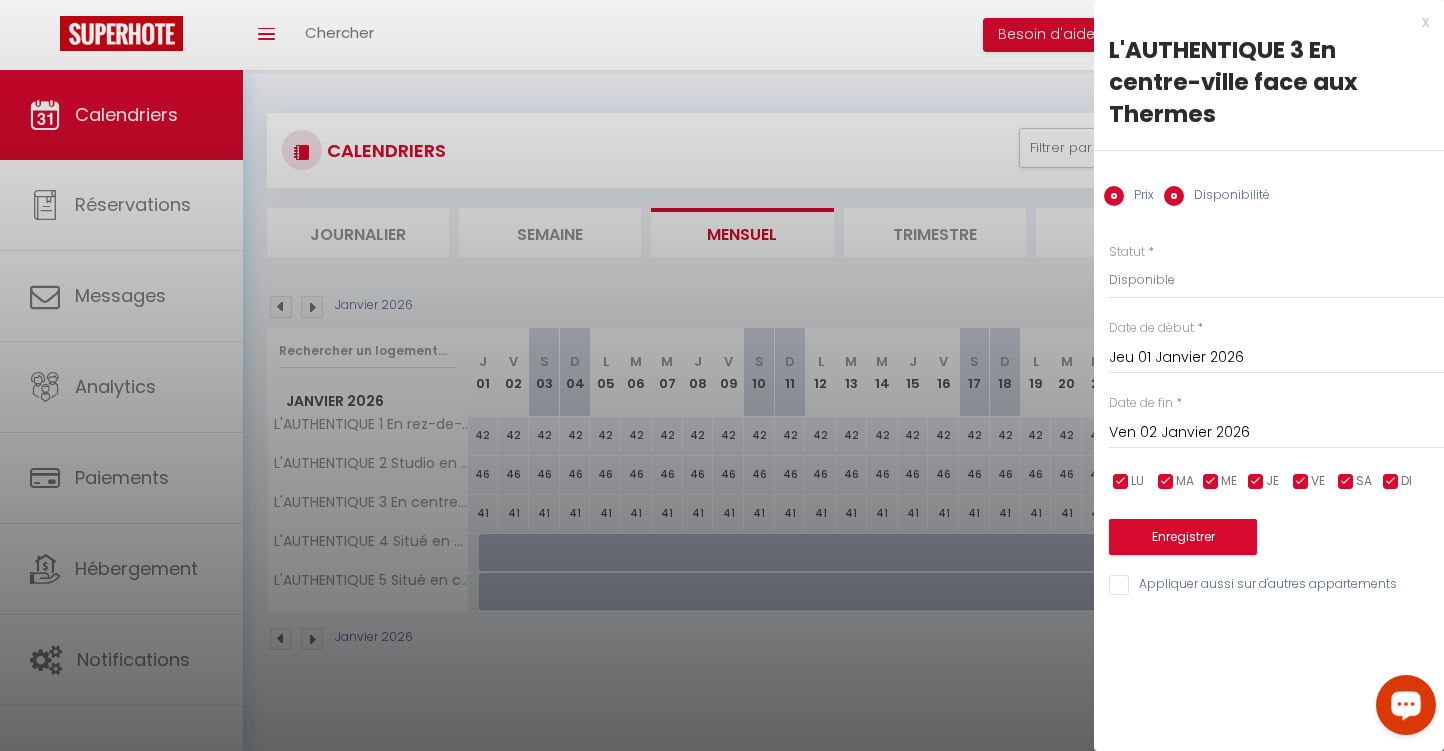 radio on "false" 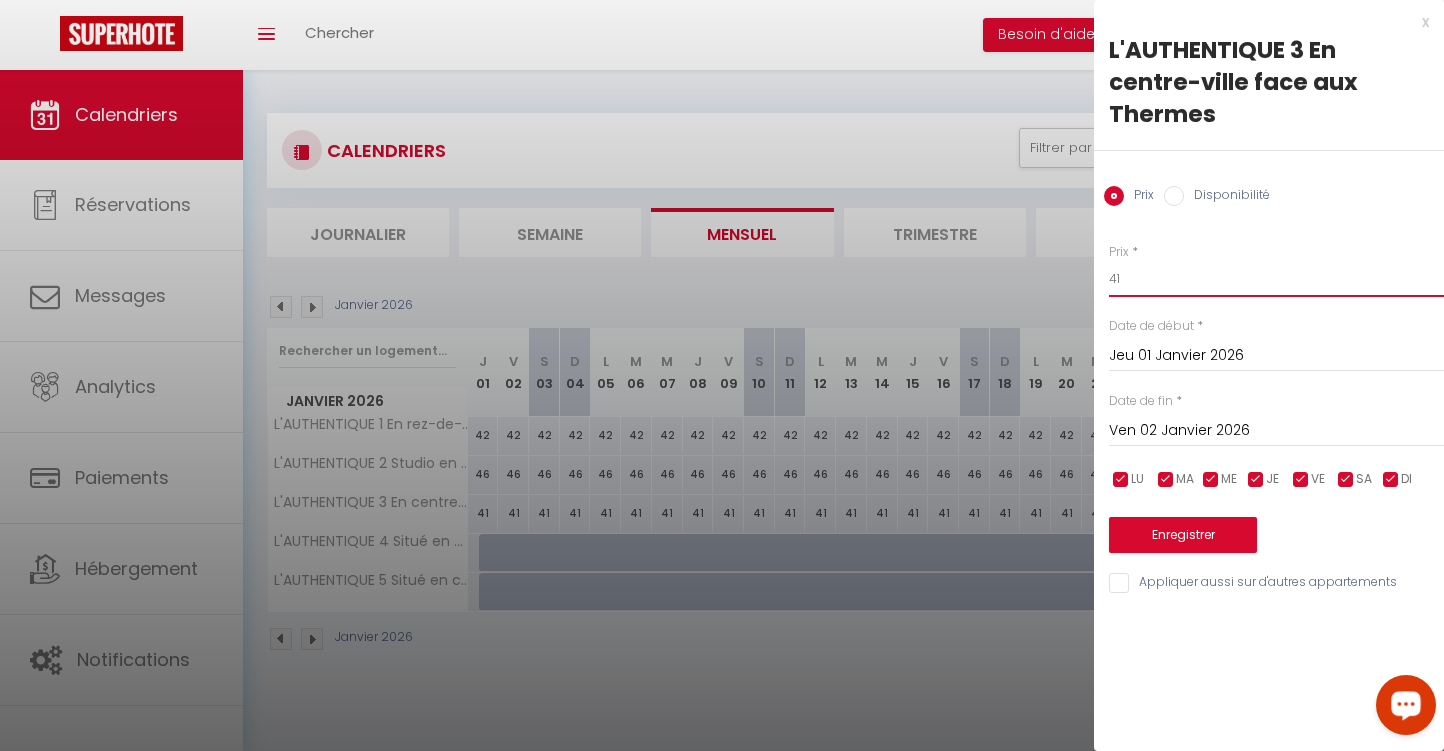 drag, startPoint x: 1136, startPoint y: 277, endPoint x: 1084, endPoint y: 278, distance: 52.009613 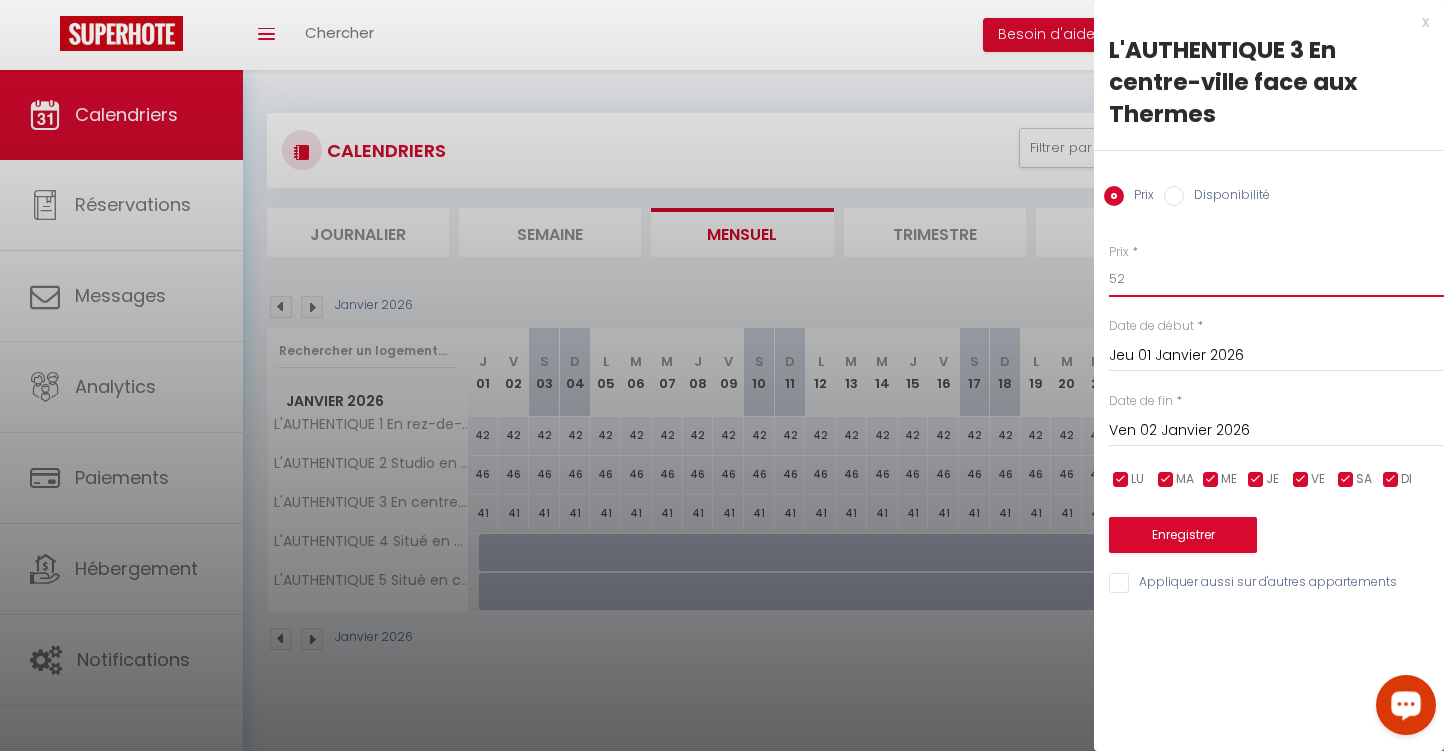 type on "52" 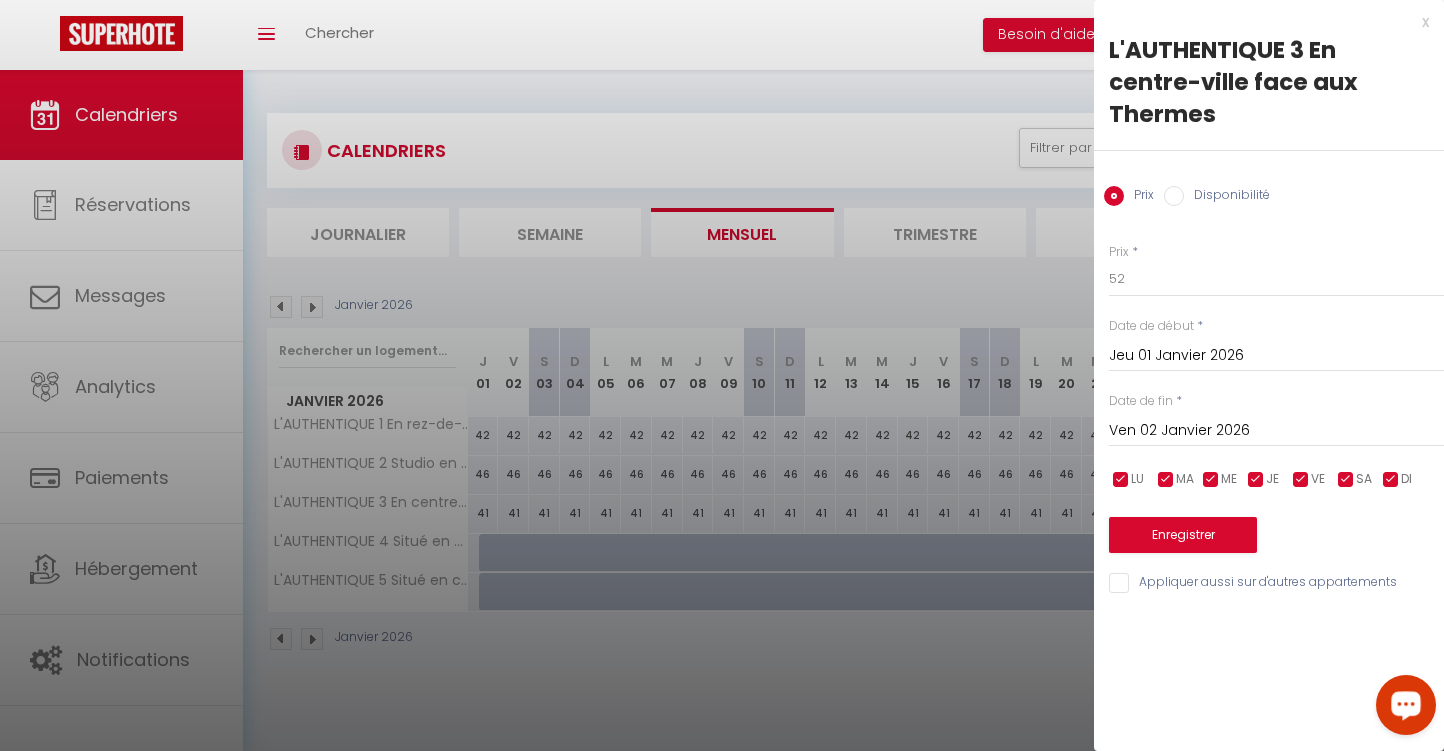 click on "Ven 02 Janvier 2026" at bounding box center [1276, 431] 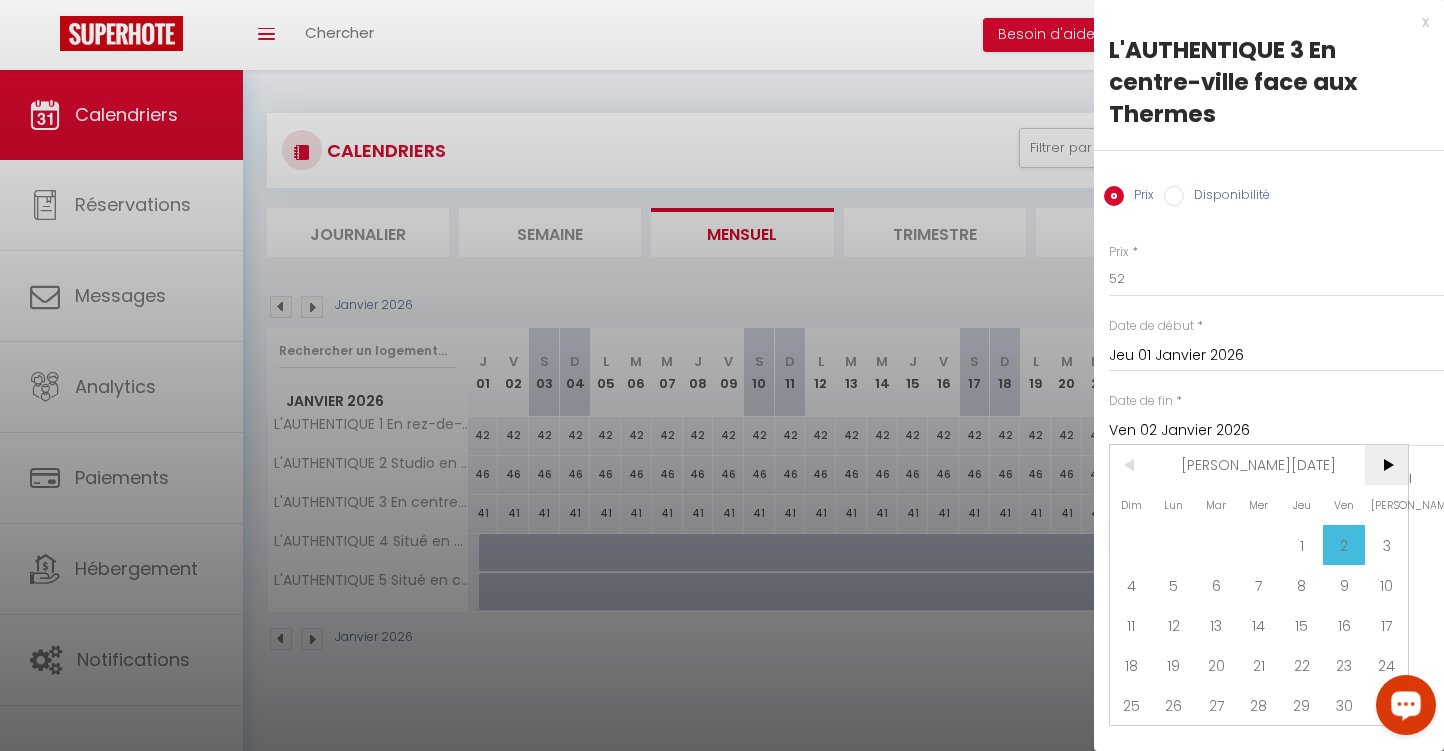 click on ">" at bounding box center [1386, 465] 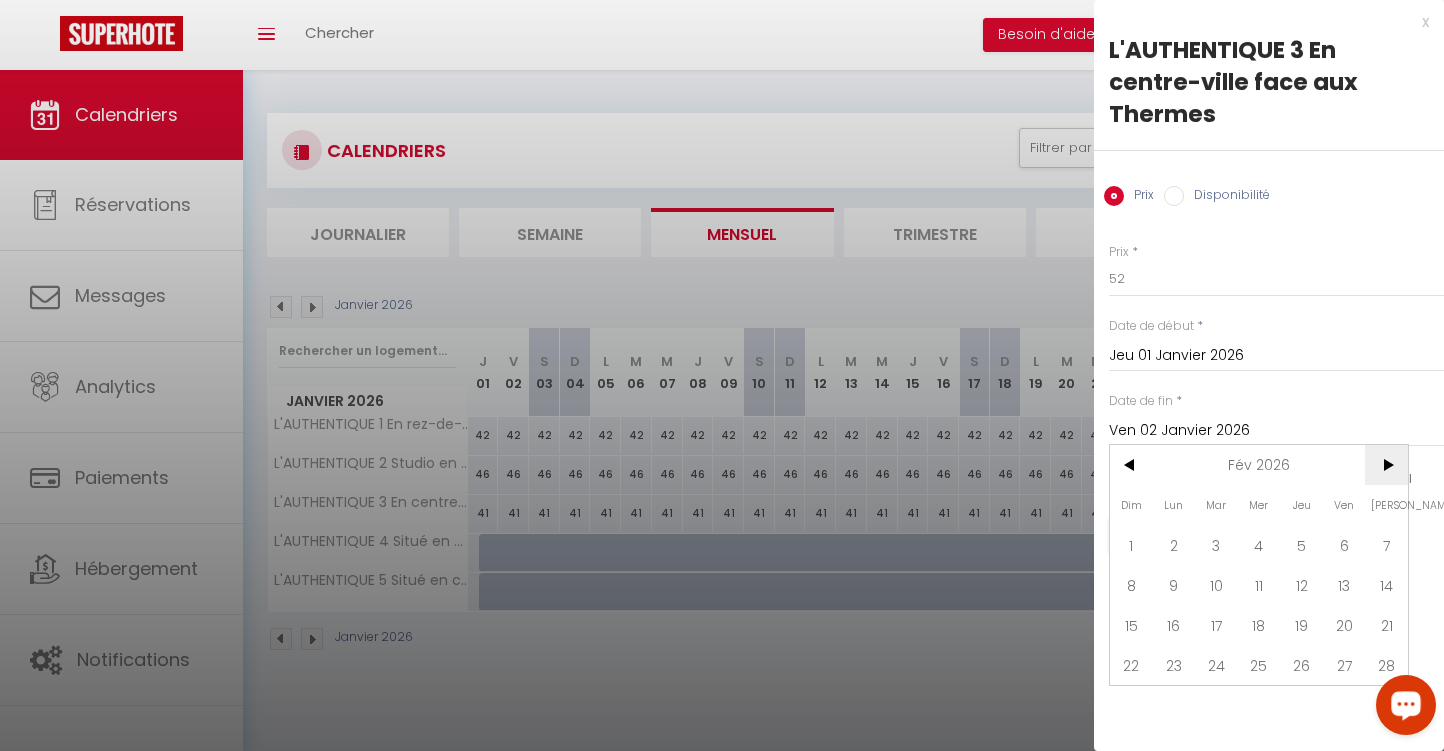 click on ">" at bounding box center [1386, 465] 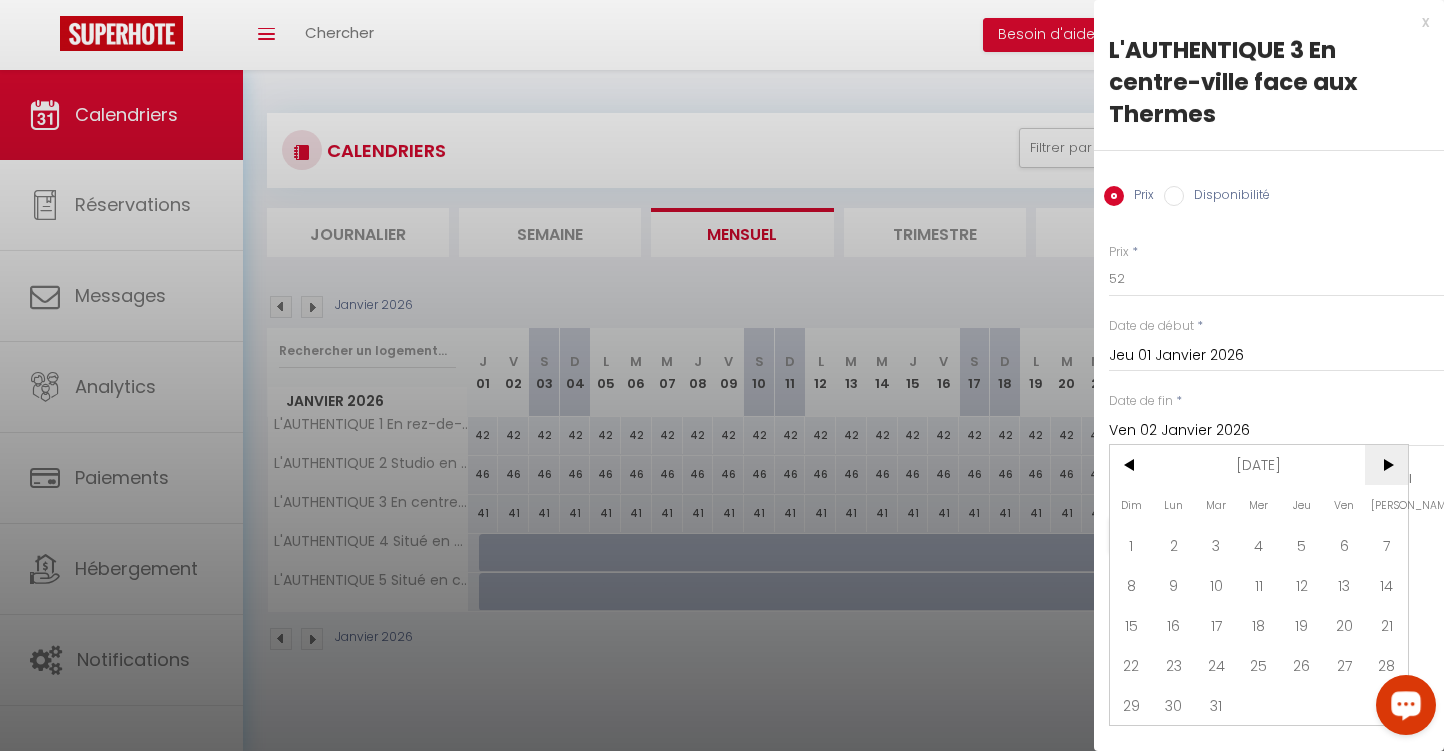 click on ">" at bounding box center [1386, 465] 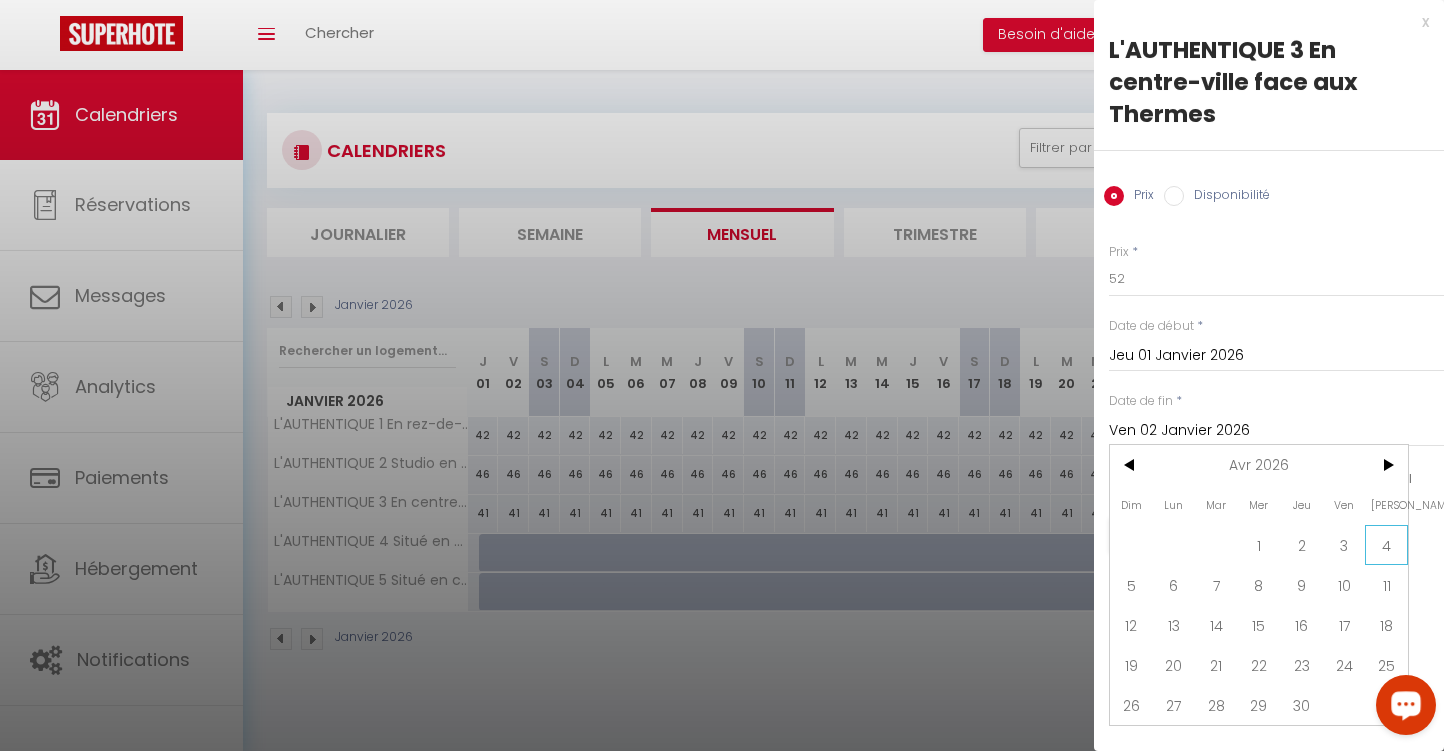 click on "4" at bounding box center [1386, 545] 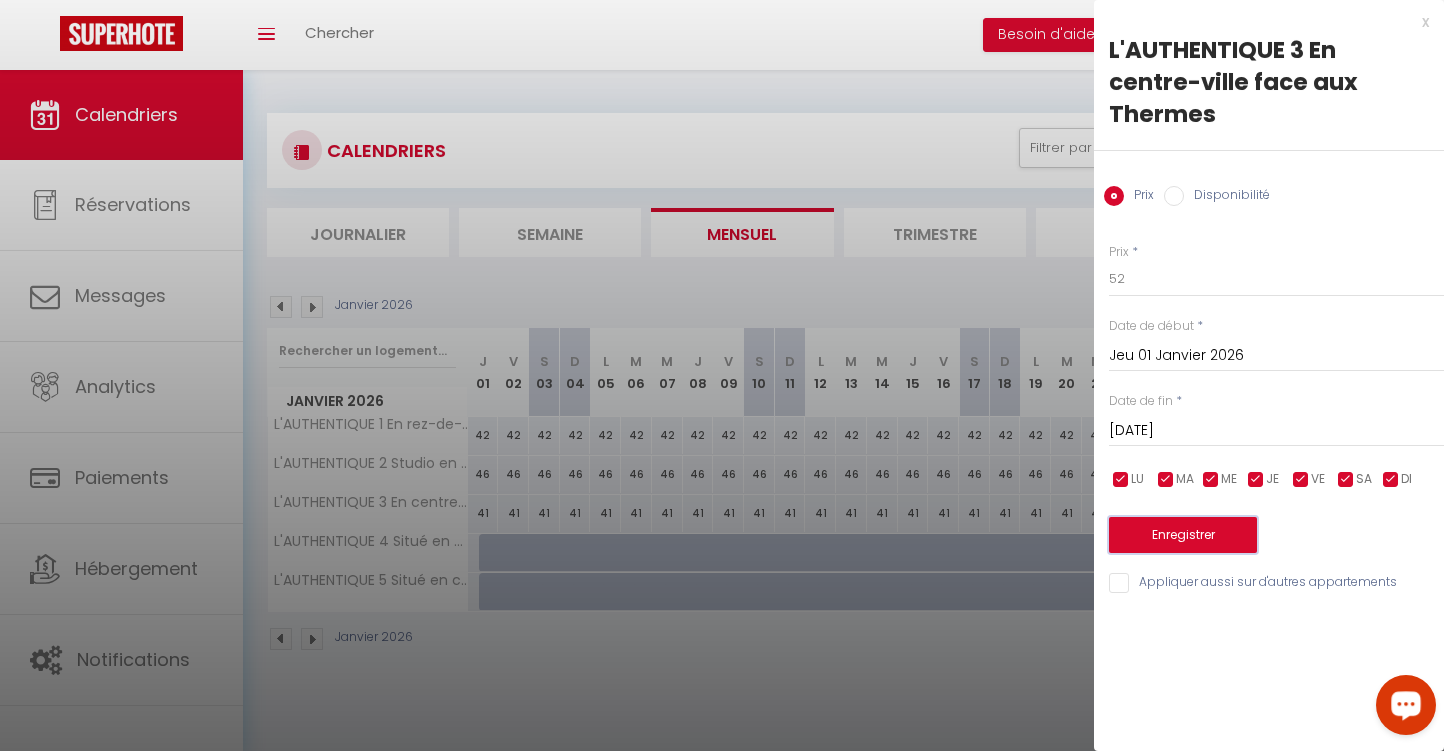 click on "Enregistrer" at bounding box center [1183, 535] 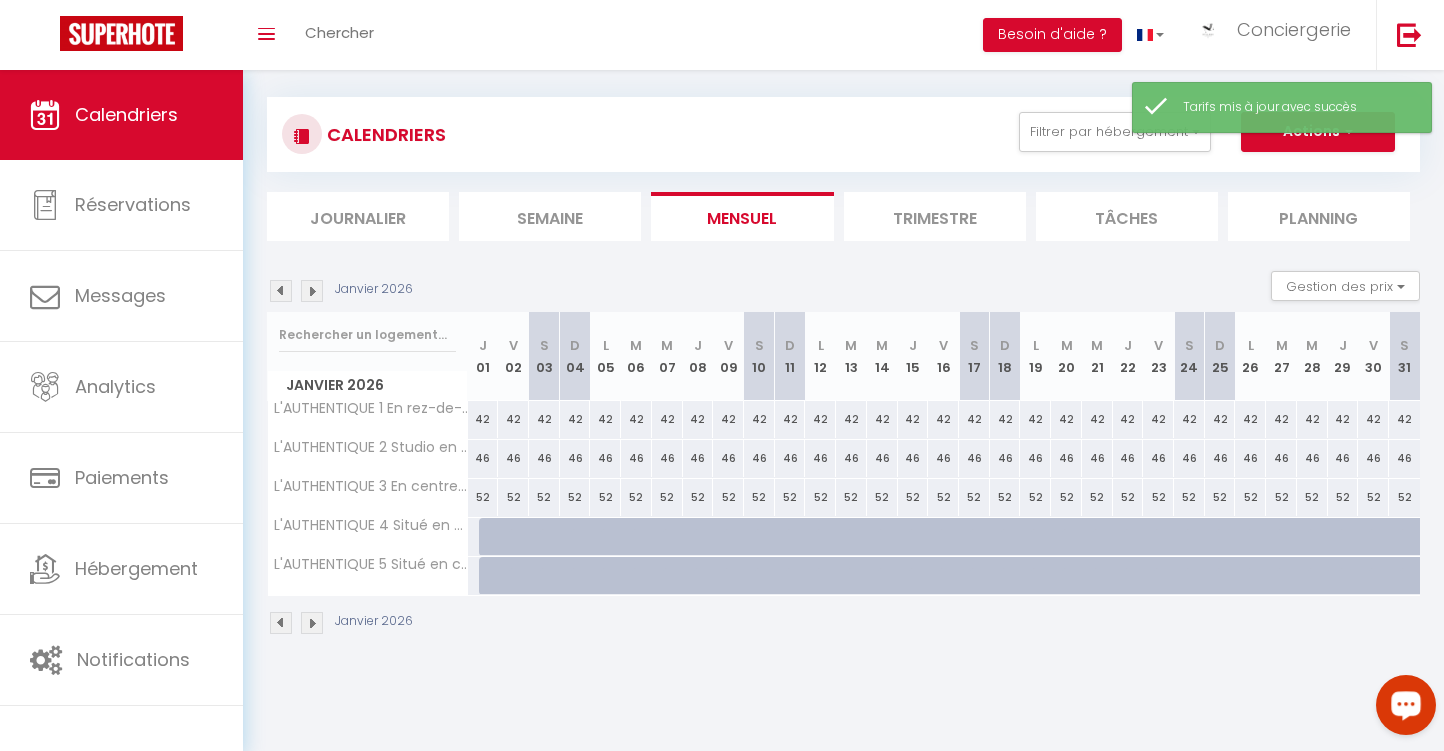scroll, scrollTop: 34, scrollLeft: 0, axis: vertical 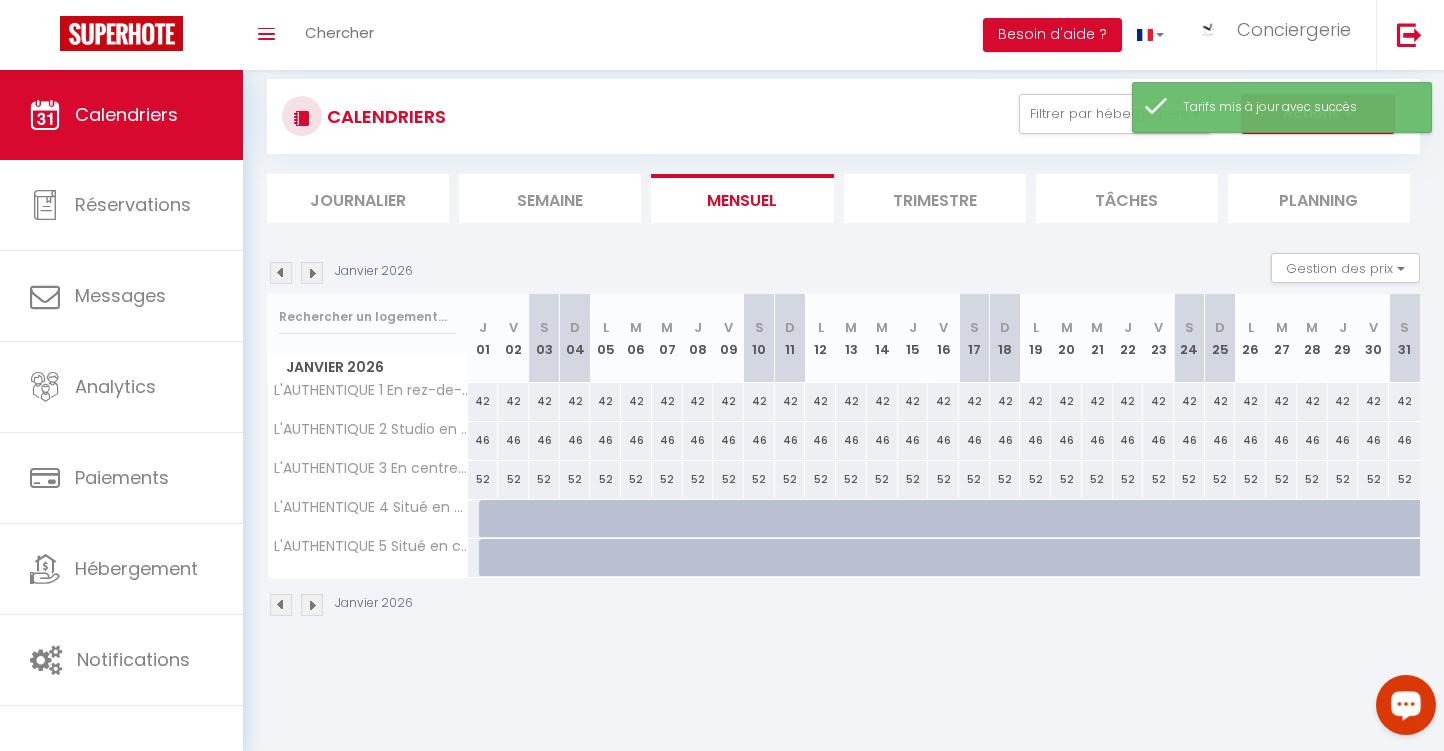 click at bounding box center [494, 519] 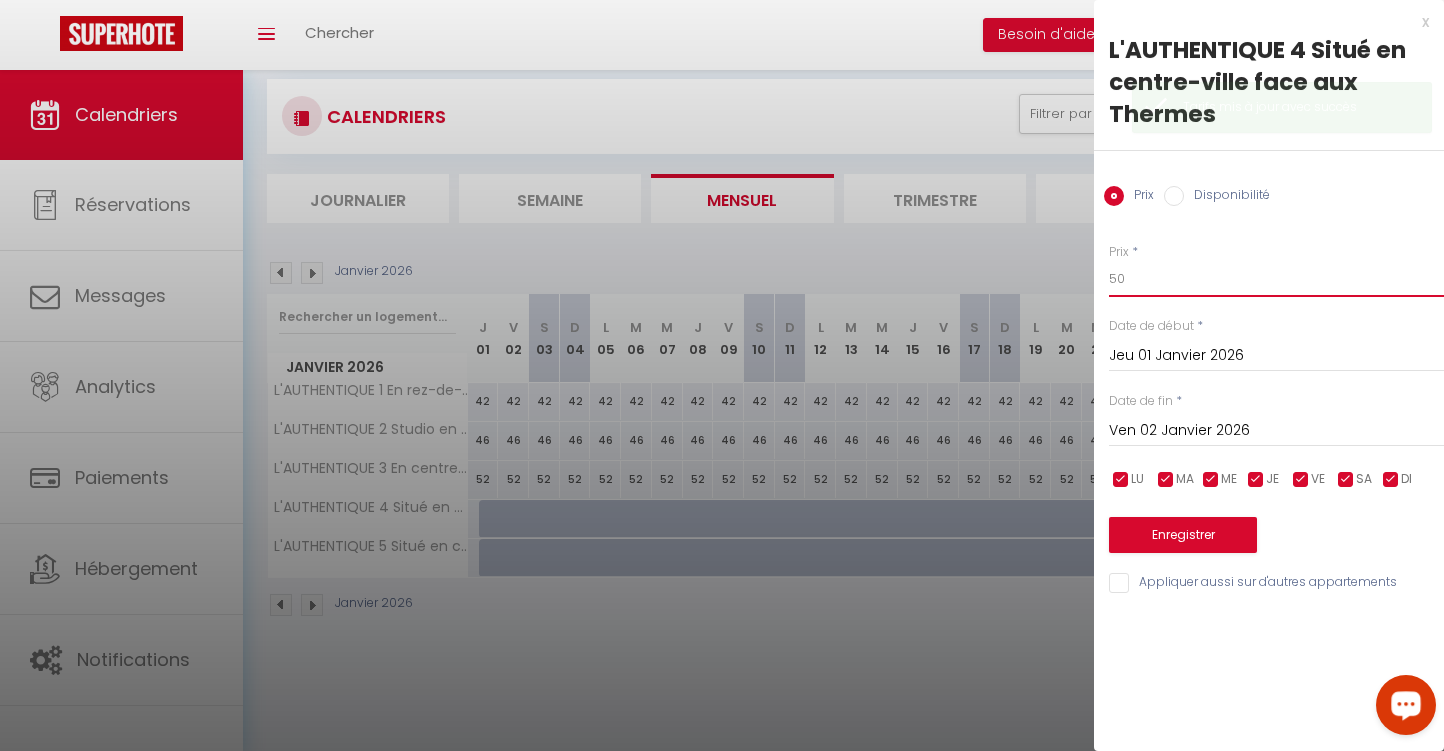 click on "50" at bounding box center (1276, 279) 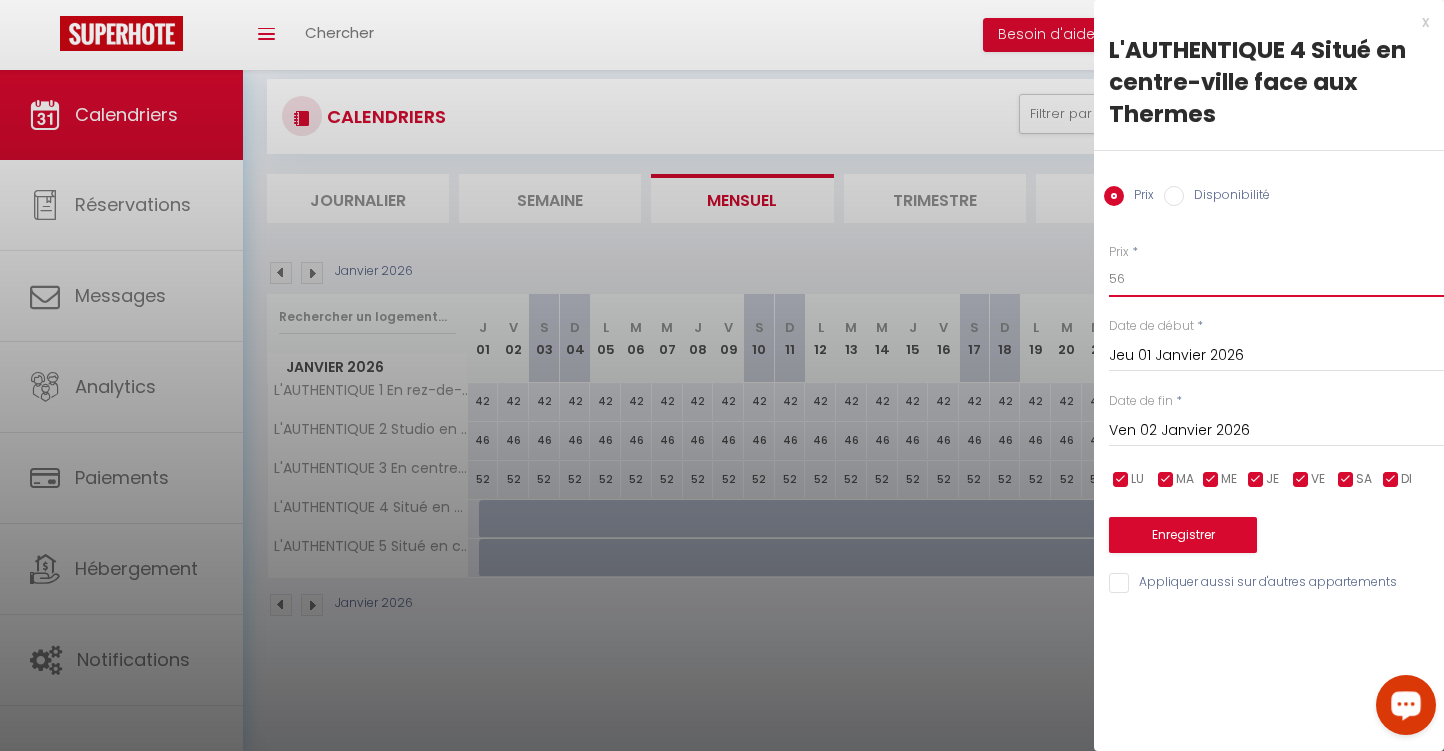 type on "56" 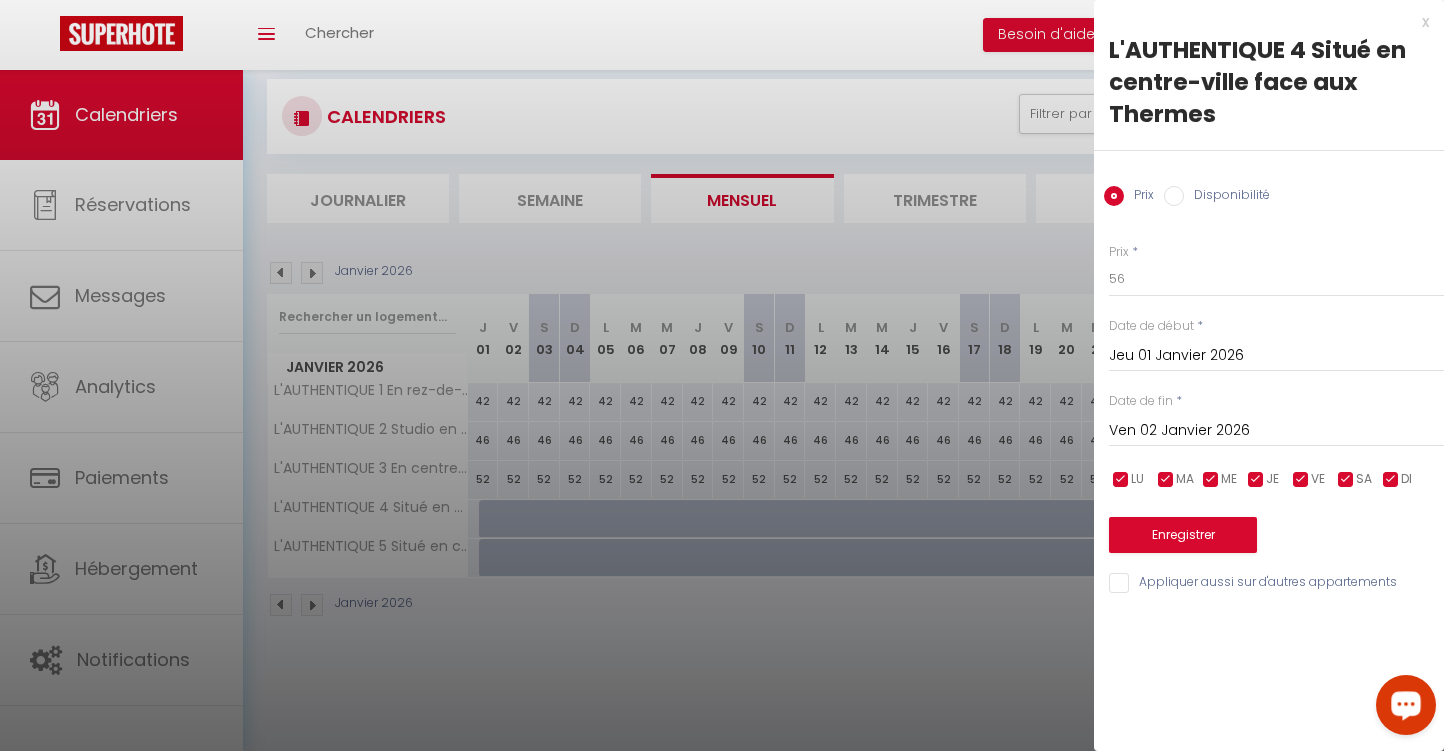 click on "Ven 02 Janvier 2026" at bounding box center [1276, 431] 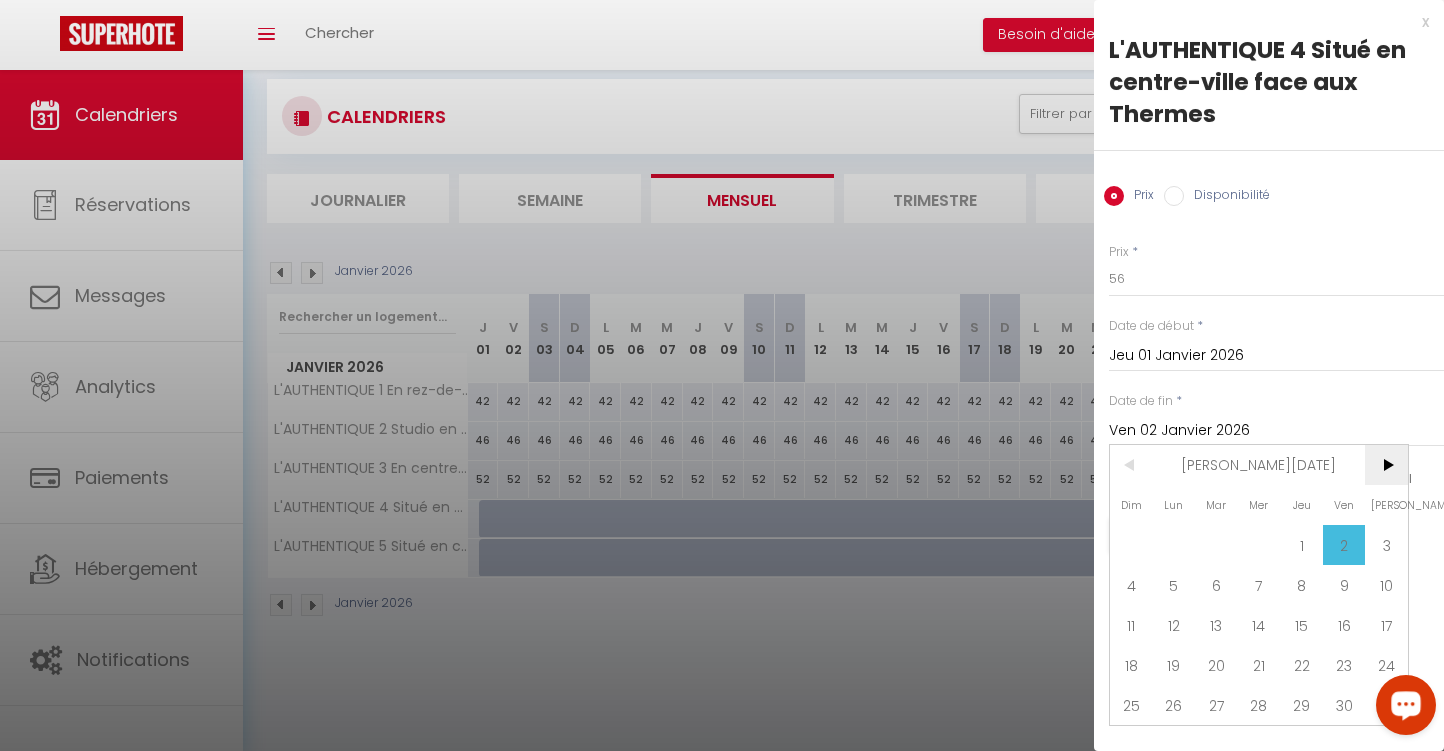 click on ">" at bounding box center [1386, 465] 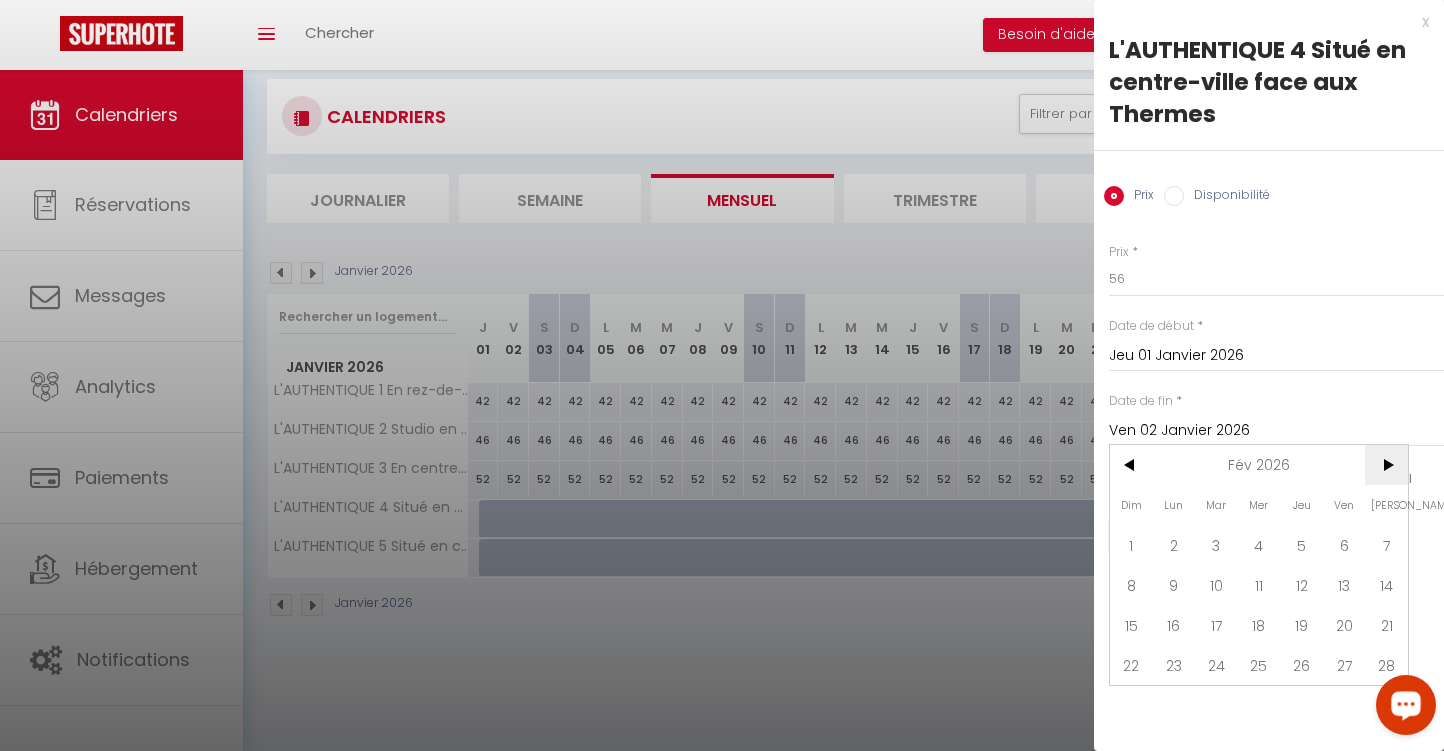 click on ">" at bounding box center (1386, 465) 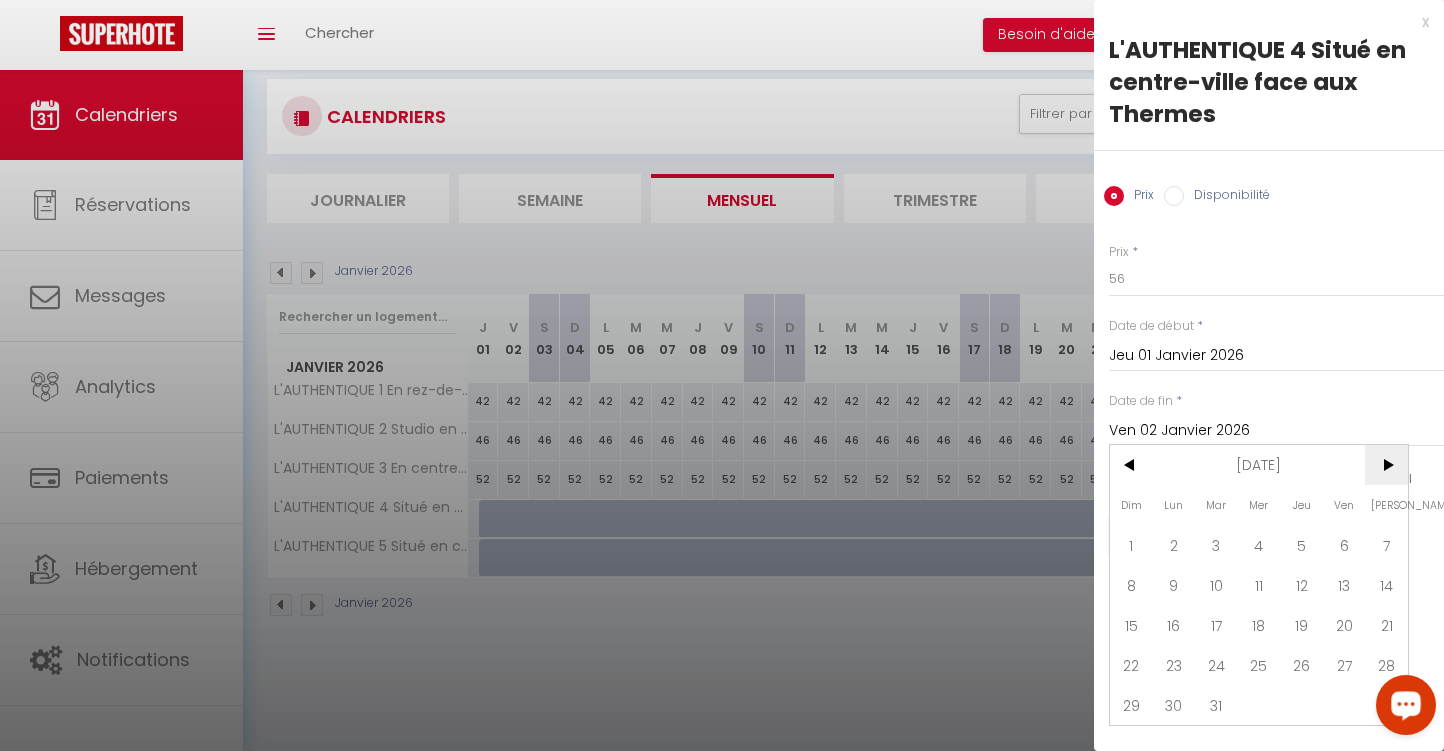 click on ">" at bounding box center [1386, 465] 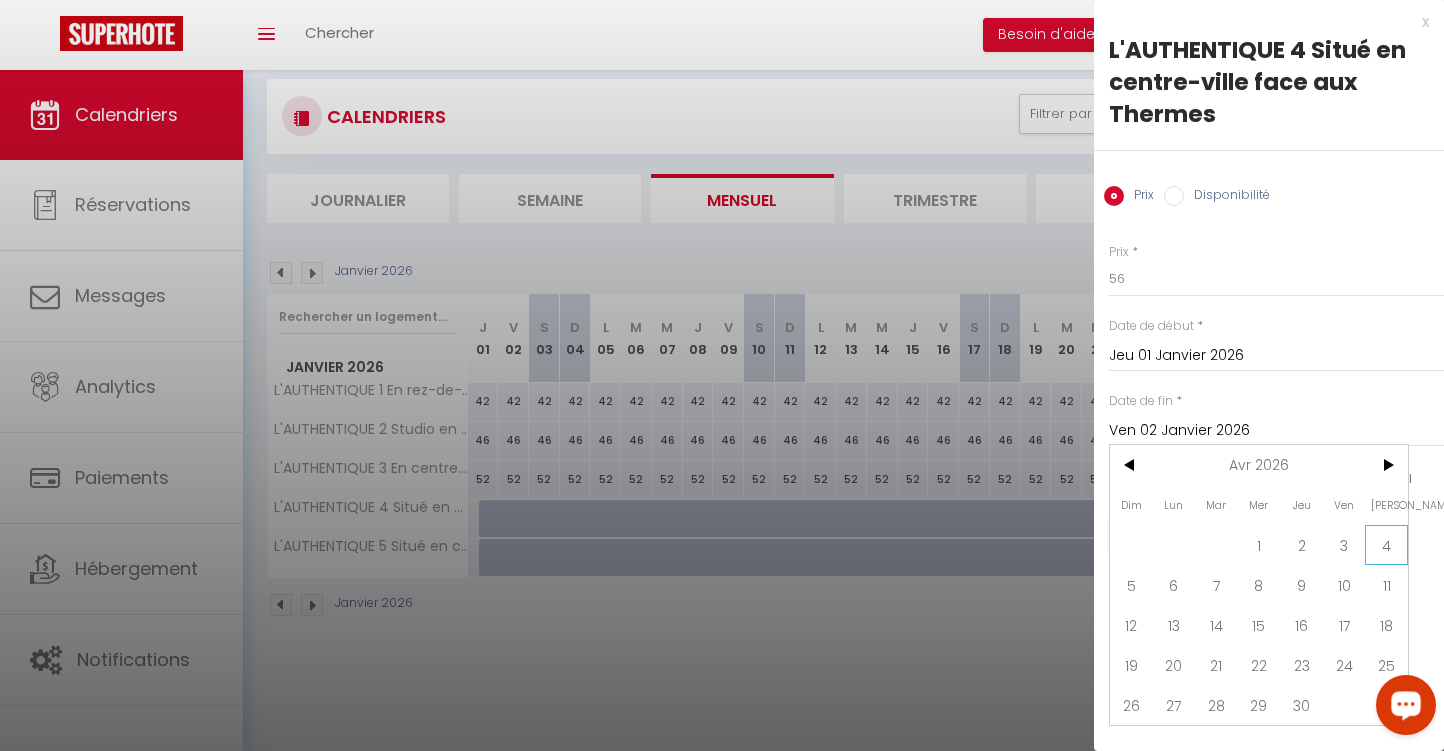 click on "4" at bounding box center [1386, 545] 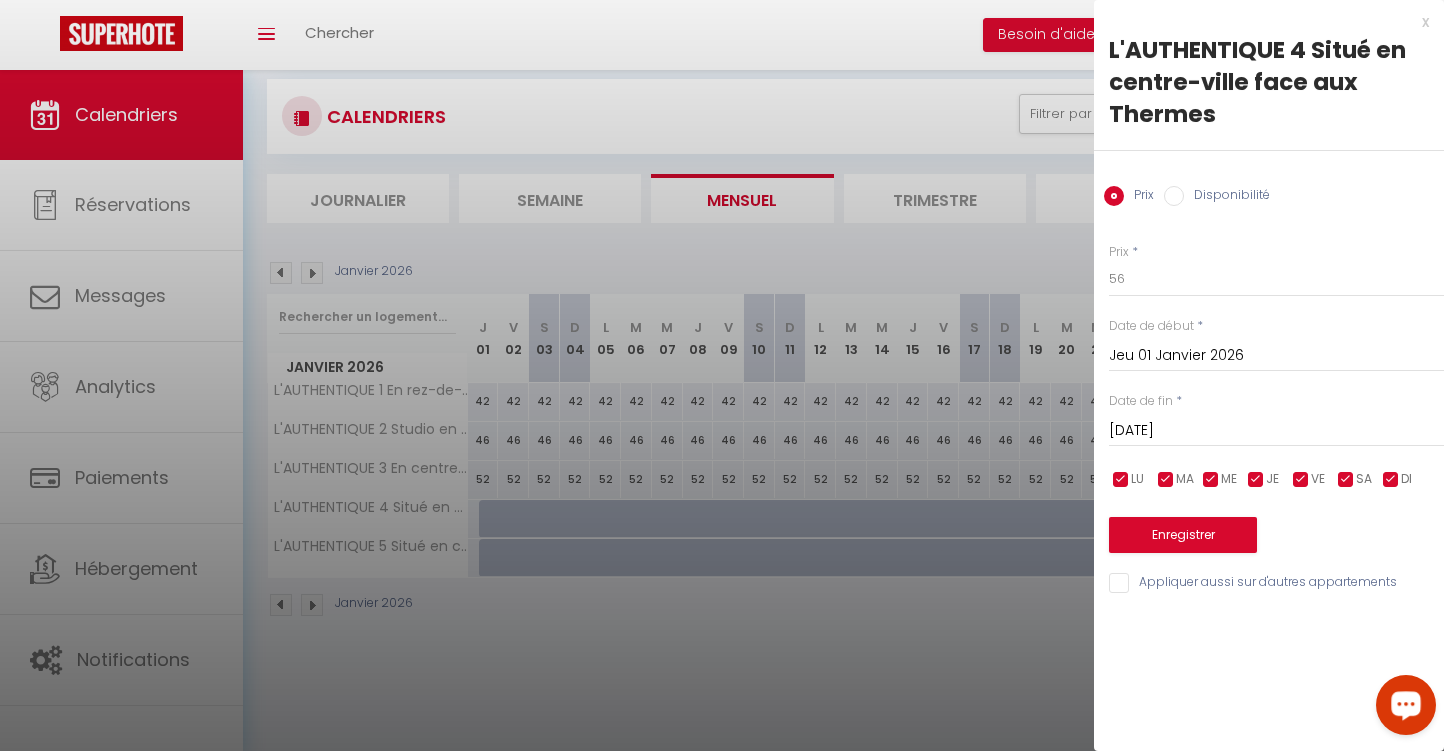 click on "Disponibilité" at bounding box center (1174, 196) 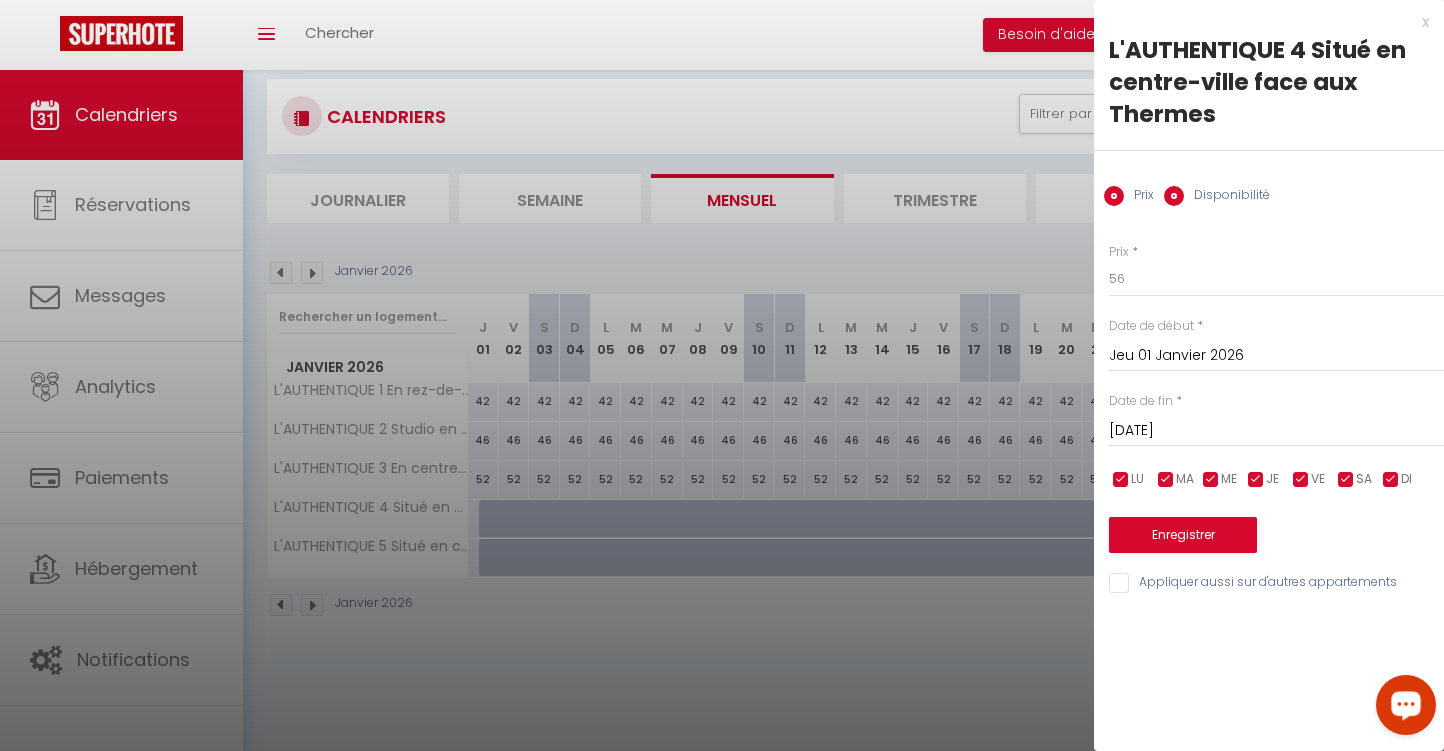 radio on "false" 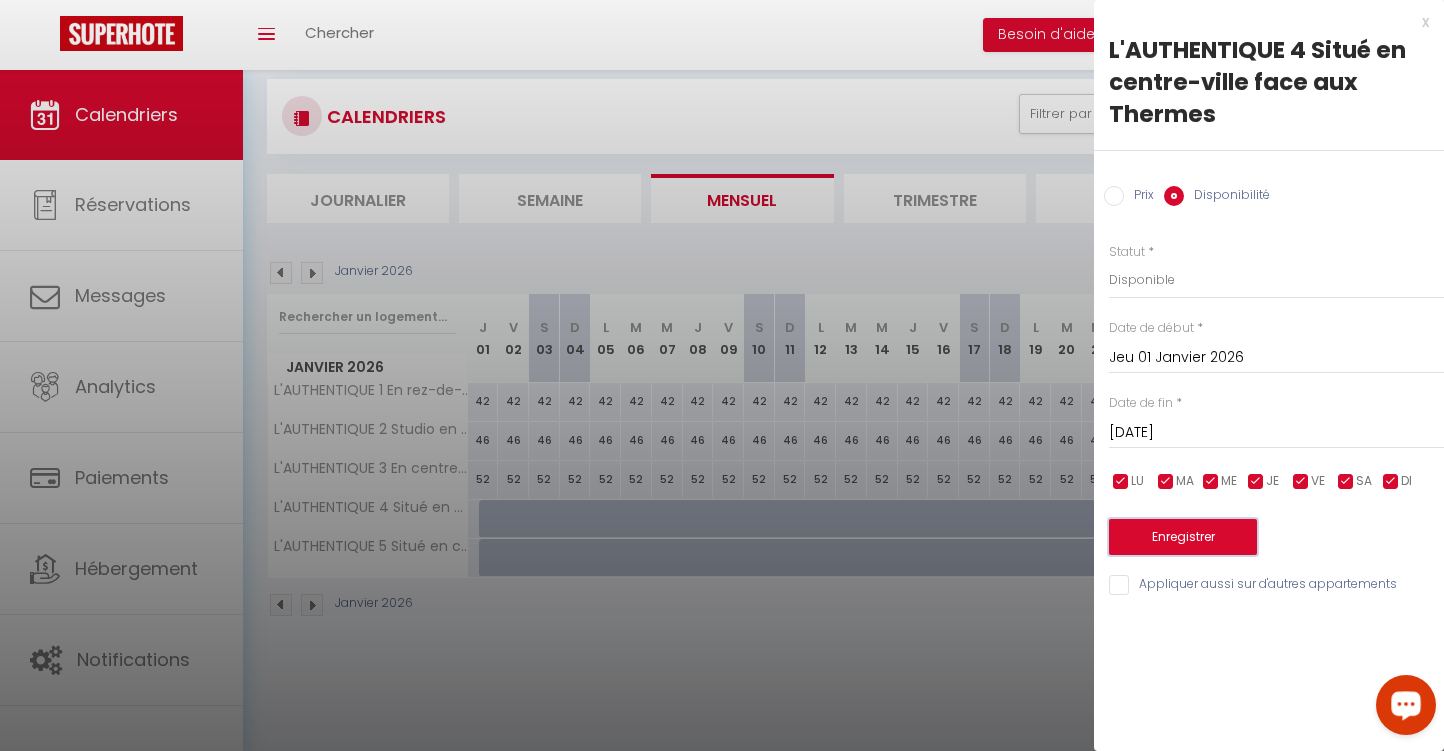 click on "Enregistrer" at bounding box center (1183, 537) 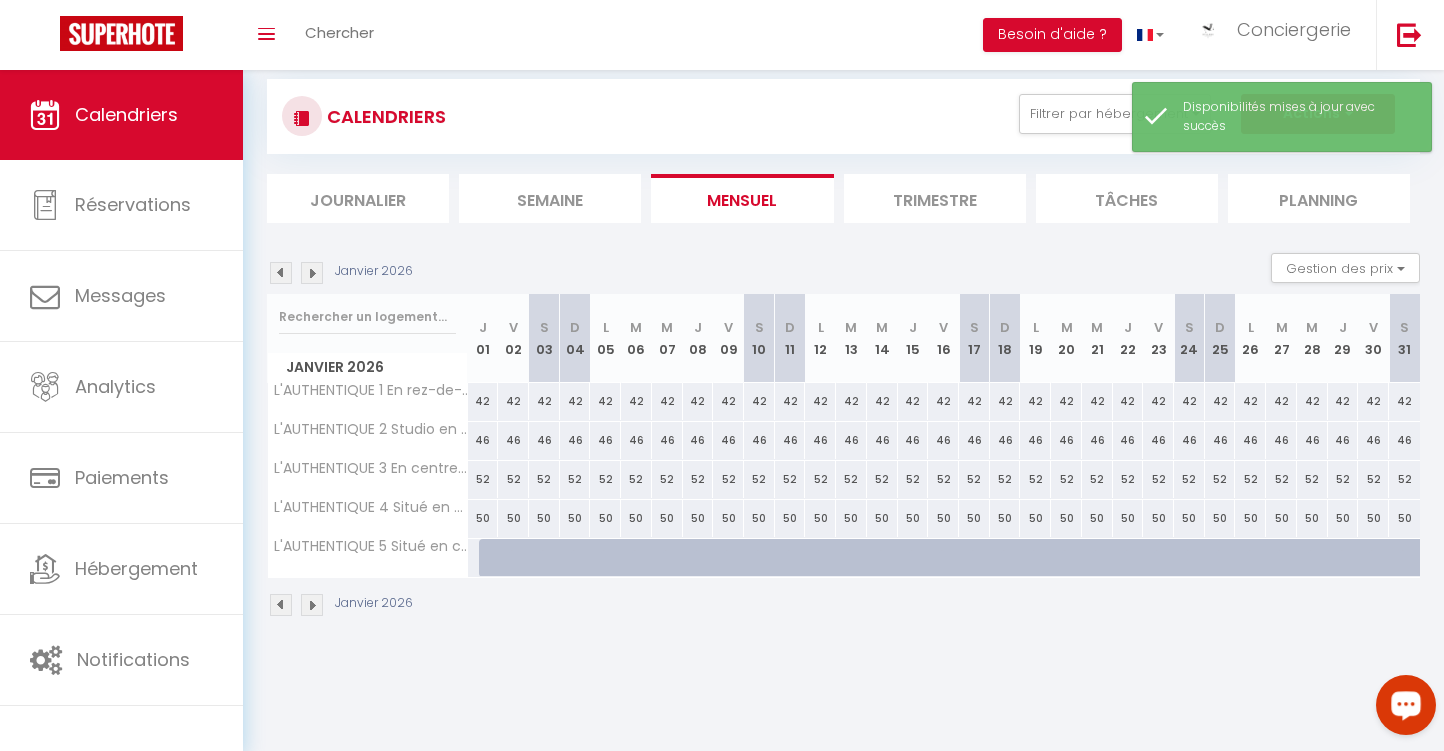 click at bounding box center [494, 558] 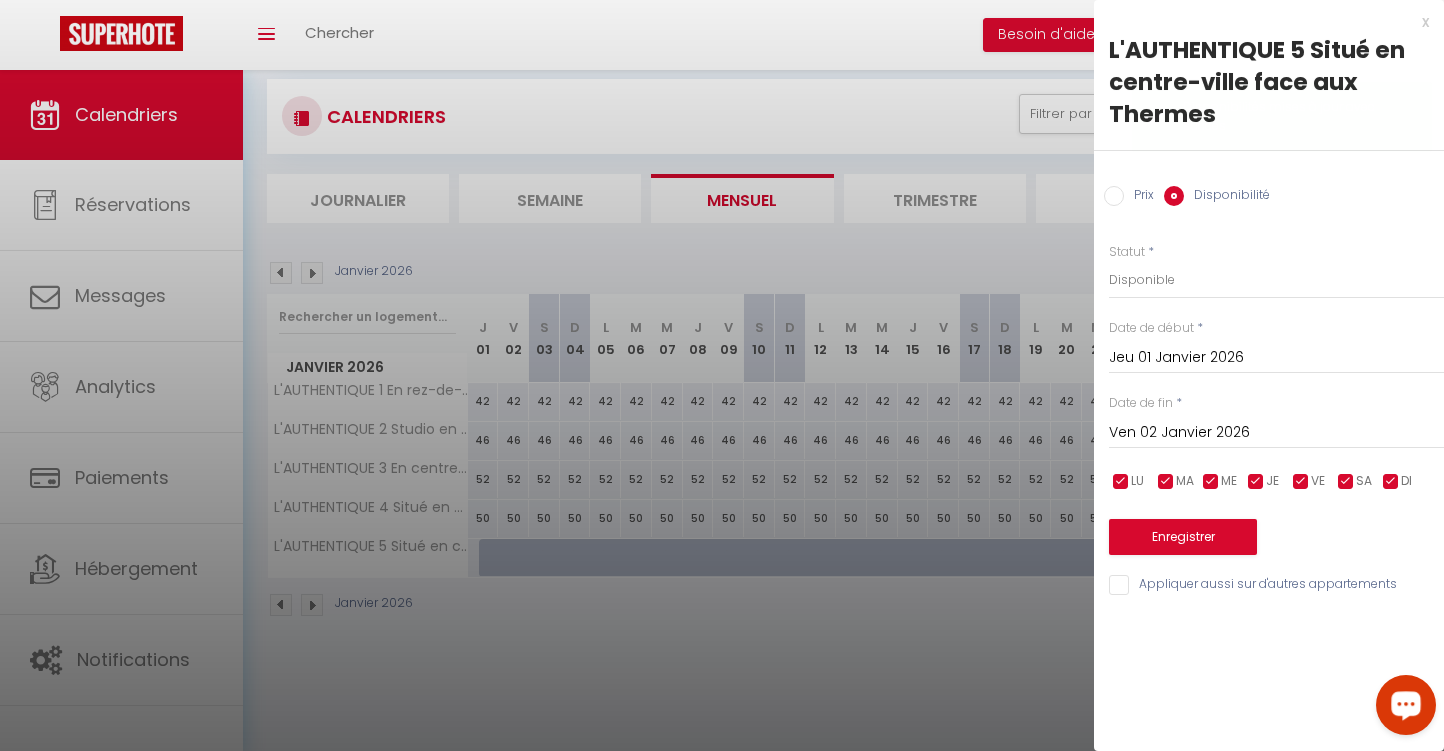 click on "Prix" at bounding box center (1114, 196) 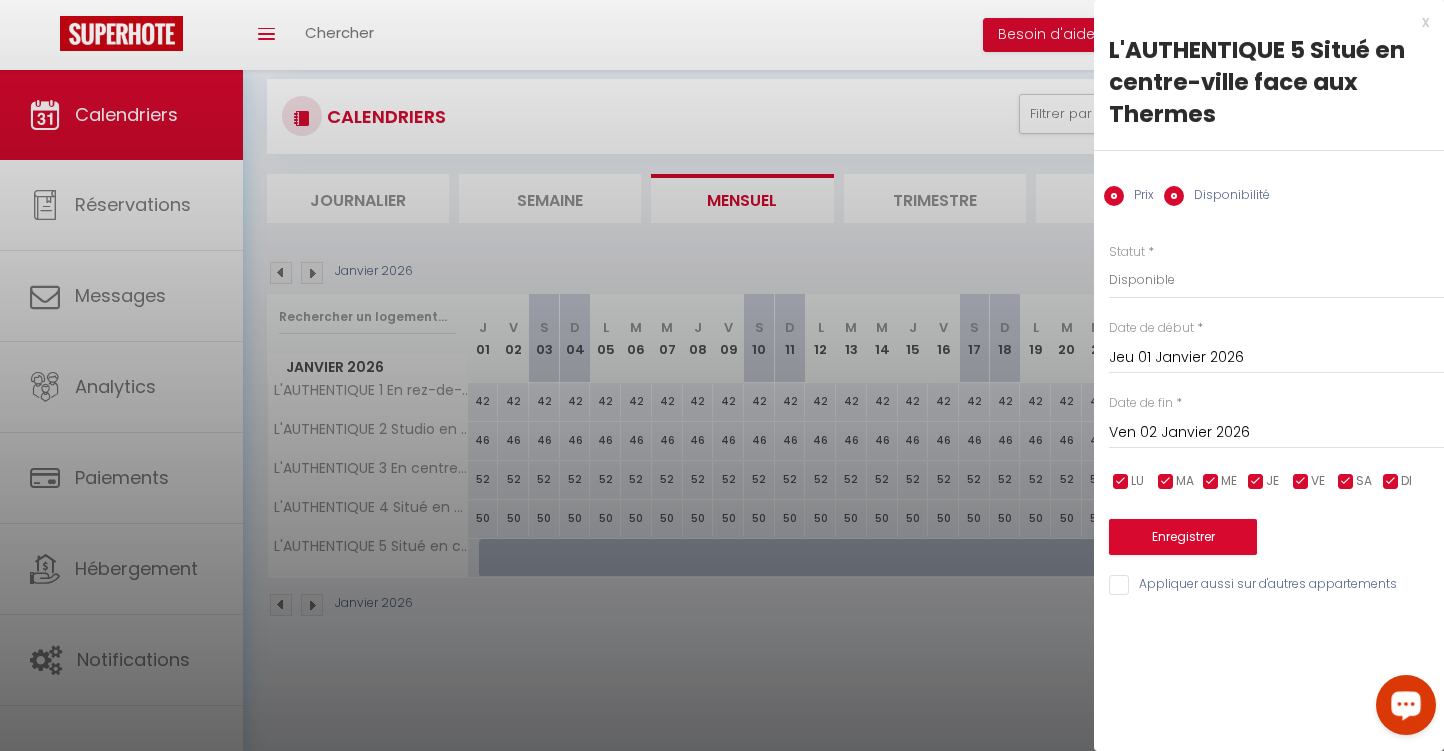 radio on "false" 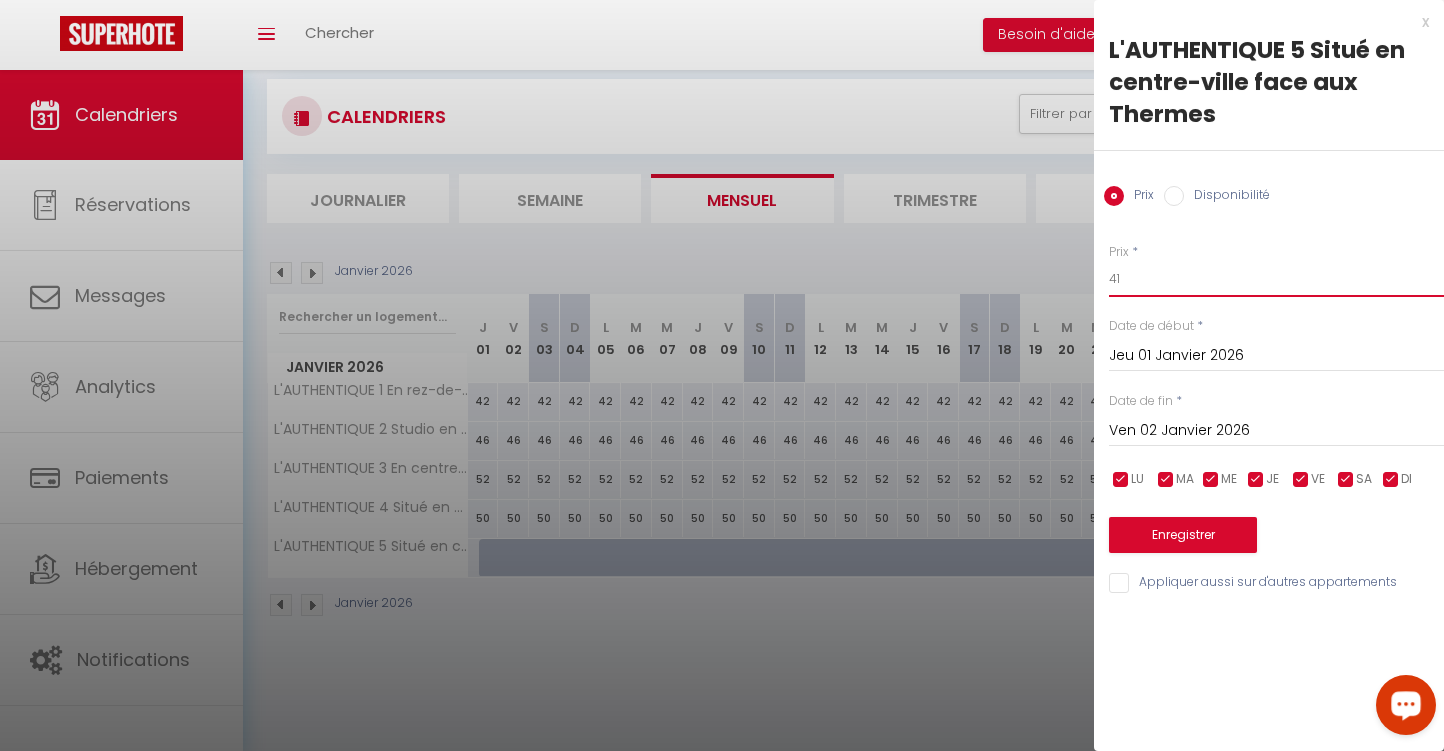 drag, startPoint x: 1131, startPoint y: 282, endPoint x: 1137, endPoint y: 272, distance: 11.661903 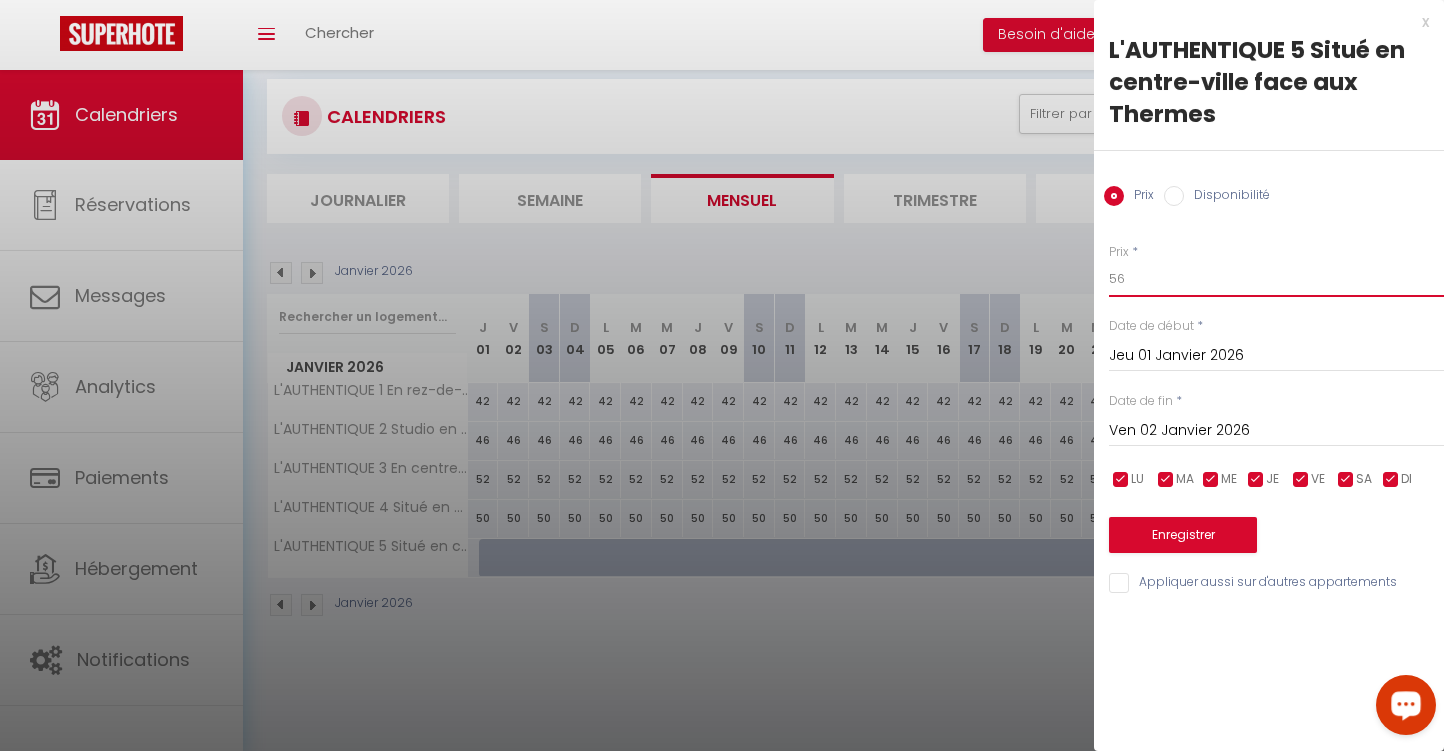 type on "56" 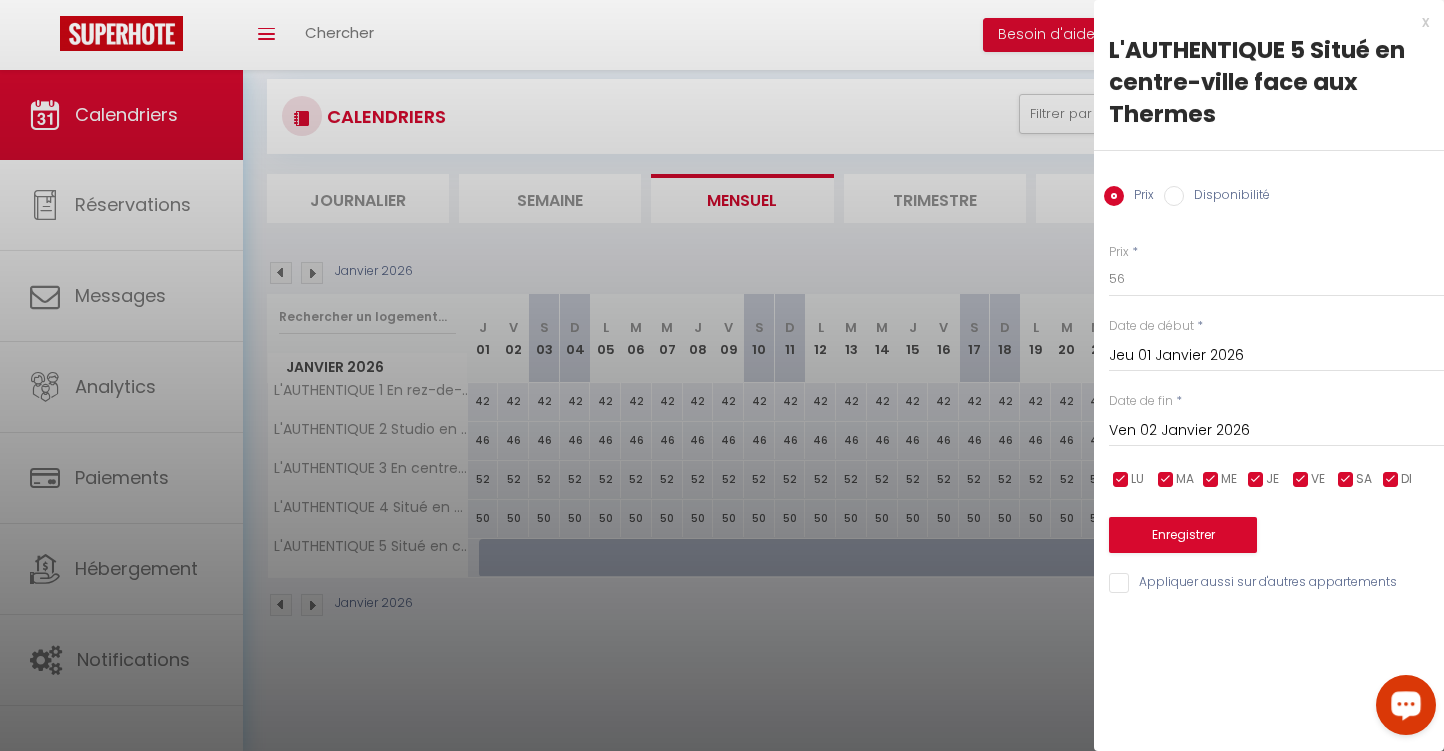 click on "Ven 02 Janvier 2026" at bounding box center [1276, 431] 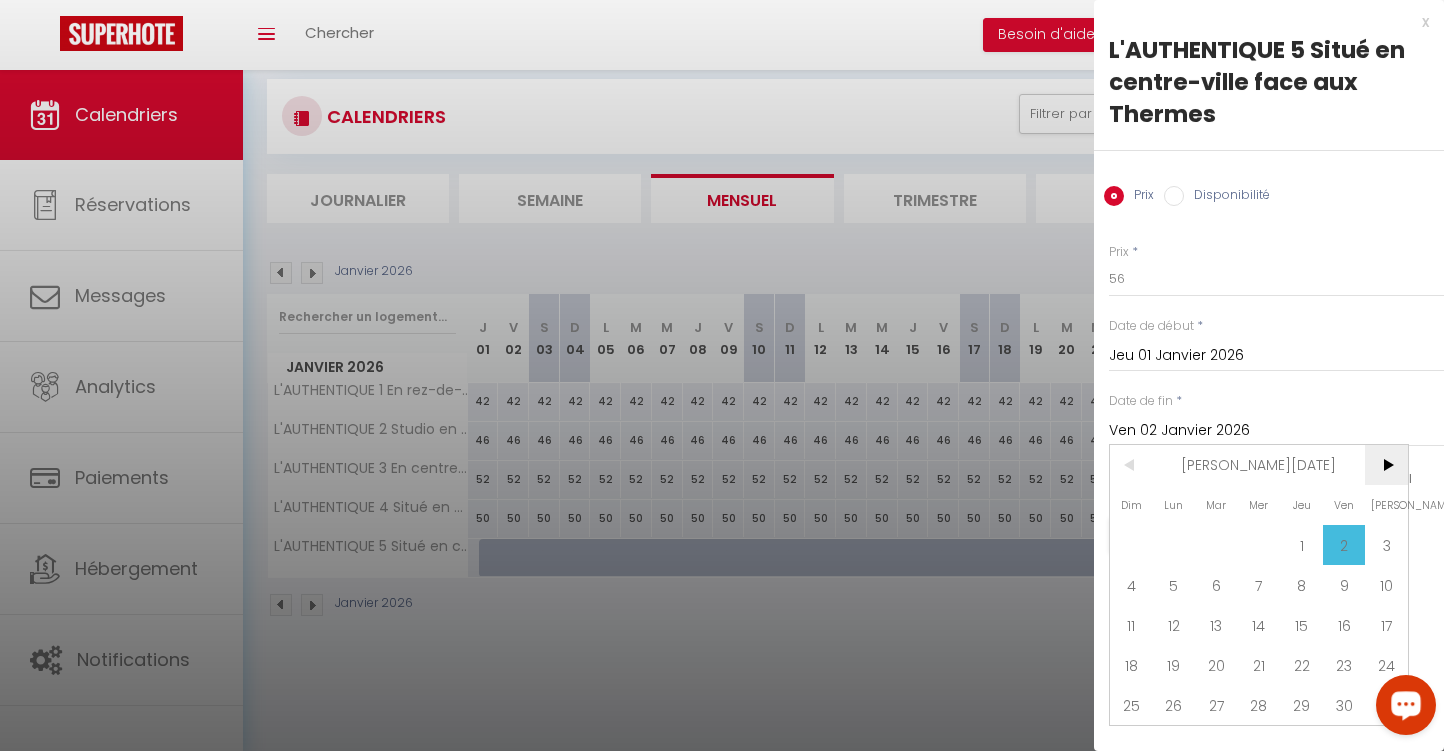 click on ">" at bounding box center (1386, 465) 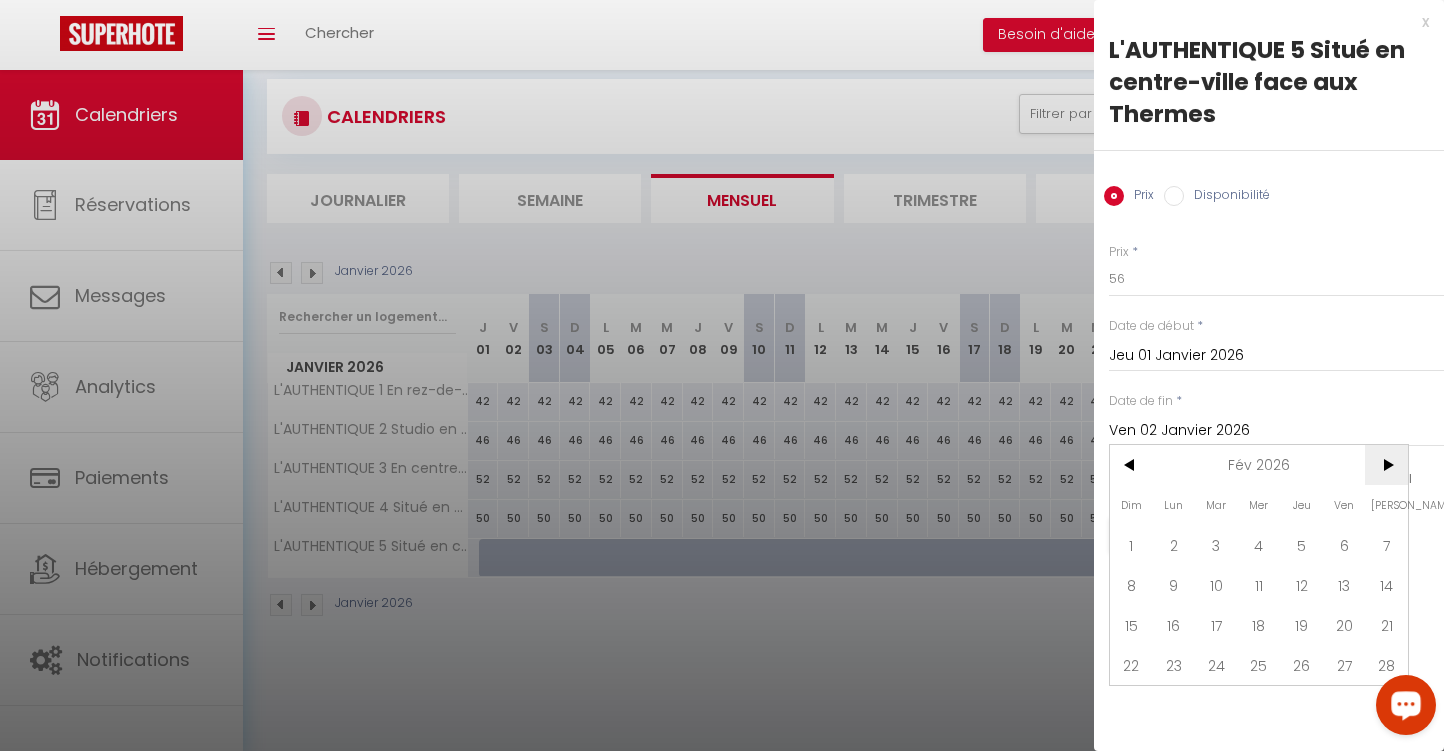 click on ">" at bounding box center [1386, 465] 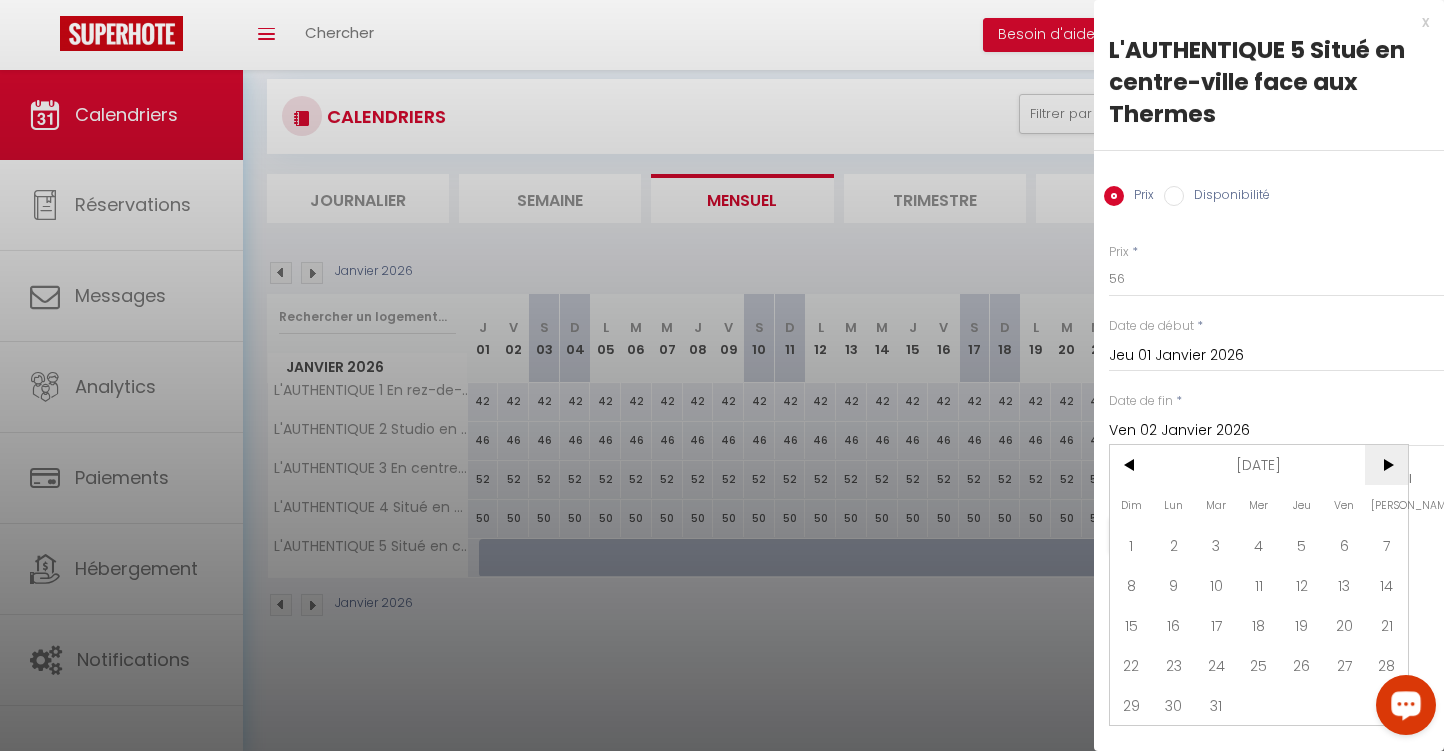 click on ">" at bounding box center (1386, 465) 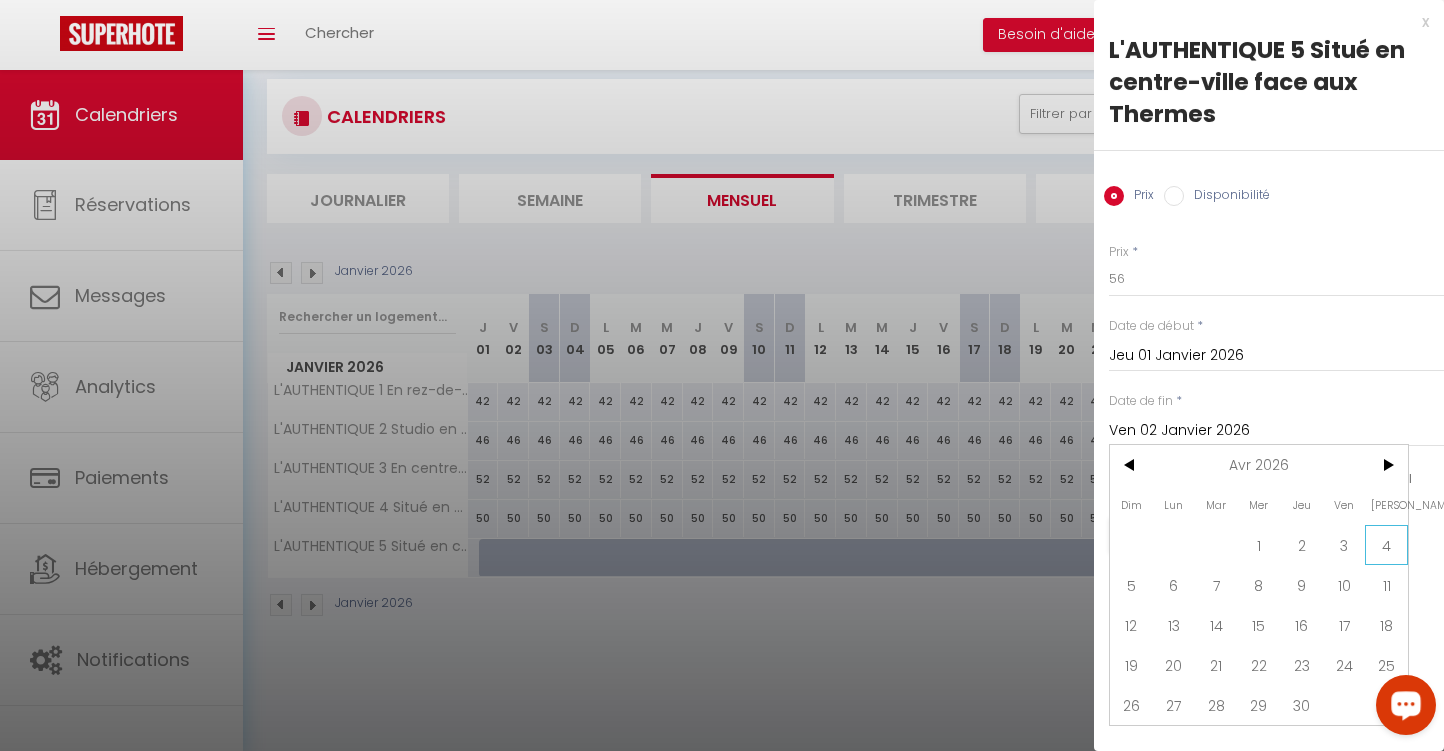 click on "4" at bounding box center [1386, 545] 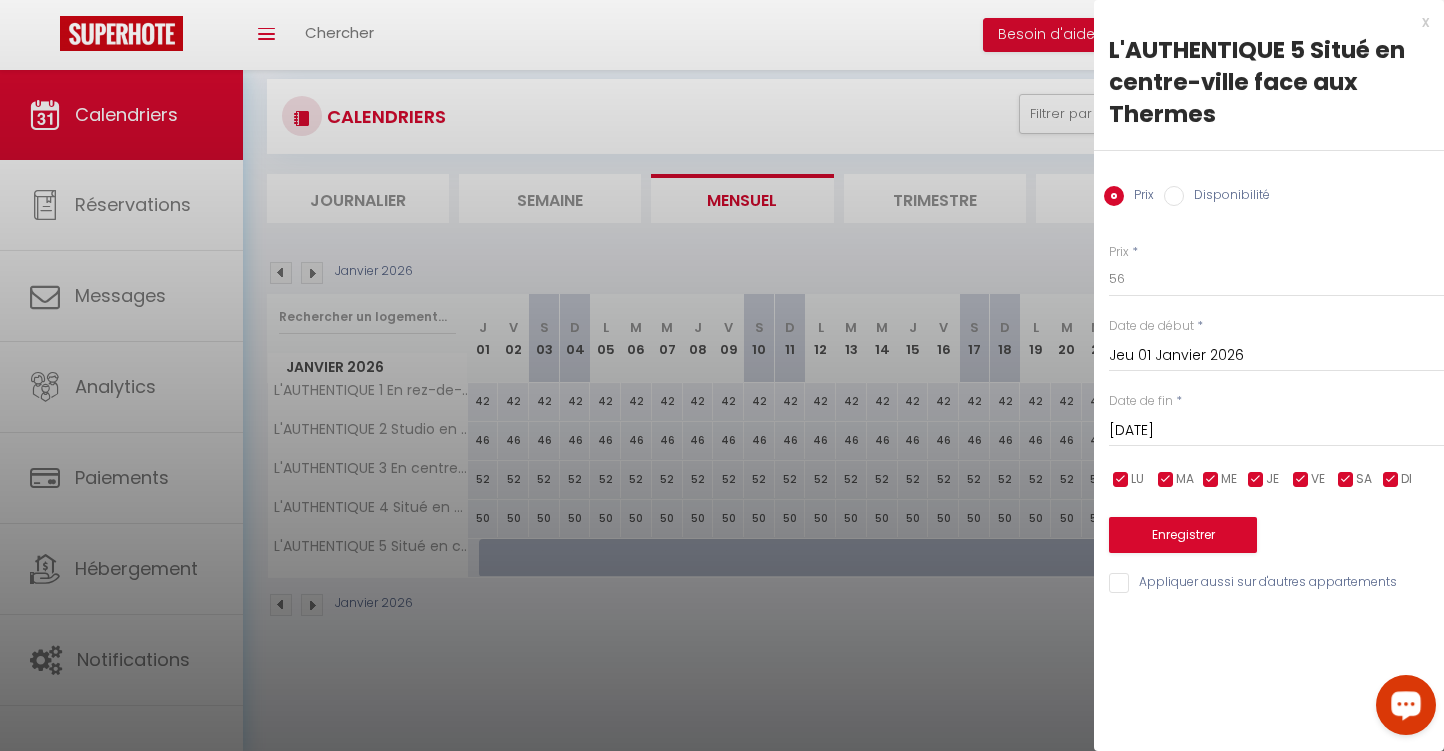 click on "Disponibilité" at bounding box center [1174, 196] 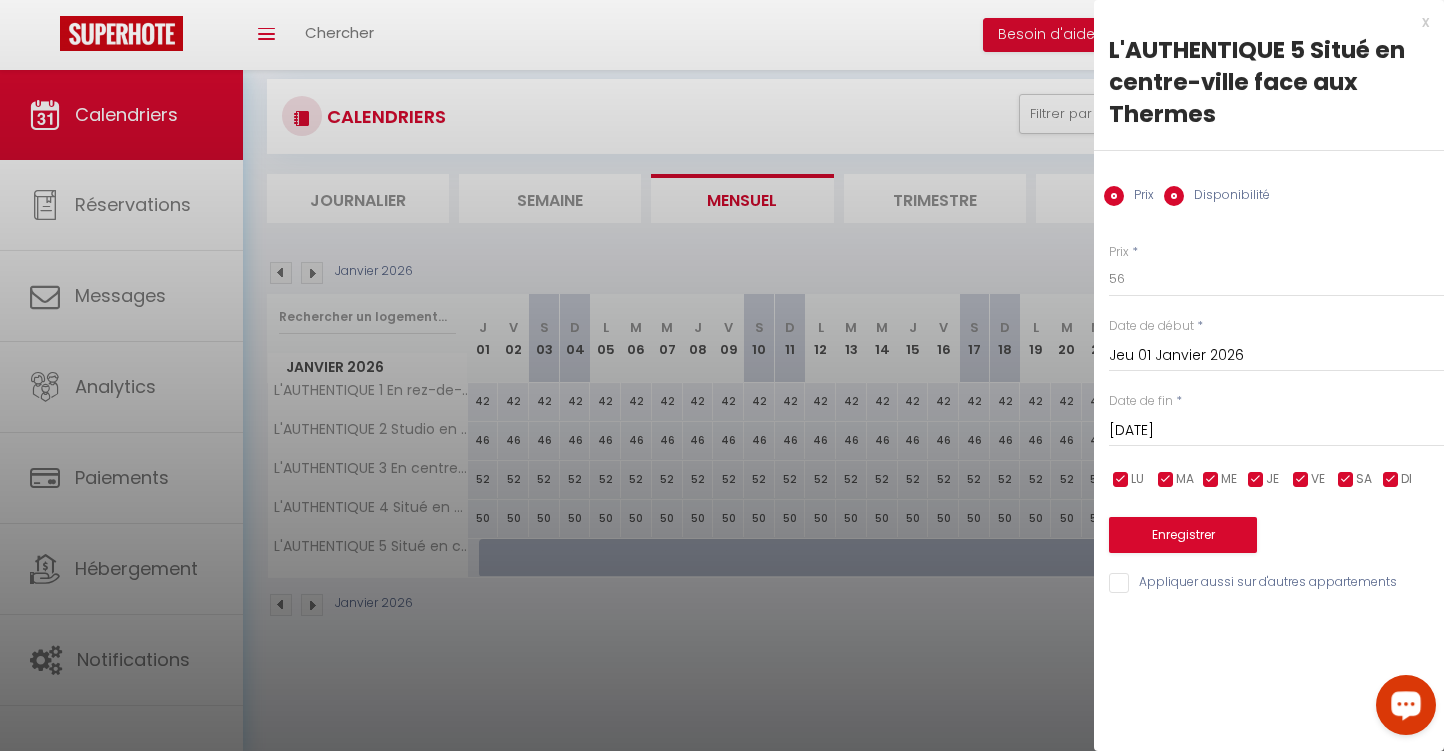 radio on "false" 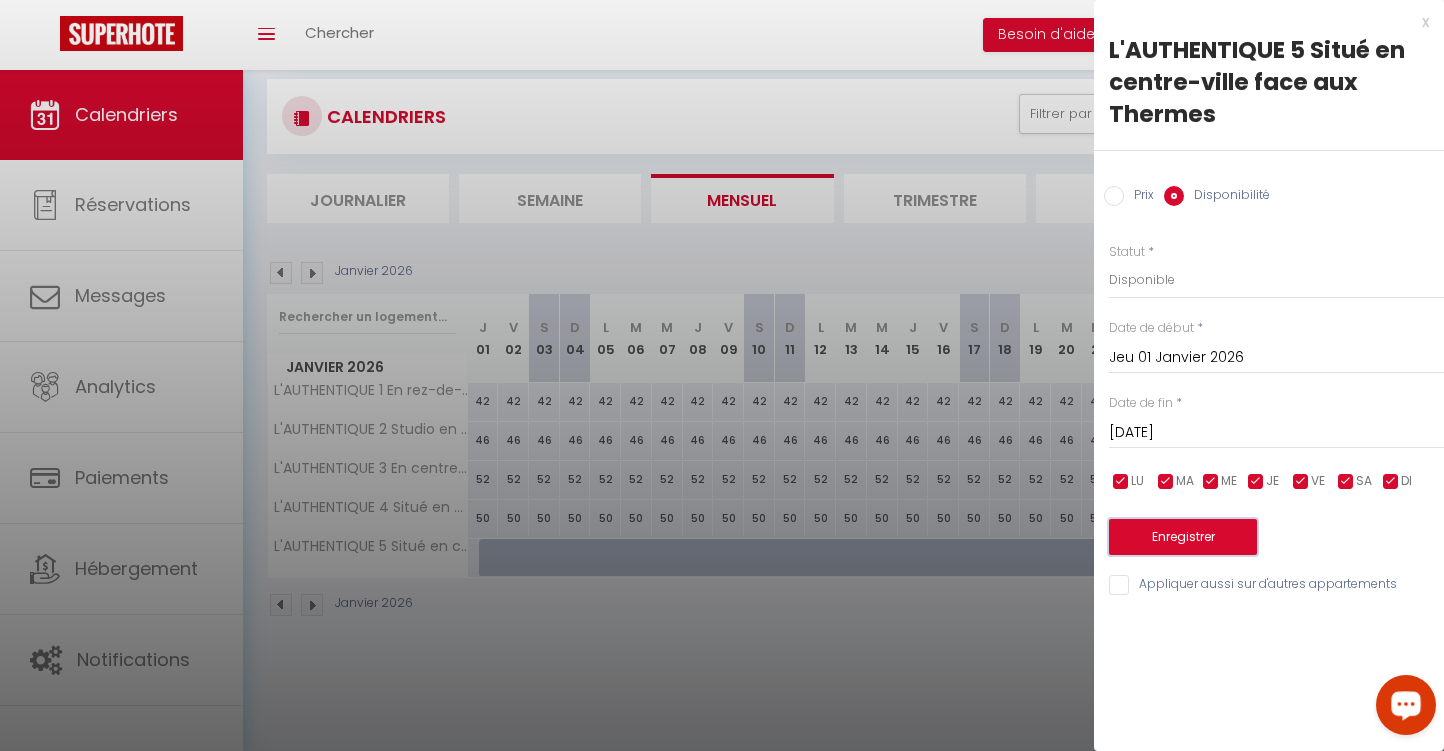 click on "Enregistrer" at bounding box center [1183, 537] 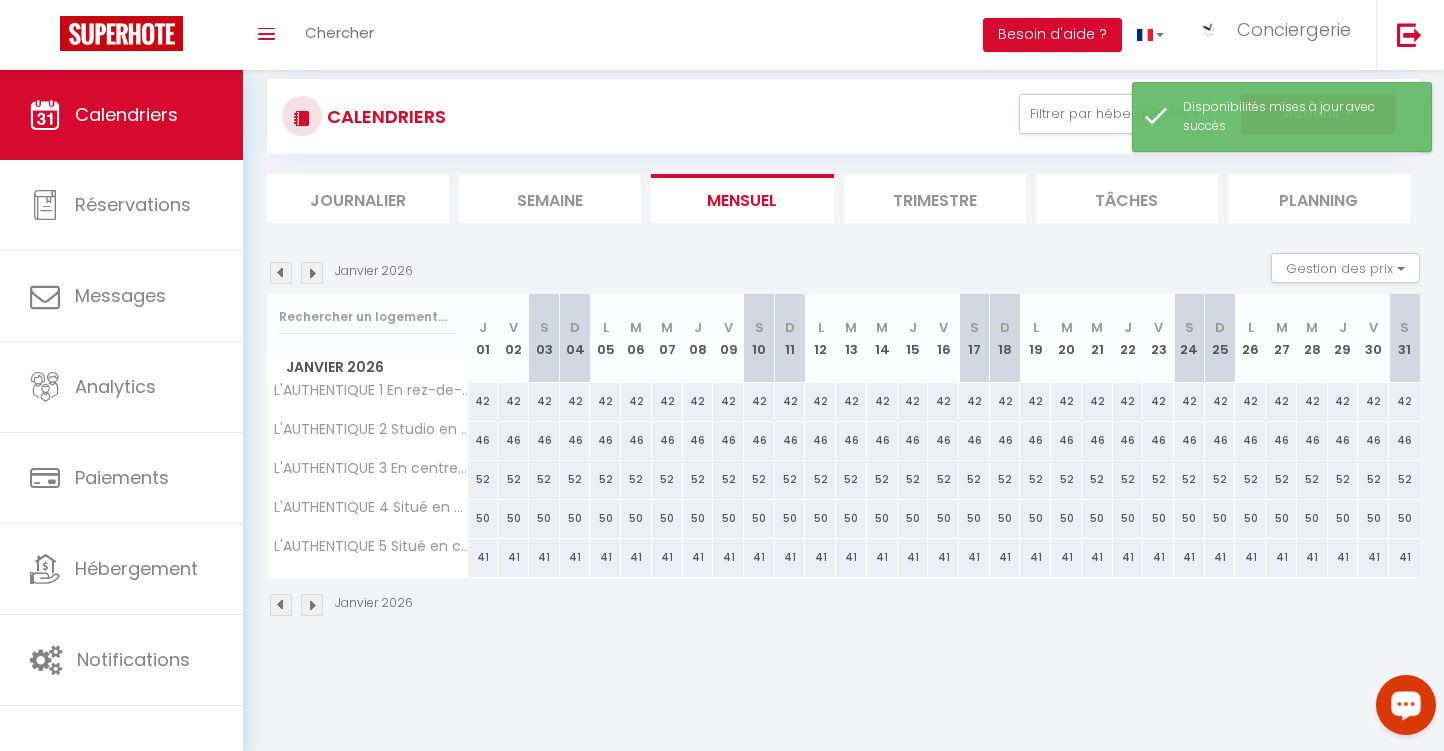 click on "41" at bounding box center [483, 557] 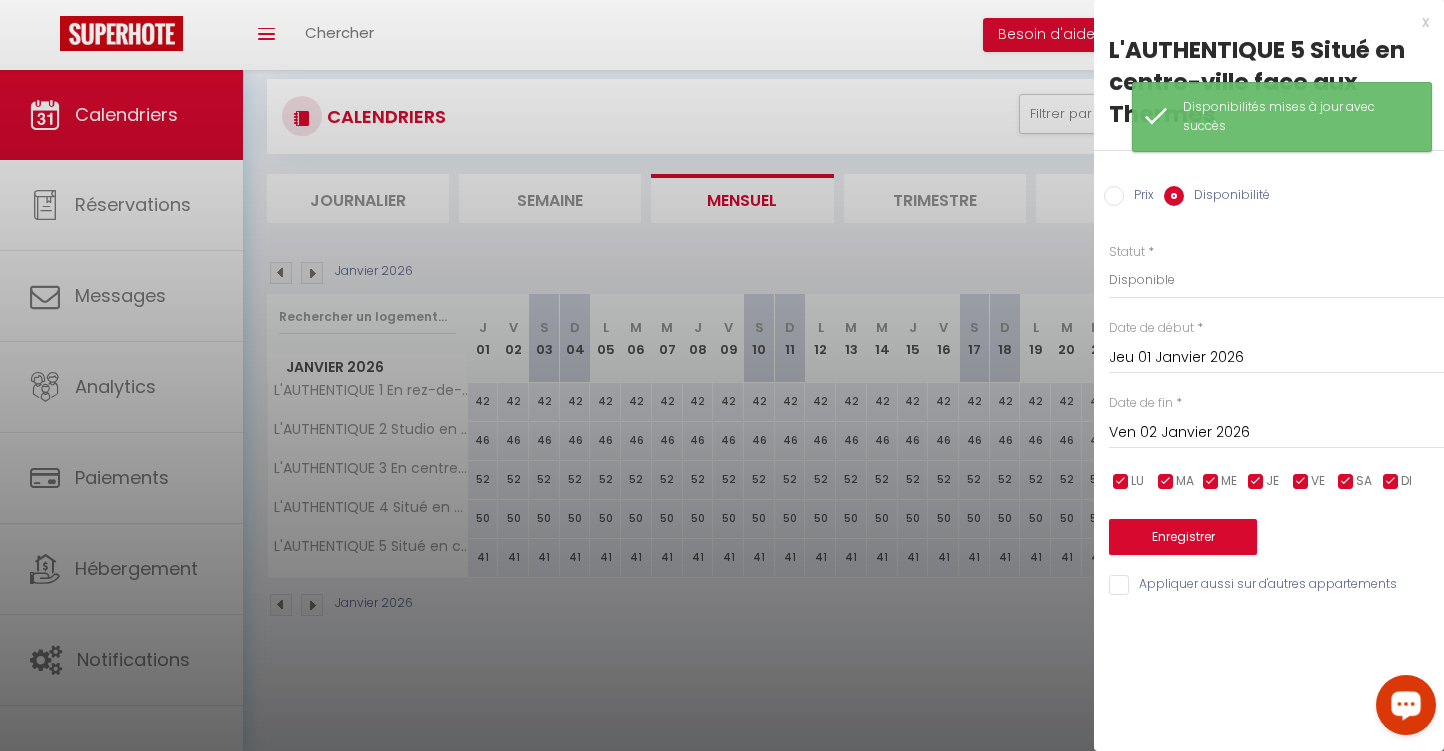 click on "Prix" at bounding box center (1114, 196) 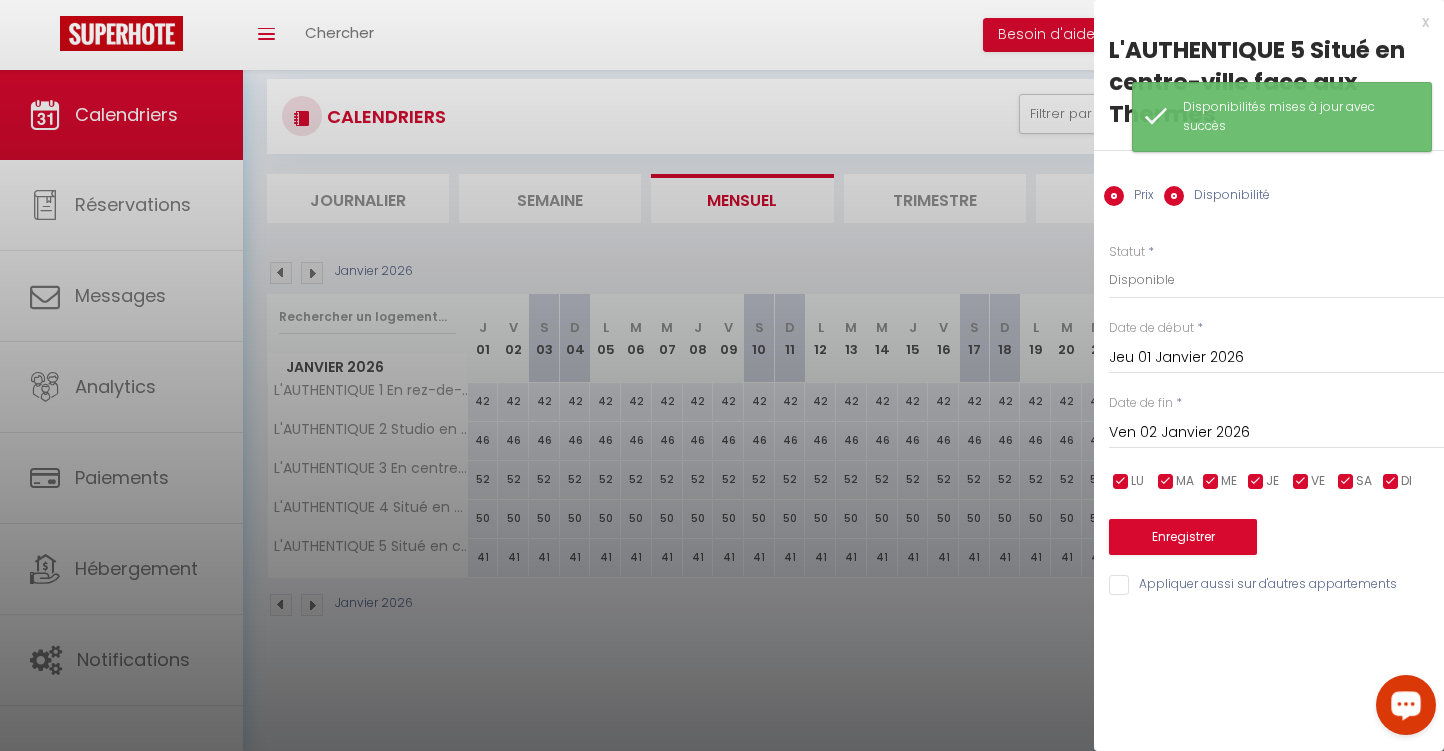 radio on "false" 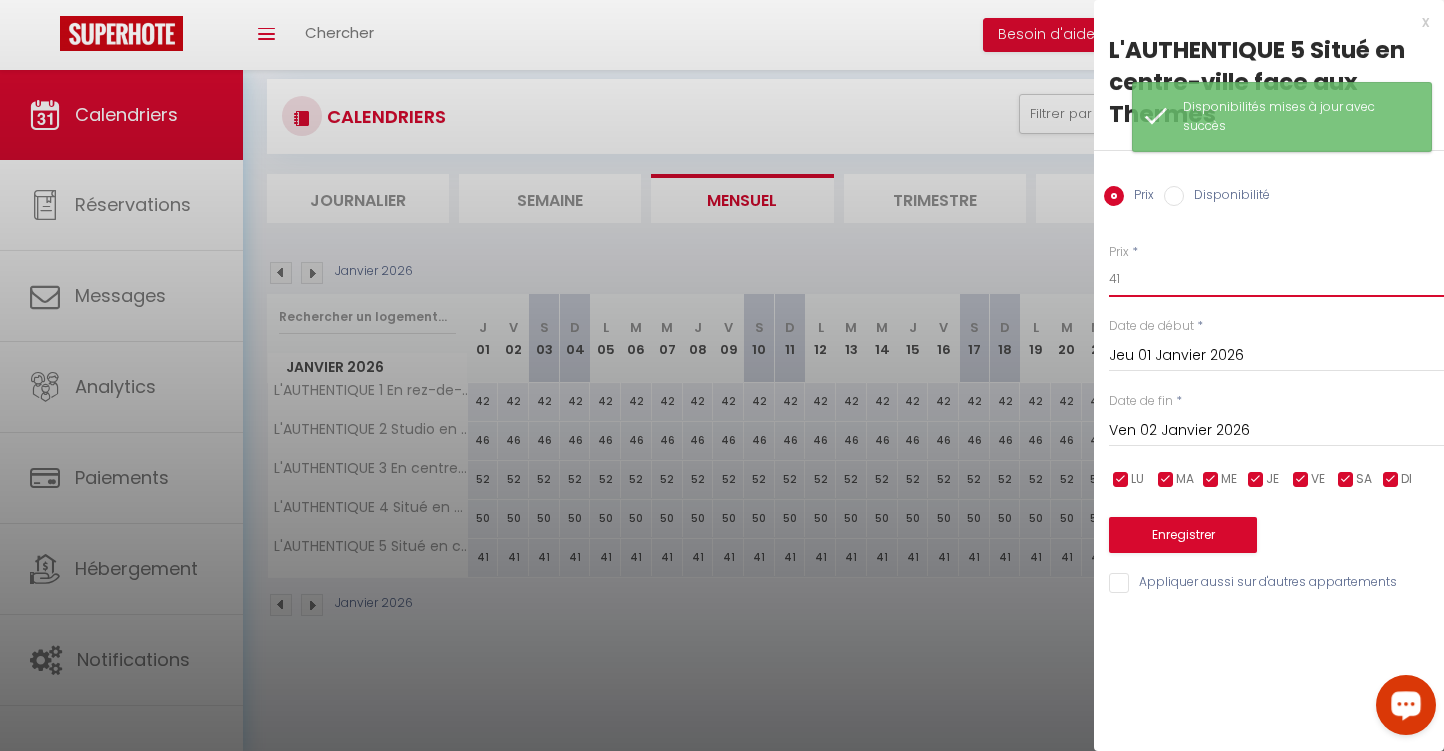 click on "41" at bounding box center (1276, 279) 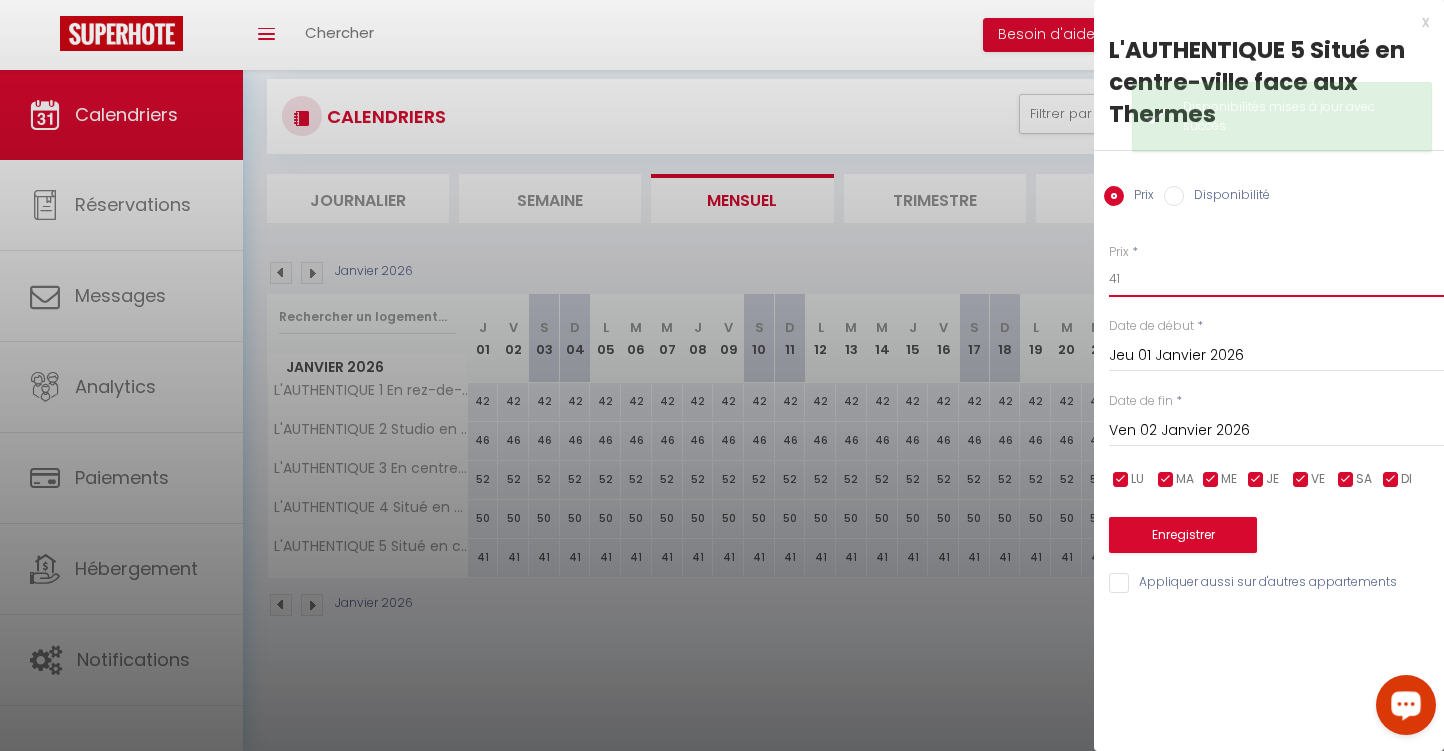type on "4" 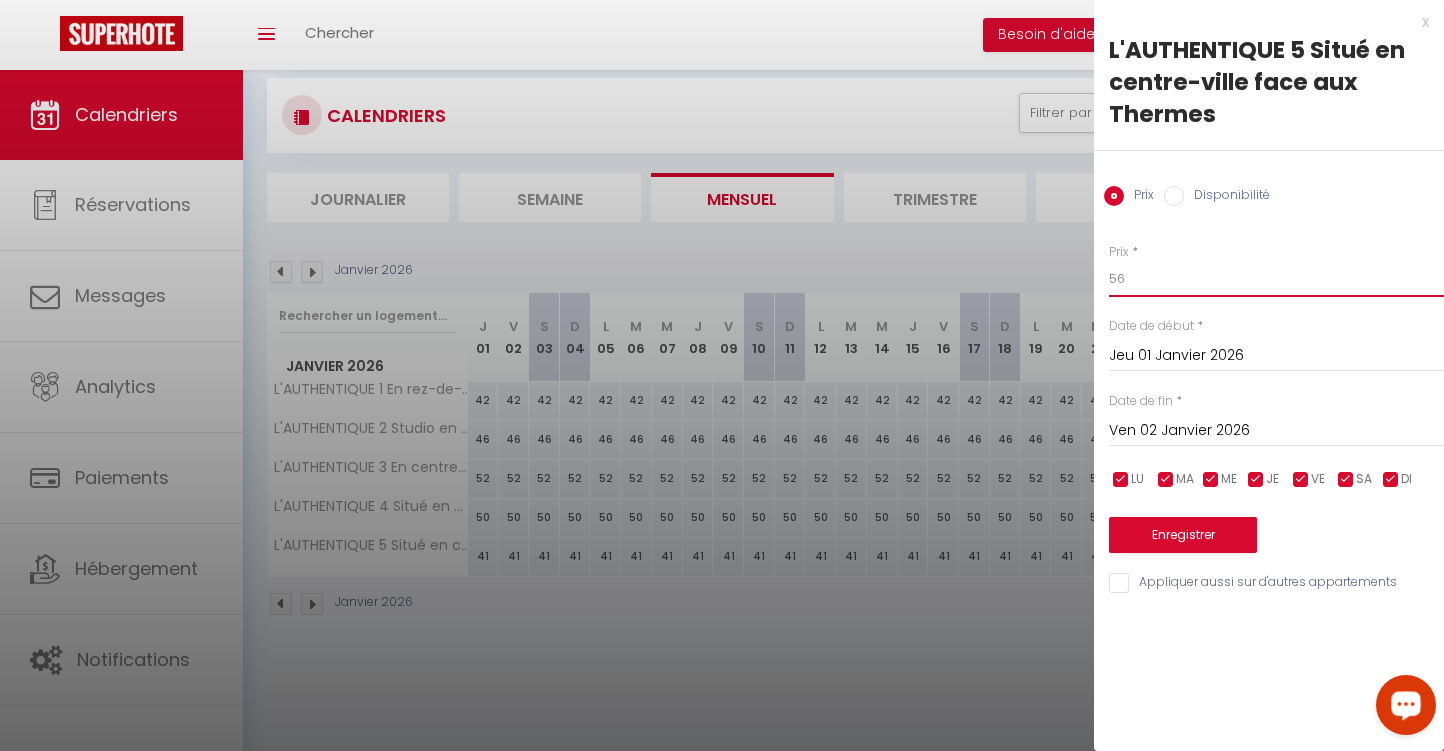 type on "56" 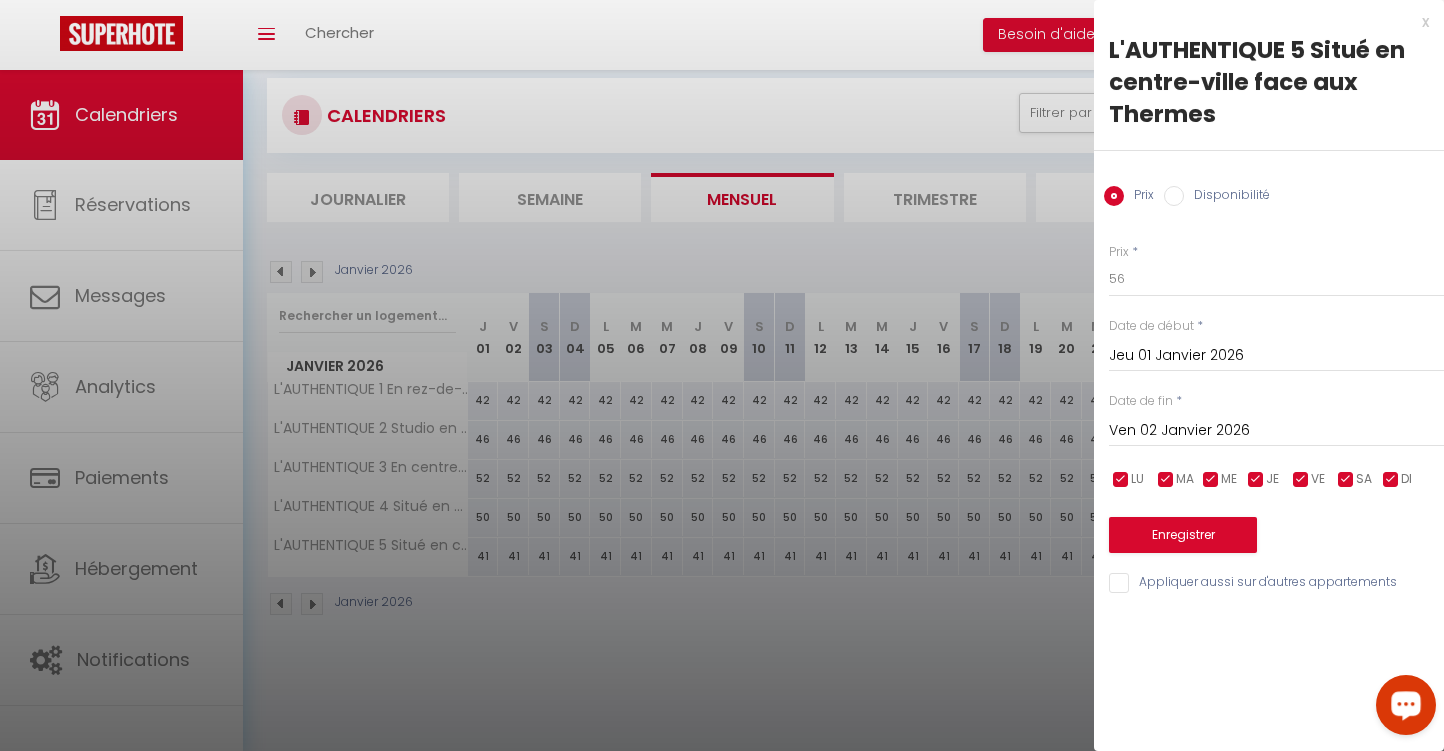 click on "Ven 02 Janvier 2026" at bounding box center [1276, 431] 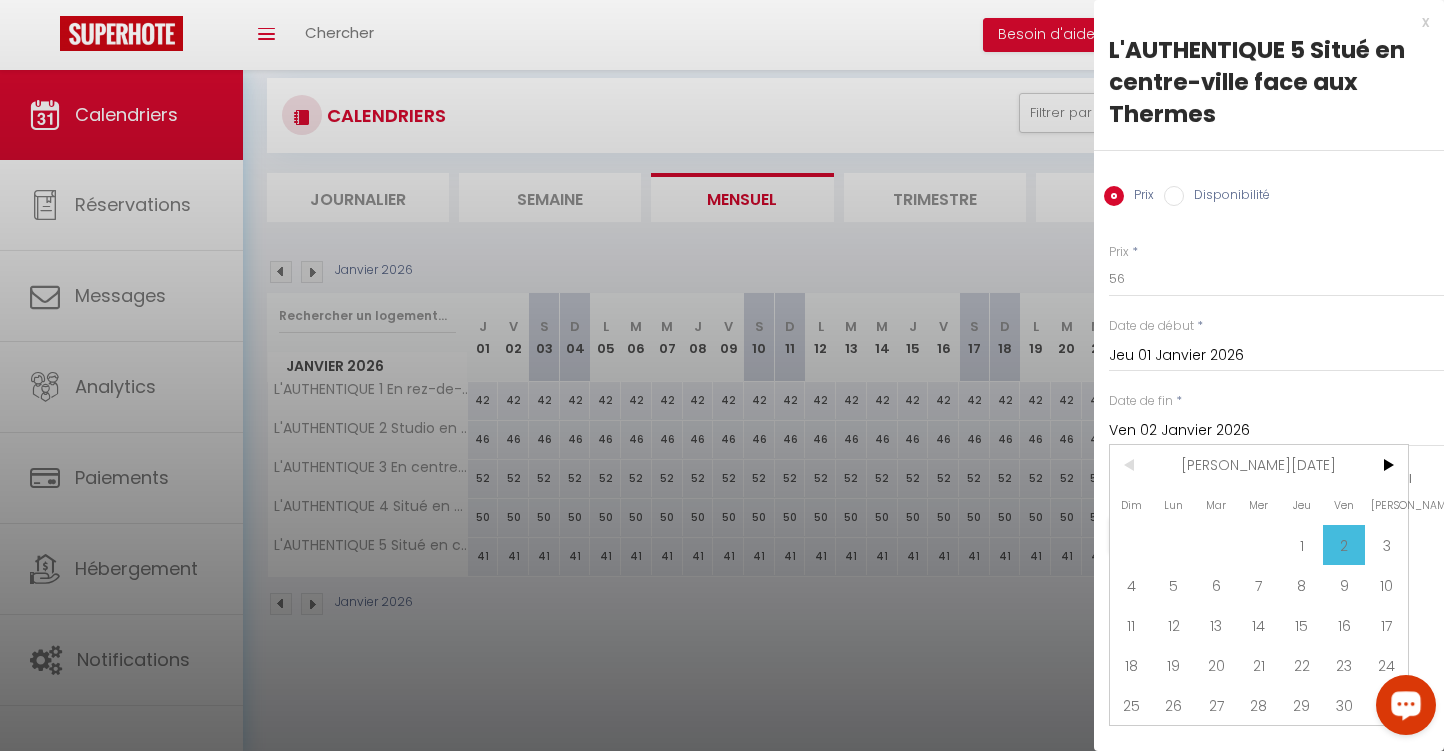 scroll, scrollTop: 27, scrollLeft: 0, axis: vertical 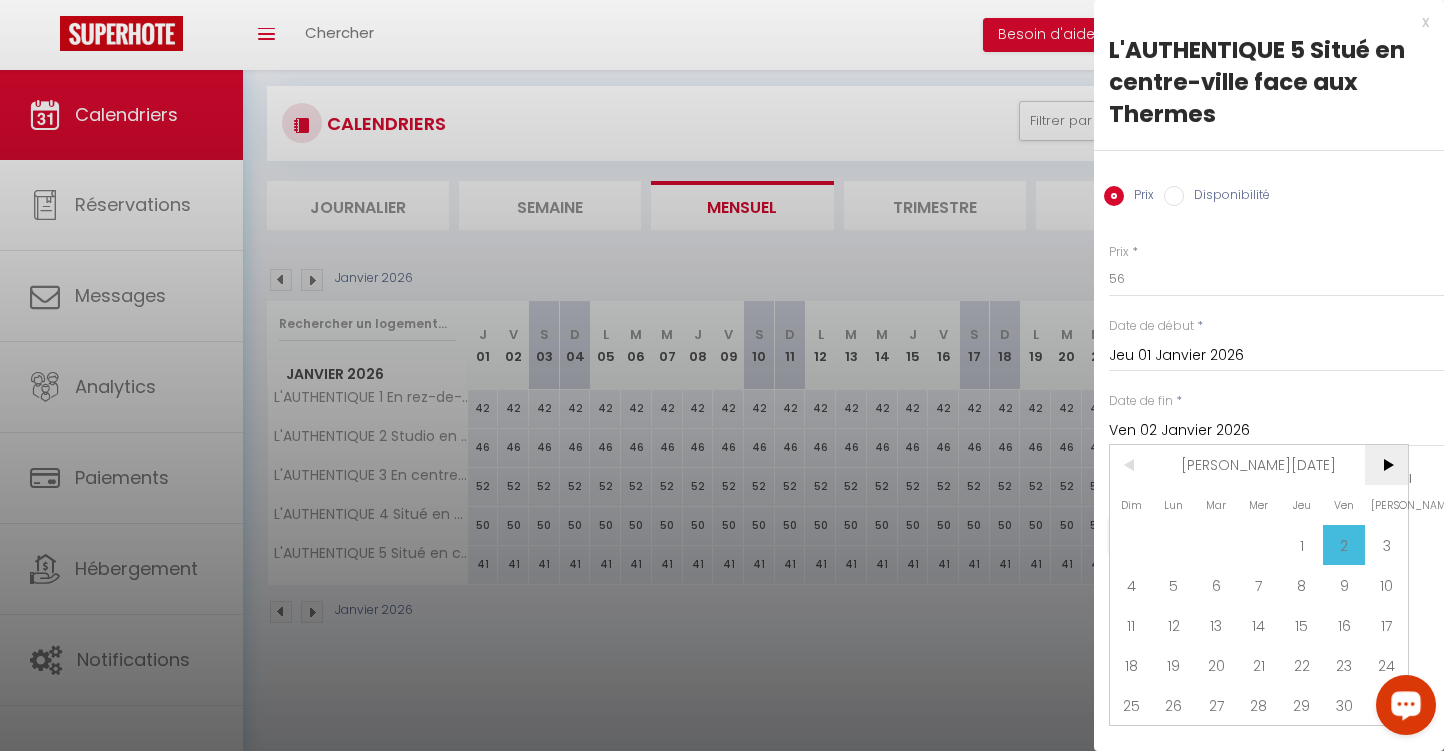 click on ">" at bounding box center (1386, 465) 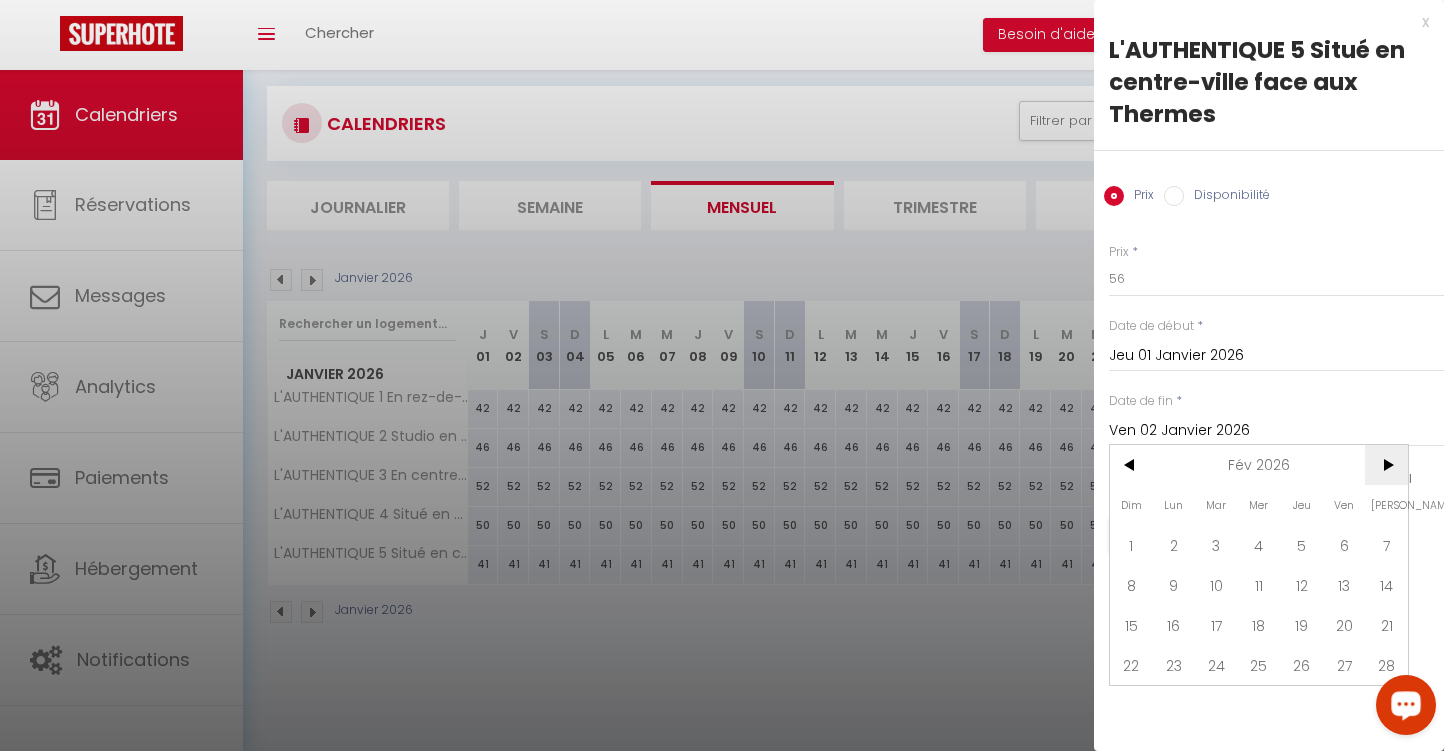 click on ">" at bounding box center [1386, 465] 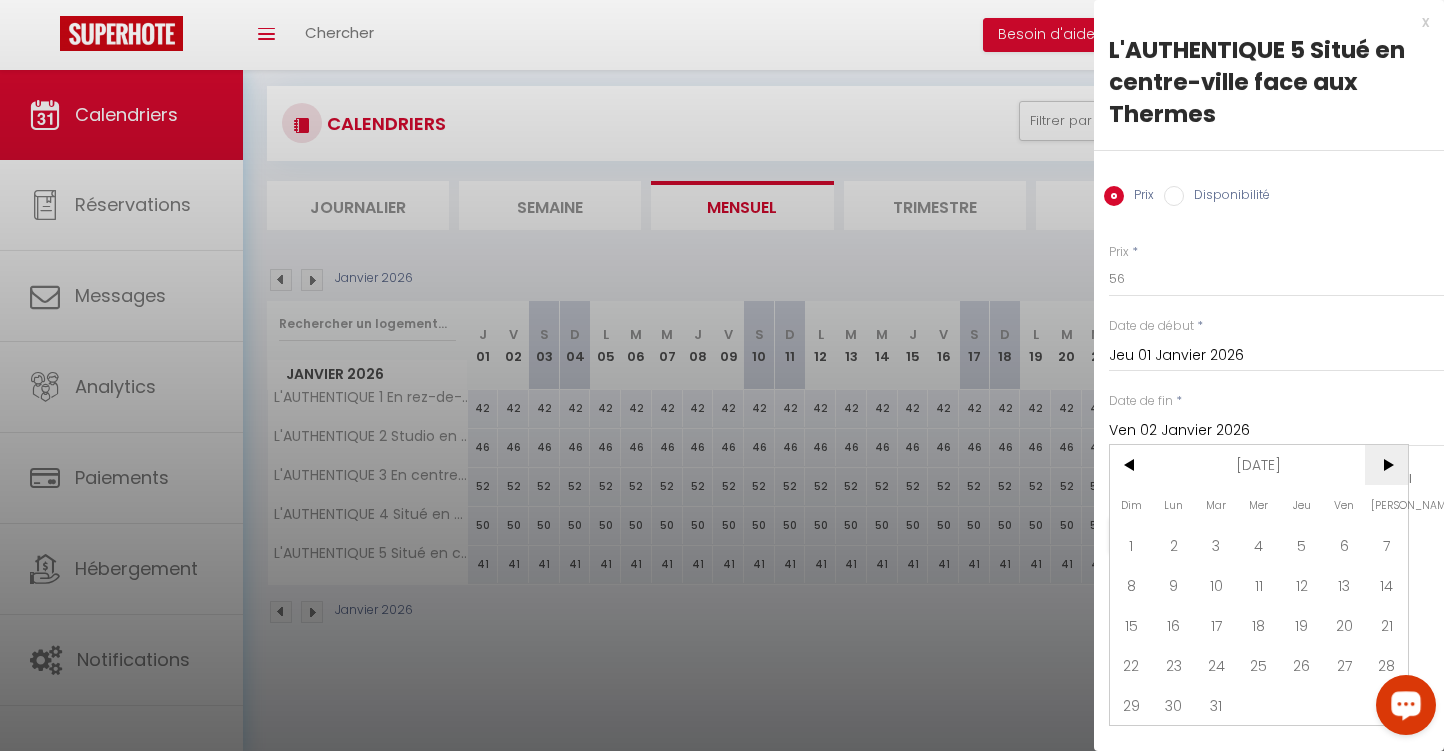 click on ">" at bounding box center [1386, 465] 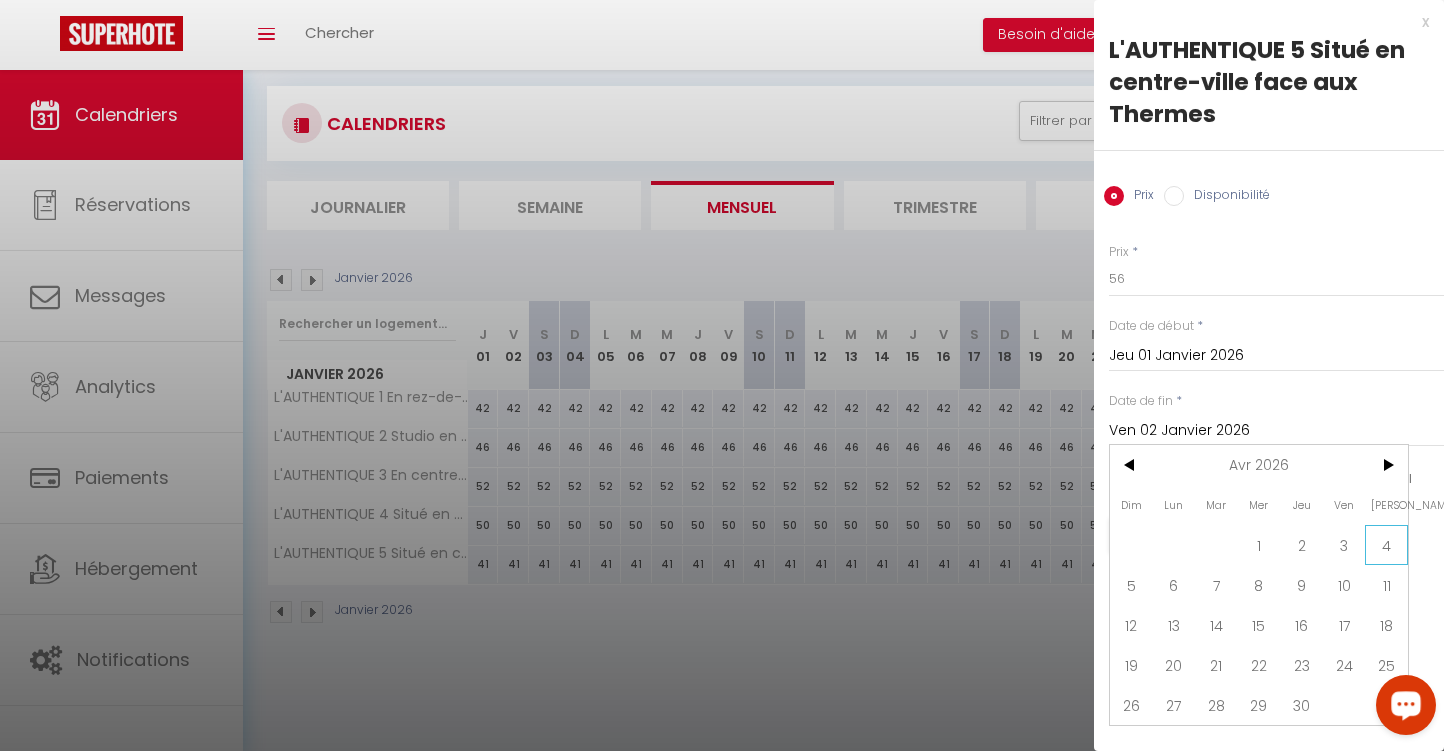 click on "4" at bounding box center (1386, 545) 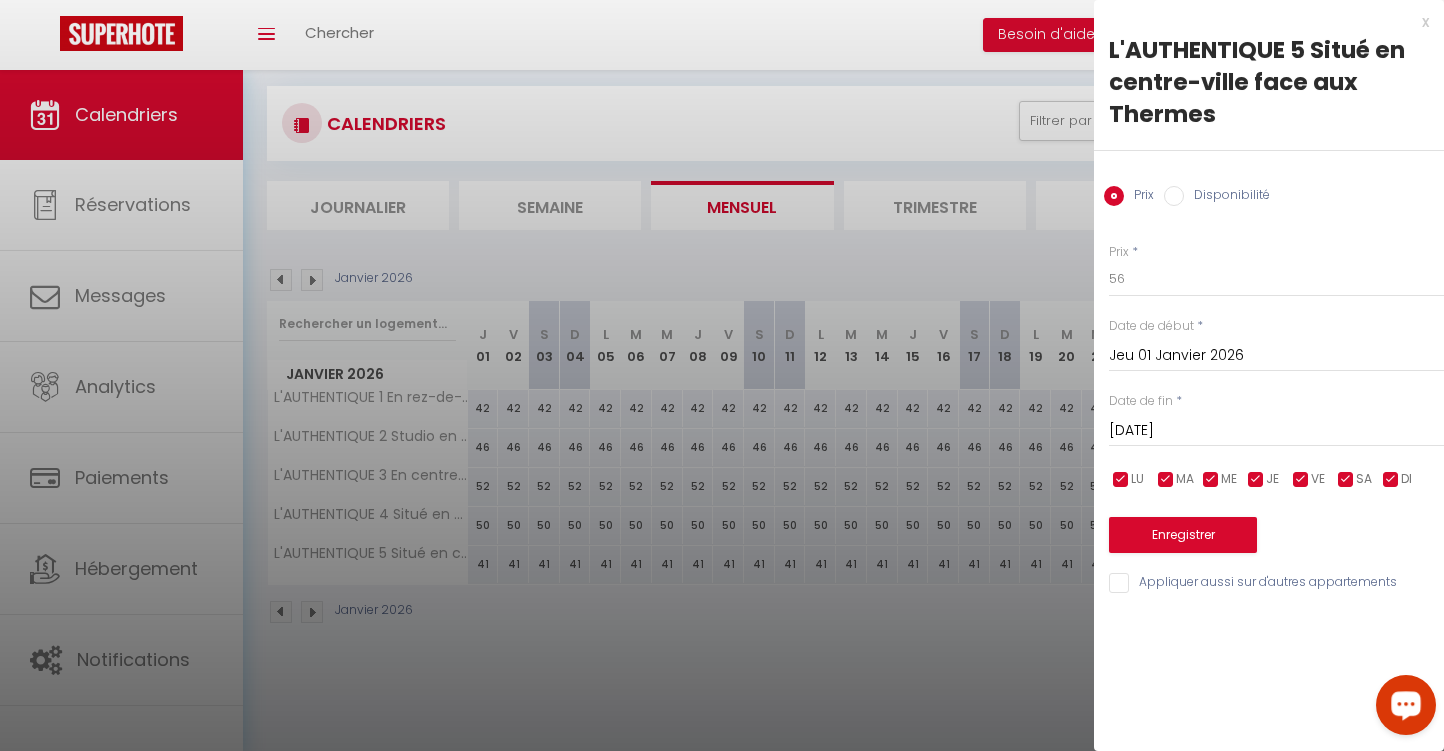 click on "Disponibilité" at bounding box center [1174, 196] 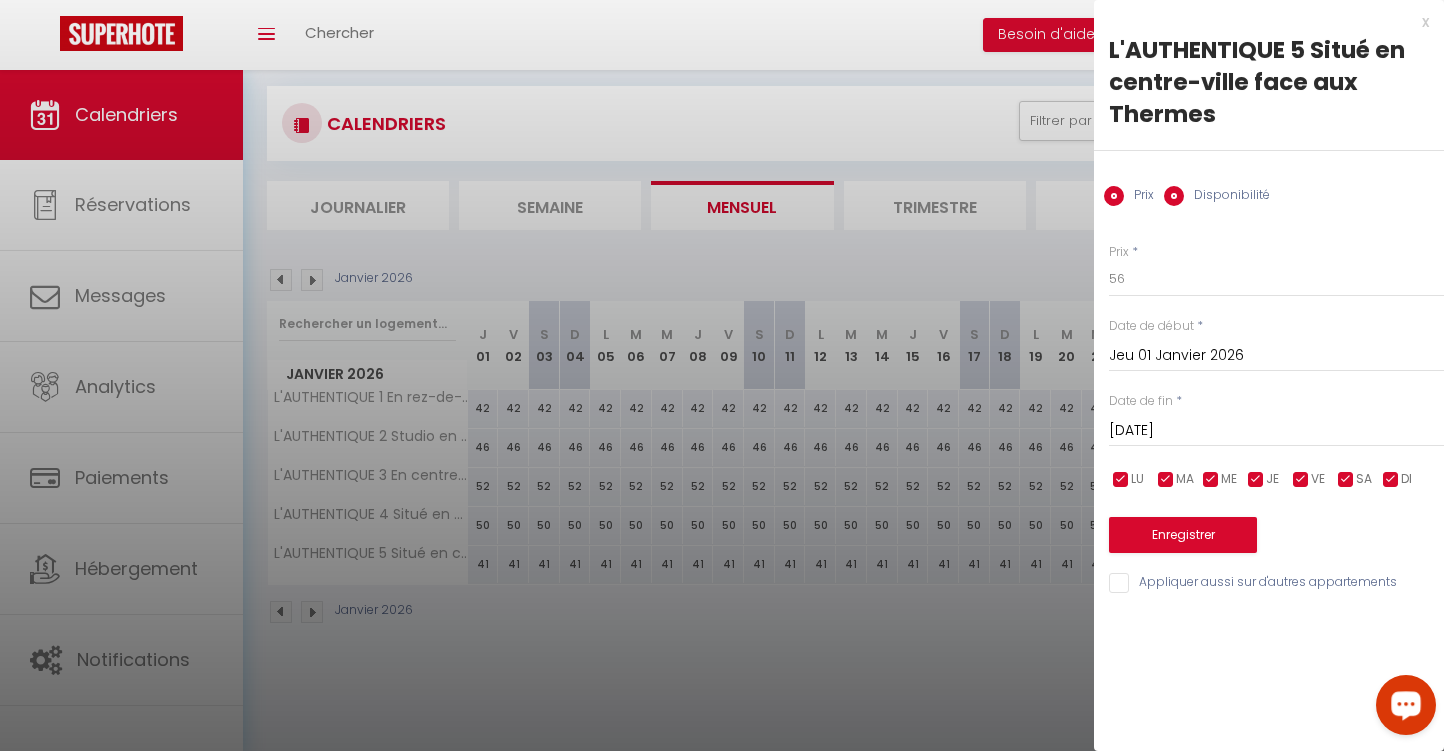 radio on "false" 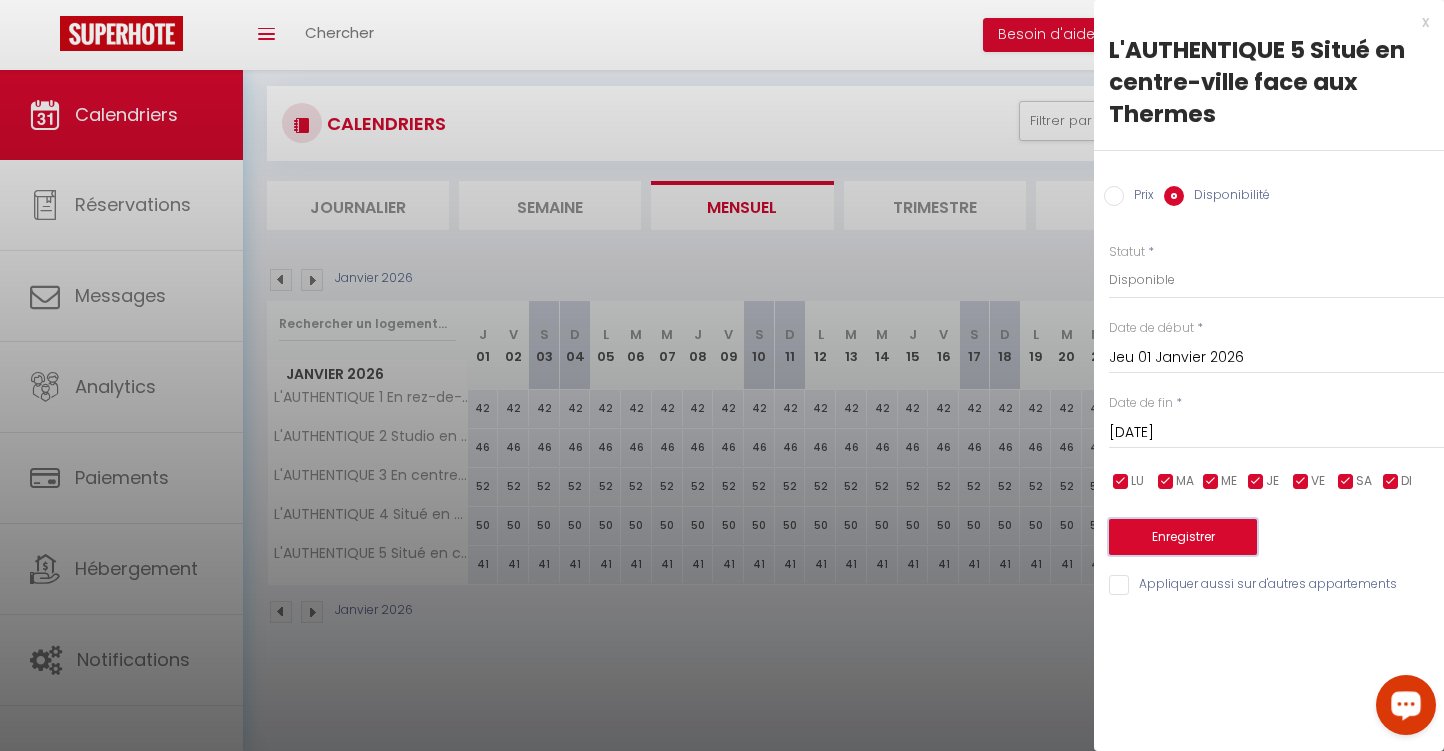 click on "Enregistrer" at bounding box center (1183, 537) 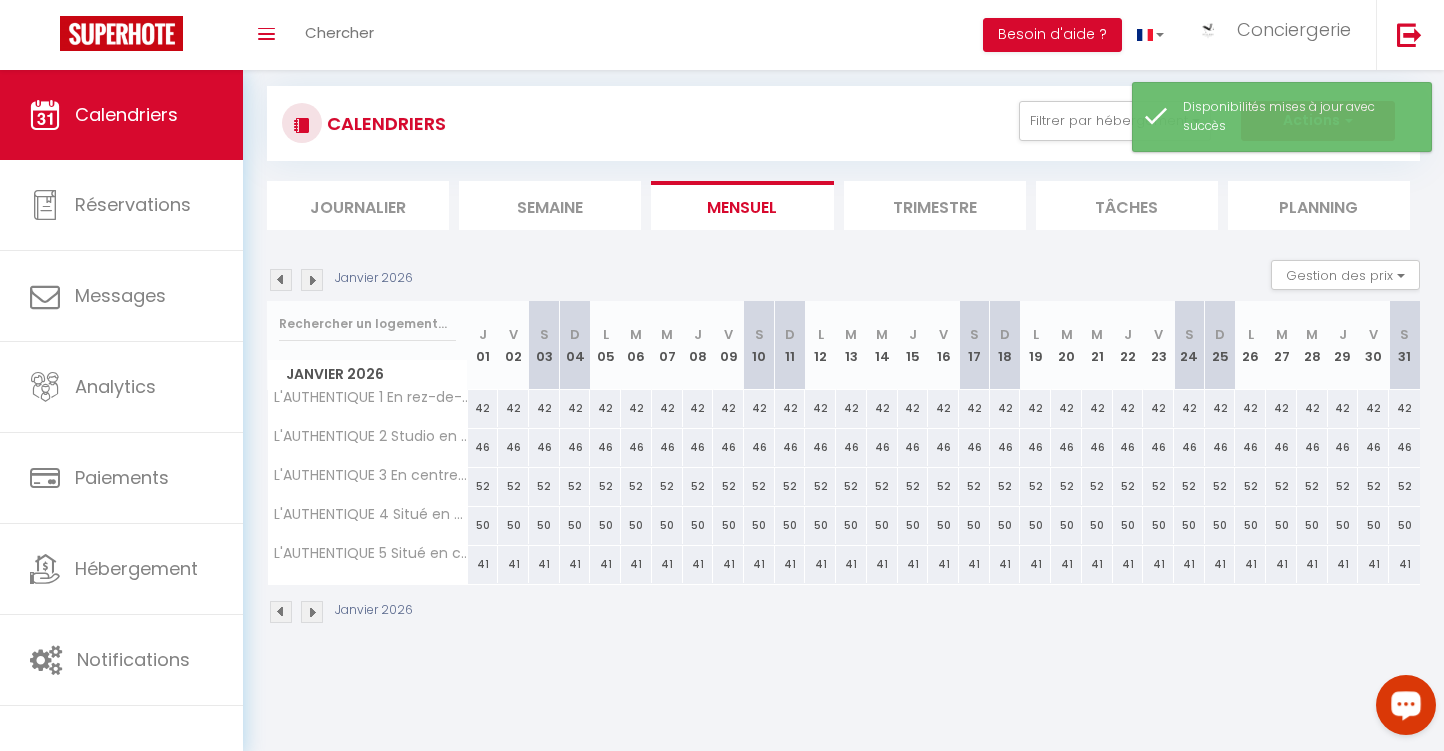 click on "41" at bounding box center [483, 564] 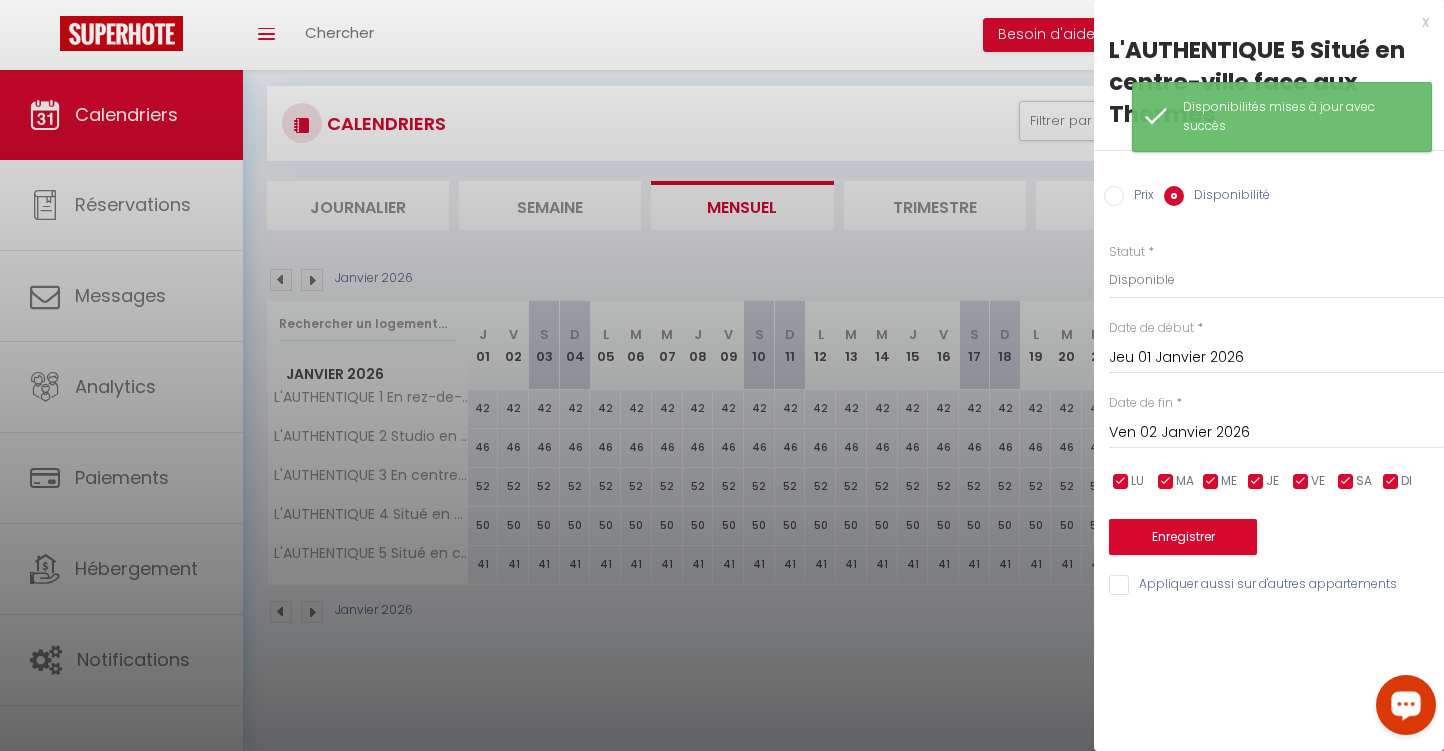 click on "Prix" at bounding box center (1114, 196) 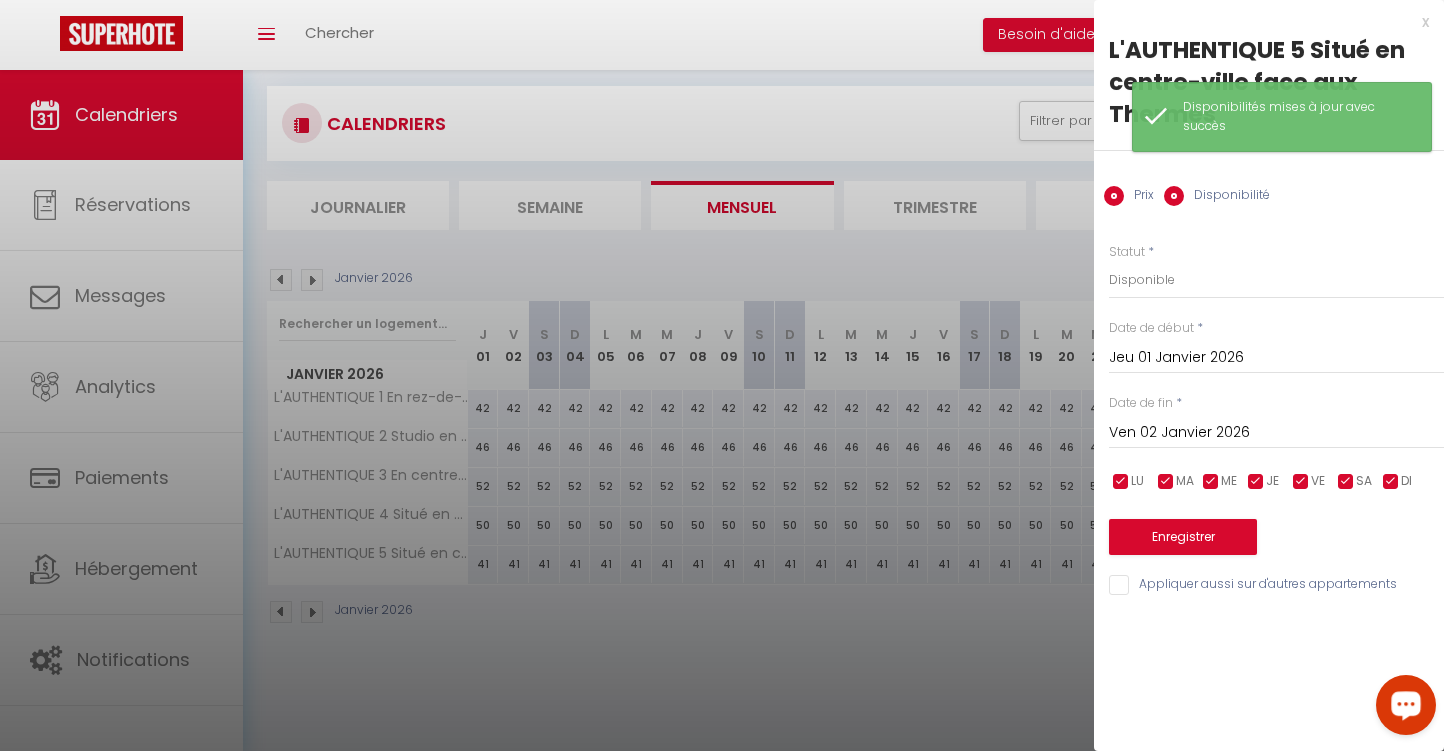 radio on "false" 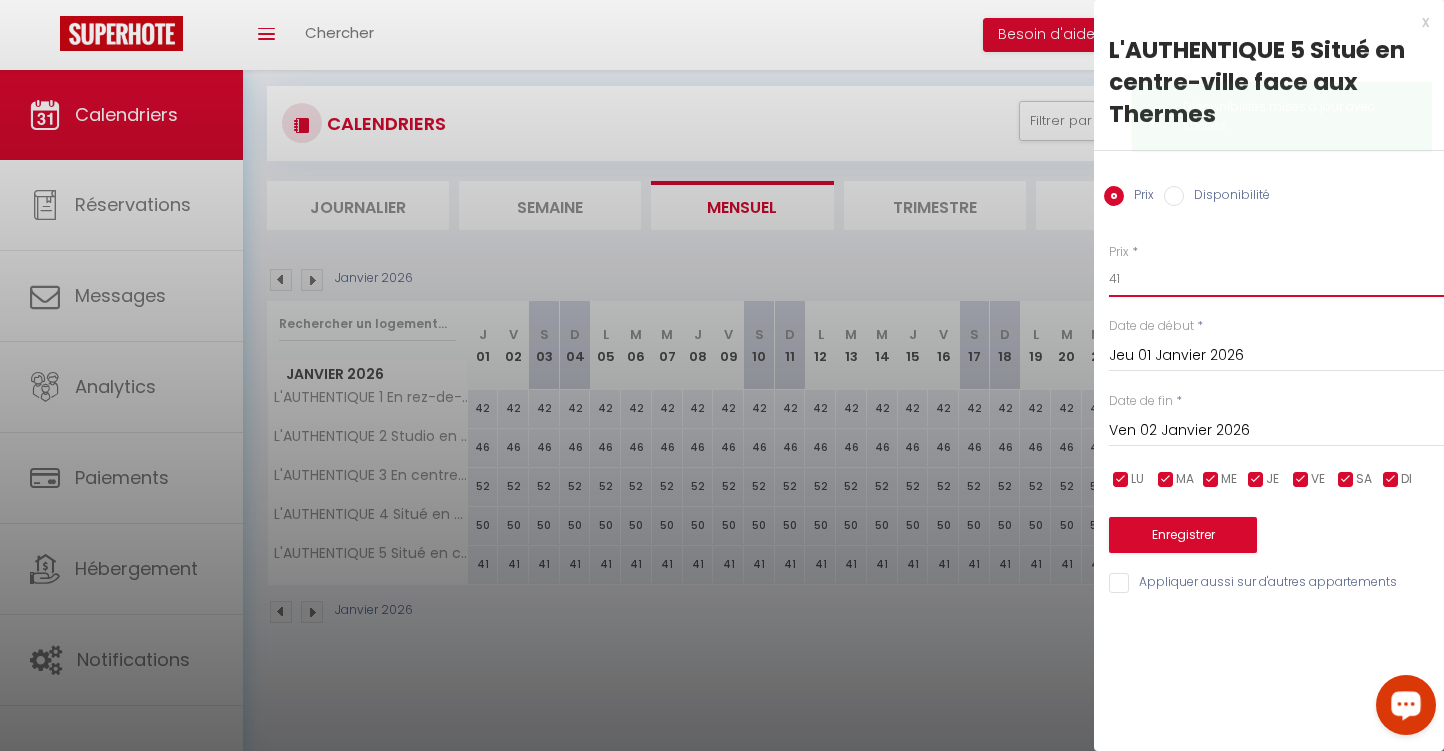drag, startPoint x: 1142, startPoint y: 276, endPoint x: 1099, endPoint y: 281, distance: 43.289722 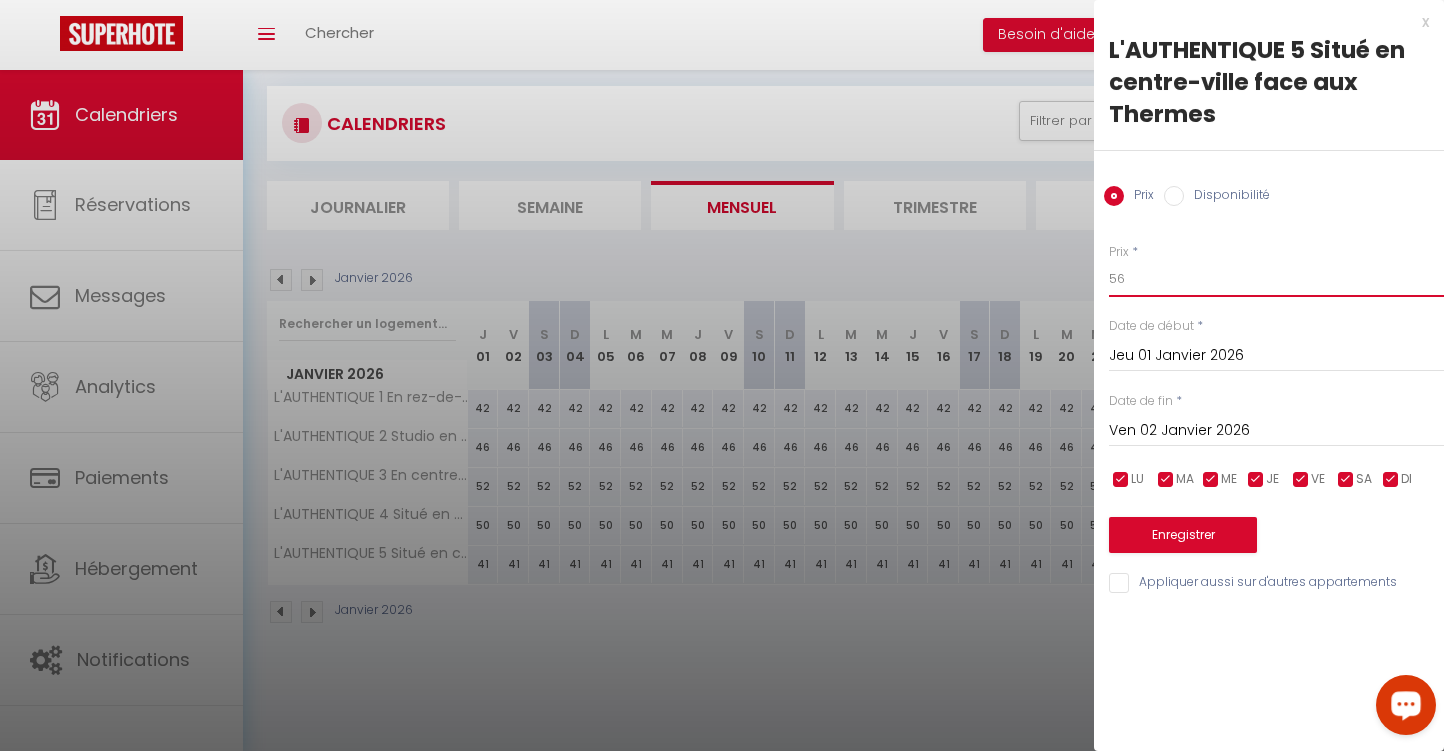 type on "56" 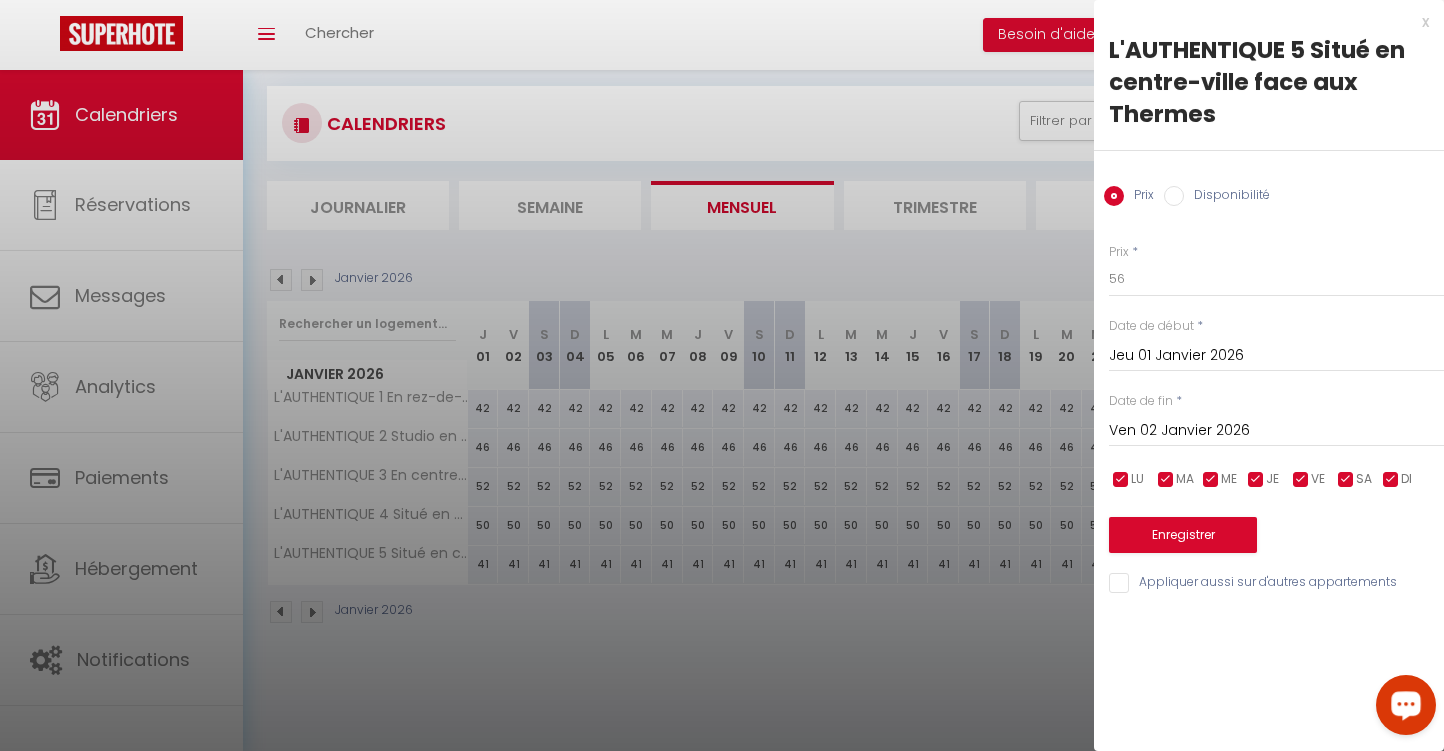 click on "Ven 02 Janvier 2026" at bounding box center [1276, 431] 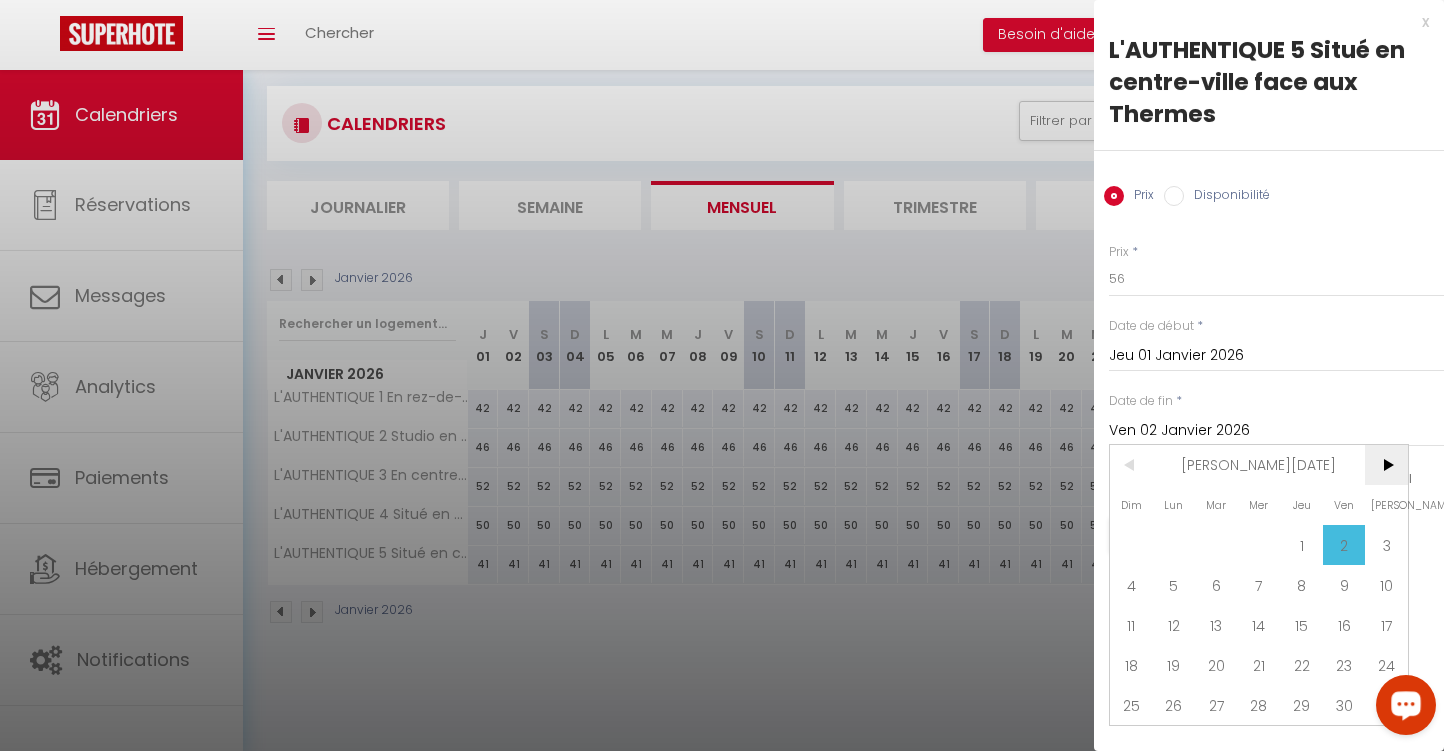 click on ">" at bounding box center [1386, 465] 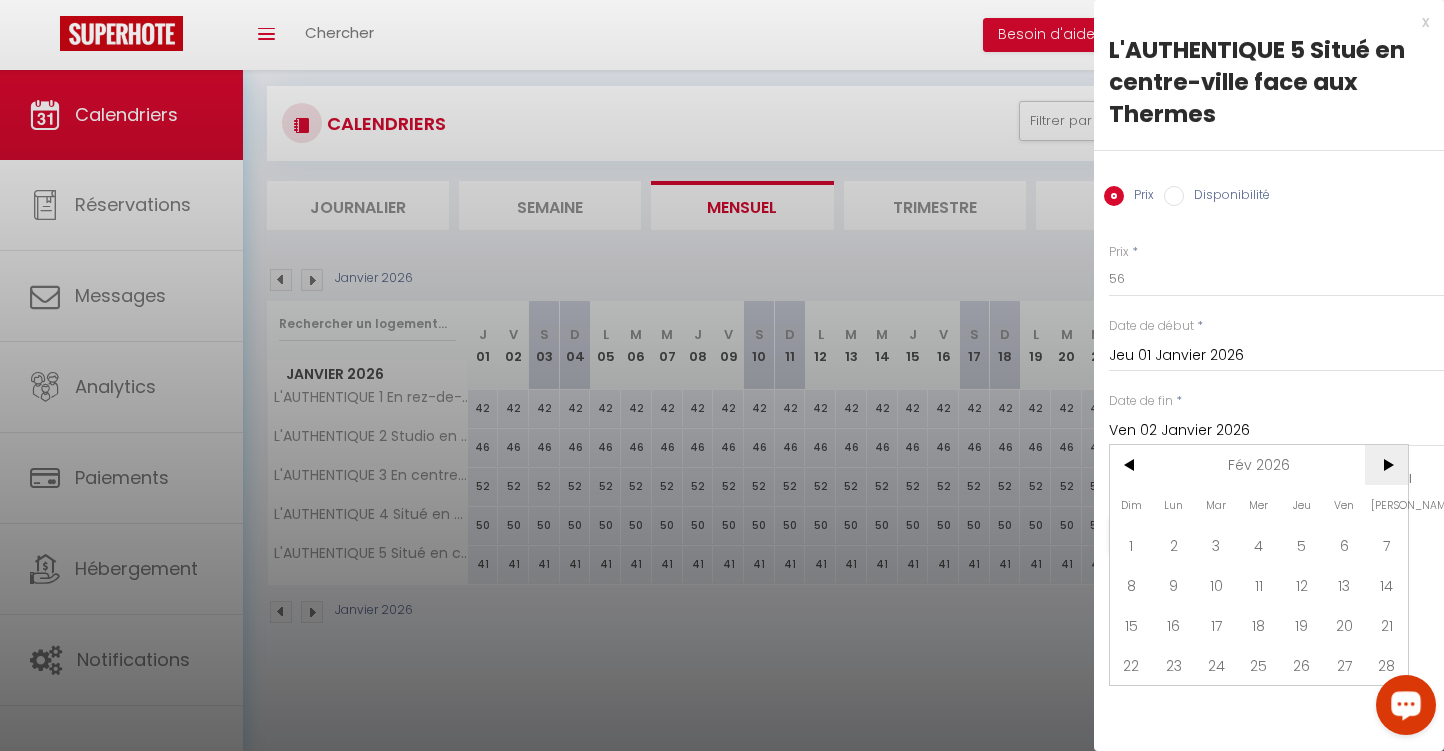 click on ">" at bounding box center [1386, 465] 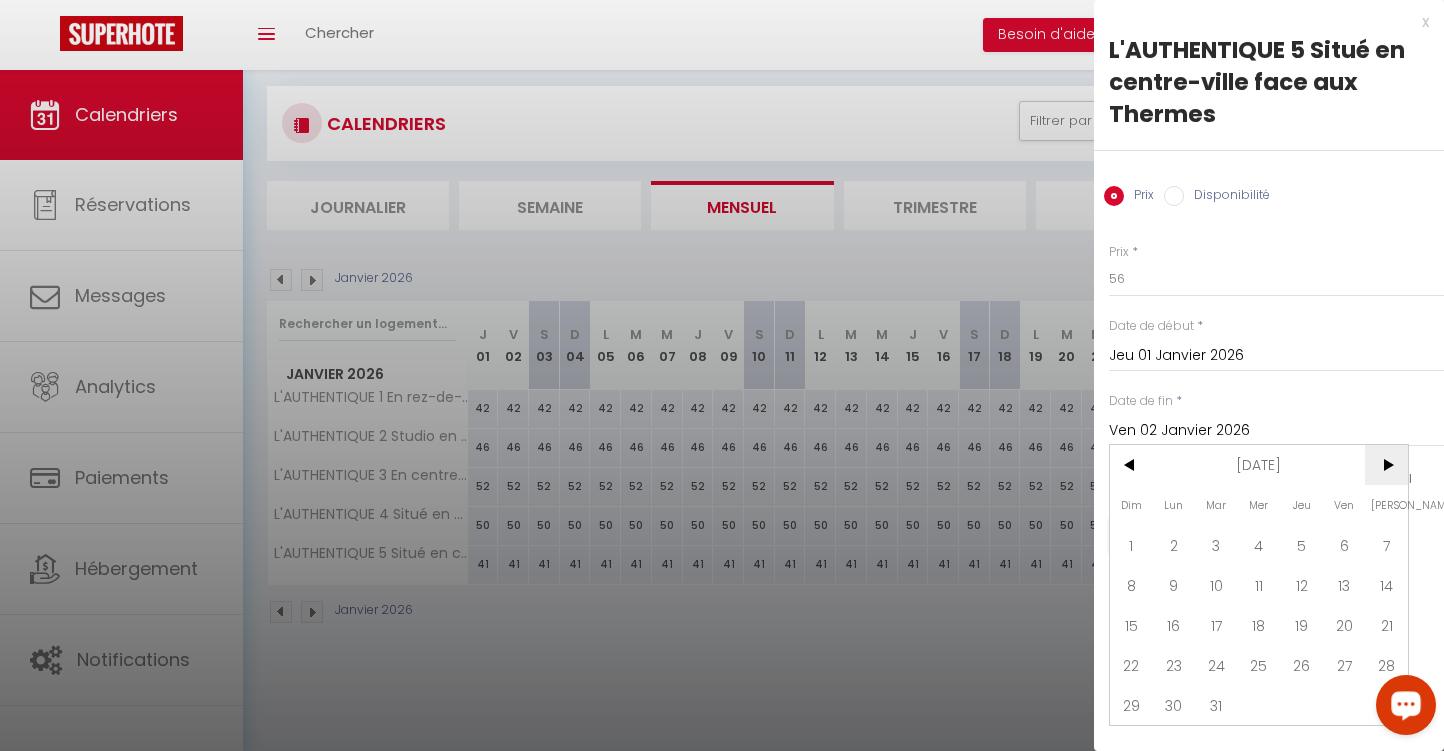 click on ">" at bounding box center (1386, 465) 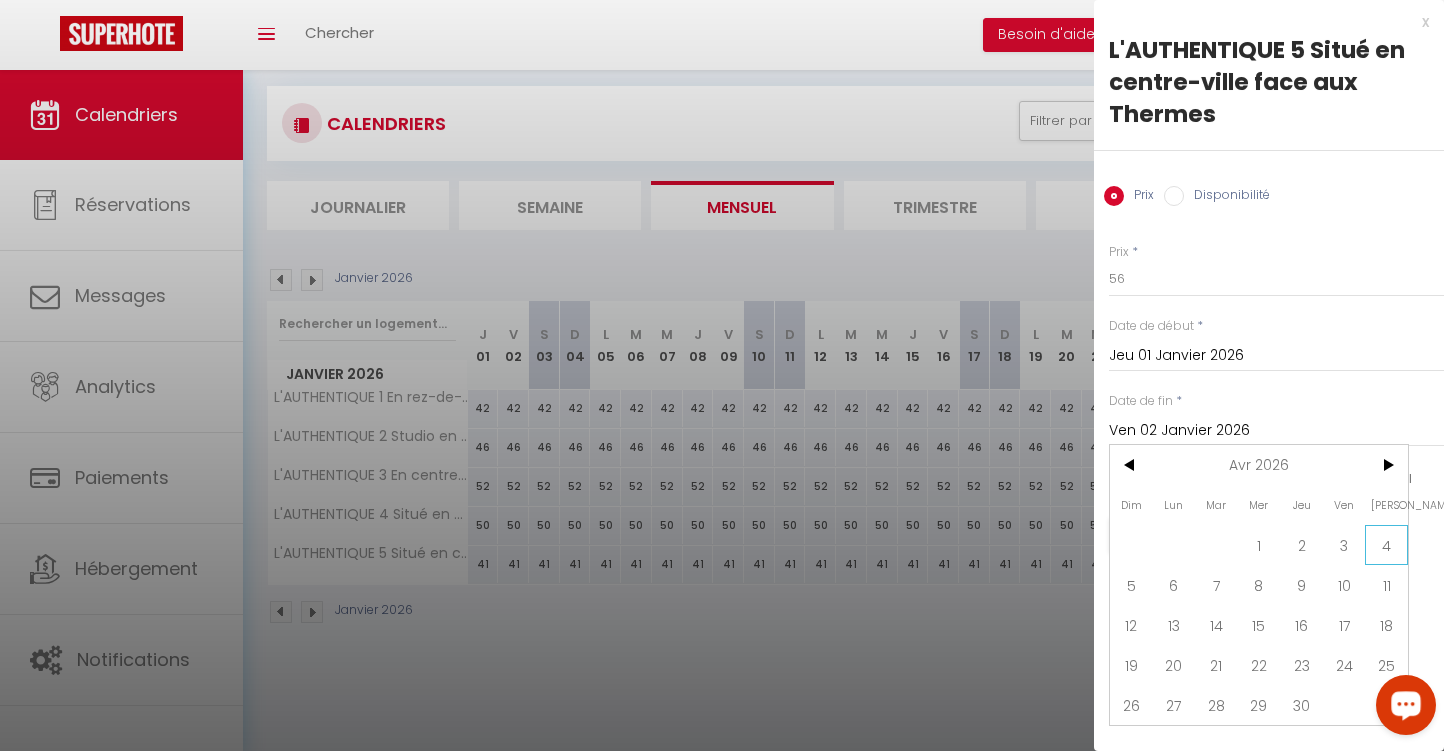 click on "4" at bounding box center (1386, 545) 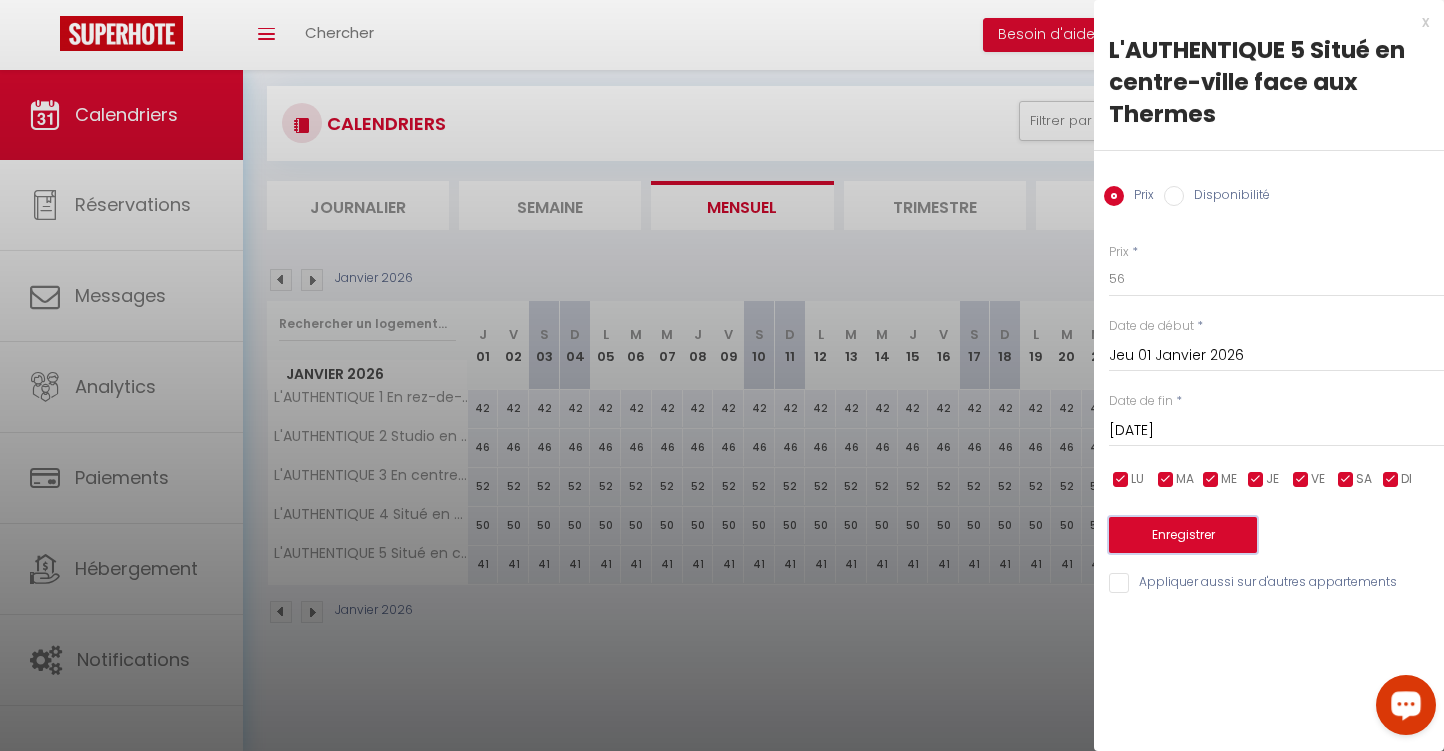 click on "Enregistrer" at bounding box center (1183, 535) 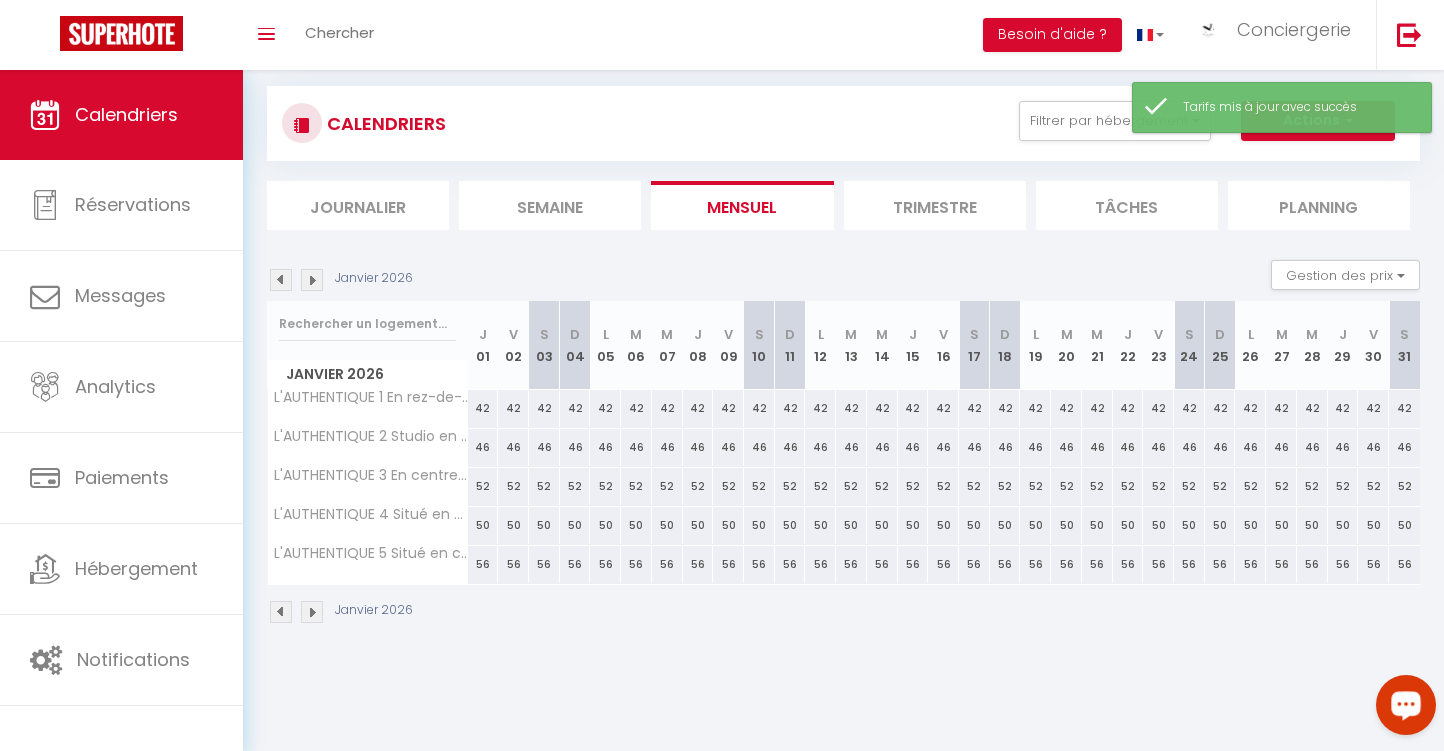 click at bounding box center [312, 280] 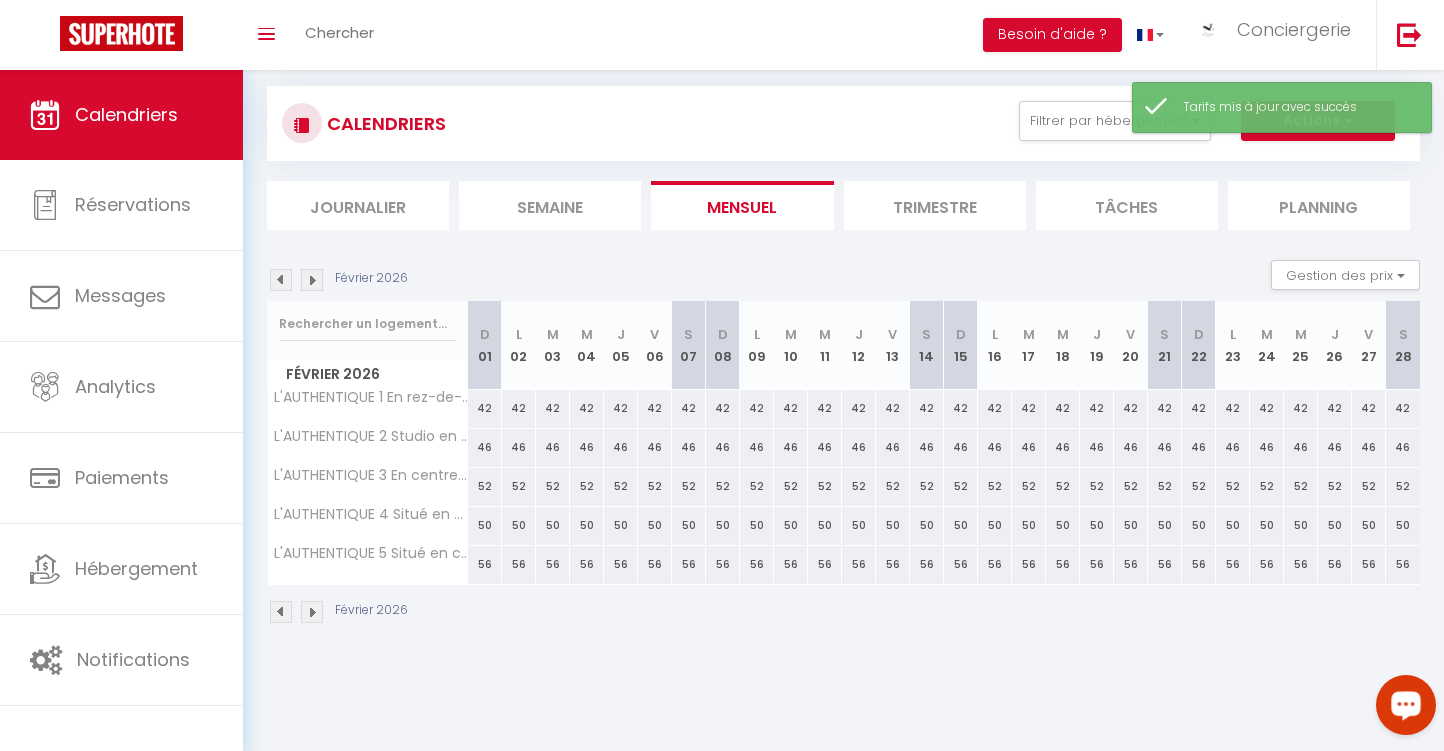 click at bounding box center [312, 280] 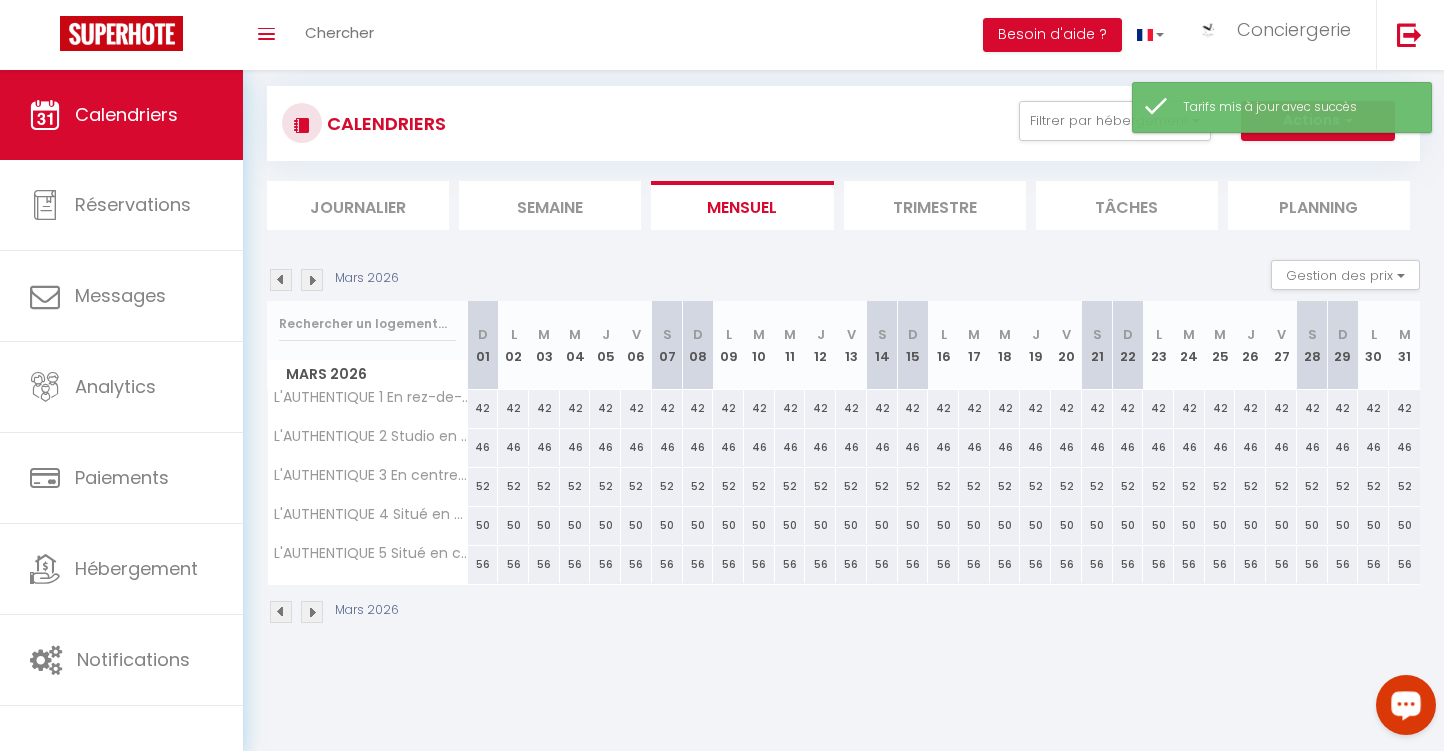 click at bounding box center [312, 280] 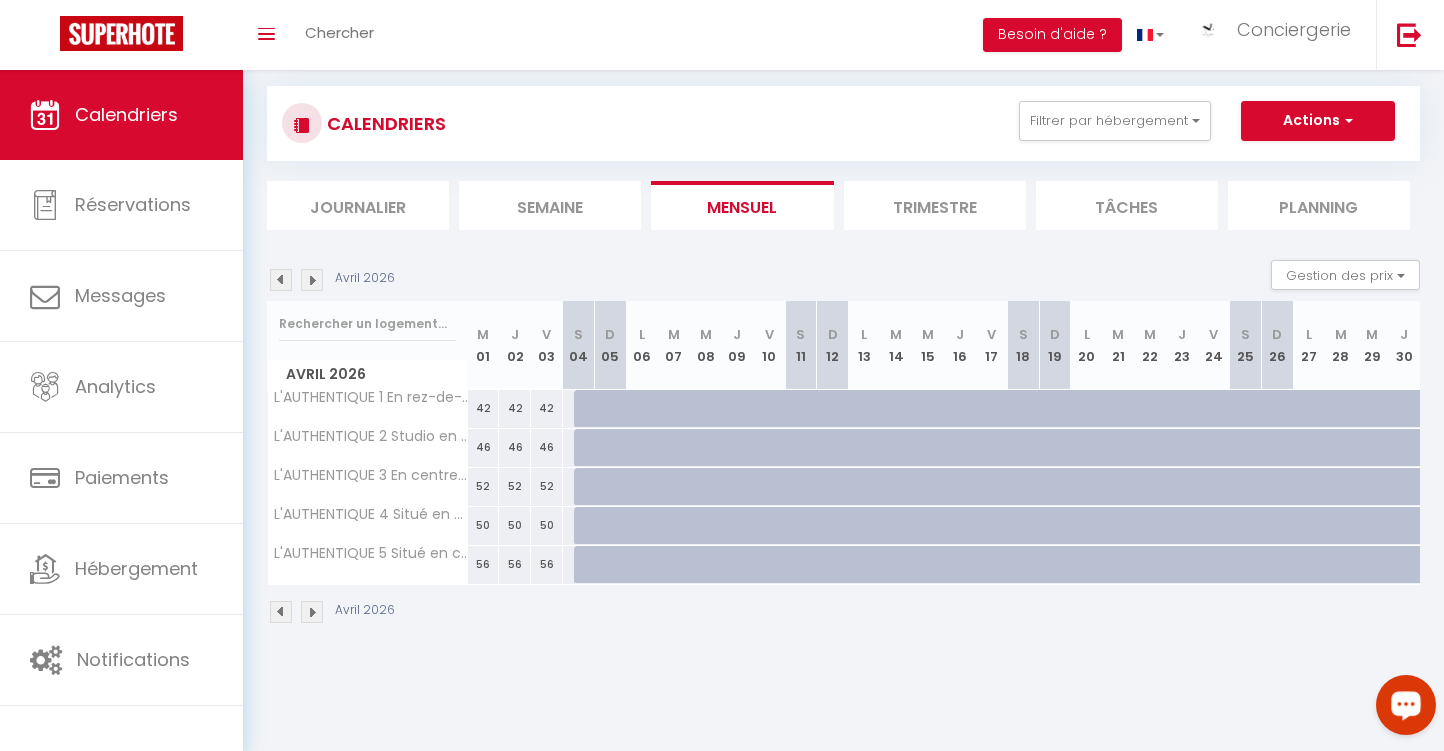 click at bounding box center [590, 409] 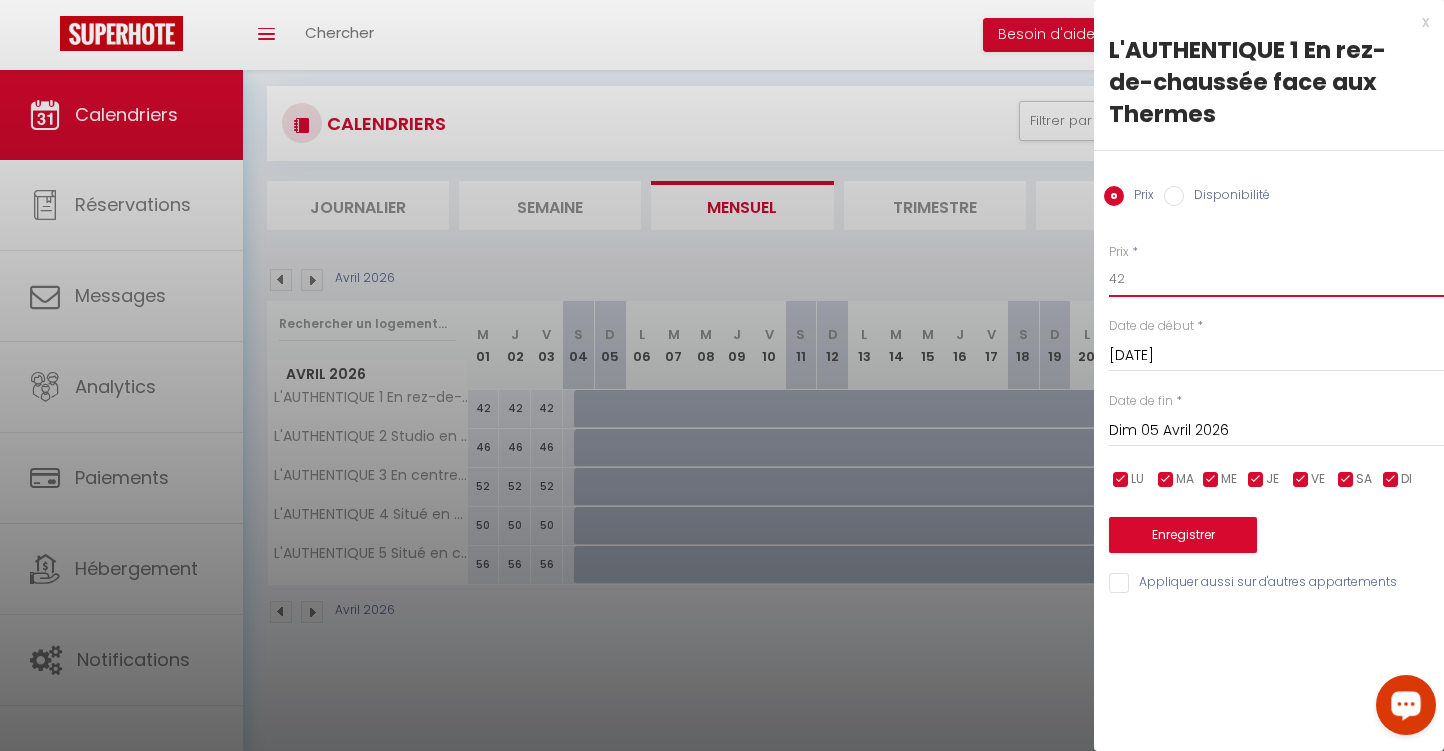 drag, startPoint x: 1146, startPoint y: 281, endPoint x: 1074, endPoint y: 273, distance: 72.443085 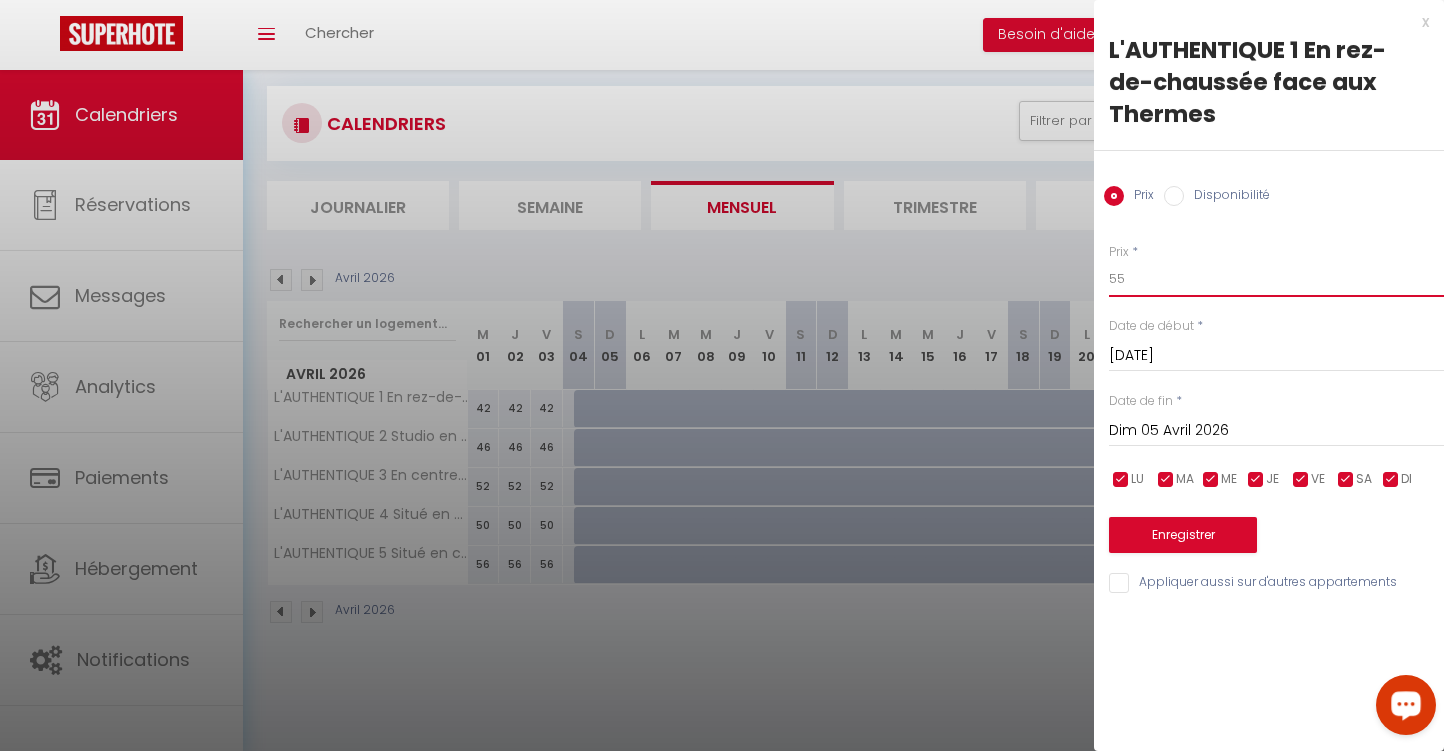 type on "55" 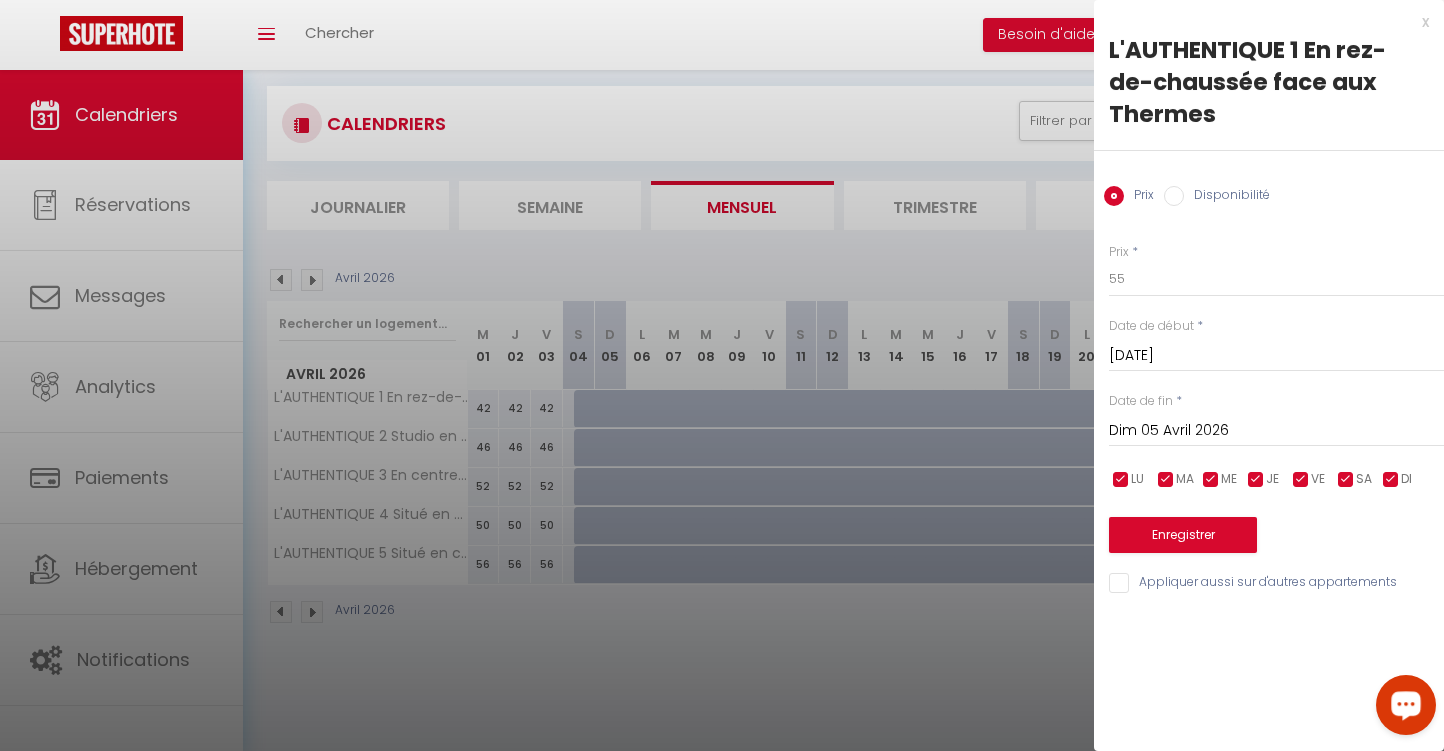 click on "Sam 04 Avril 2026" at bounding box center [1276, 356] 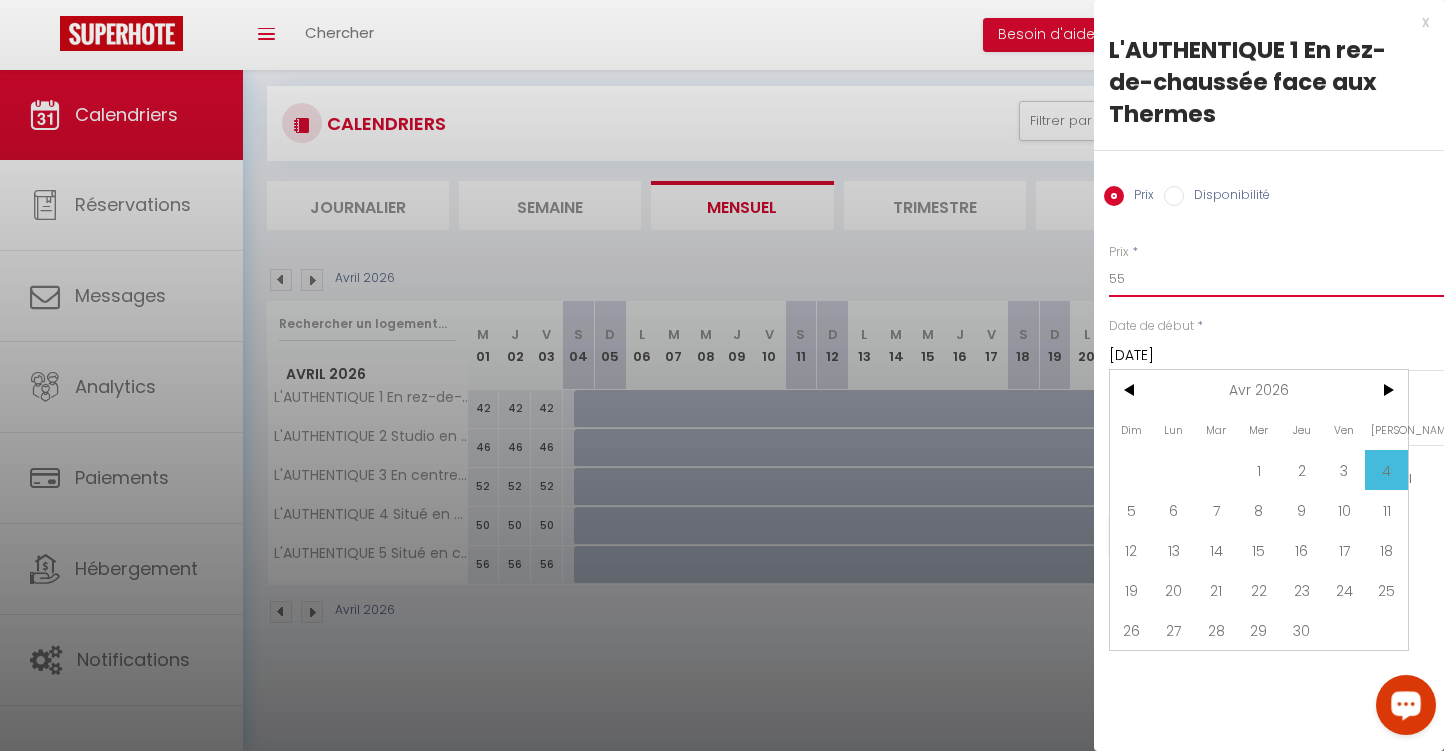 click on "55" at bounding box center (1276, 279) 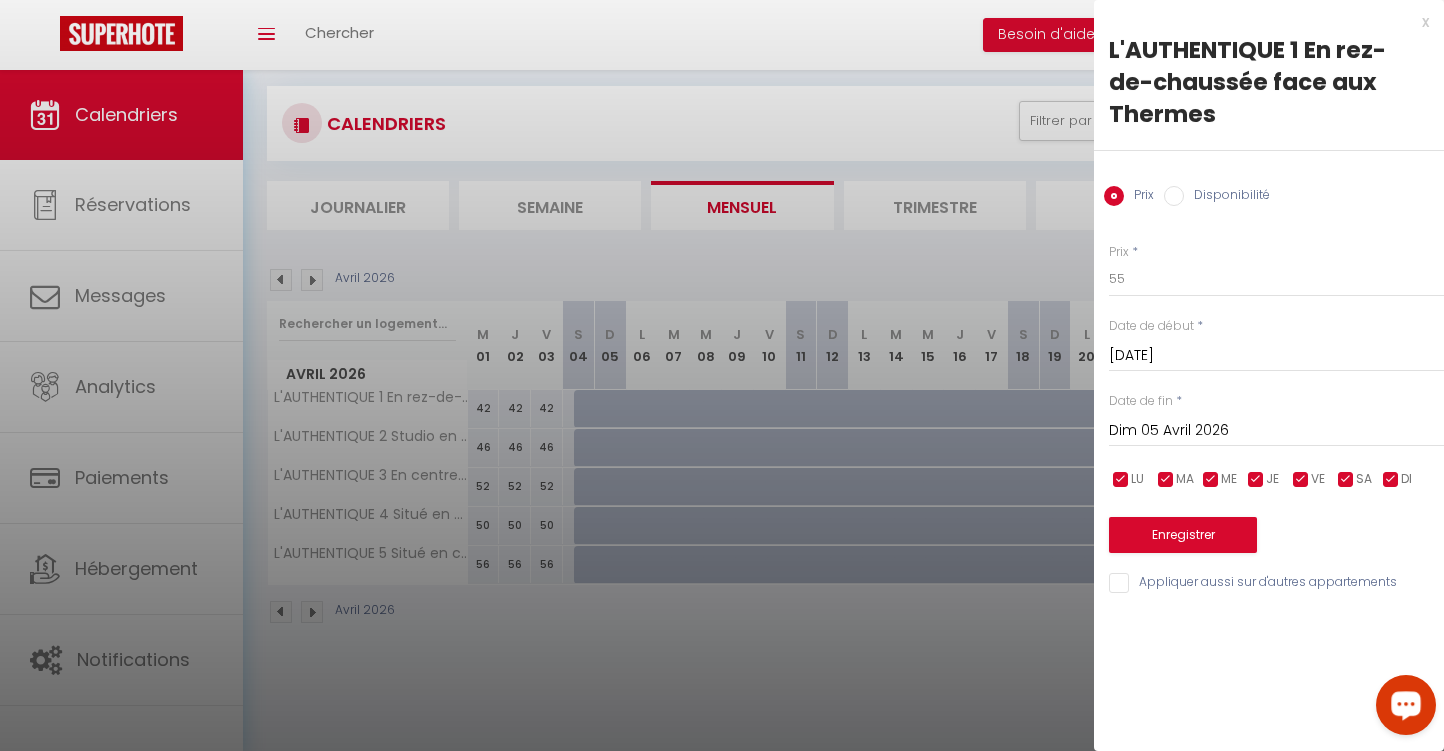 click on "Dim 05 Avril 2026" at bounding box center [1276, 431] 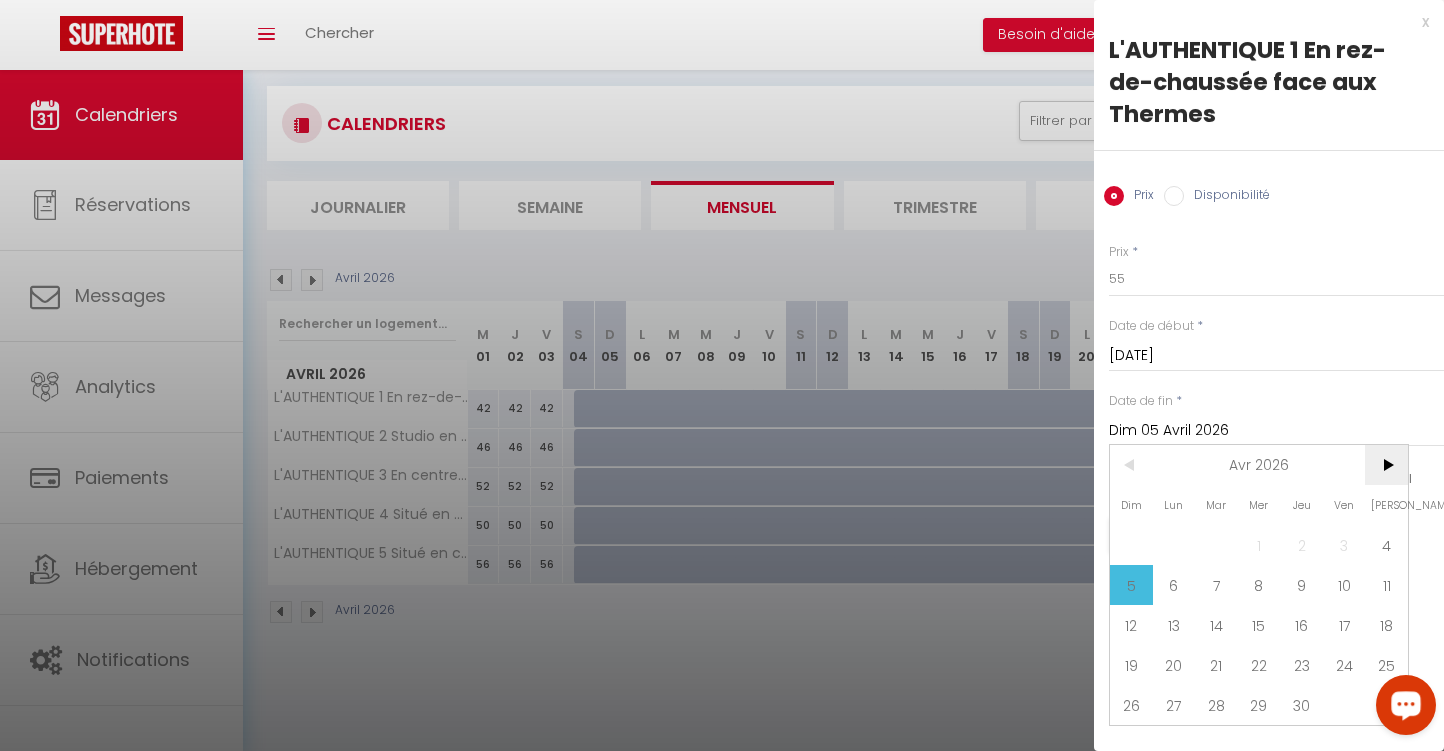 click on ">" at bounding box center [1386, 465] 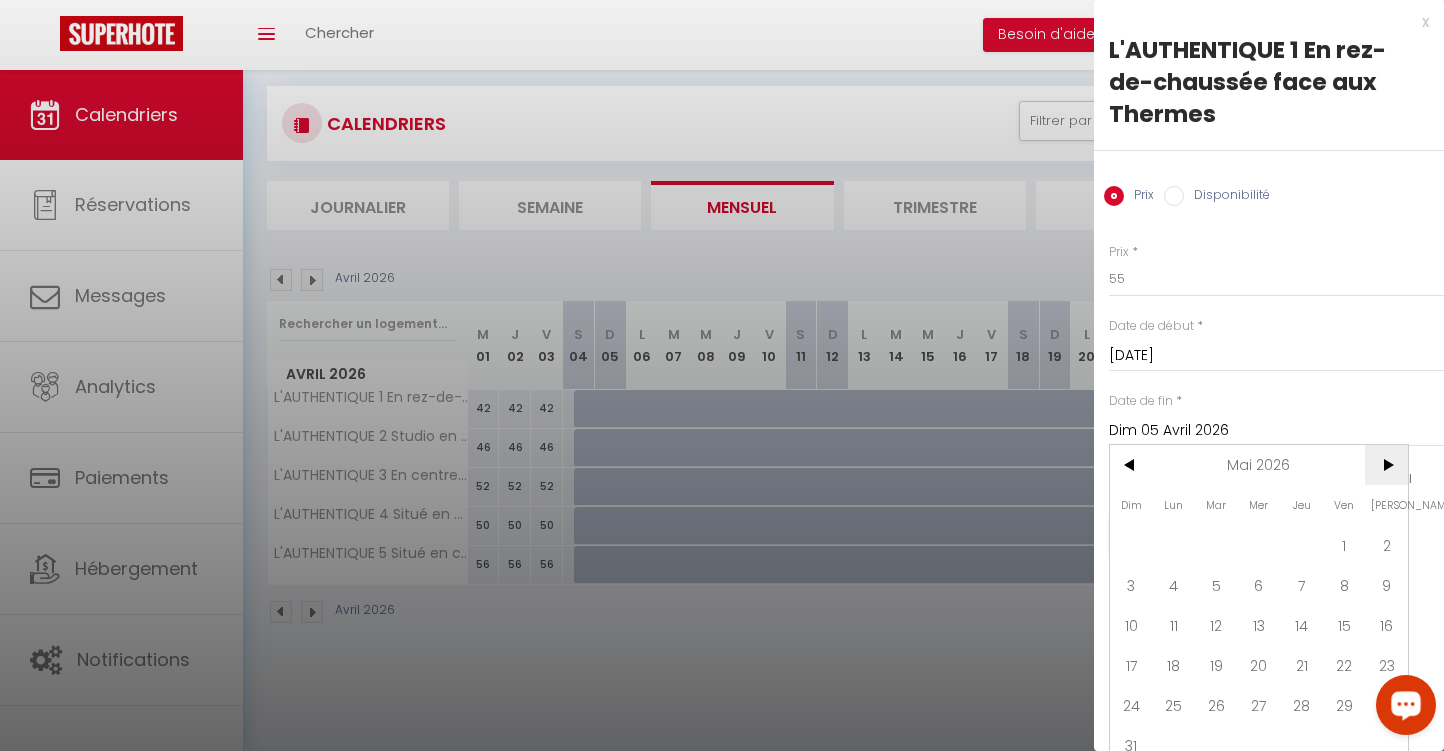 click on ">" at bounding box center [1386, 465] 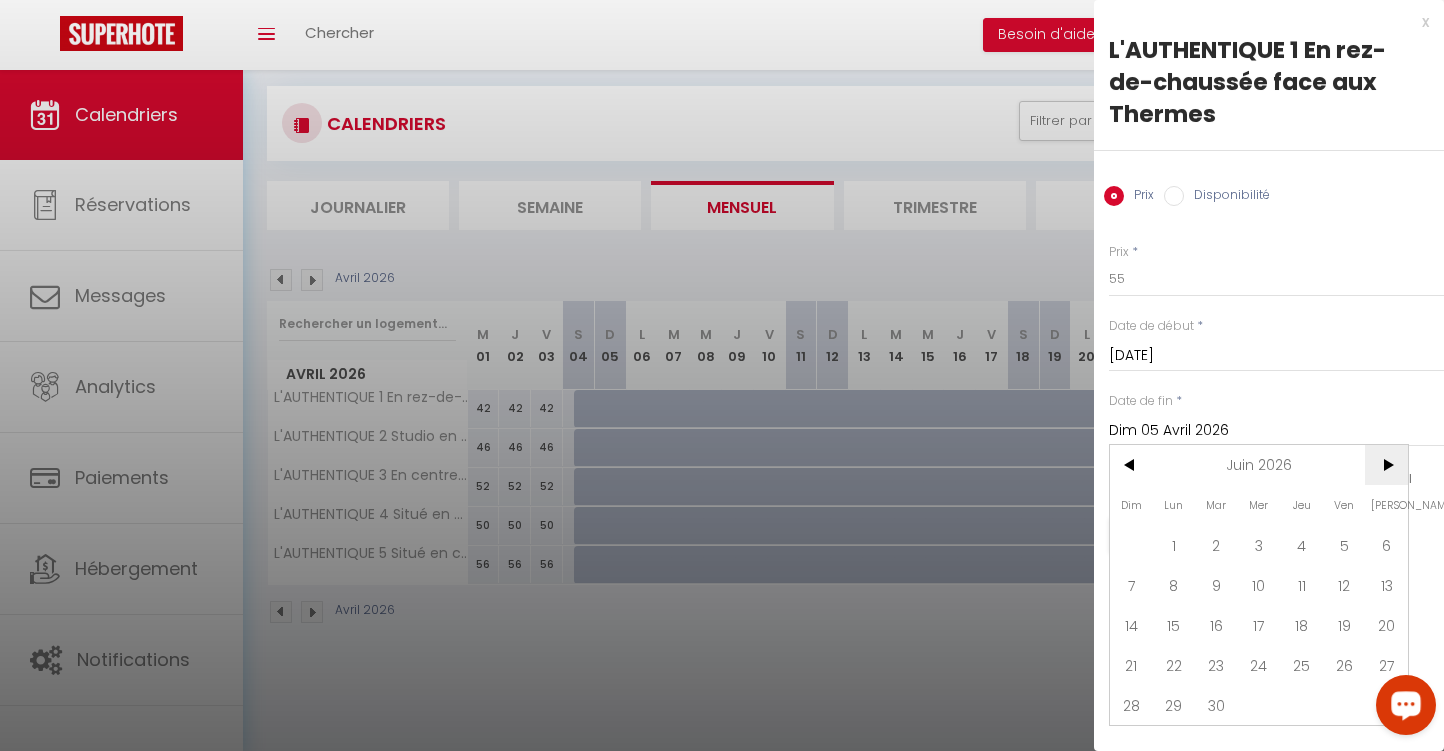 click on ">" at bounding box center [1386, 465] 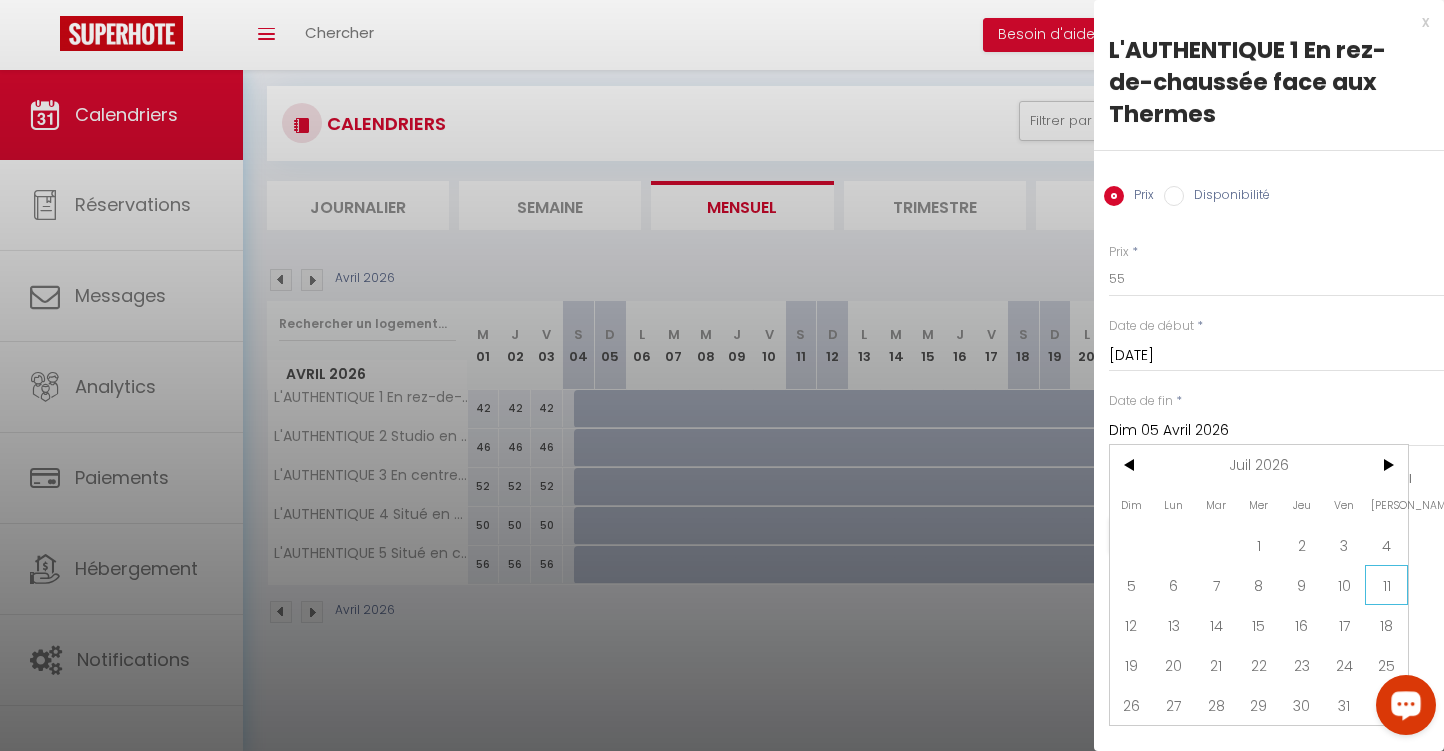 click on "11" at bounding box center (1386, 585) 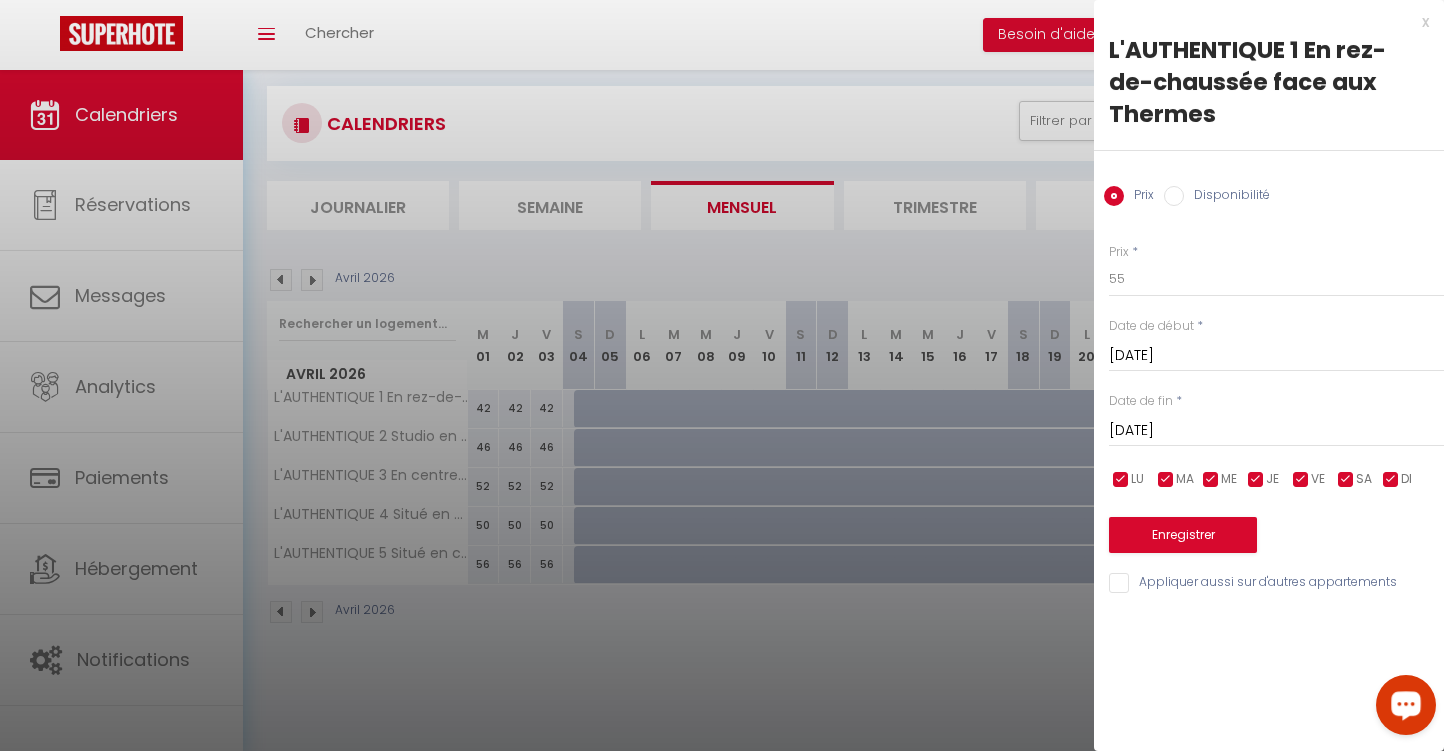 click at bounding box center [722, 375] 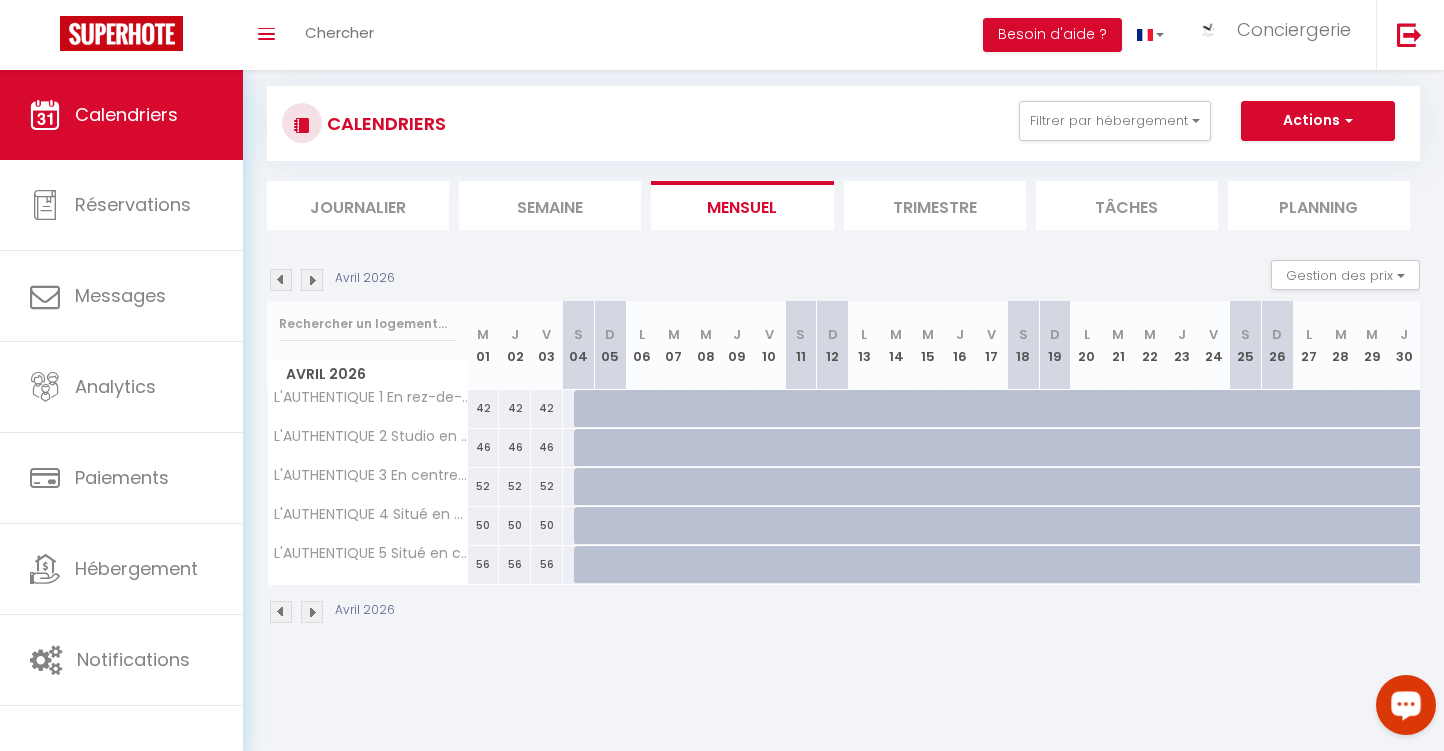 click on "42" at bounding box center [547, 408] 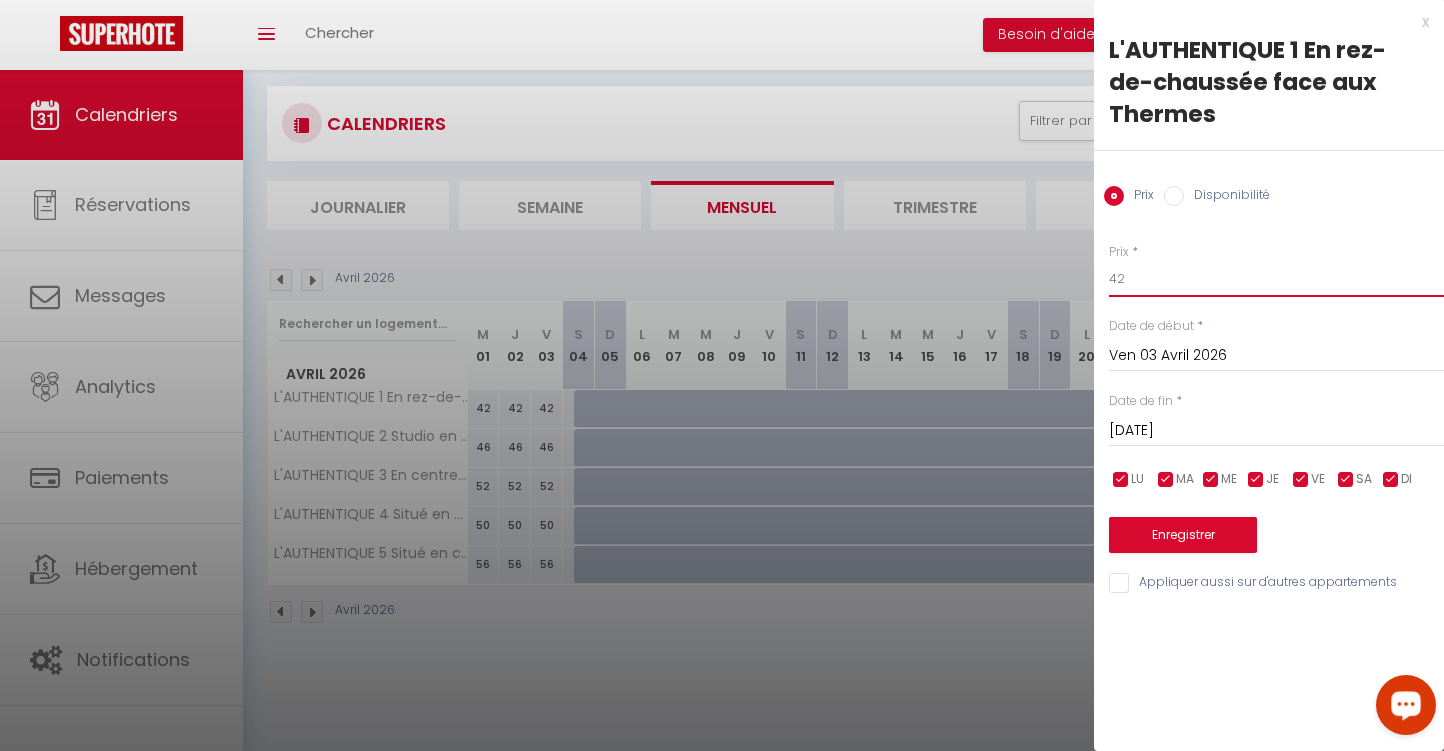 click on "42" at bounding box center [1276, 279] 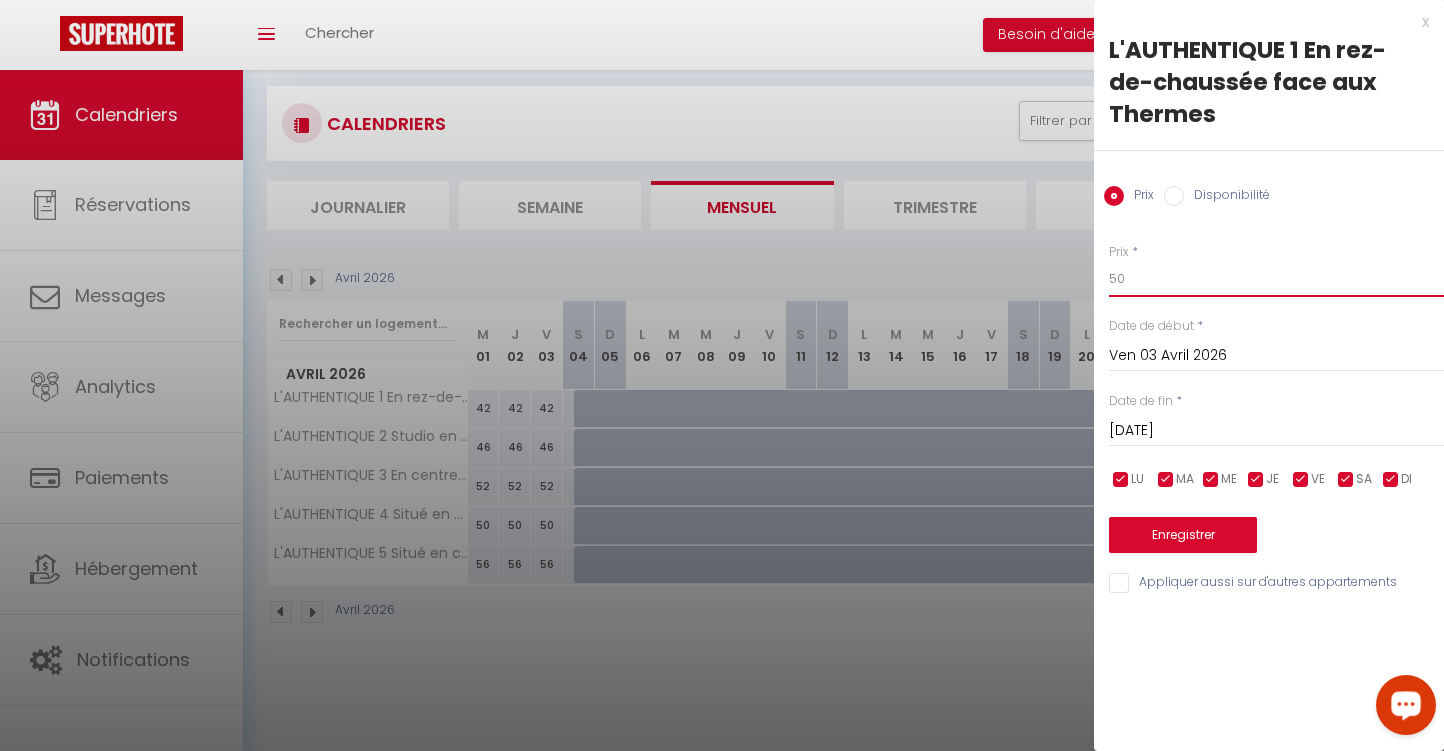 type on "50" 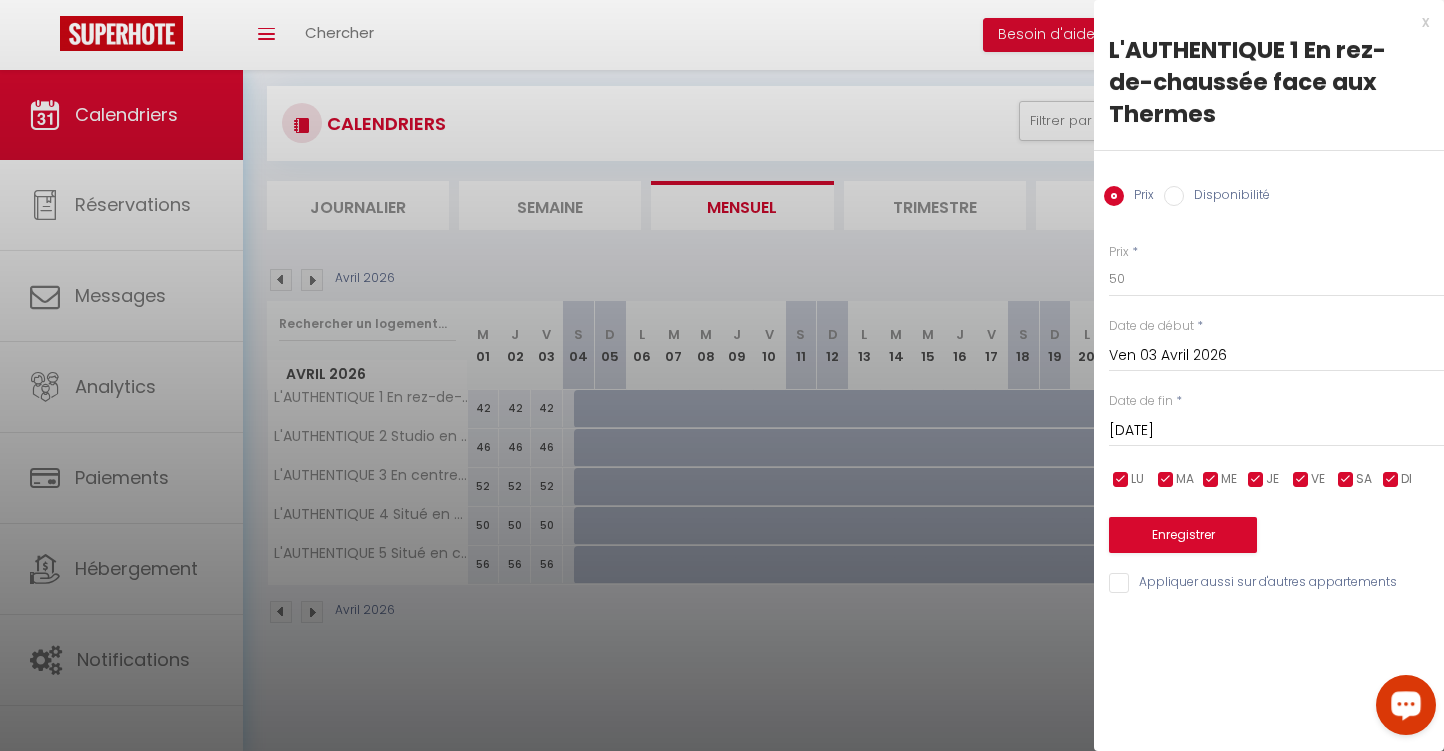click on "Ven 03 Avril 2026" at bounding box center [1276, 356] 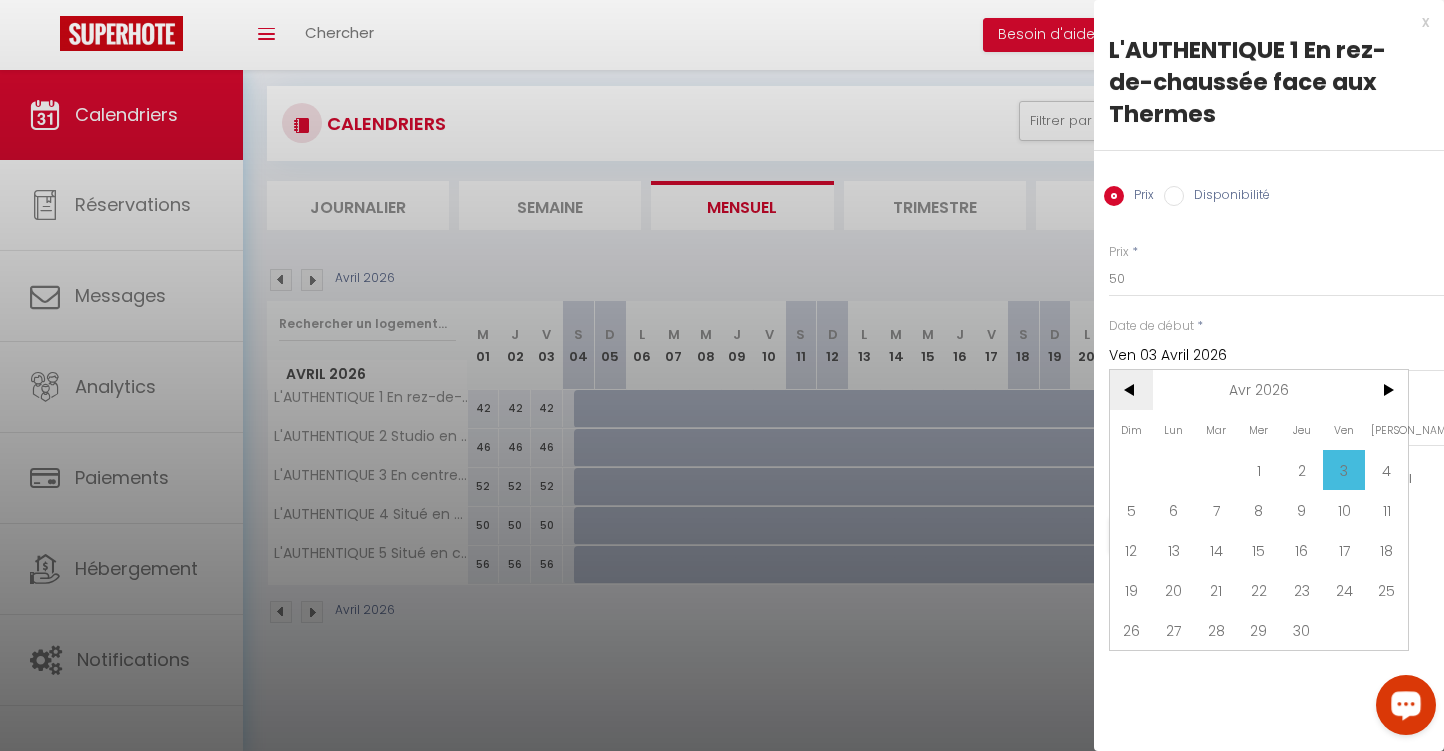 click on "<" at bounding box center [1131, 390] 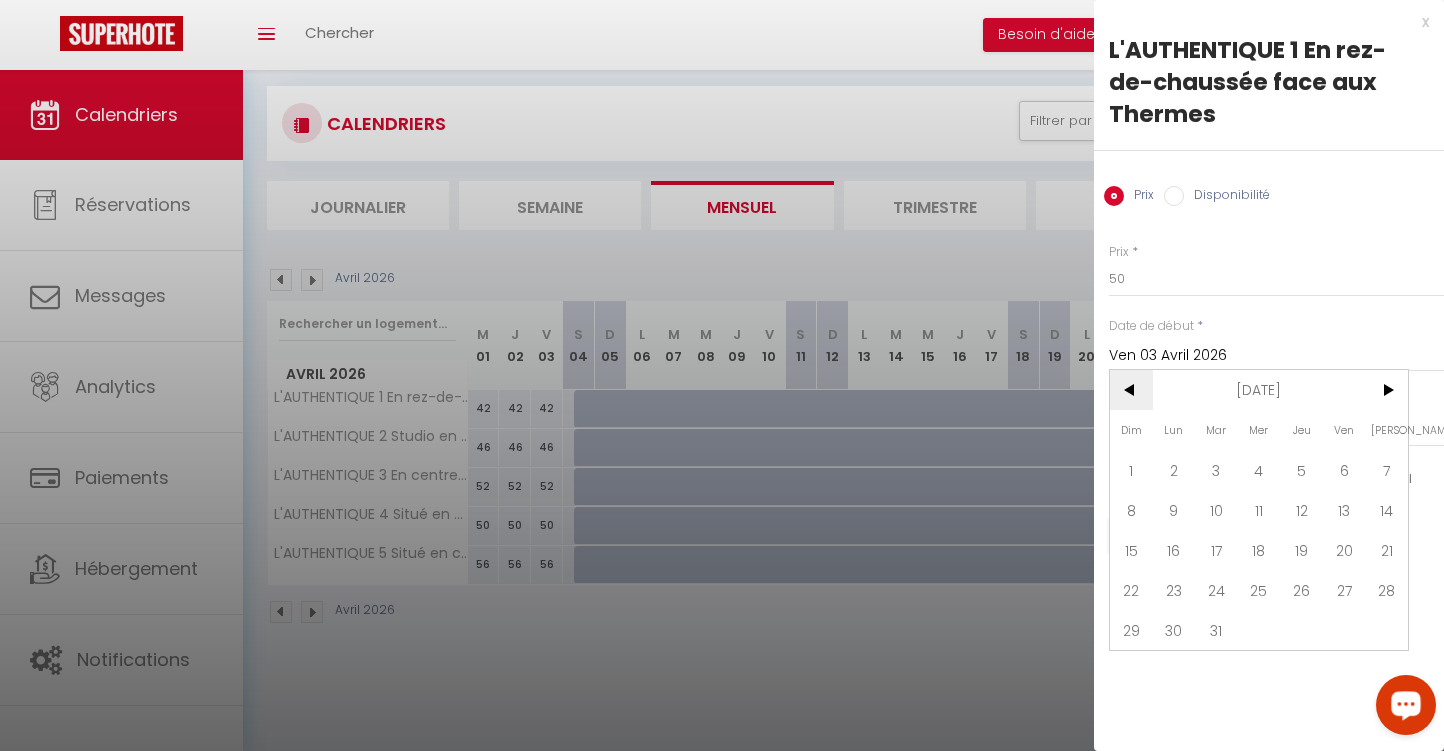 click on "<" at bounding box center [1131, 390] 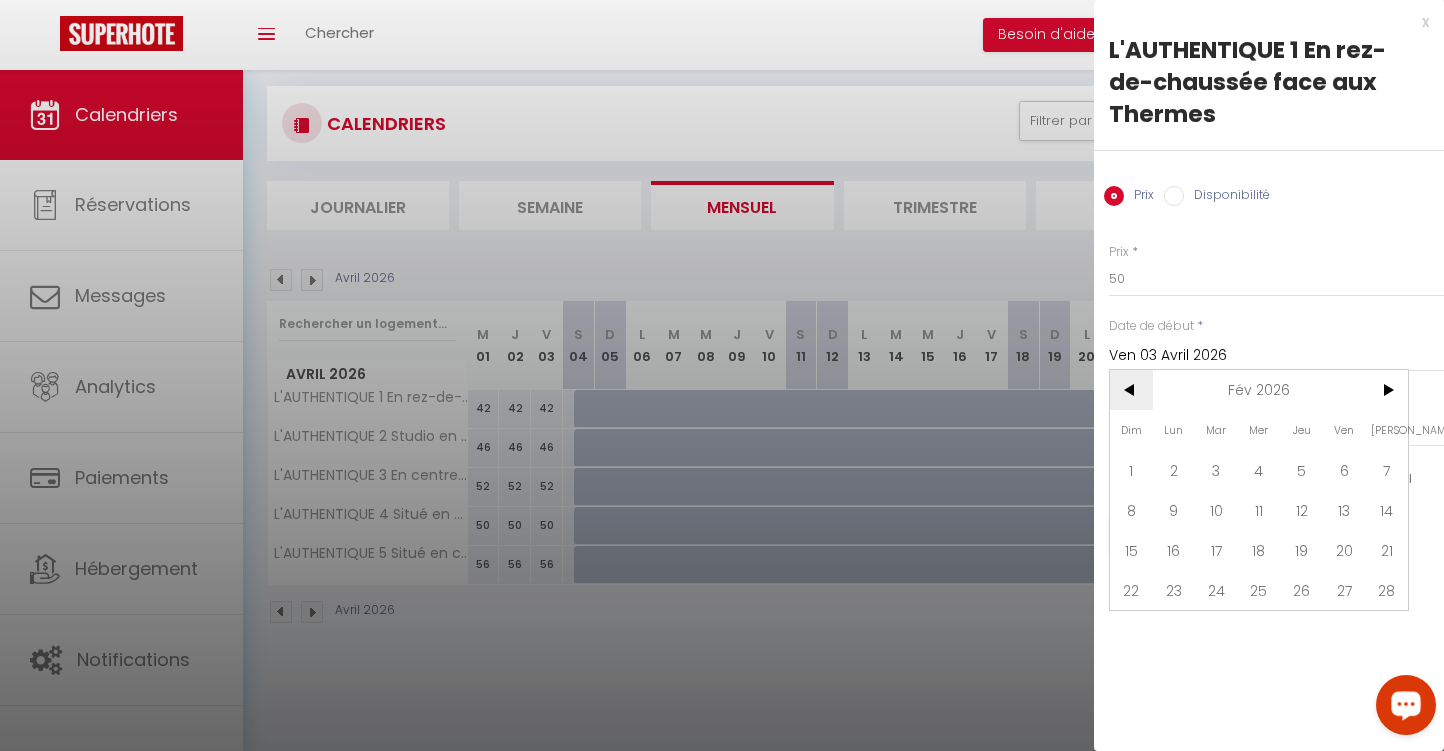 click on "<" at bounding box center (1131, 390) 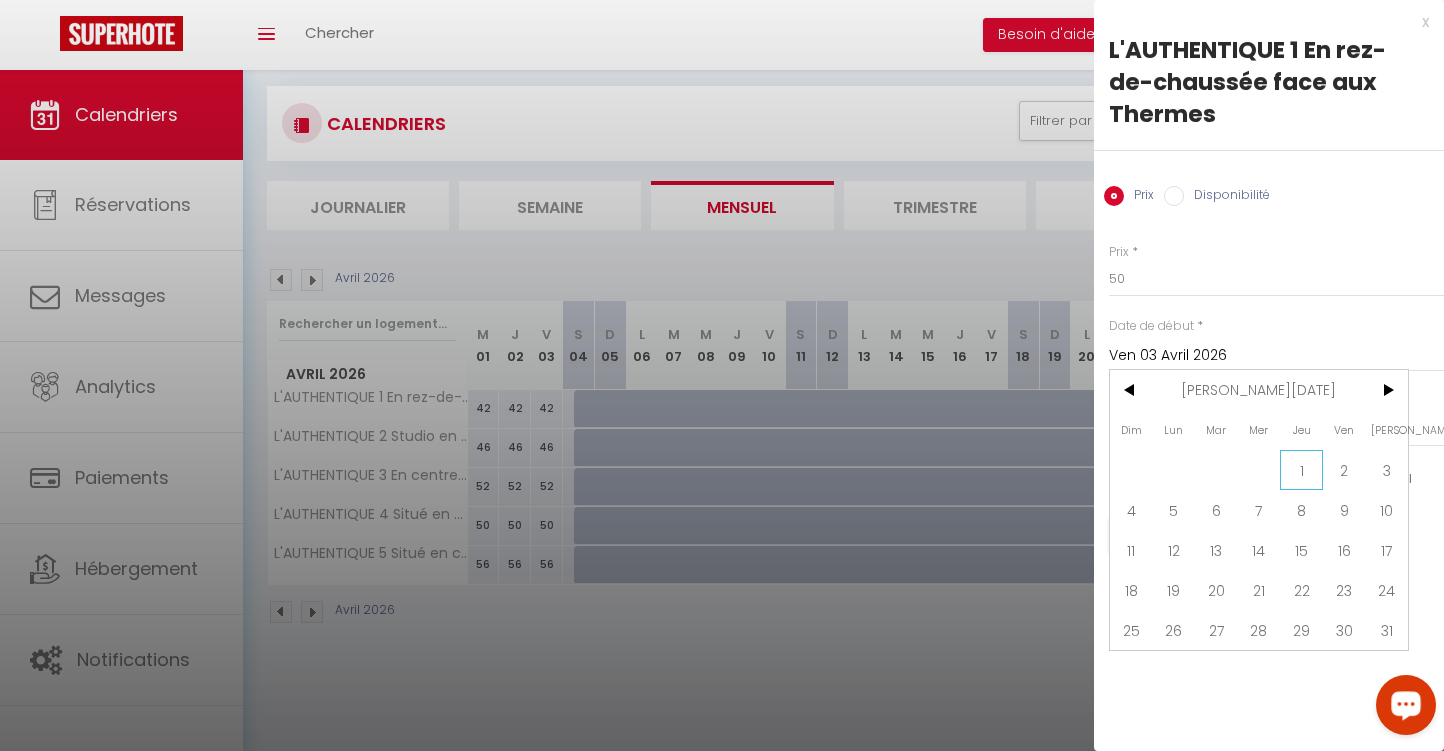 click on "1" at bounding box center [1301, 470] 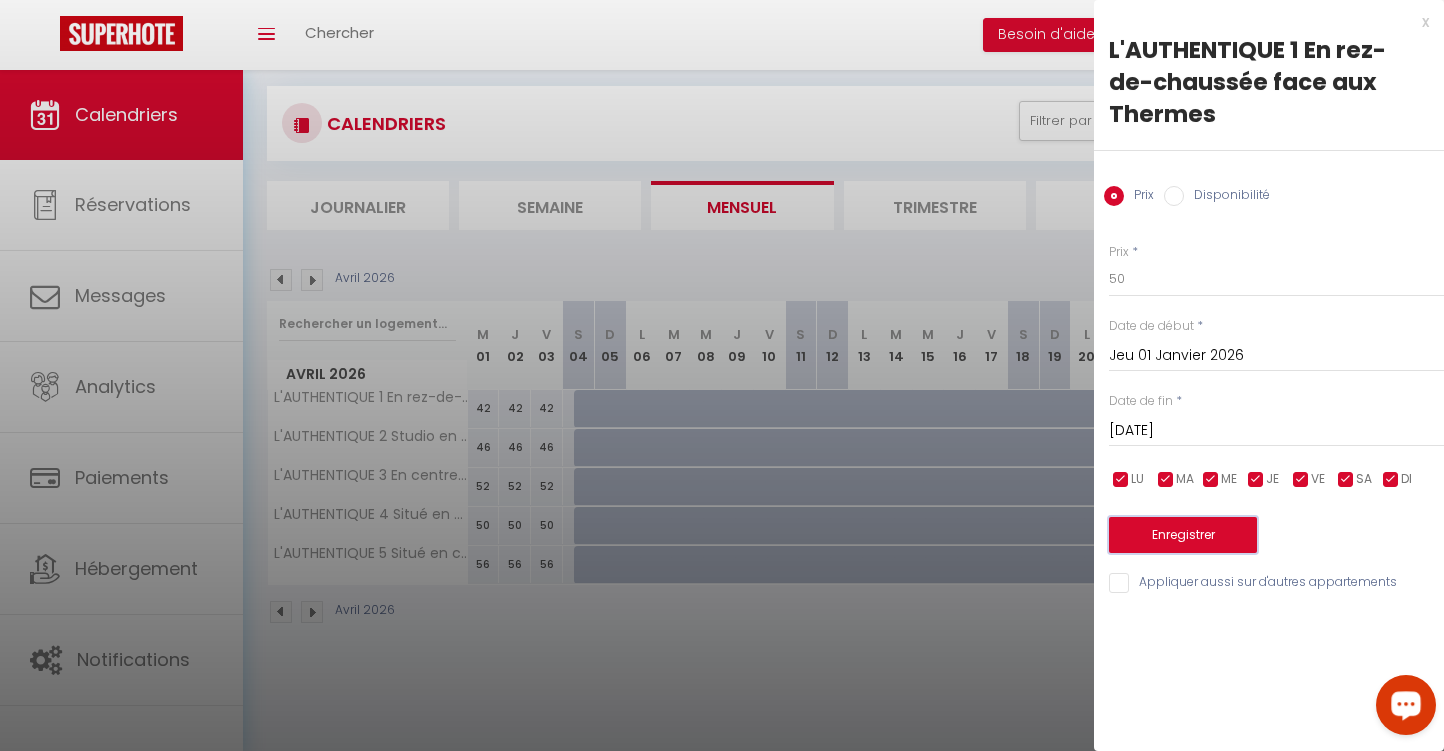 click on "Enregistrer" at bounding box center (1183, 535) 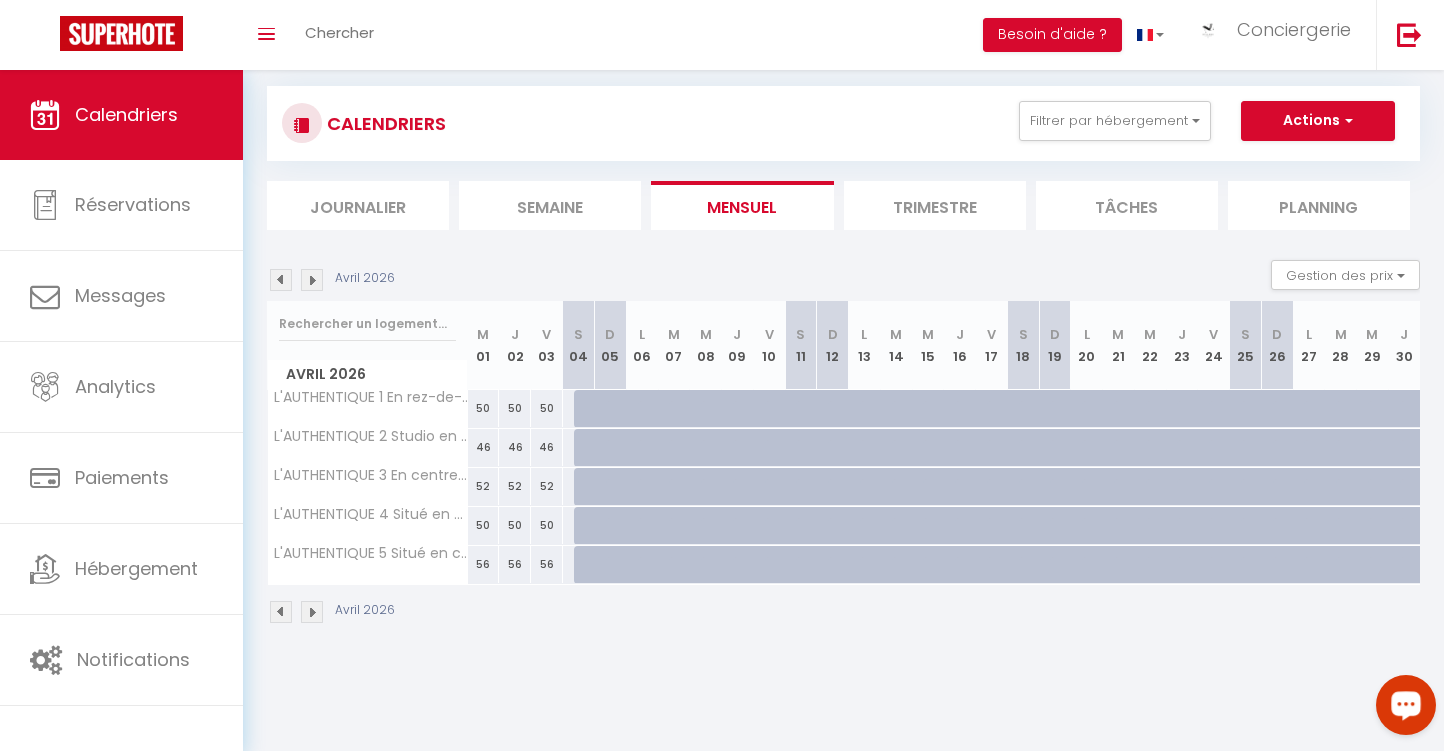 click at bounding box center (590, 409) 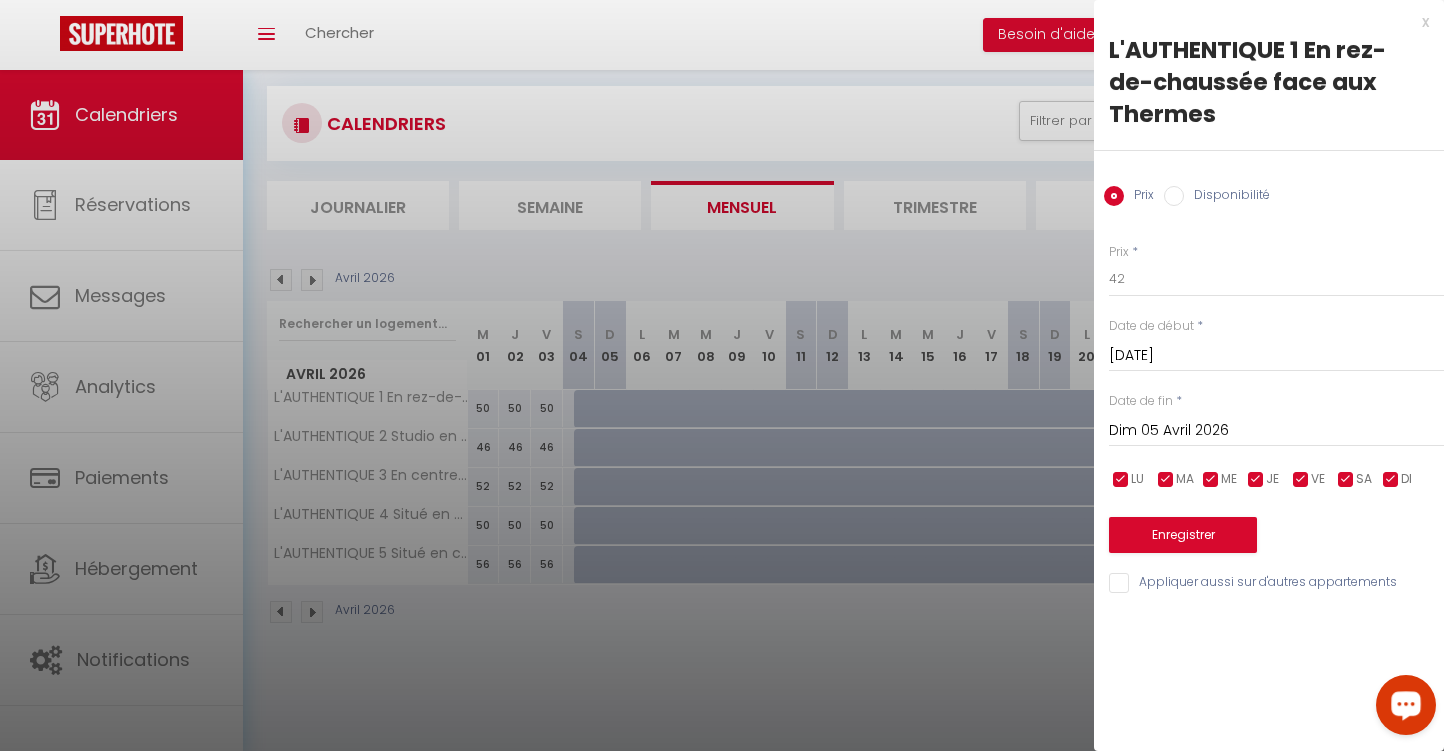 click on "Dim 05 Avril 2026" at bounding box center (1276, 431) 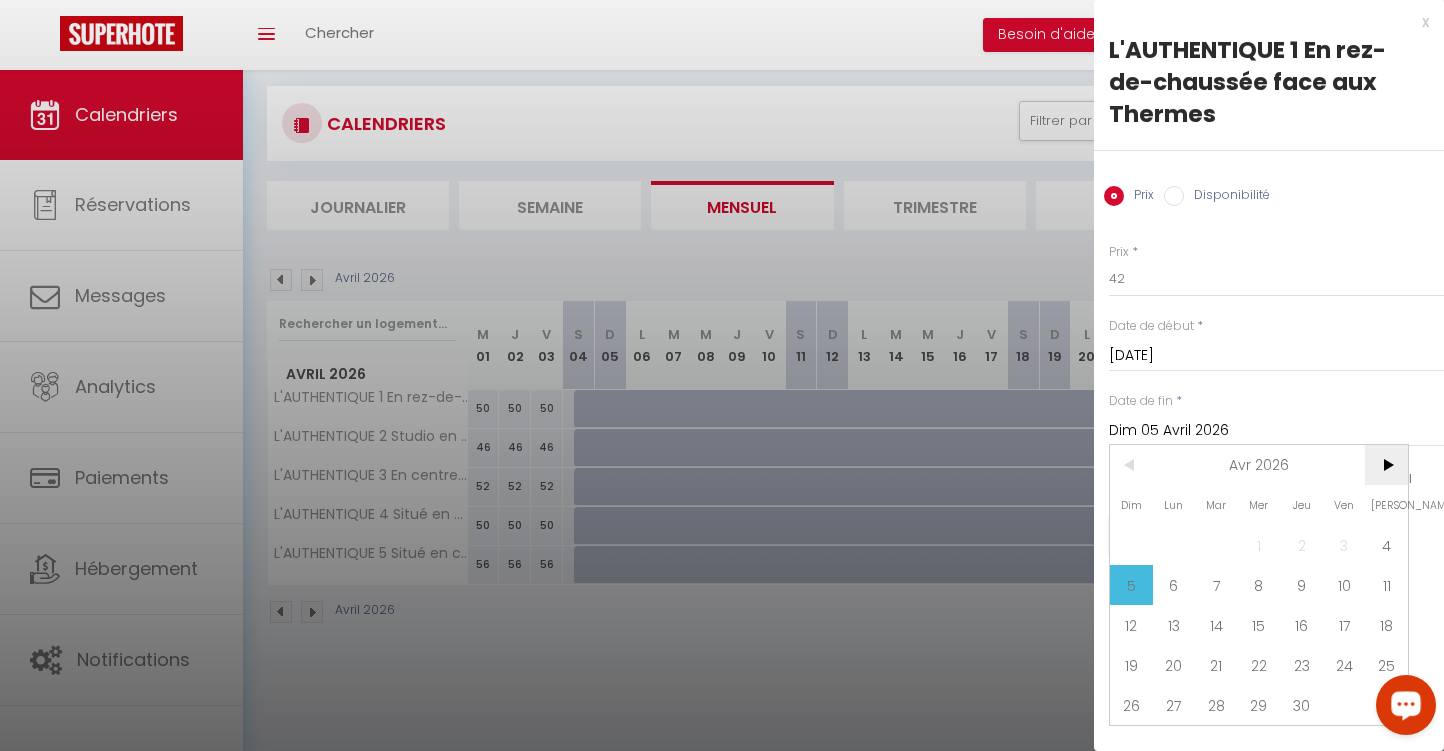 click on ">" at bounding box center (1386, 465) 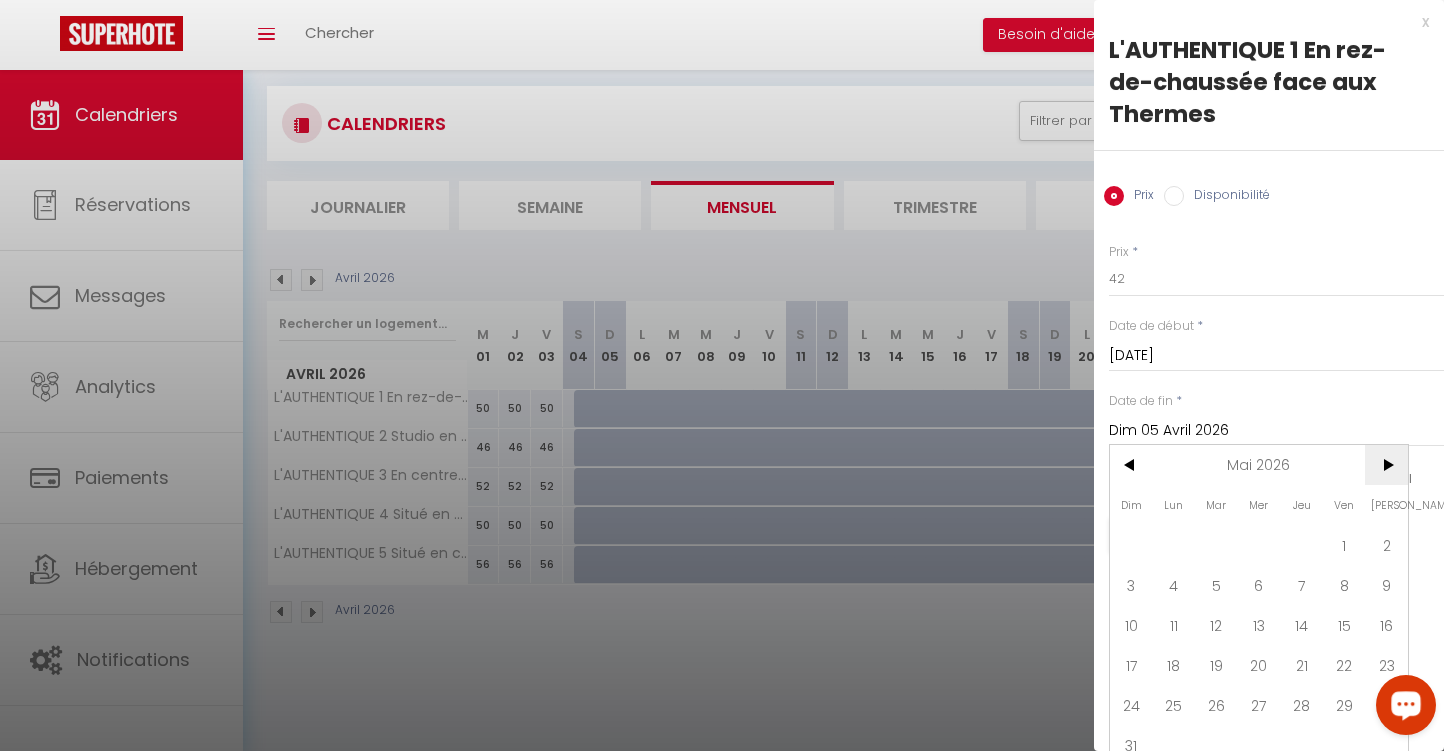 click on ">" at bounding box center [1386, 465] 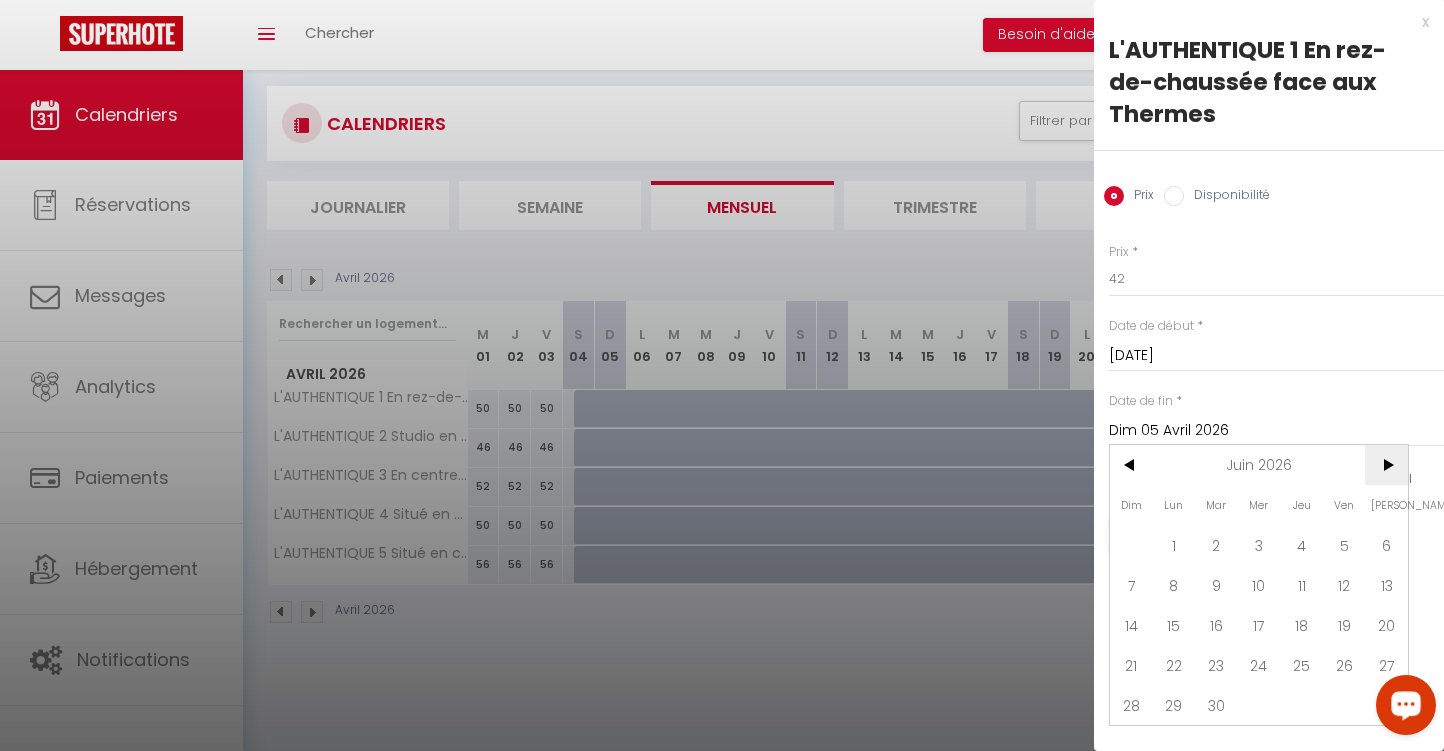 click on ">" at bounding box center [1386, 465] 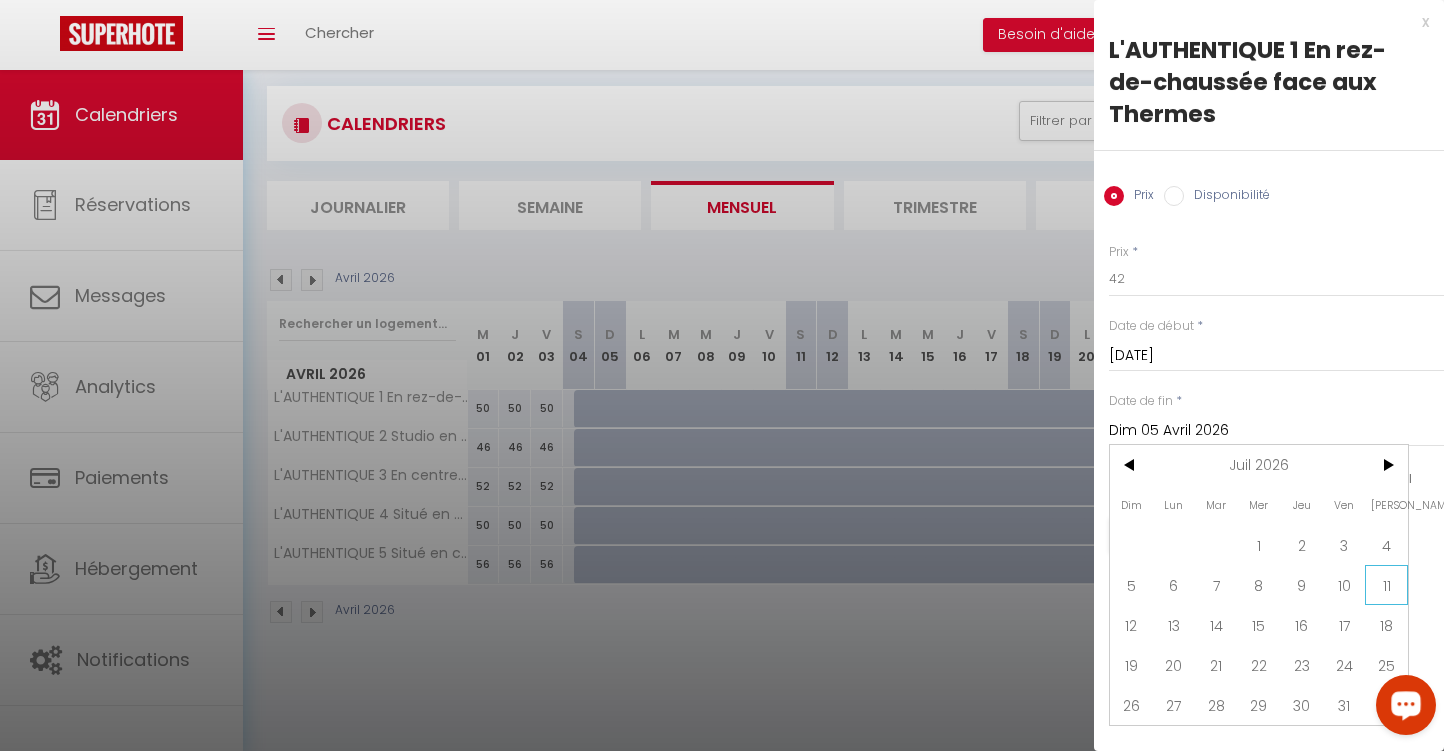 click on "11" at bounding box center [1386, 585] 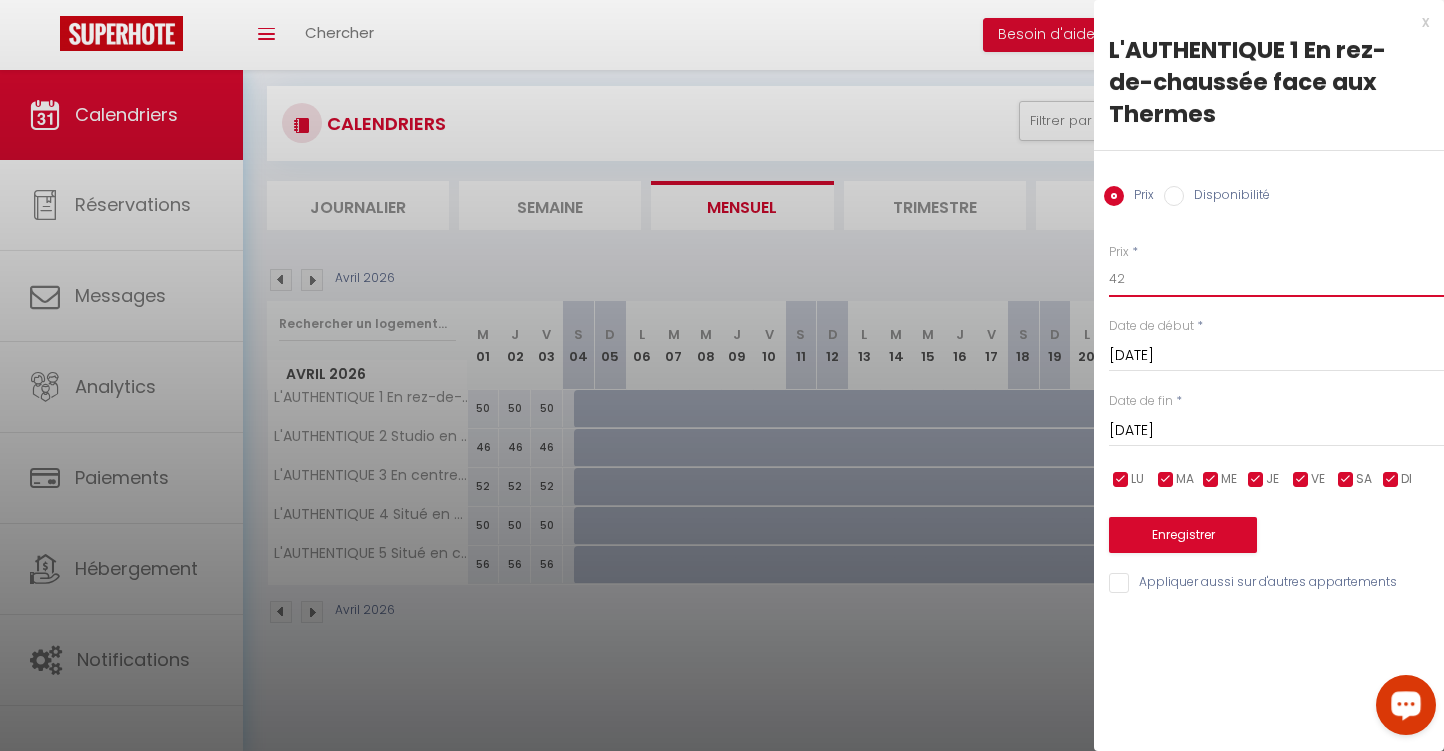 click on "42" at bounding box center (1276, 279) 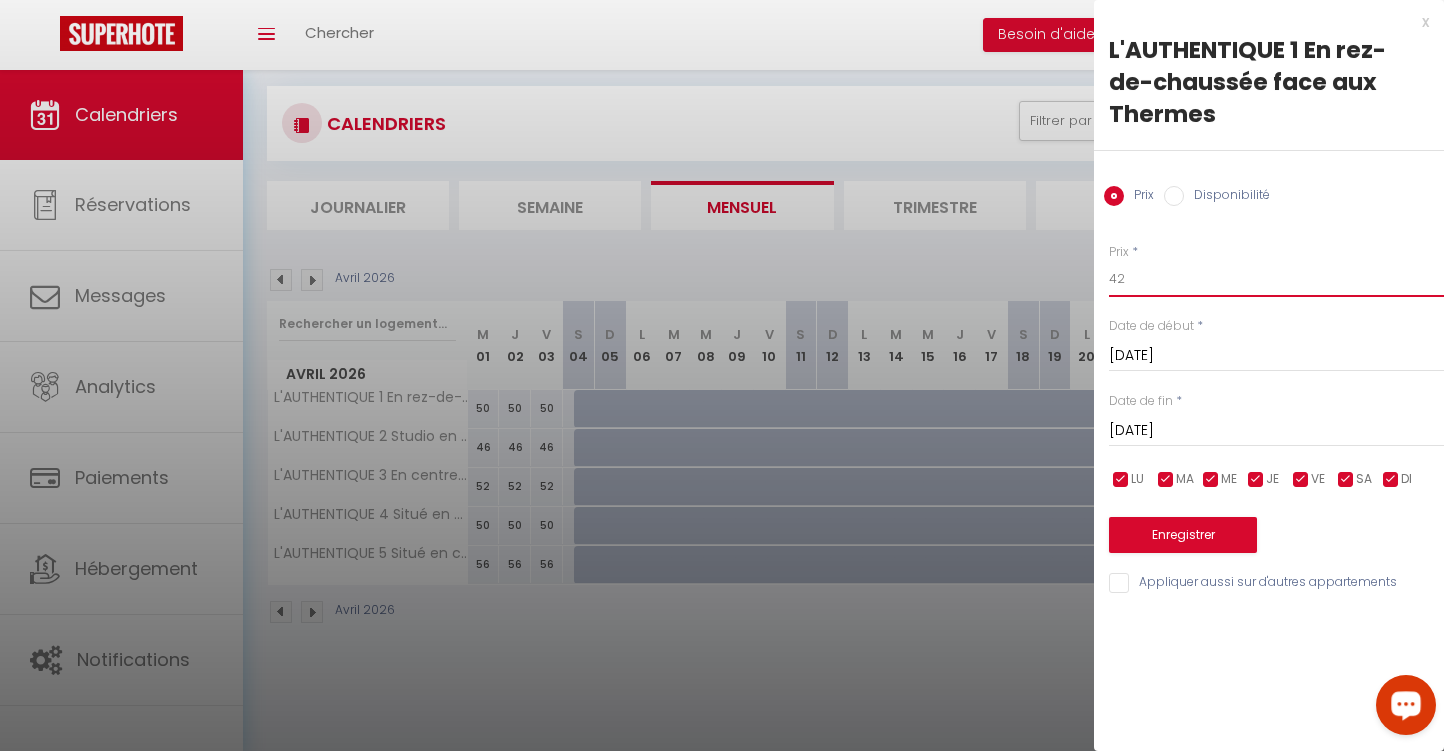 type on "4" 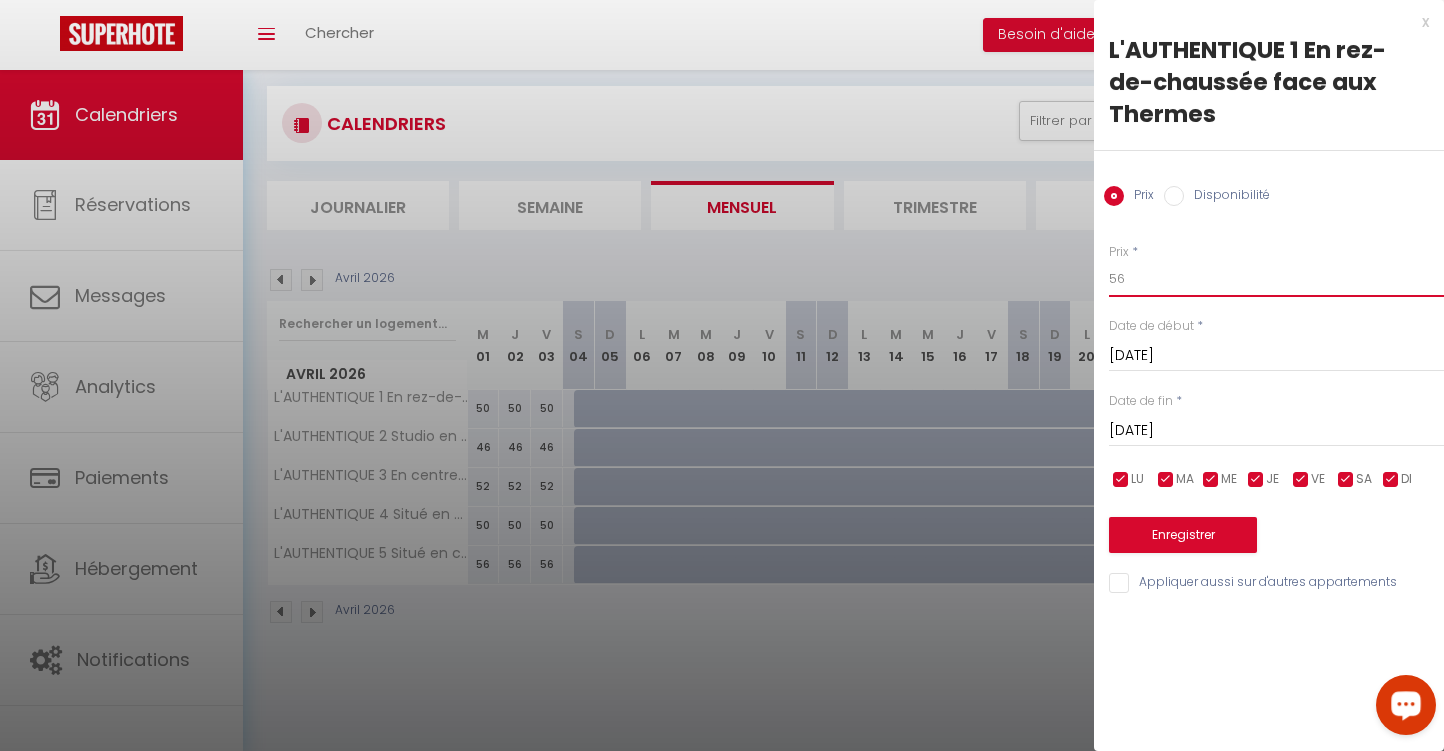 type on "56" 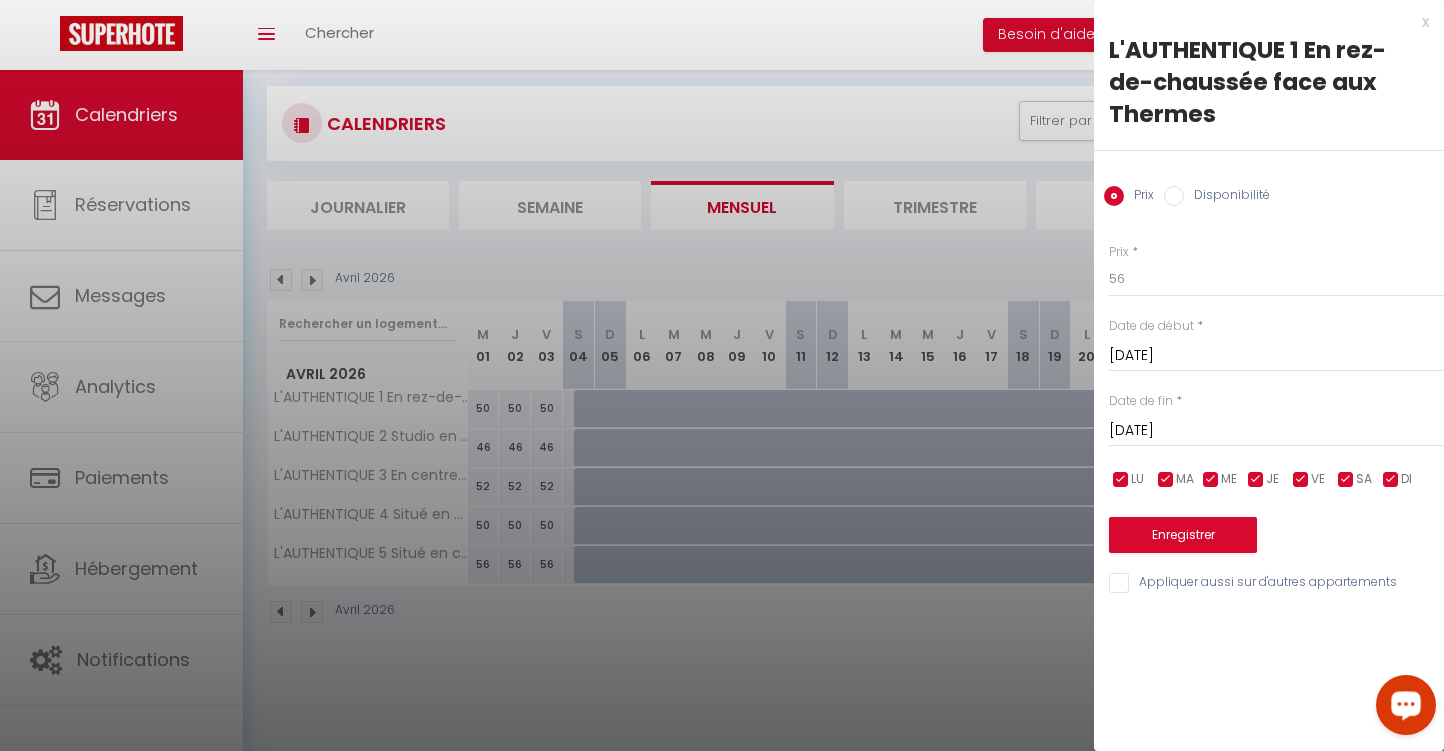 click on "Sam 11 Juillet 2026" at bounding box center [1276, 431] 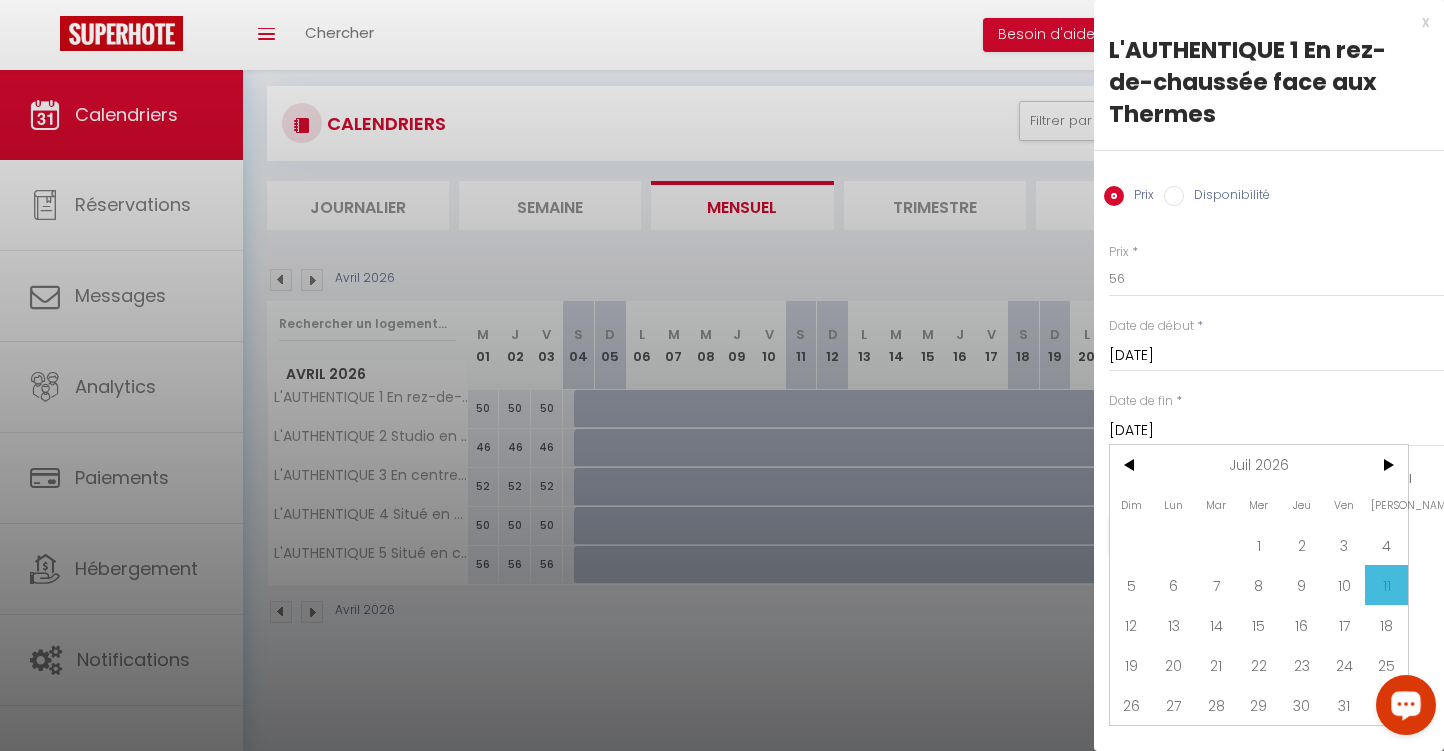click on "Disponibilité" at bounding box center [1174, 196] 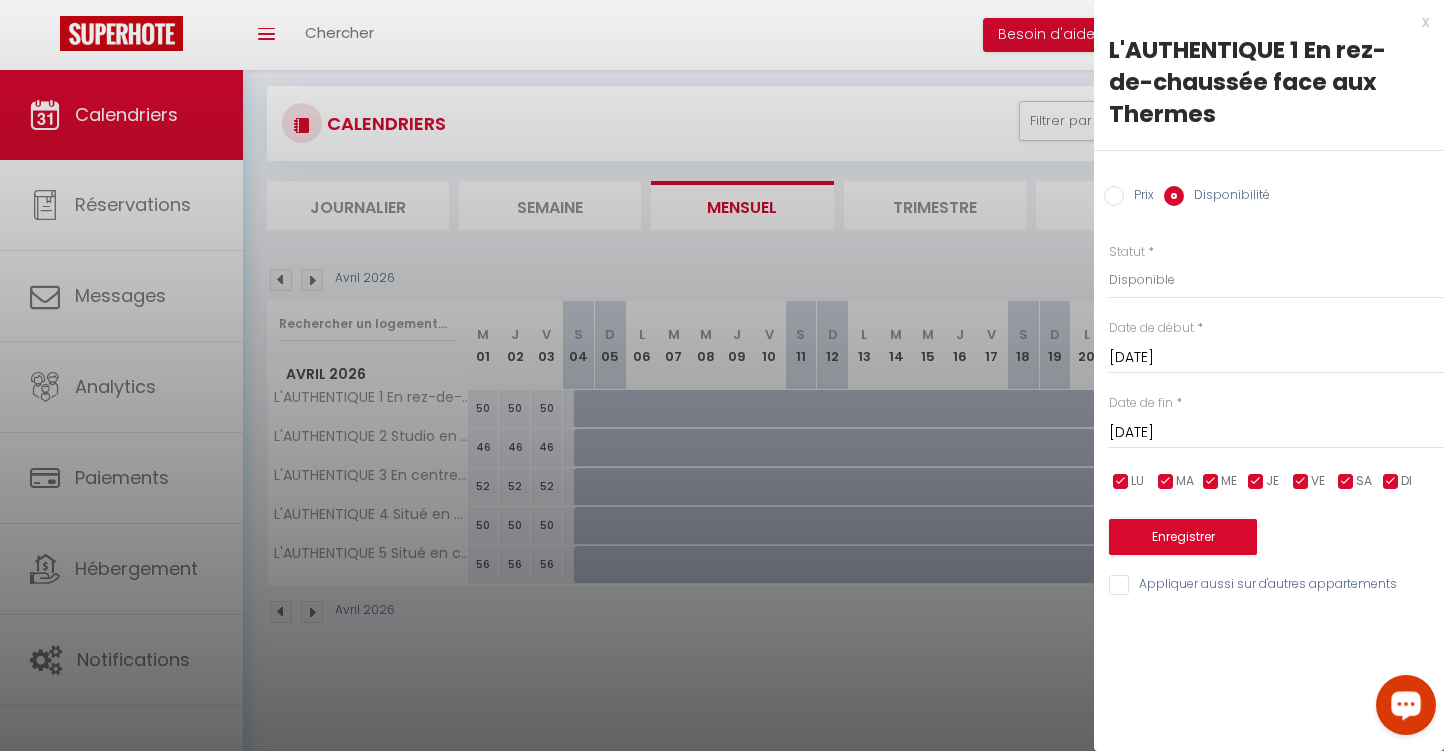 click on "Prix" at bounding box center [1114, 196] 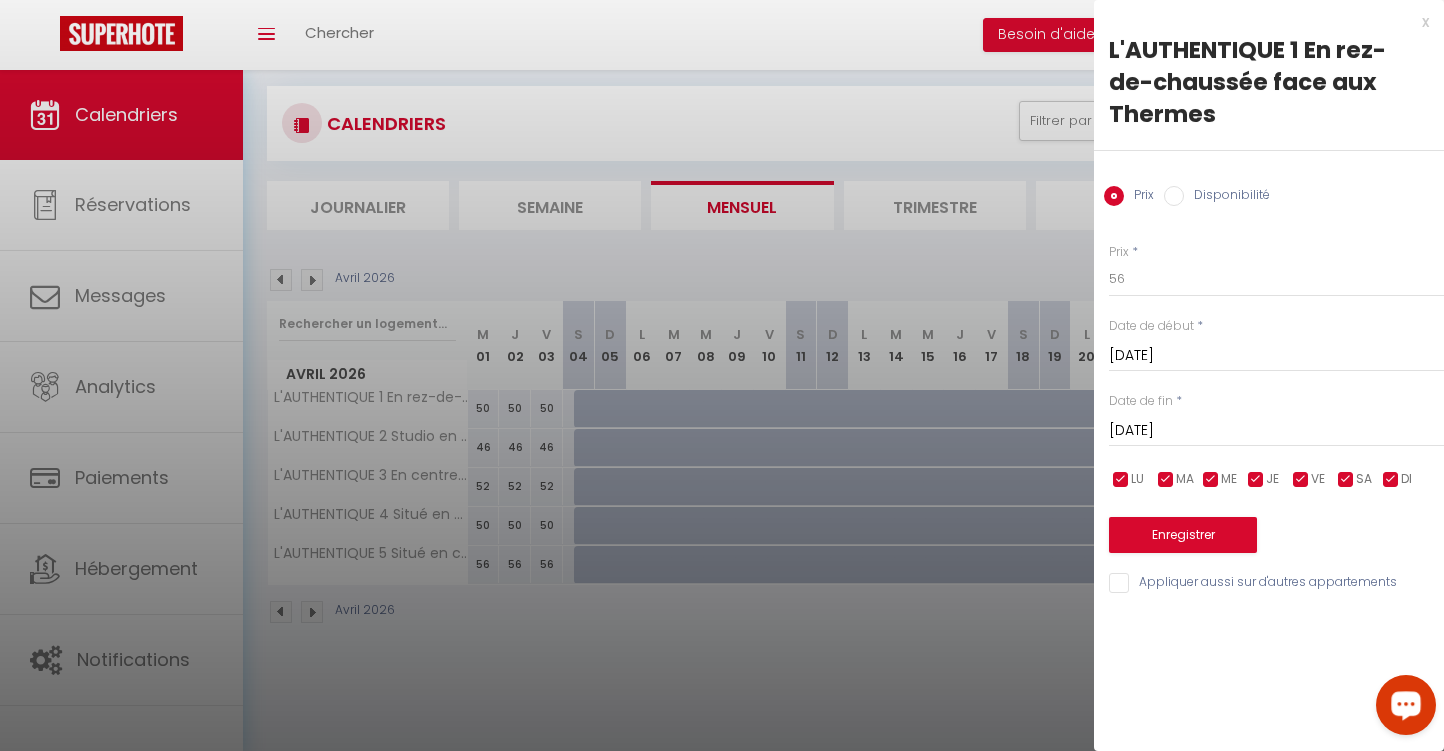 click on "Disponibilité" at bounding box center [1174, 196] 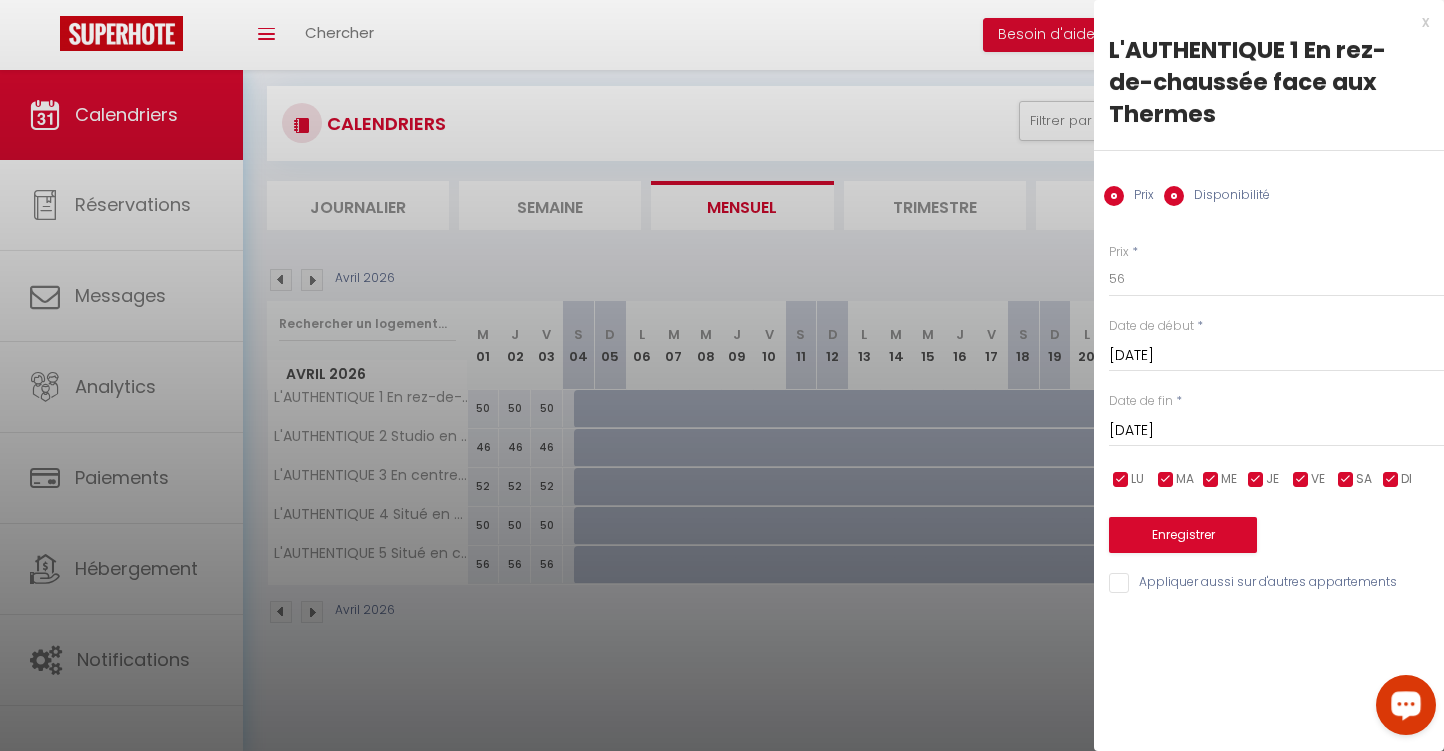 radio on "false" 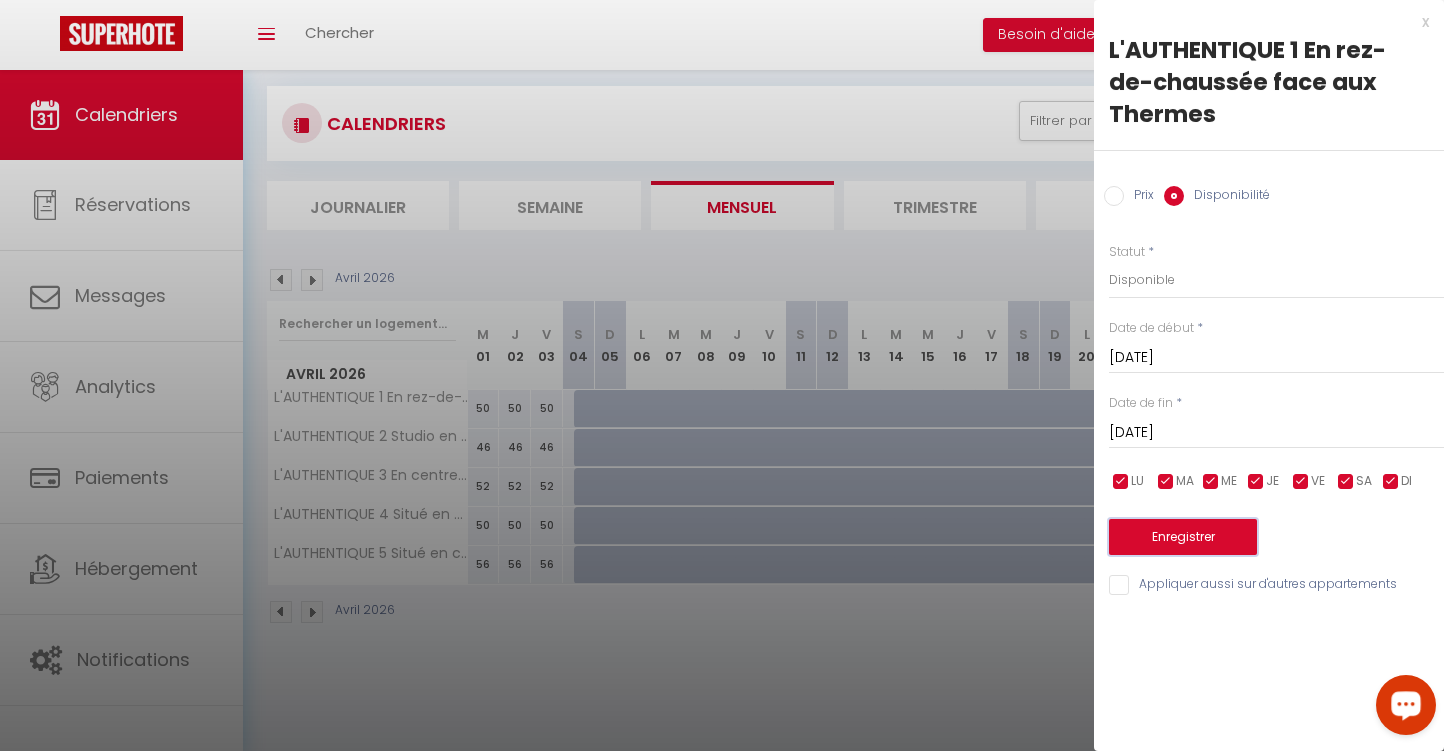 click on "Enregistrer" at bounding box center (1183, 537) 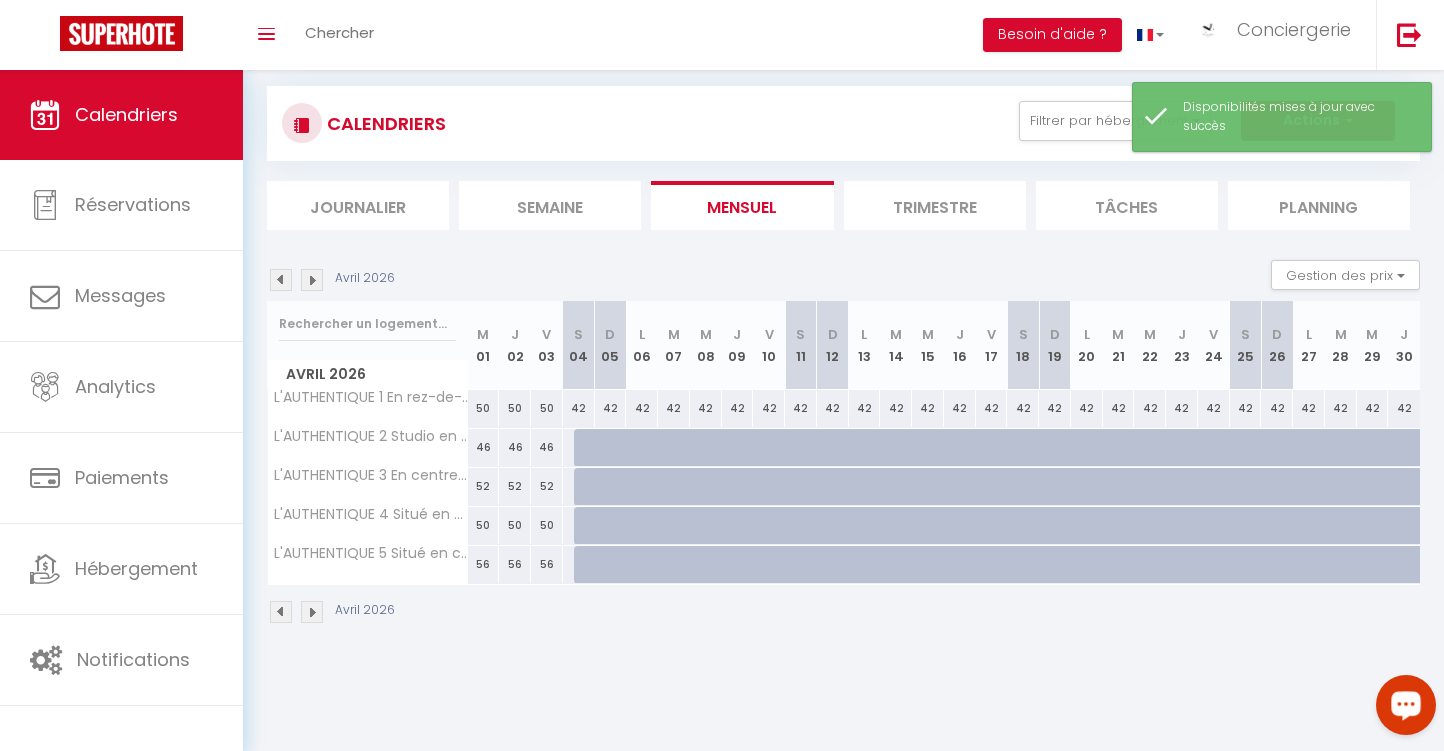 click on "42" at bounding box center (579, 408) 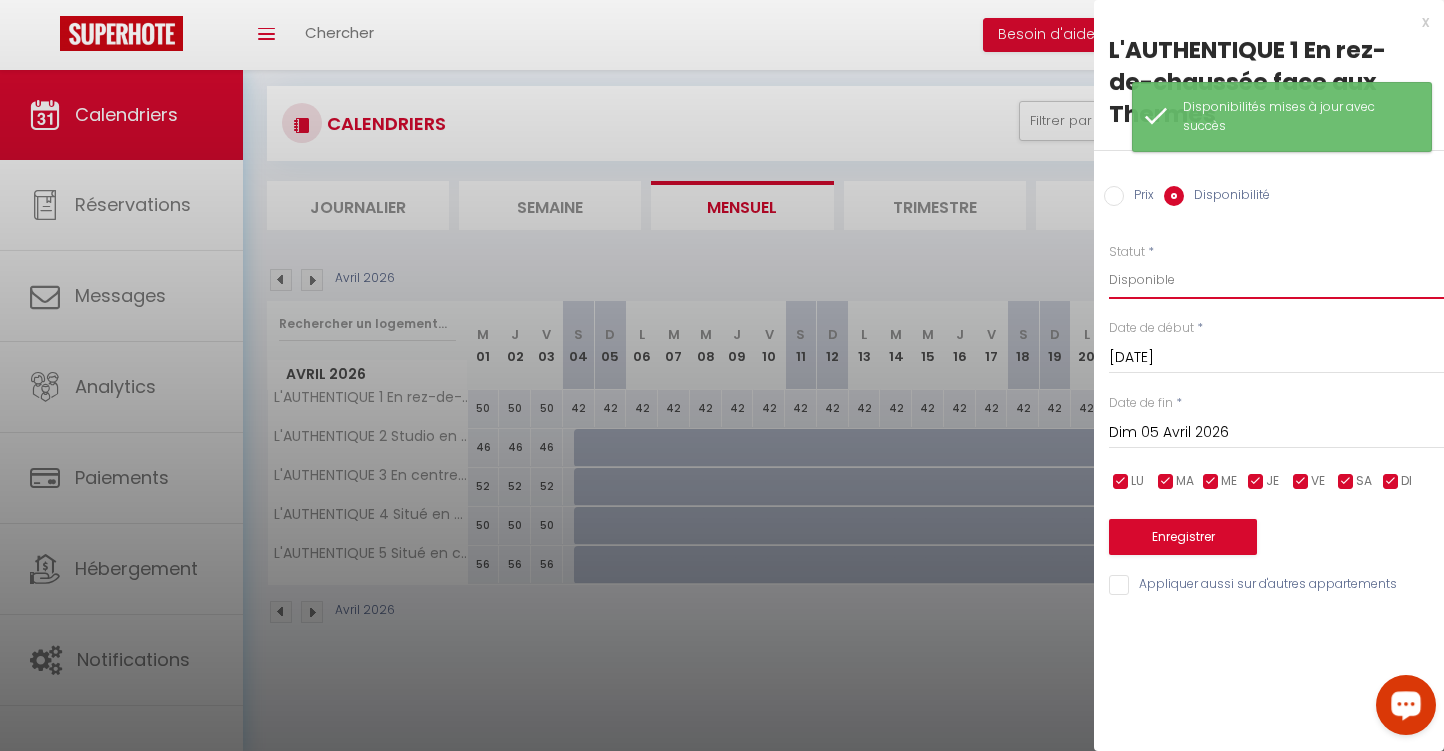 click on "Disponible
Indisponible" at bounding box center (1276, 280) 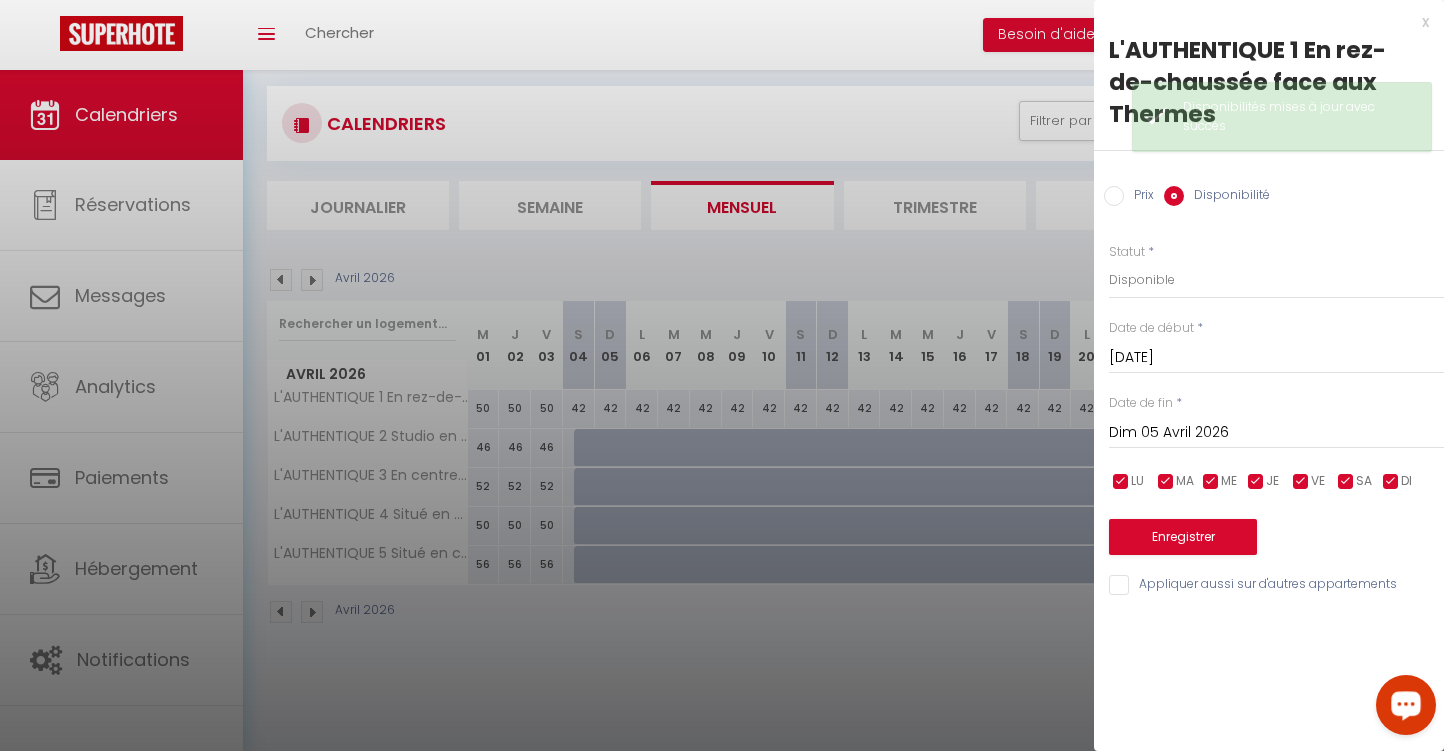 drag, startPoint x: 1108, startPoint y: 190, endPoint x: 1118, endPoint y: 209, distance: 21.470911 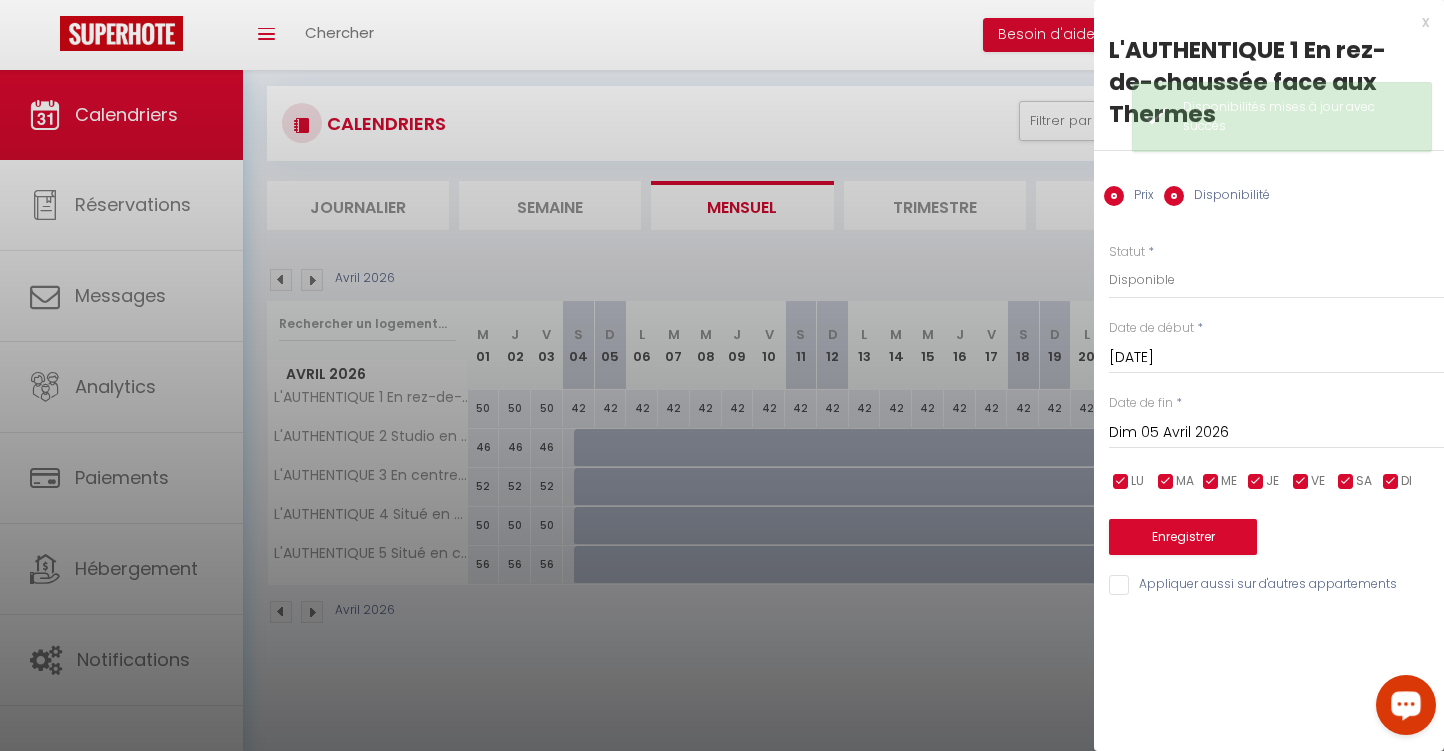 radio on "false" 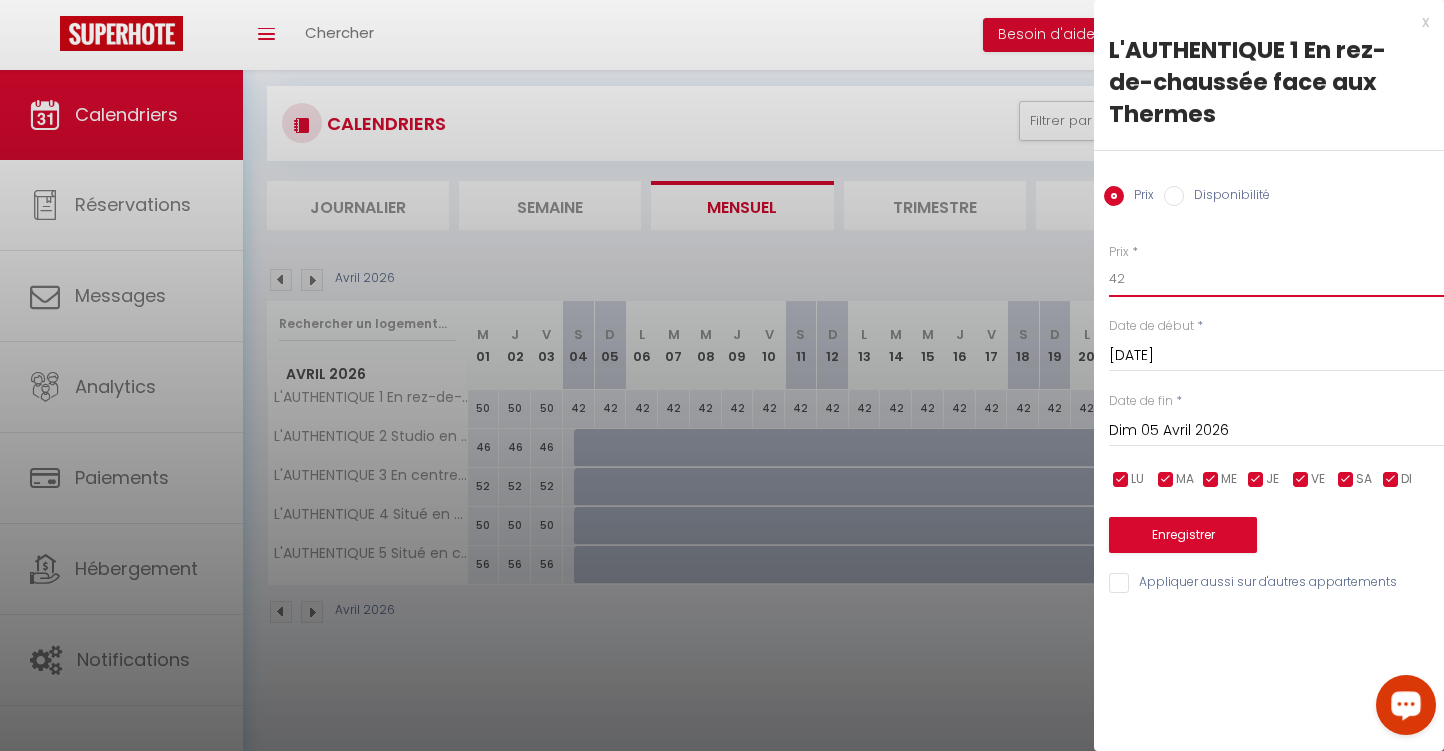 click on "42" at bounding box center (1276, 279) 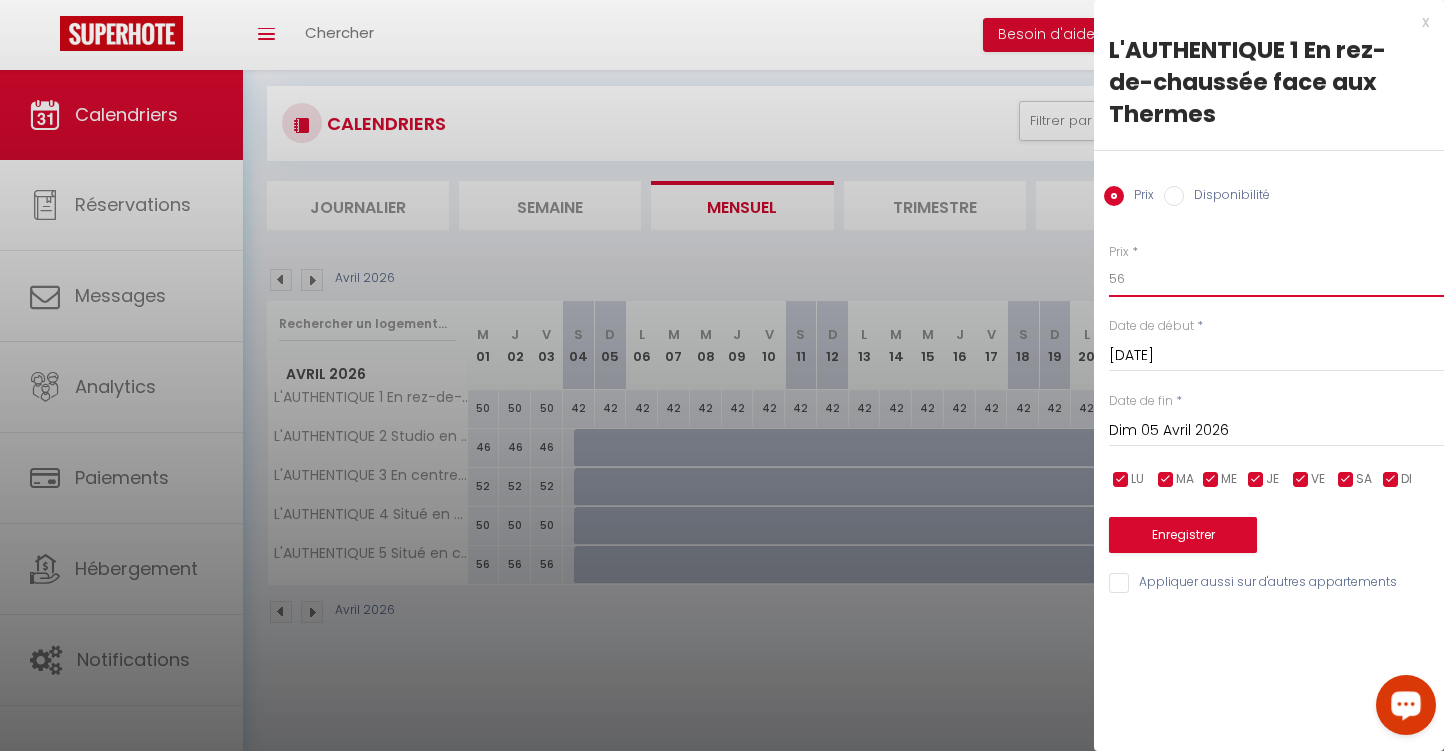 type on "56" 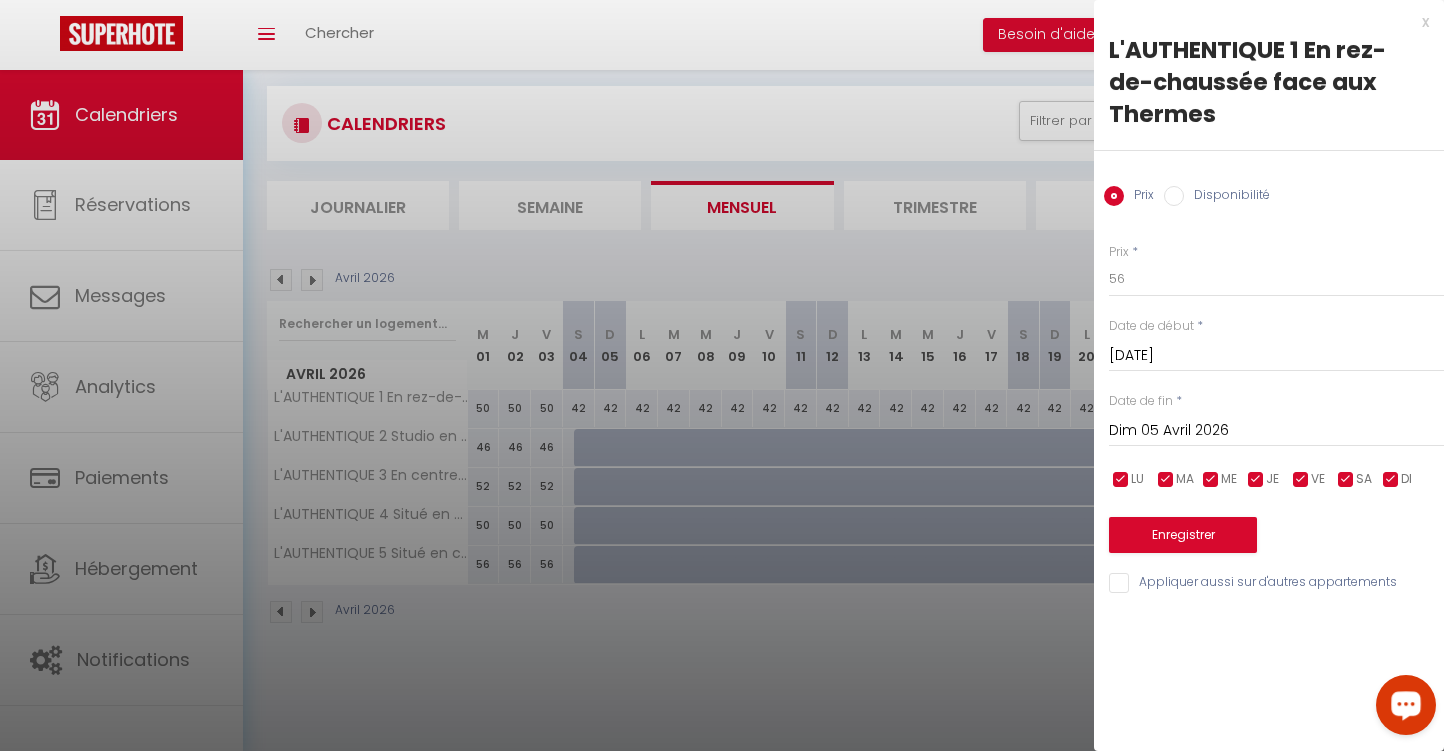click on "Dim 05 Avril 2026" at bounding box center [1276, 431] 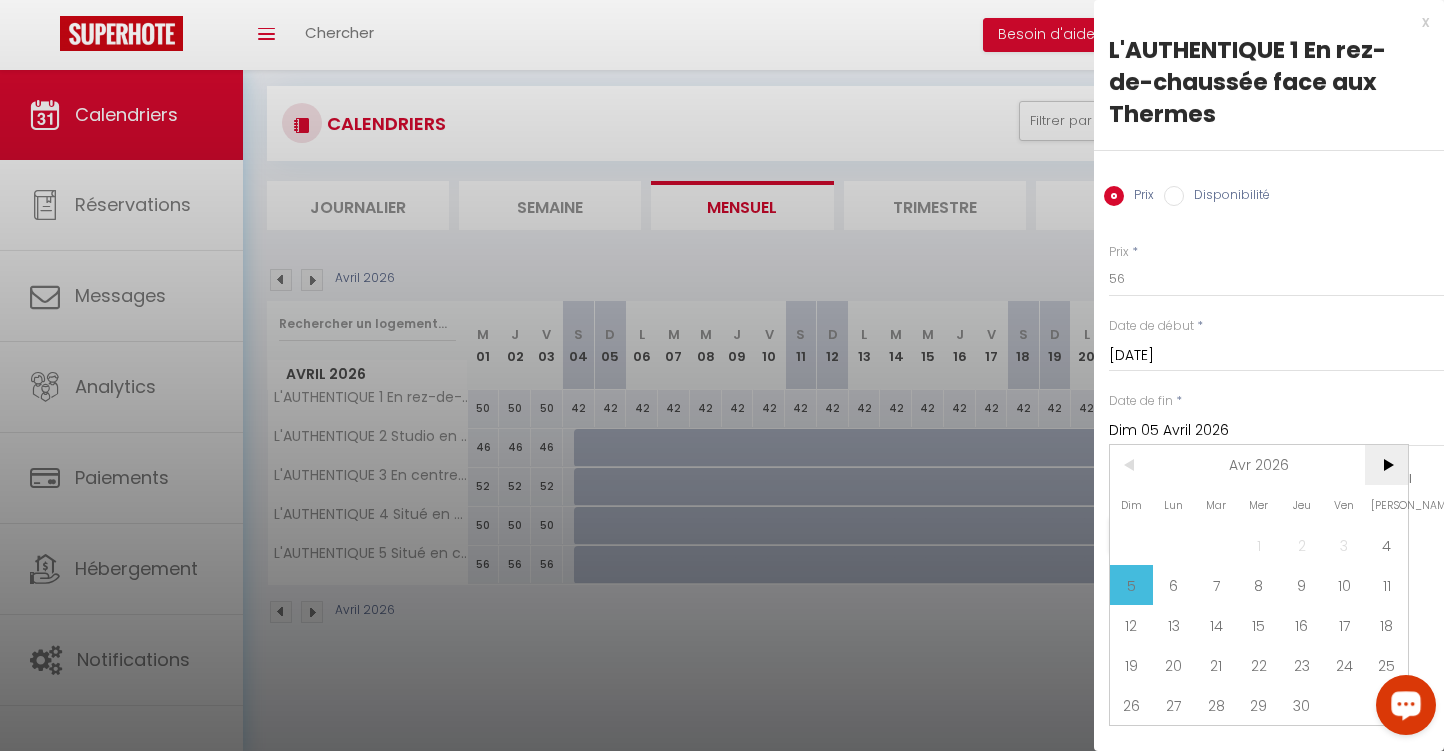 click on ">" at bounding box center (1386, 465) 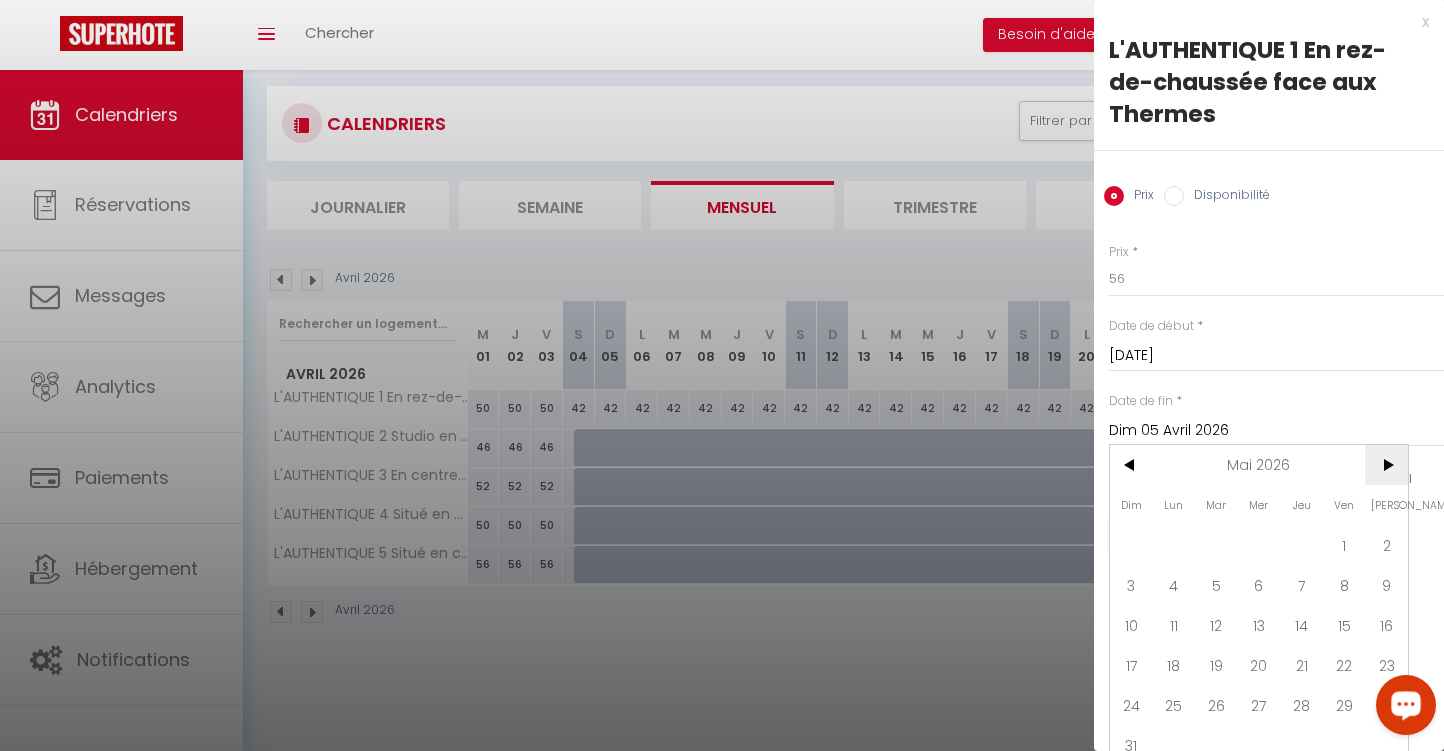 click on ">" at bounding box center (1386, 465) 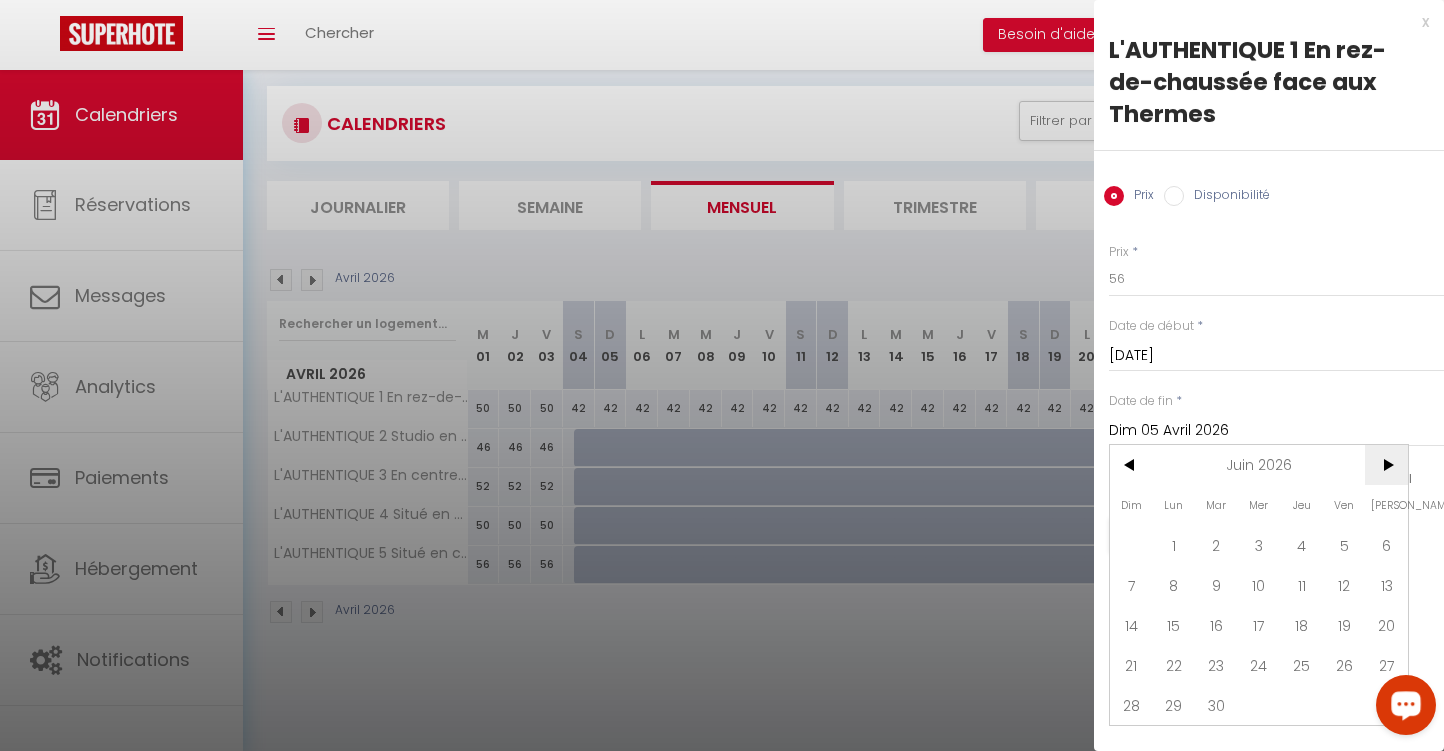 click on ">" at bounding box center [1386, 465] 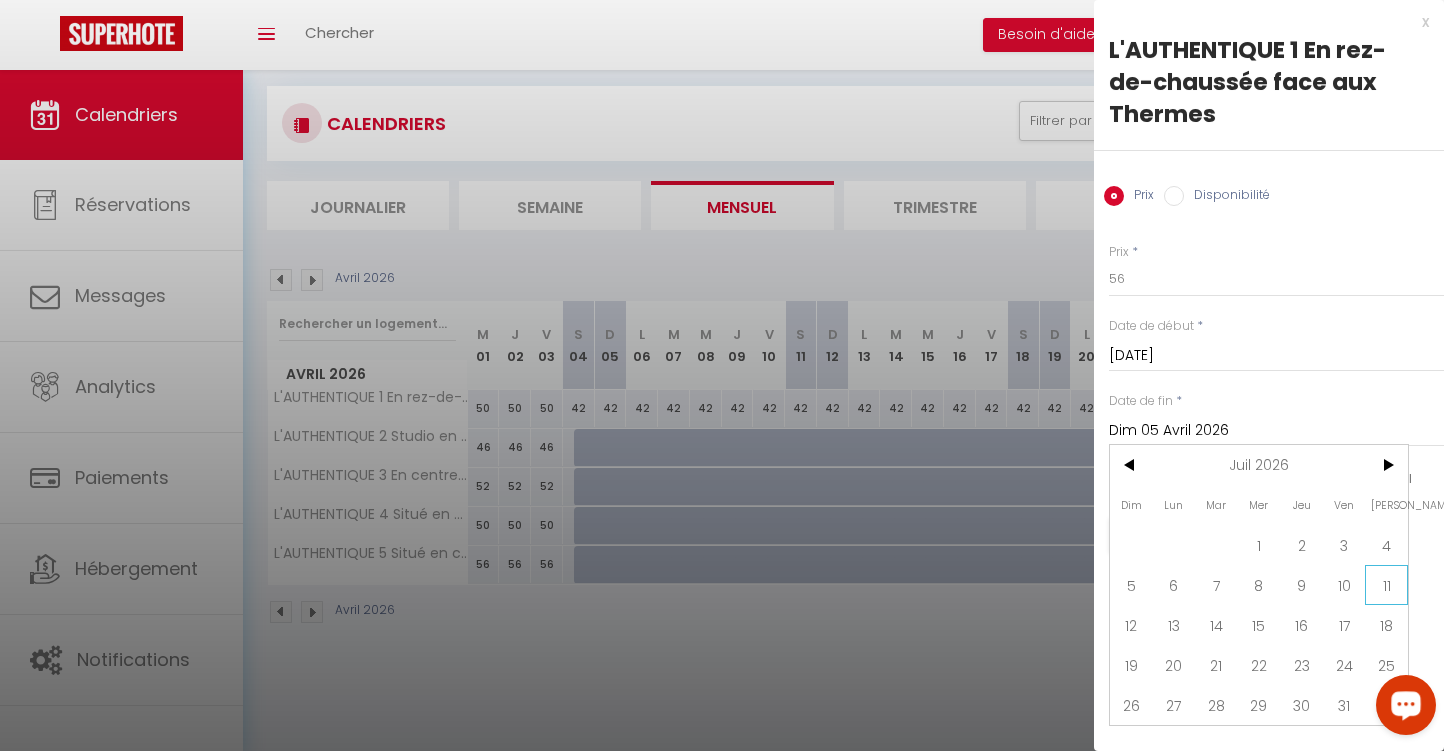 click on "11" at bounding box center (1386, 585) 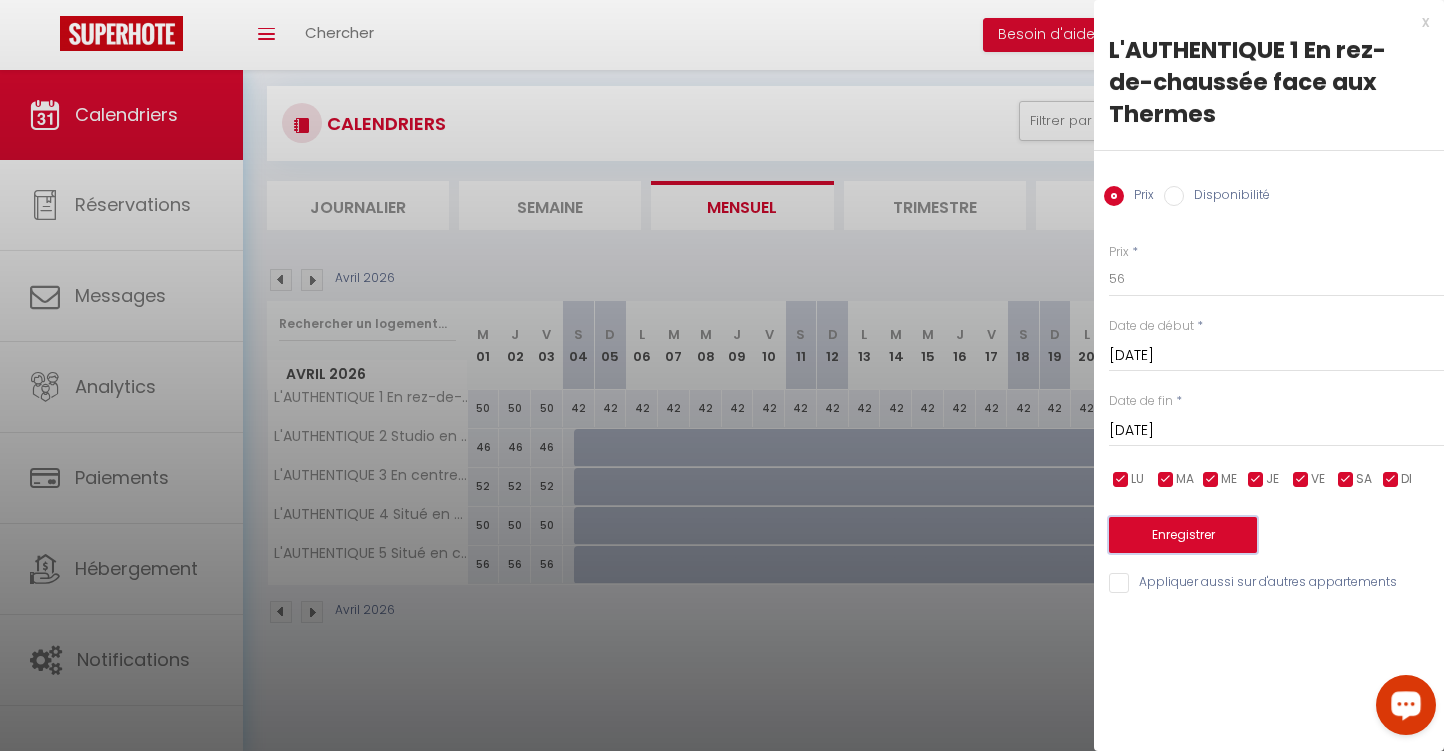 click on "Enregistrer" at bounding box center [1183, 535] 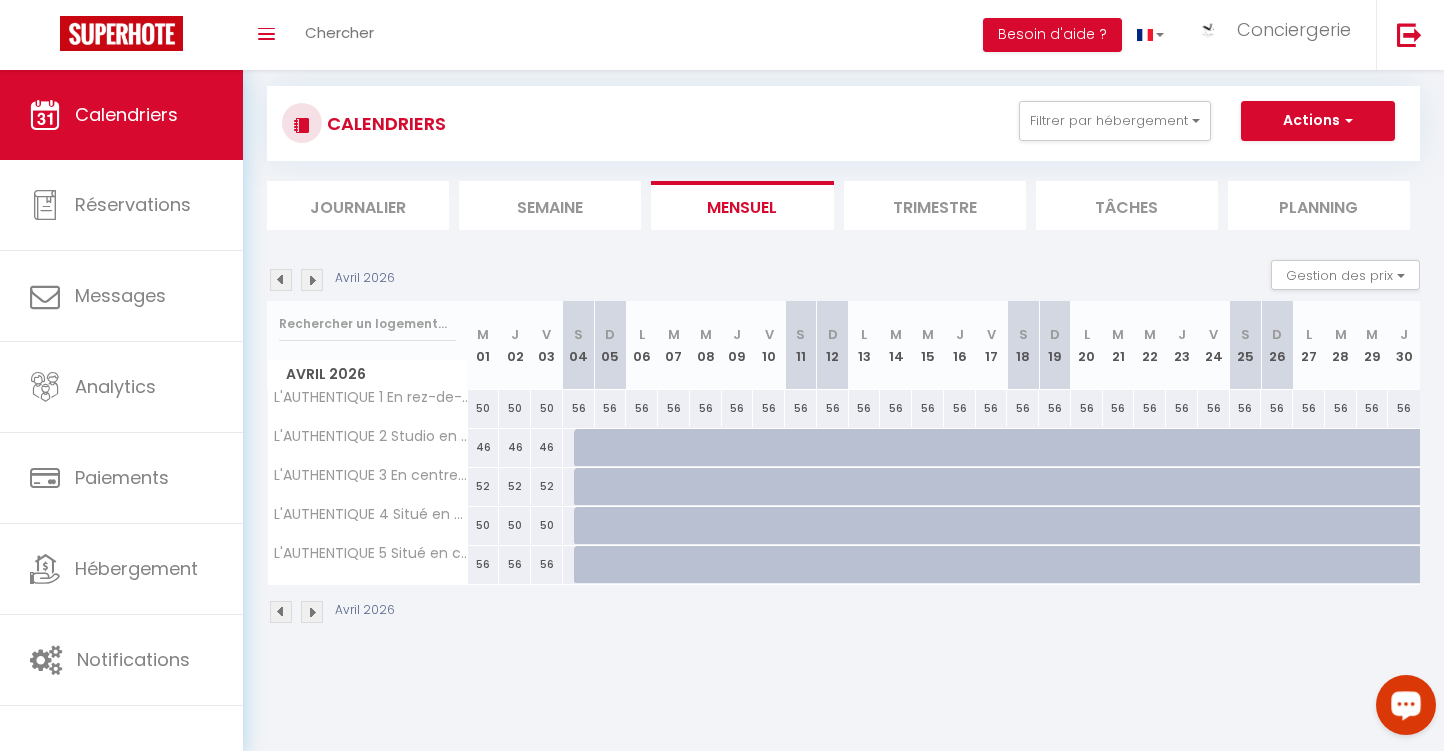 click at bounding box center (590, 448) 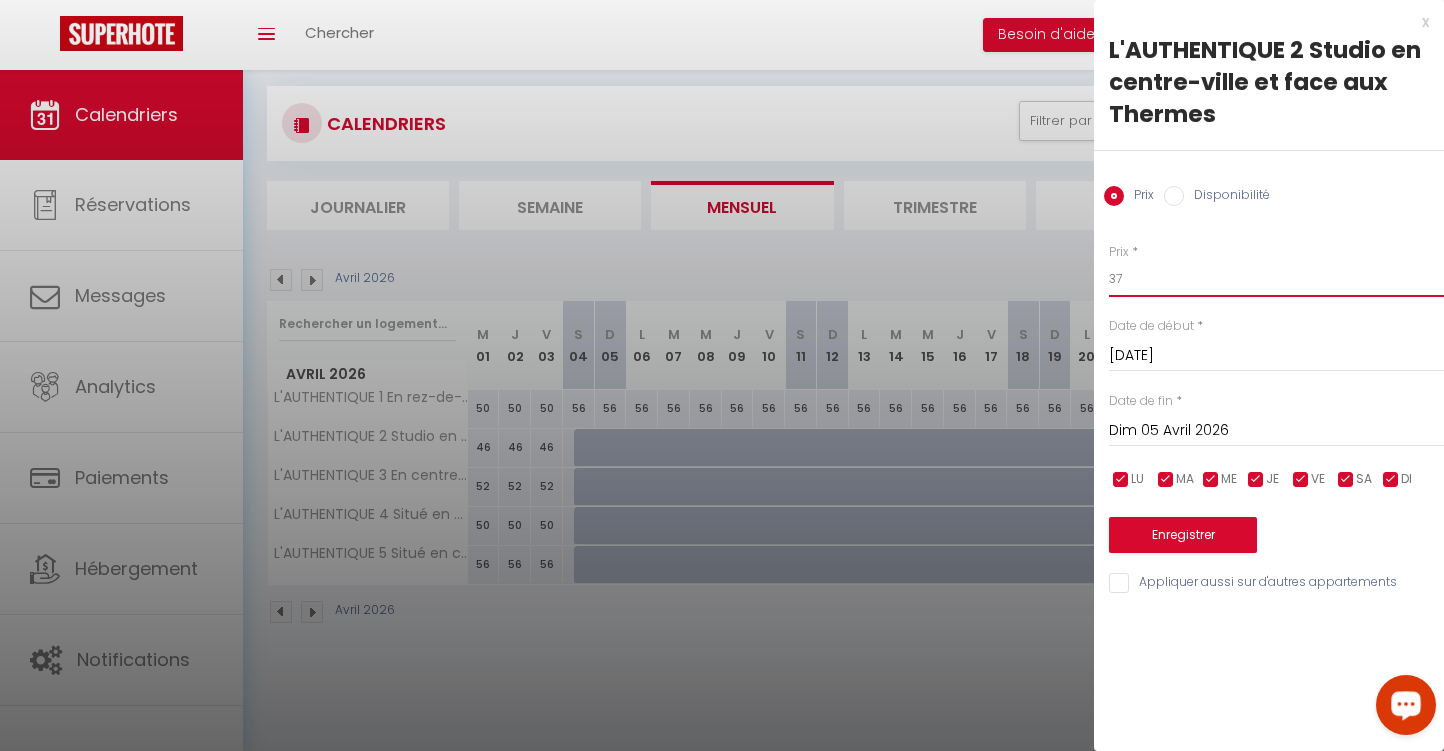 click on "37" at bounding box center (1276, 279) 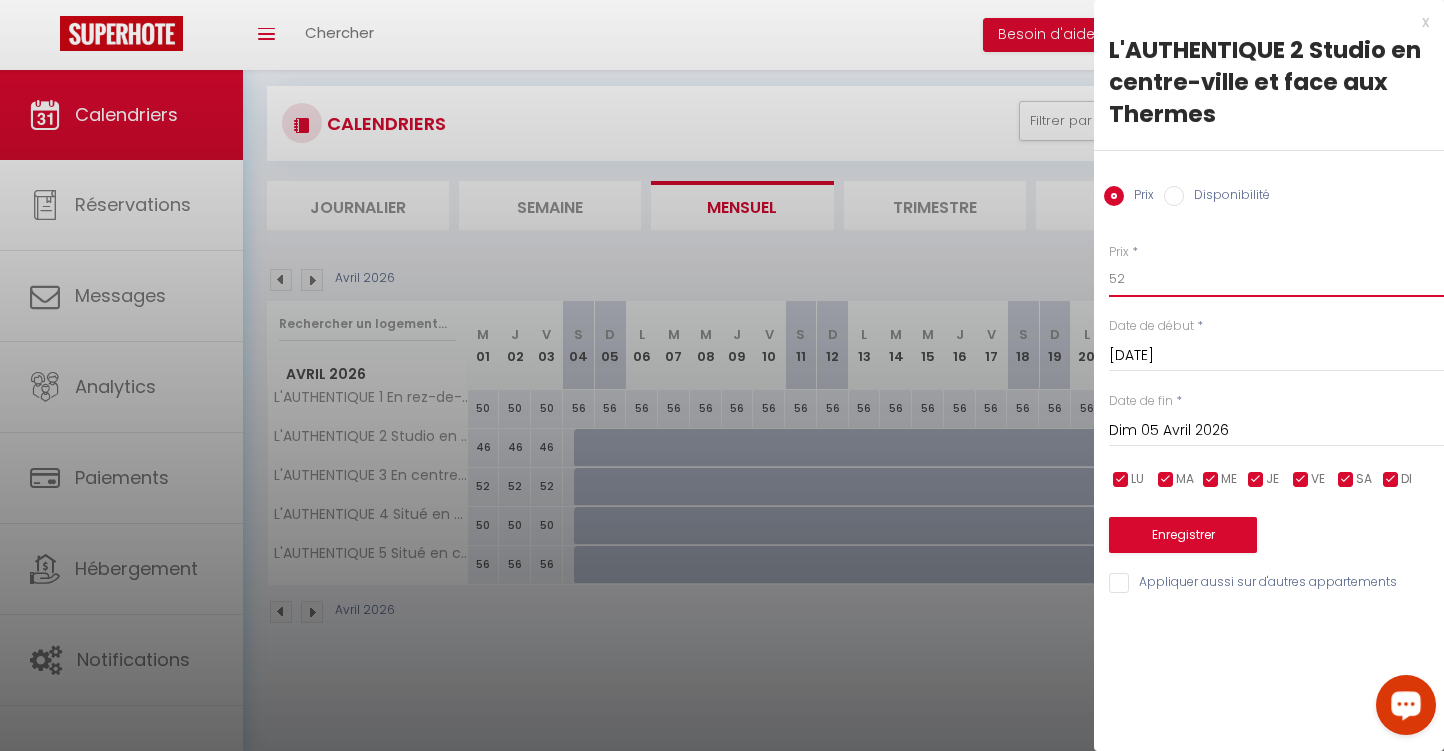 type on "52" 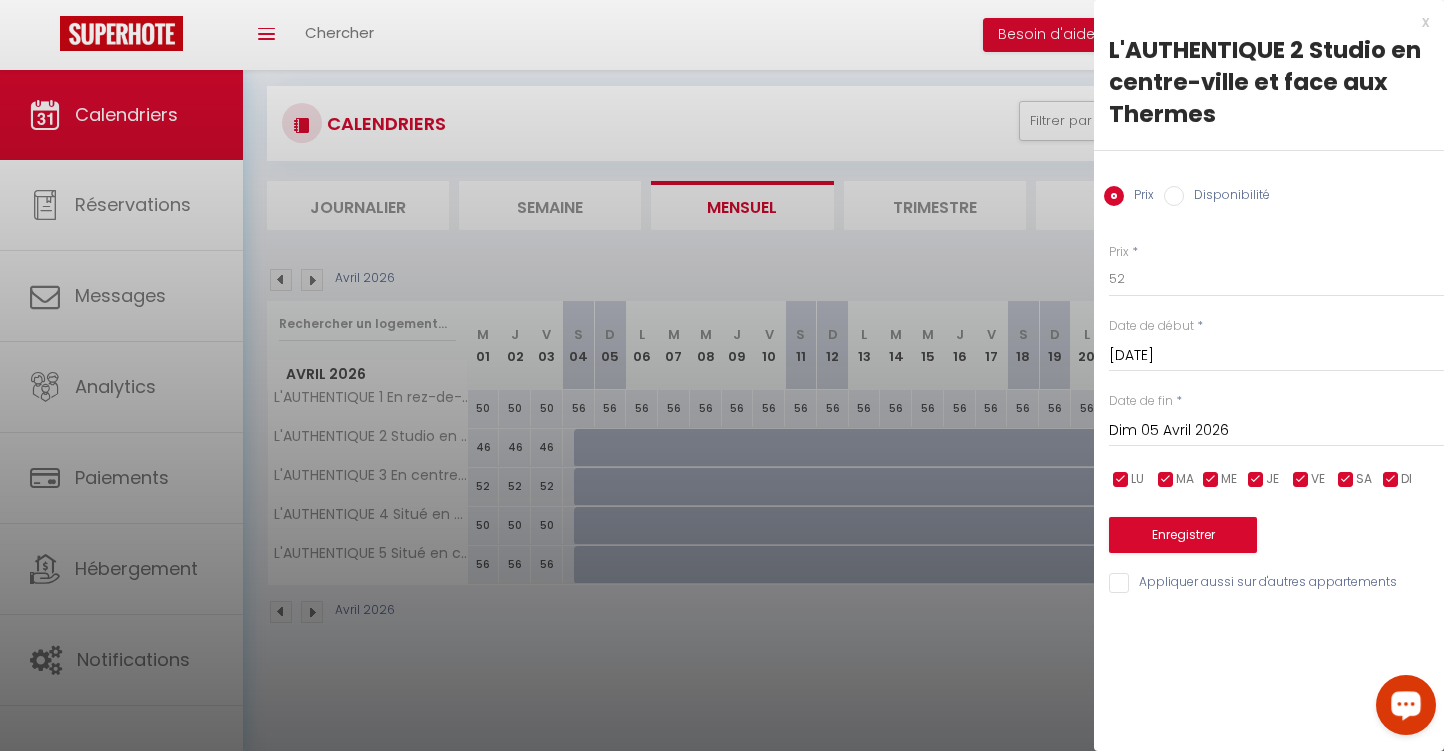 click on "Dim 05 Avril 2026" at bounding box center (1276, 431) 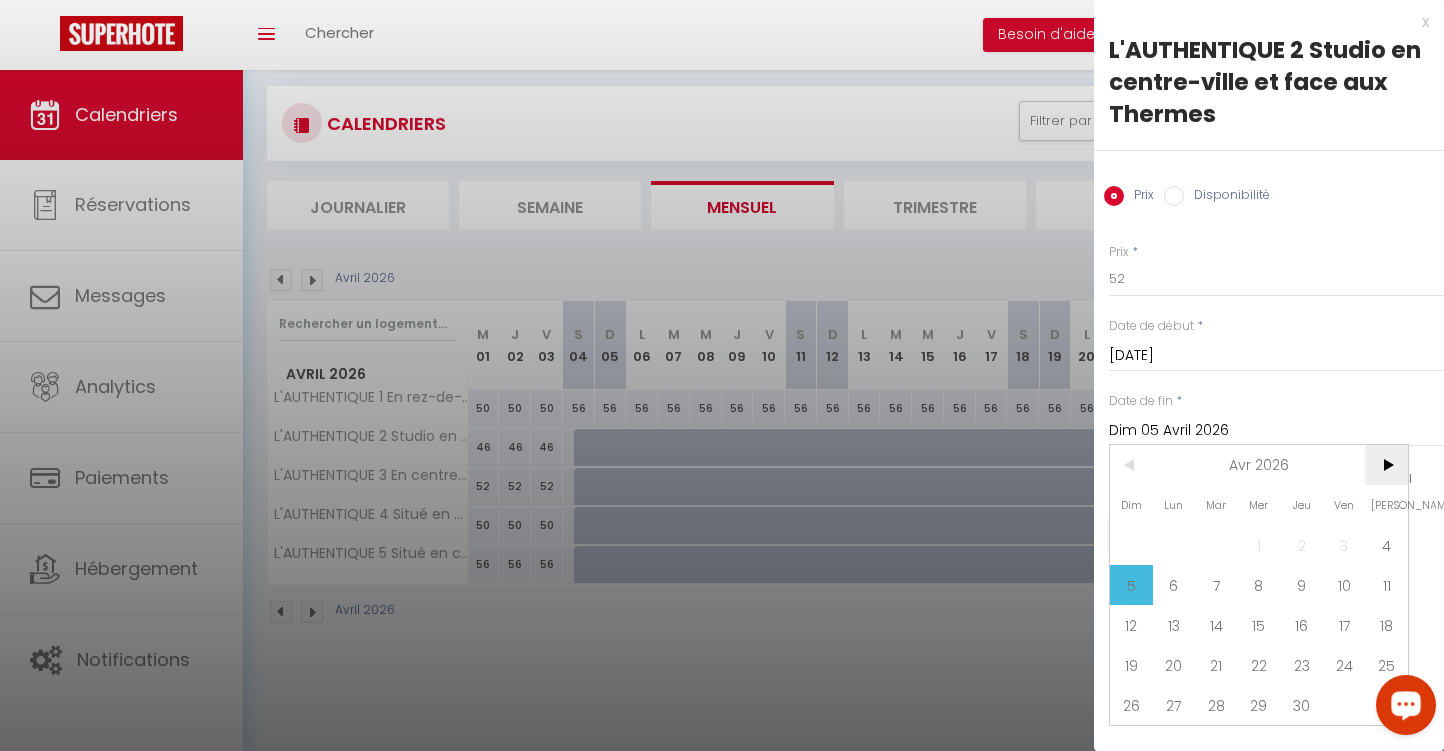 click on ">" at bounding box center [1386, 465] 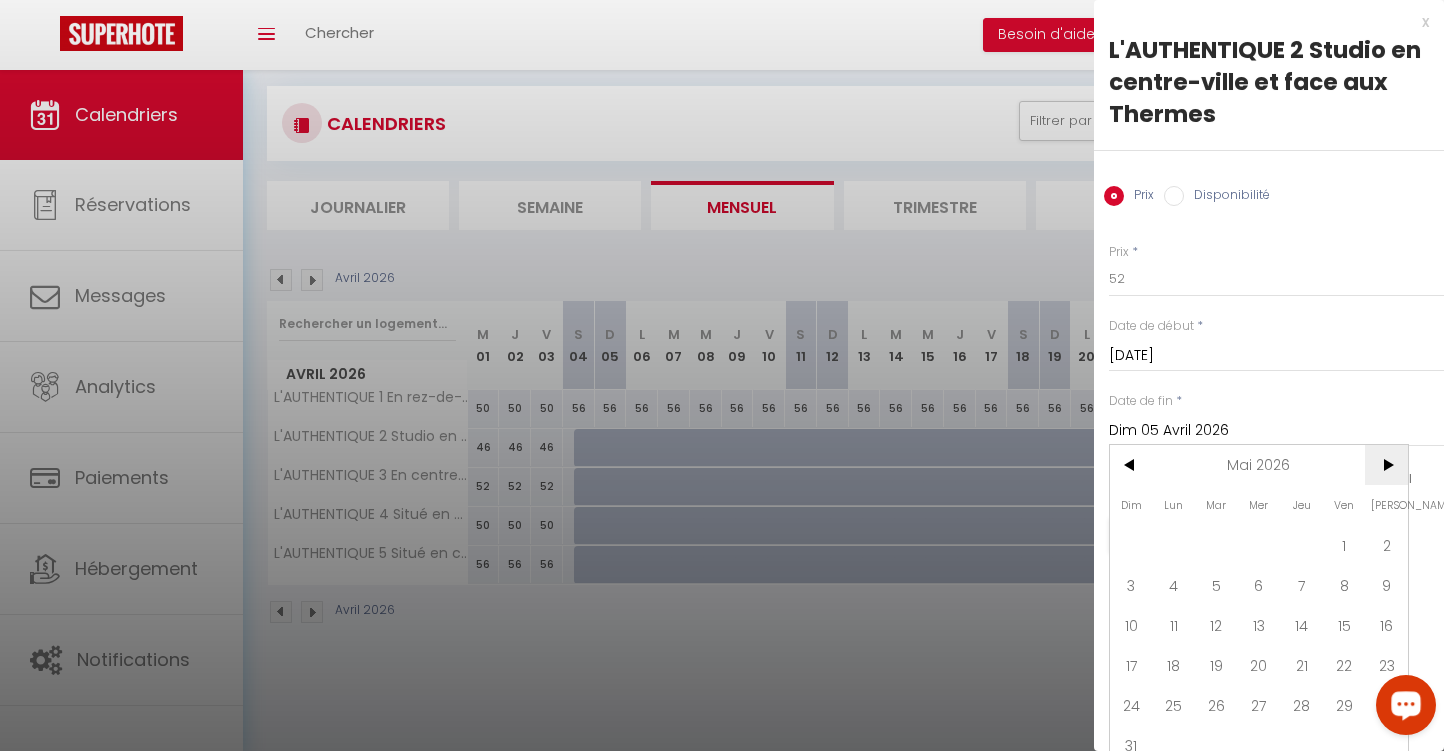 click on ">" at bounding box center (1386, 465) 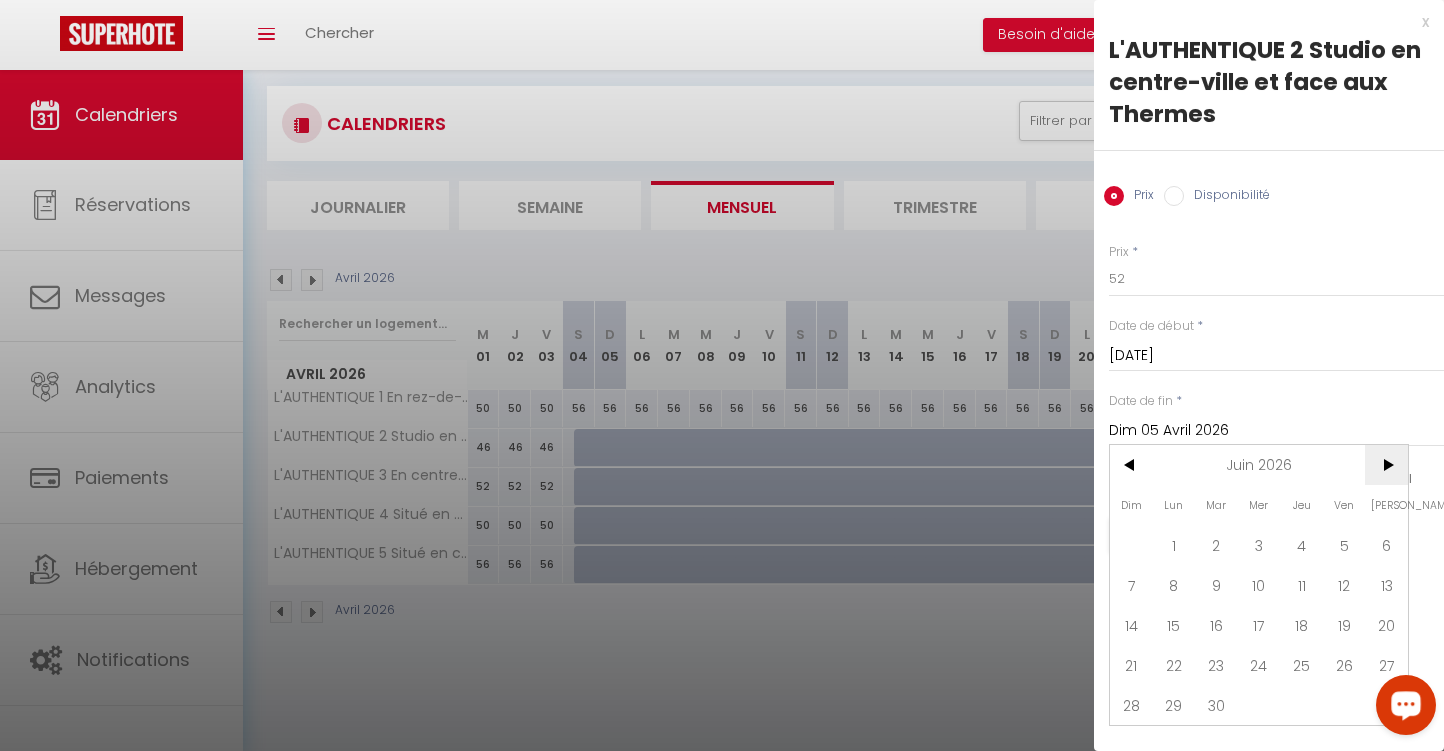 click on ">" at bounding box center (1386, 465) 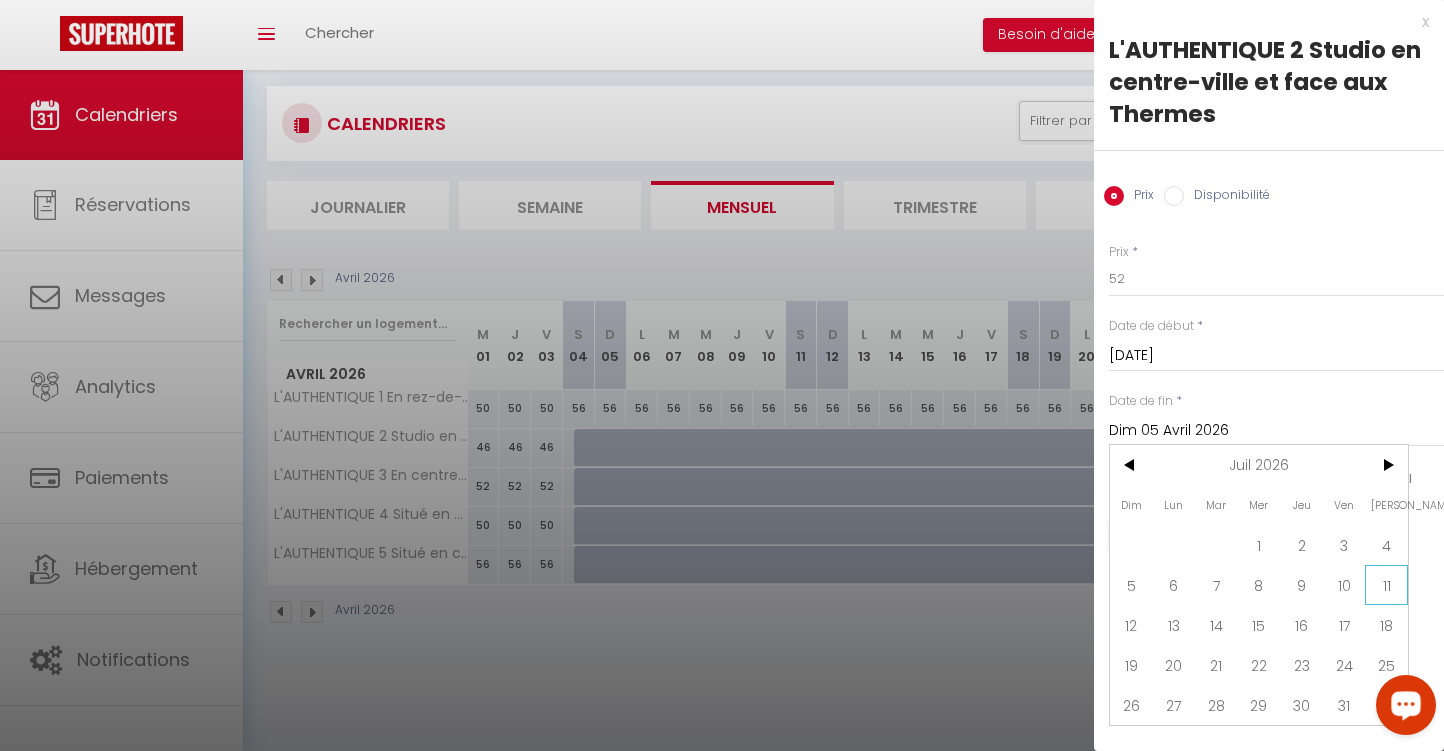 click on "11" at bounding box center [1386, 585] 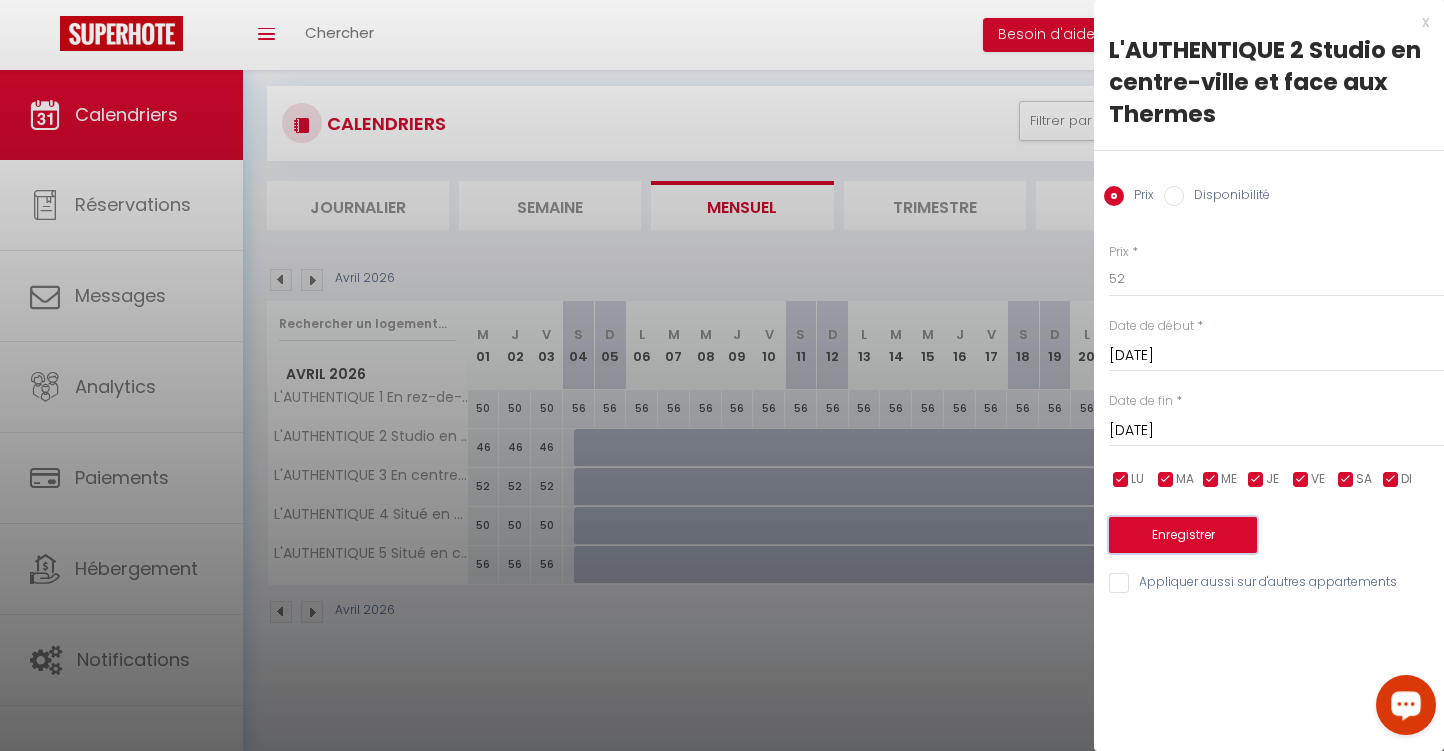 click on "Enregistrer" at bounding box center (1183, 535) 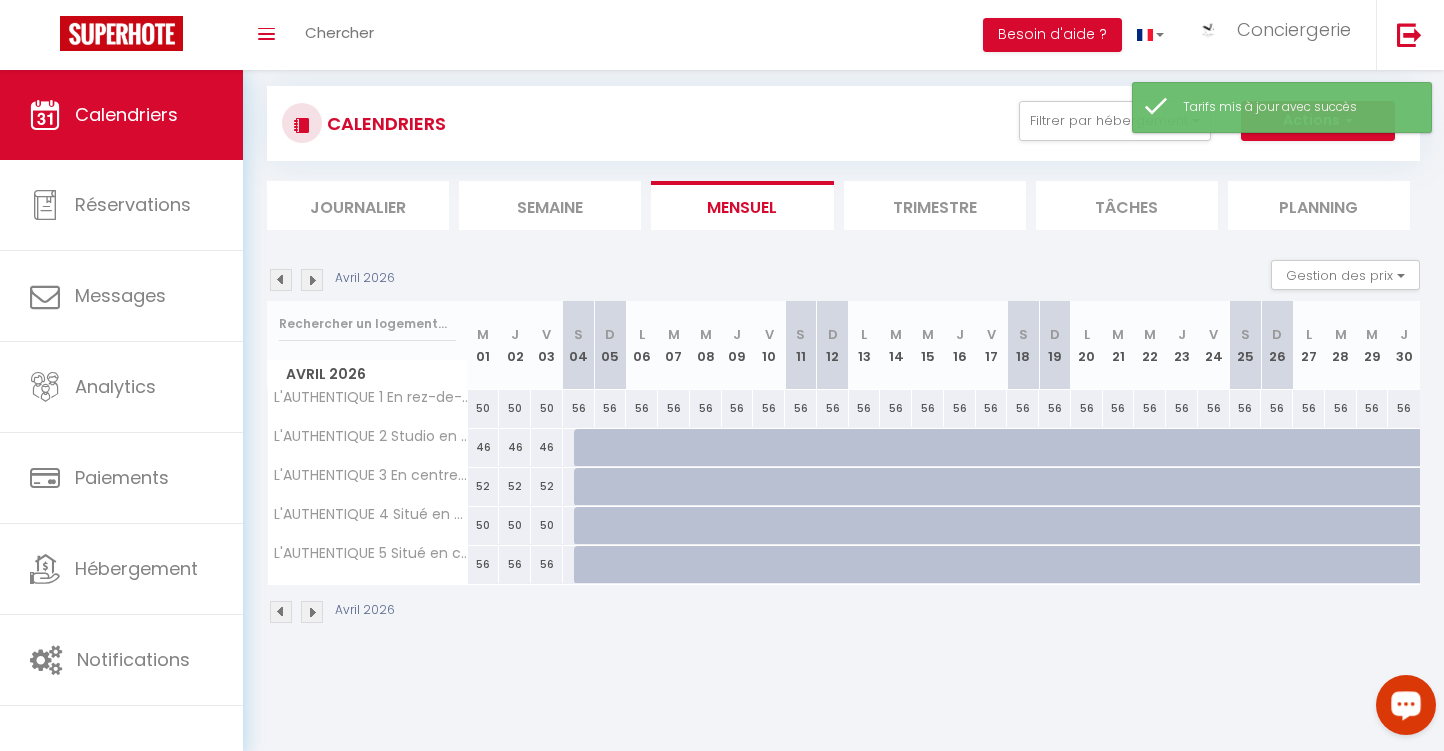 click at bounding box center (590, 448) 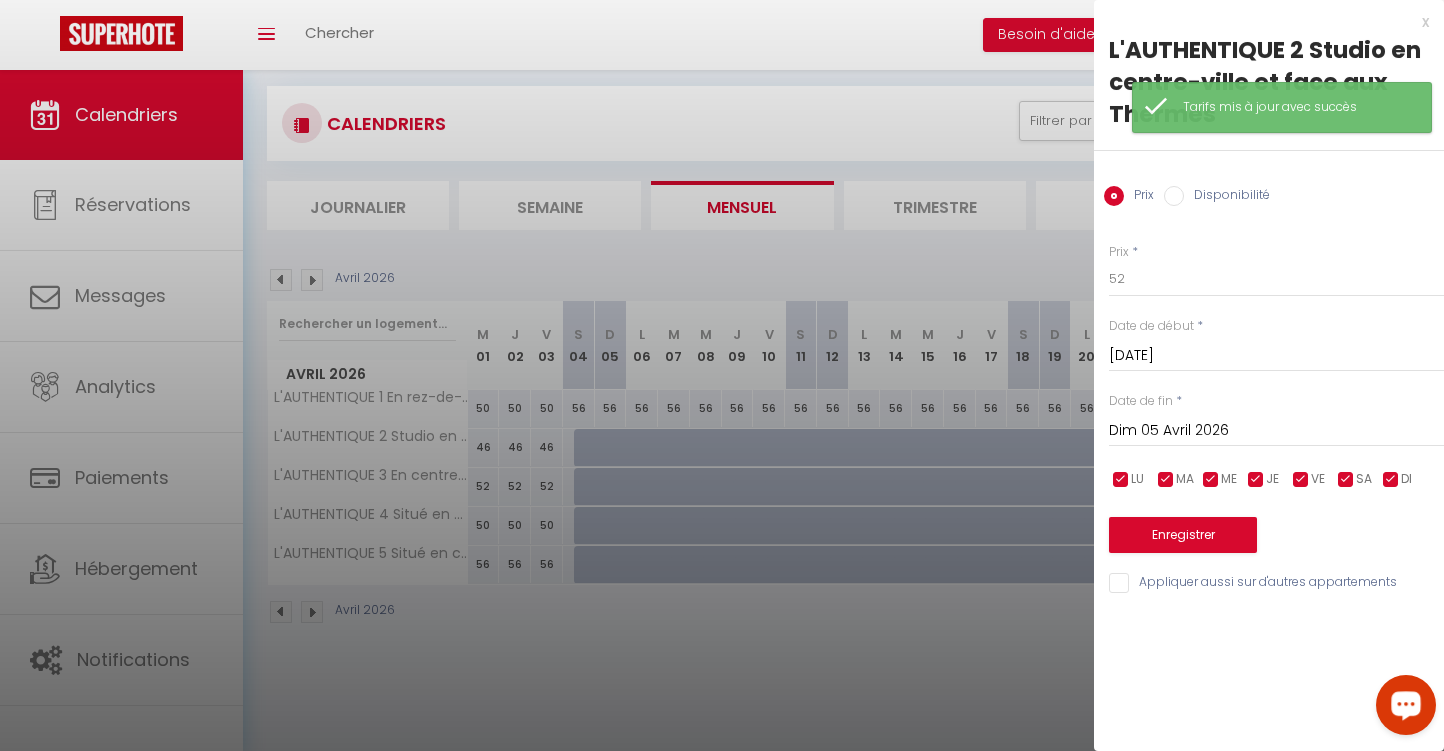 click on "Dim 05 Avril 2026" at bounding box center [1276, 431] 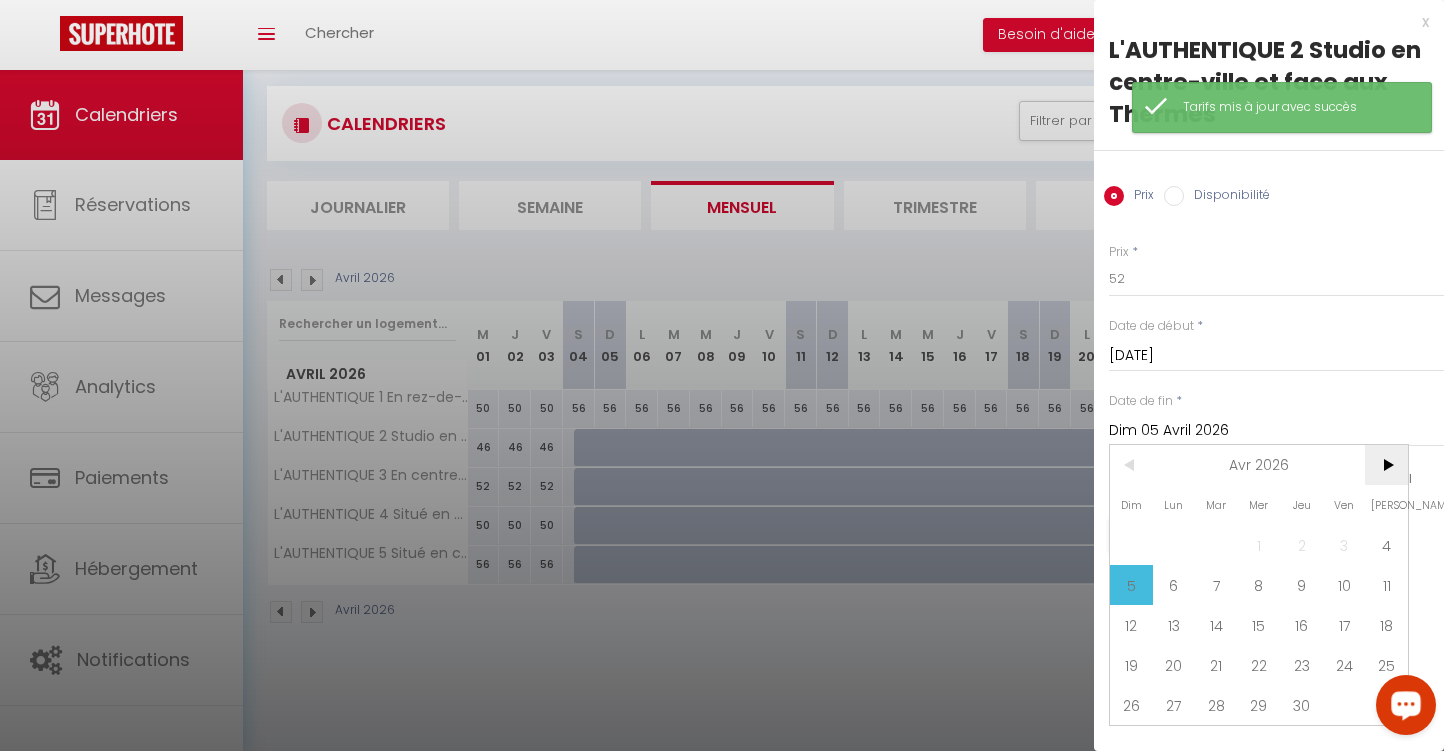 click on ">" at bounding box center (1386, 465) 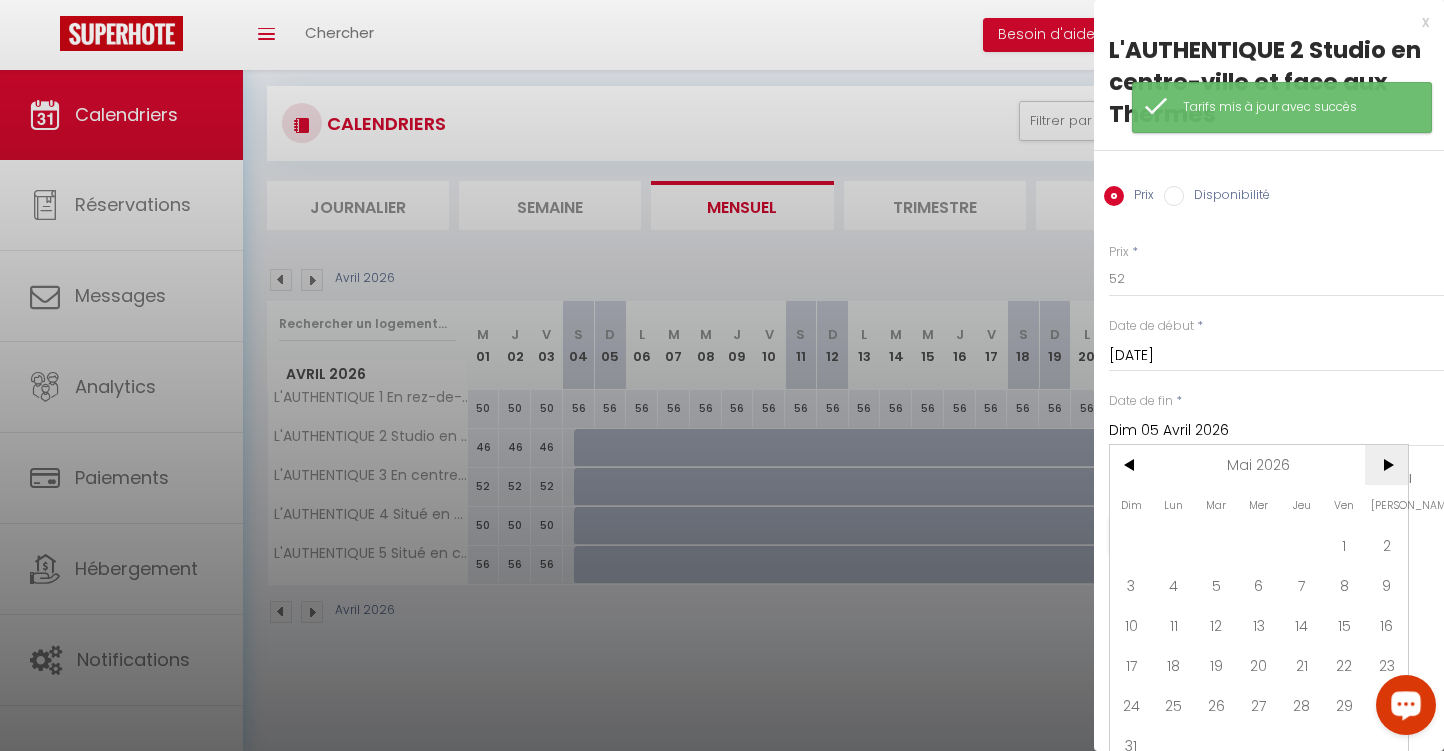 click on ">" at bounding box center (1386, 465) 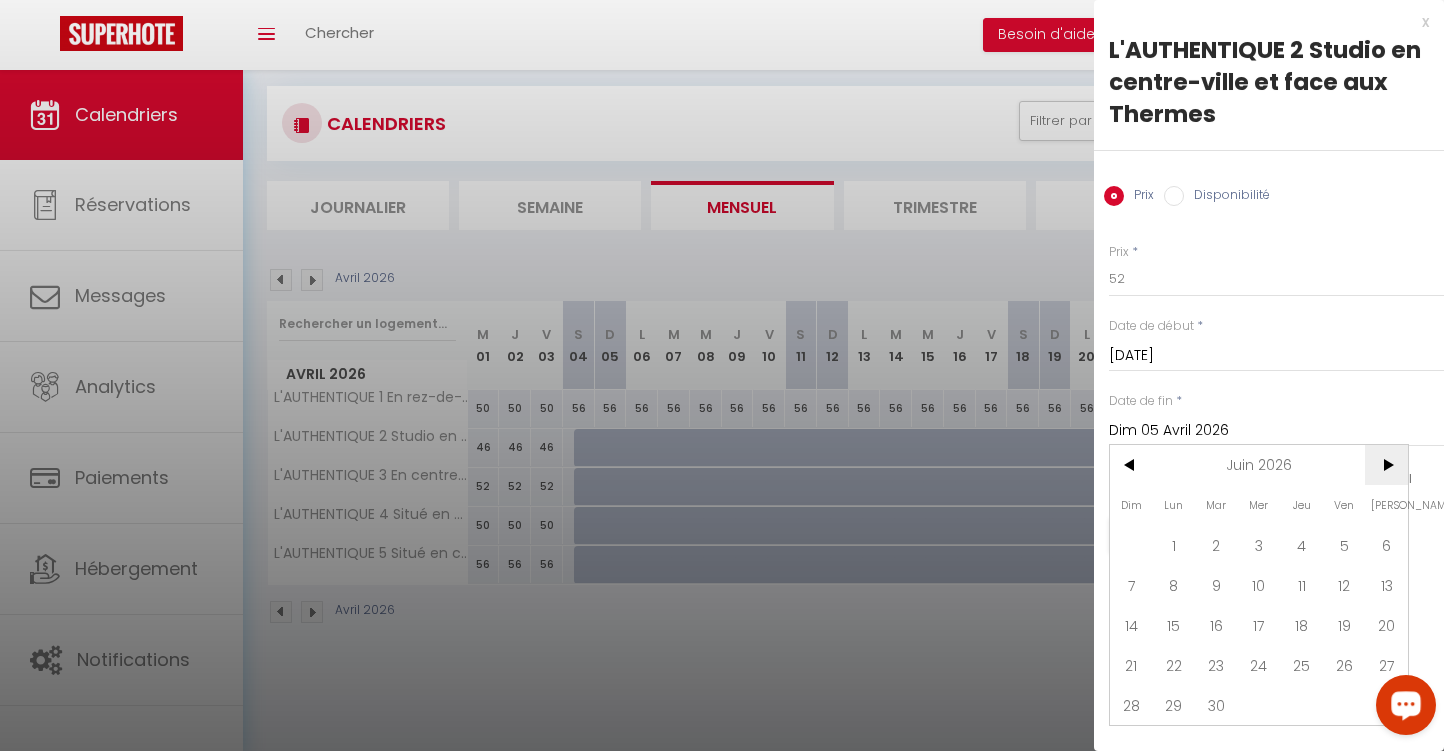 click on ">" at bounding box center (1386, 465) 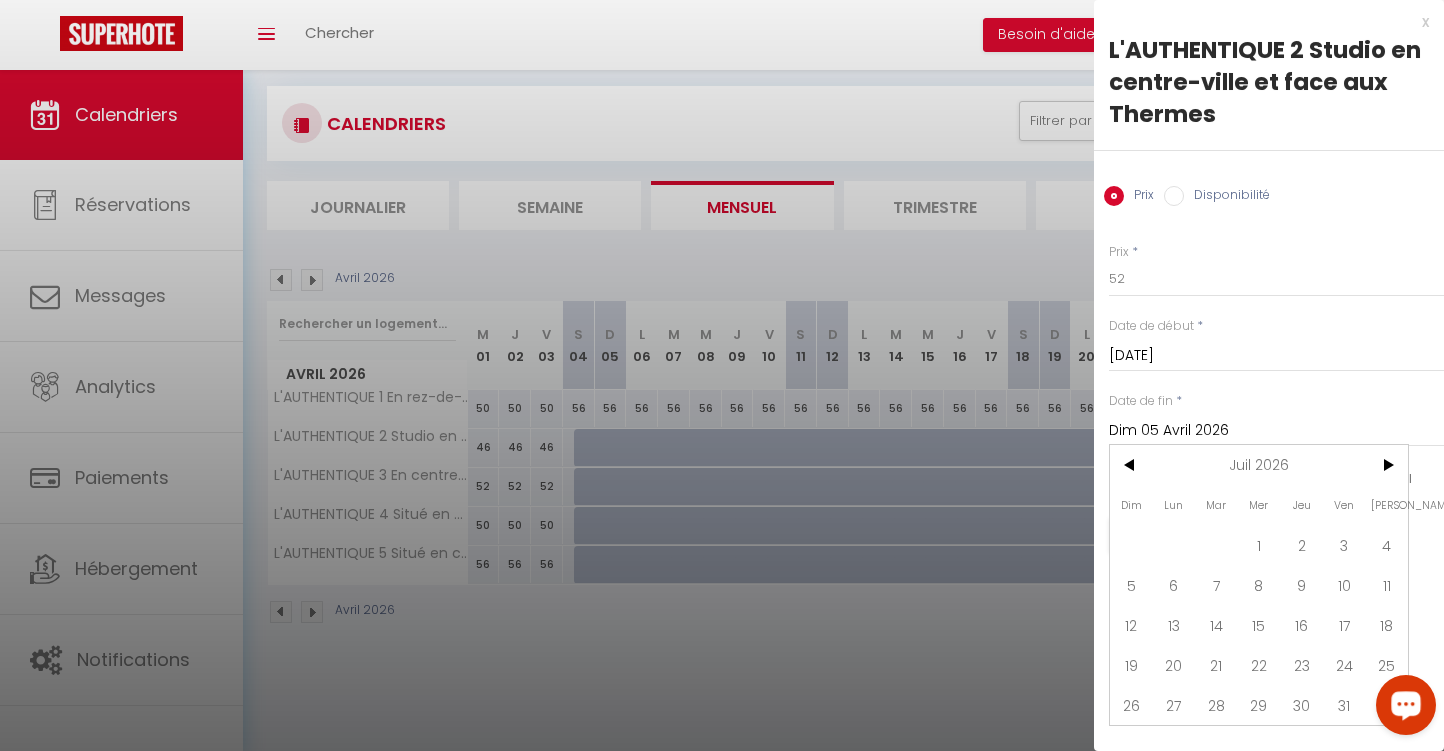 drag, startPoint x: 1379, startPoint y: 571, endPoint x: 1355, endPoint y: 515, distance: 60.926186 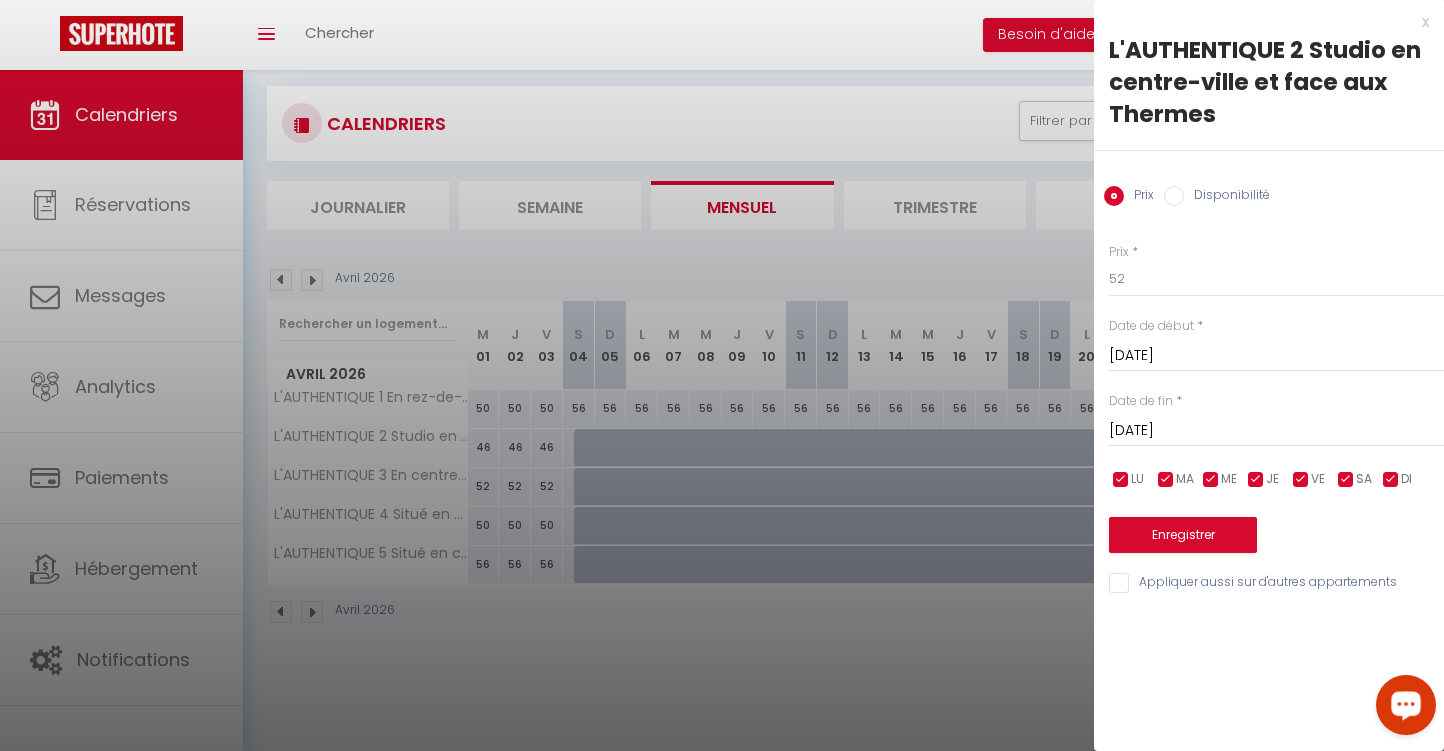 click on "Disponibilité" at bounding box center [1174, 196] 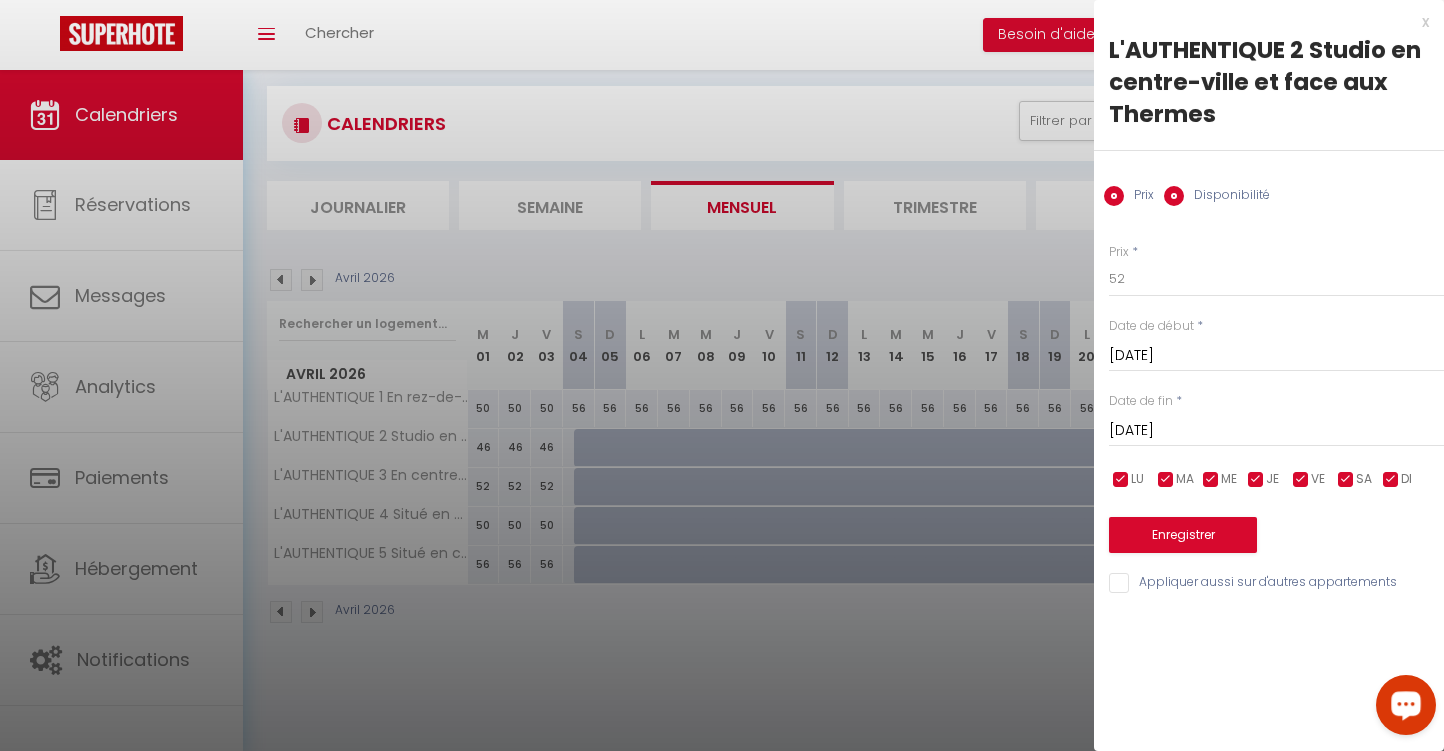radio on "false" 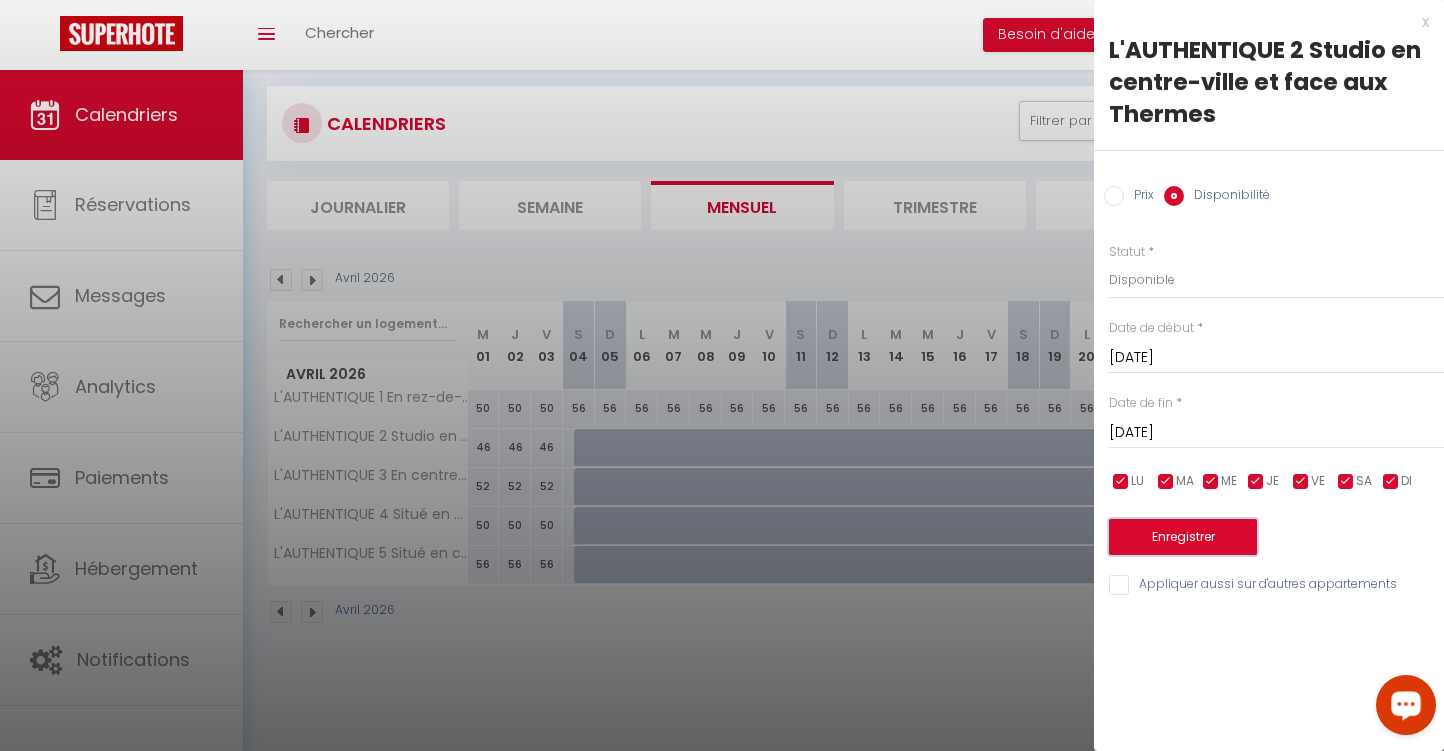 click on "Enregistrer" at bounding box center [1183, 537] 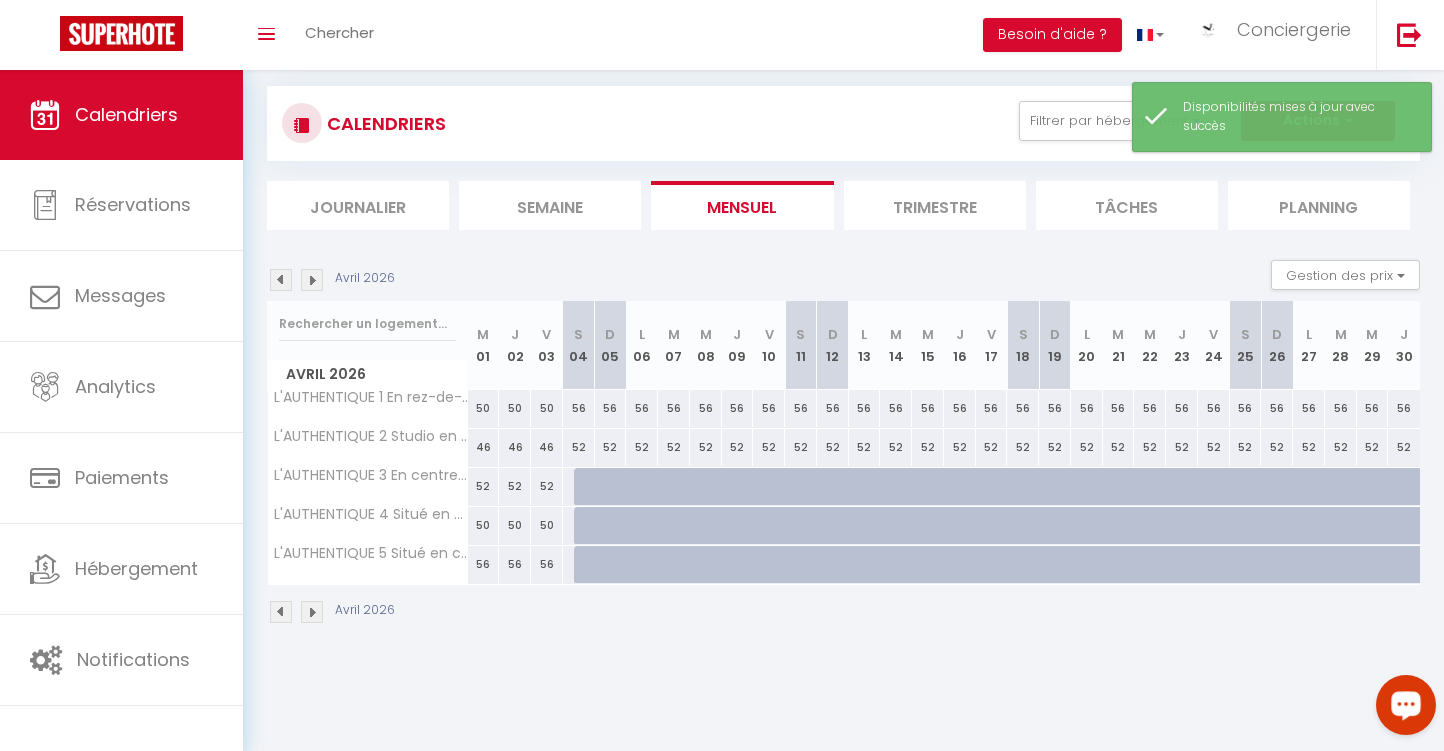 click at bounding box center [590, 487] 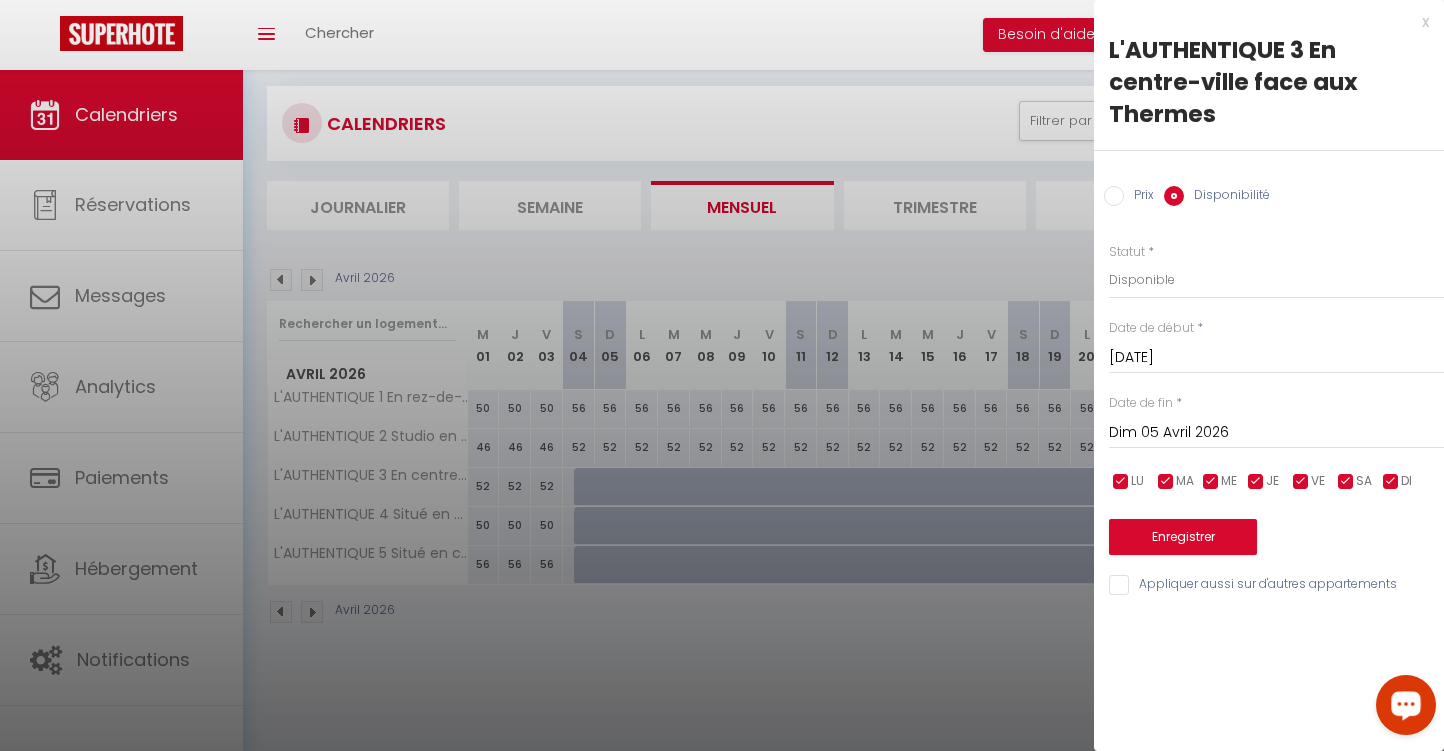 click on "Prix" at bounding box center (1114, 196) 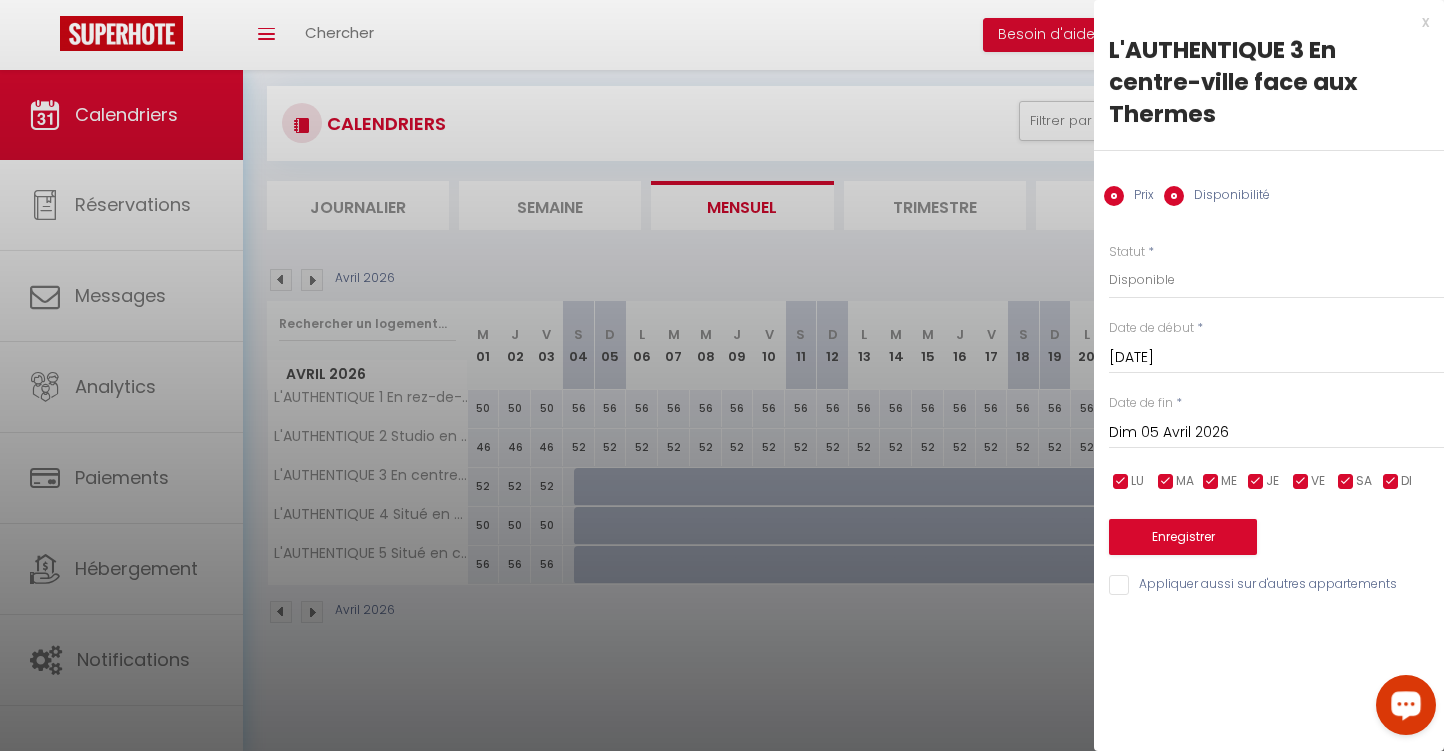 radio on "false" 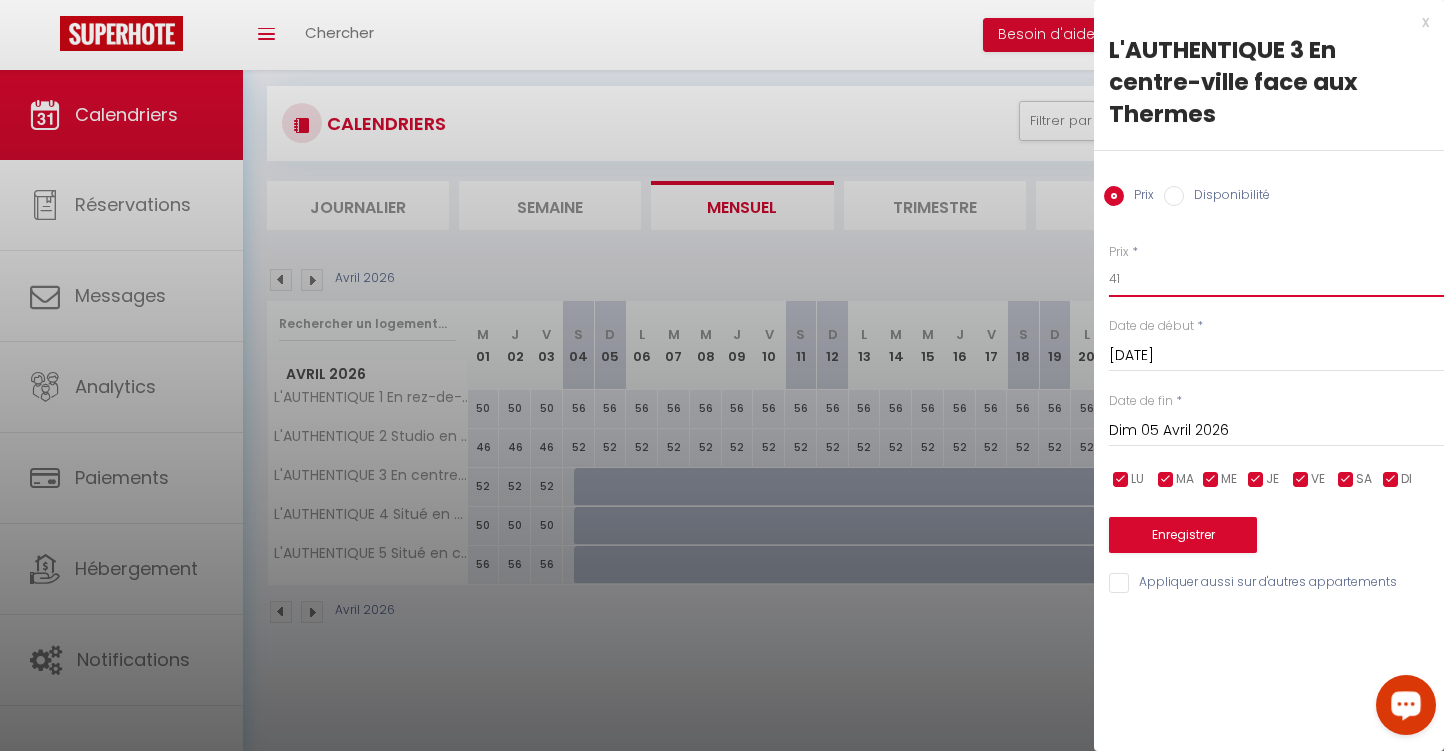 click on "41" at bounding box center [1276, 279] 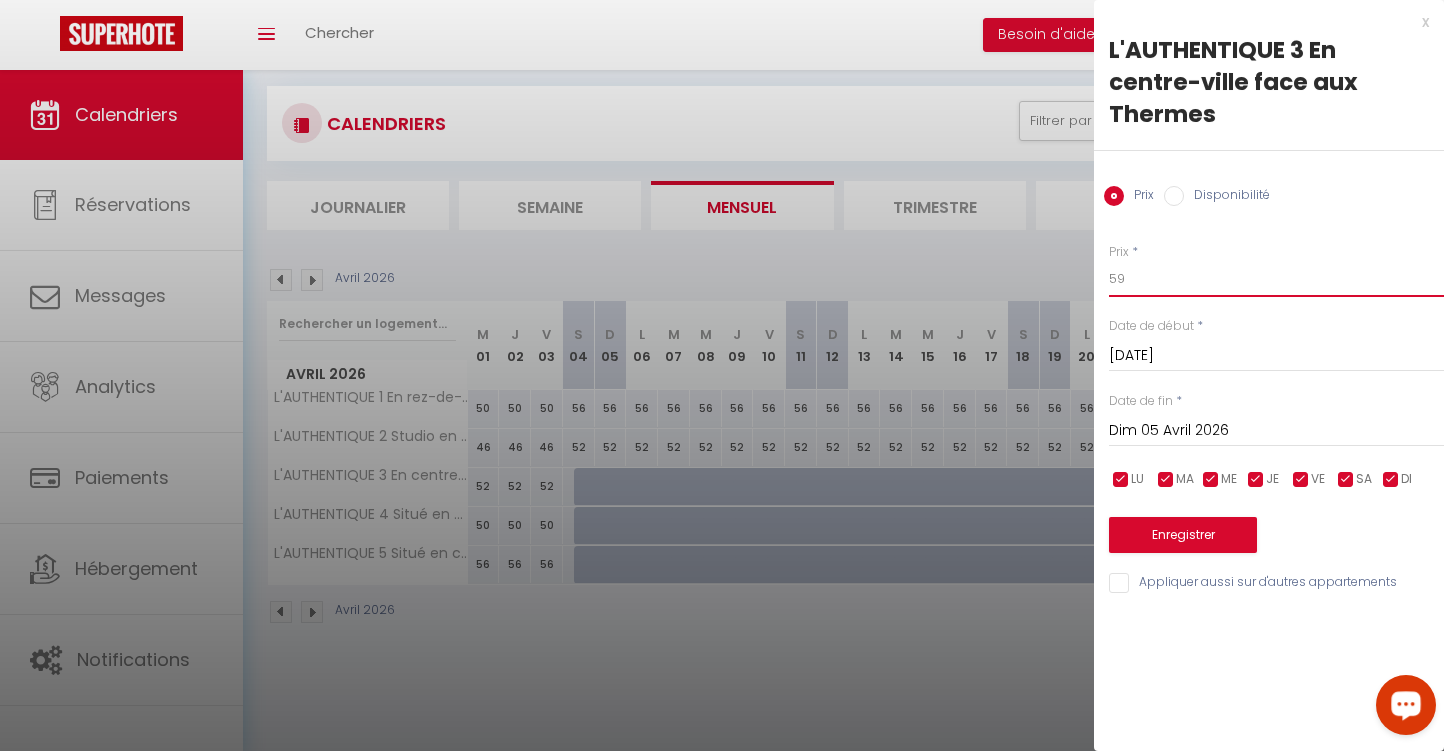 type on "59" 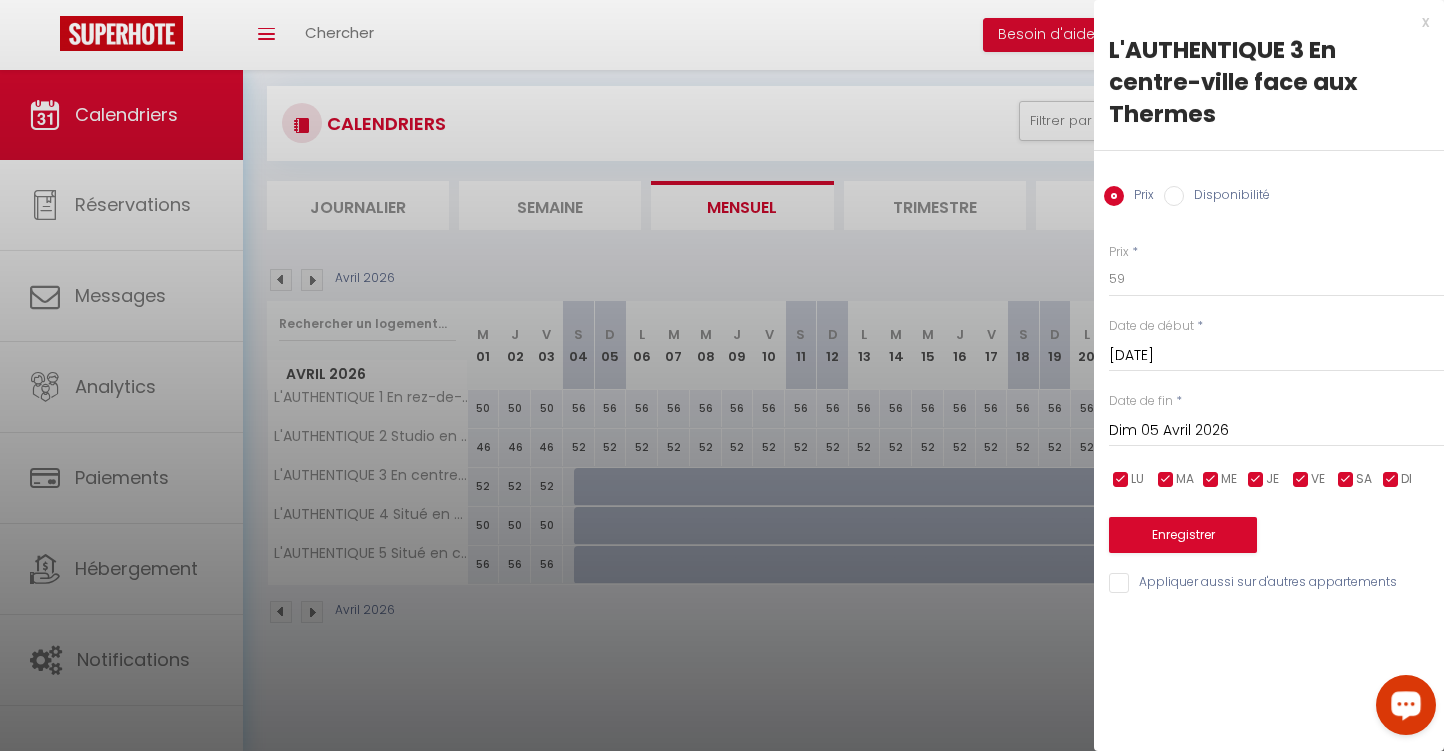 click on "Dim 05 Avril 2026" at bounding box center (1276, 431) 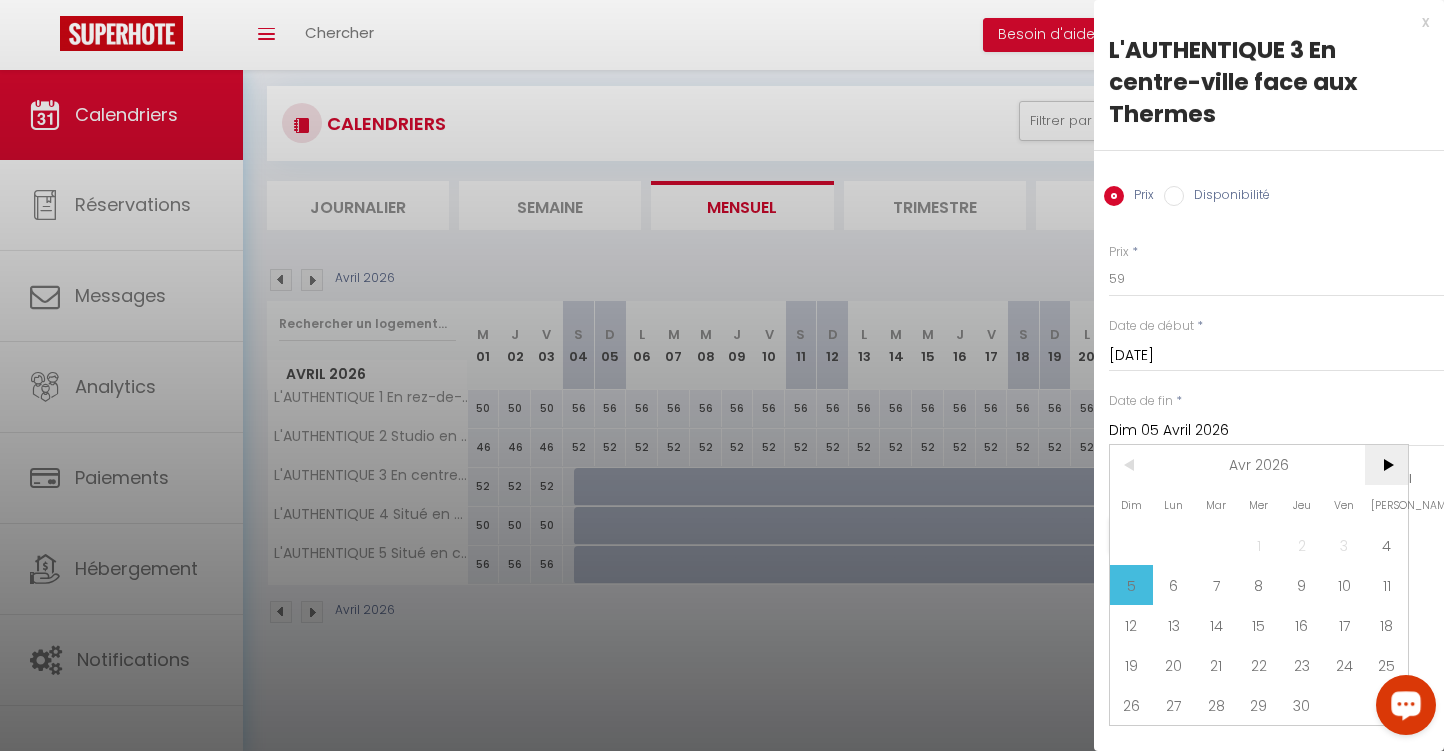 click on ">" at bounding box center [1386, 465] 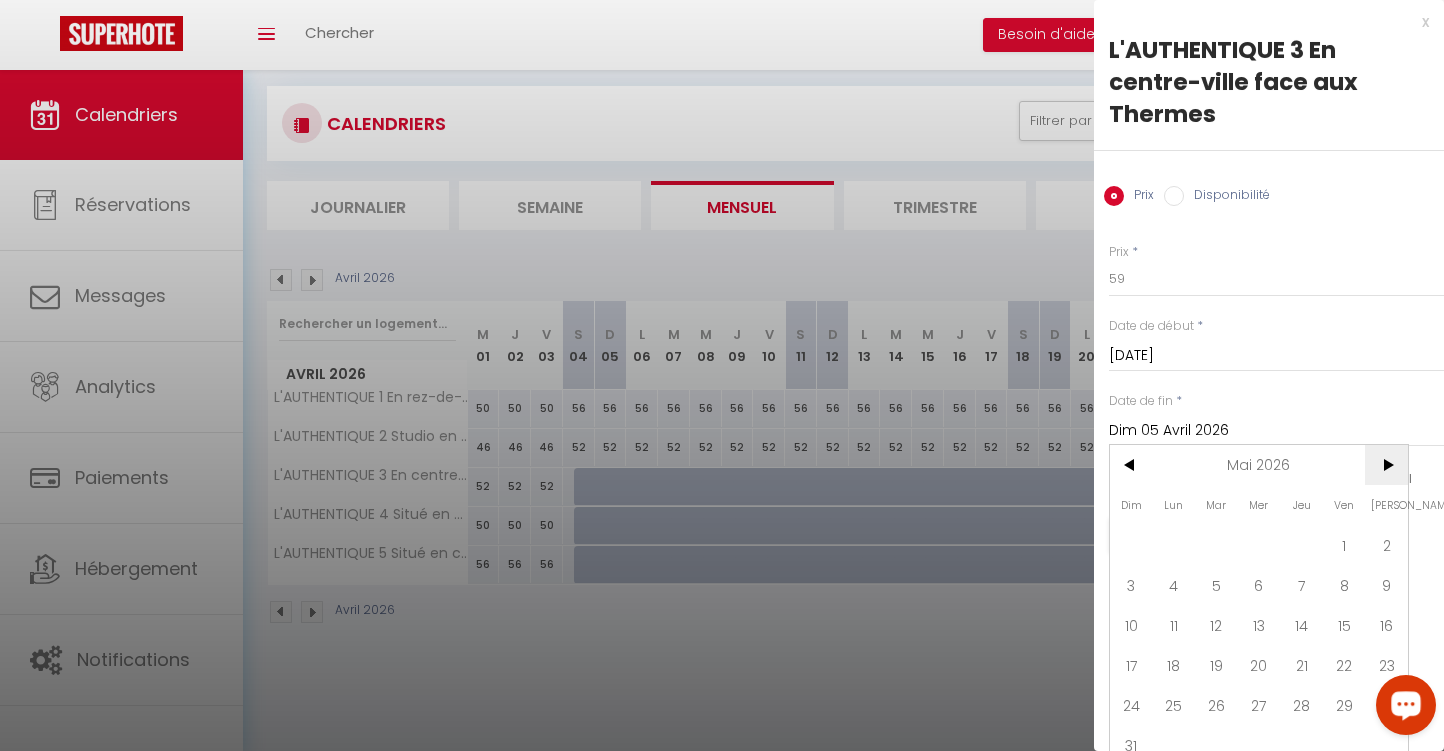 click on ">" at bounding box center [1386, 465] 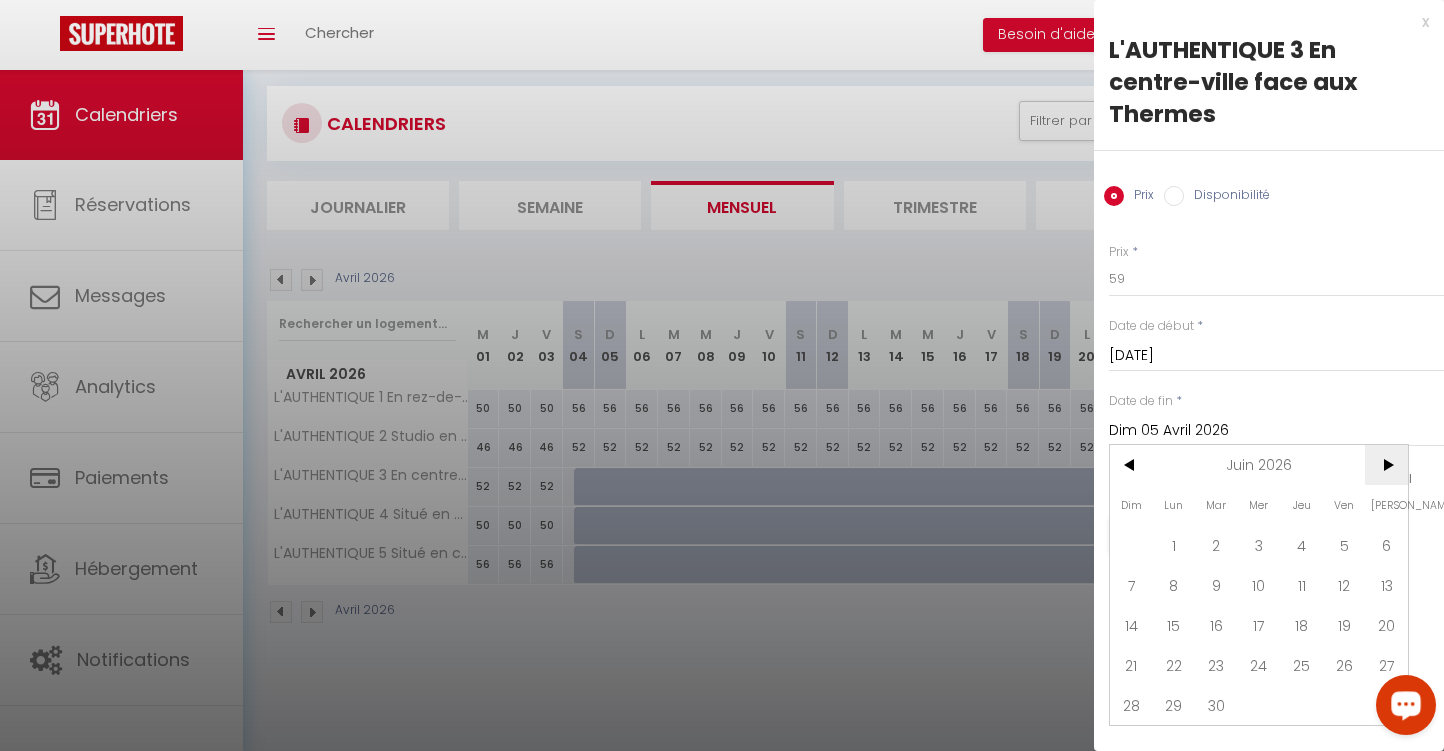 click on ">" at bounding box center (1386, 465) 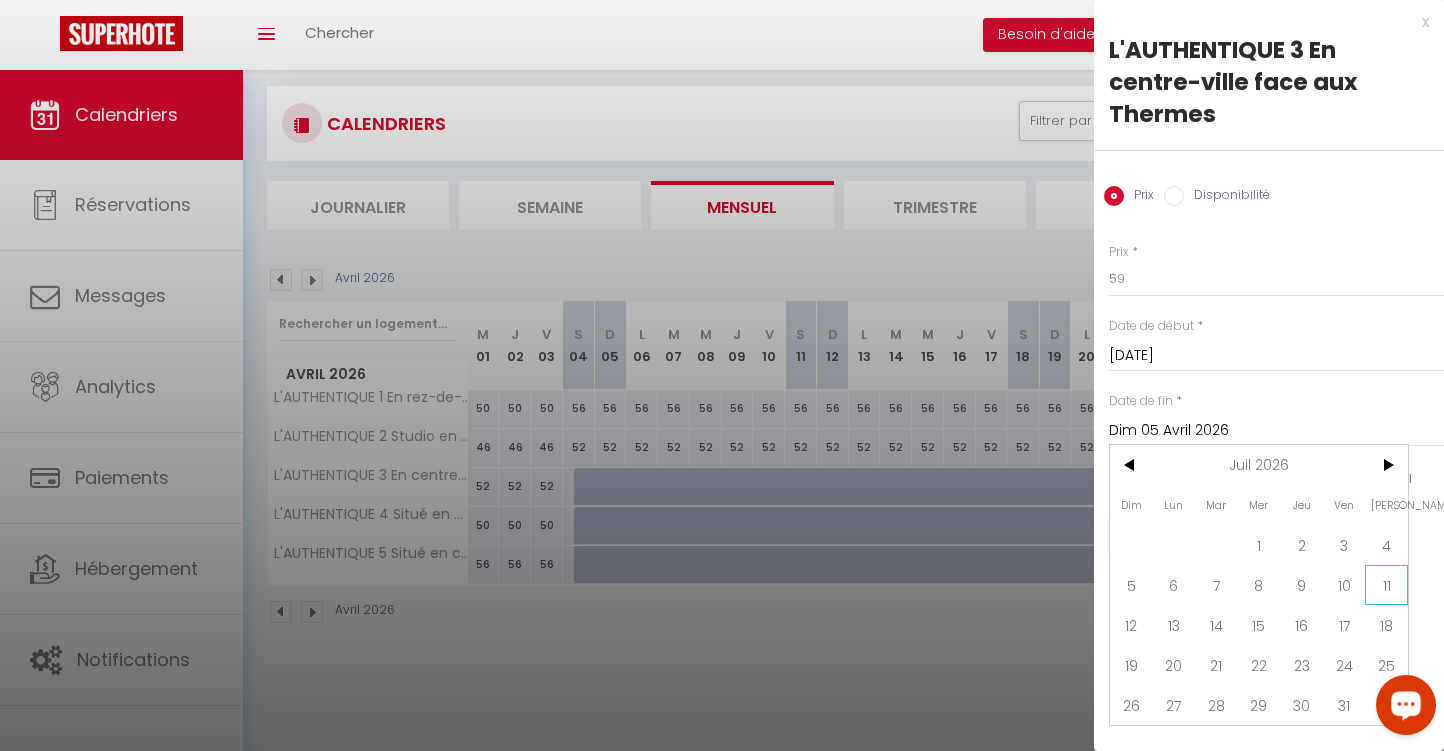 click on "11" at bounding box center (1386, 585) 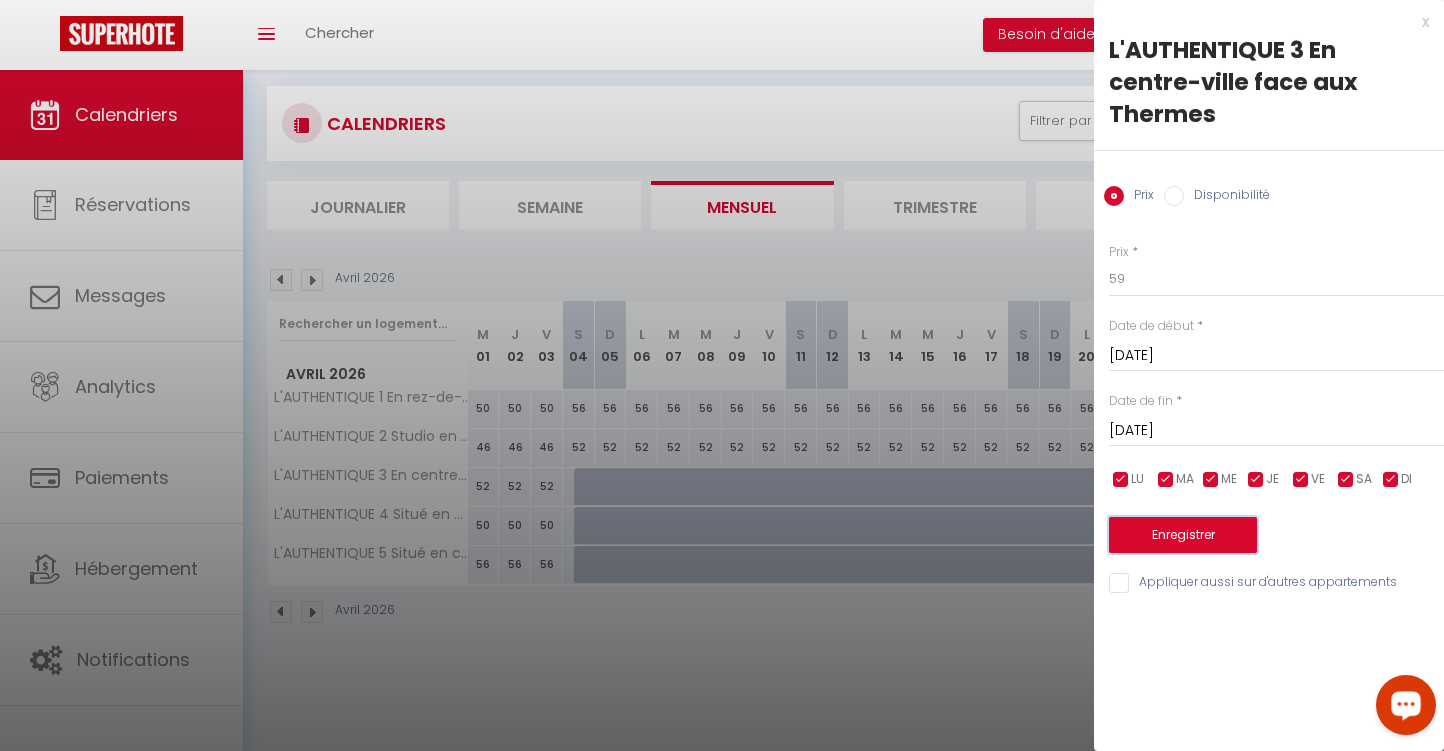 click on "Enregistrer" at bounding box center (1183, 535) 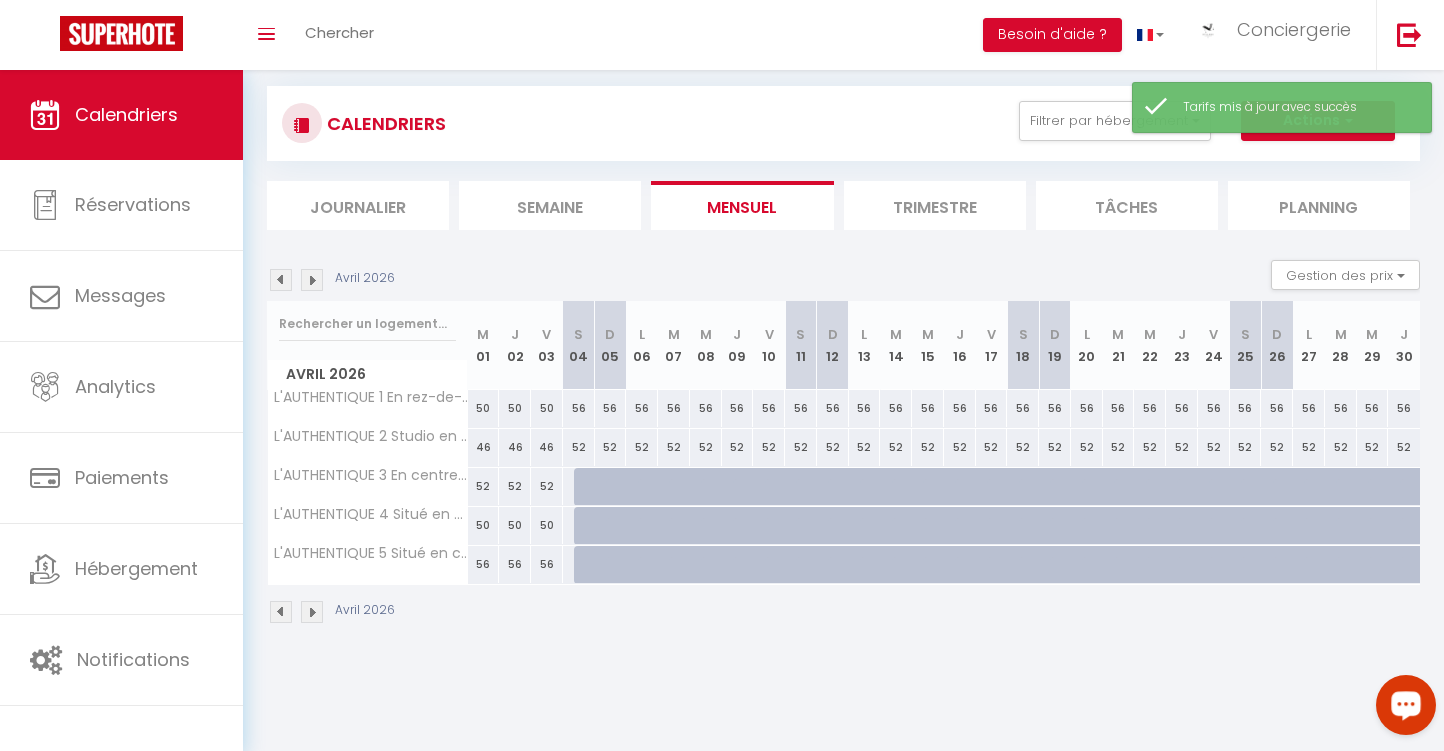 click at bounding box center [590, 487] 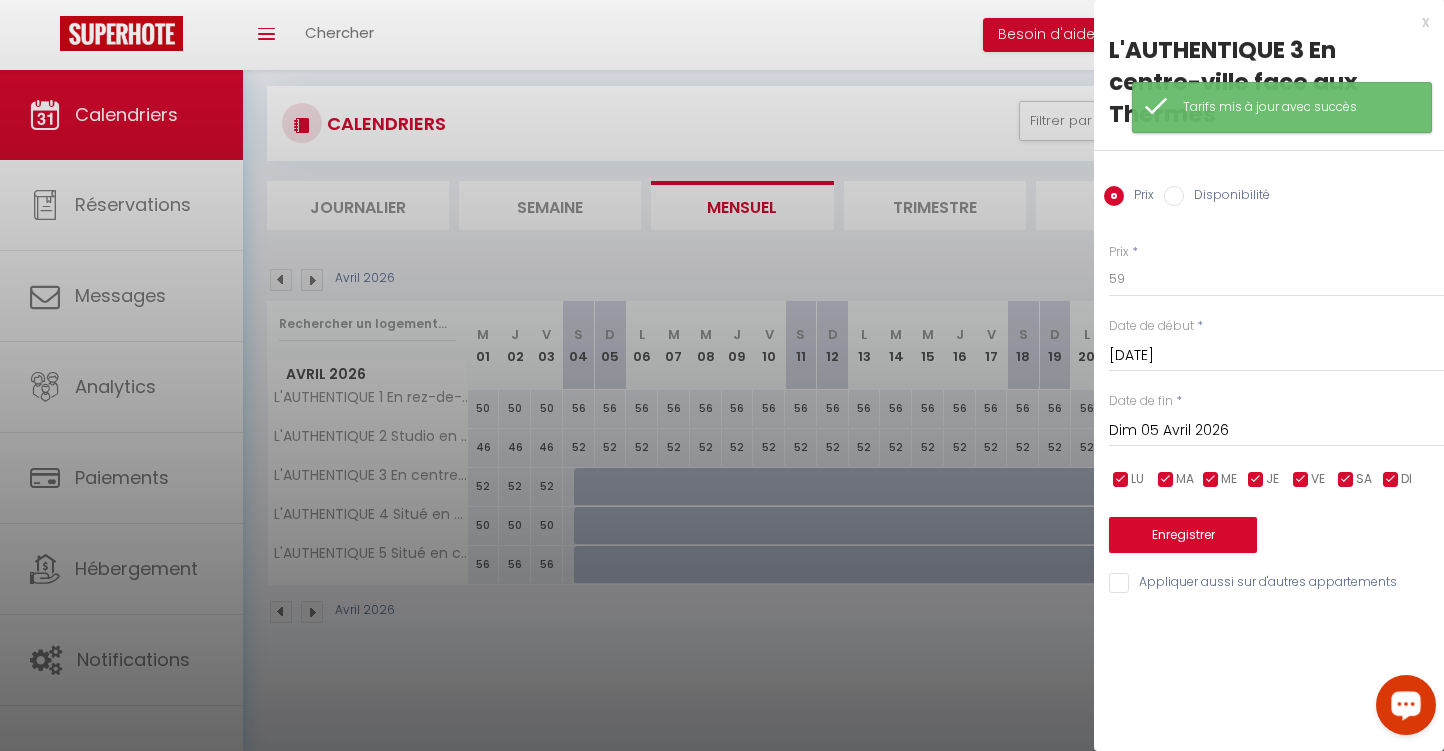 click on "Disponibilité" at bounding box center (1174, 196) 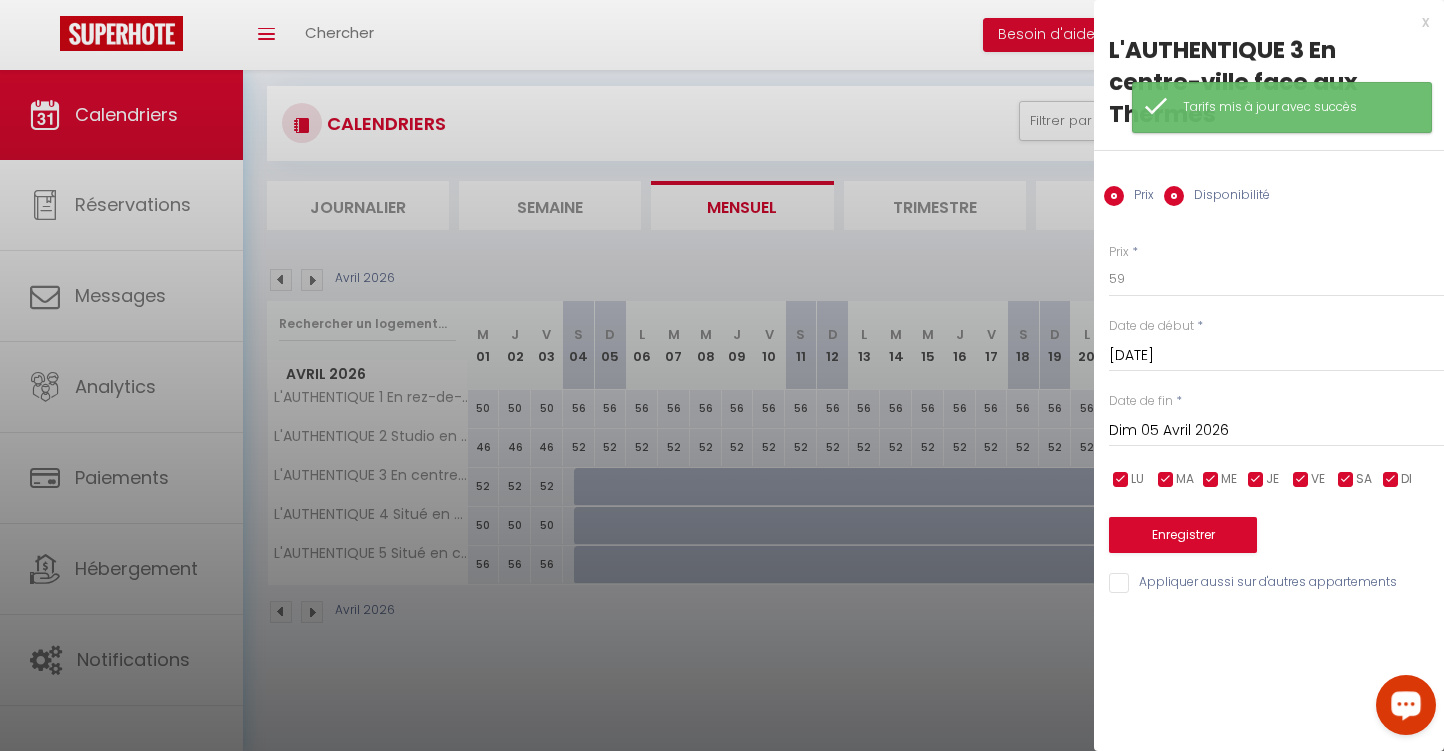 radio on "false" 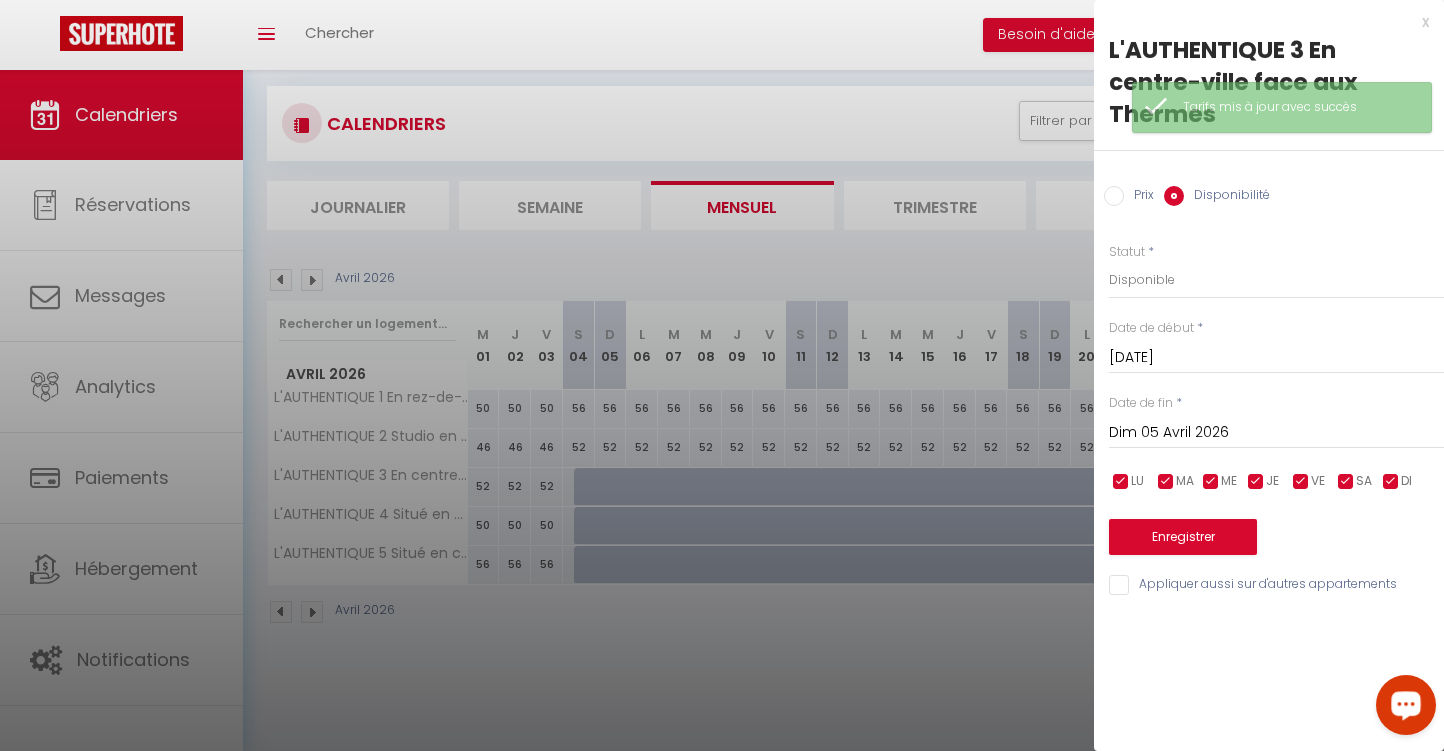 click on "Dim 05 Avril 2026" at bounding box center [1276, 433] 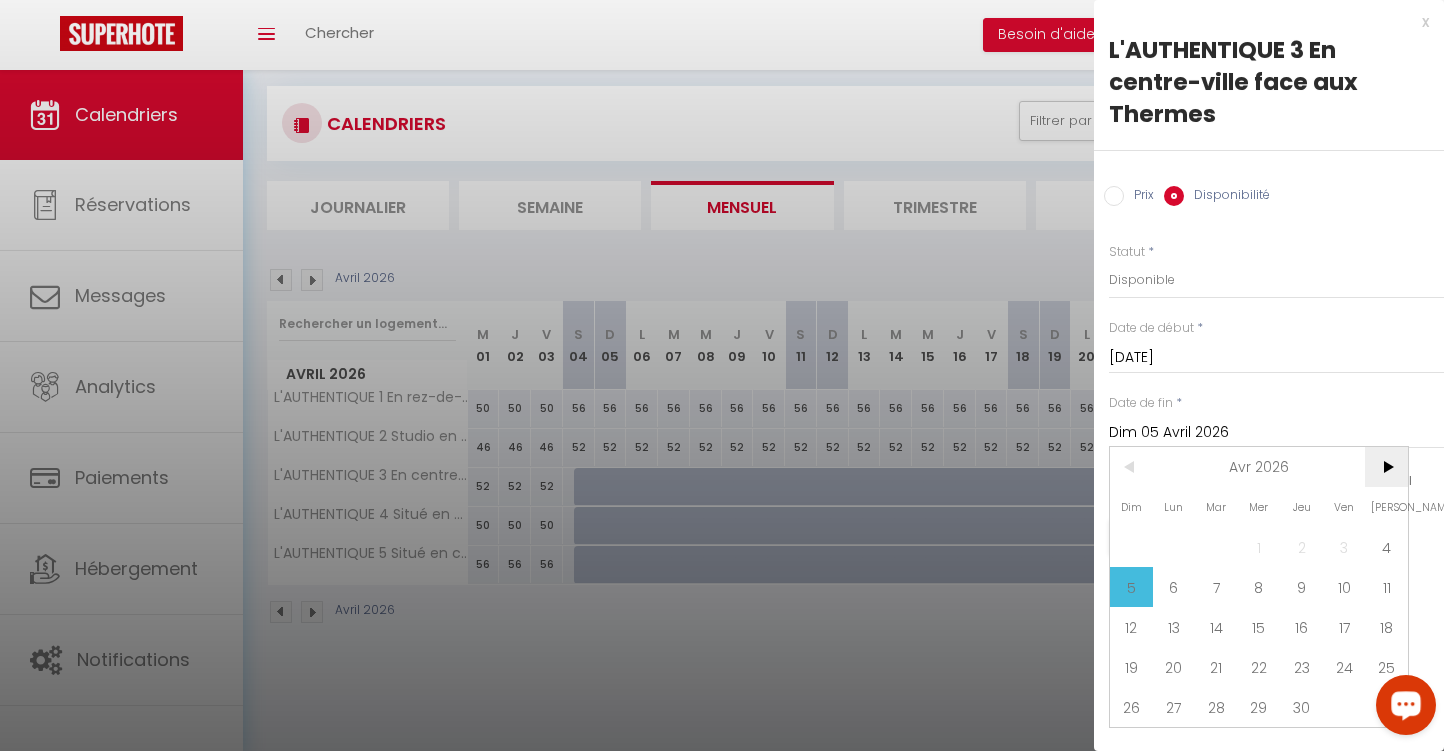 click on ">" at bounding box center [1386, 467] 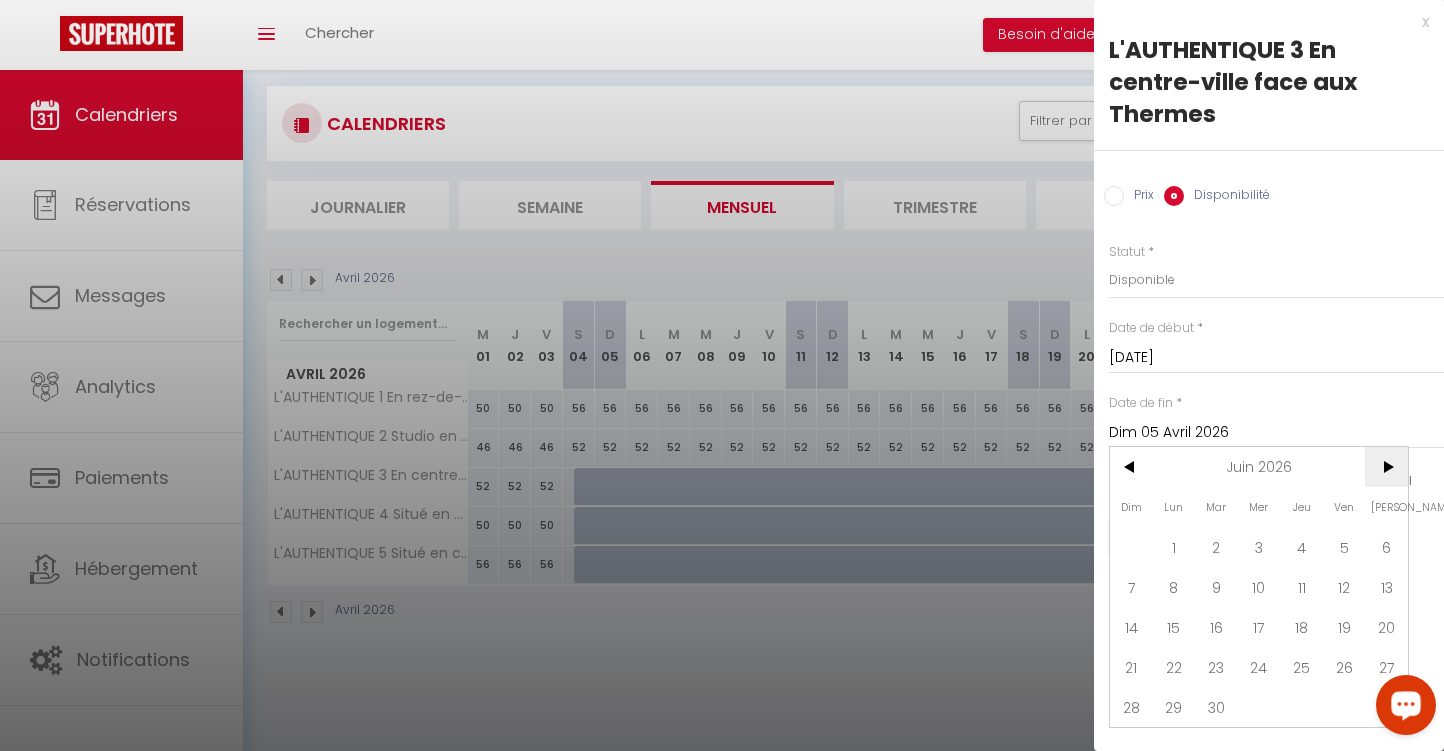 click on ">" at bounding box center [1386, 467] 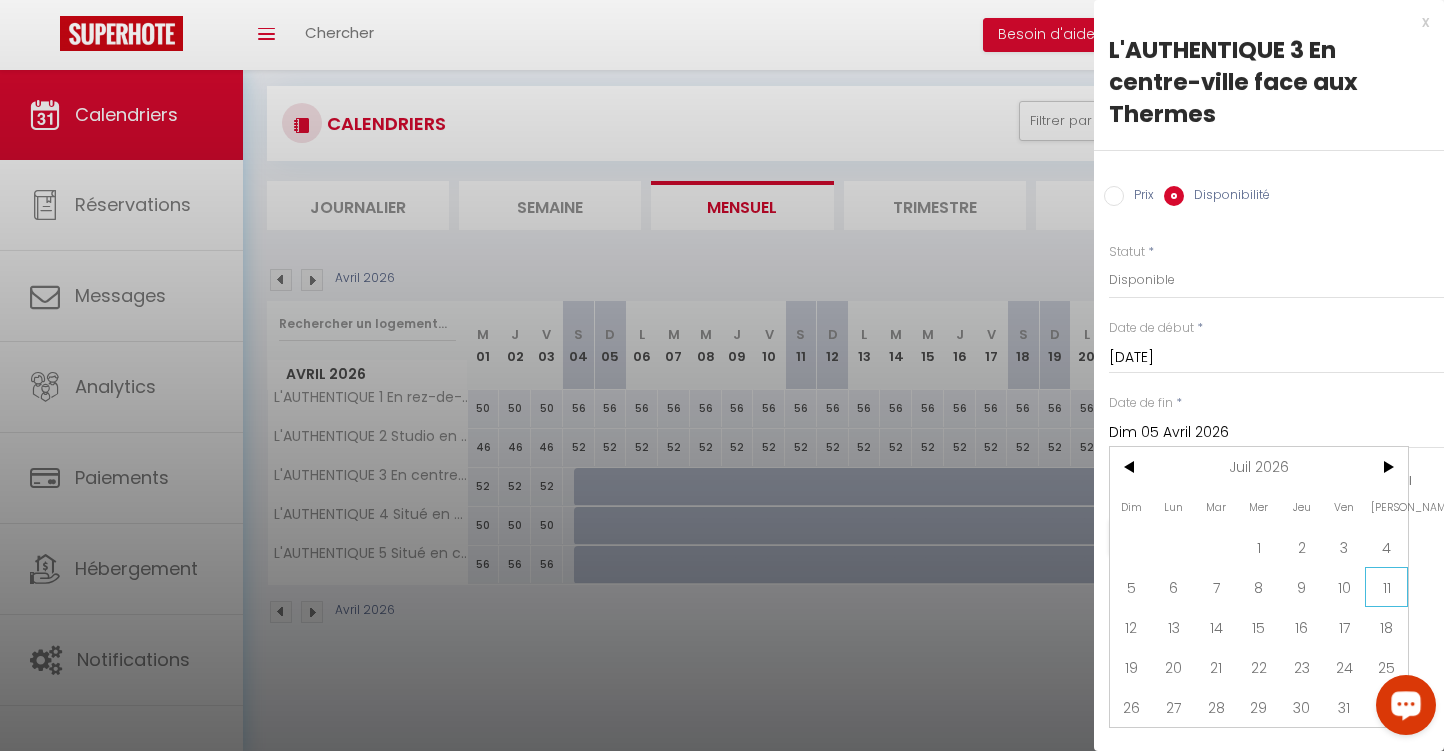 click on "11" at bounding box center (1386, 587) 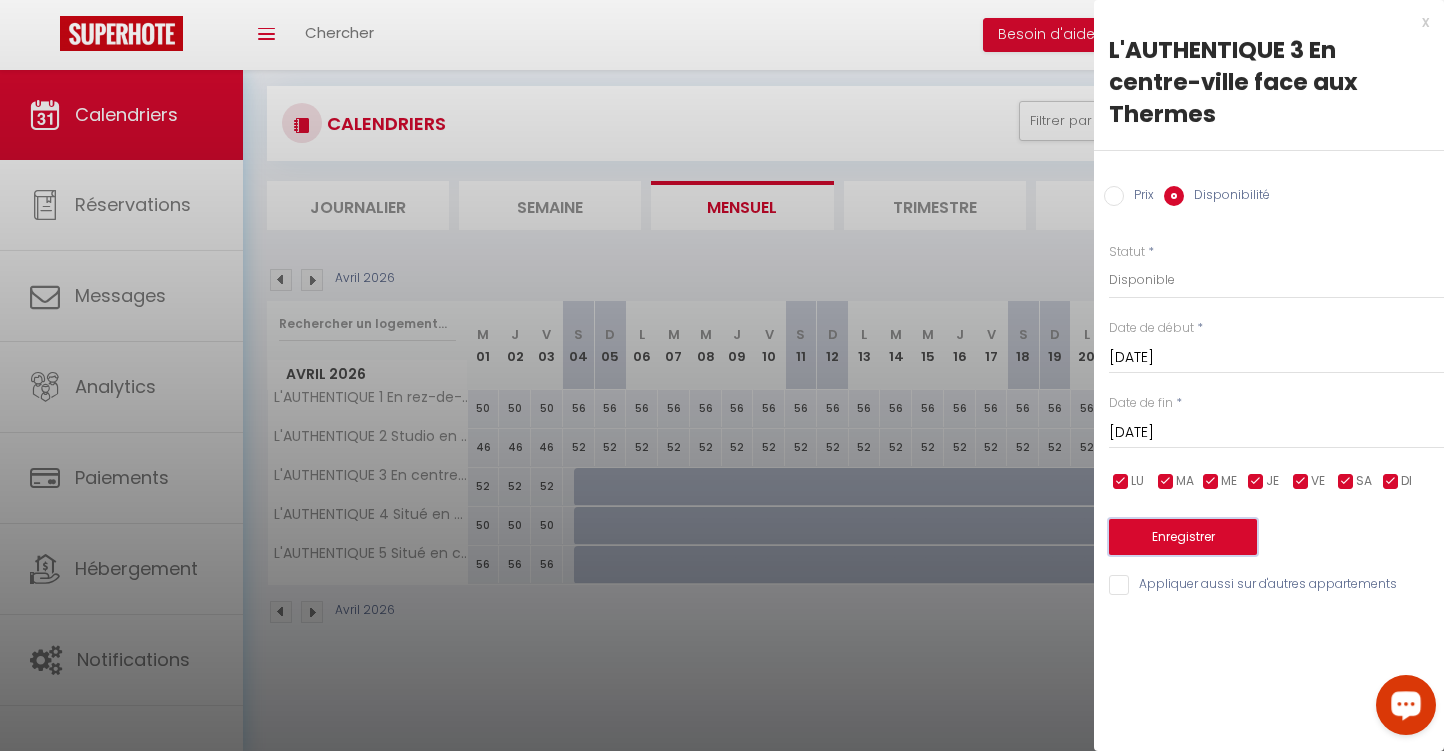 click on "Enregistrer" at bounding box center [1183, 537] 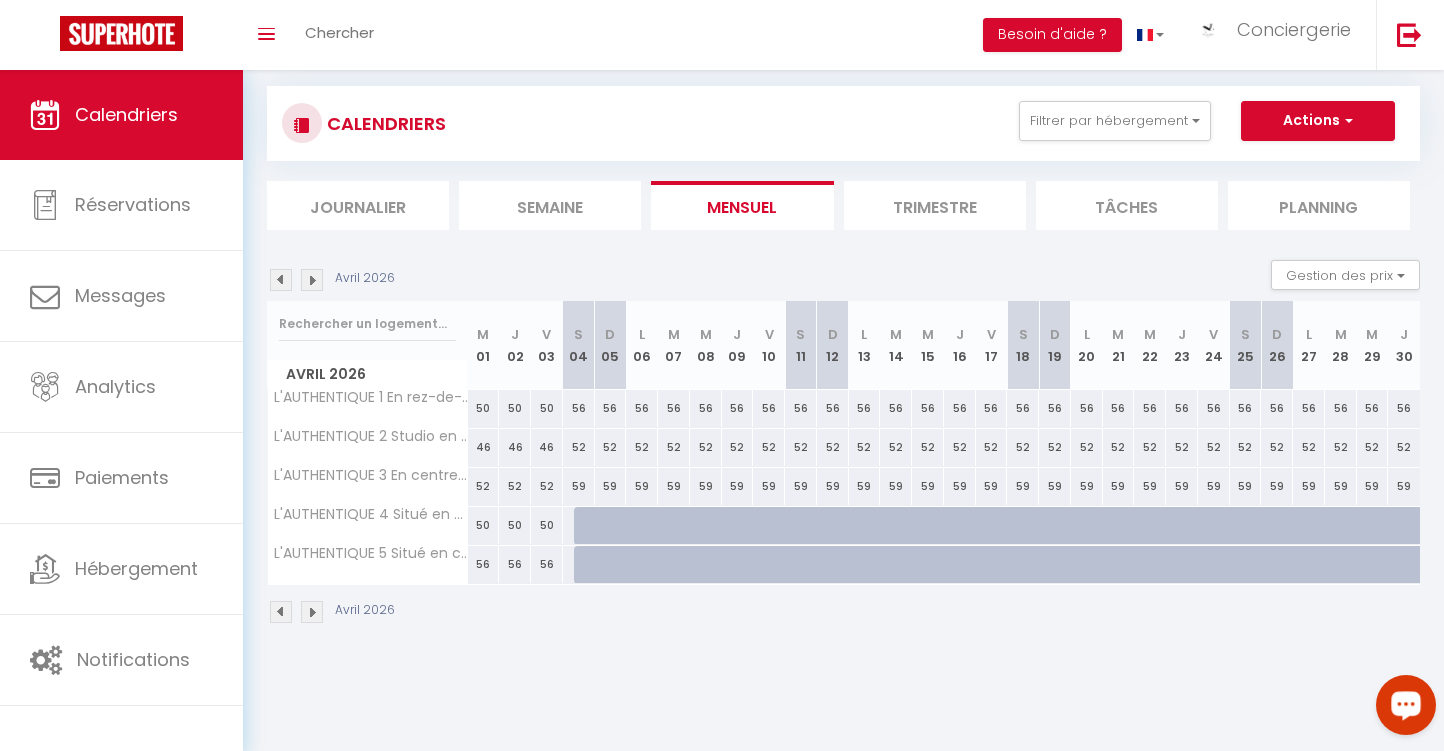 click at bounding box center (590, 526) 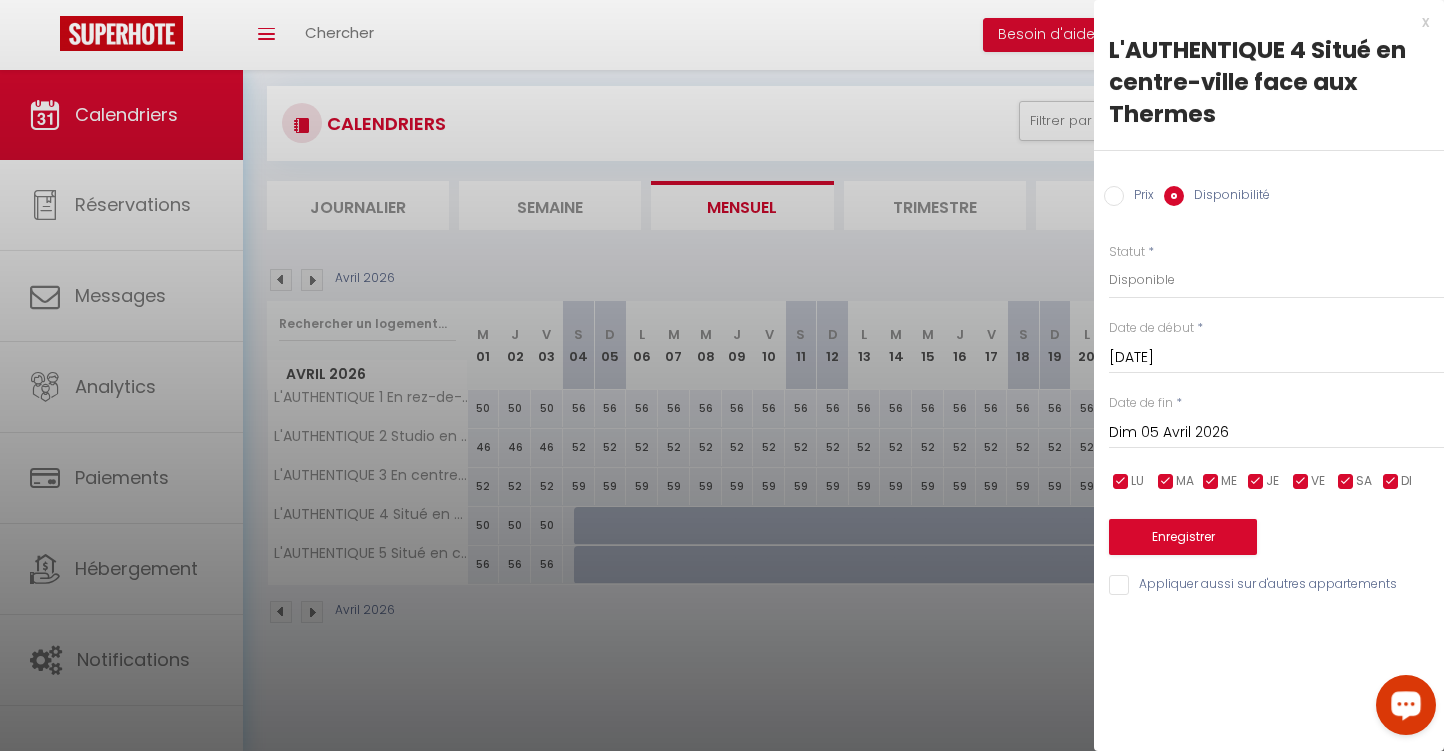 click on "Dim 05 Avril 2026" at bounding box center [1276, 433] 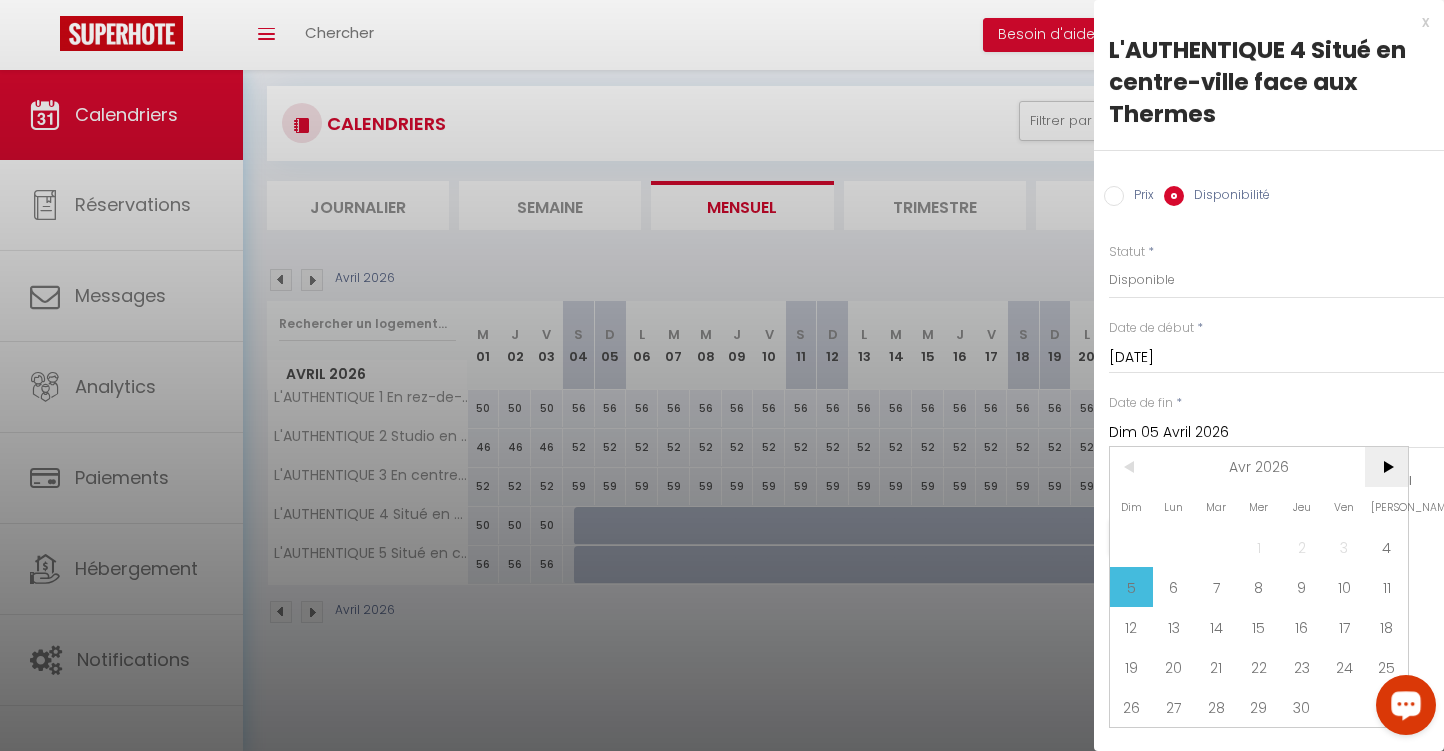 click on ">" at bounding box center [1386, 467] 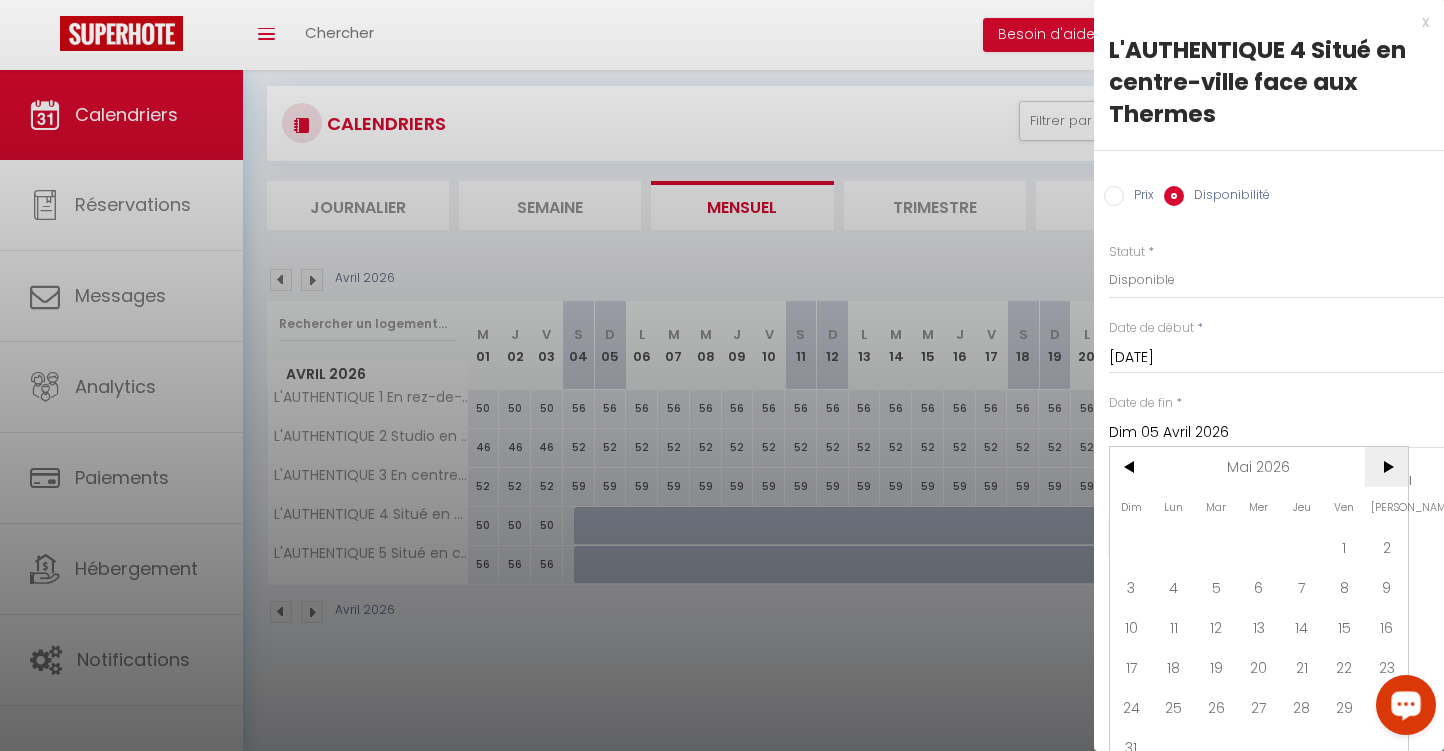 click on ">" at bounding box center [1386, 467] 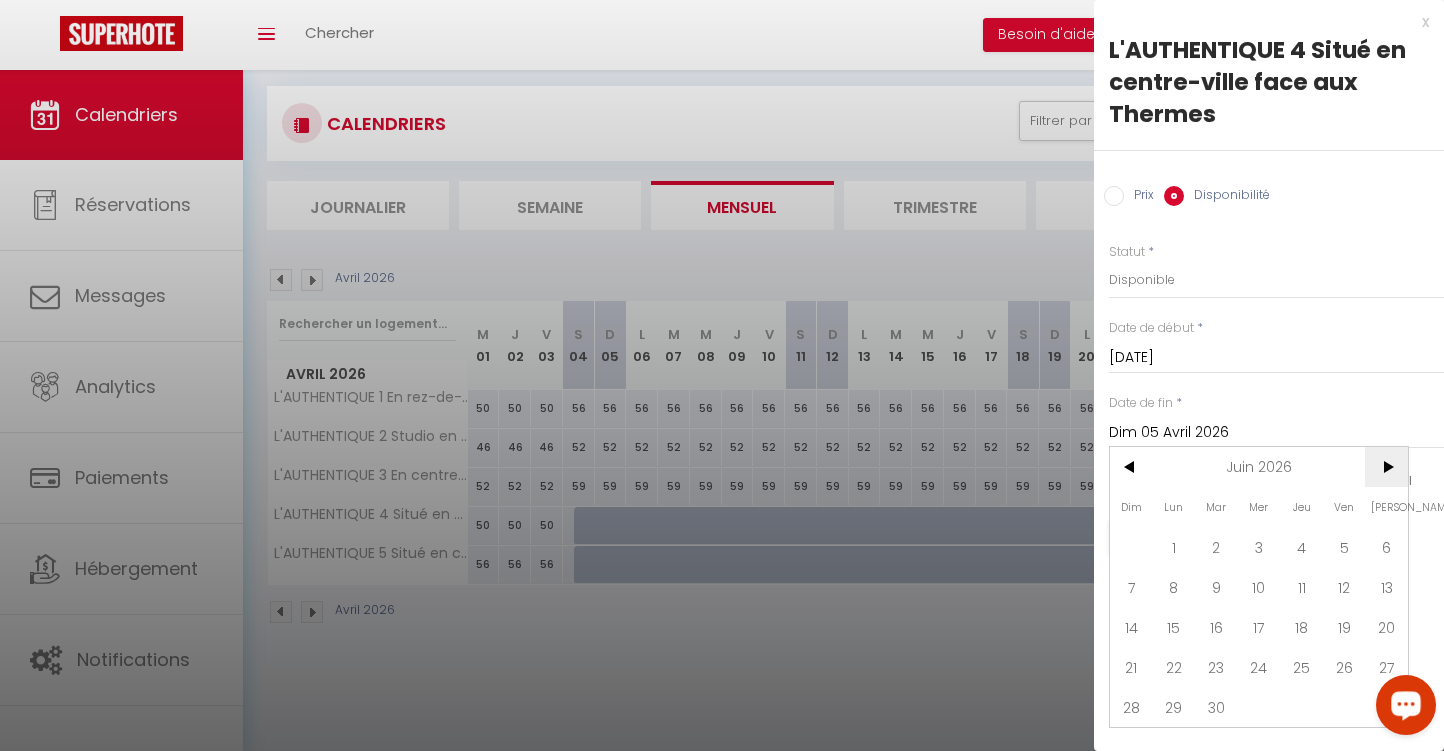 click on ">" at bounding box center (1386, 467) 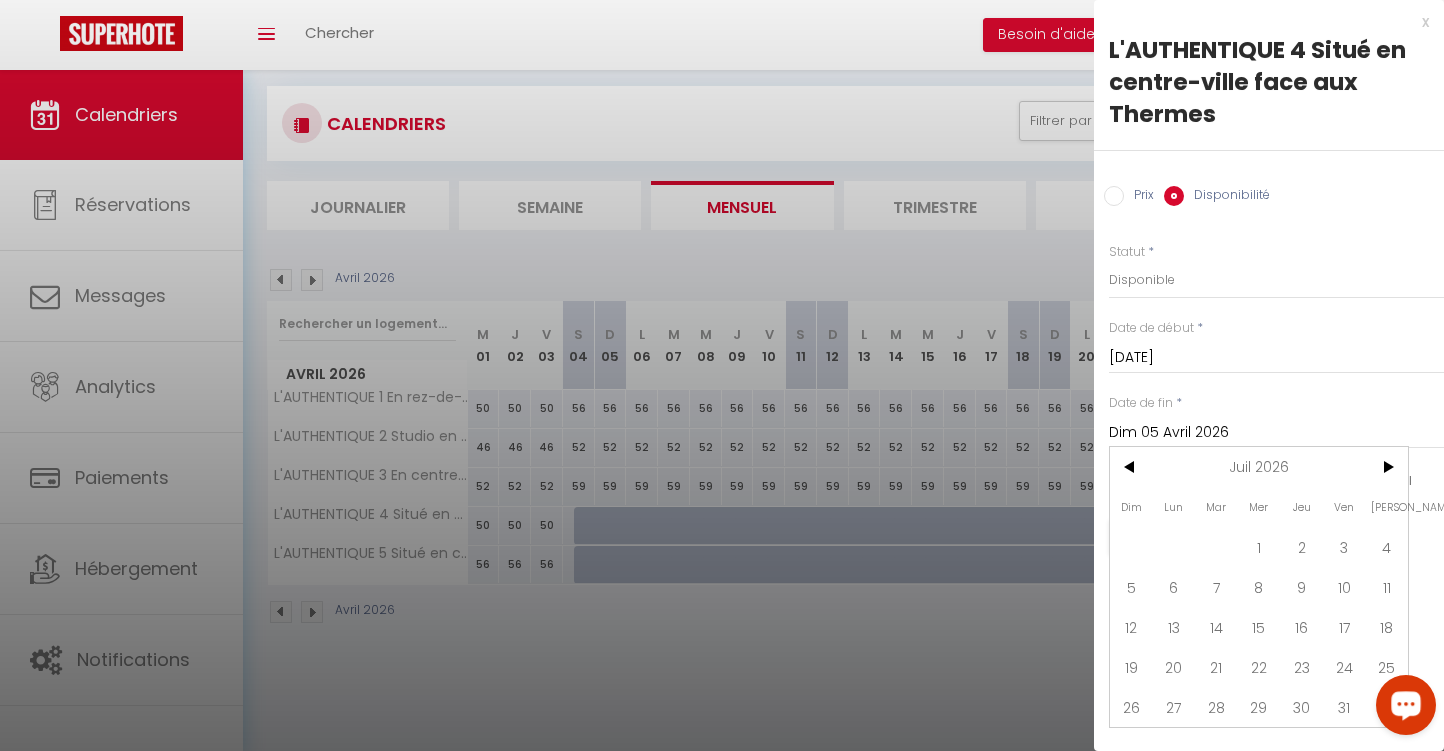 drag, startPoint x: 1393, startPoint y: 587, endPoint x: 1387, endPoint y: 576, distance: 12.529964 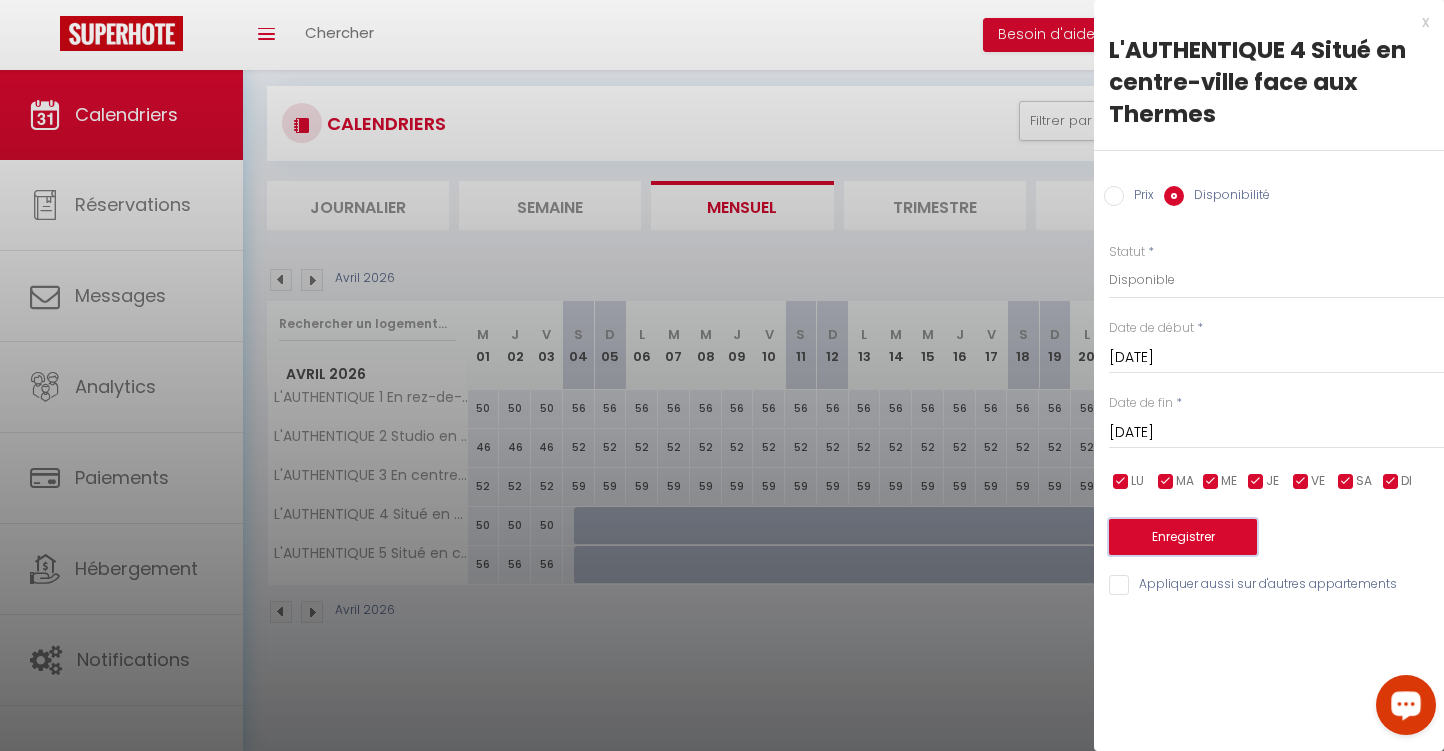 click on "Enregistrer" at bounding box center [1183, 537] 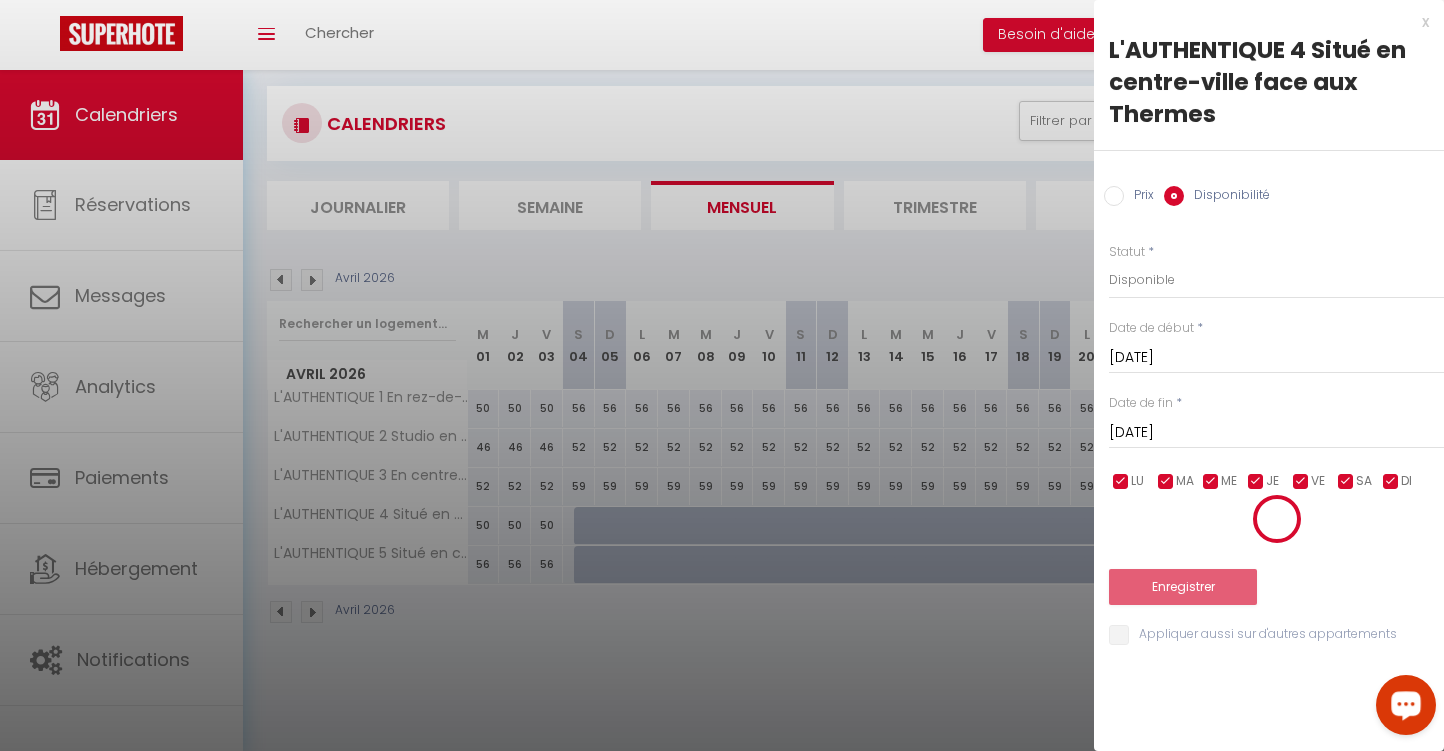 scroll, scrollTop: 0, scrollLeft: 0, axis: both 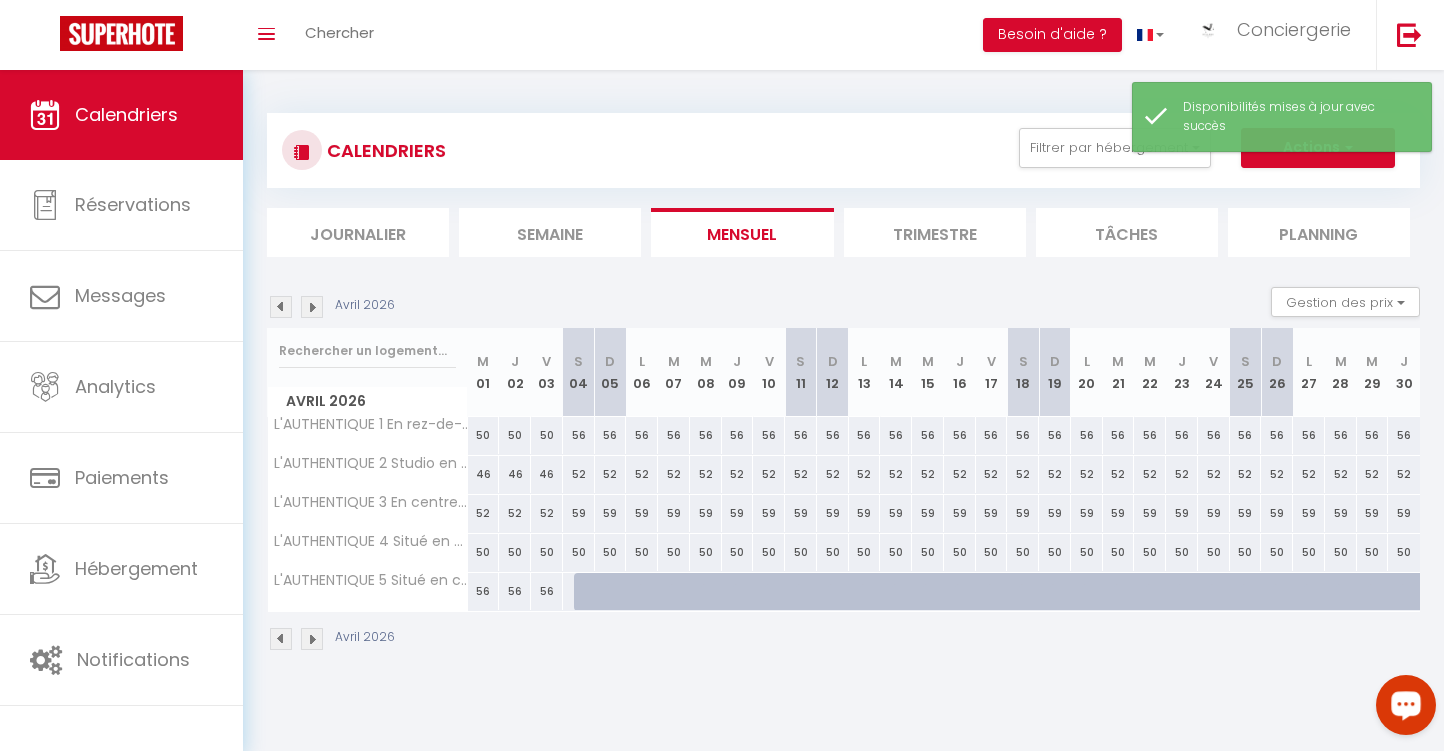 click on "50" at bounding box center (579, 552) 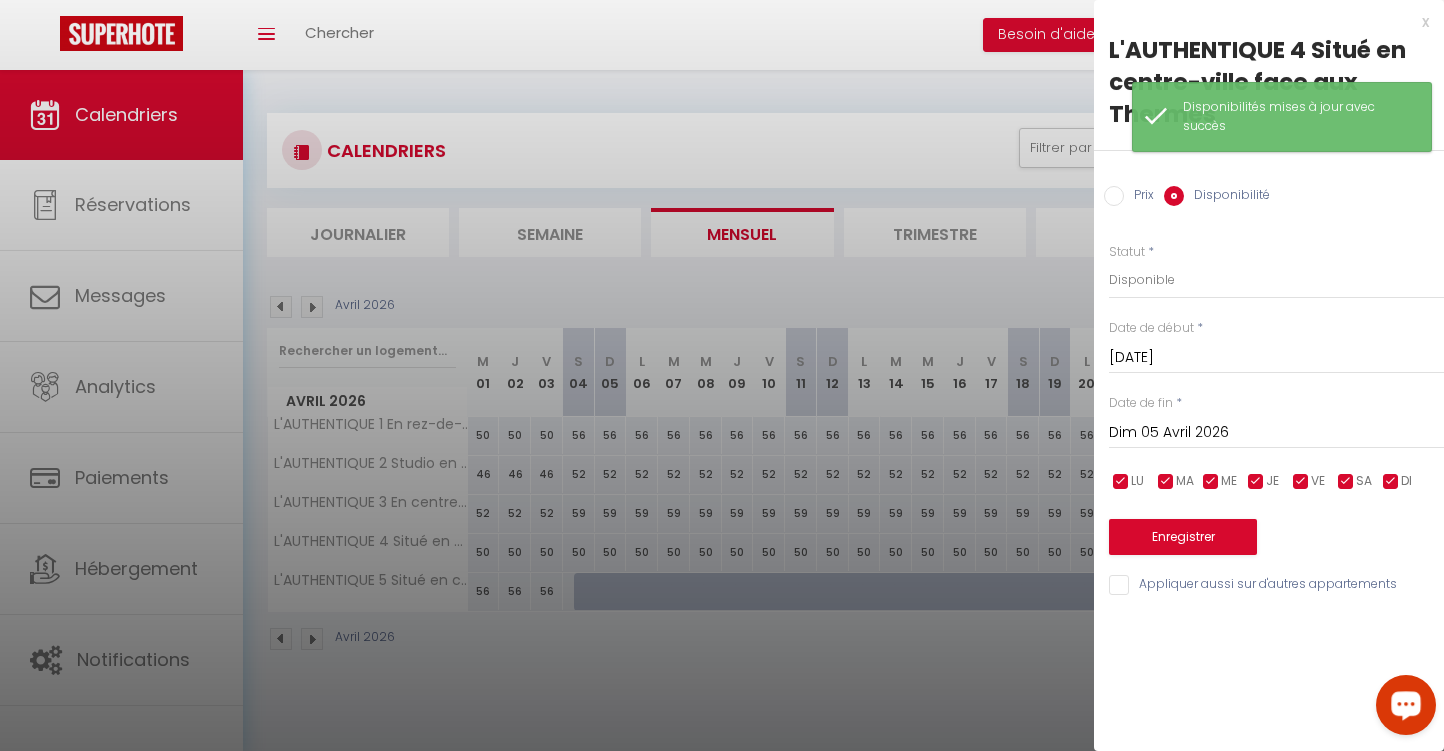click on "Dim 05 Avril 2026" at bounding box center (1276, 433) 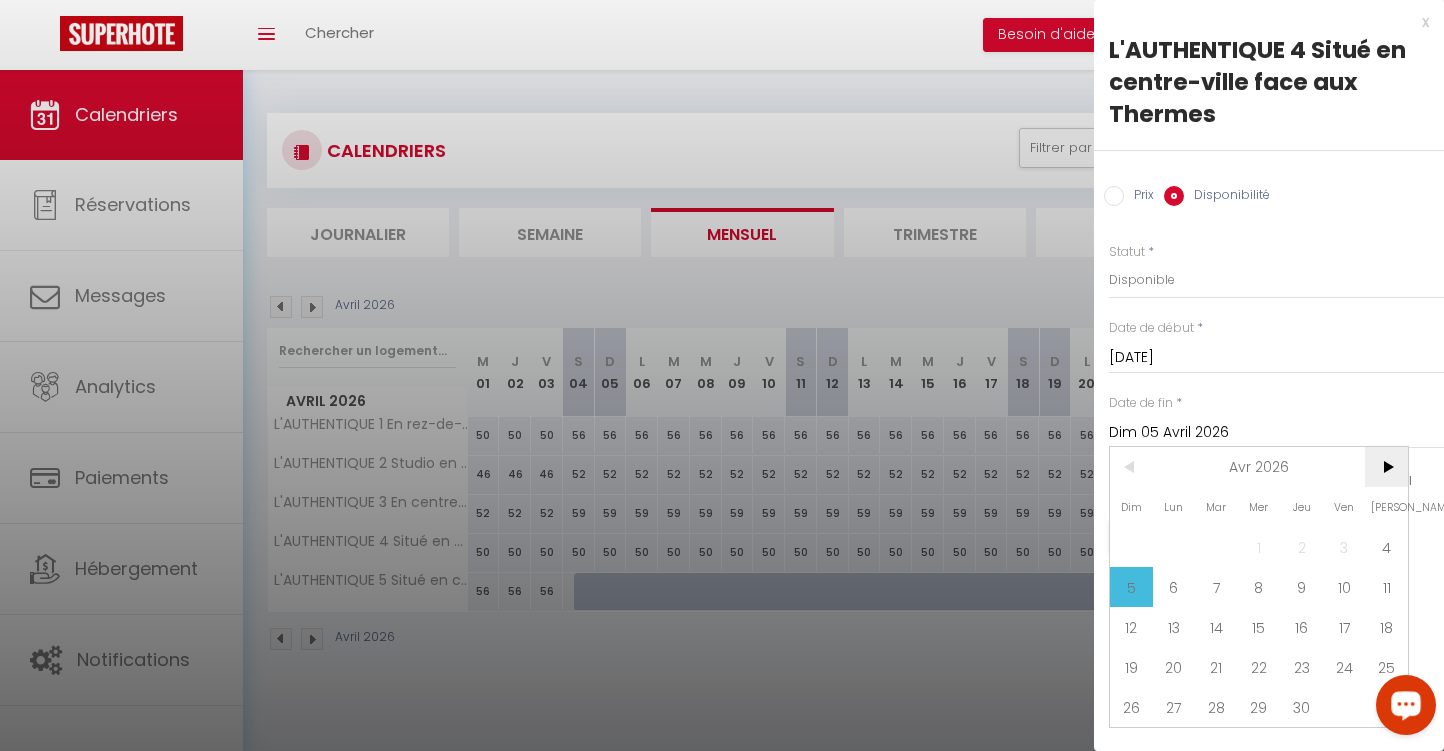 click on ">" at bounding box center [1386, 467] 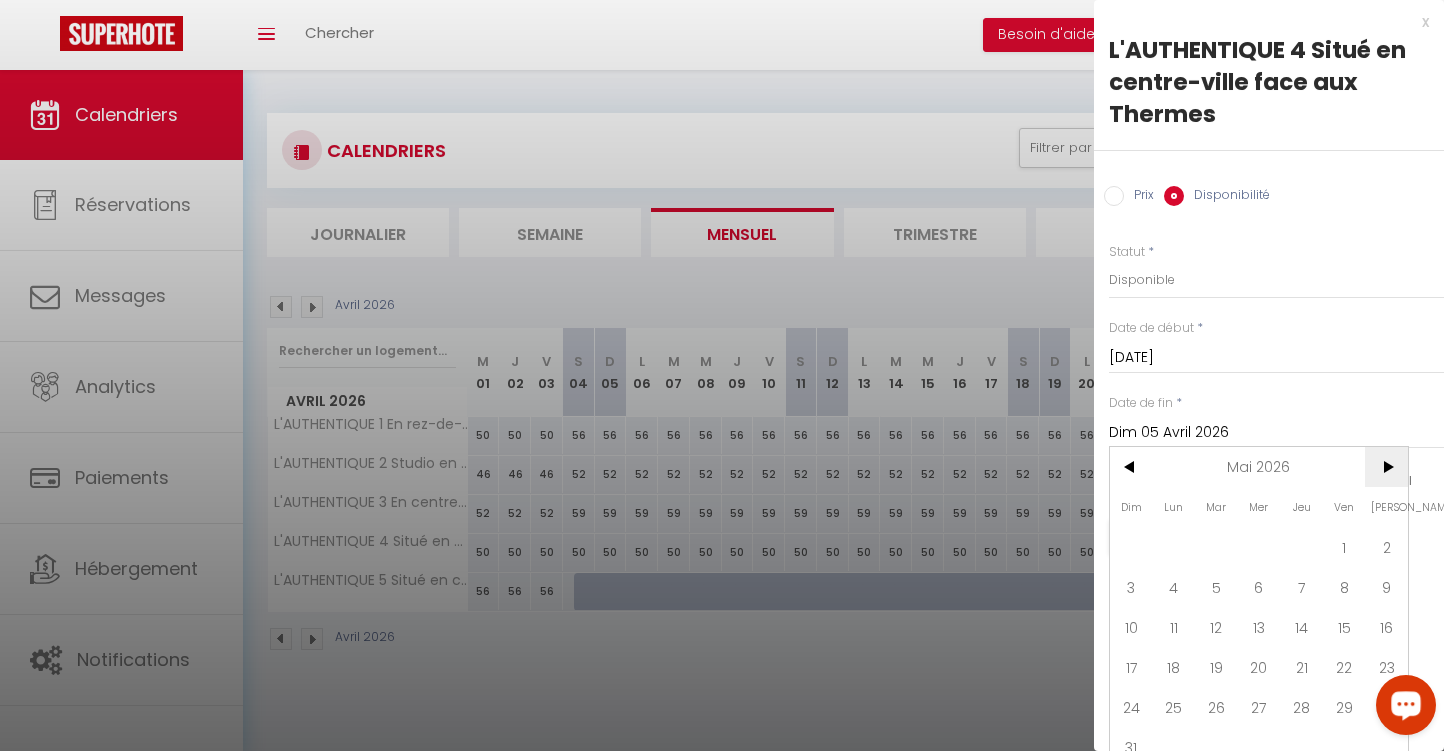 click on ">" at bounding box center [1386, 467] 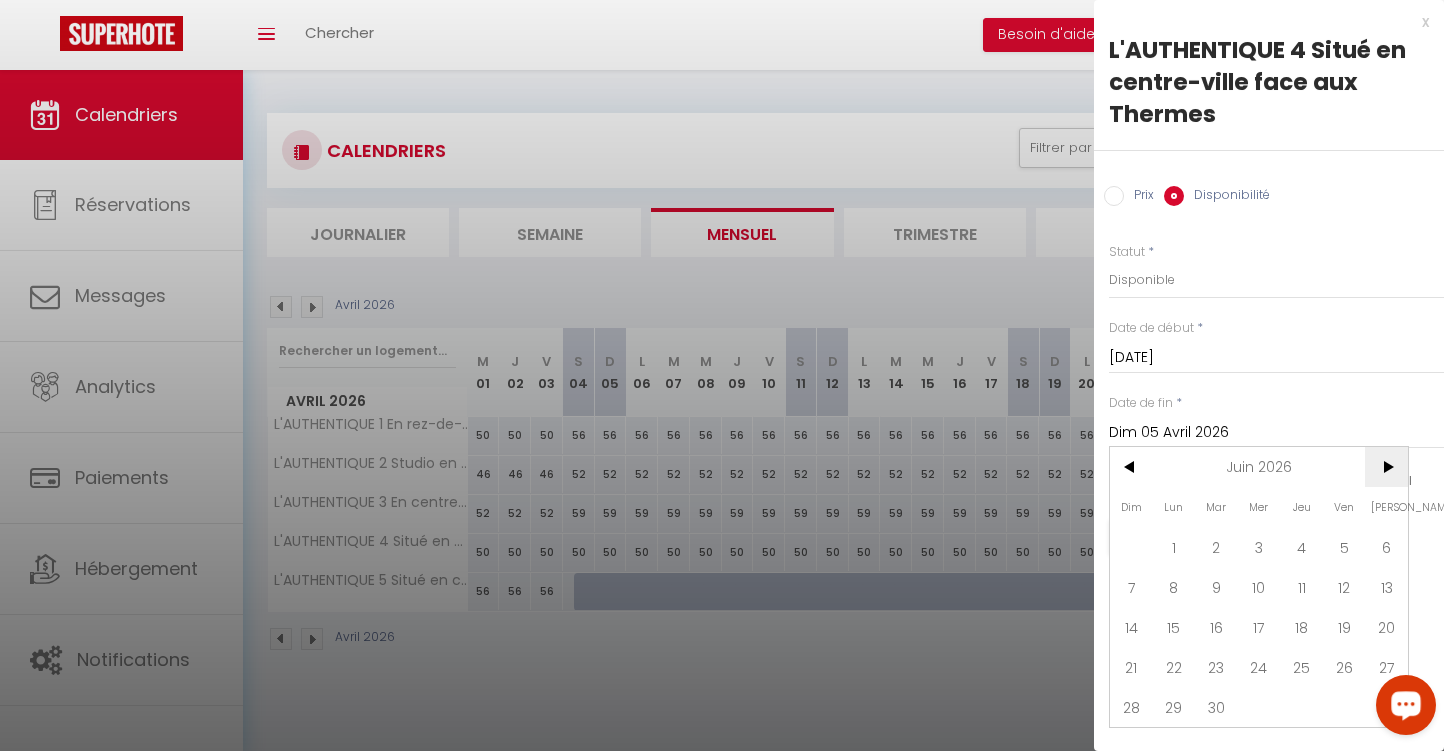 click on ">" at bounding box center [1386, 467] 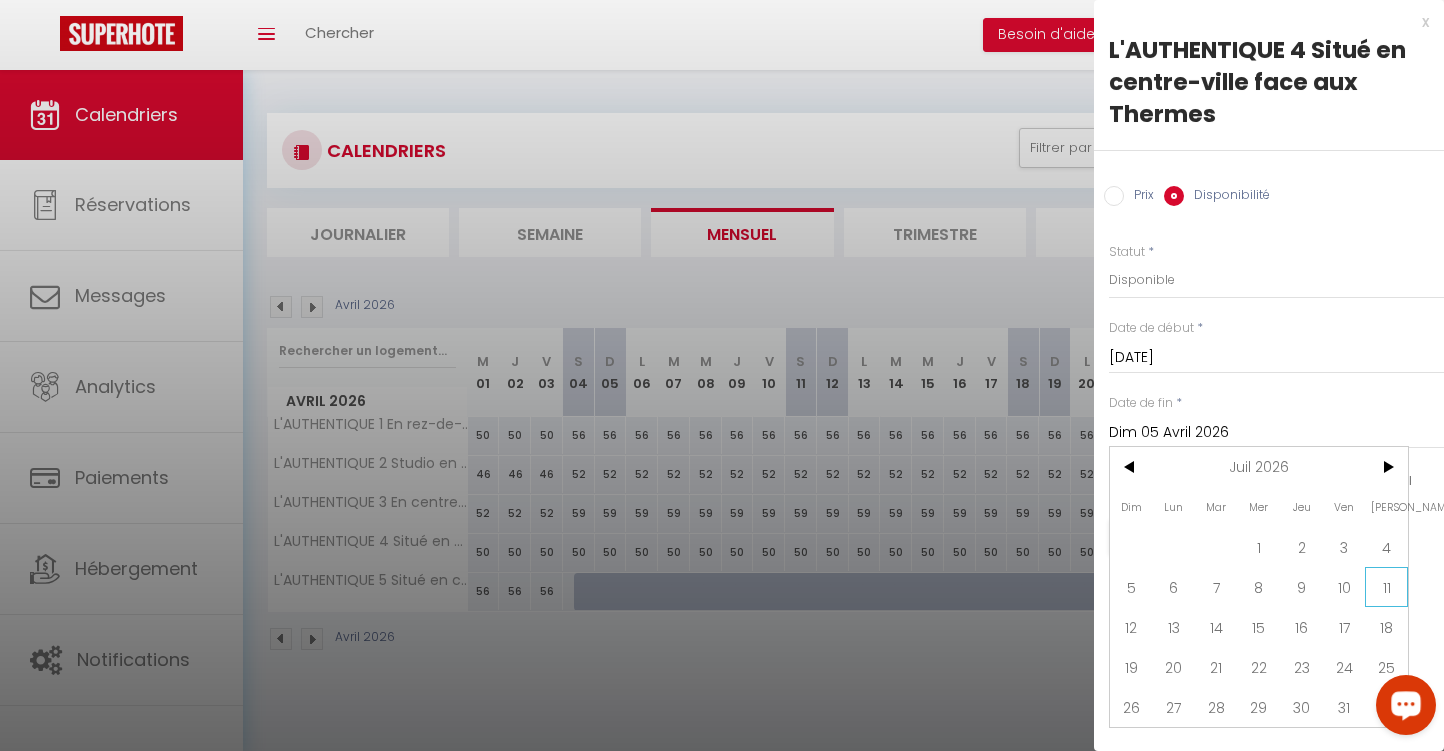 click on "11" at bounding box center [1386, 587] 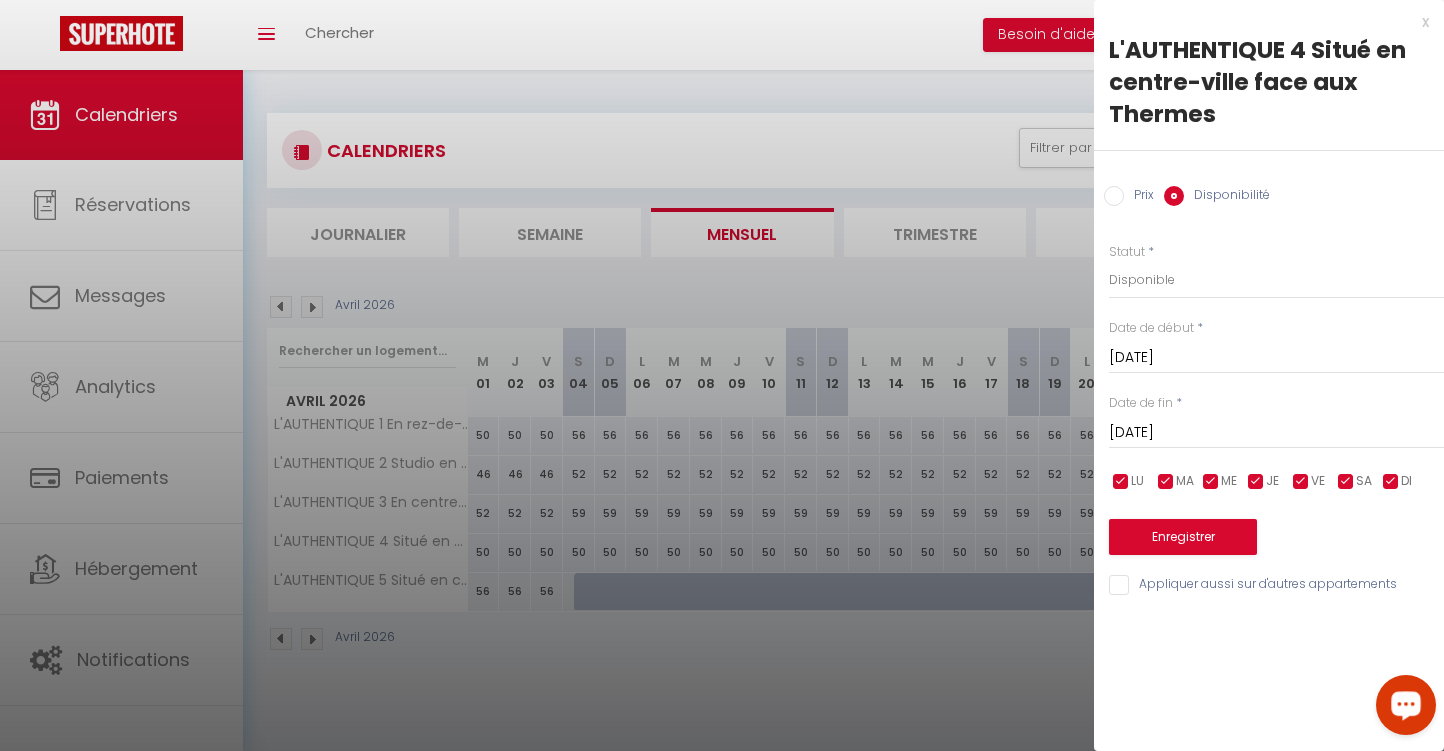 drag, startPoint x: 1107, startPoint y: 193, endPoint x: 1128, endPoint y: 232, distance: 44.294468 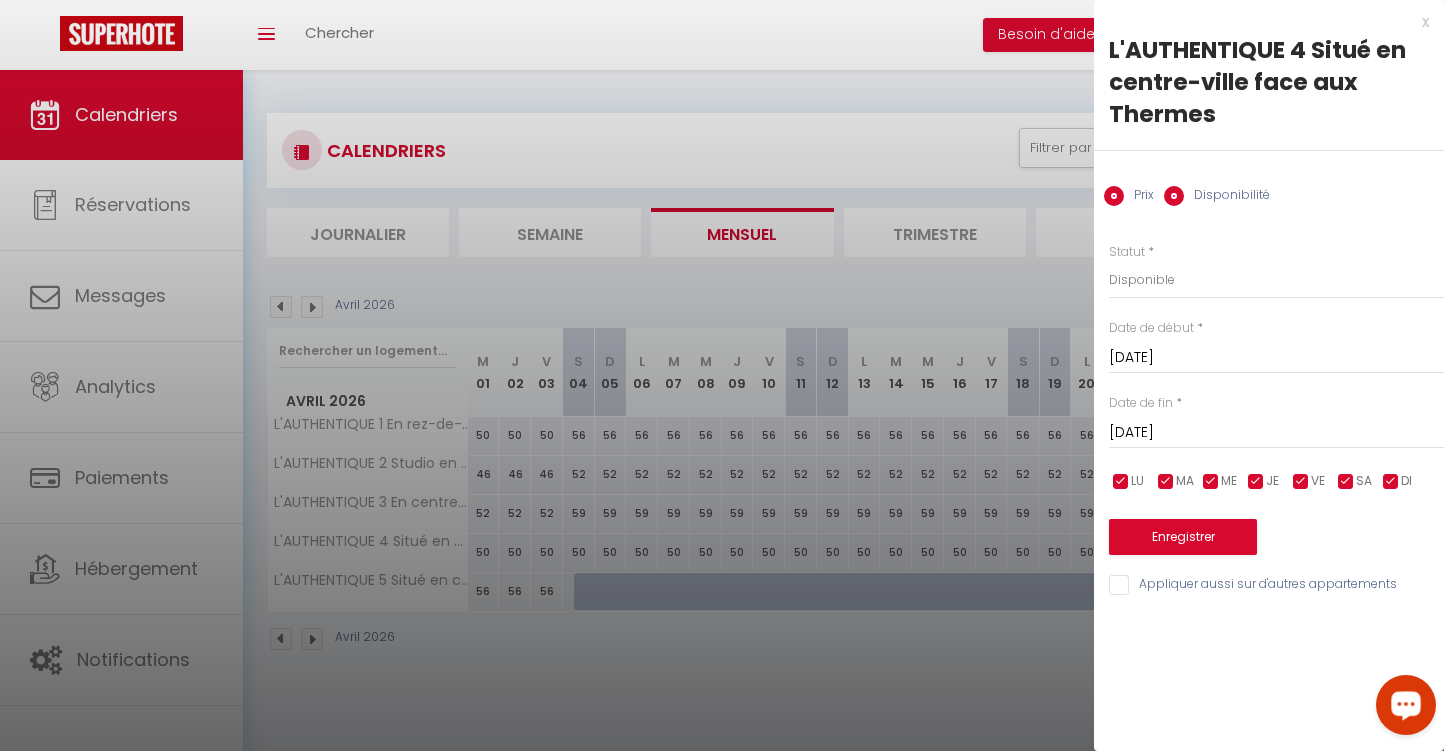 radio on "false" 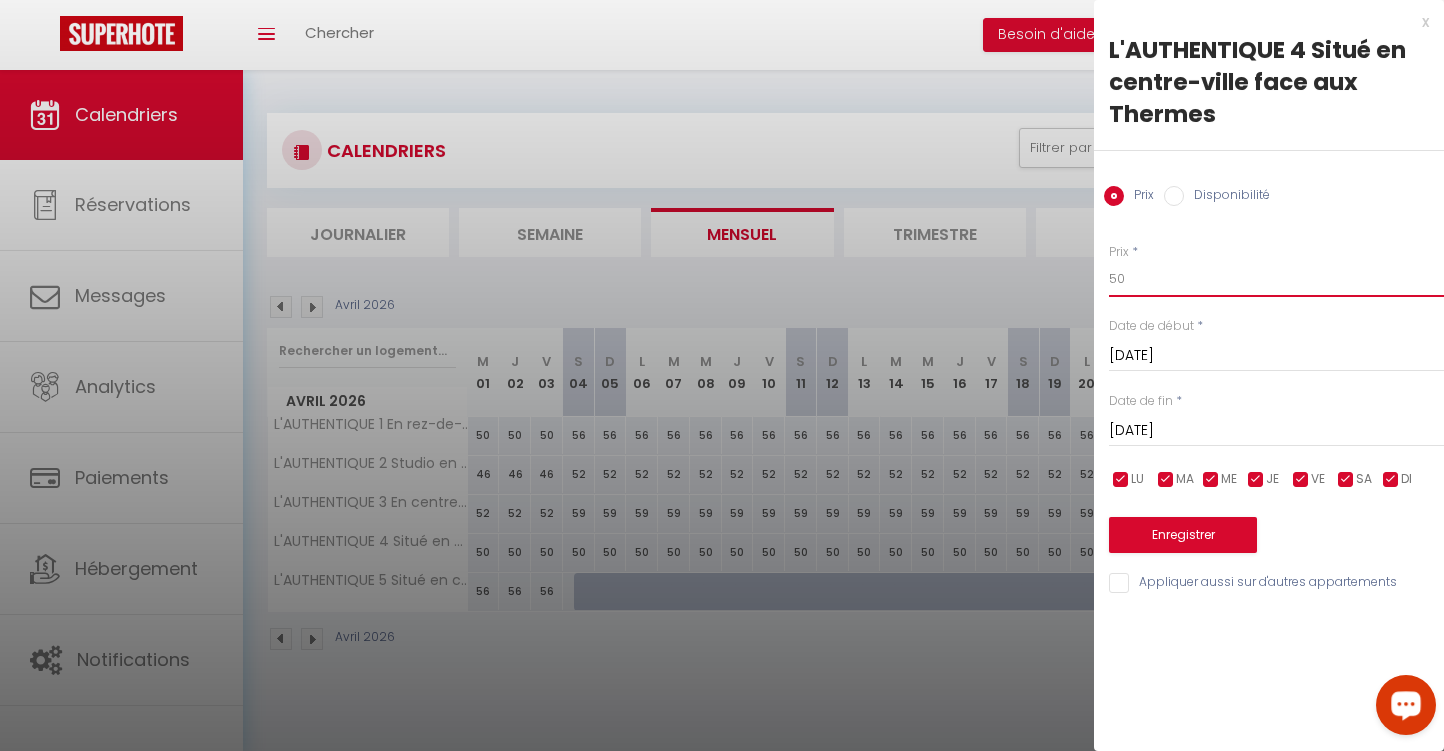click on "50" at bounding box center (1276, 279) 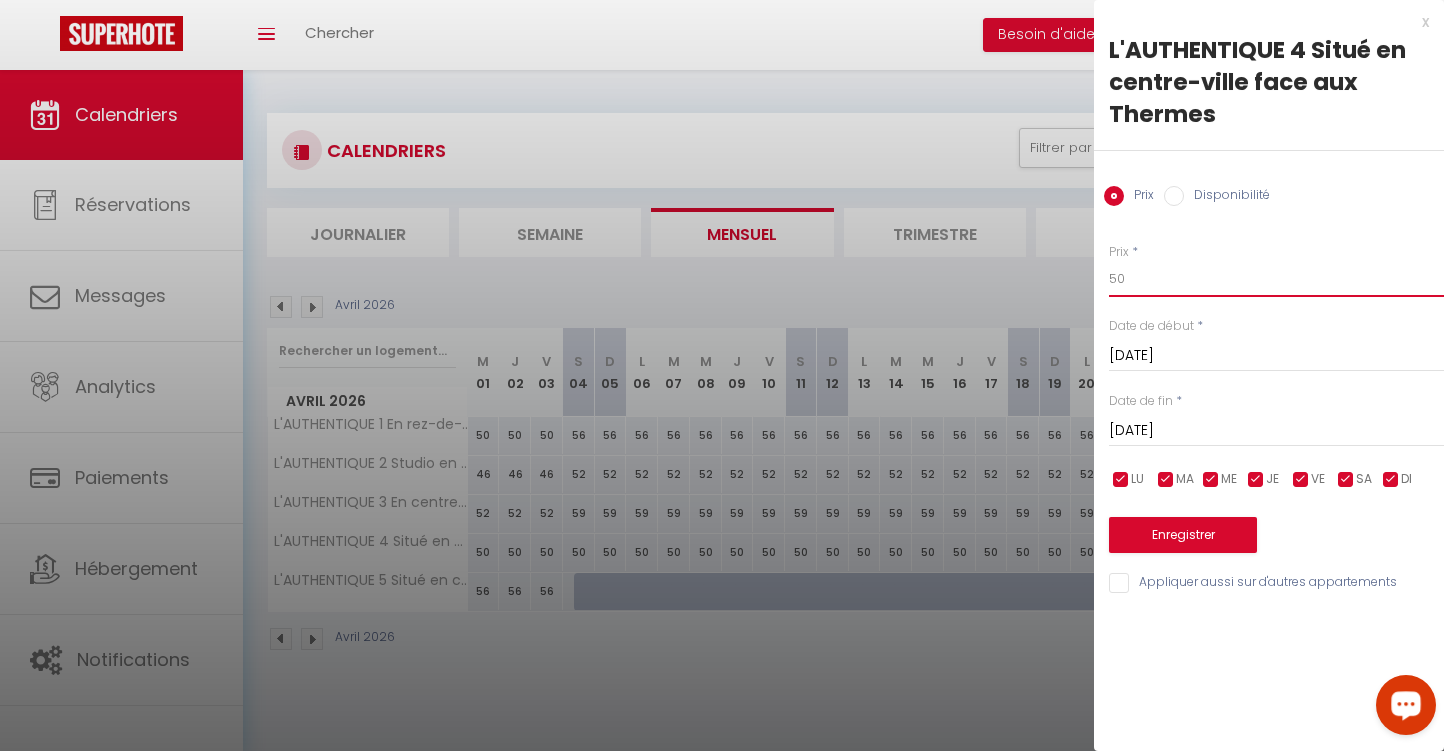 type on "5" 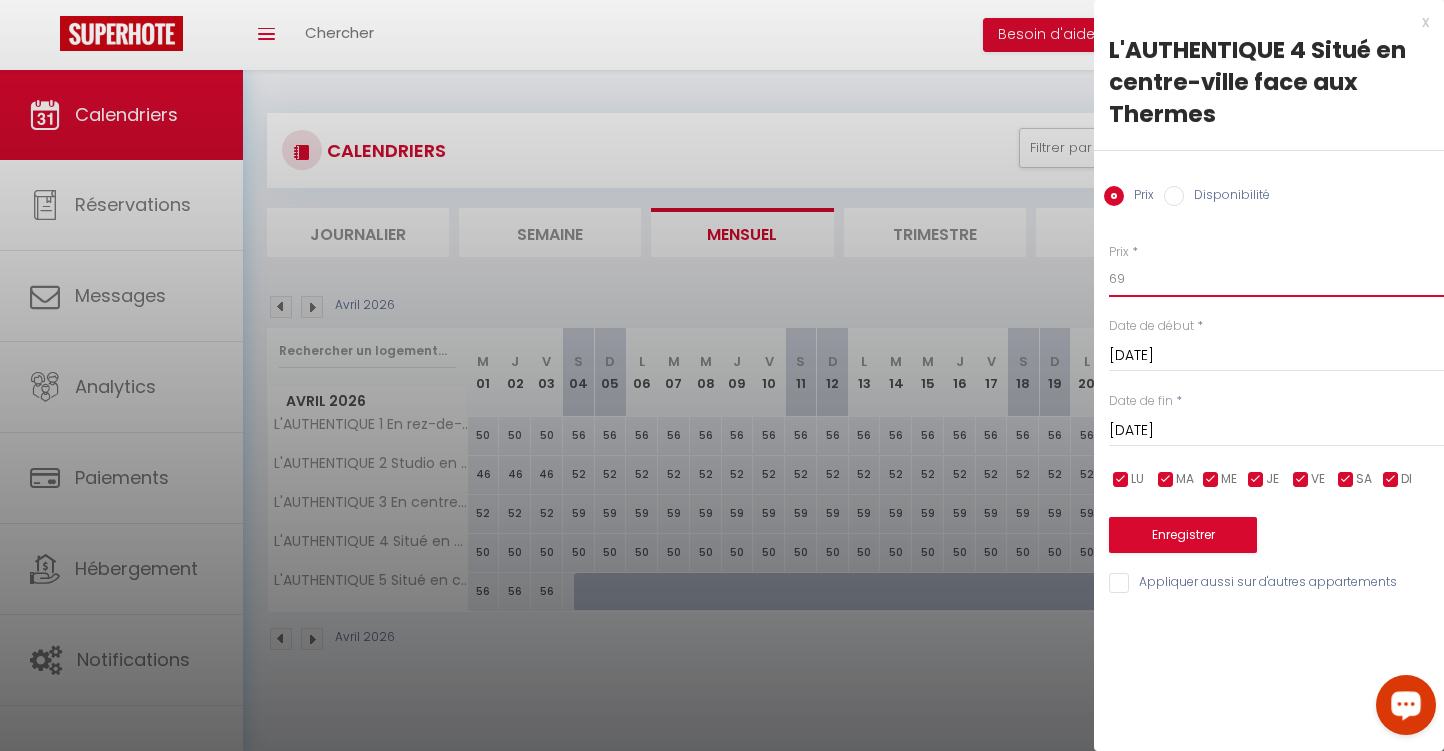 type on "69" 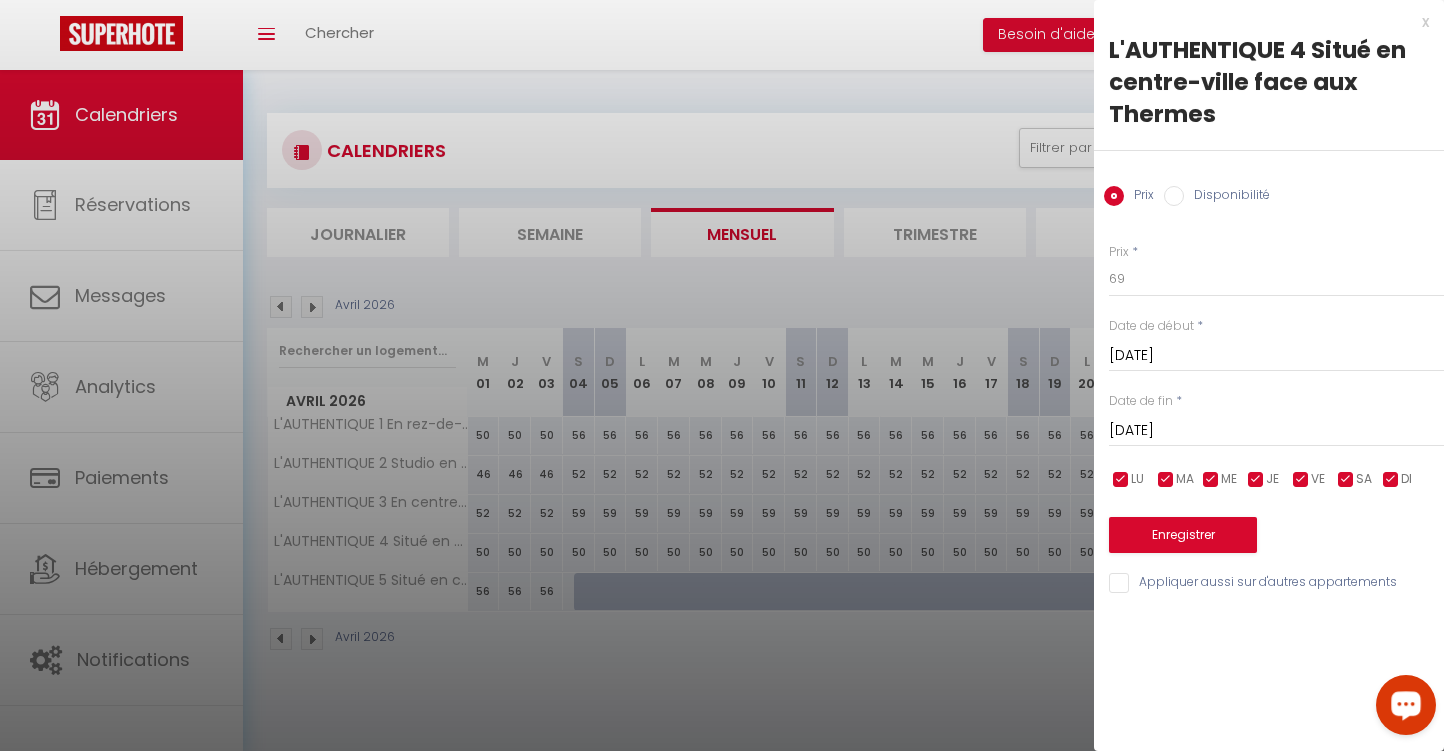 click on "Sam 11 Juillet 2026" at bounding box center (1276, 431) 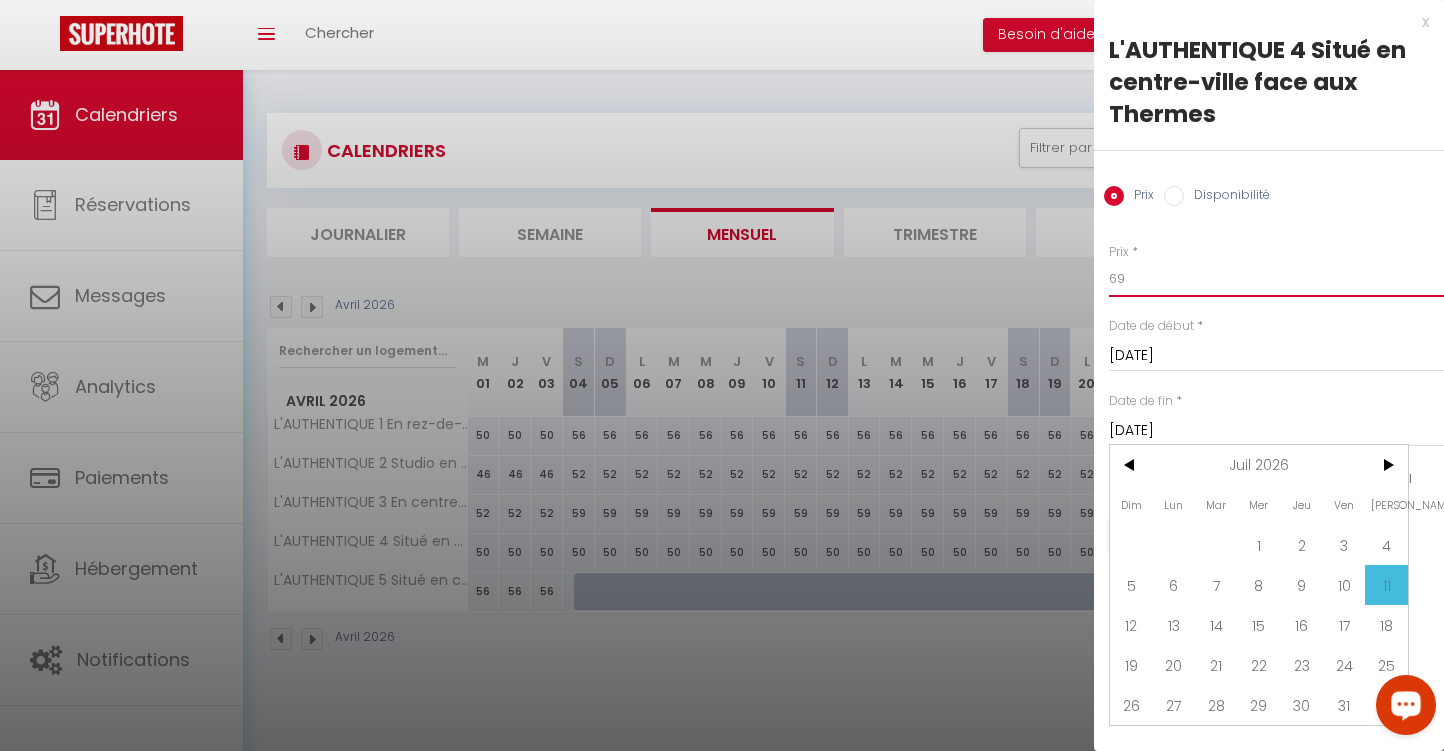 click on "69" at bounding box center (1276, 279) 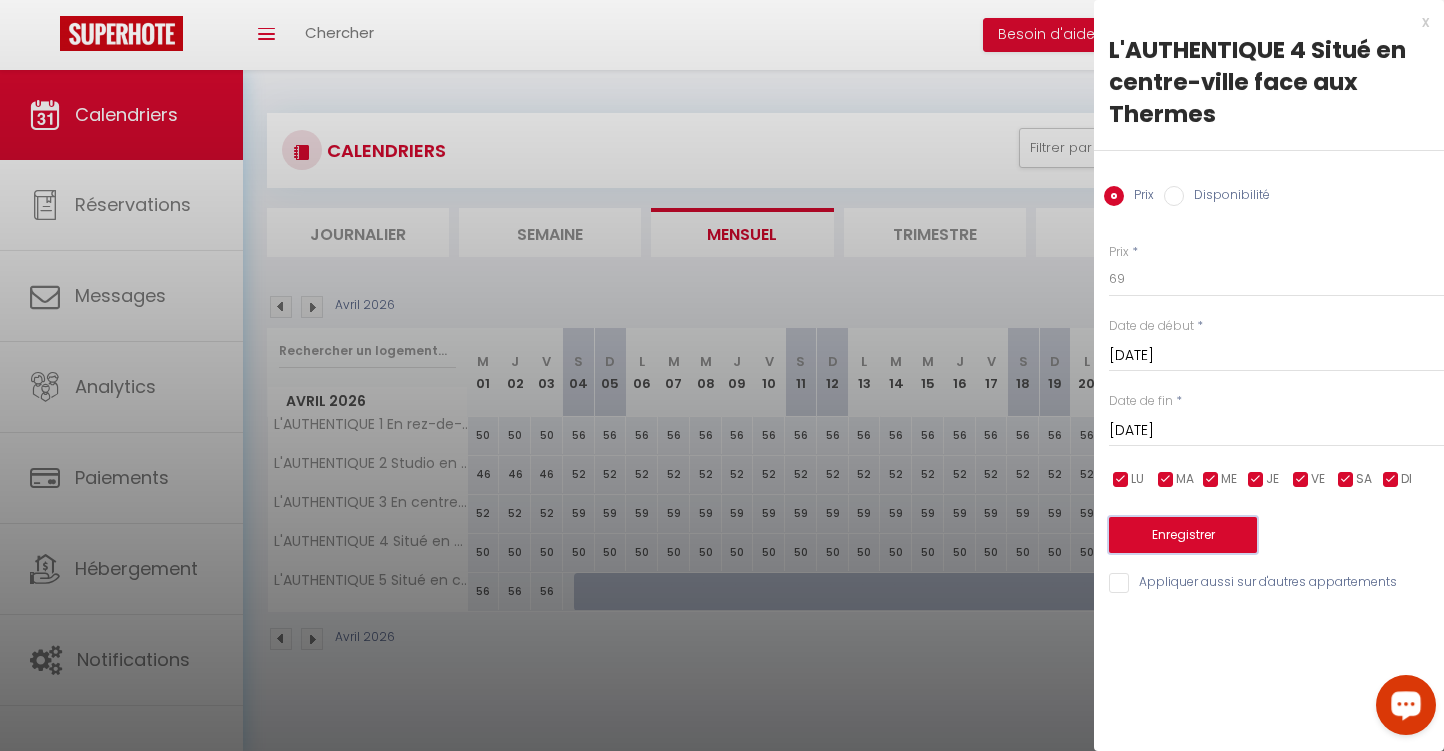 click on "Enregistrer" at bounding box center [1183, 535] 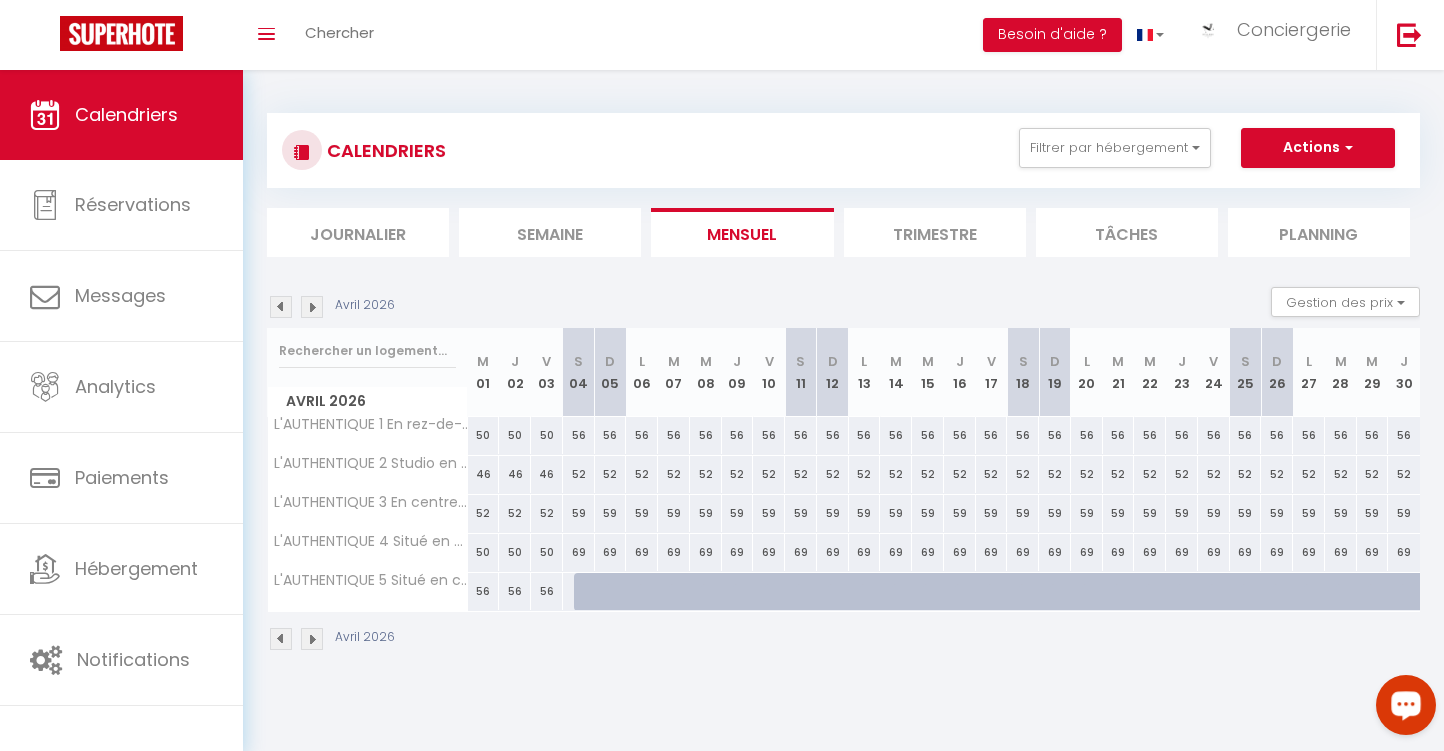 click at bounding box center (590, 592) 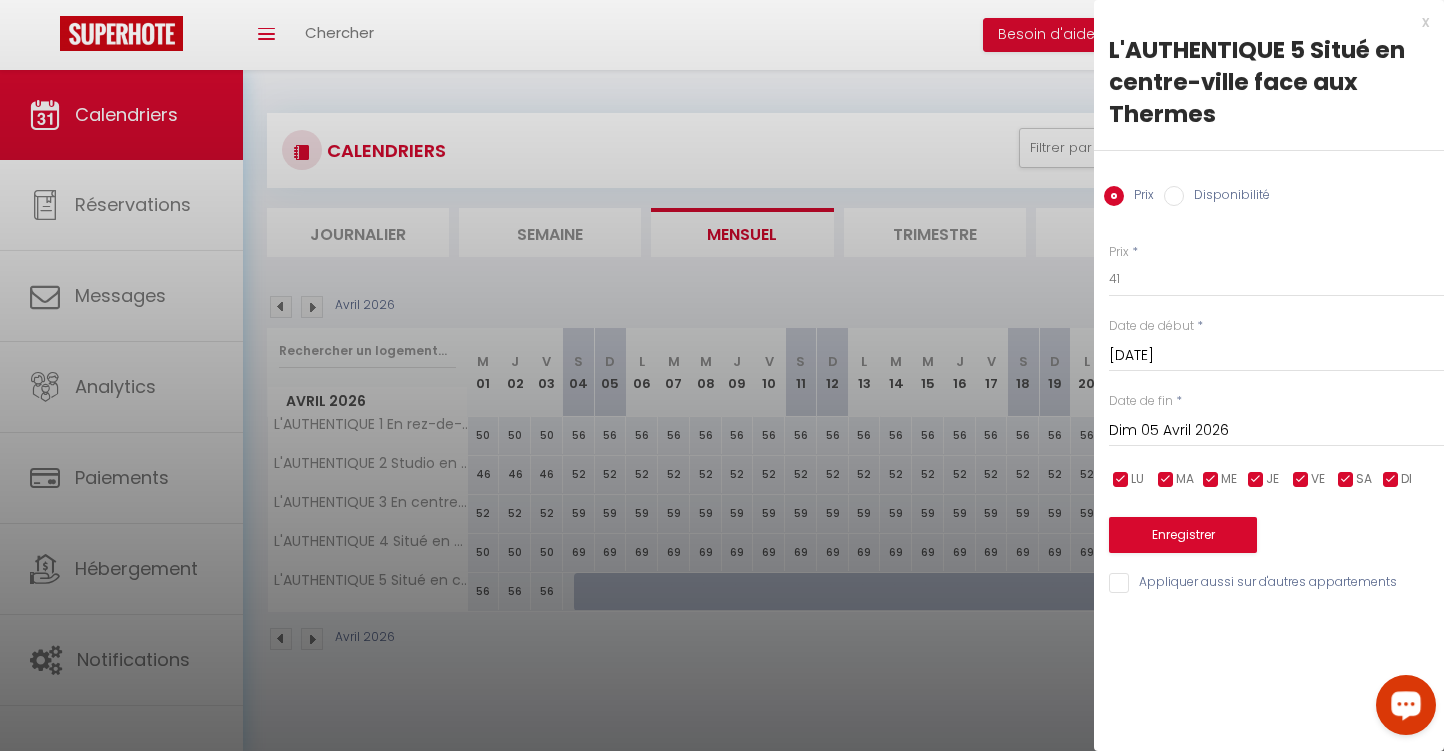 click at bounding box center (722, 375) 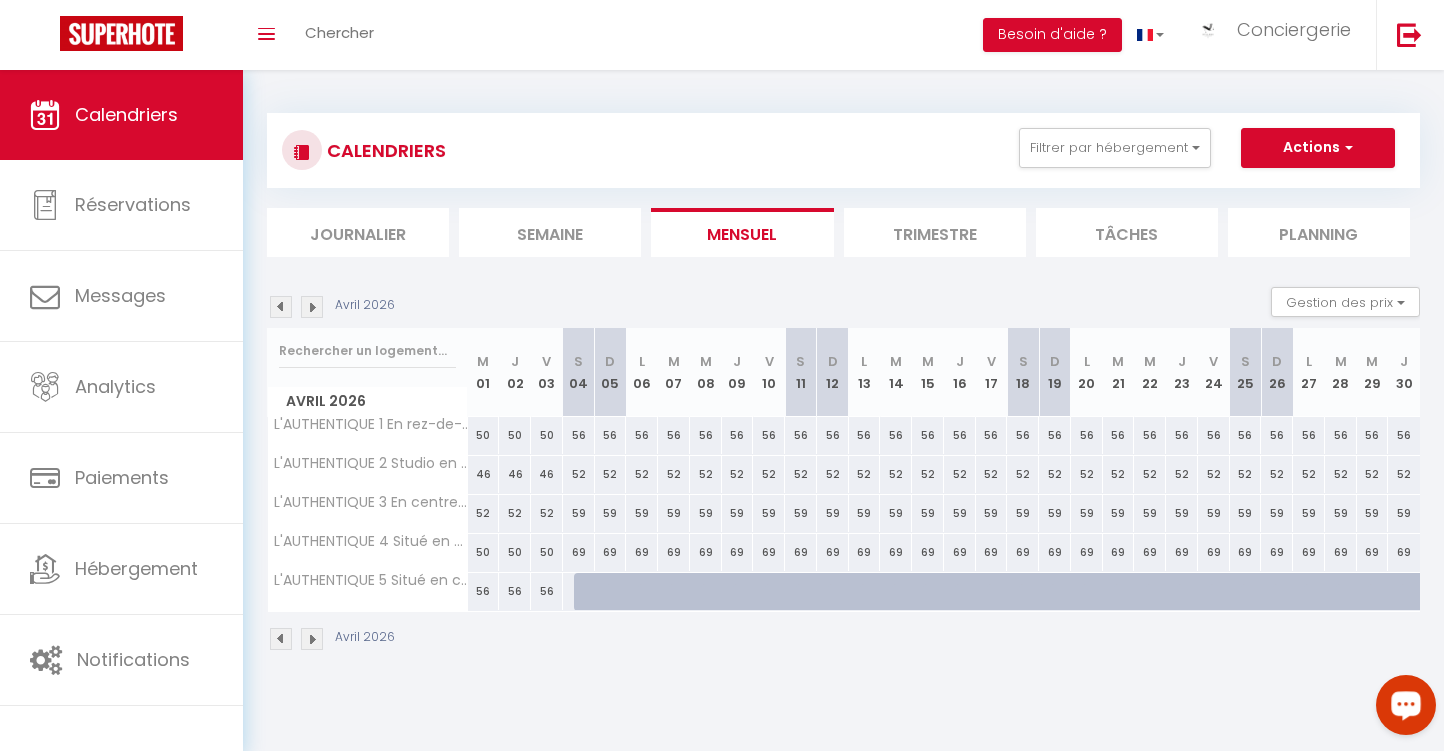 click on "69" at bounding box center (579, 552) 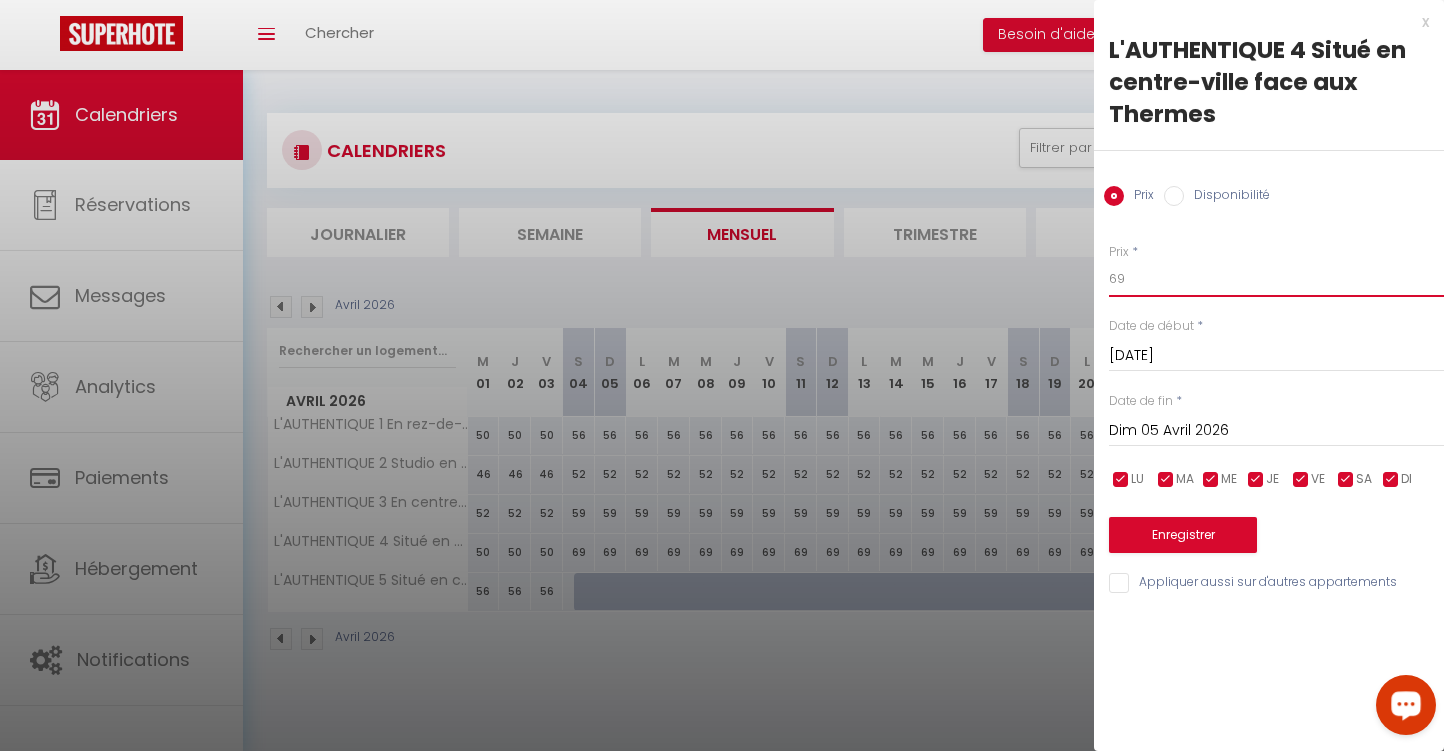 click on "69" at bounding box center (1276, 279) 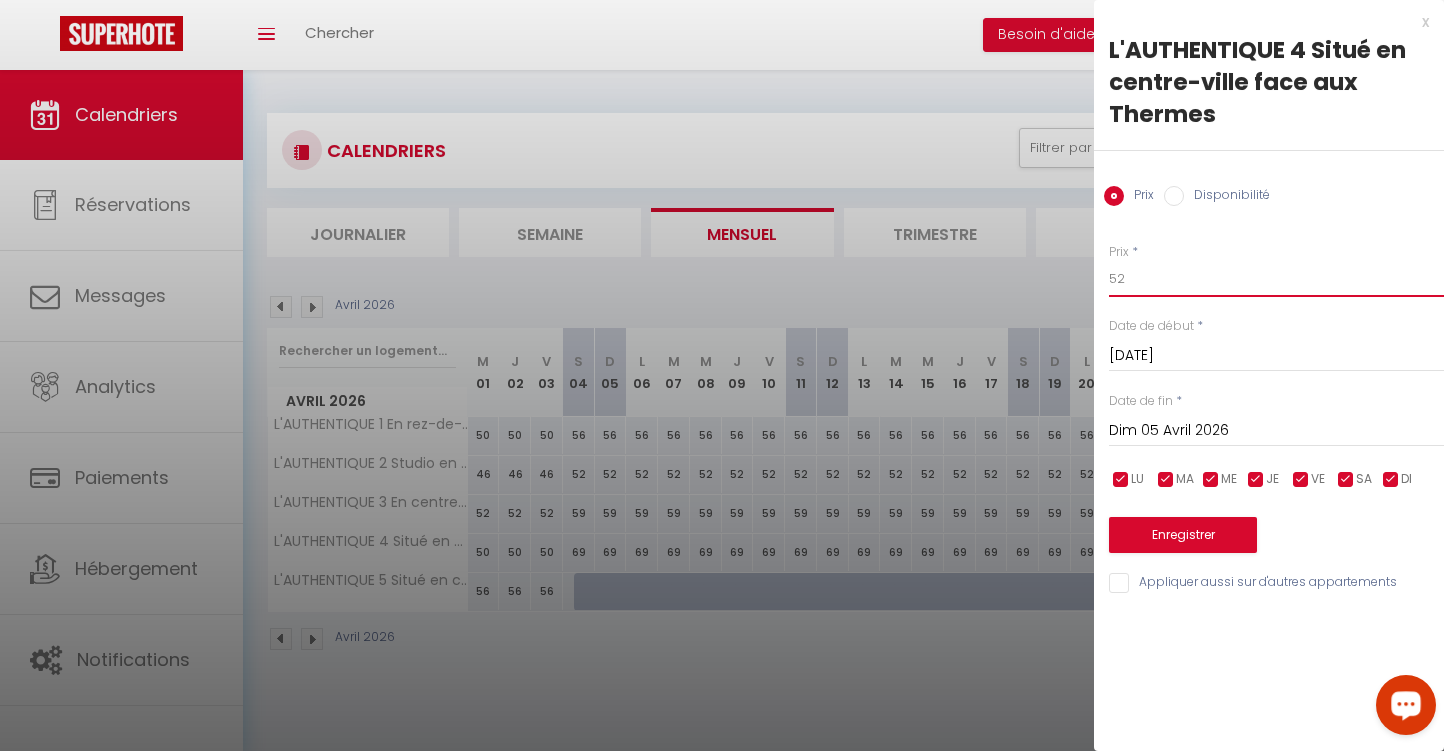 type on "5" 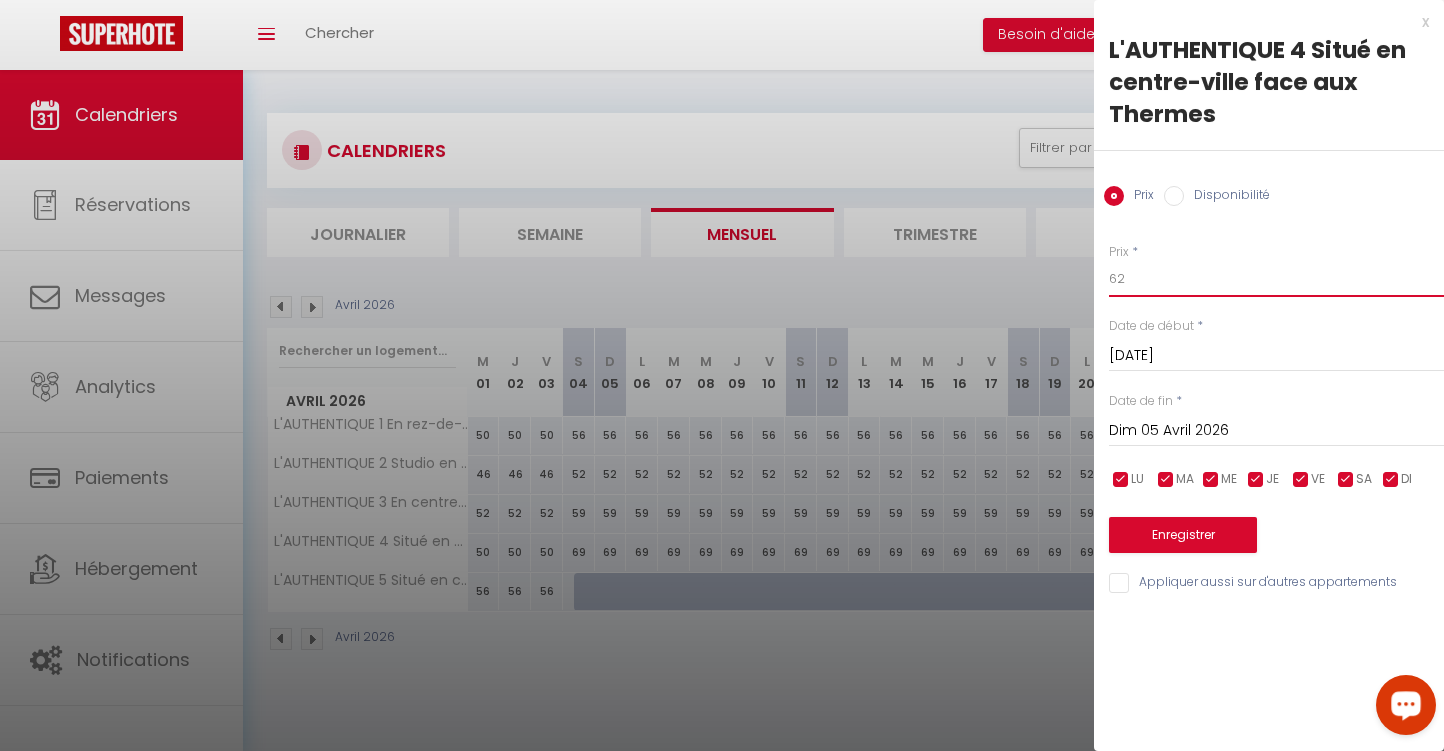 type on "62" 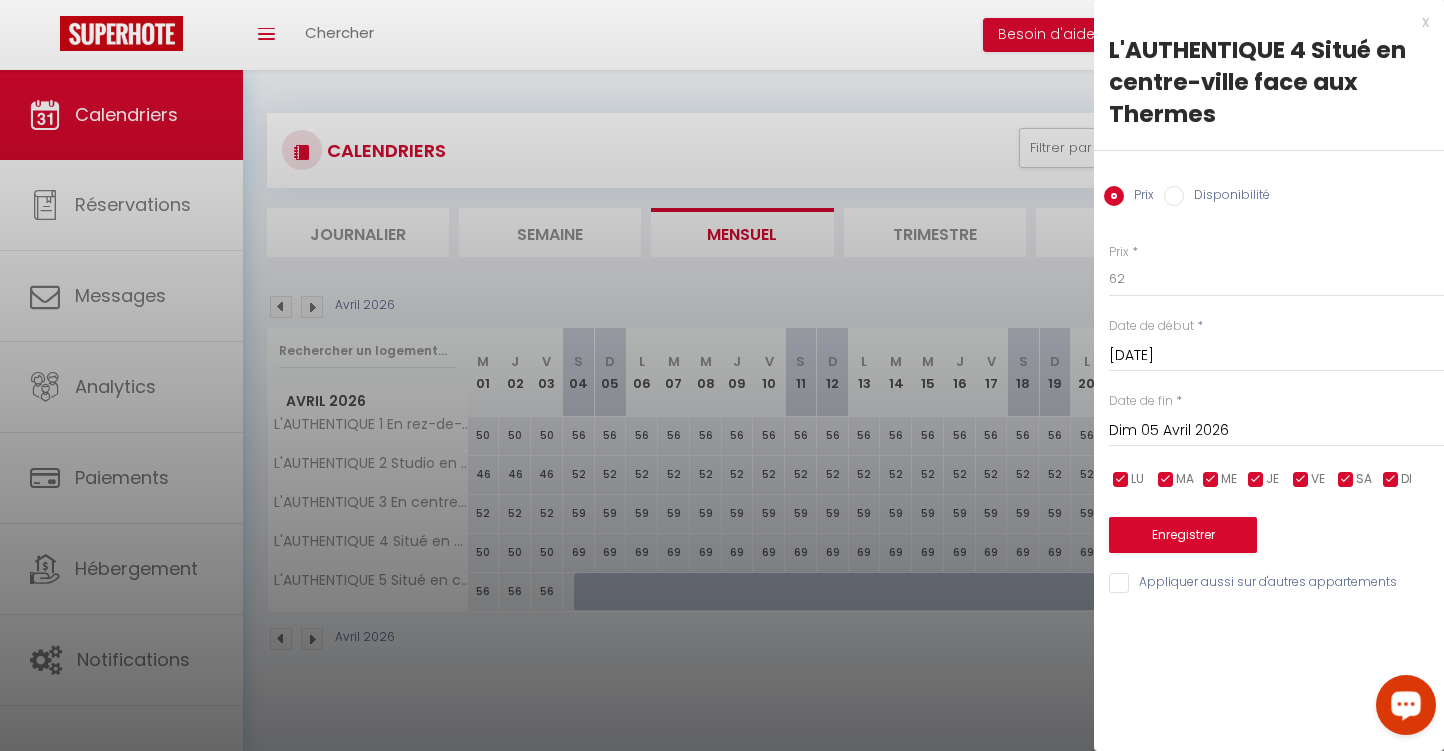 click on "Dim 05 Avril 2026" at bounding box center [1276, 431] 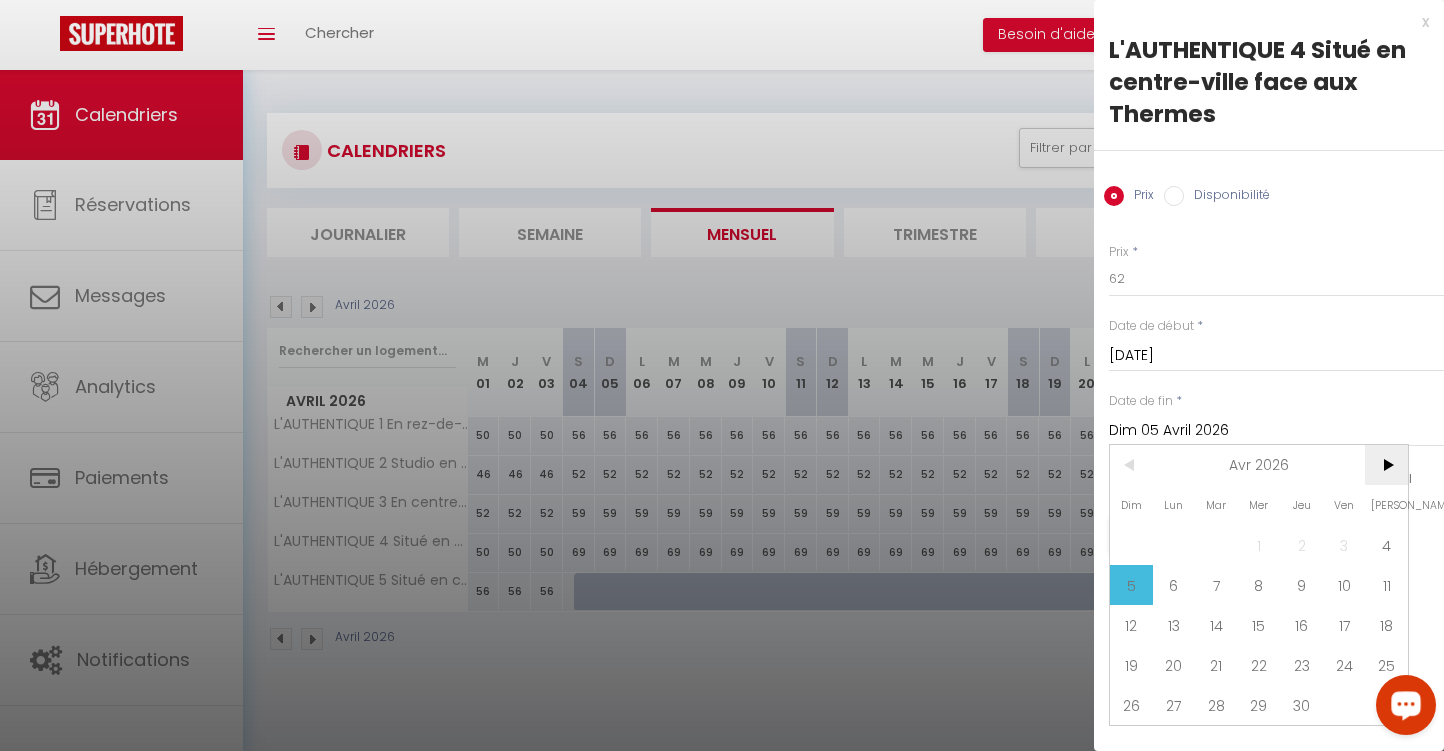 click on ">" at bounding box center [1386, 465] 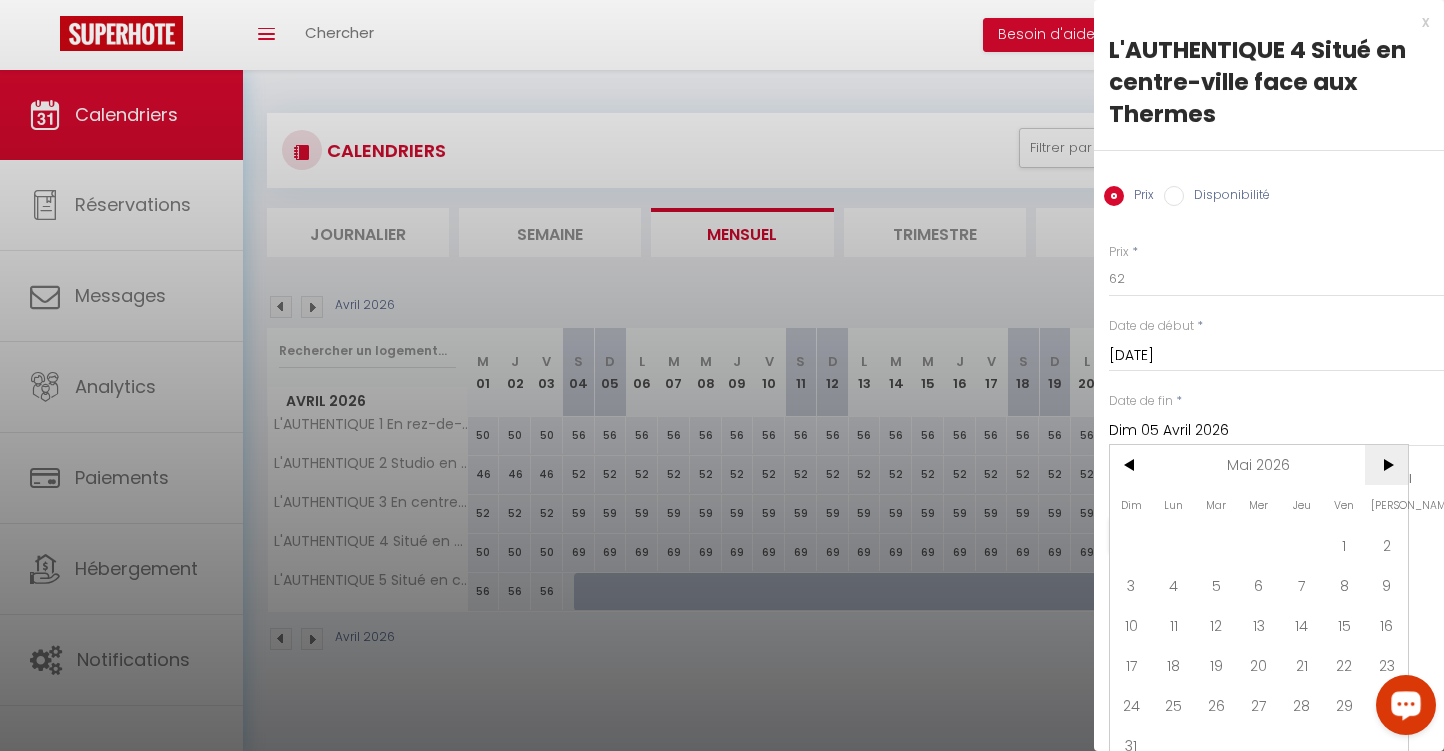 click on ">" at bounding box center (1386, 465) 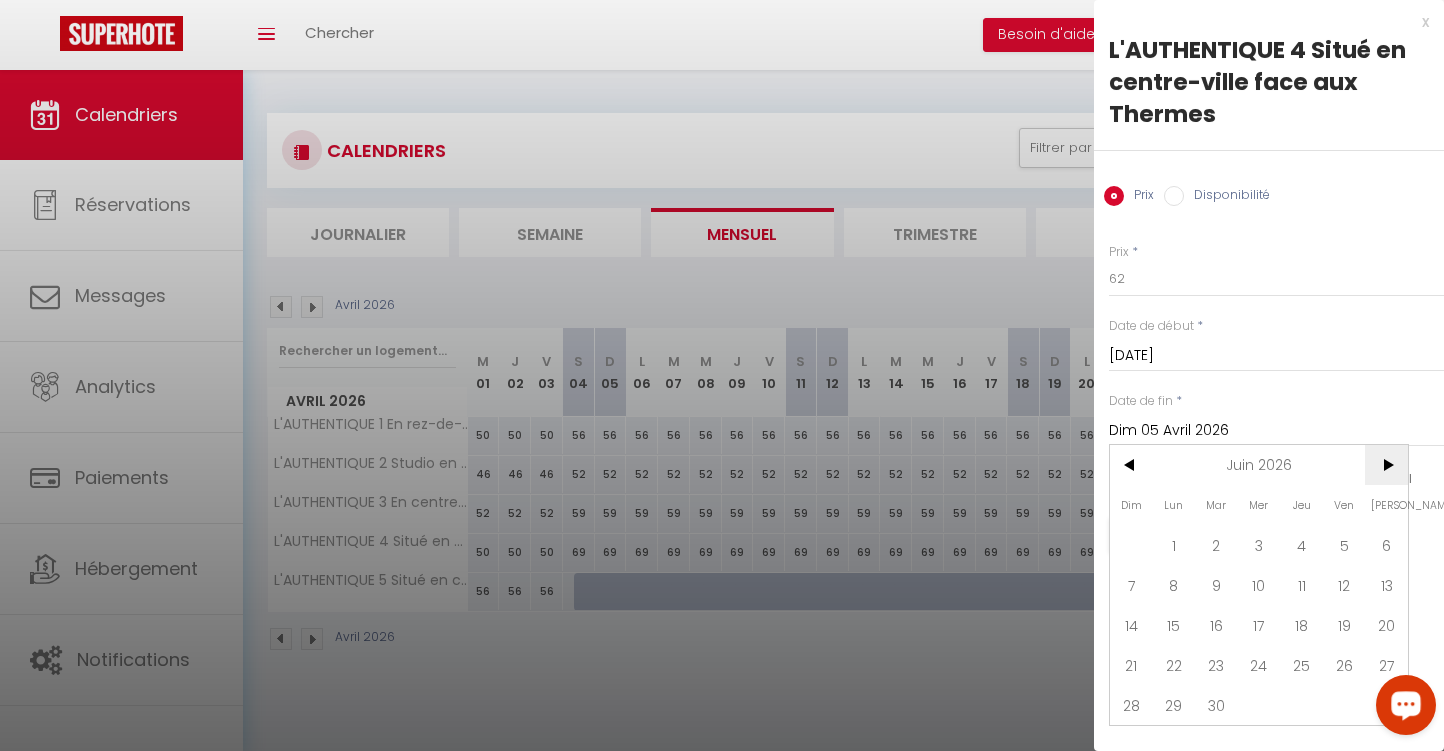 click on ">" at bounding box center (1386, 465) 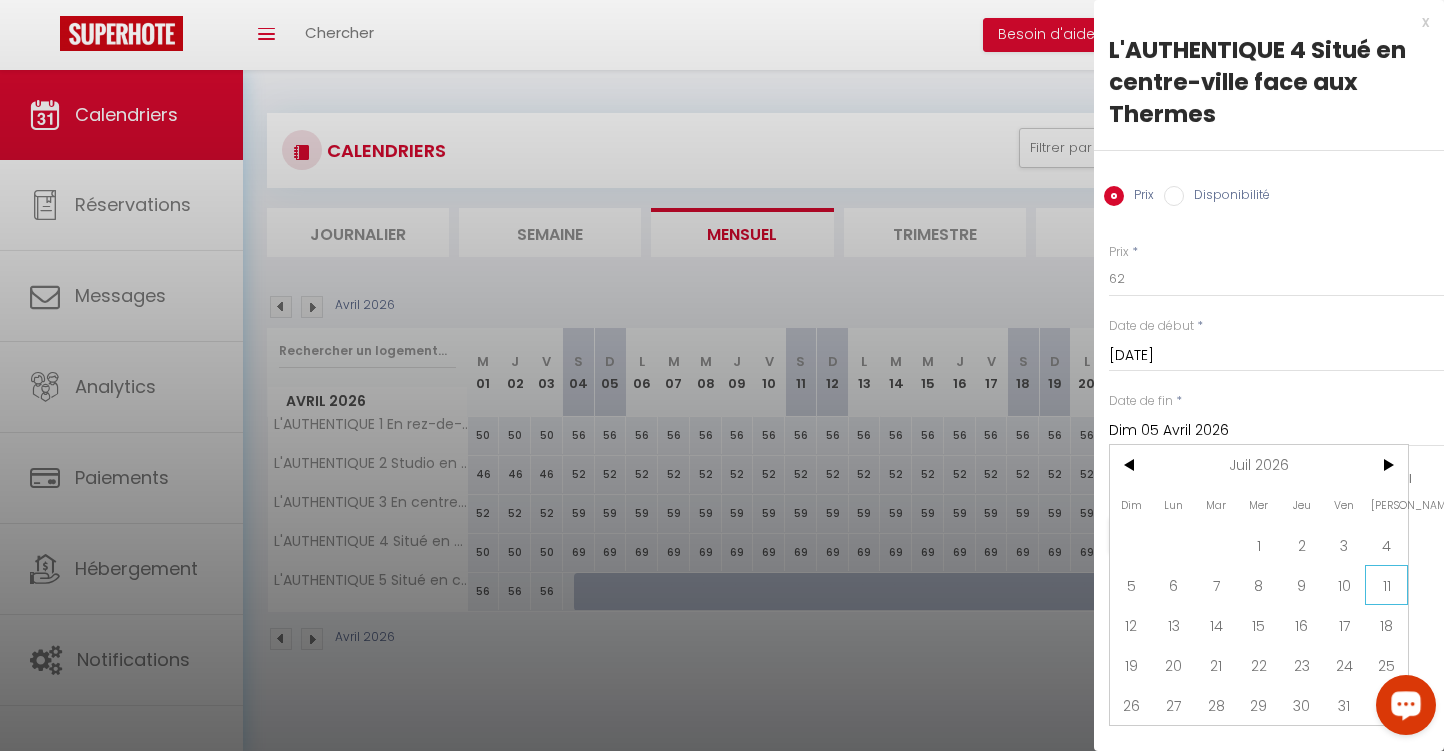 click on "11" at bounding box center [1386, 585] 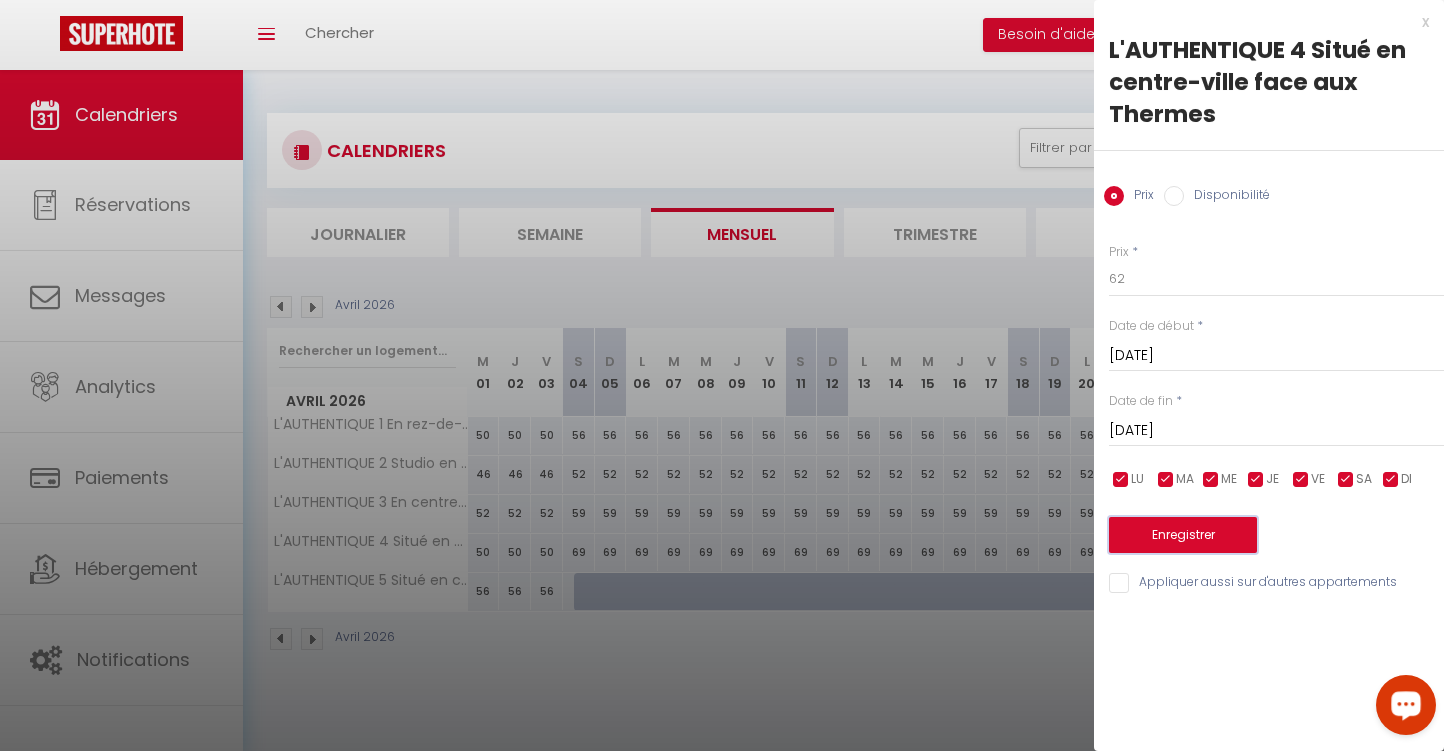click on "Enregistrer" at bounding box center [1183, 535] 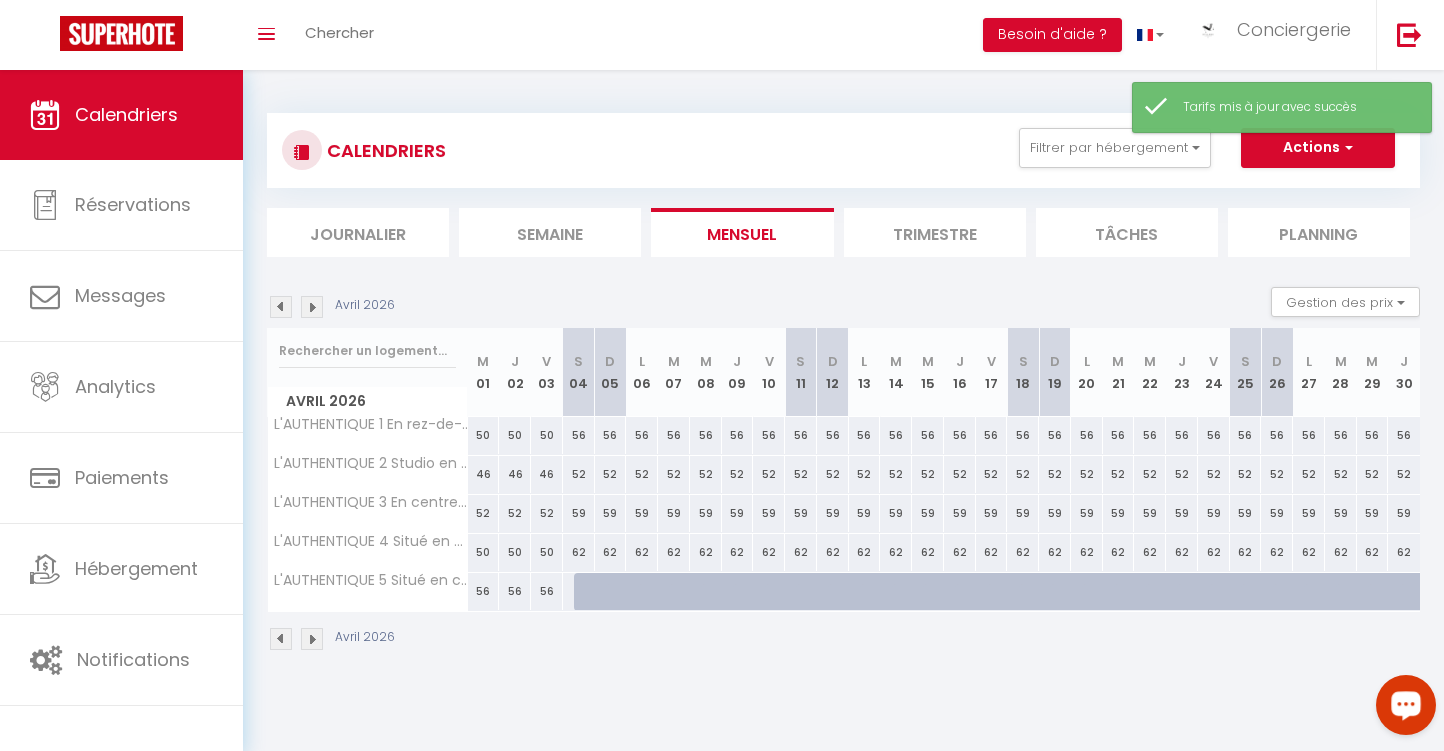 click at bounding box center [590, 592] 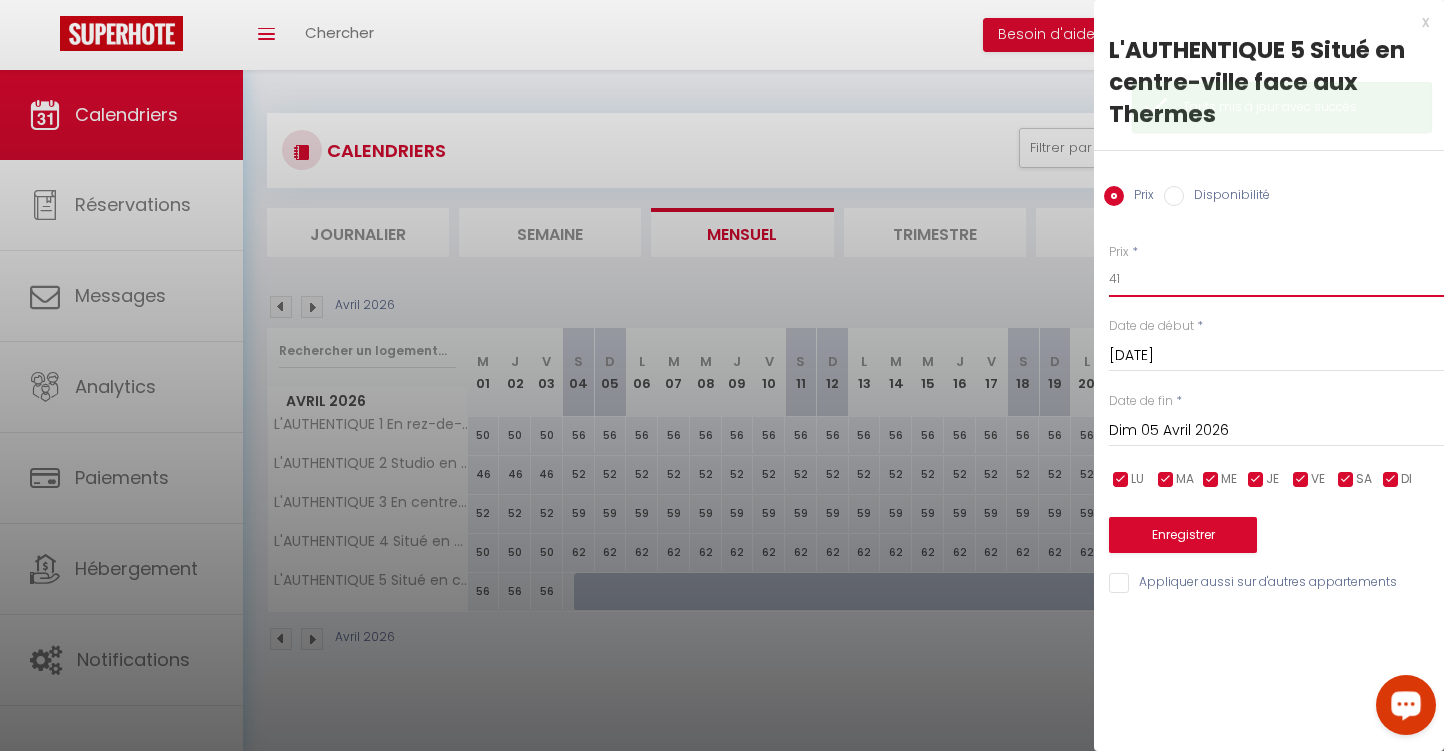 click on "41" at bounding box center [1276, 279] 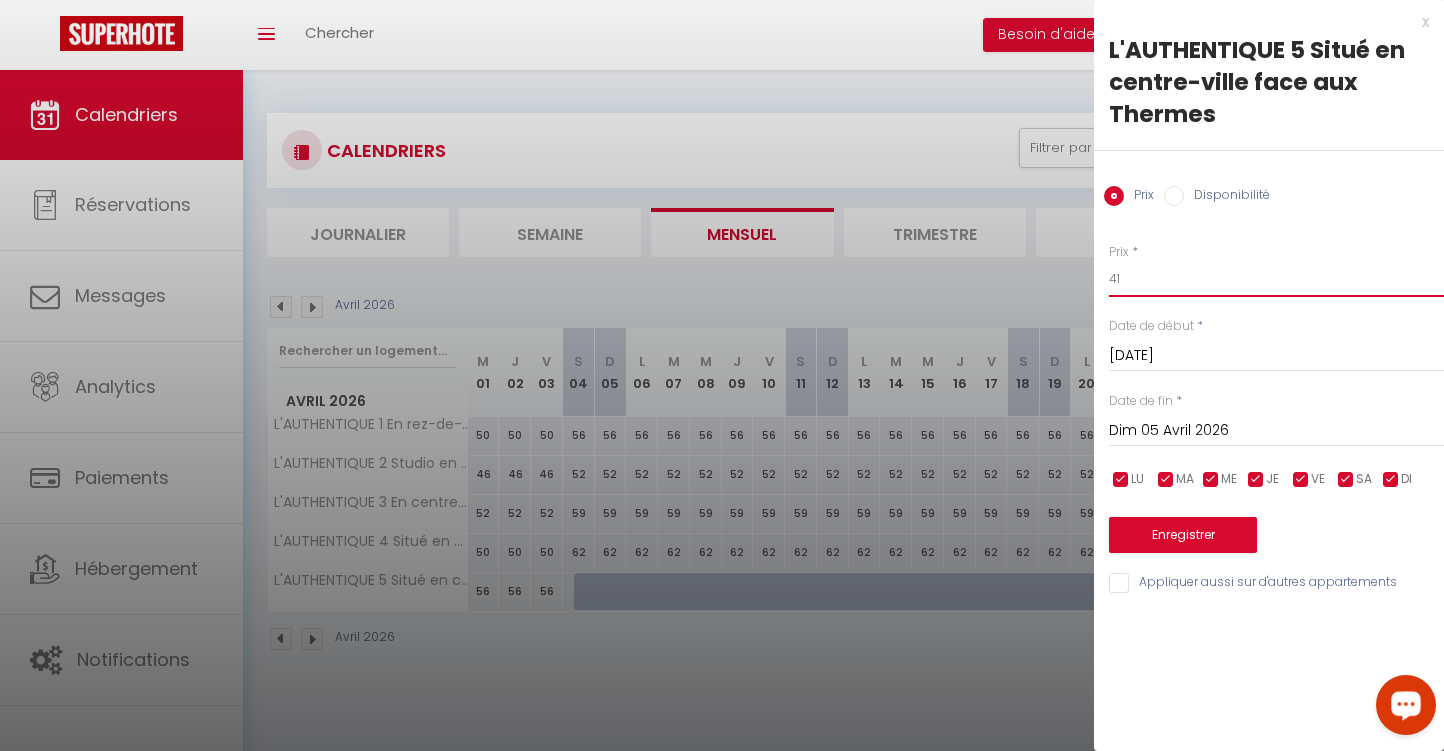 type on "4" 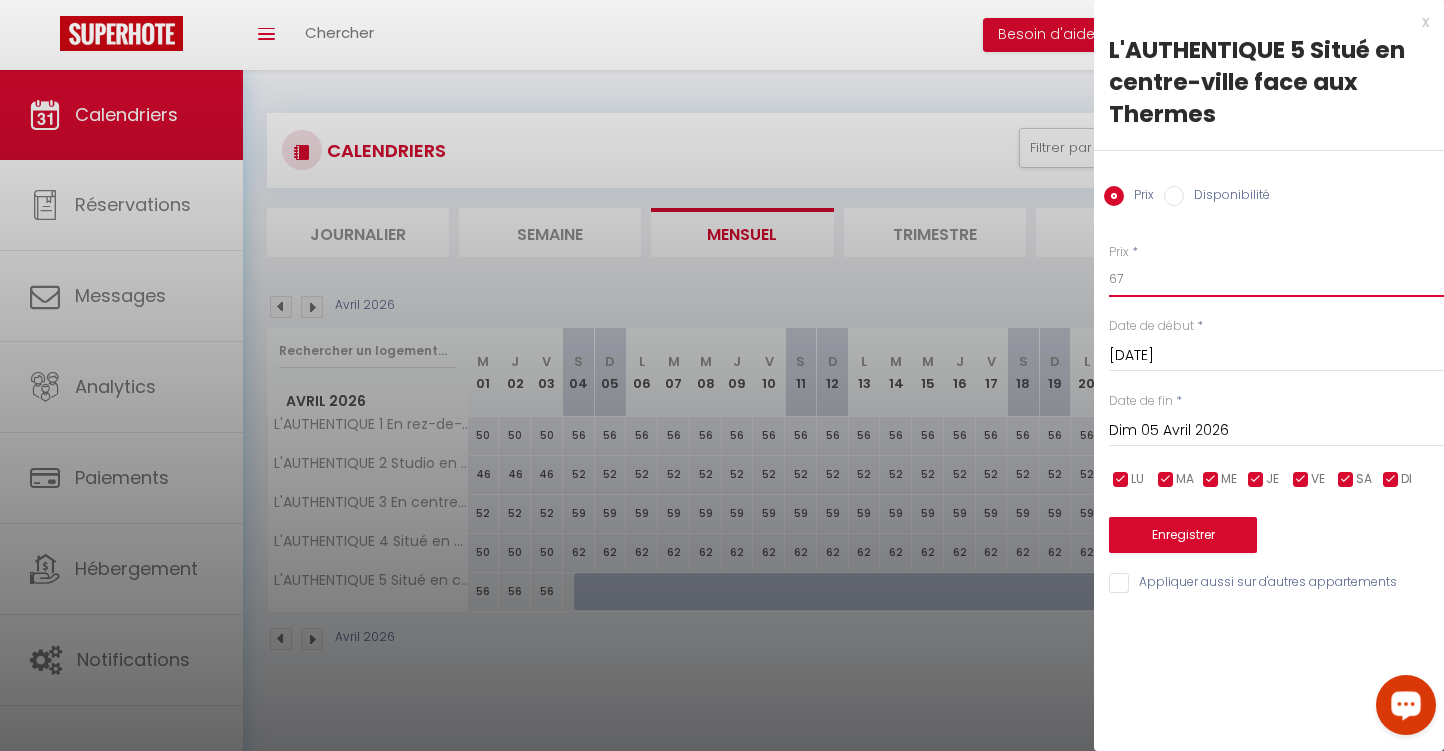 scroll, scrollTop: 2, scrollLeft: 0, axis: vertical 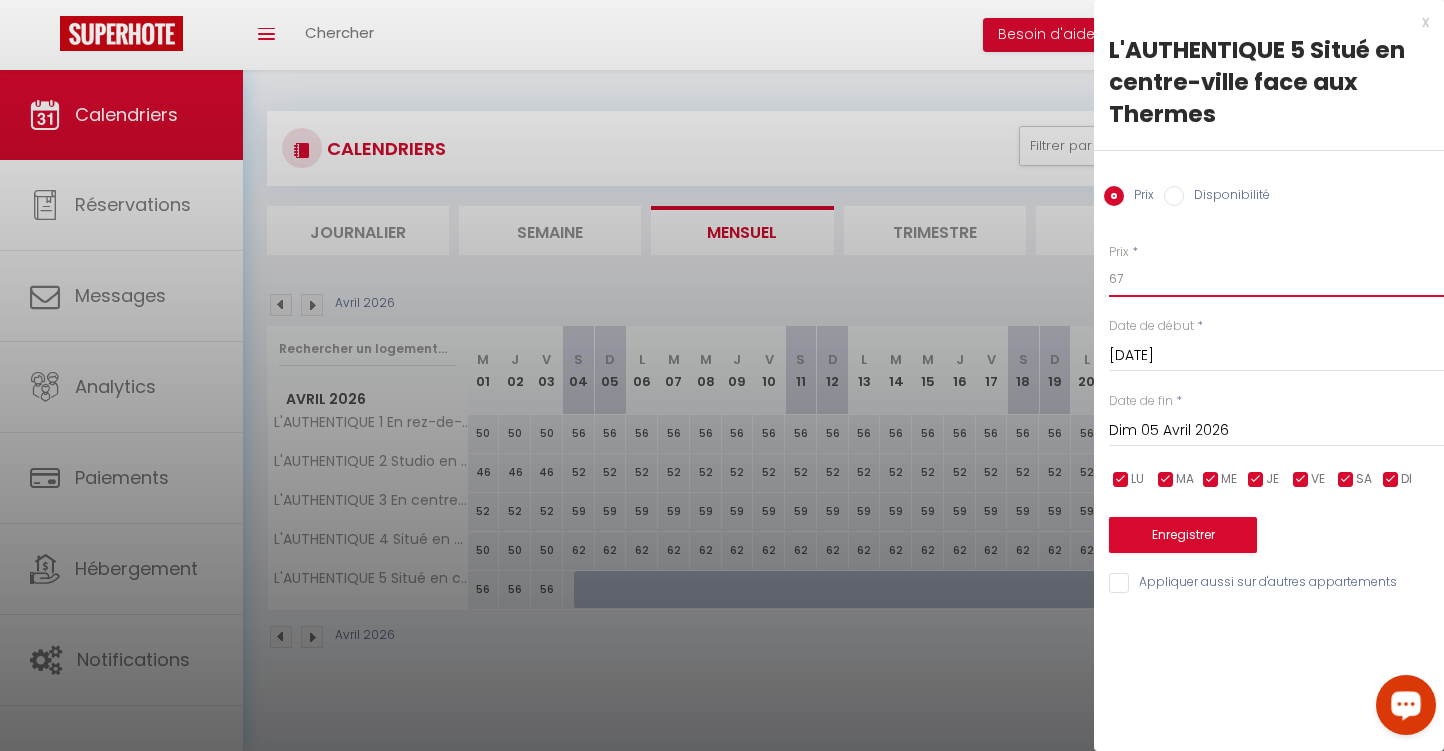 type on "67" 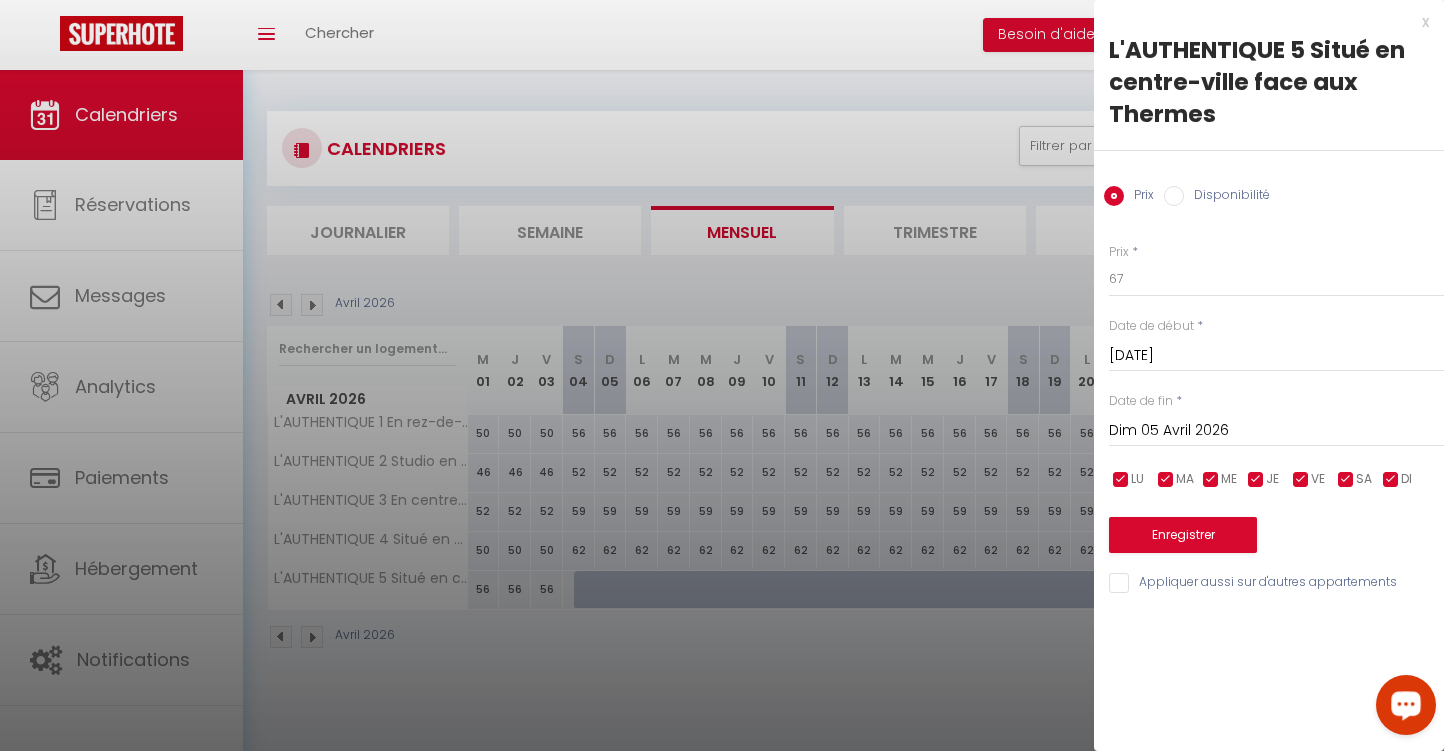 click on "Dim 05 Avril 2026" at bounding box center (1276, 431) 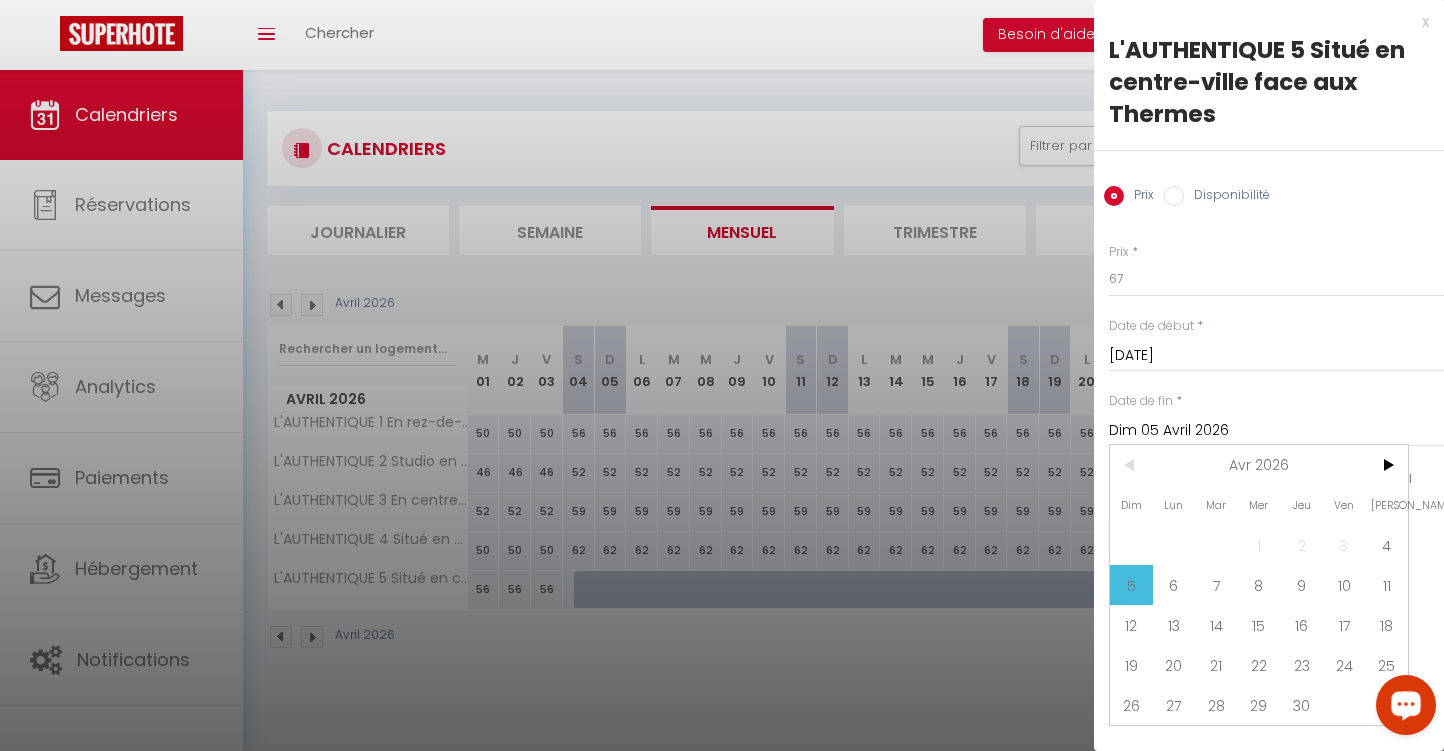 scroll, scrollTop: 0, scrollLeft: 0, axis: both 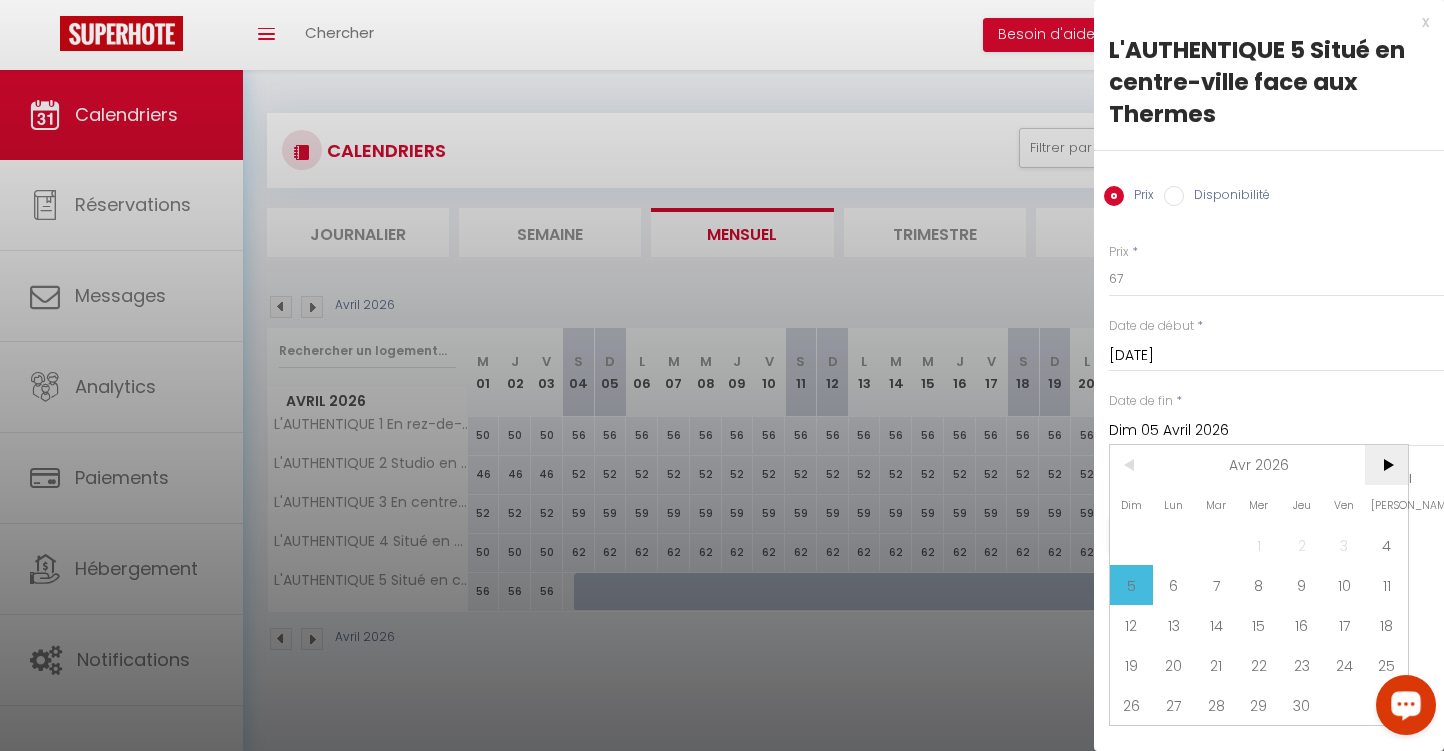 click on ">" at bounding box center [1386, 465] 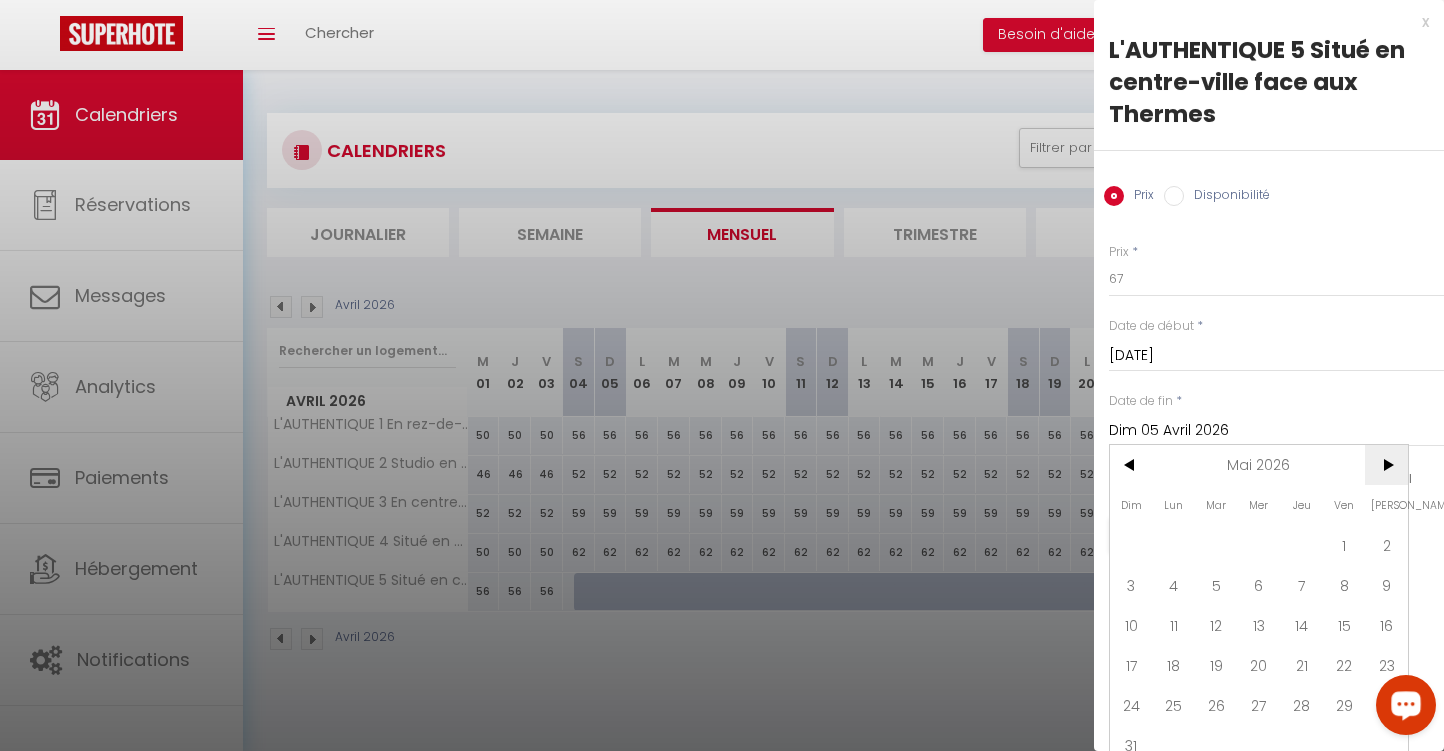 click on ">" at bounding box center (1386, 465) 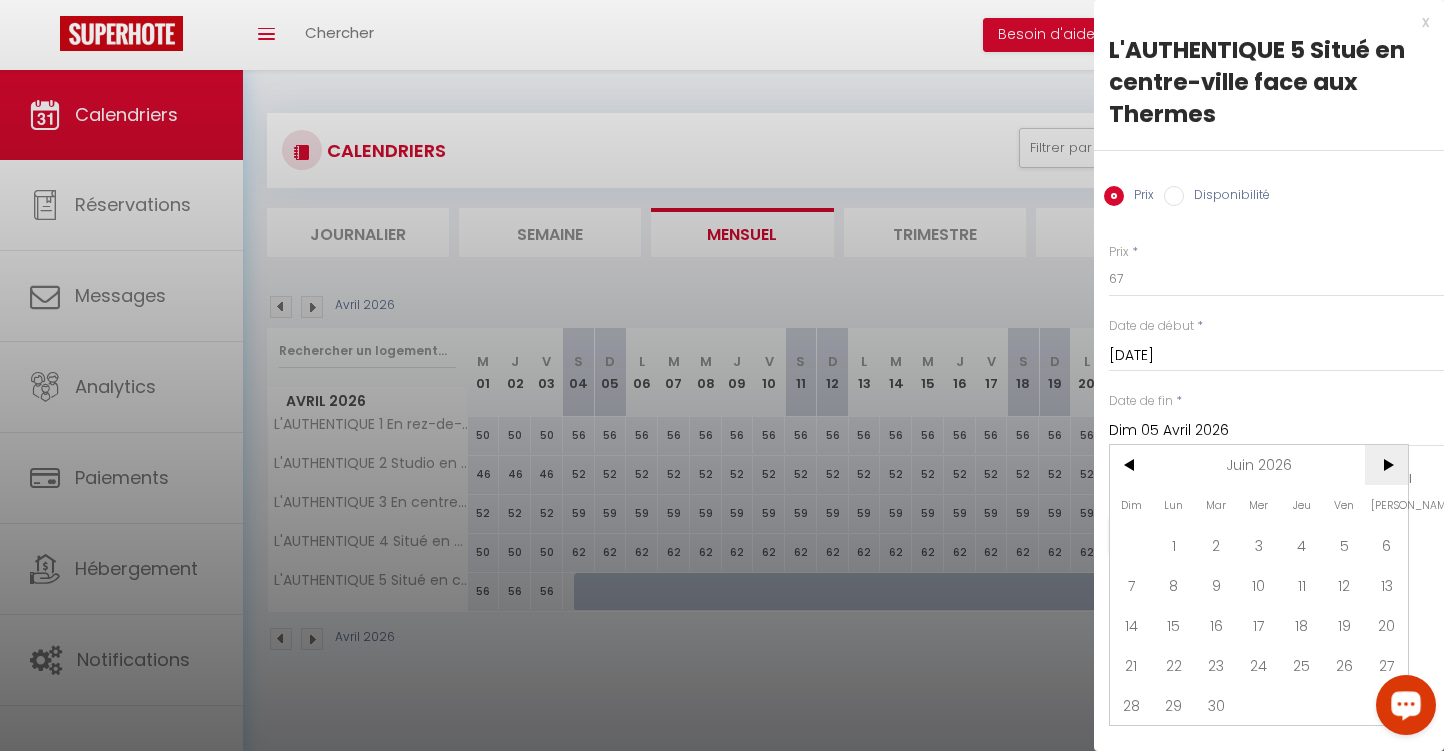 click on ">" at bounding box center (1386, 465) 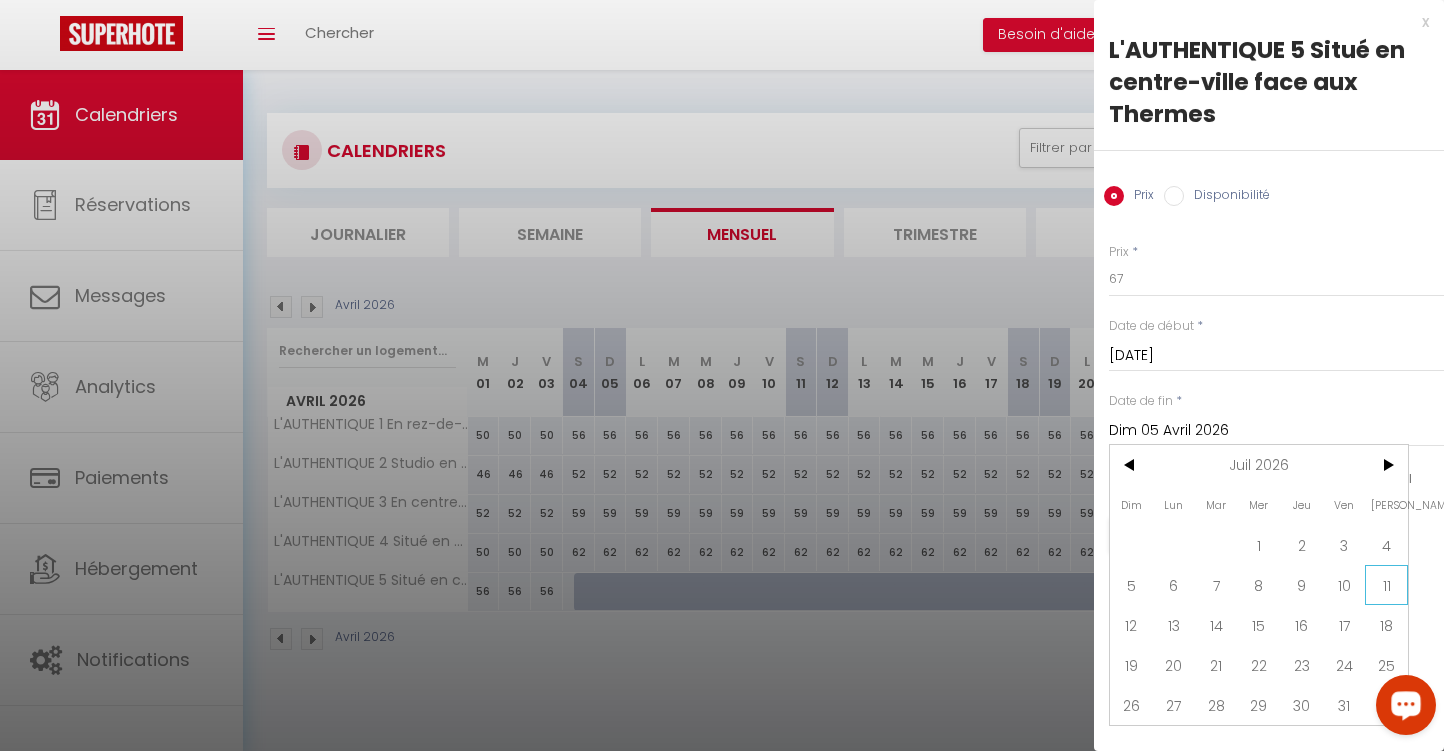 click on "11" at bounding box center [1386, 585] 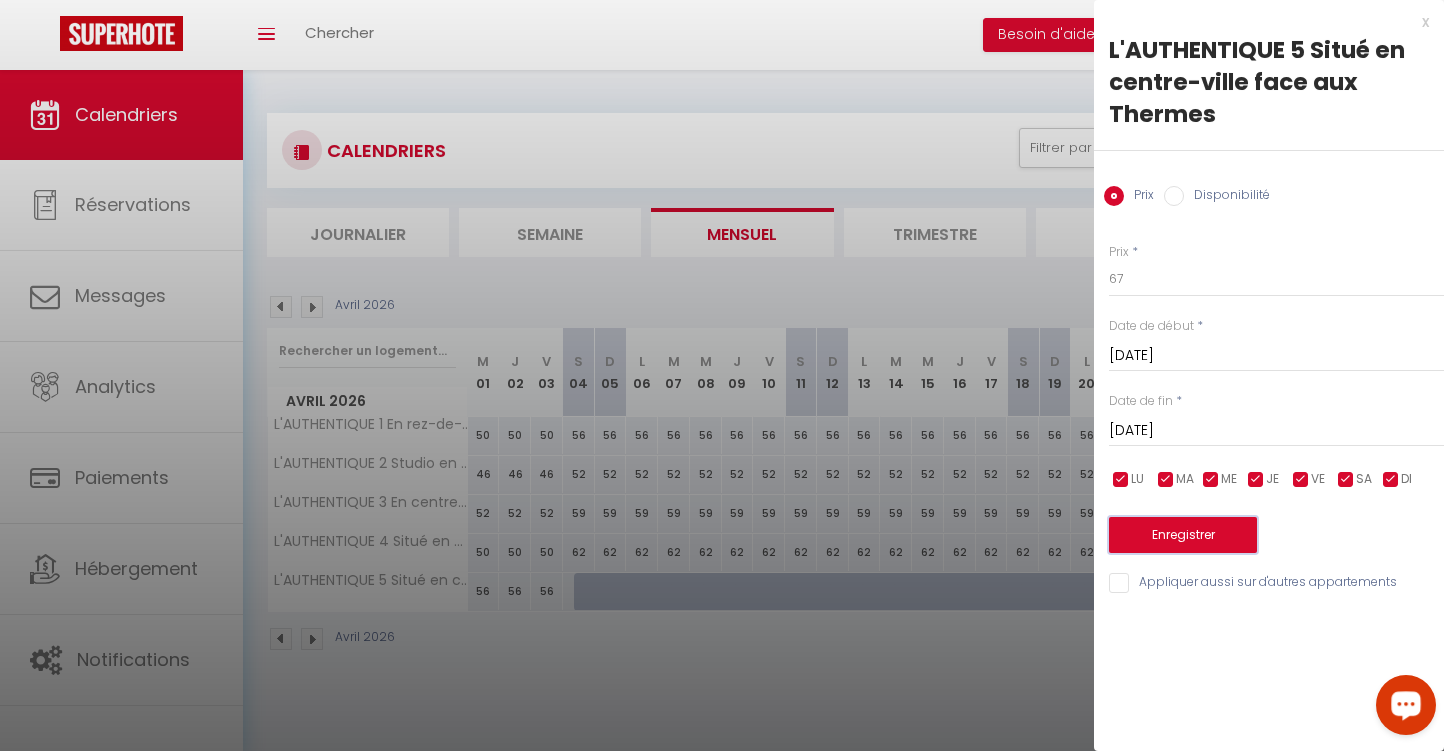 click on "Enregistrer" at bounding box center [1183, 535] 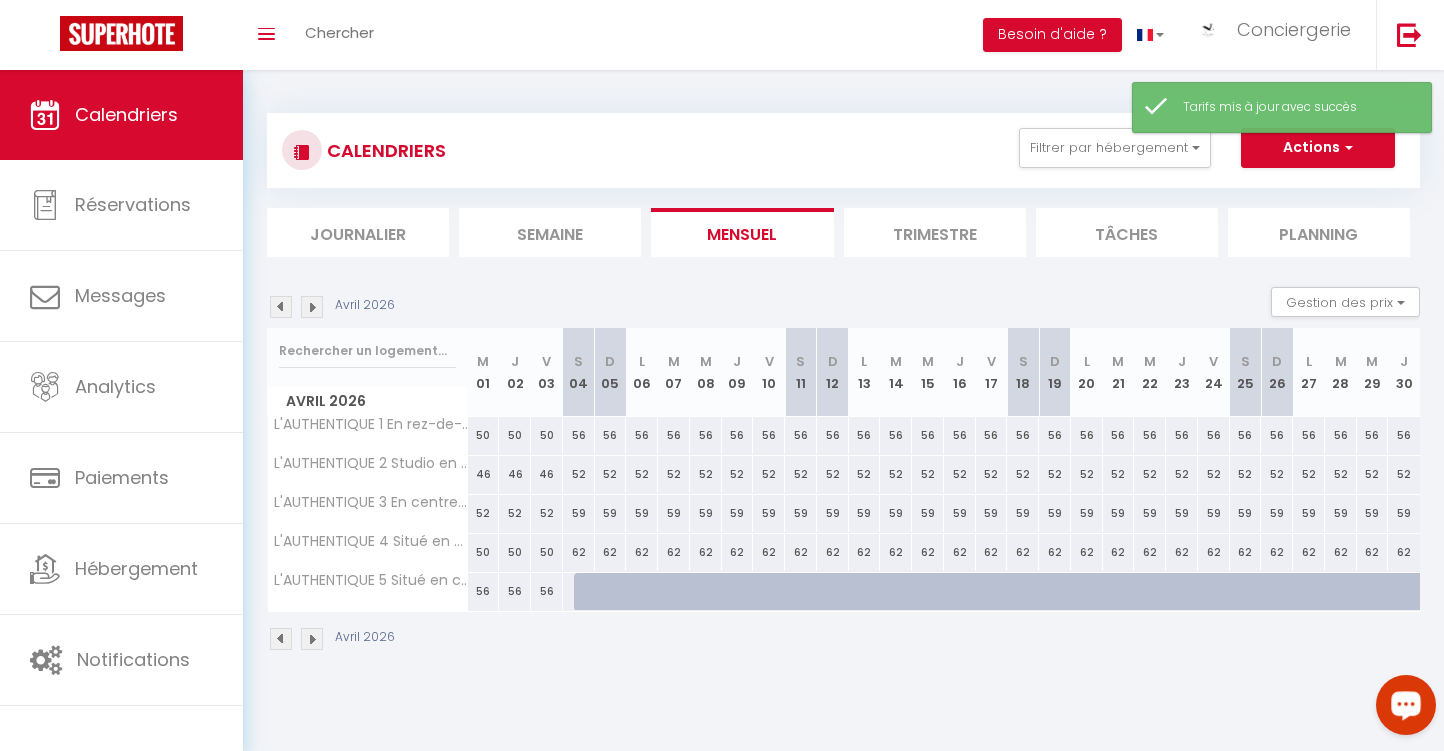 click at bounding box center [590, 592] 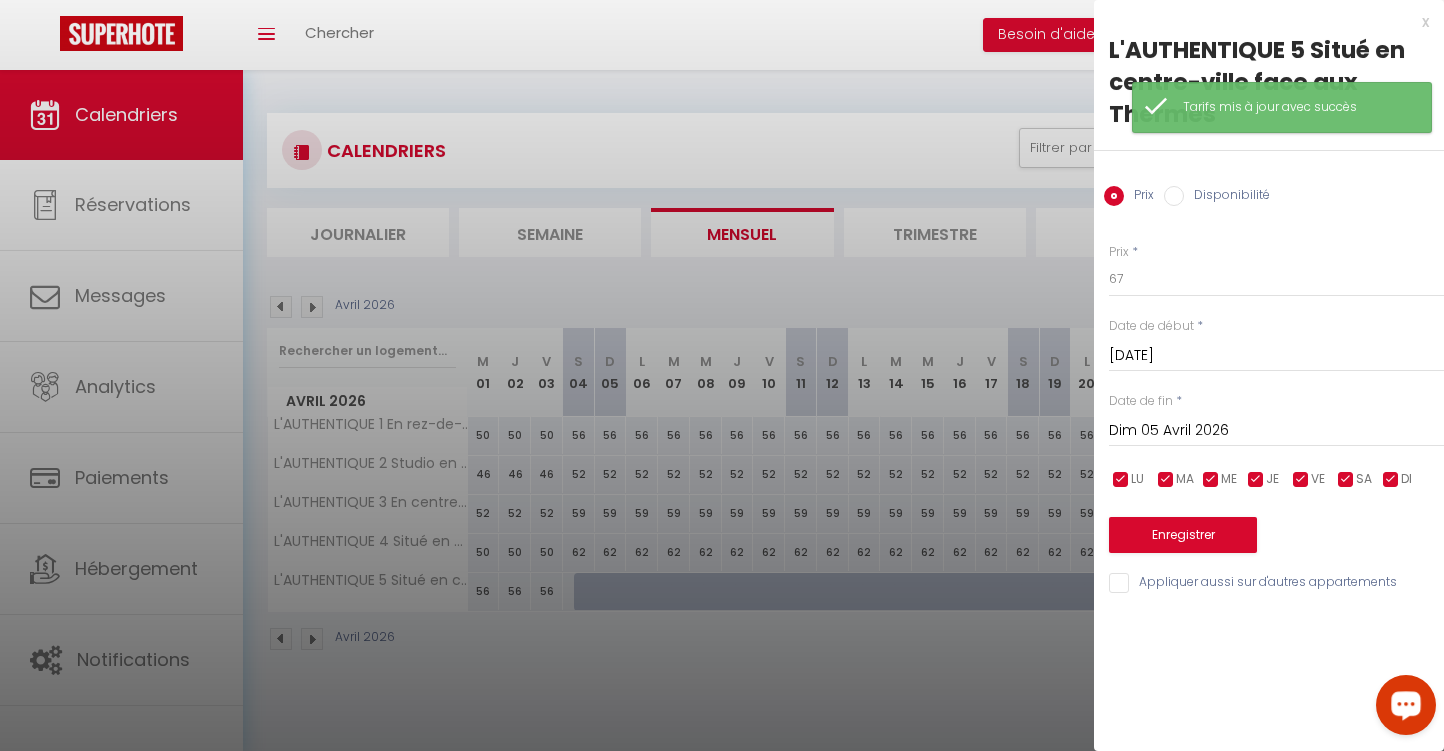 click on "Disponibilité" at bounding box center (1174, 196) 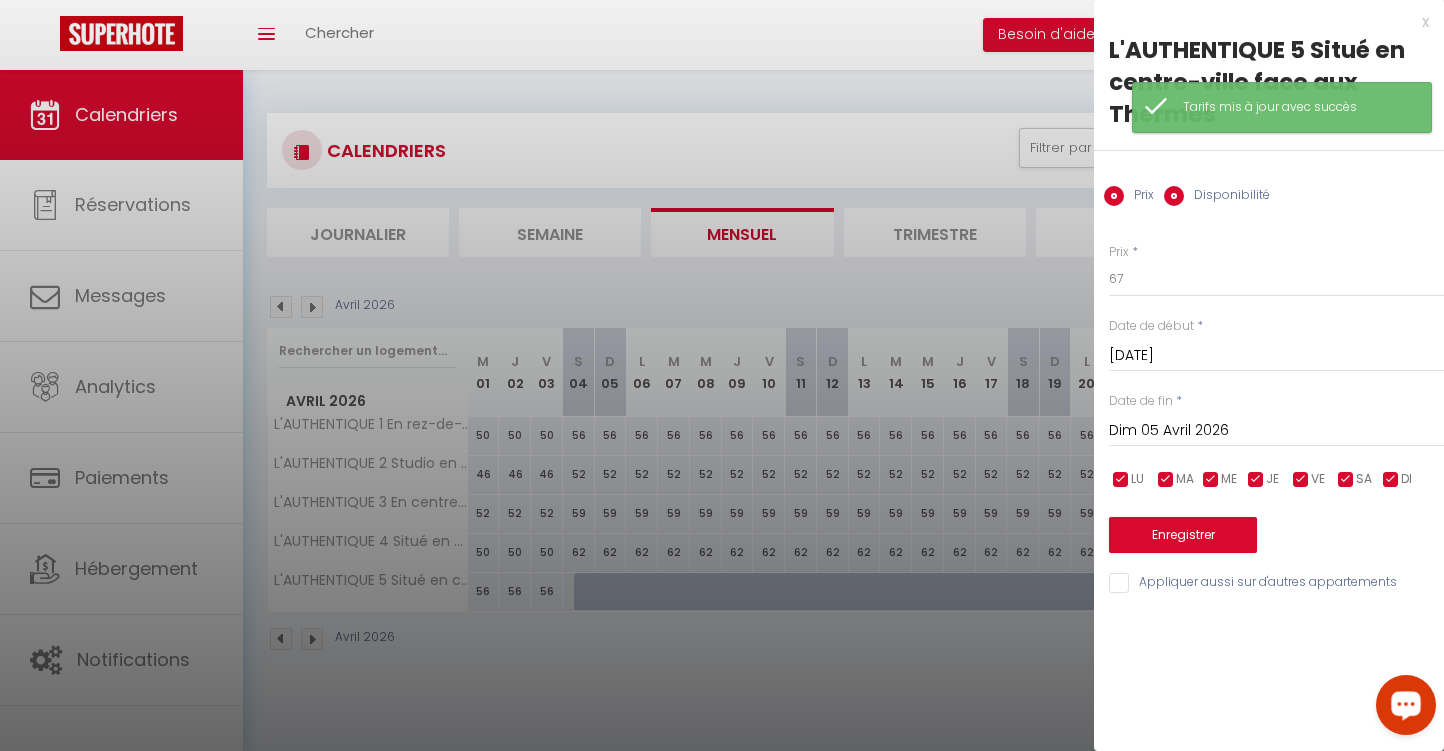 radio on "false" 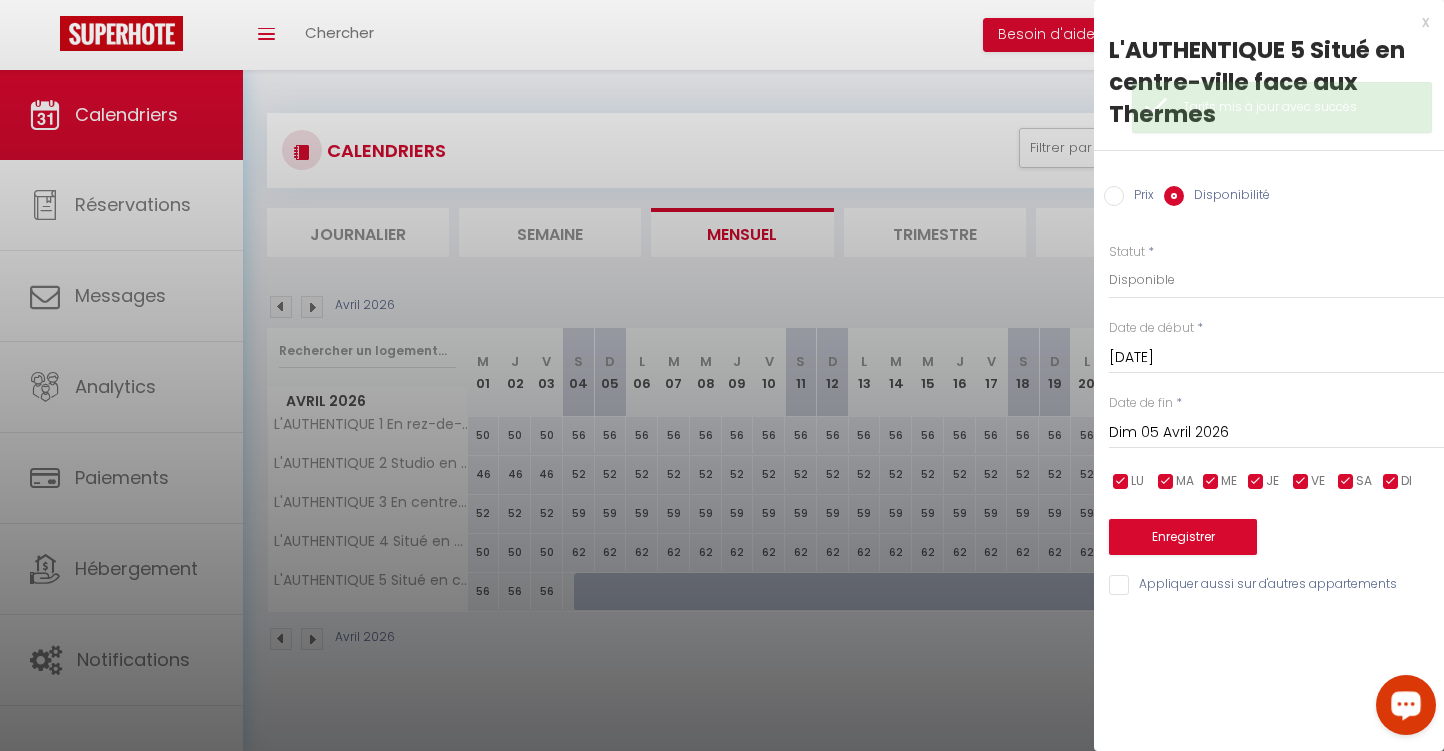 click on "Dim 05 Avril 2026" at bounding box center (1276, 433) 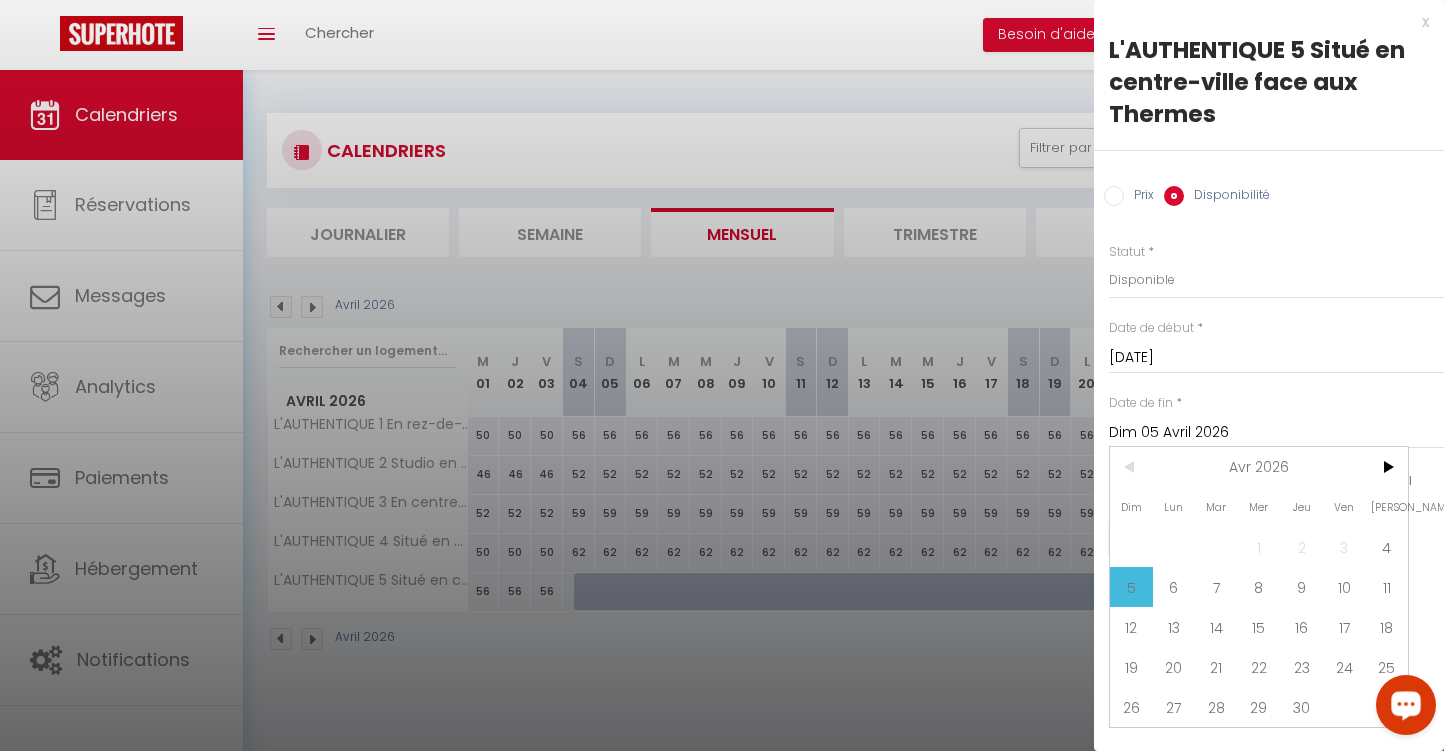 scroll, scrollTop: 1, scrollLeft: 0, axis: vertical 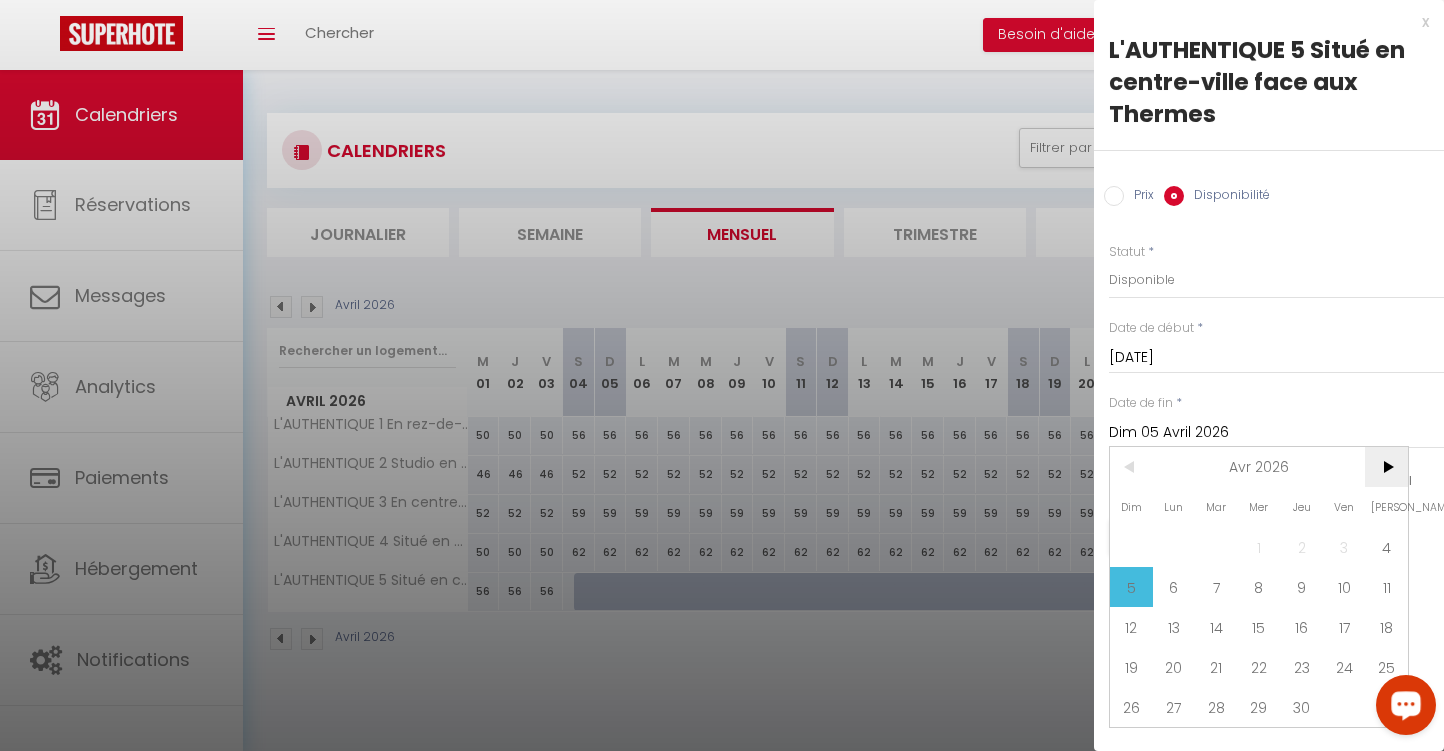 click on ">" at bounding box center [1386, 467] 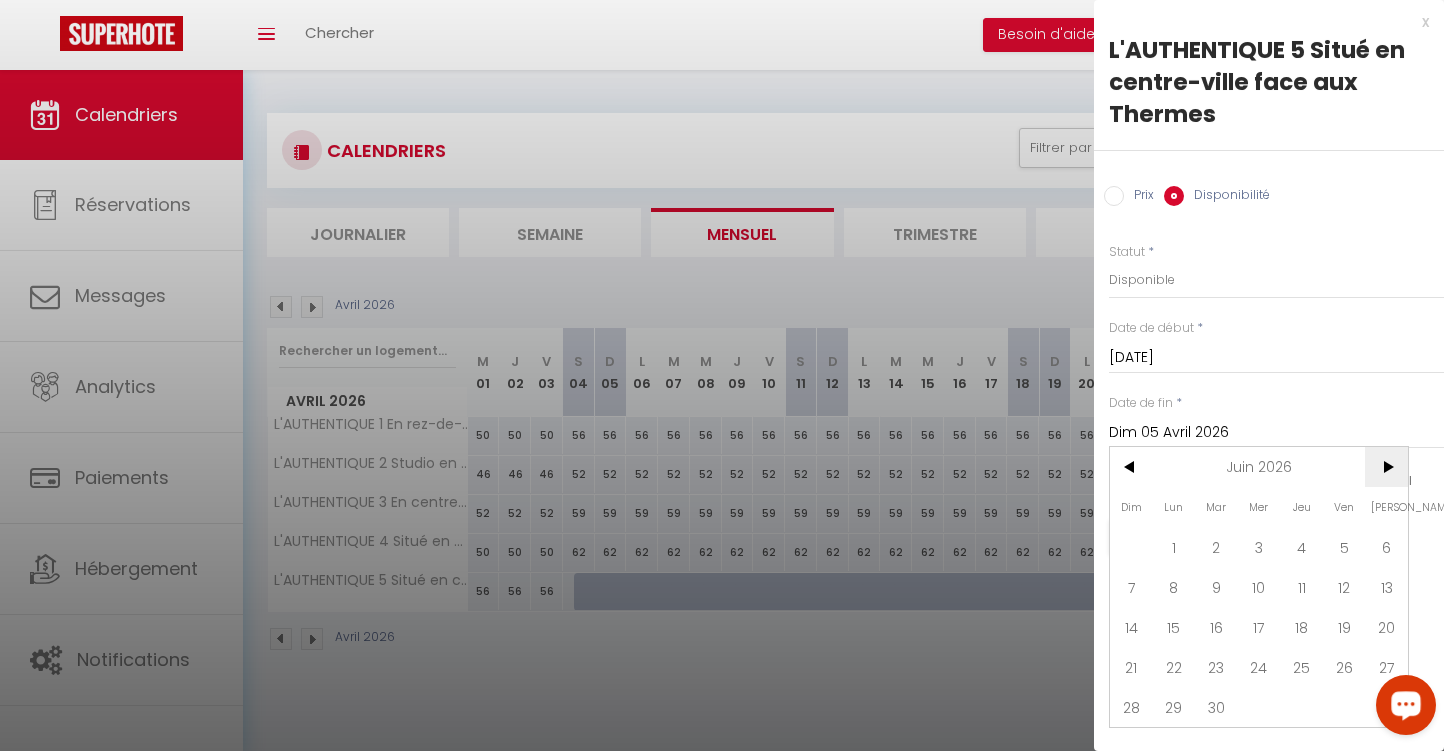 click on ">" at bounding box center (1386, 467) 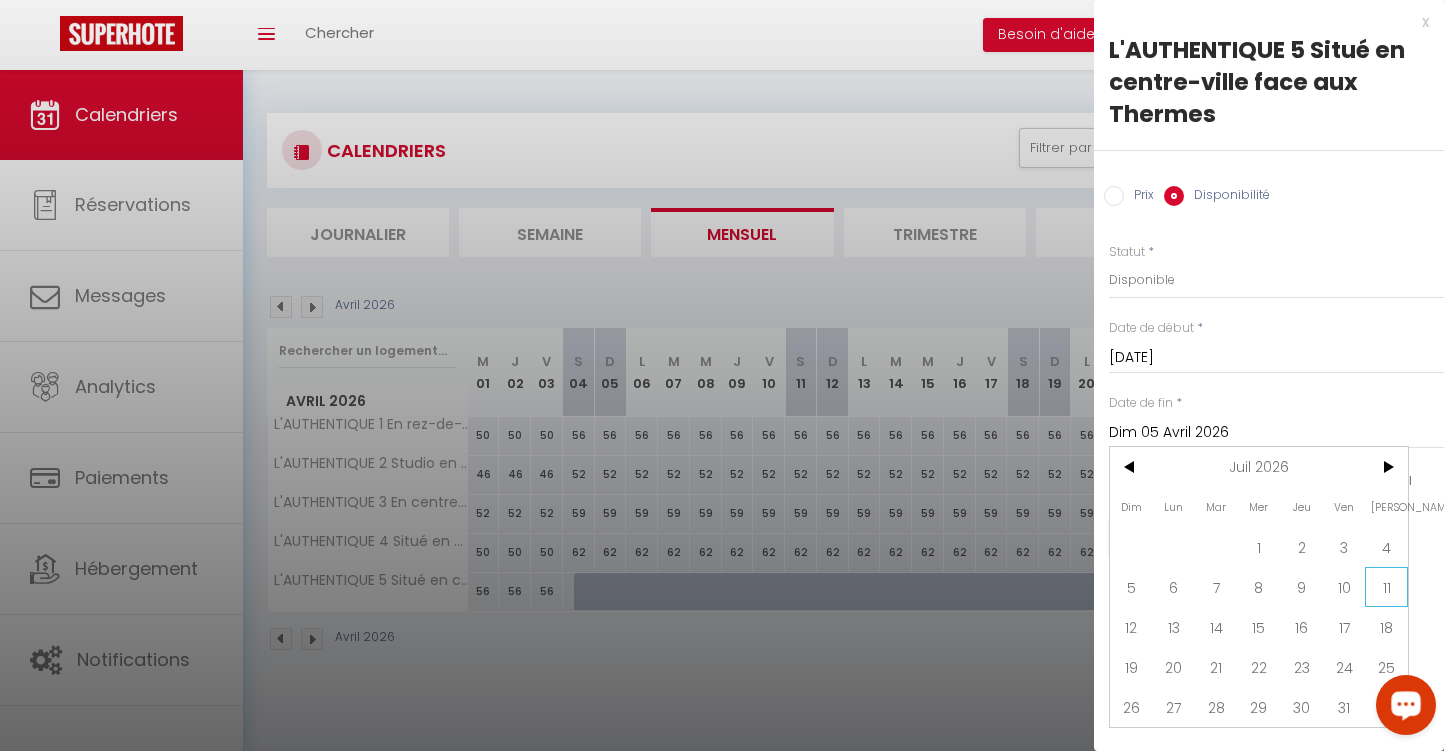 scroll, scrollTop: 0, scrollLeft: 0, axis: both 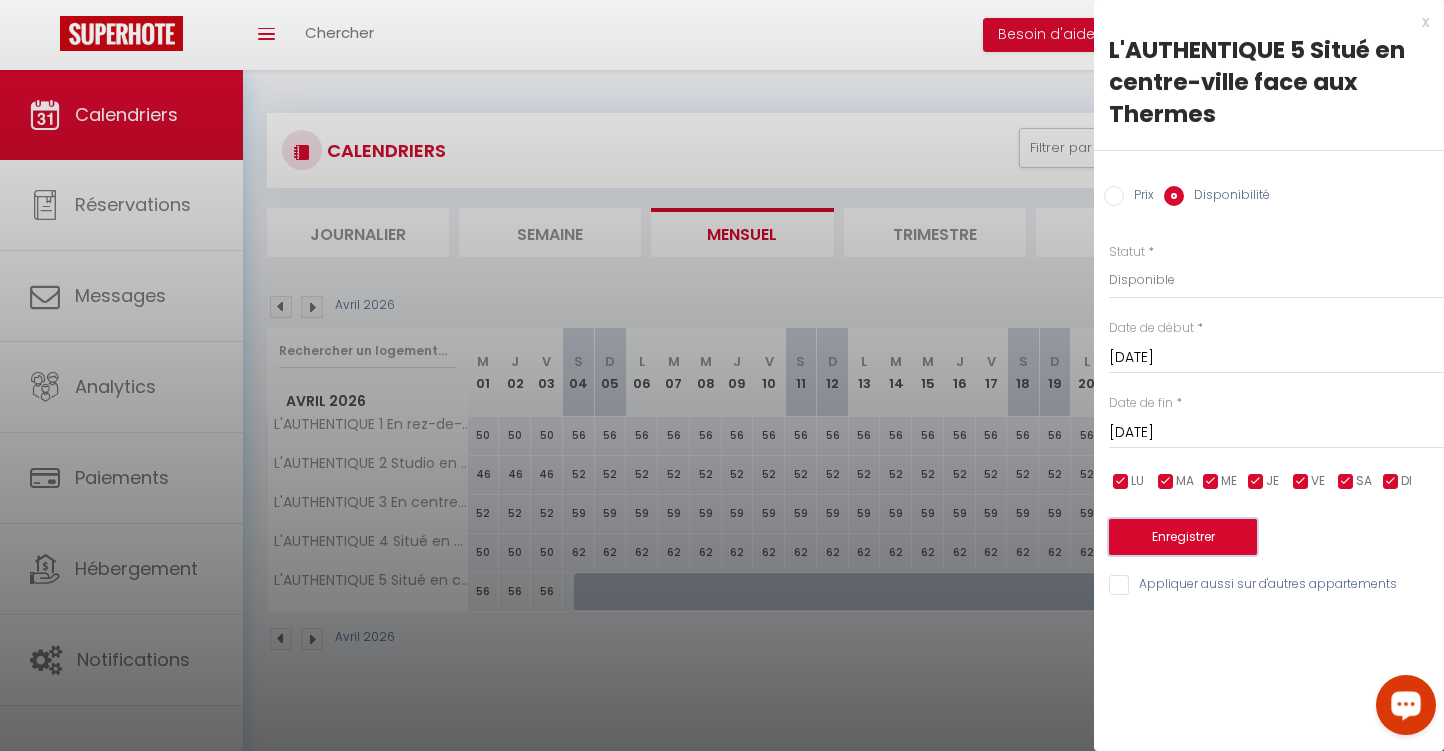 click on "Enregistrer" at bounding box center (1183, 537) 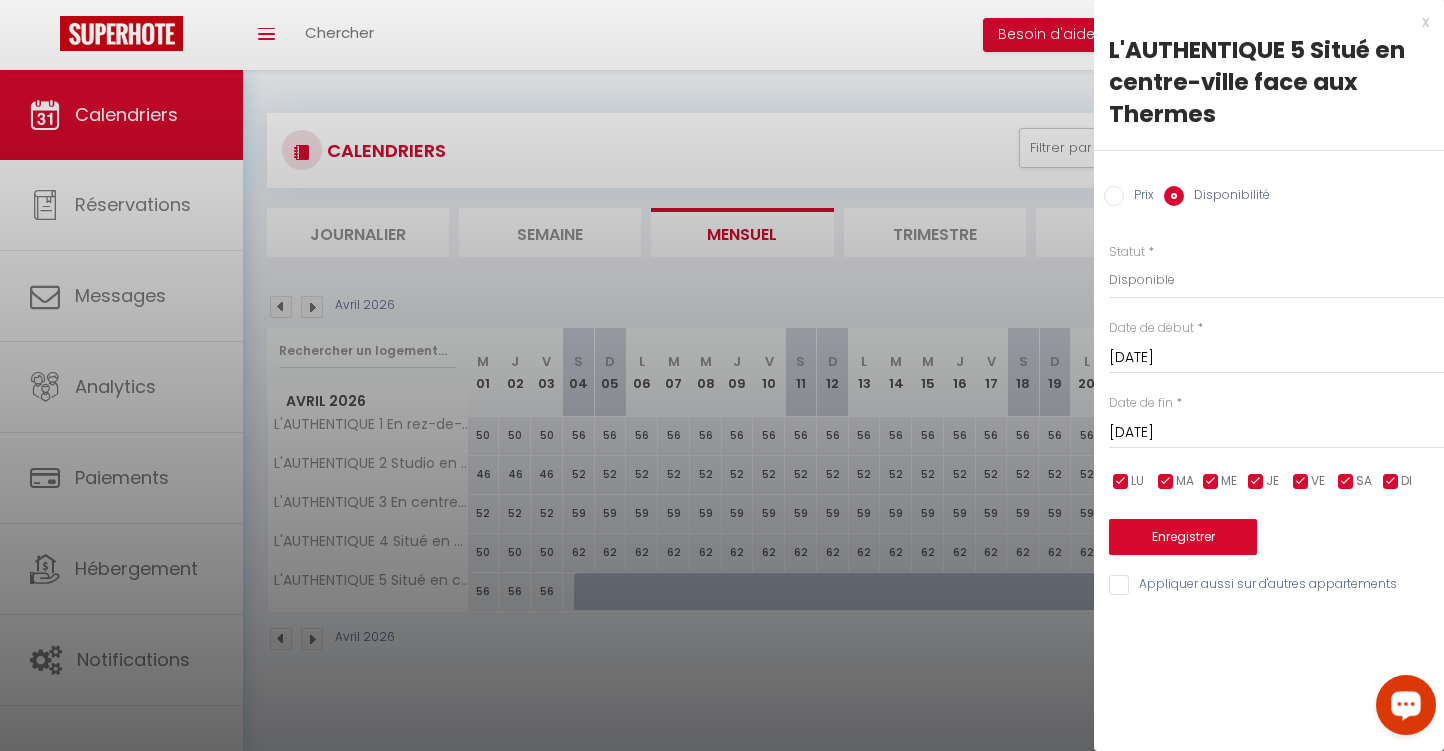 scroll, scrollTop: 0, scrollLeft: 0, axis: both 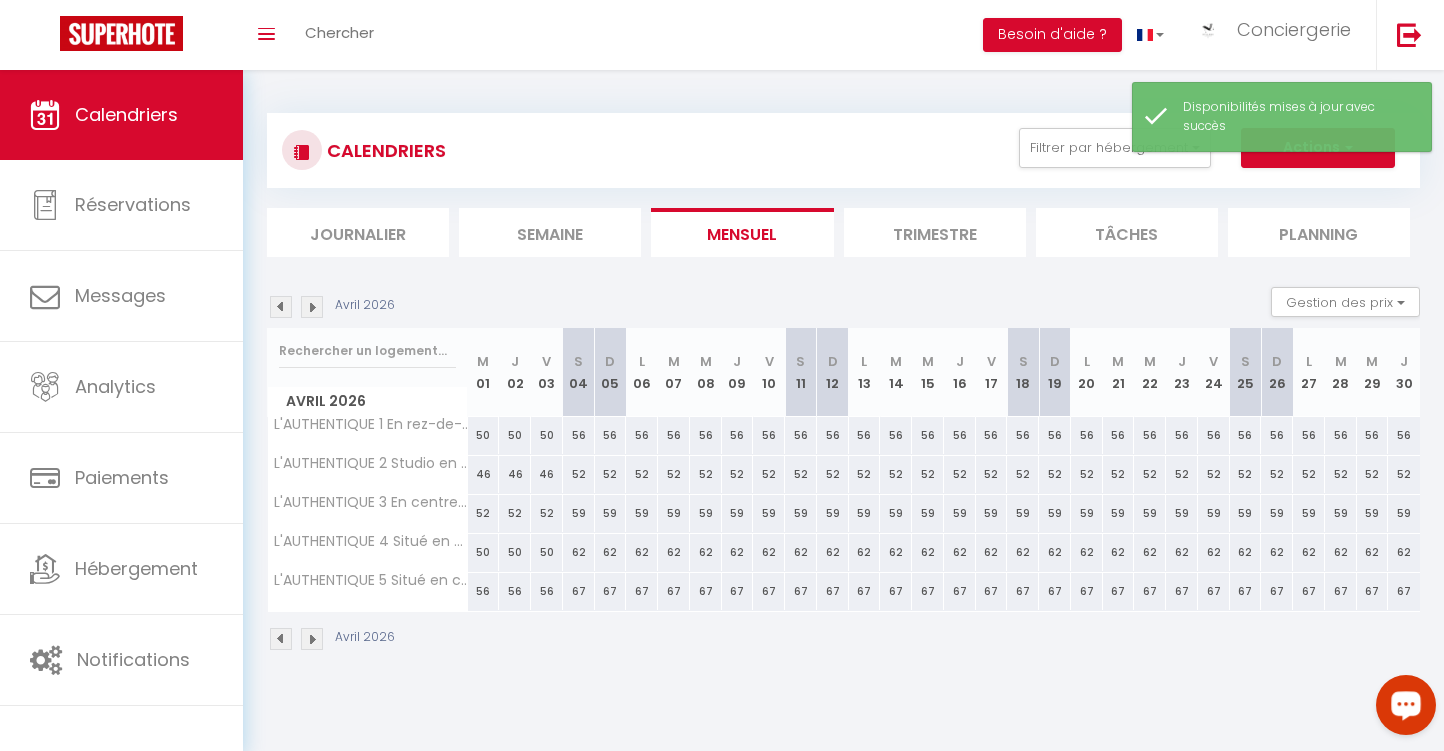 click at bounding box center (312, 307) 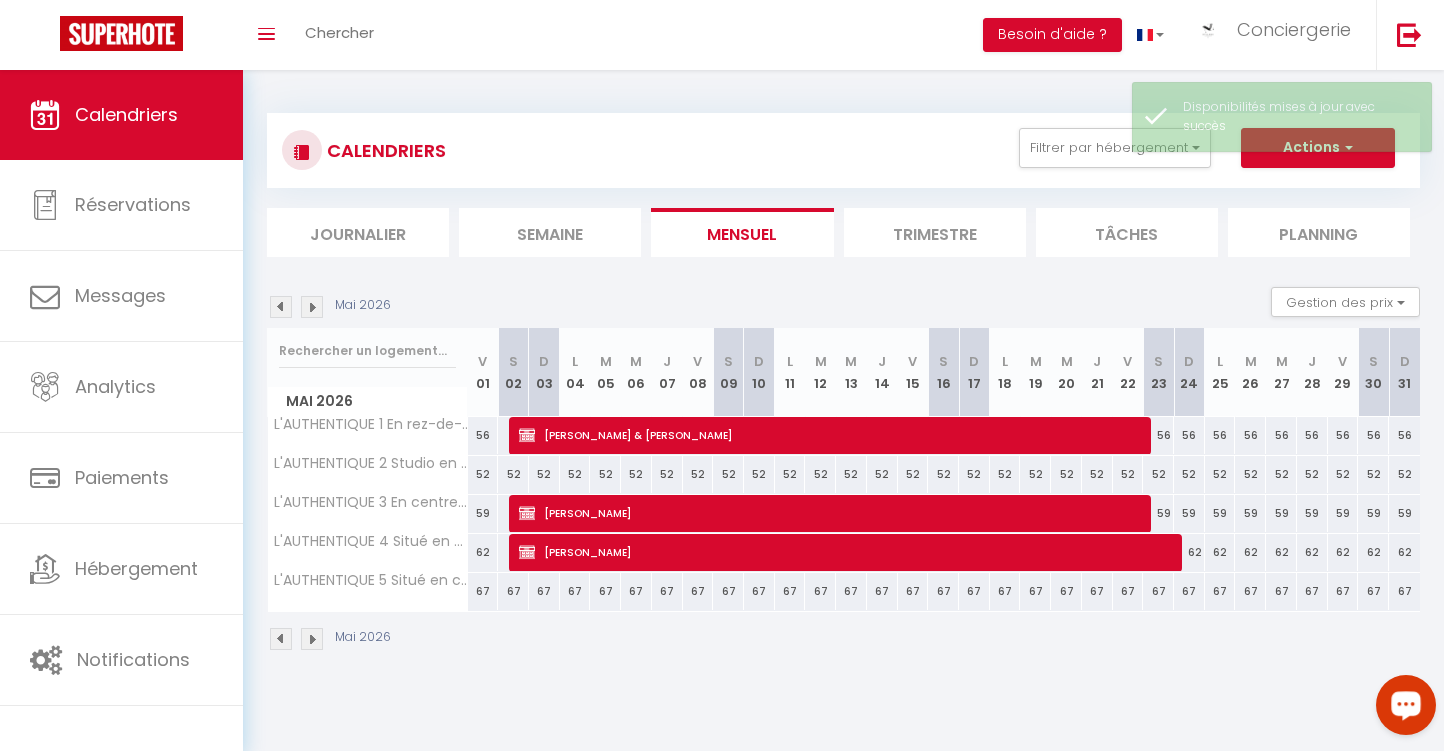 click at bounding box center (312, 307) 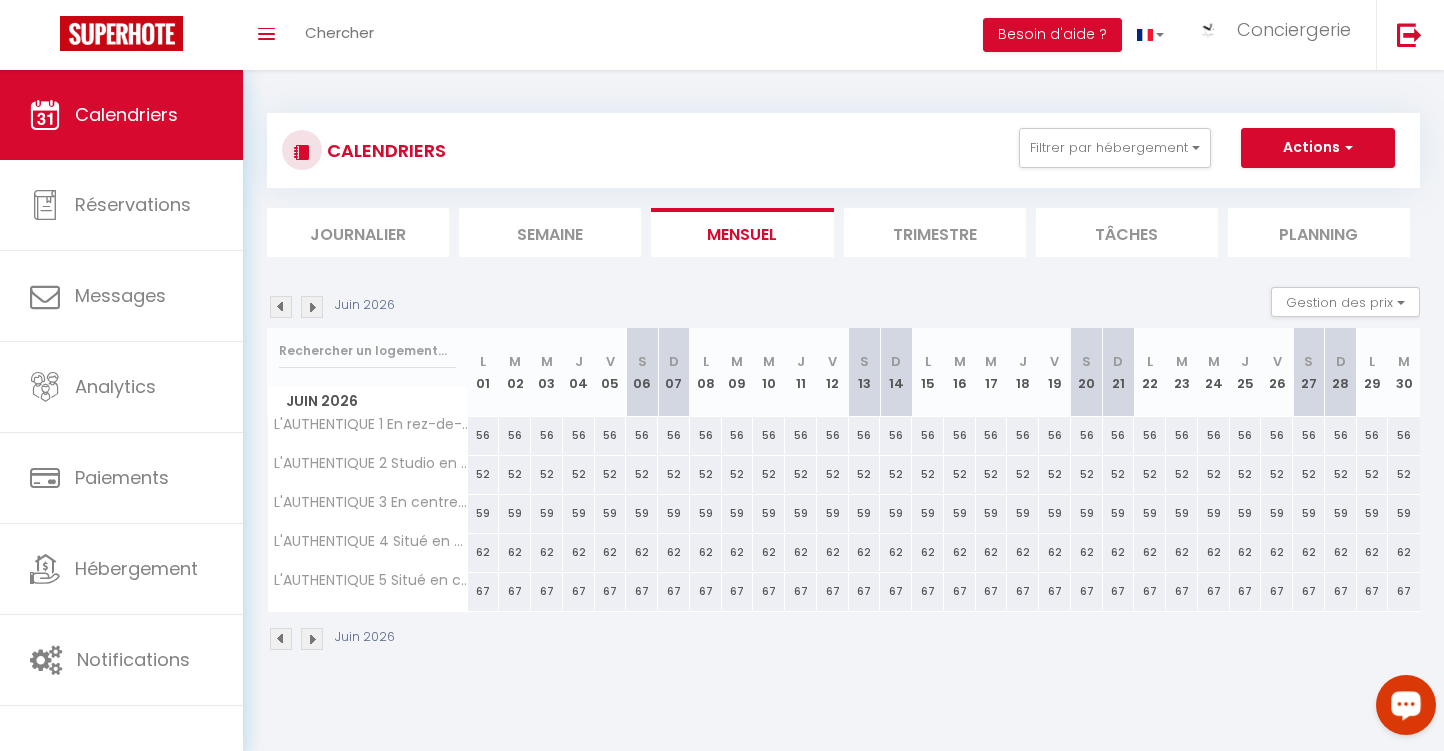 click at bounding box center [312, 307] 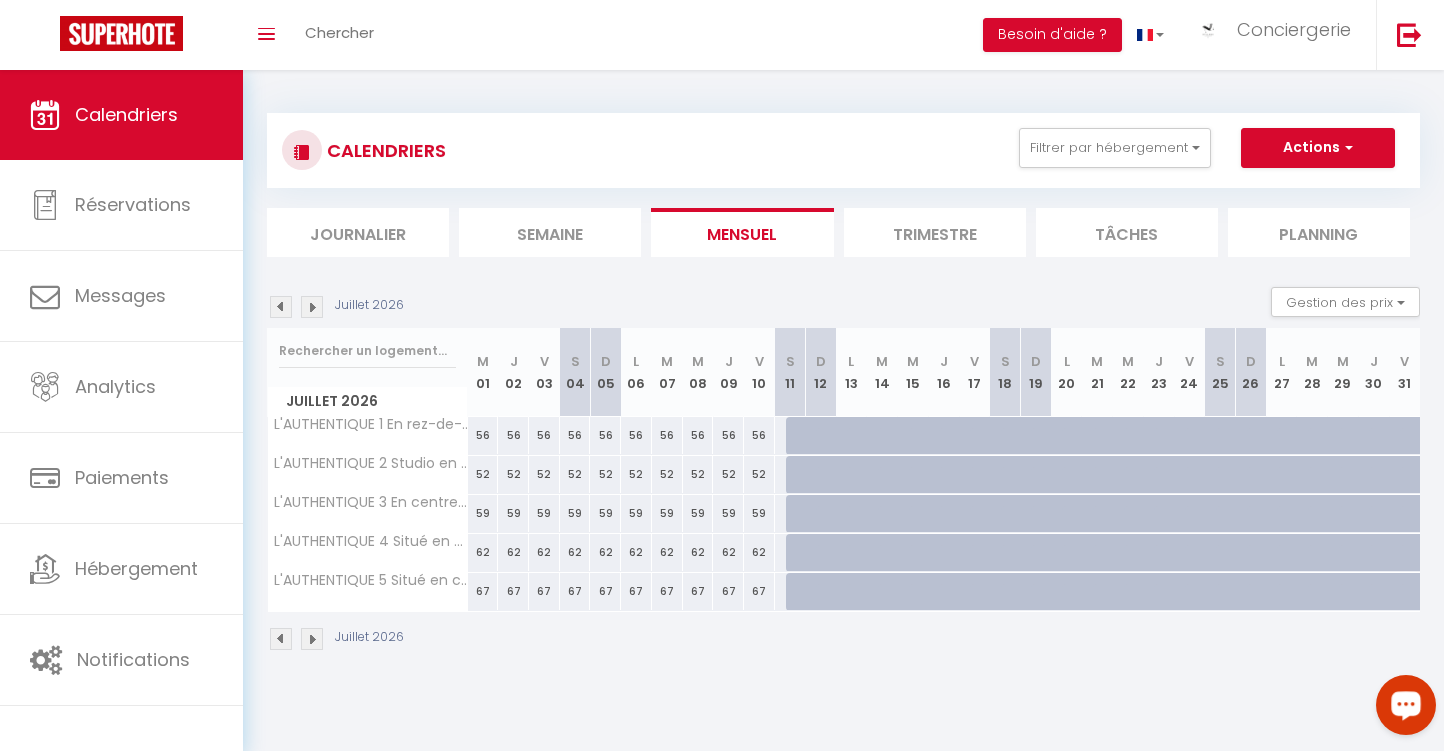 click at bounding box center [312, 307] 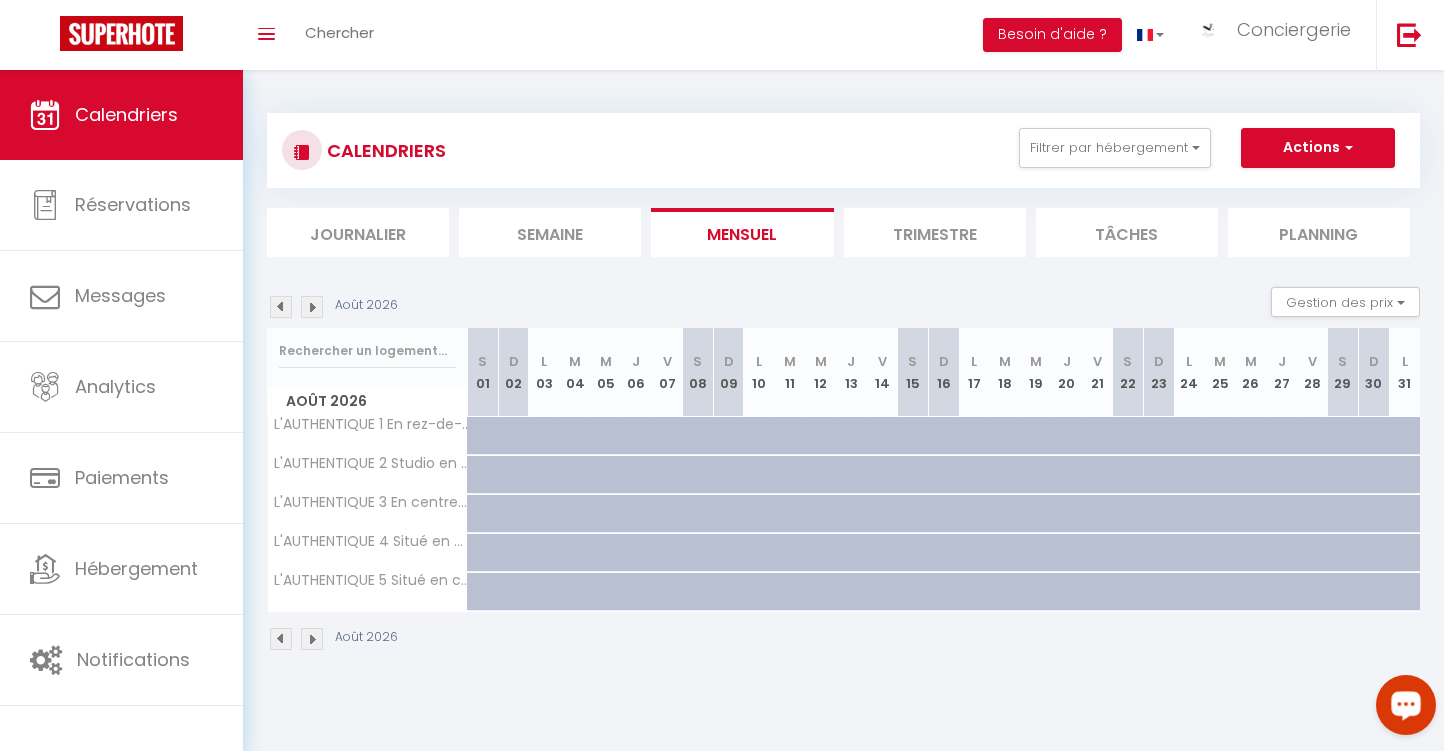 click at bounding box center [281, 307] 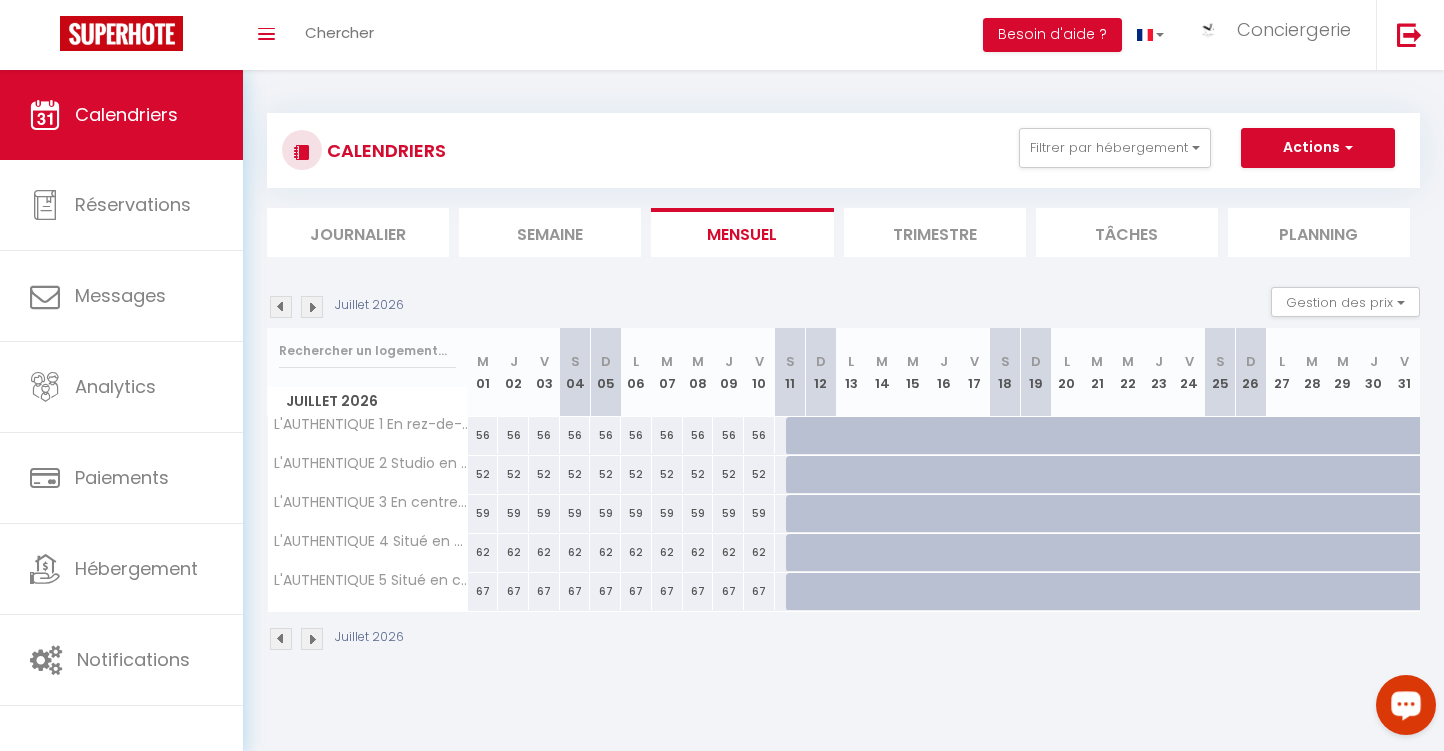 click at bounding box center [801, 436] 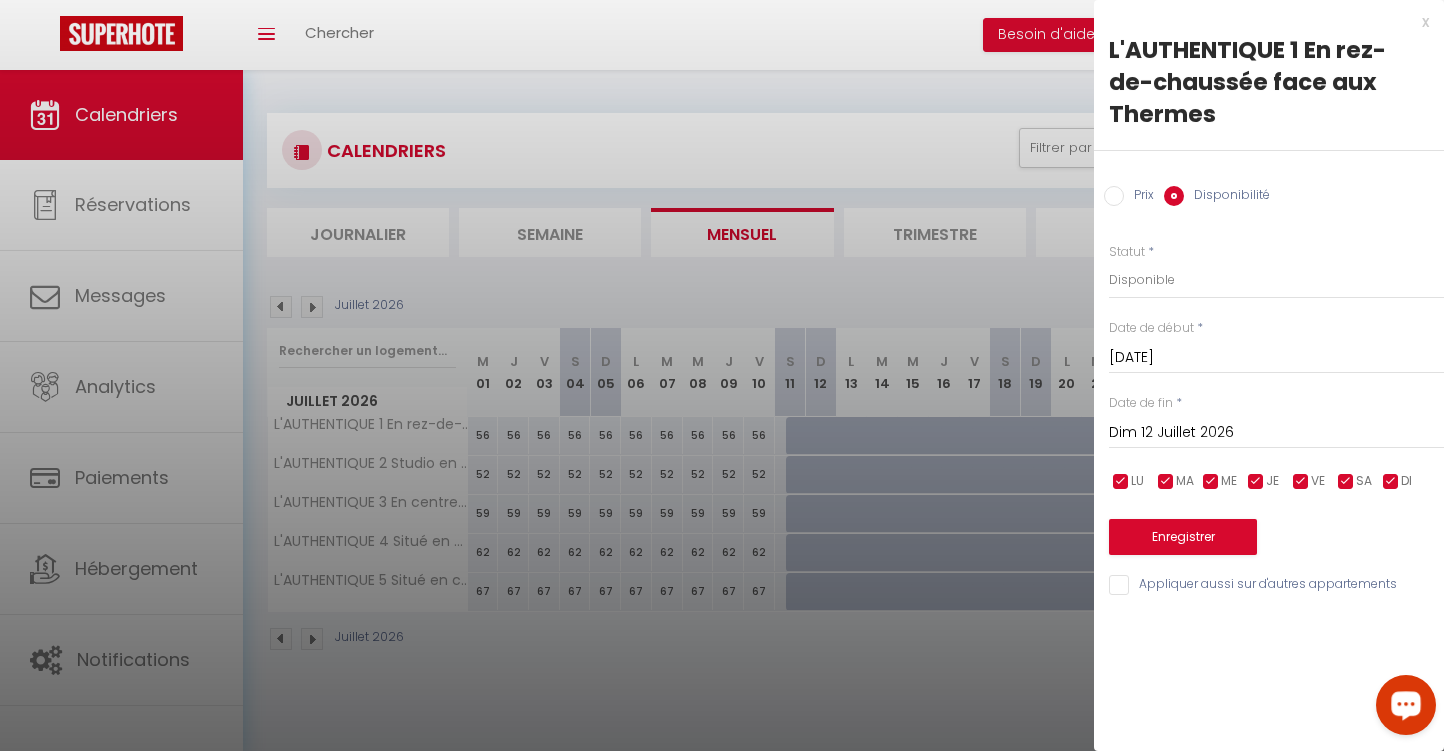 click on "Prix" at bounding box center [1114, 196] 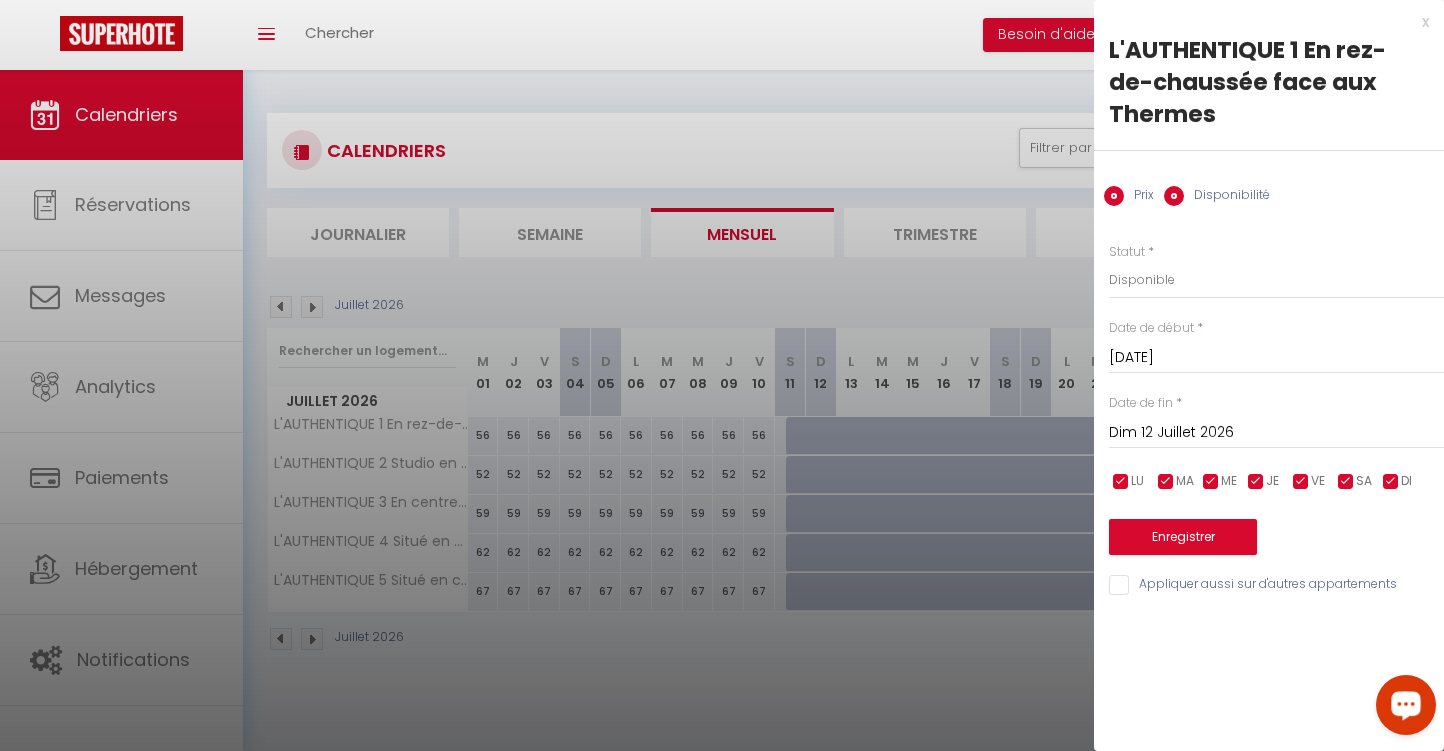 radio on "false" 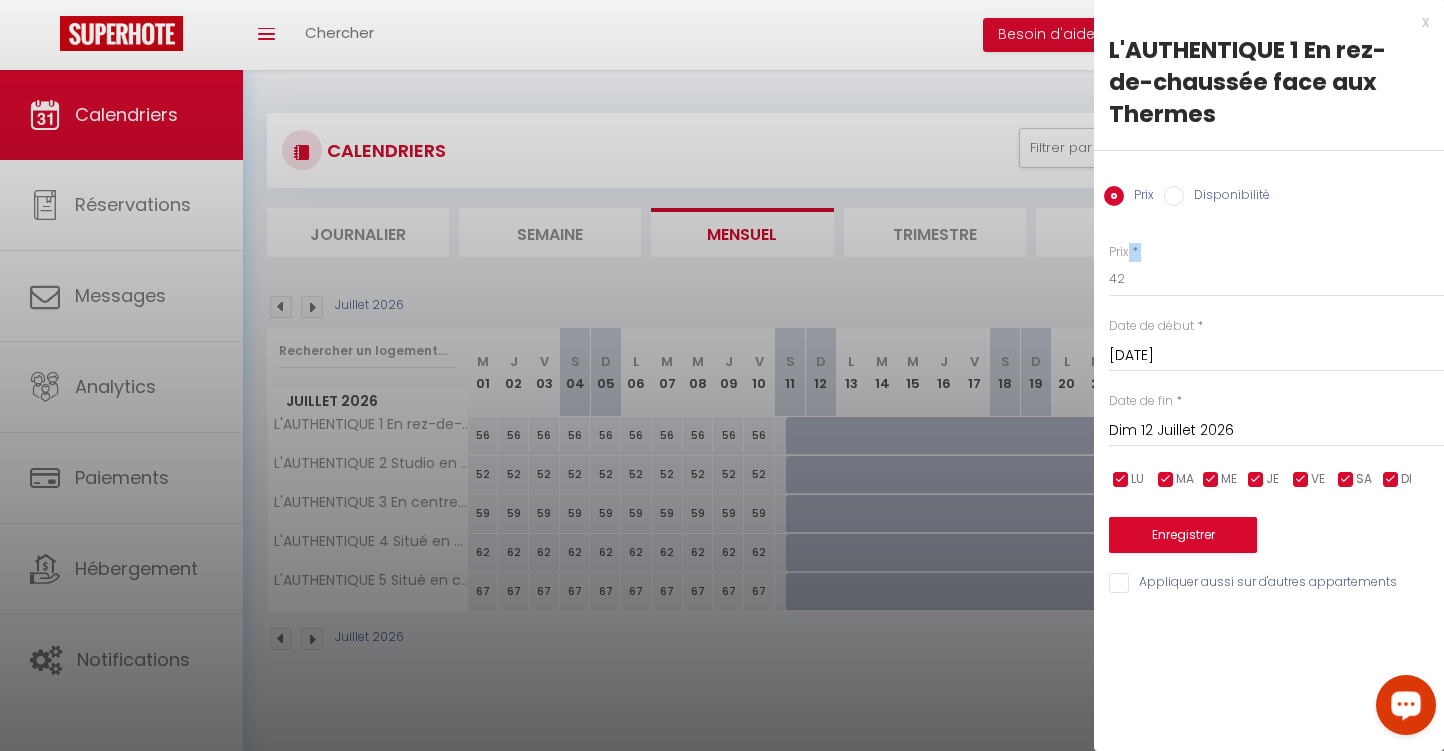 click on "Prix
*   42" at bounding box center (1276, 270) 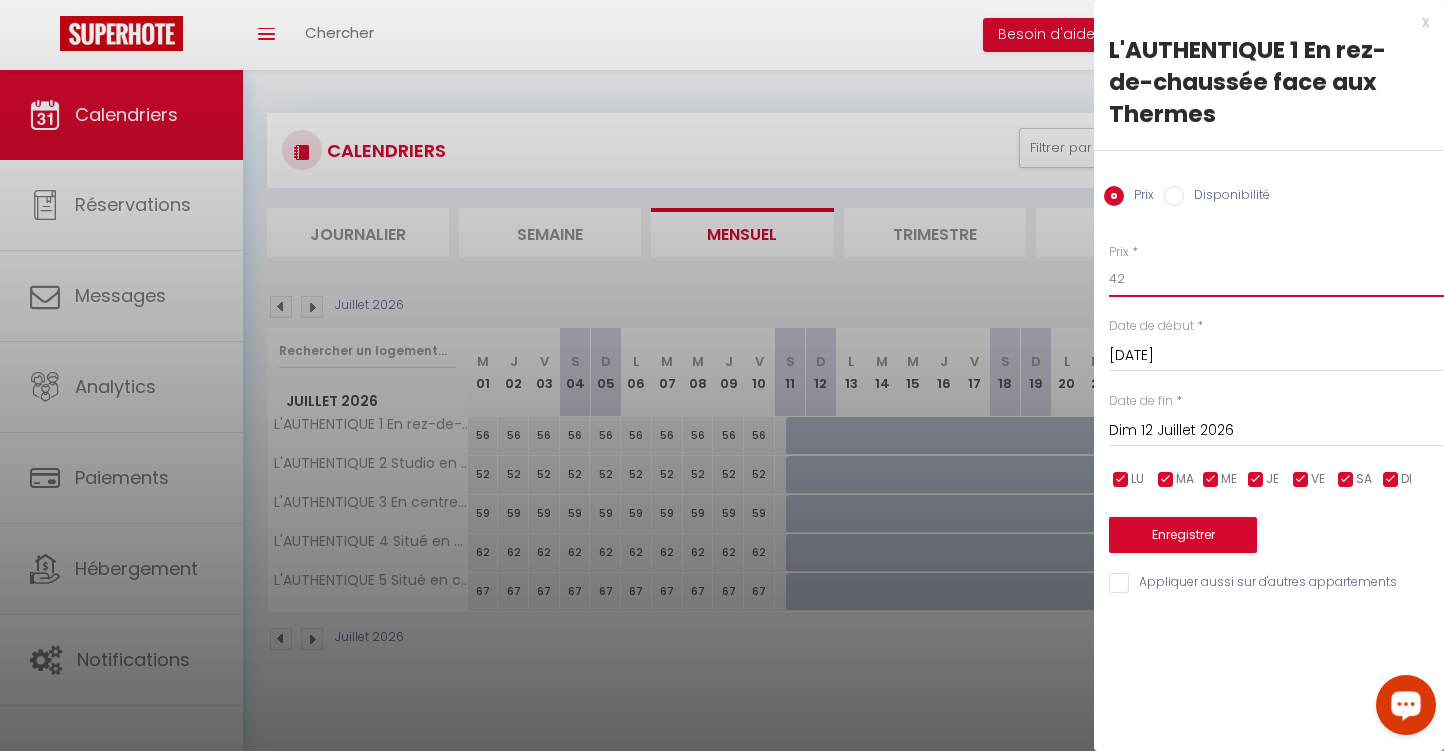 click on "42" at bounding box center (1276, 279) 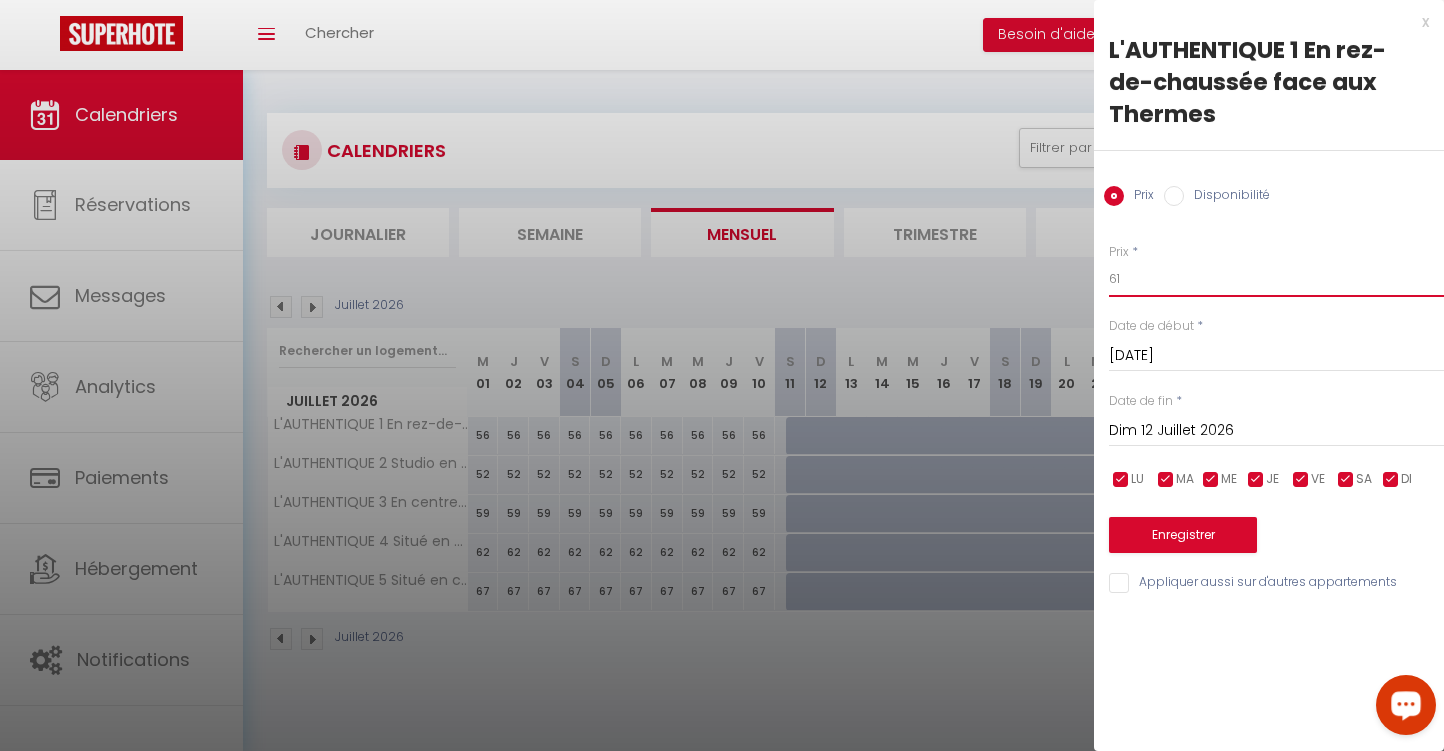 type on "61" 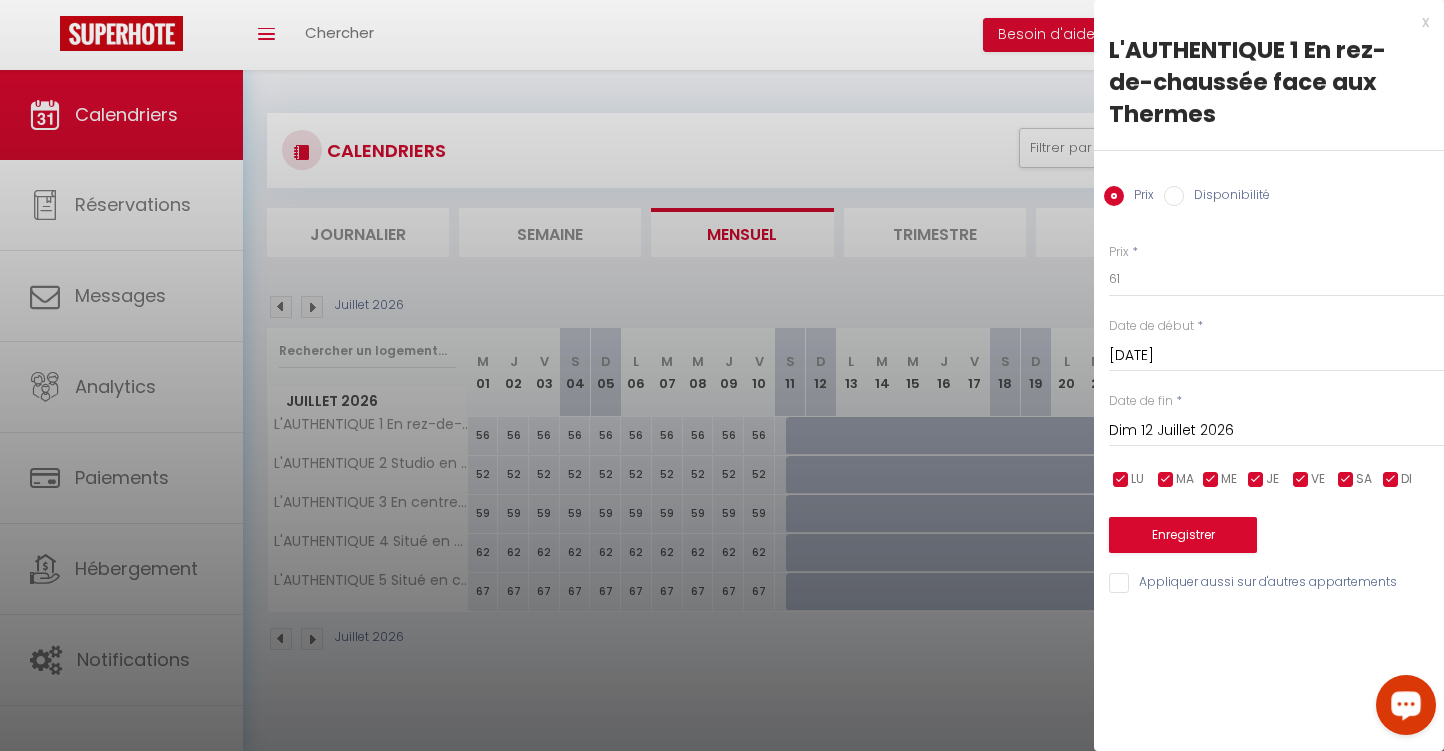 click on "Dim 12 Juillet 2026" at bounding box center (1276, 431) 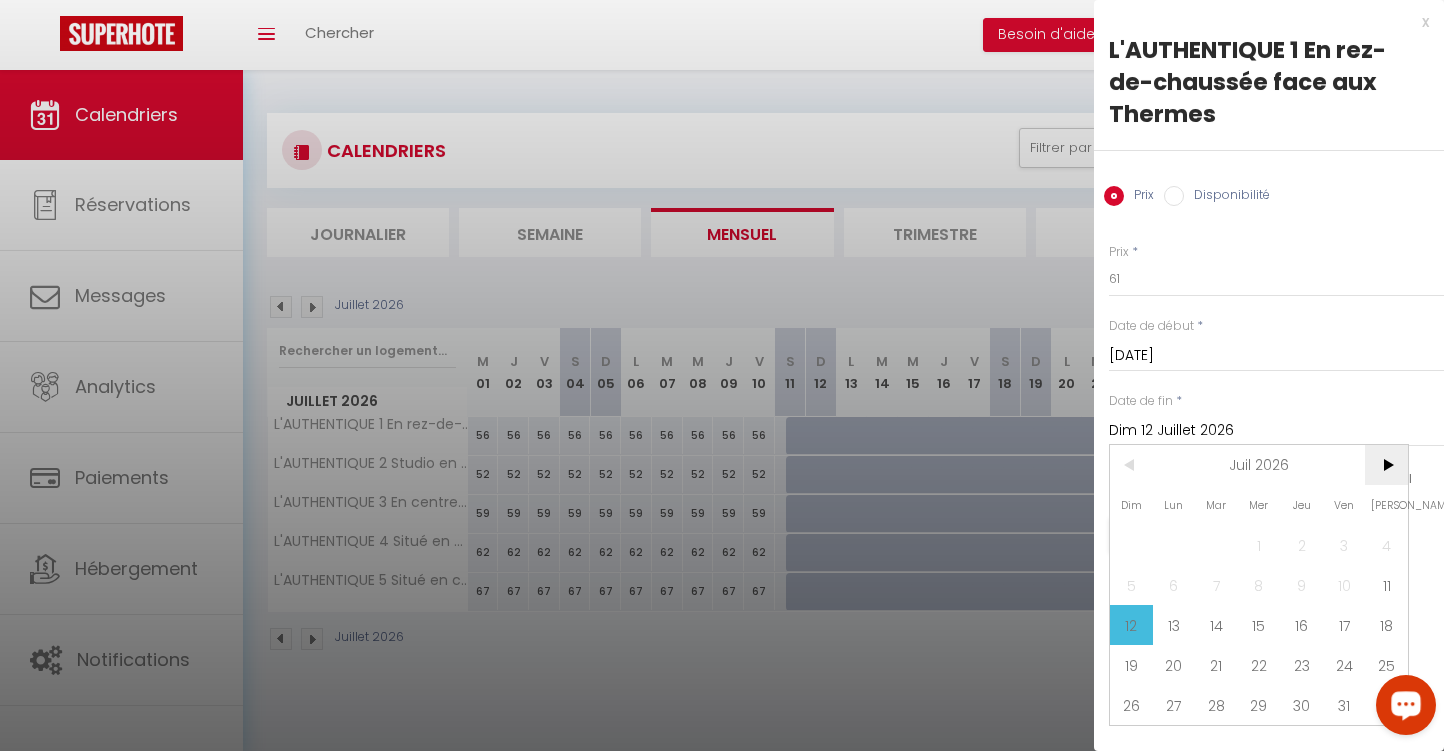click on ">" at bounding box center (1386, 465) 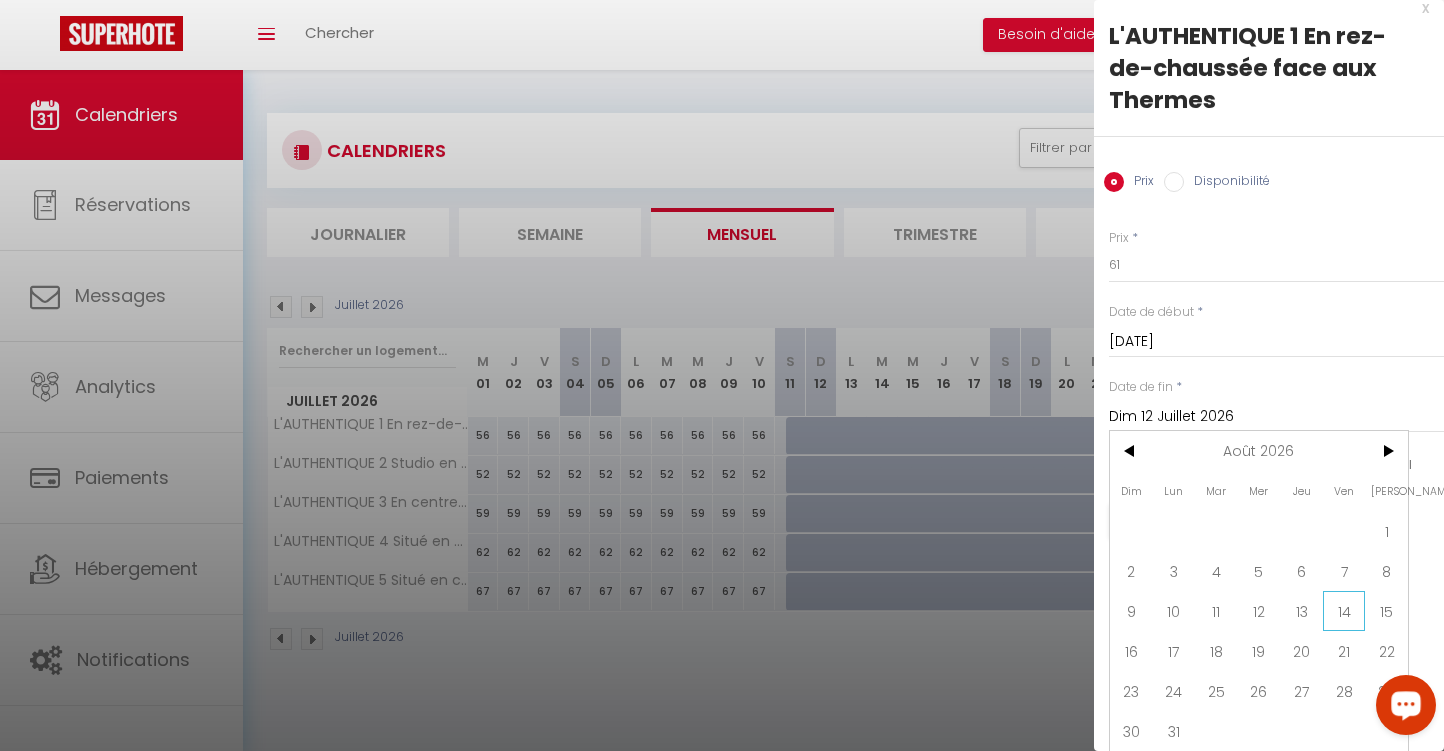 scroll, scrollTop: 11, scrollLeft: 0, axis: vertical 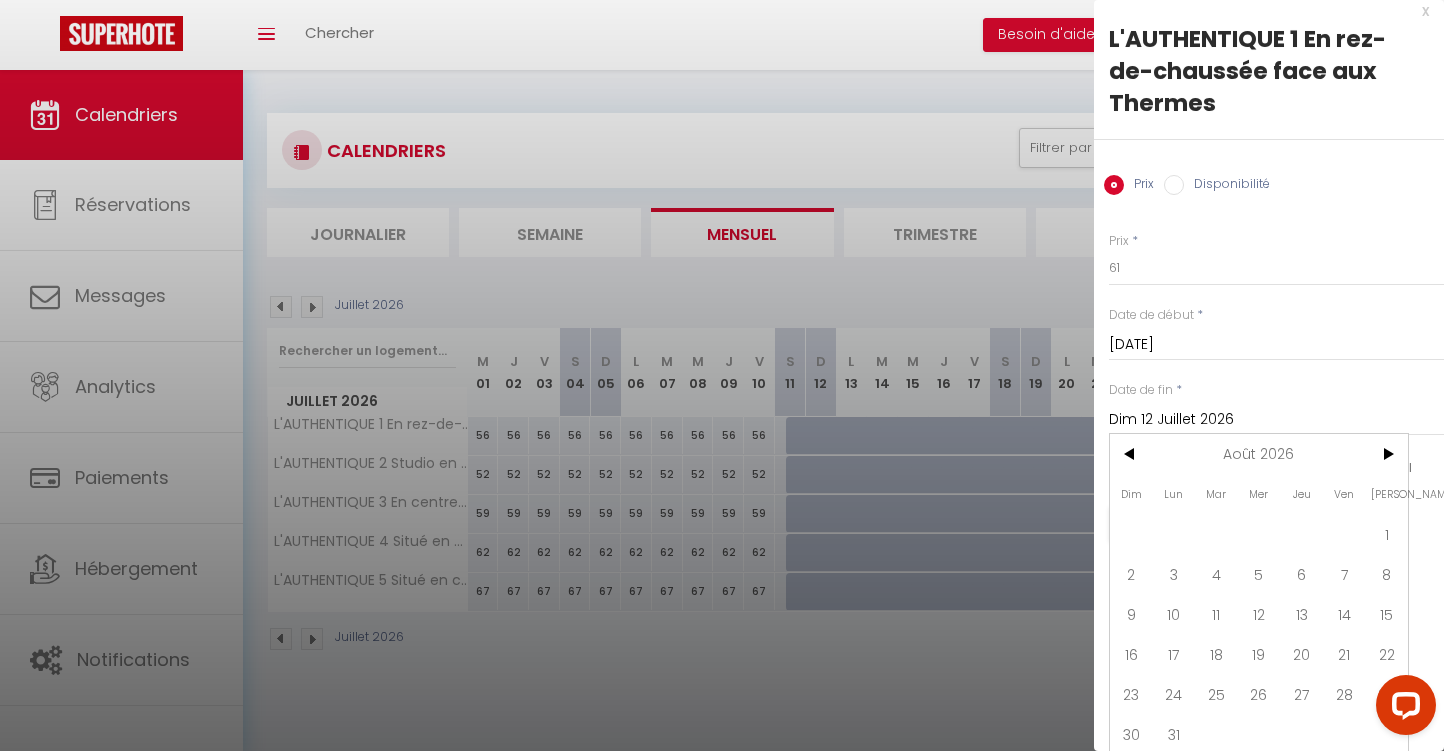 drag, startPoint x: 1158, startPoint y: 412, endPoint x: 1160, endPoint y: 426, distance: 14.142136 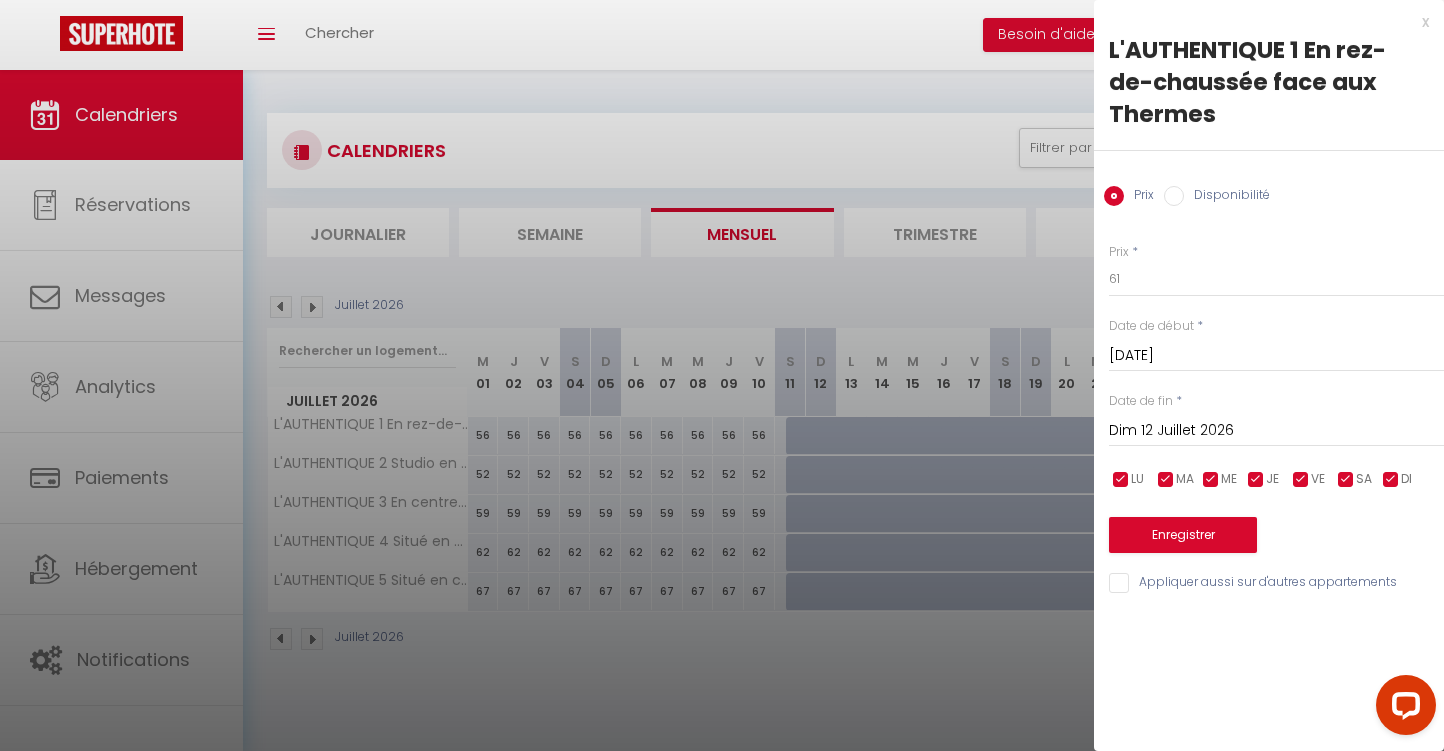 click on "Dim 12 Juillet 2026" at bounding box center [1276, 431] 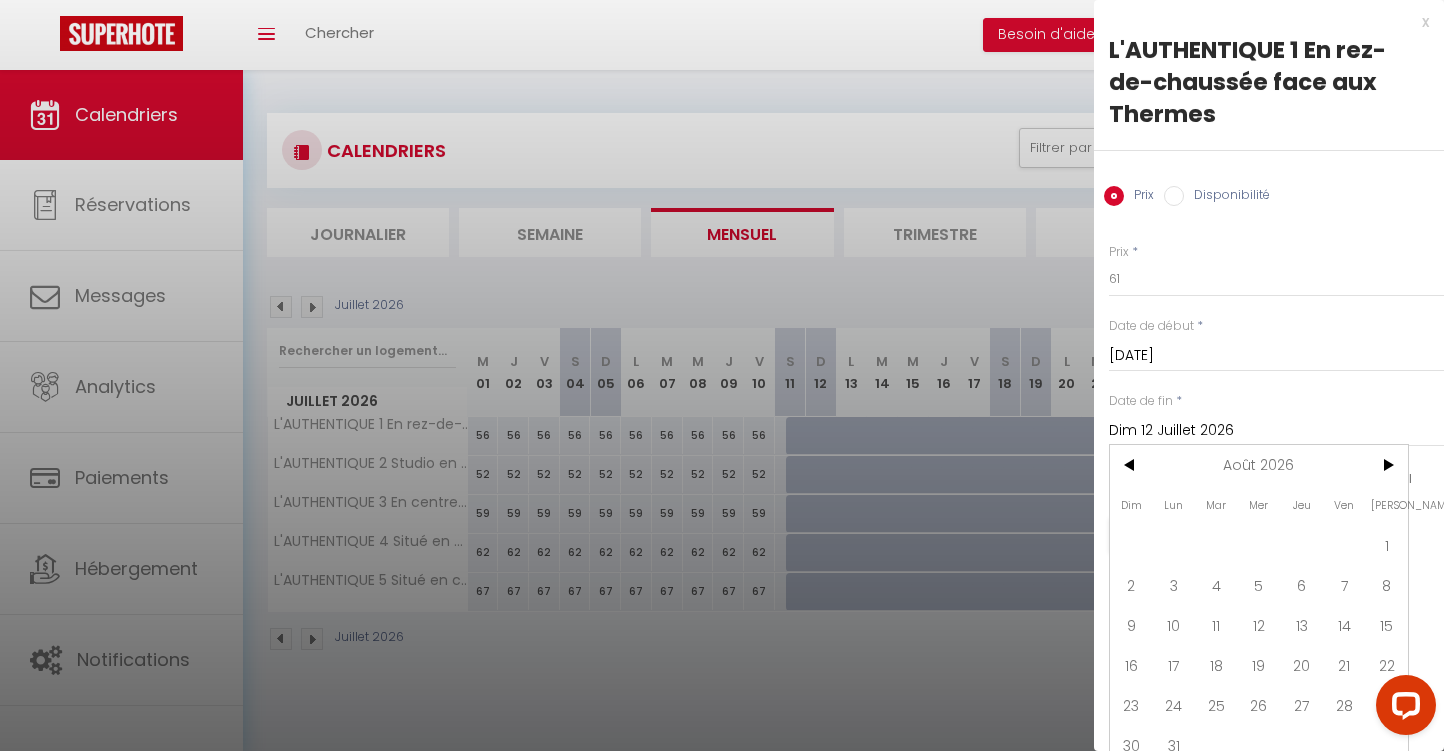 scroll, scrollTop: 14, scrollLeft: 0, axis: vertical 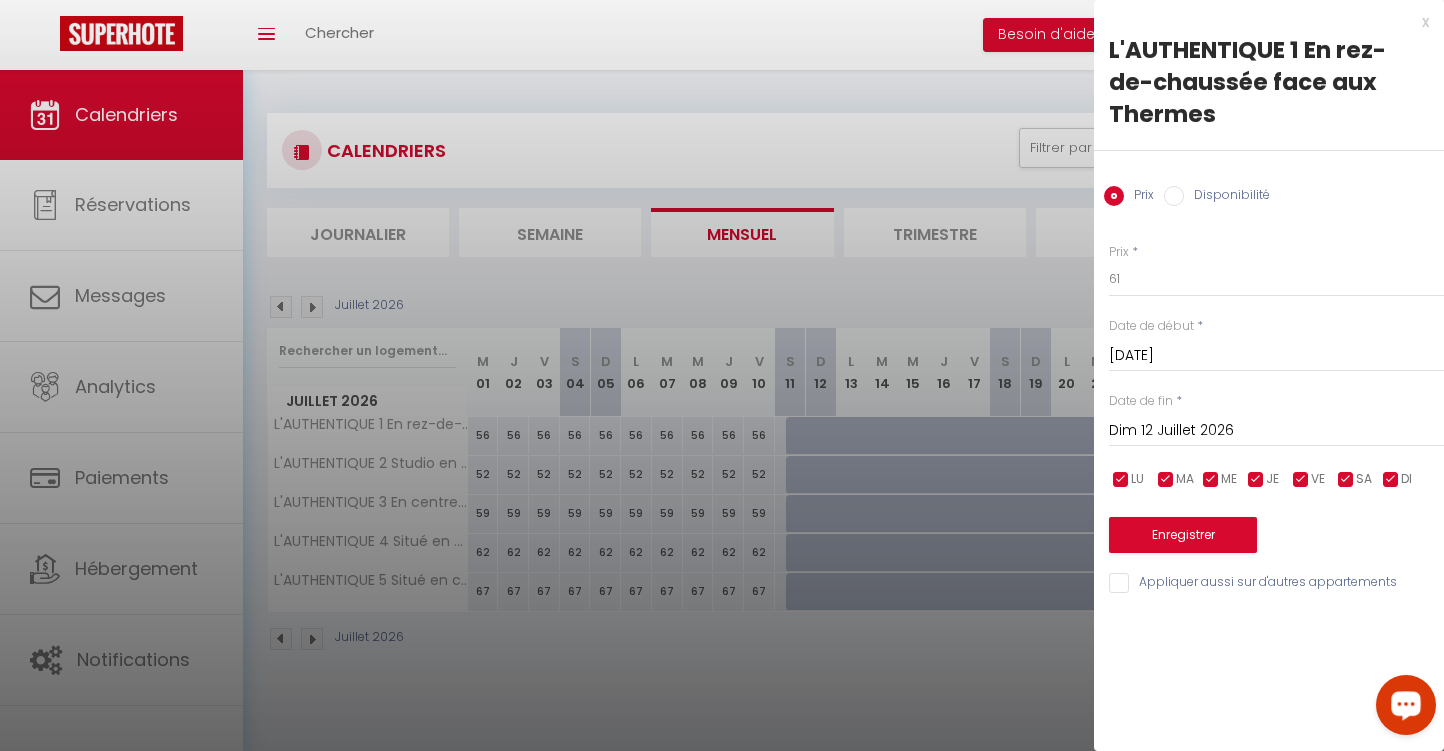 click at bounding box center (1406, 705) 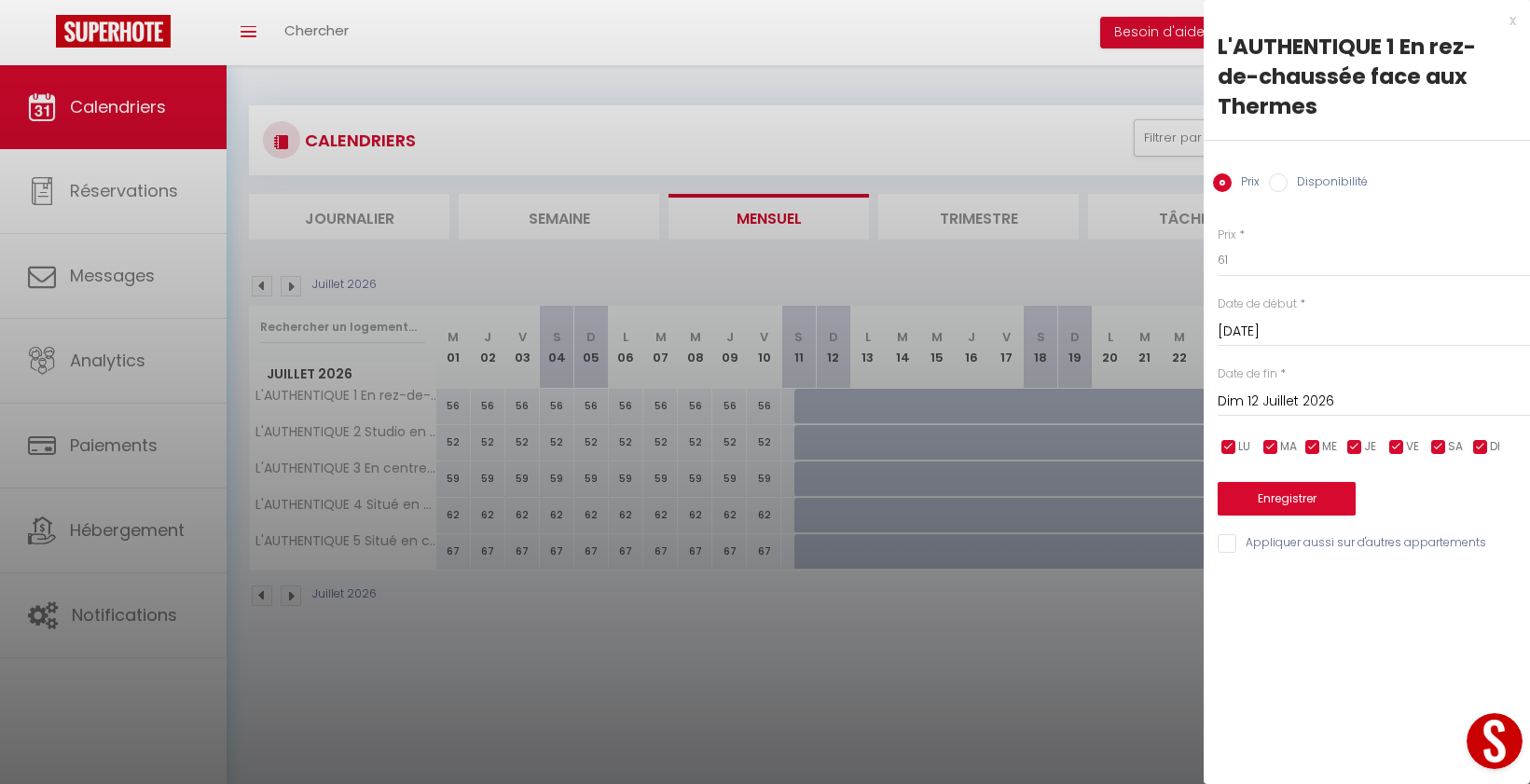 click on "Dim 12 Juillet 2026" at bounding box center [1373, 402] 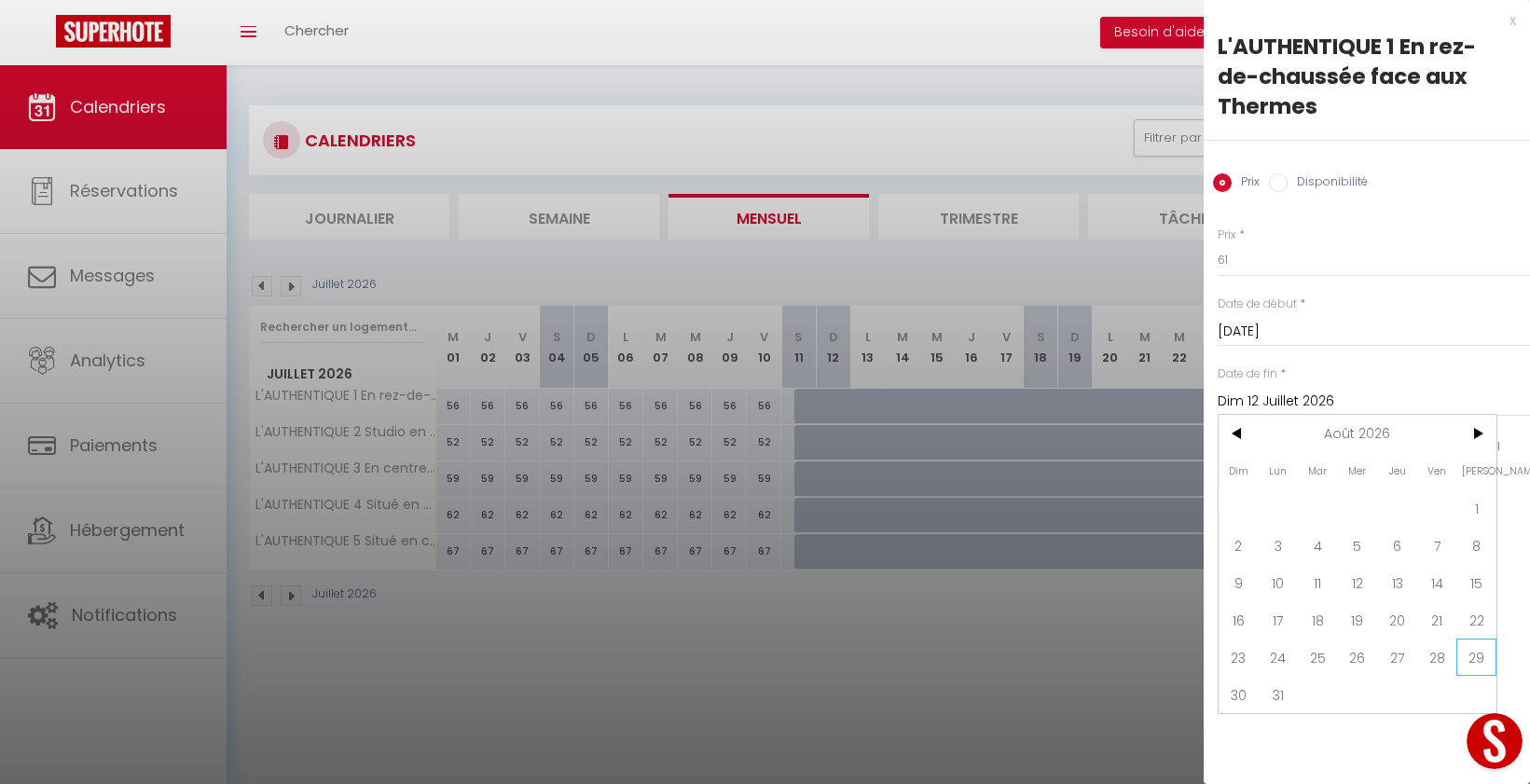 click on "29" at bounding box center (1476, 657) 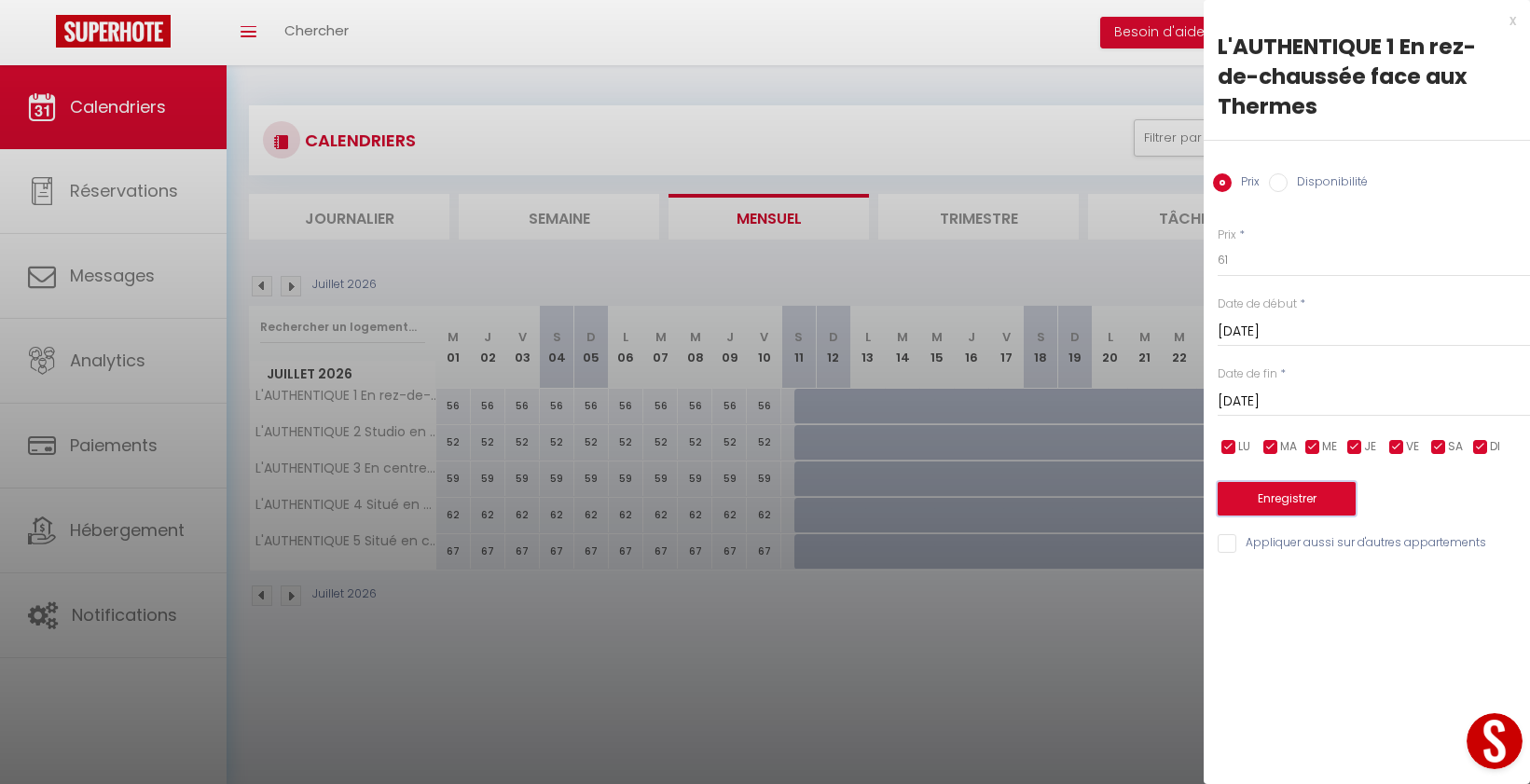 click on "Enregistrer" at bounding box center [1287, 499] 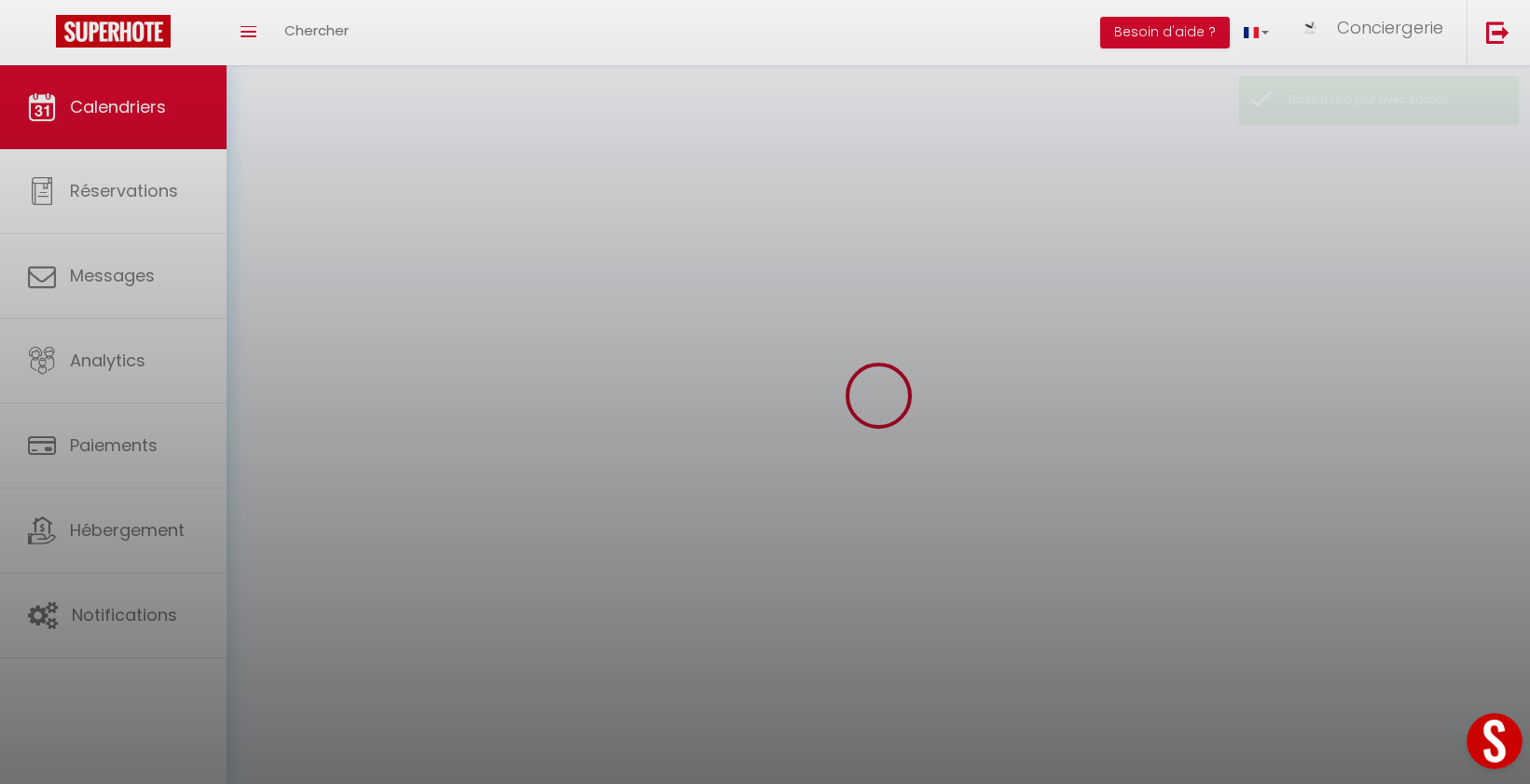 select 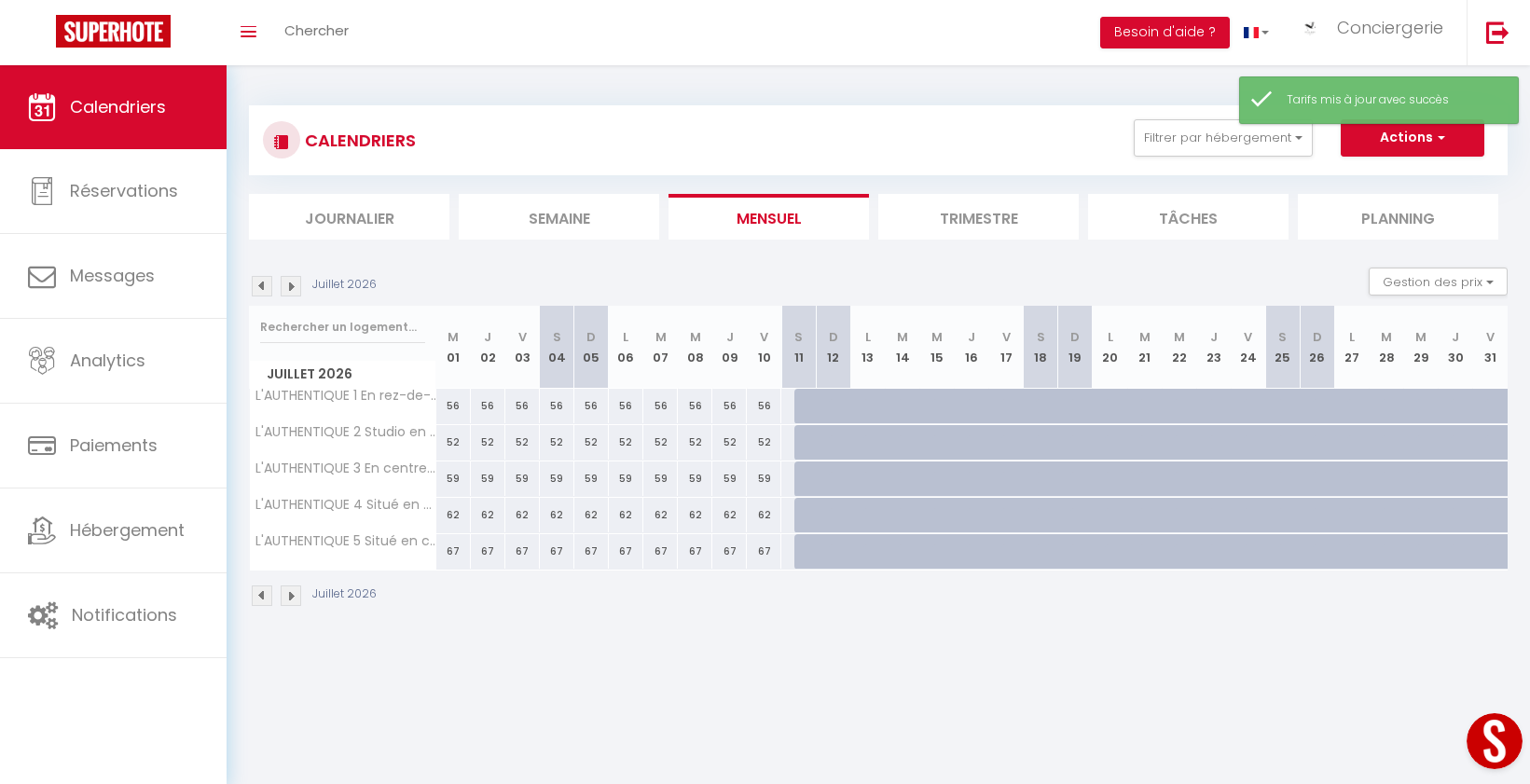 click at bounding box center (811, 406) 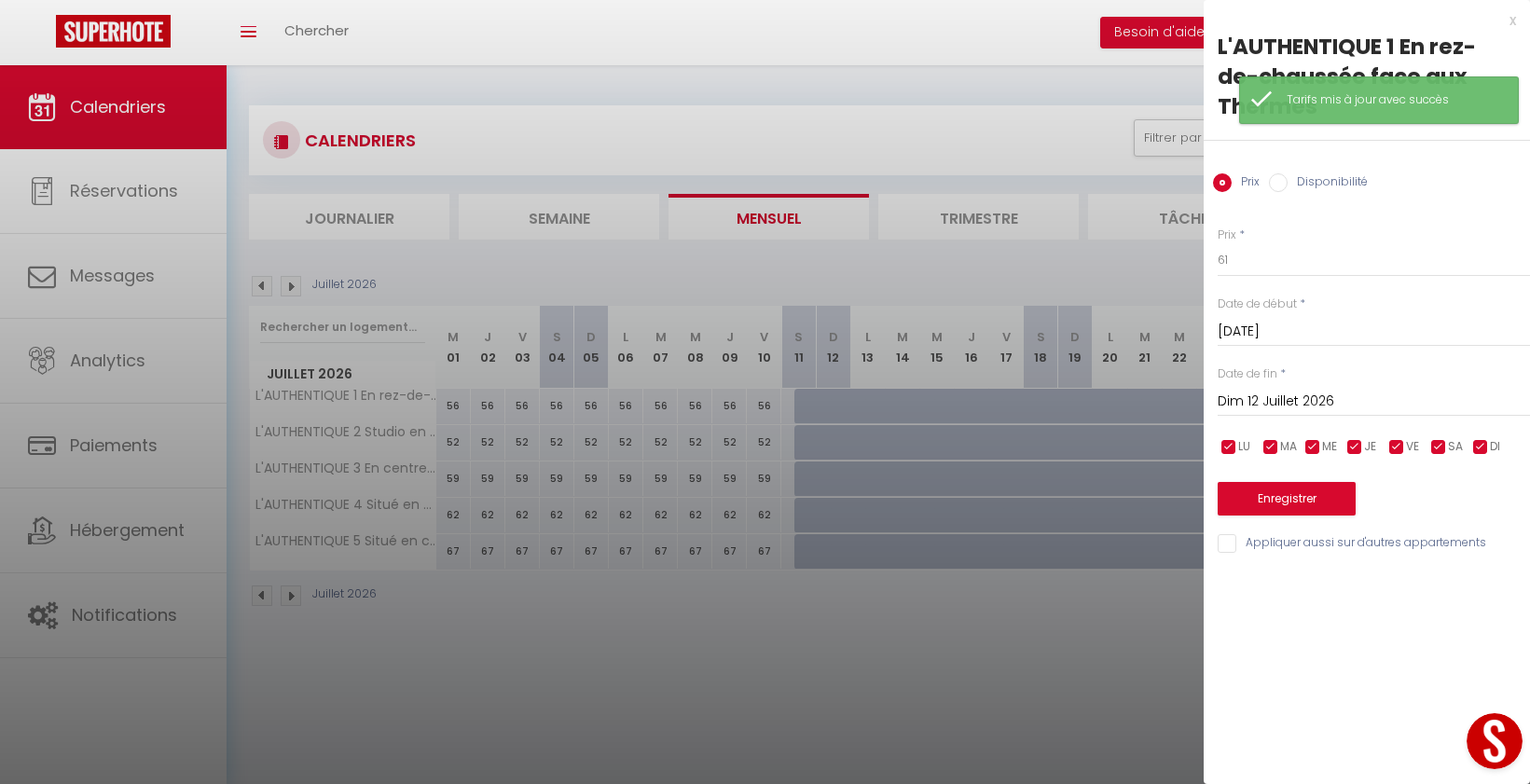 click on "Disponibilité" at bounding box center (1278, 183) 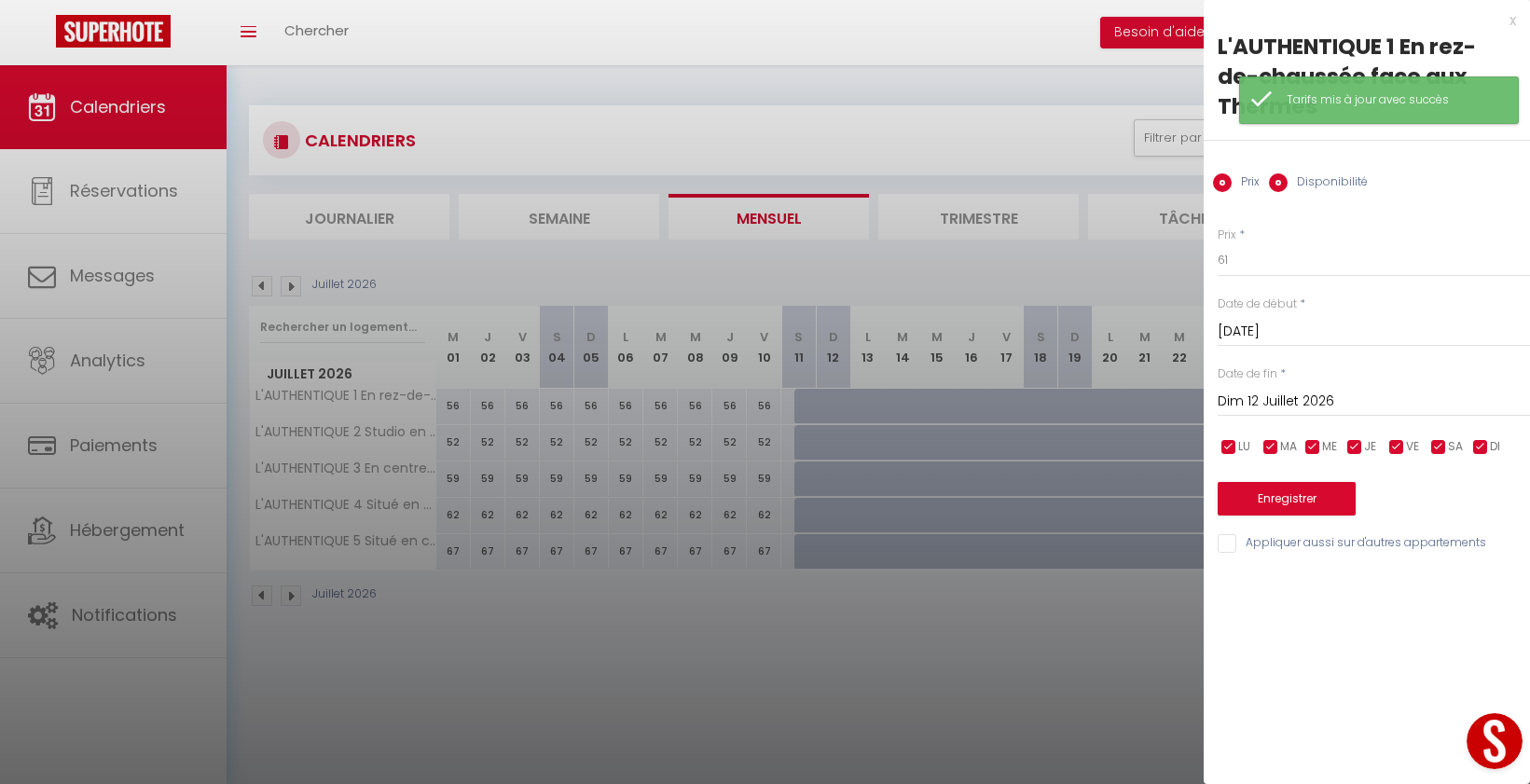 radio on "false" 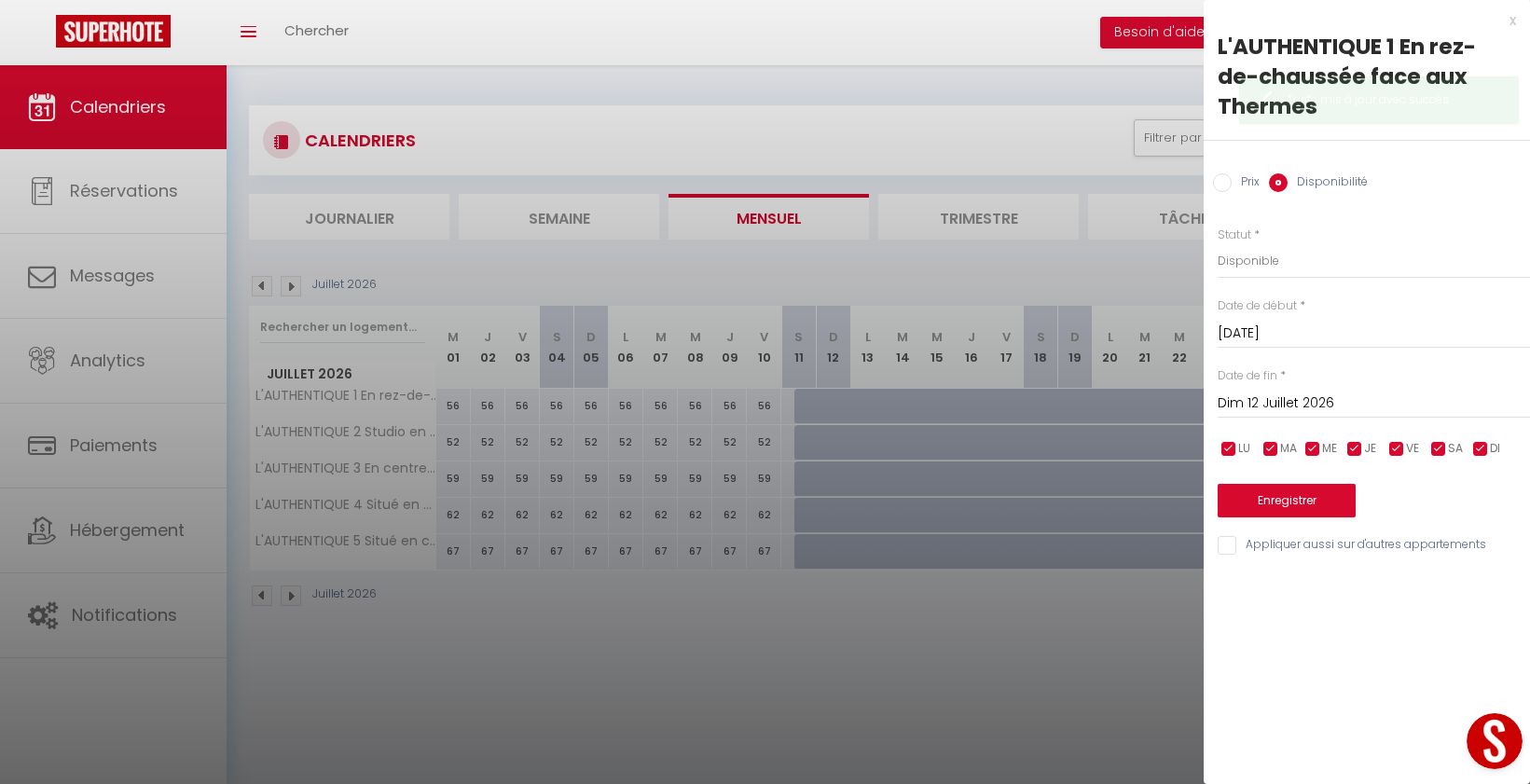click on "Dim 12 Juillet 2026" at bounding box center [1373, 404] 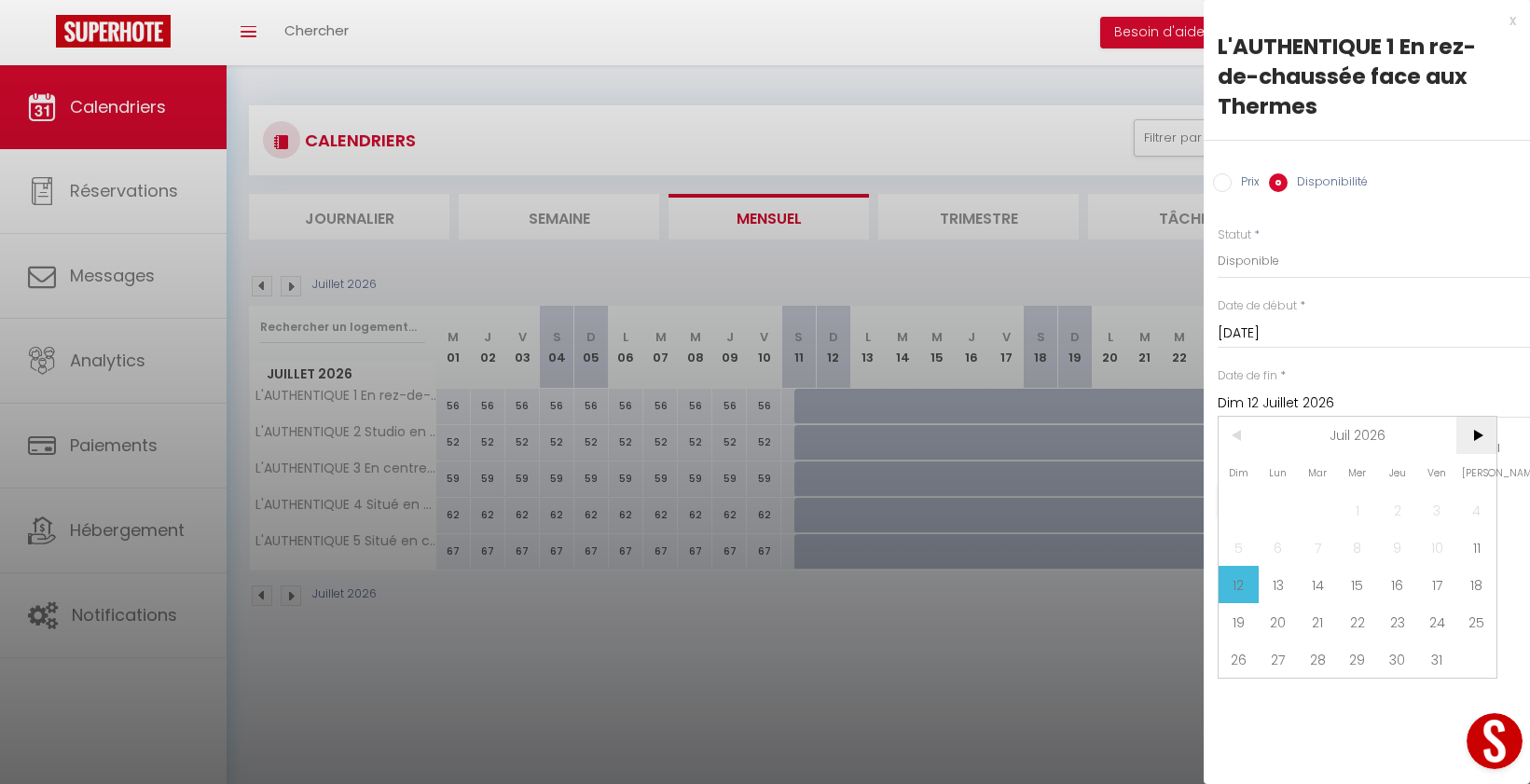 click on ">" at bounding box center (1476, 435) 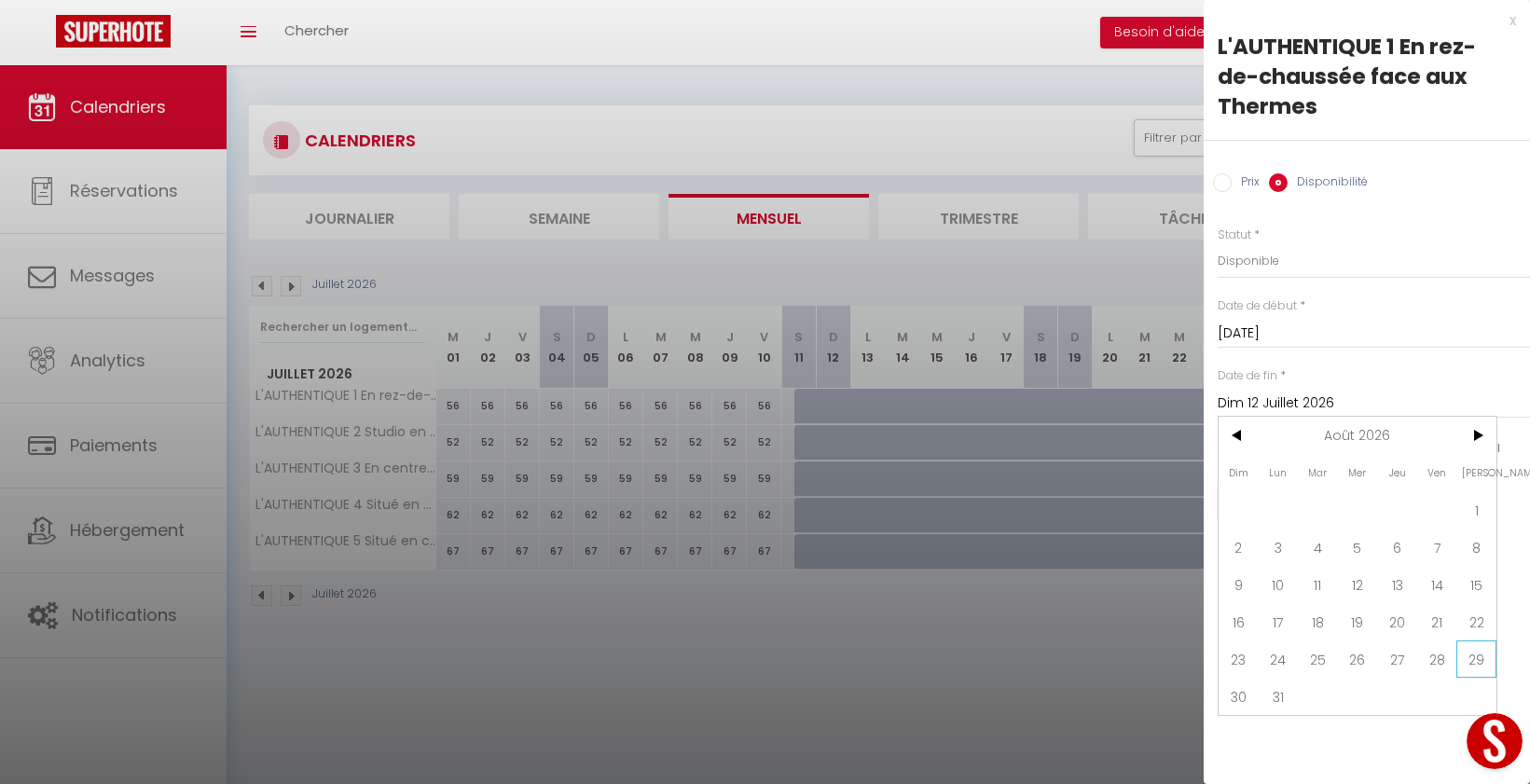 click on "29" at bounding box center (1476, 659) 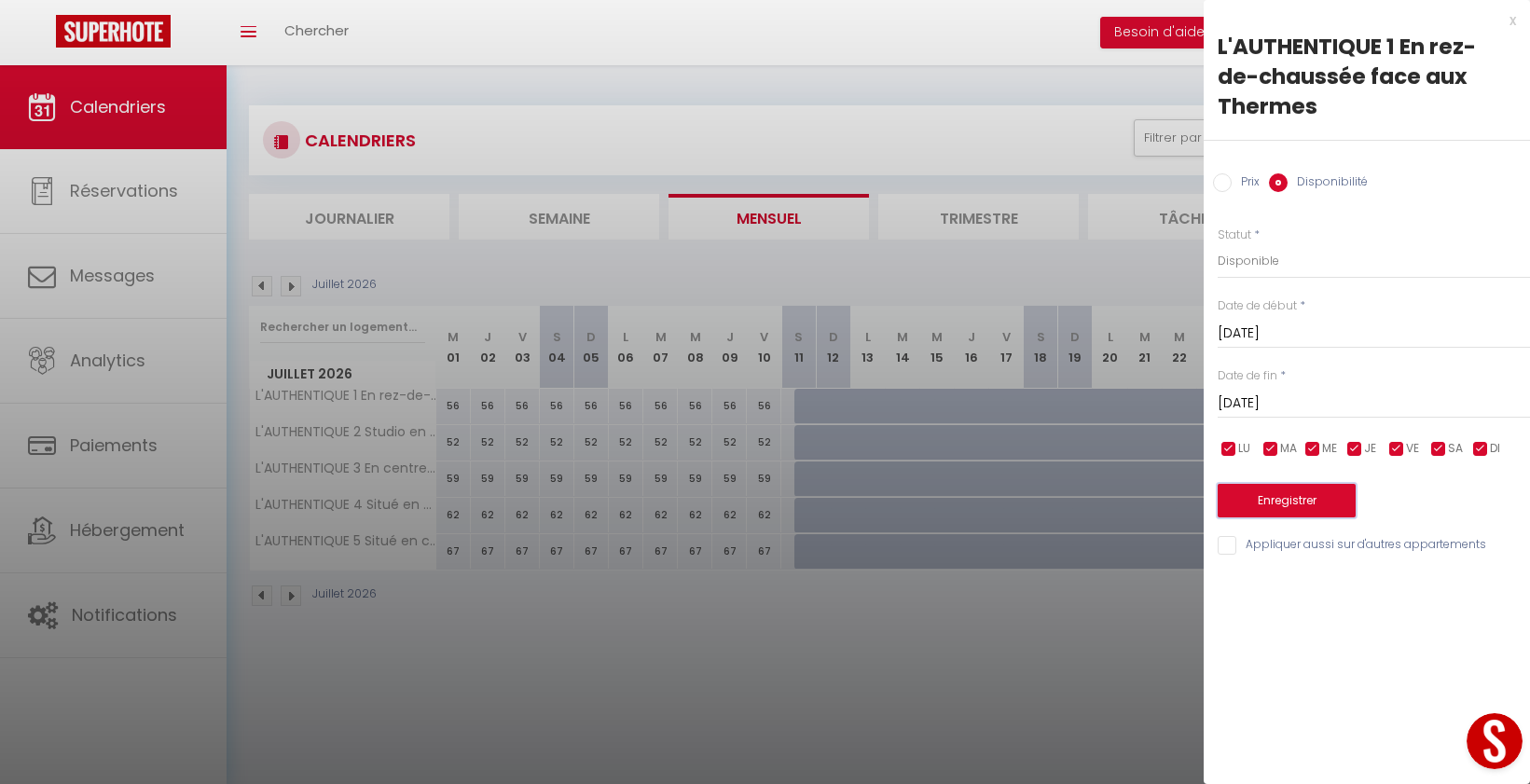 click on "Enregistrer" at bounding box center (1287, 501) 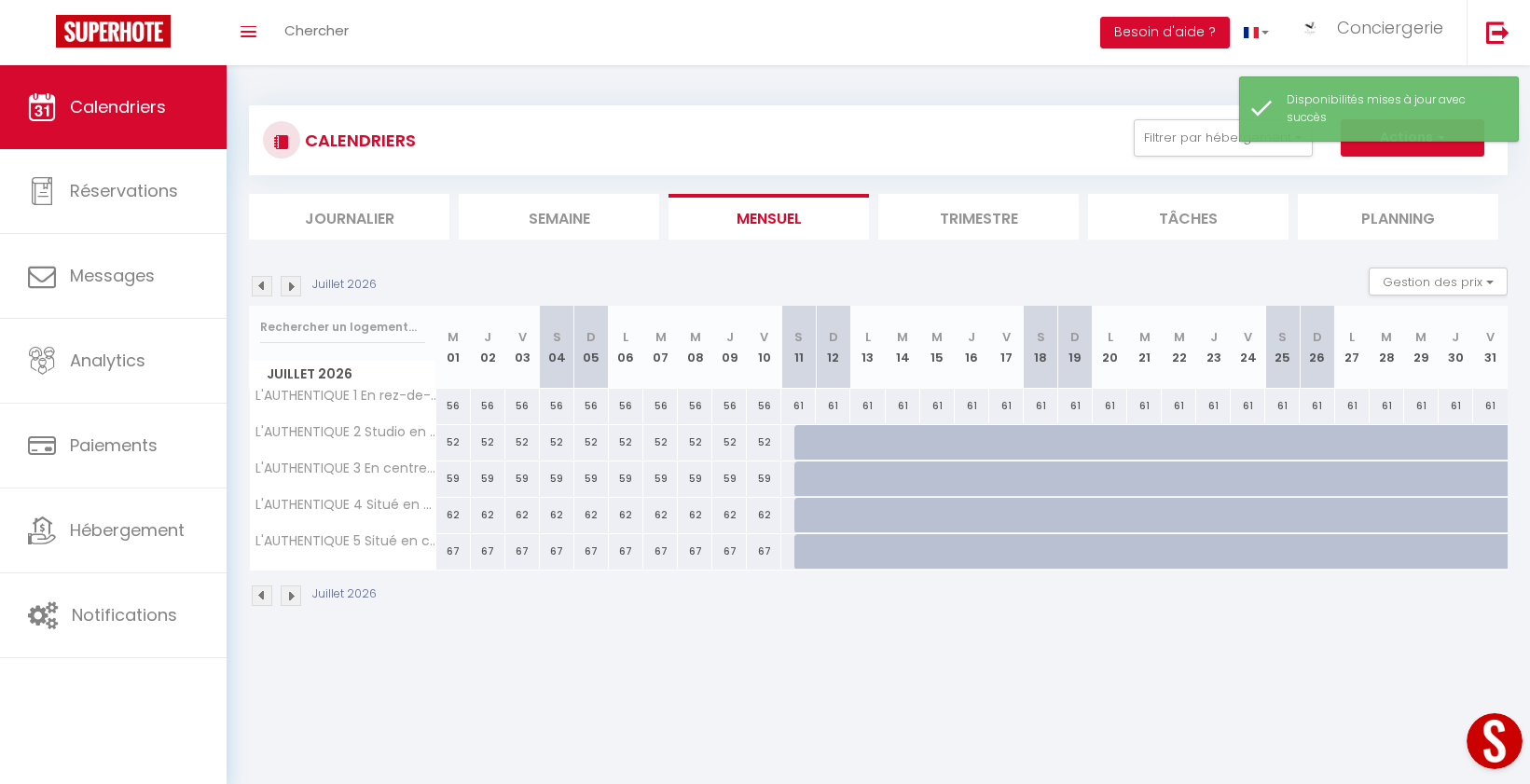 click at bounding box center [811, 443] 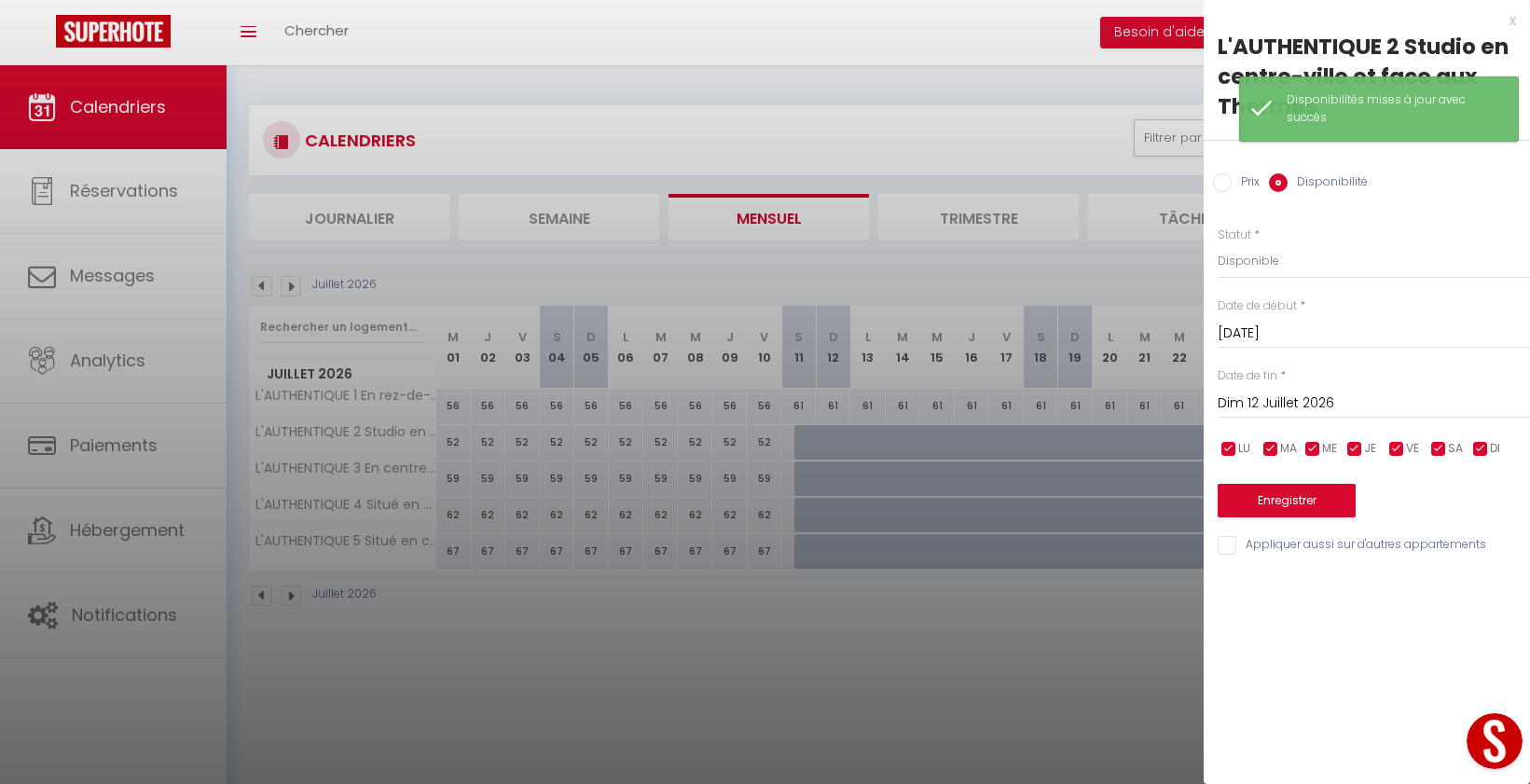 click on "Dim 12 Juillet 2026" at bounding box center [1373, 404] 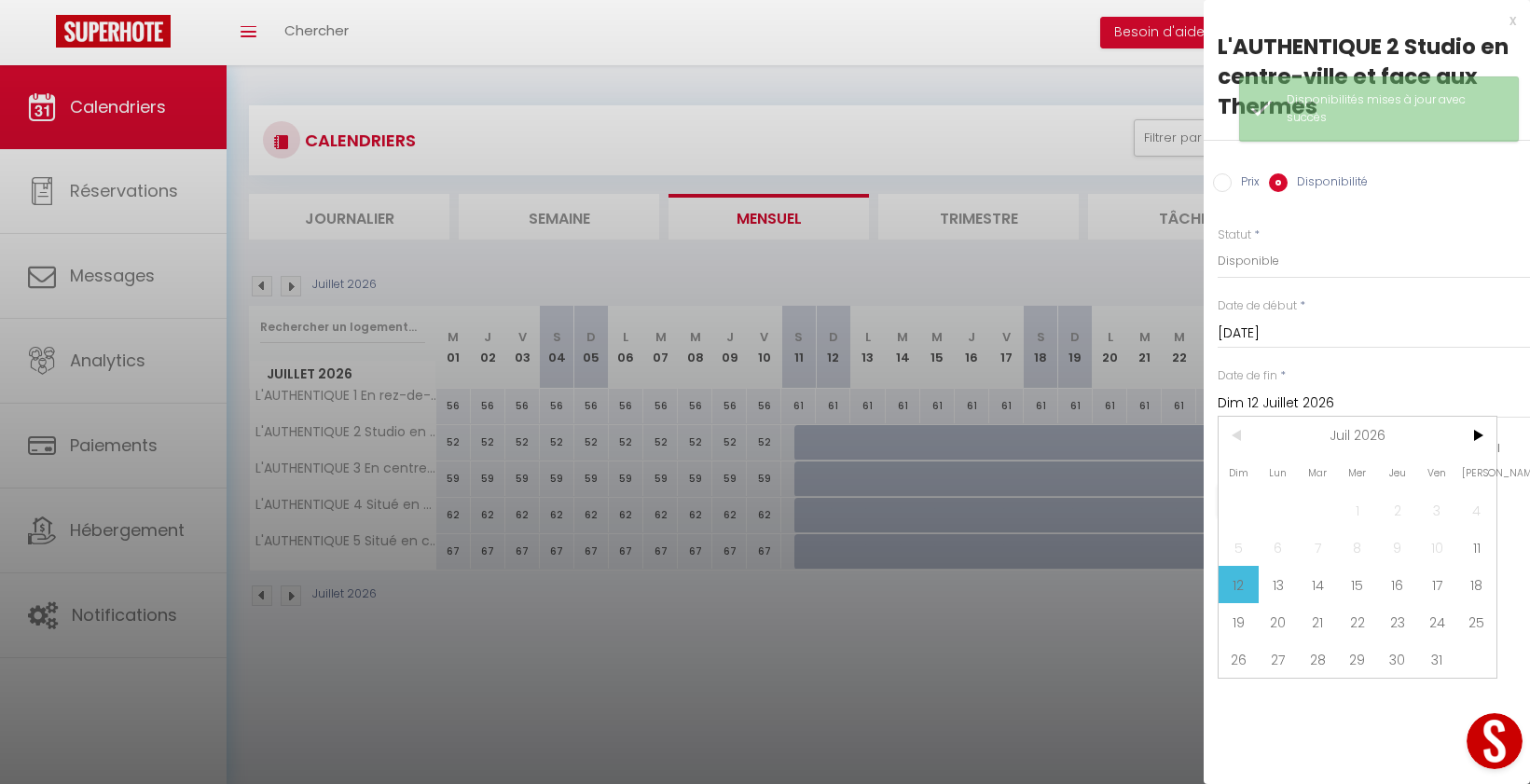 drag, startPoint x: 1474, startPoint y: 432, endPoint x: 1475, endPoint y: 453, distance: 21.023796 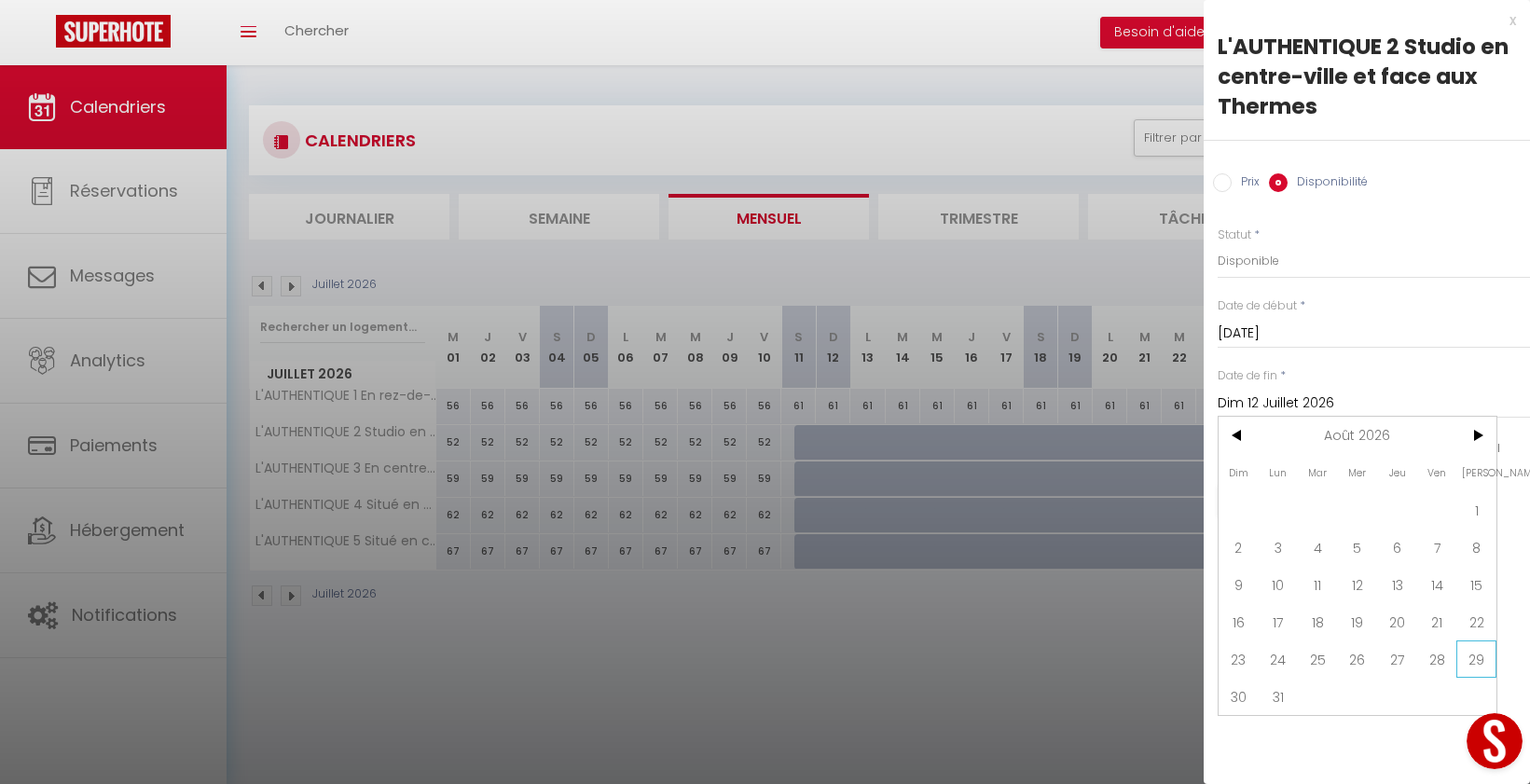 click on "29" at bounding box center [1476, 659] 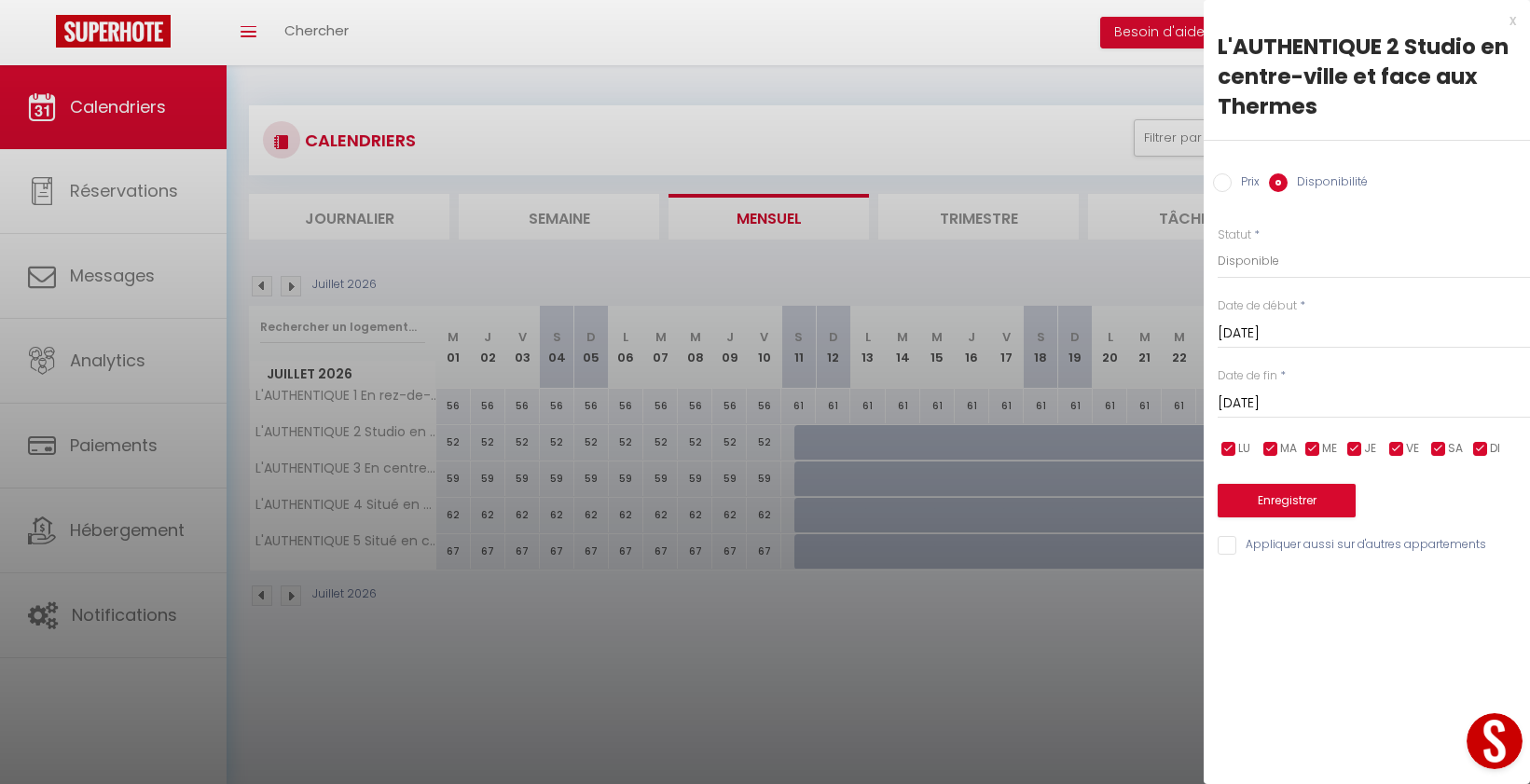 click on "Prix" at bounding box center [1222, 183] 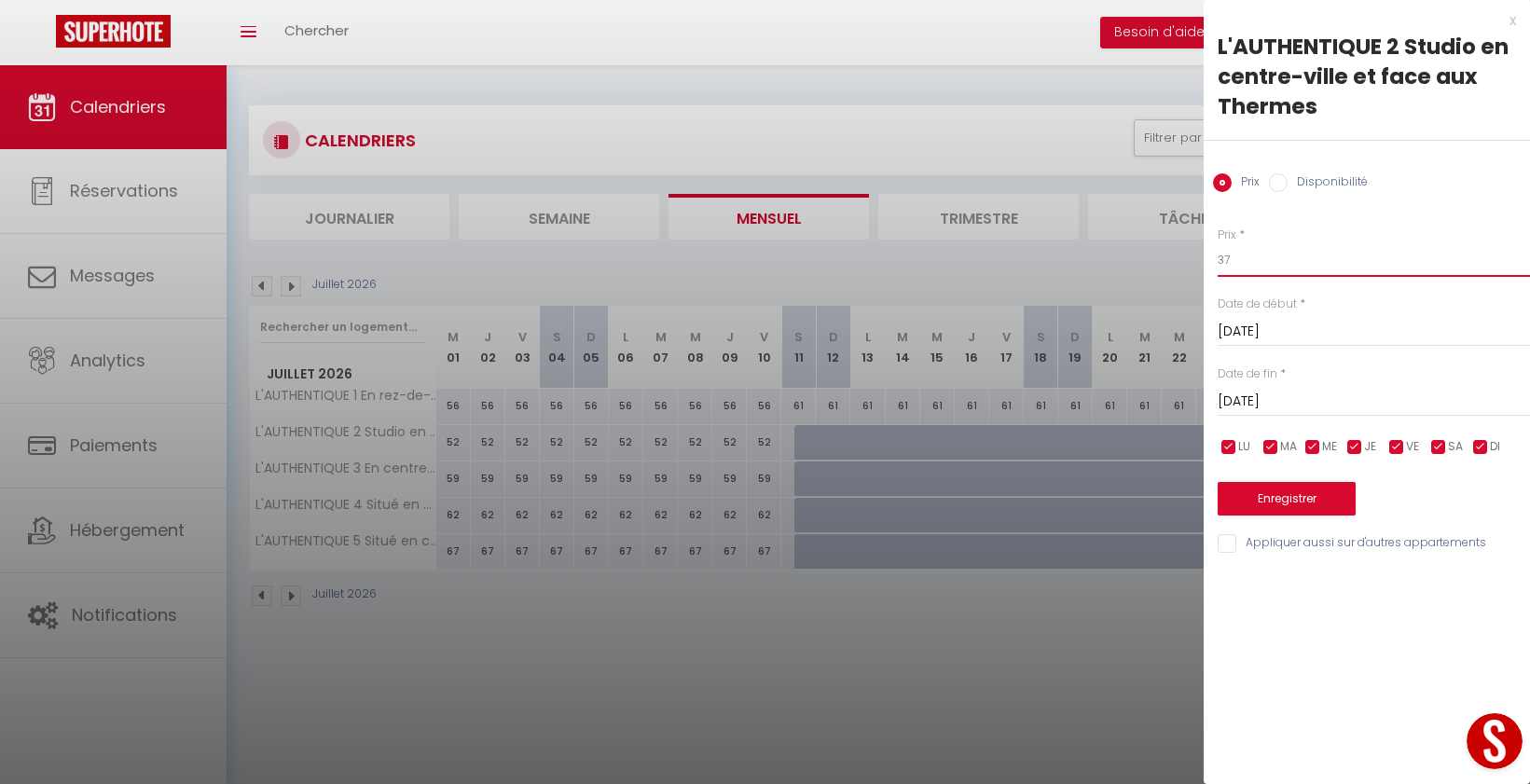 click on "37" at bounding box center [1373, 260] 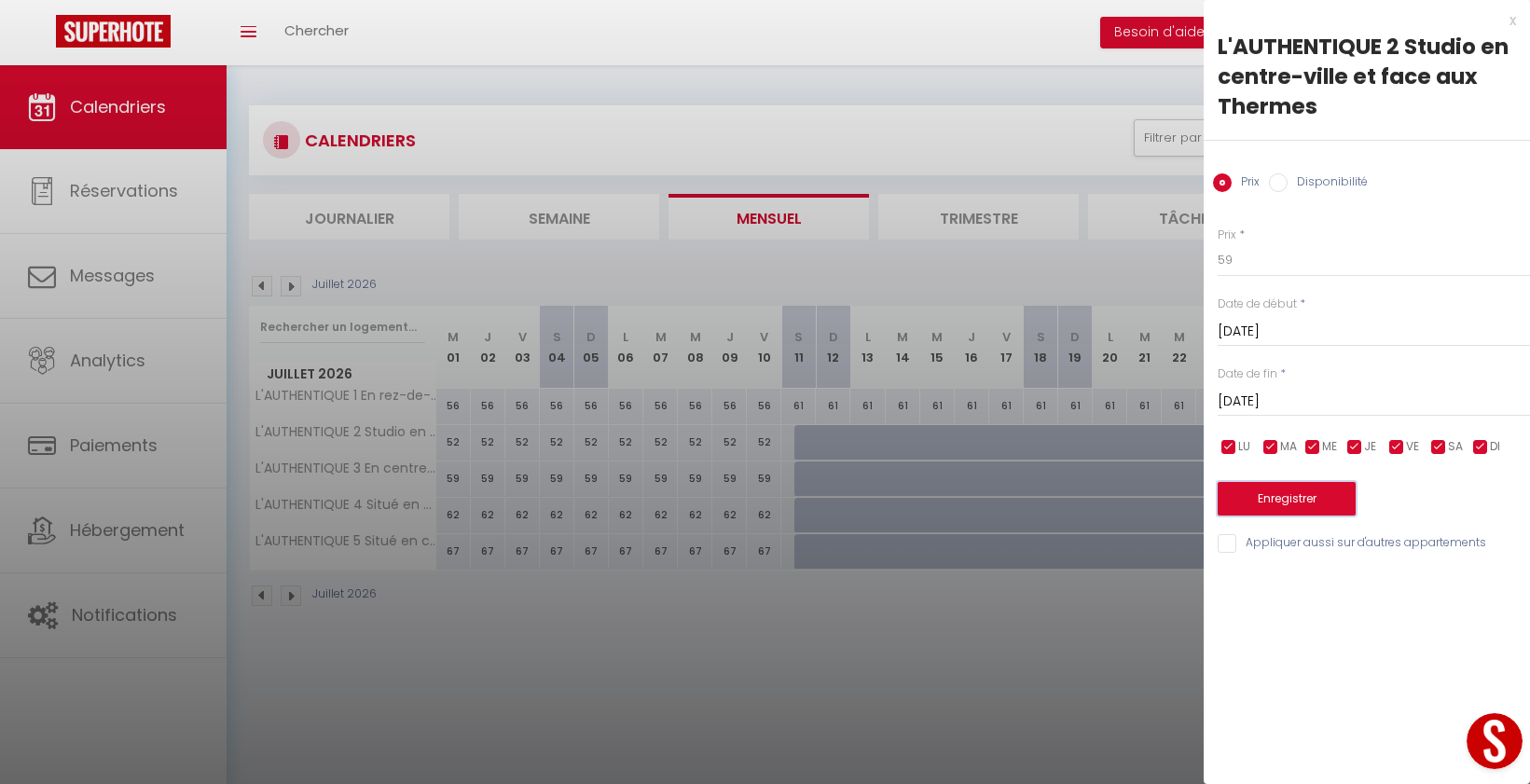 click on "Enregistrer" at bounding box center [1287, 499] 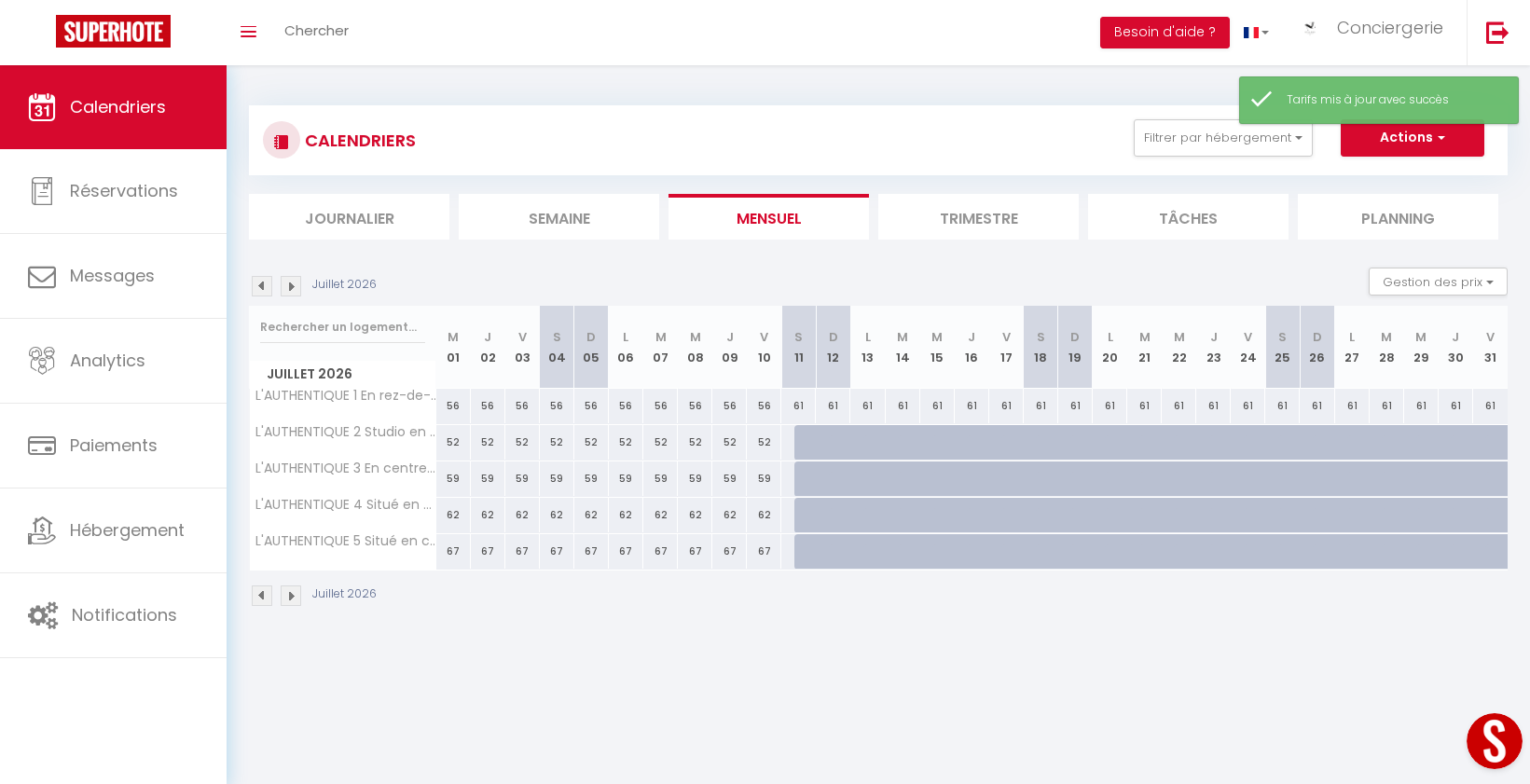 click at bounding box center (811, 443) 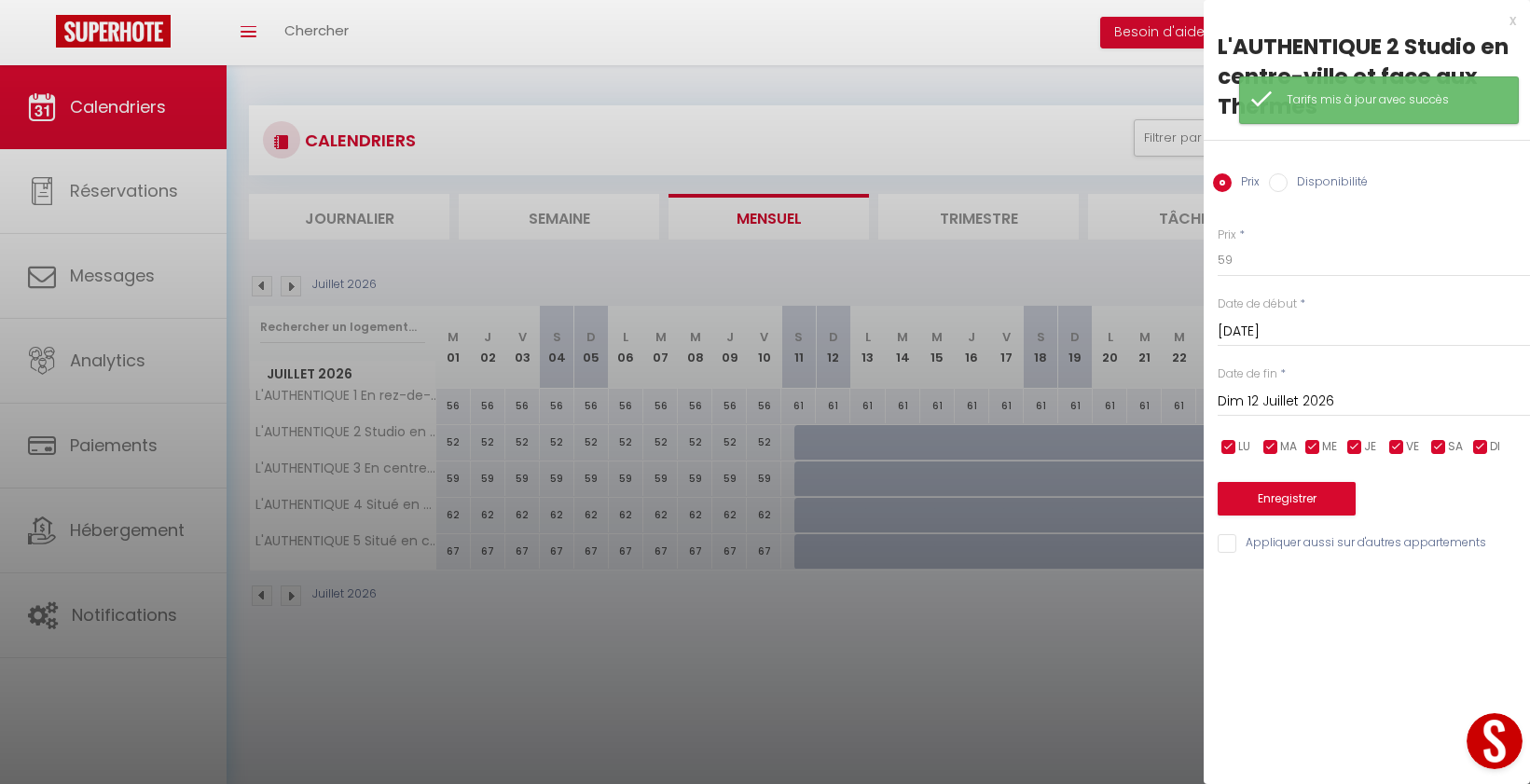 click on "Disponibilité" at bounding box center [1328, 184] 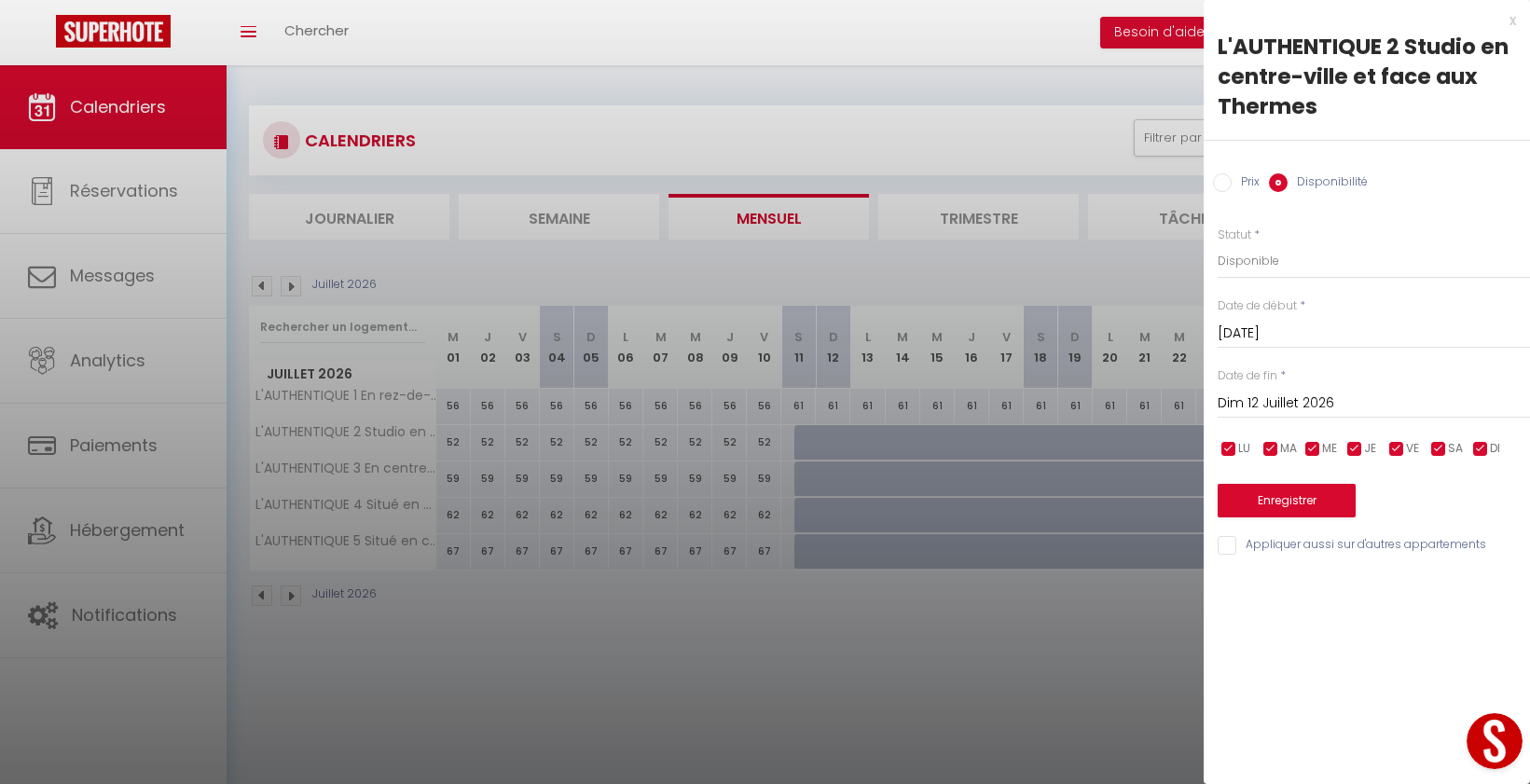 click on "Dim 12 Juillet 2026" at bounding box center (1373, 404) 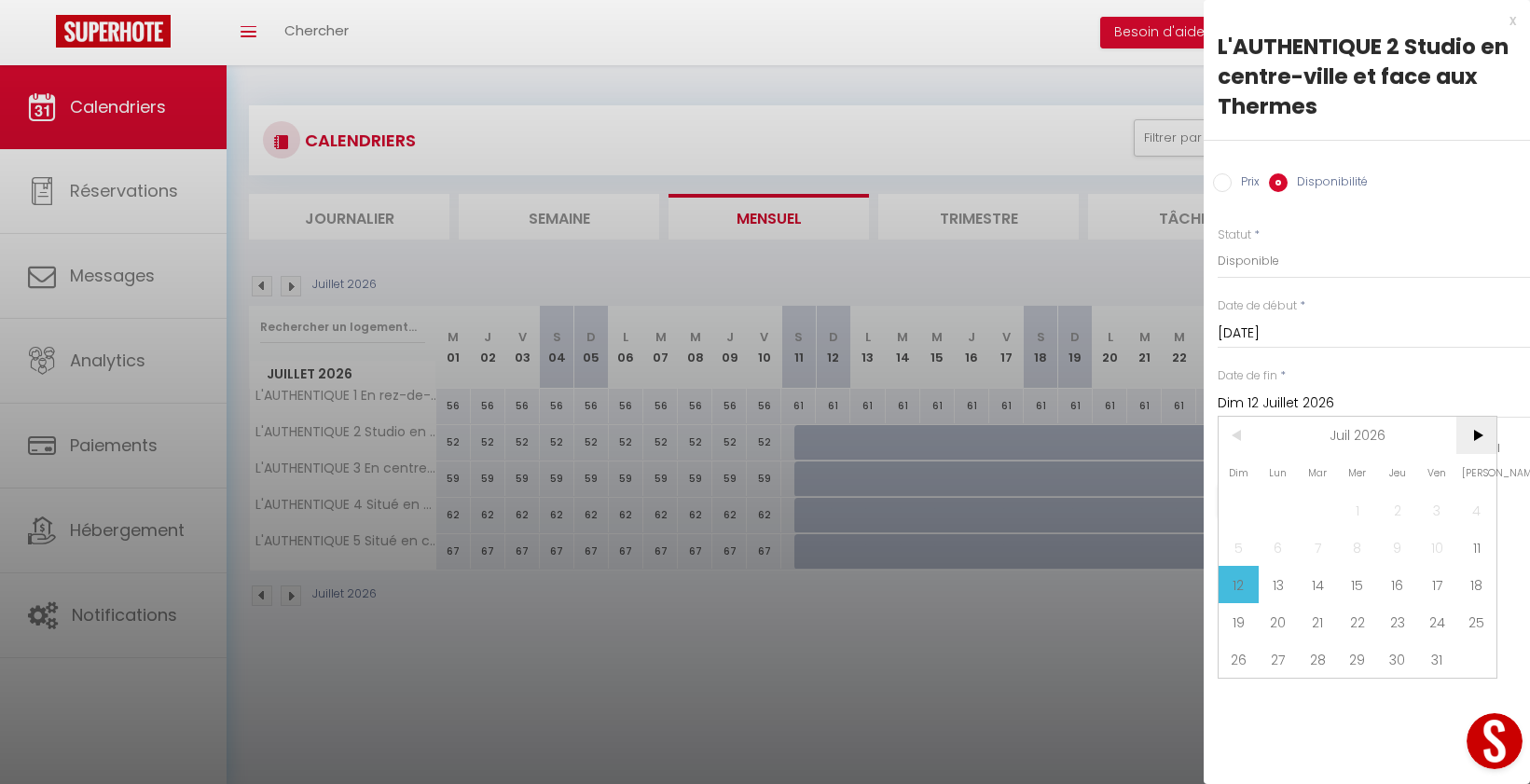 click on ">" at bounding box center (1476, 435) 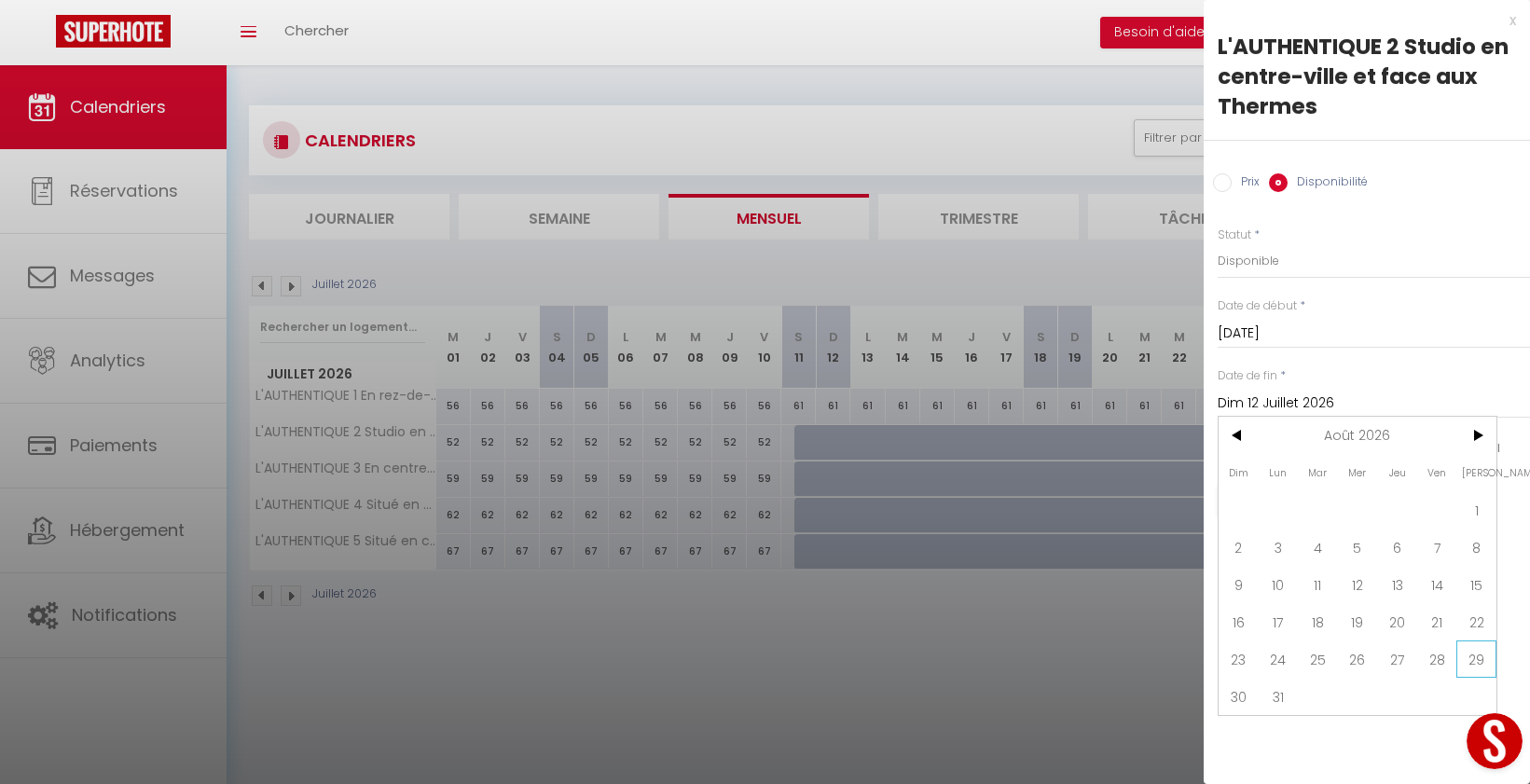 click on "29" at bounding box center (1476, 659) 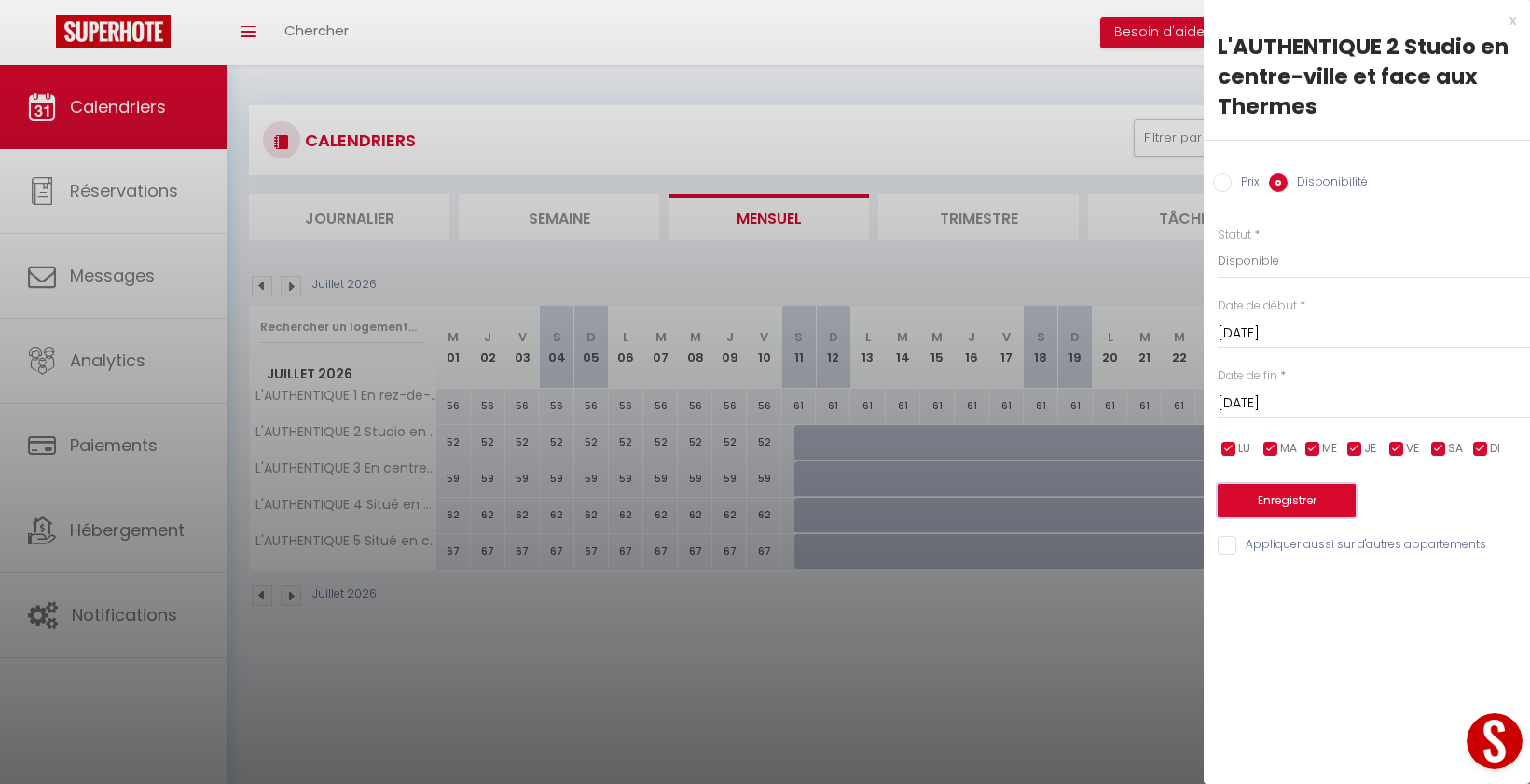 click on "Enregistrer" at bounding box center [1287, 501] 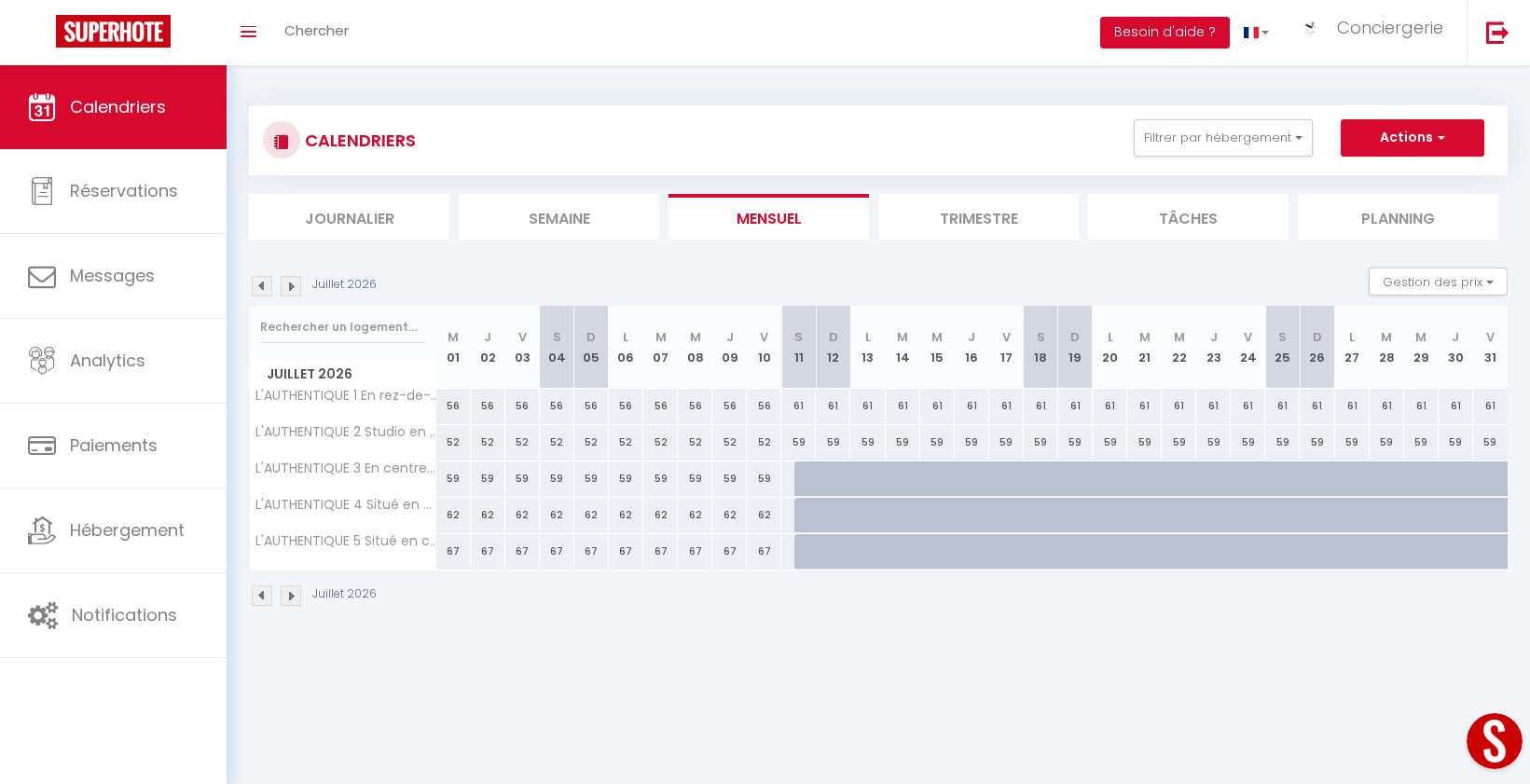 click on "61" at bounding box center (798, 406) 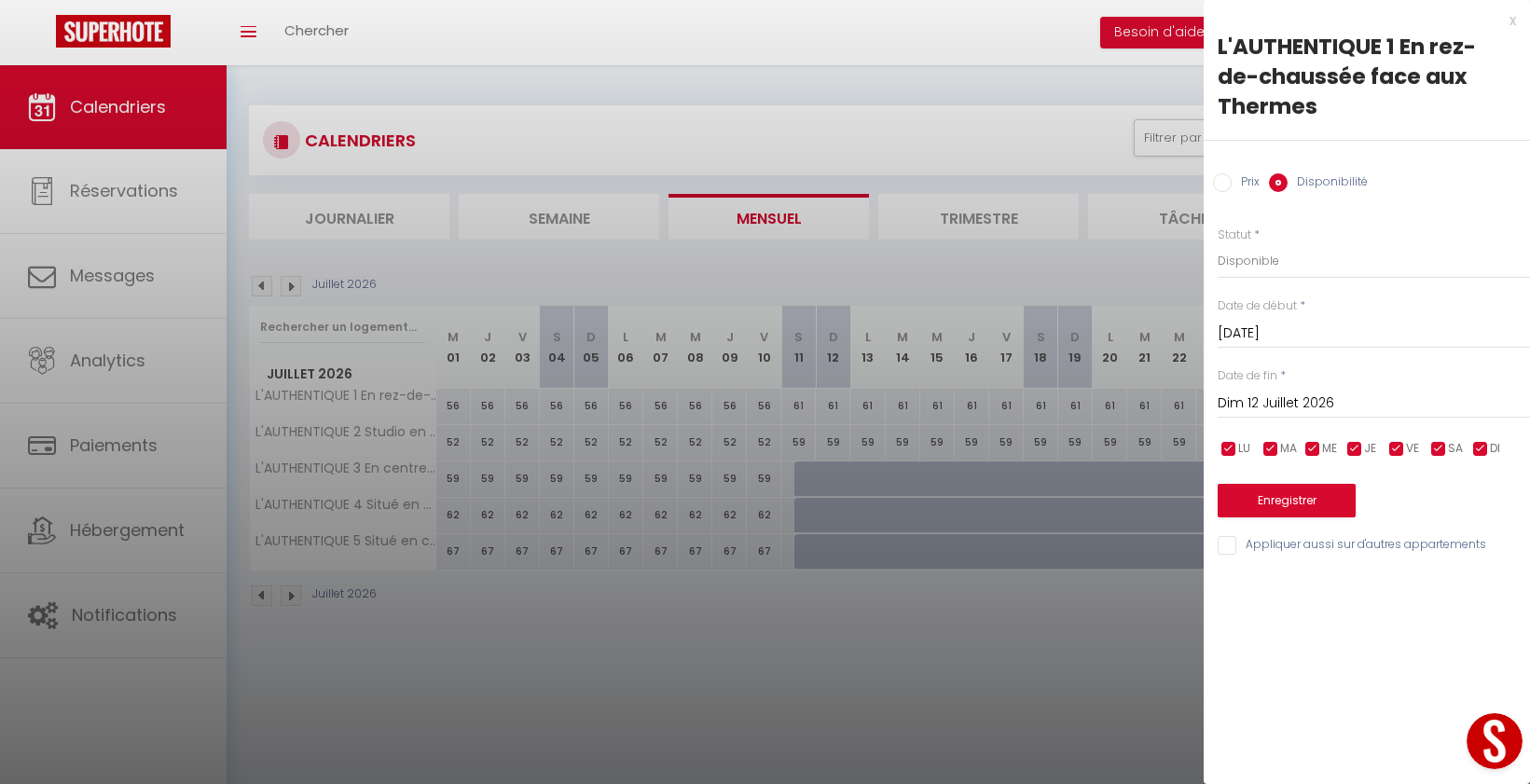 click on "Dim 12 Juillet 2026" at bounding box center [1373, 404] 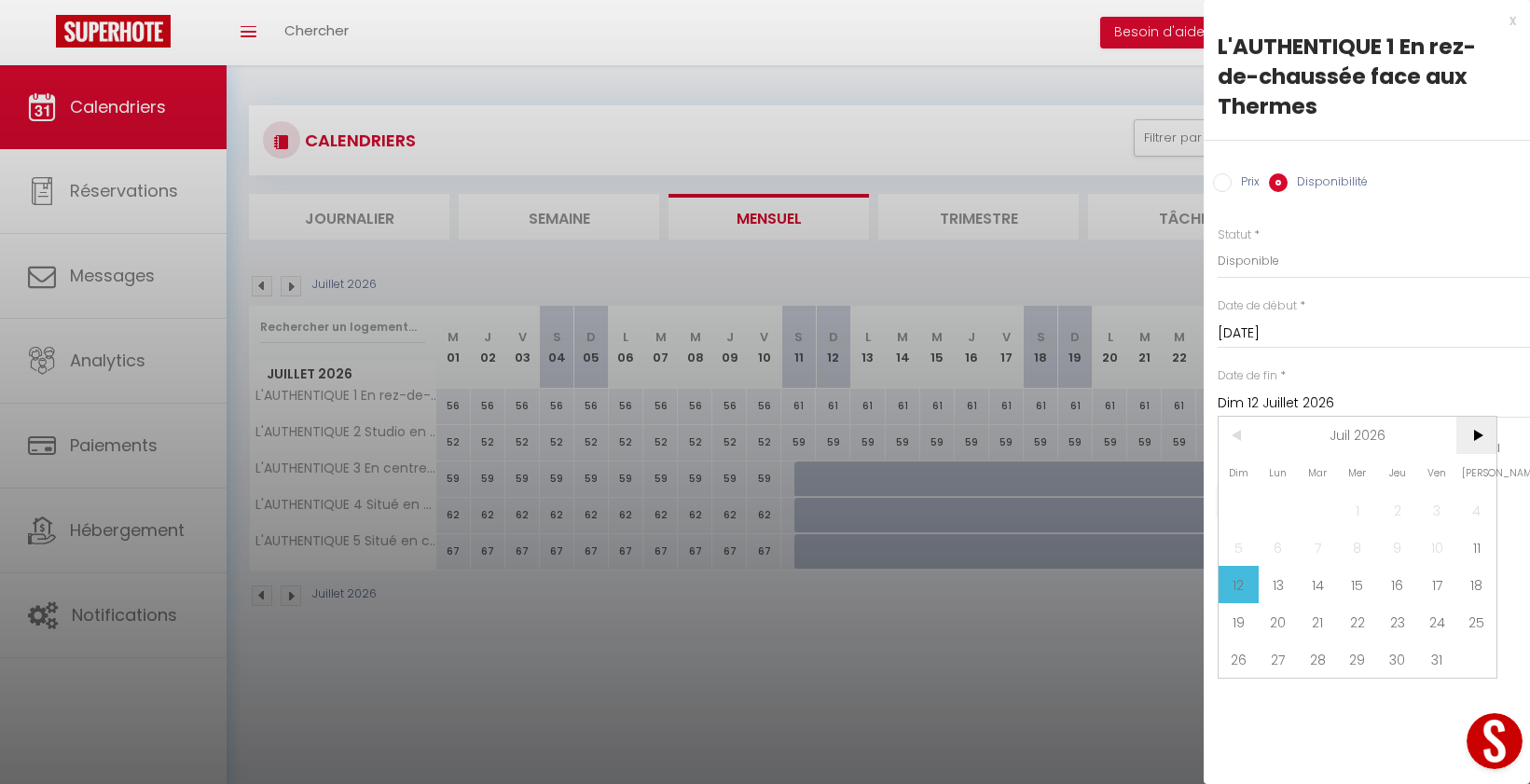 click on ">" at bounding box center (1476, 435) 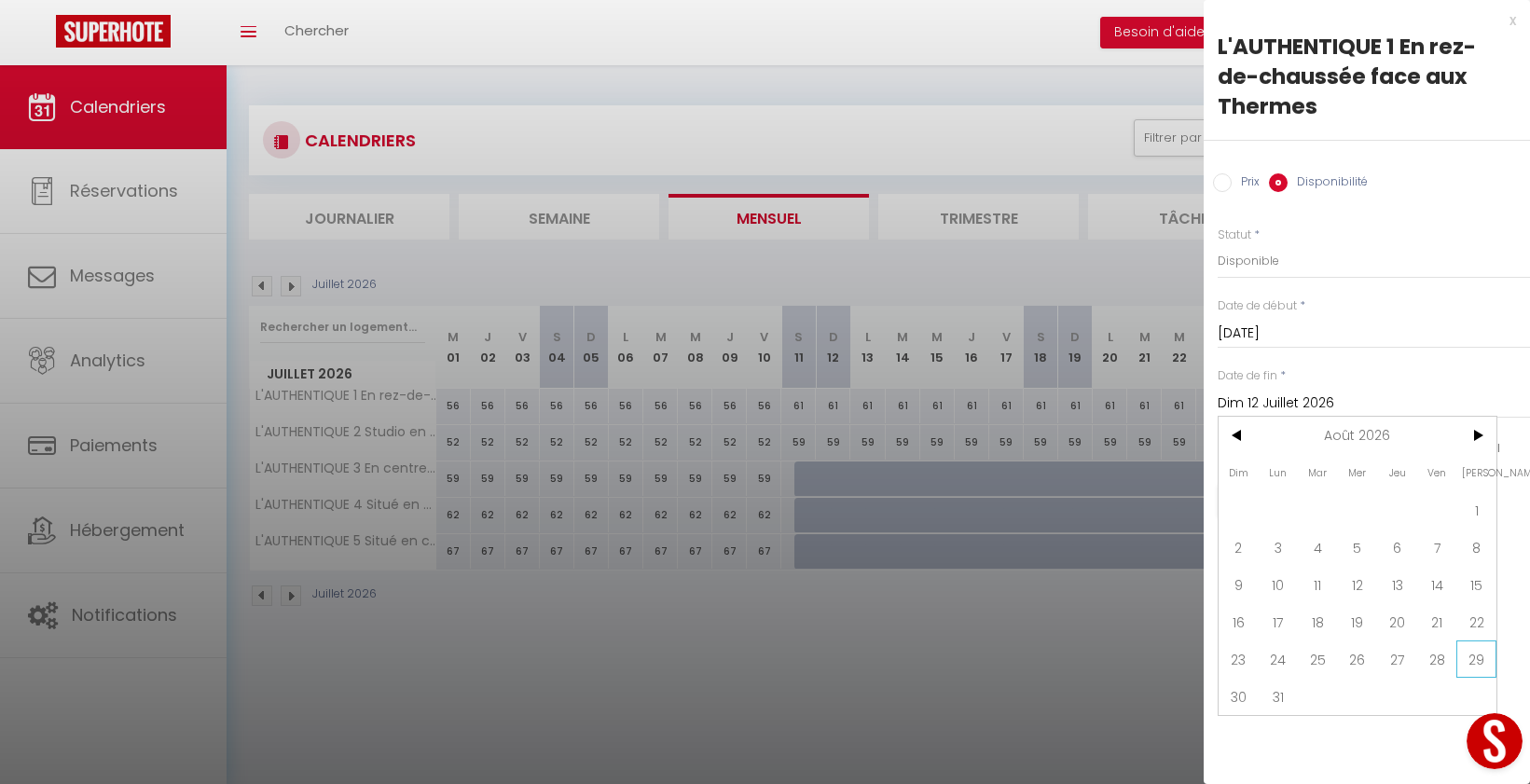 click on "29" at bounding box center (1476, 659) 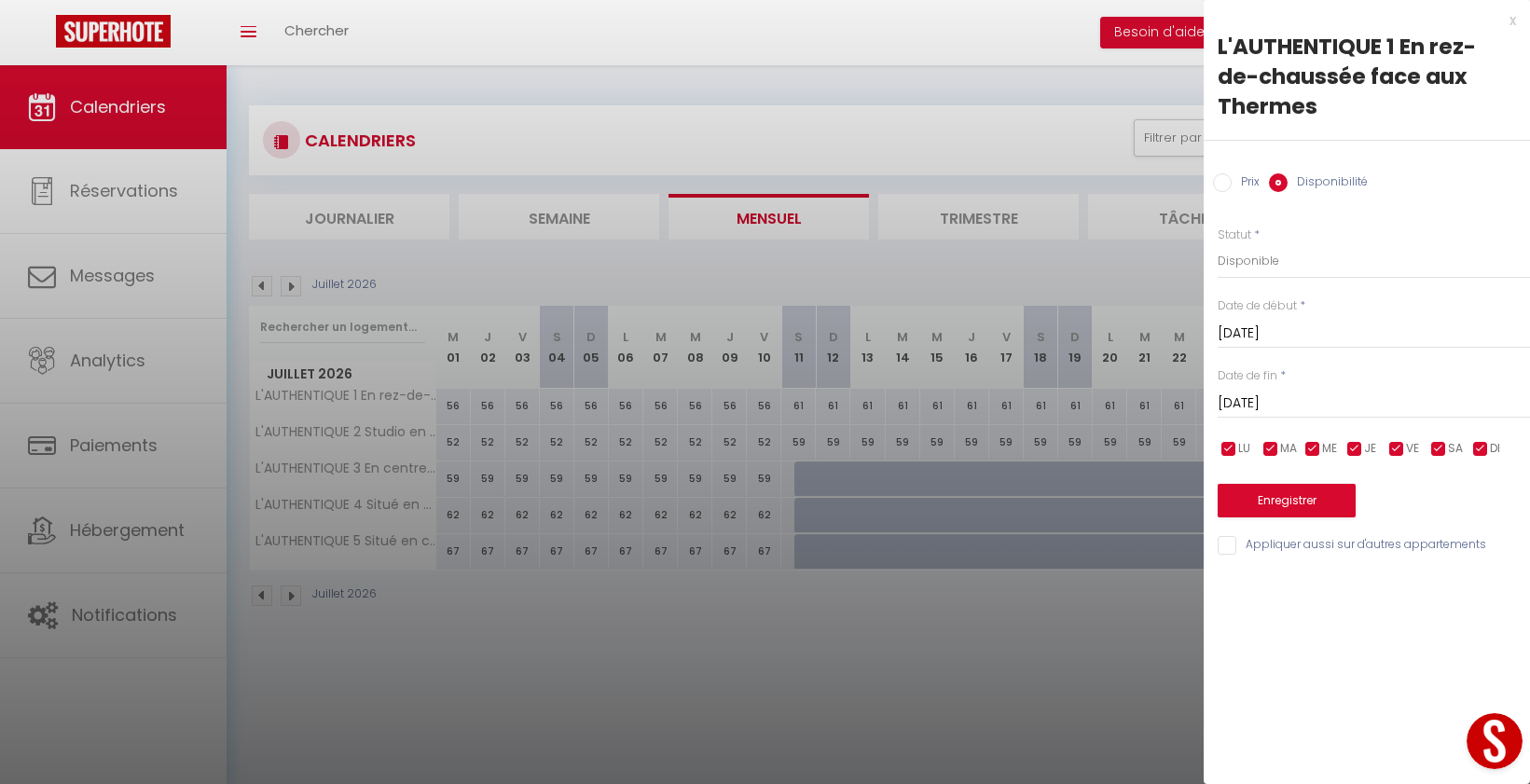 click on "Prix" at bounding box center (1222, 183) 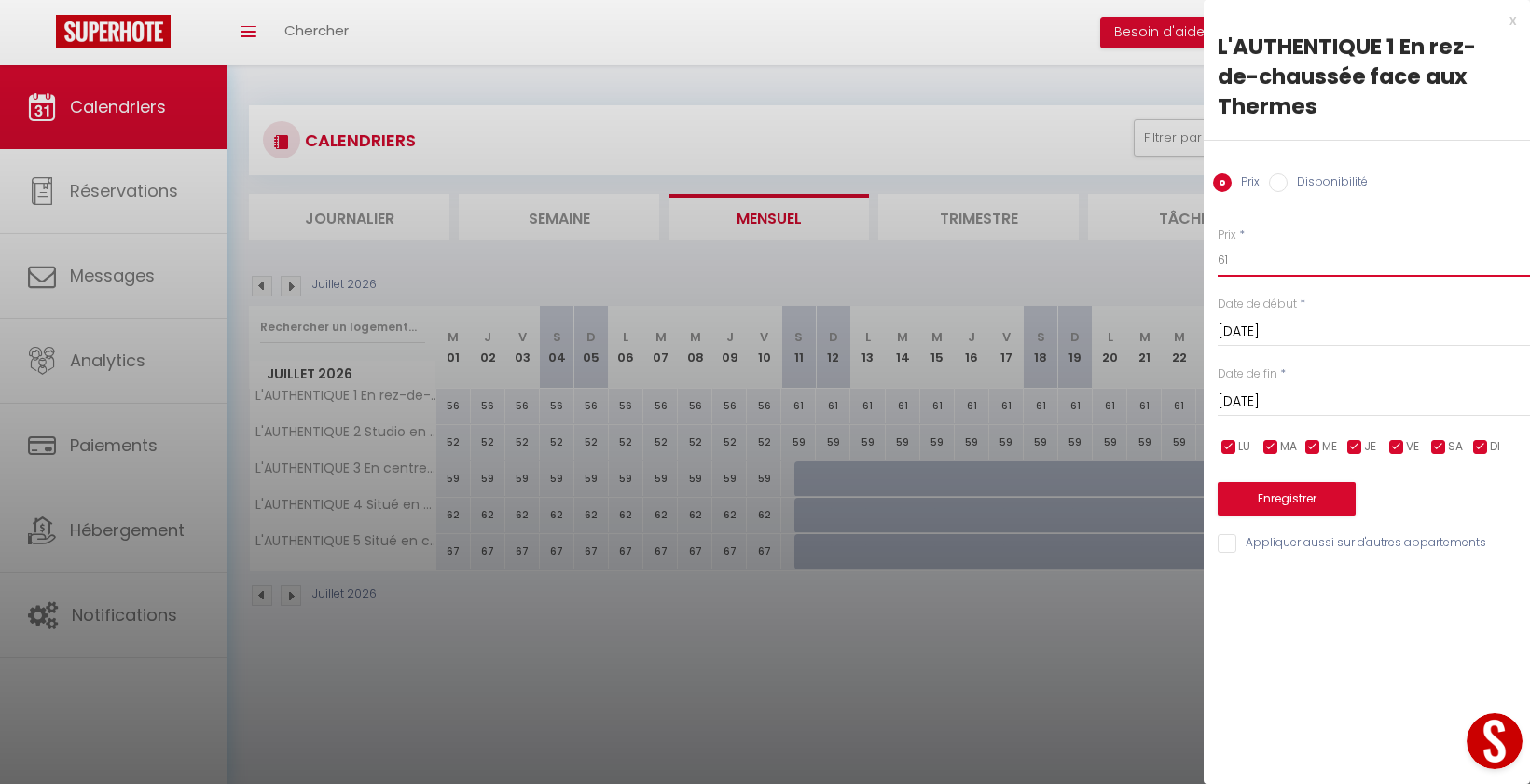 click on "61" at bounding box center (1373, 260) 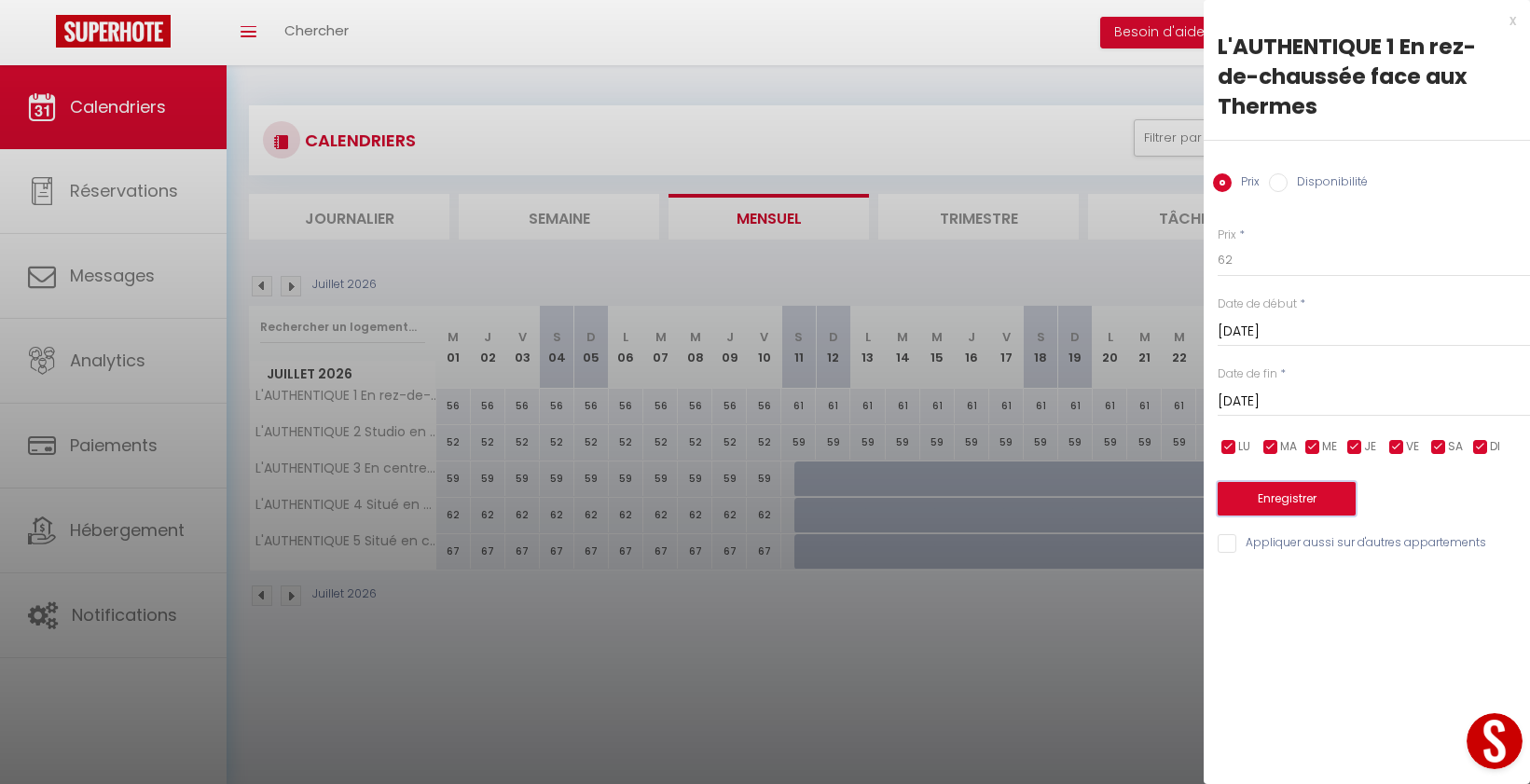 click on "Enregistrer" at bounding box center [1287, 499] 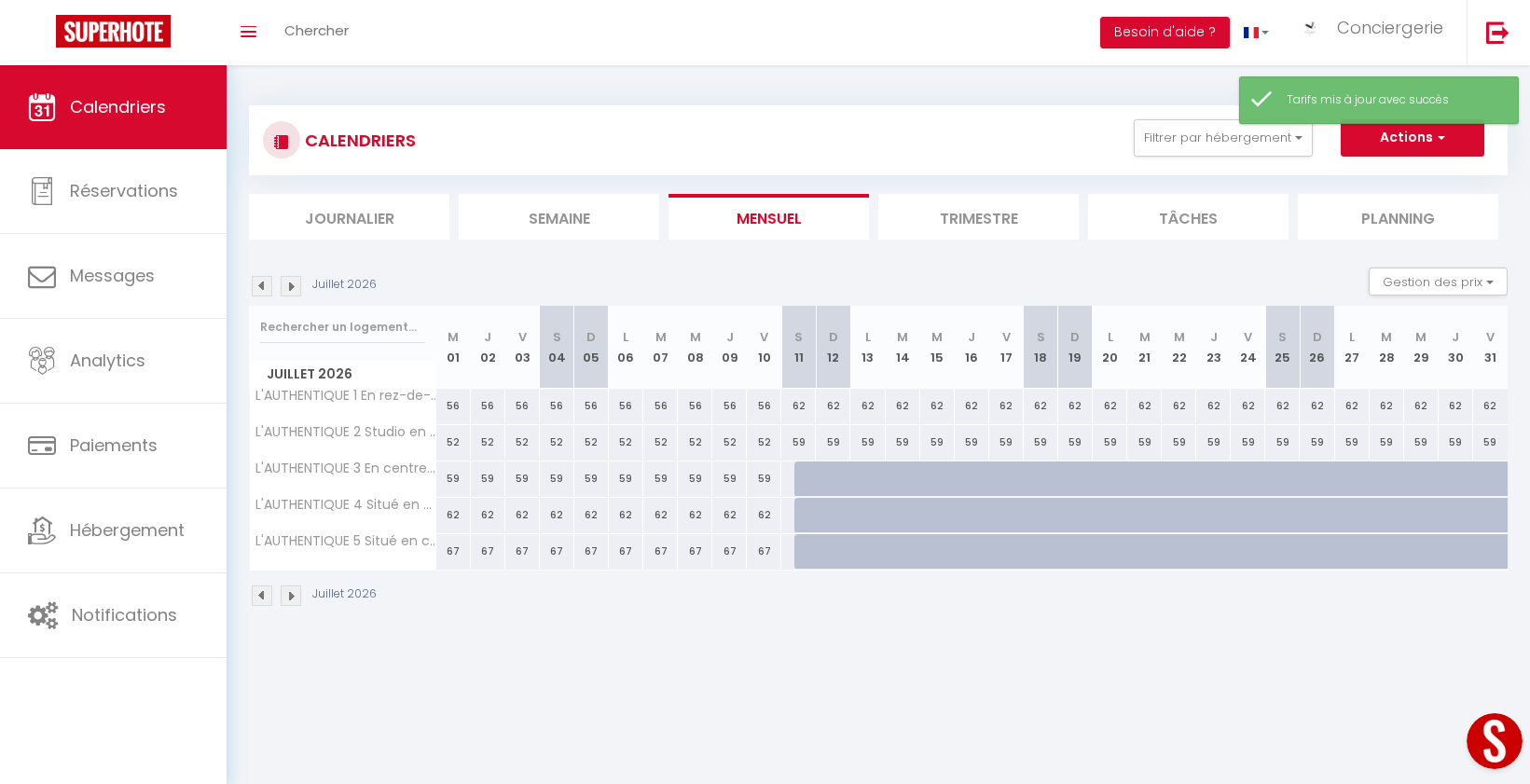 click at bounding box center [811, 479] 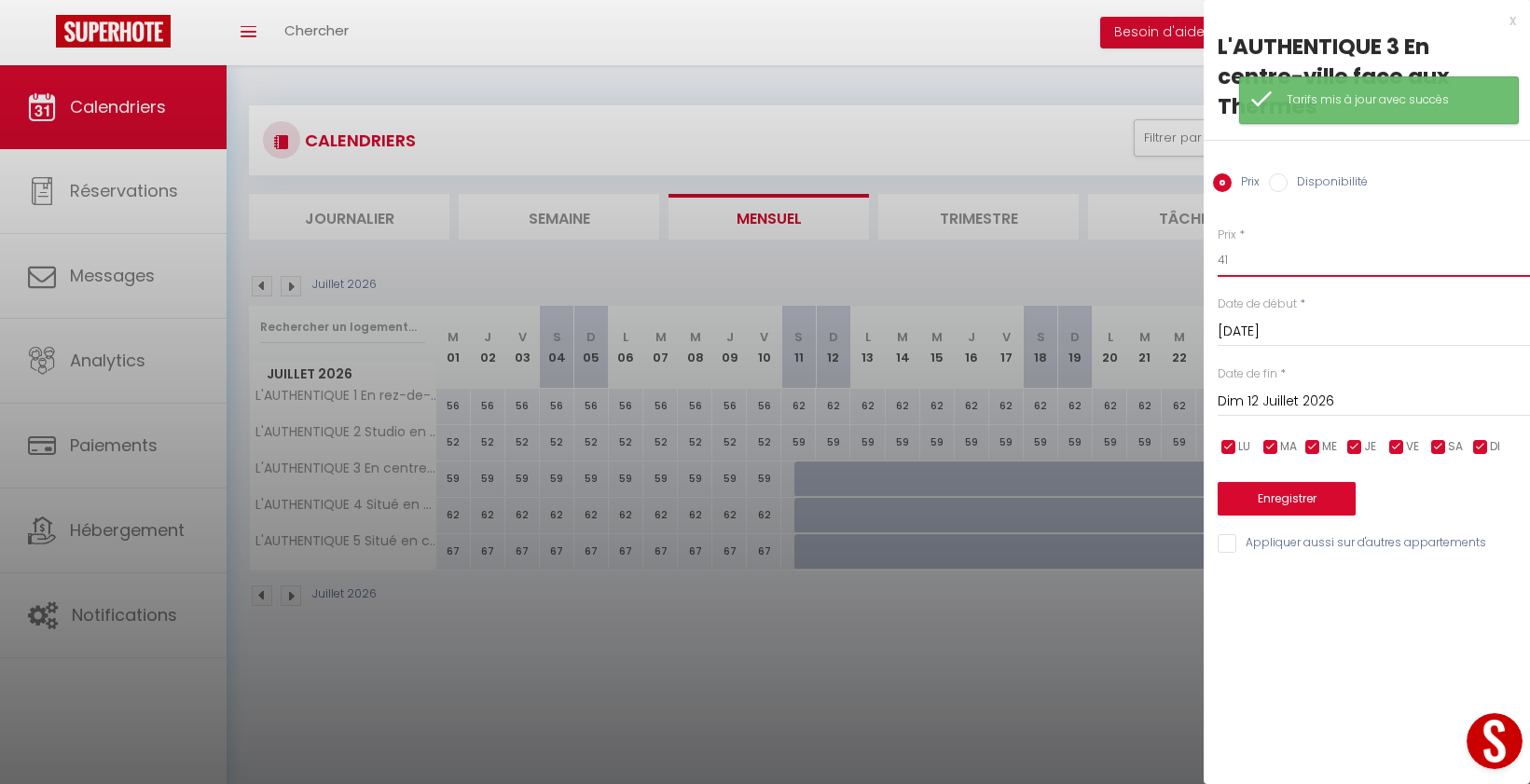 click on "41" at bounding box center (1373, 260) 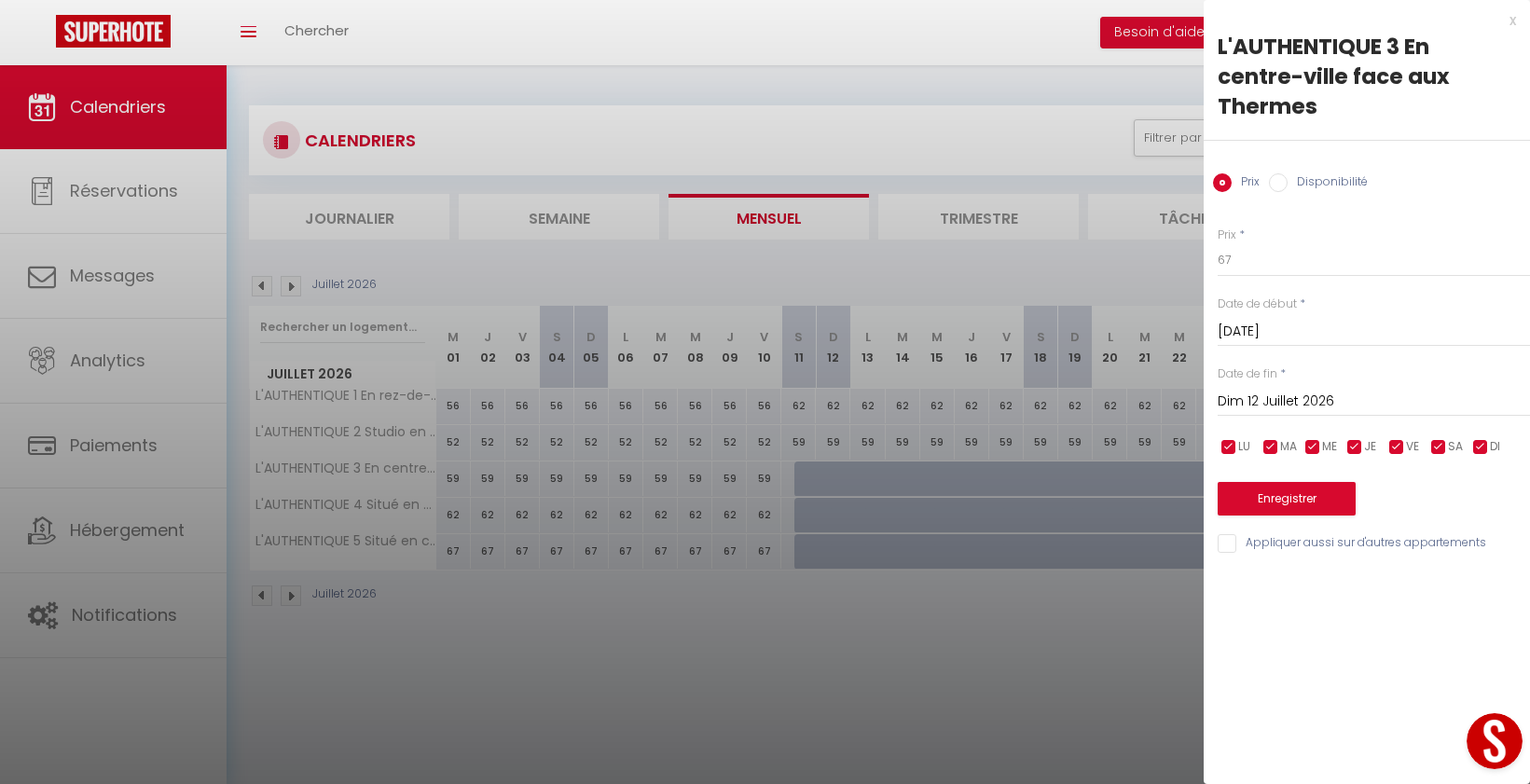 click on "Dim 12 Juillet 2026" at bounding box center (1373, 402) 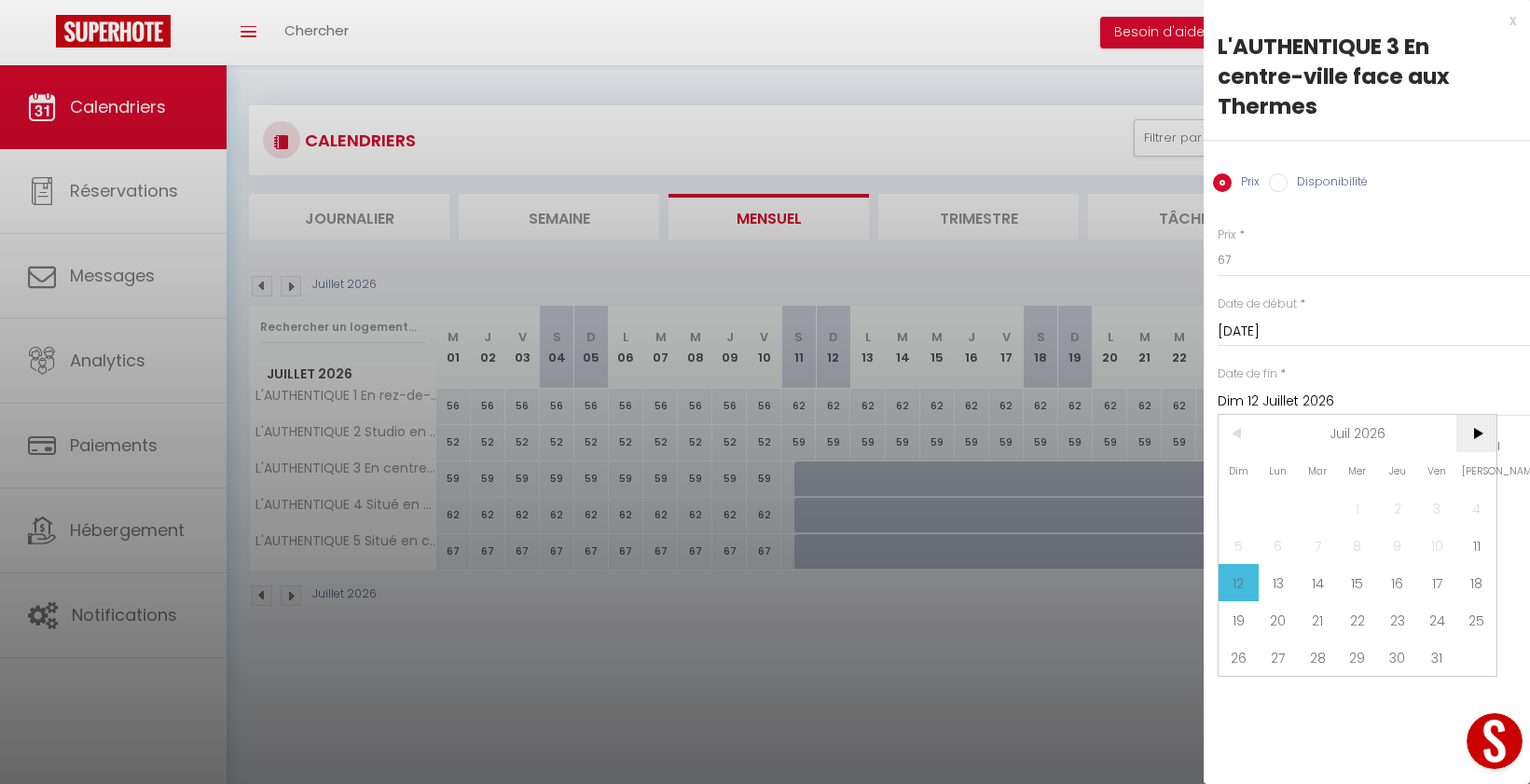 click on ">" at bounding box center [1476, 433] 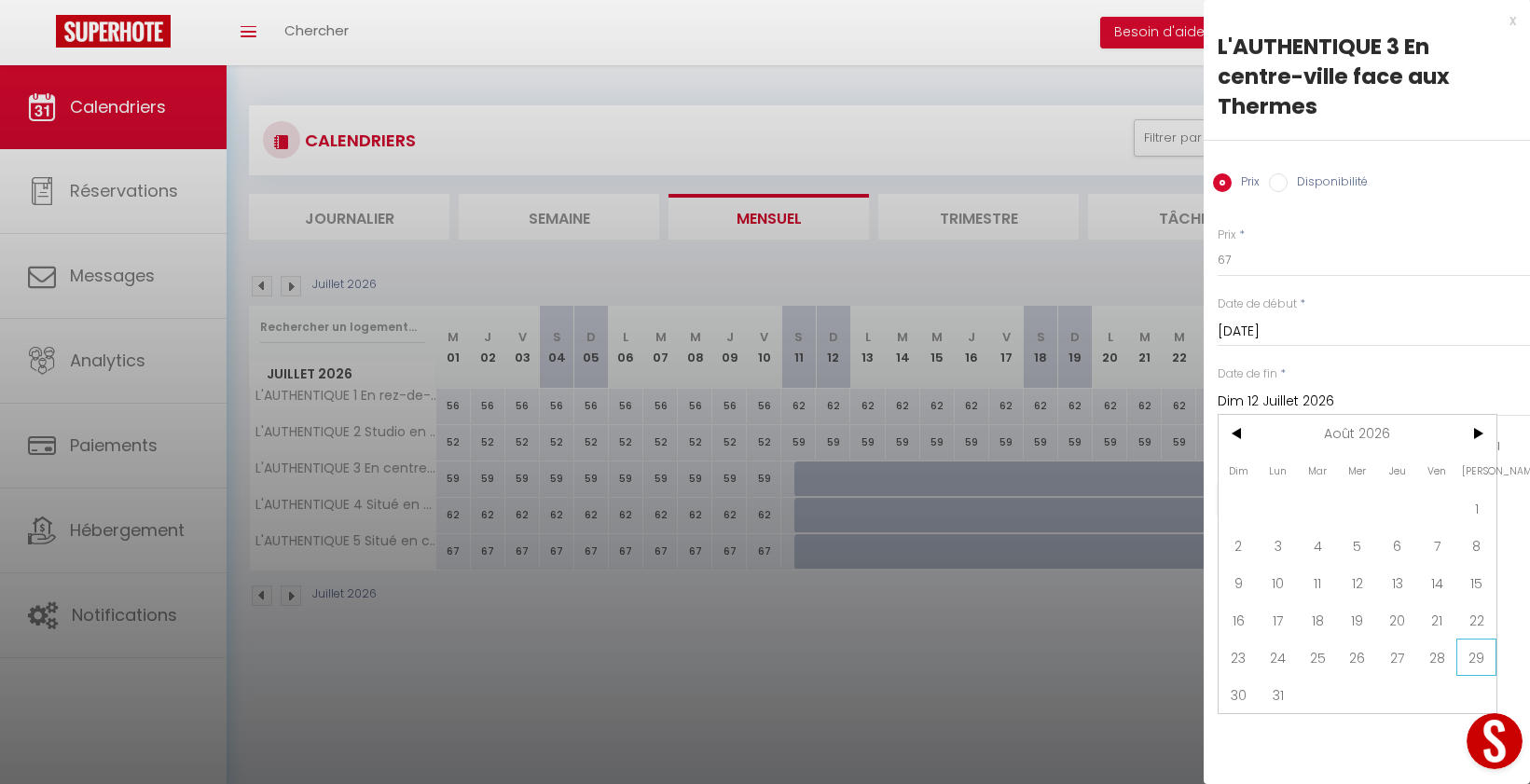 click on "29" at bounding box center (1476, 657) 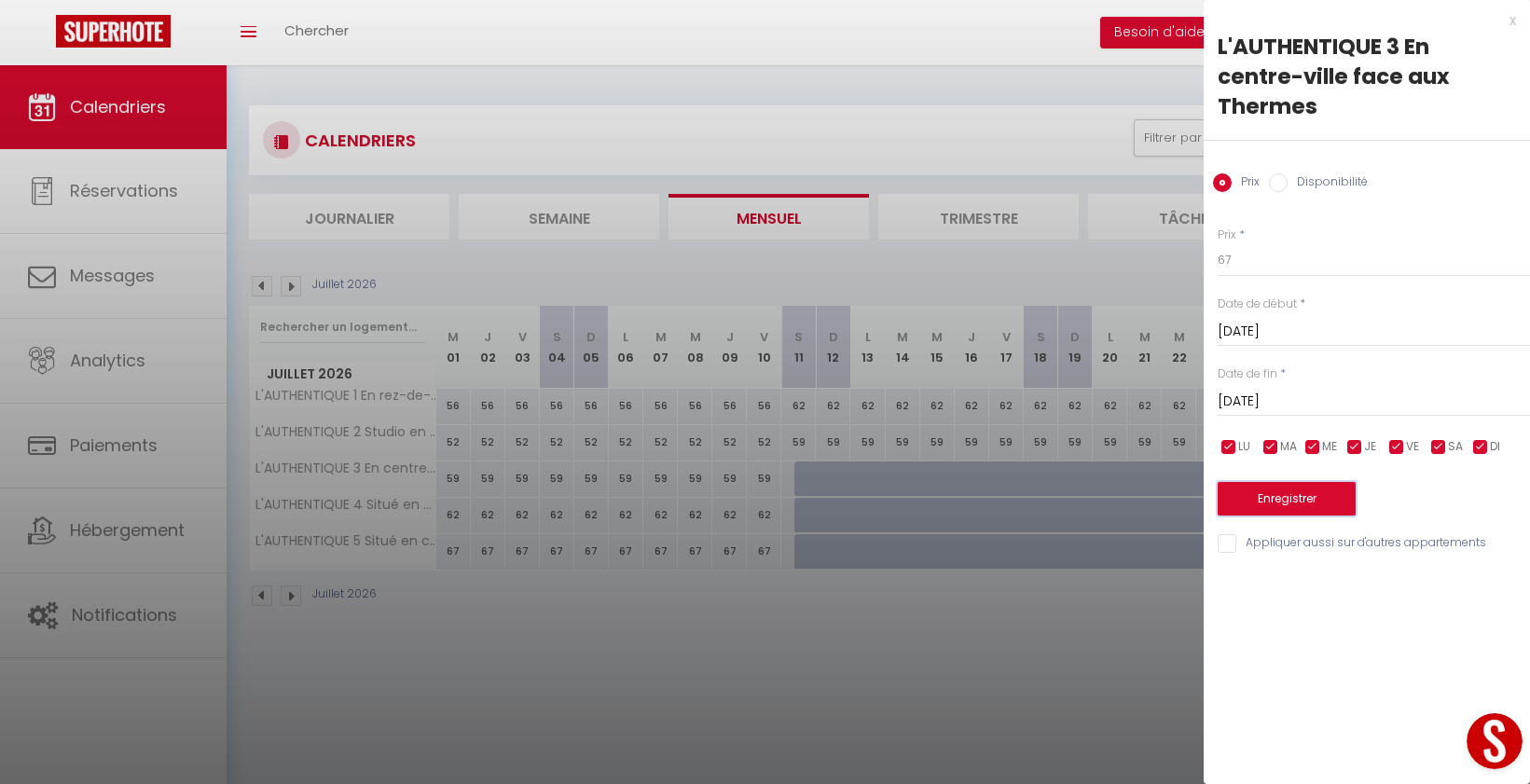 click on "Enregistrer" at bounding box center [1287, 499] 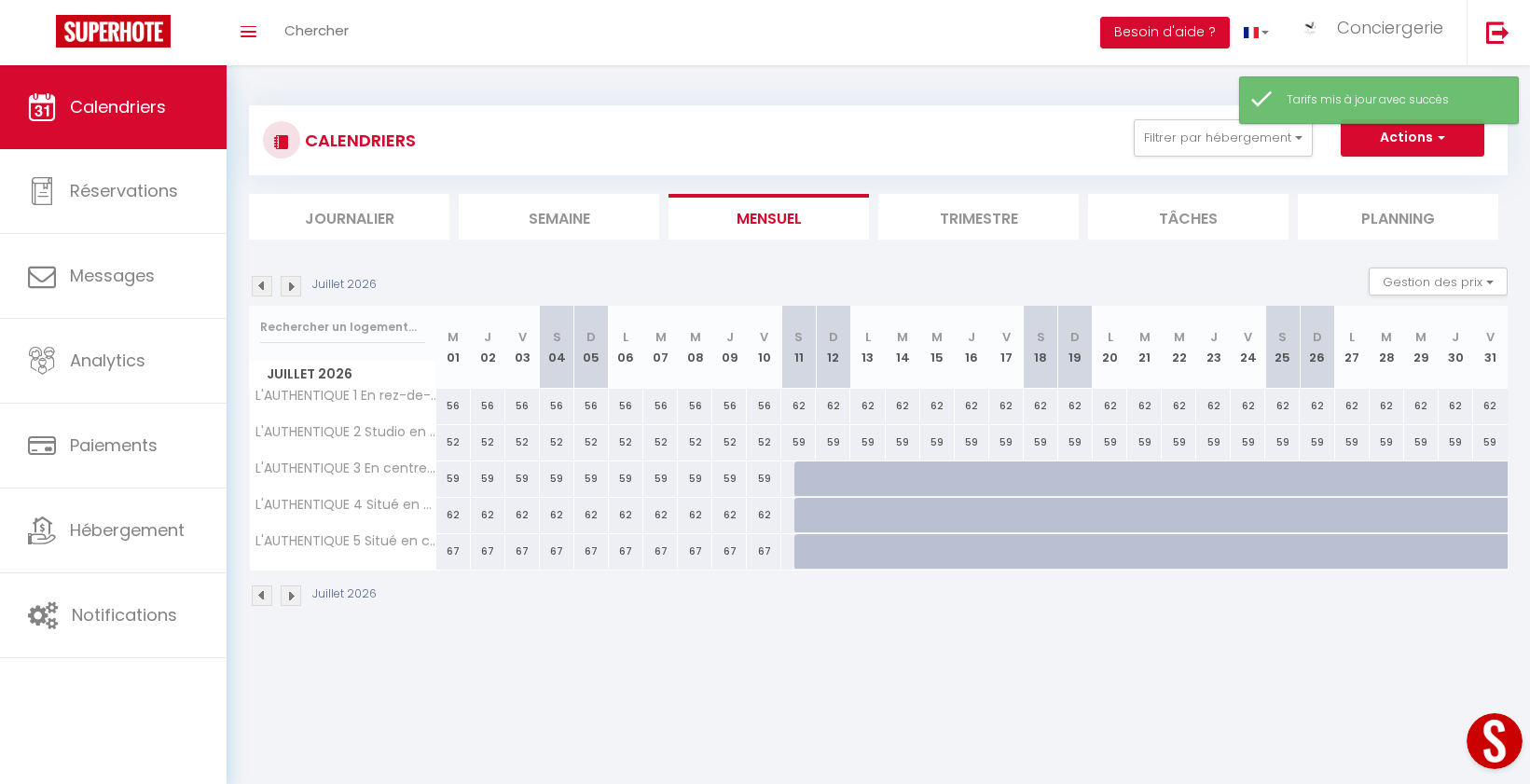 click at bounding box center [811, 479] 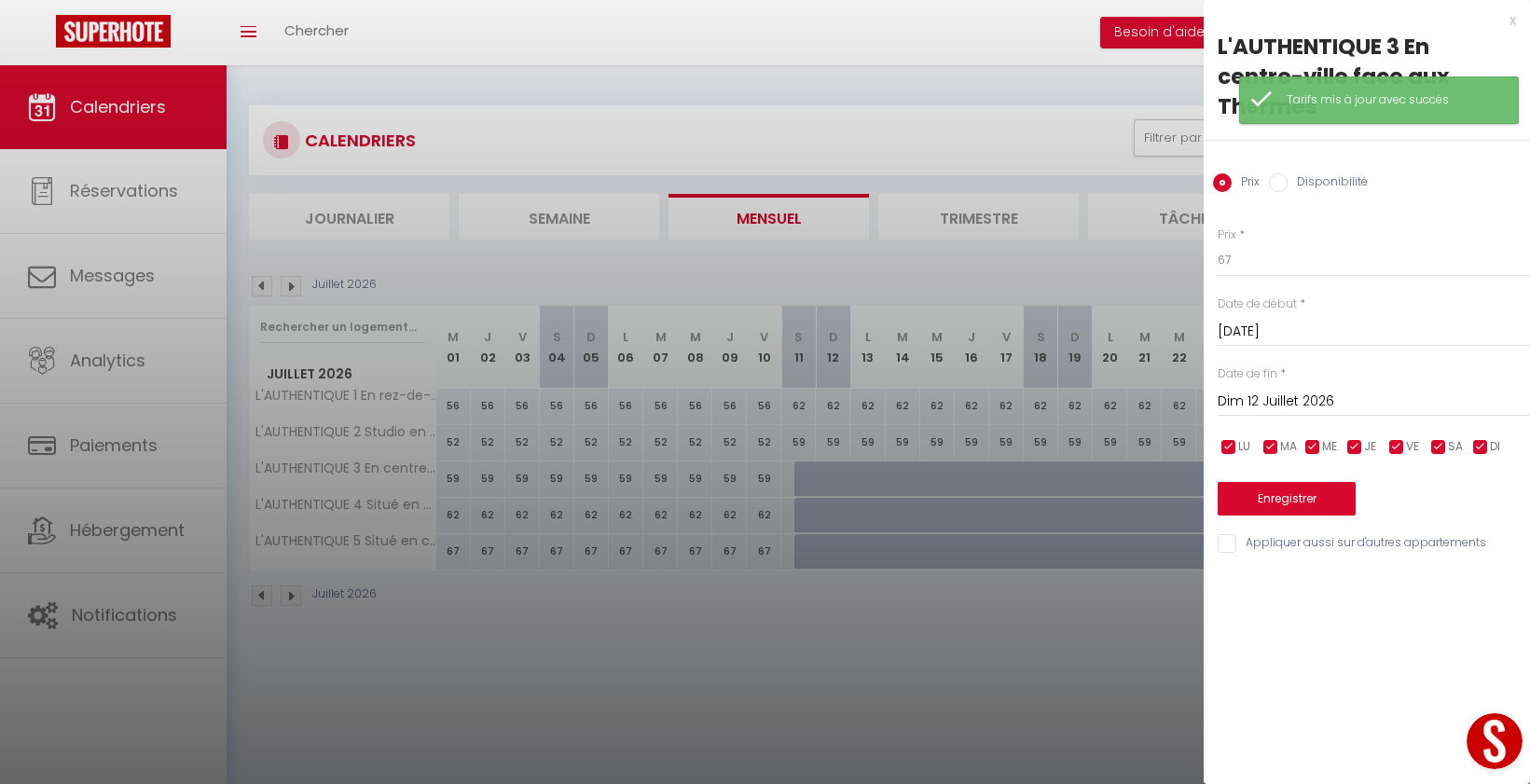 click on "Disponibilité" at bounding box center [1278, 183] 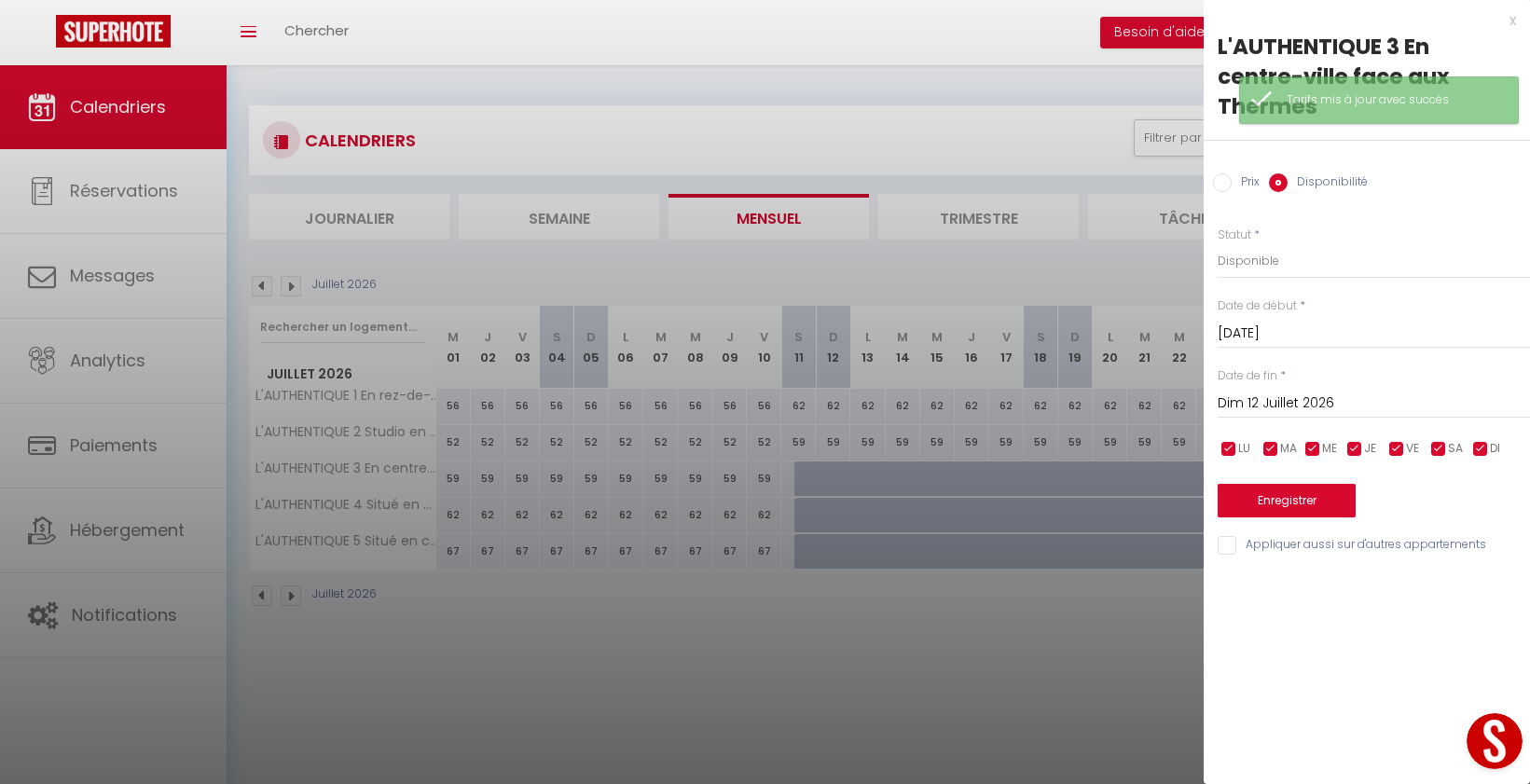click on "Dim 12 Juillet 2026" at bounding box center [1373, 404] 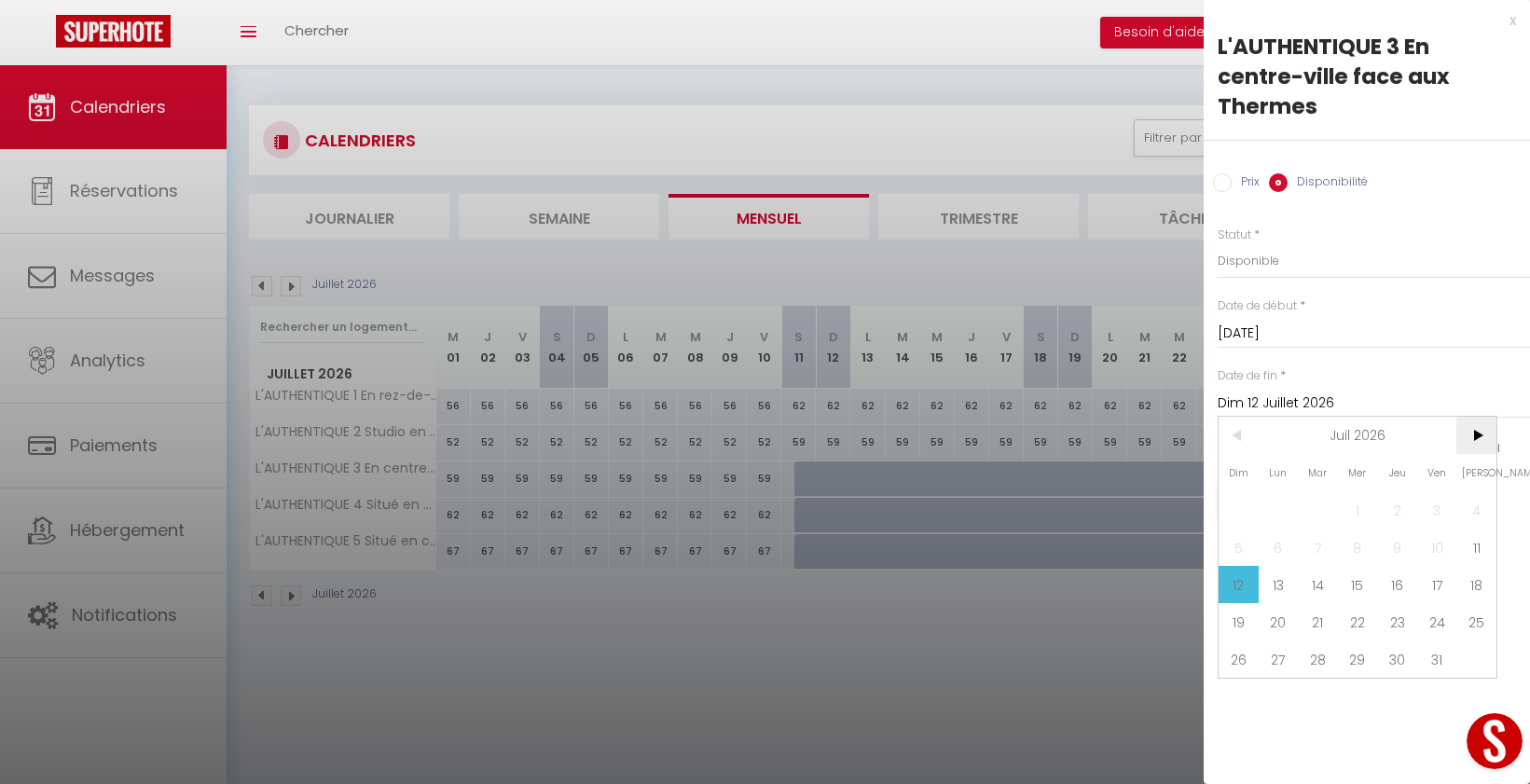 click on ">" at bounding box center (1476, 435) 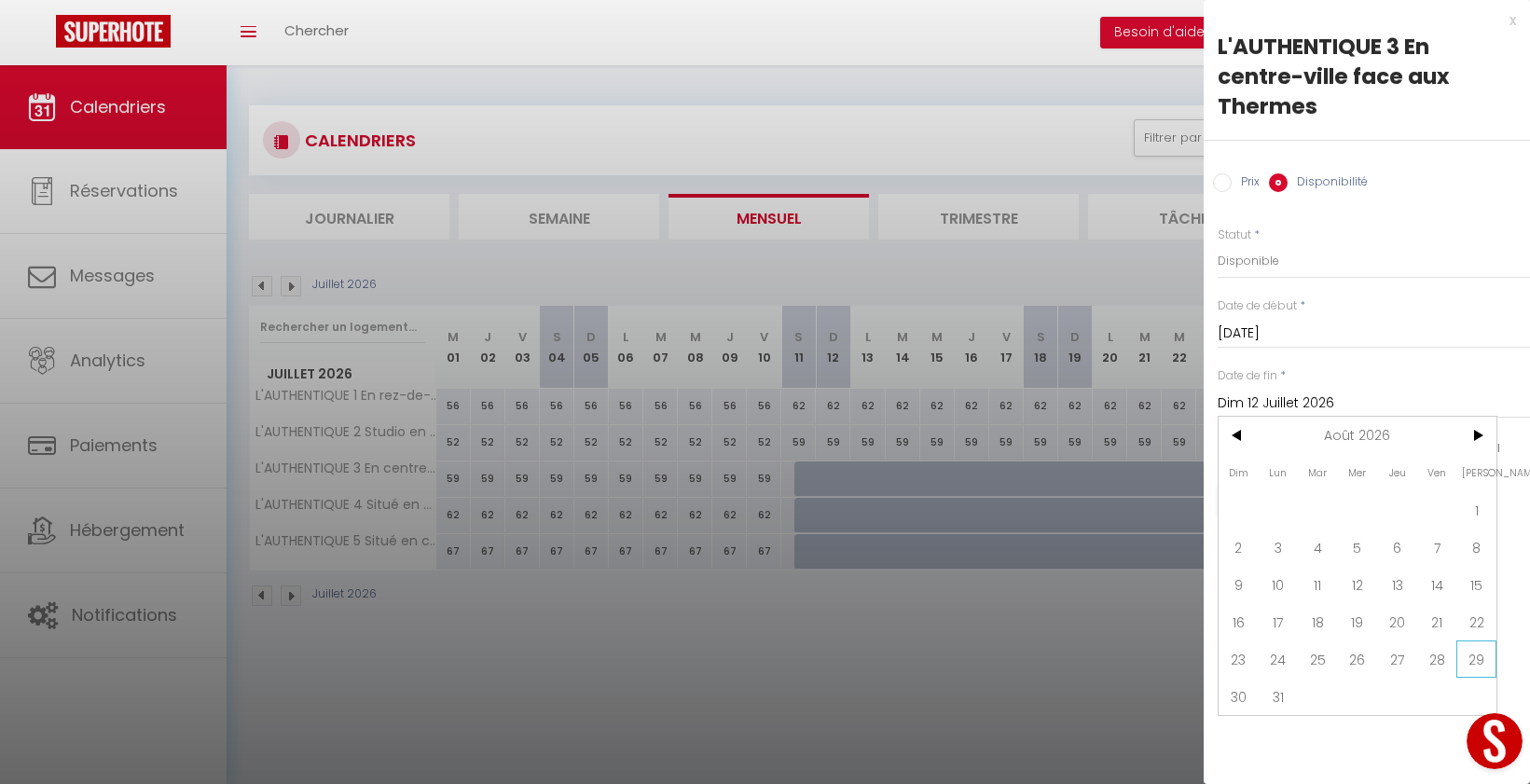 click on "29" at bounding box center (1476, 659) 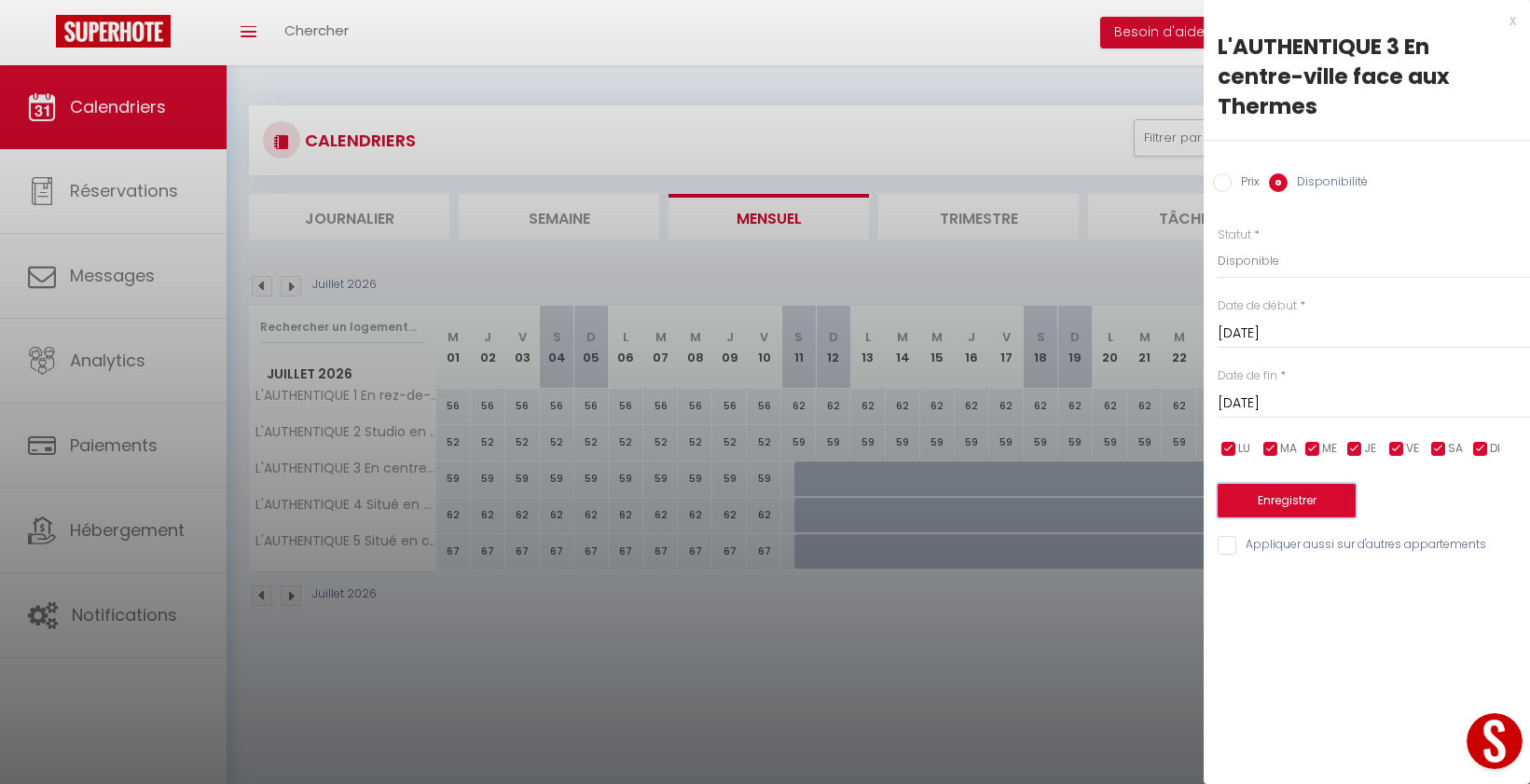 click on "Enregistrer" at bounding box center [1287, 501] 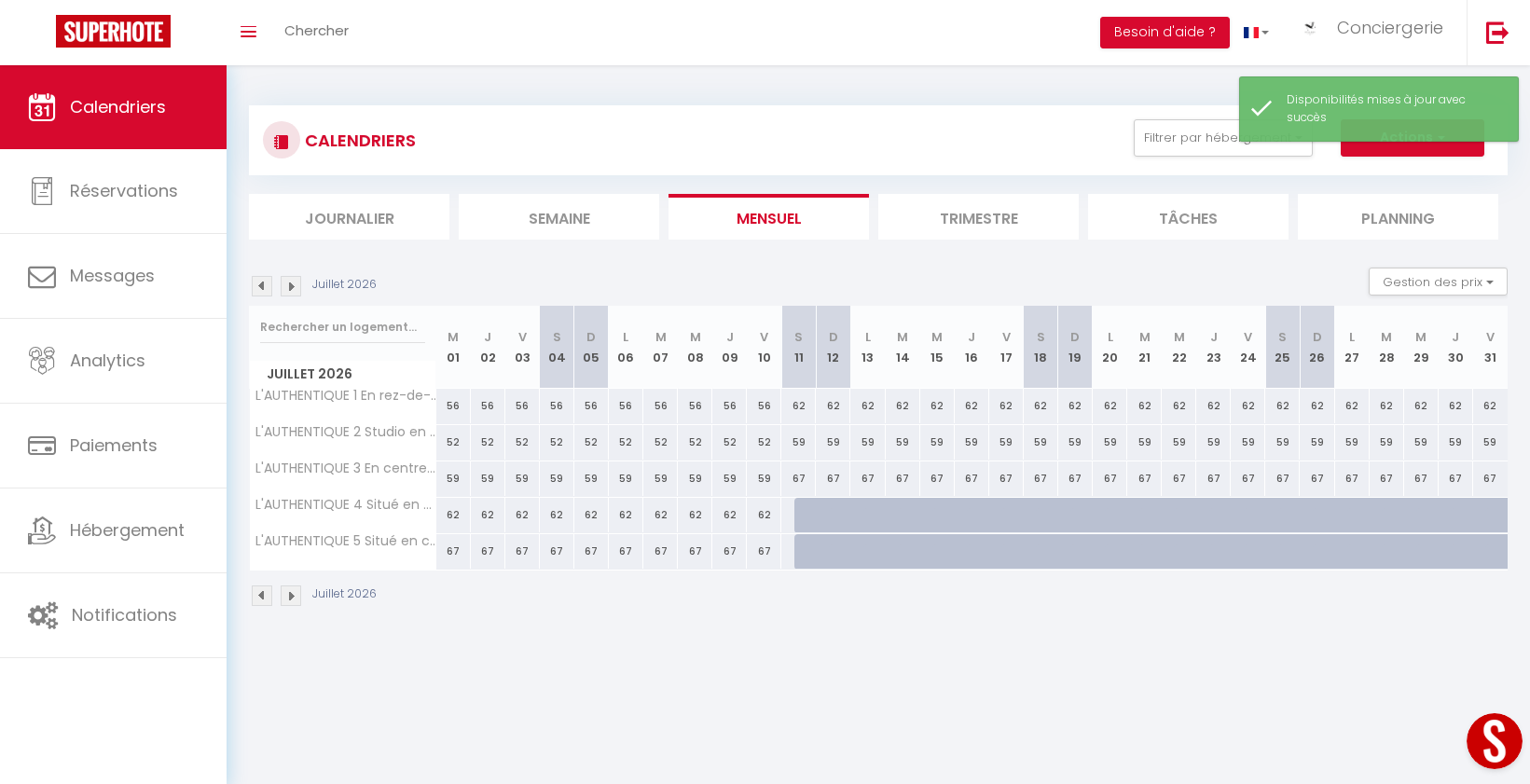 click at bounding box center (811, 516) 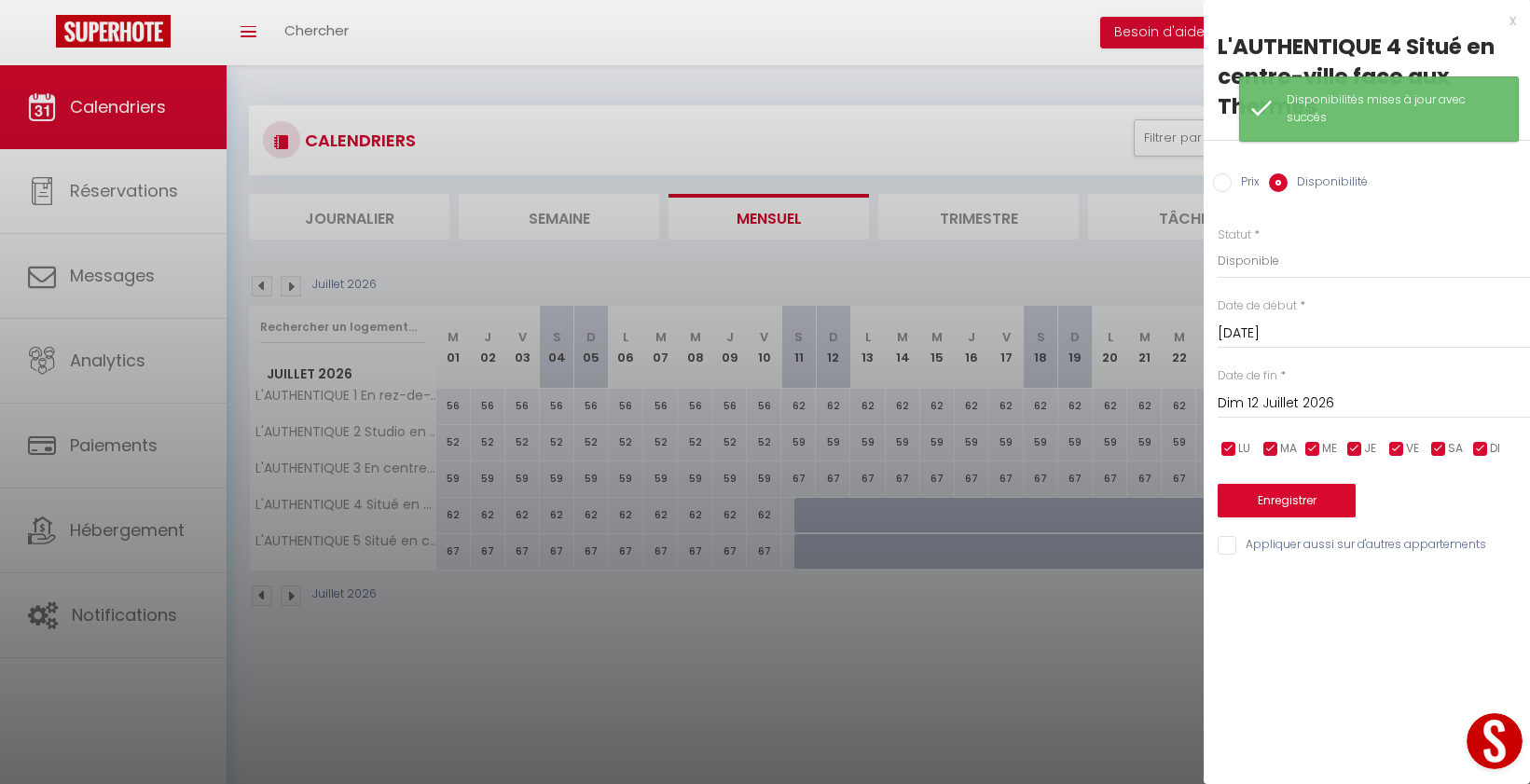 click on "Dim 12 Juillet 2026" at bounding box center (1373, 404) 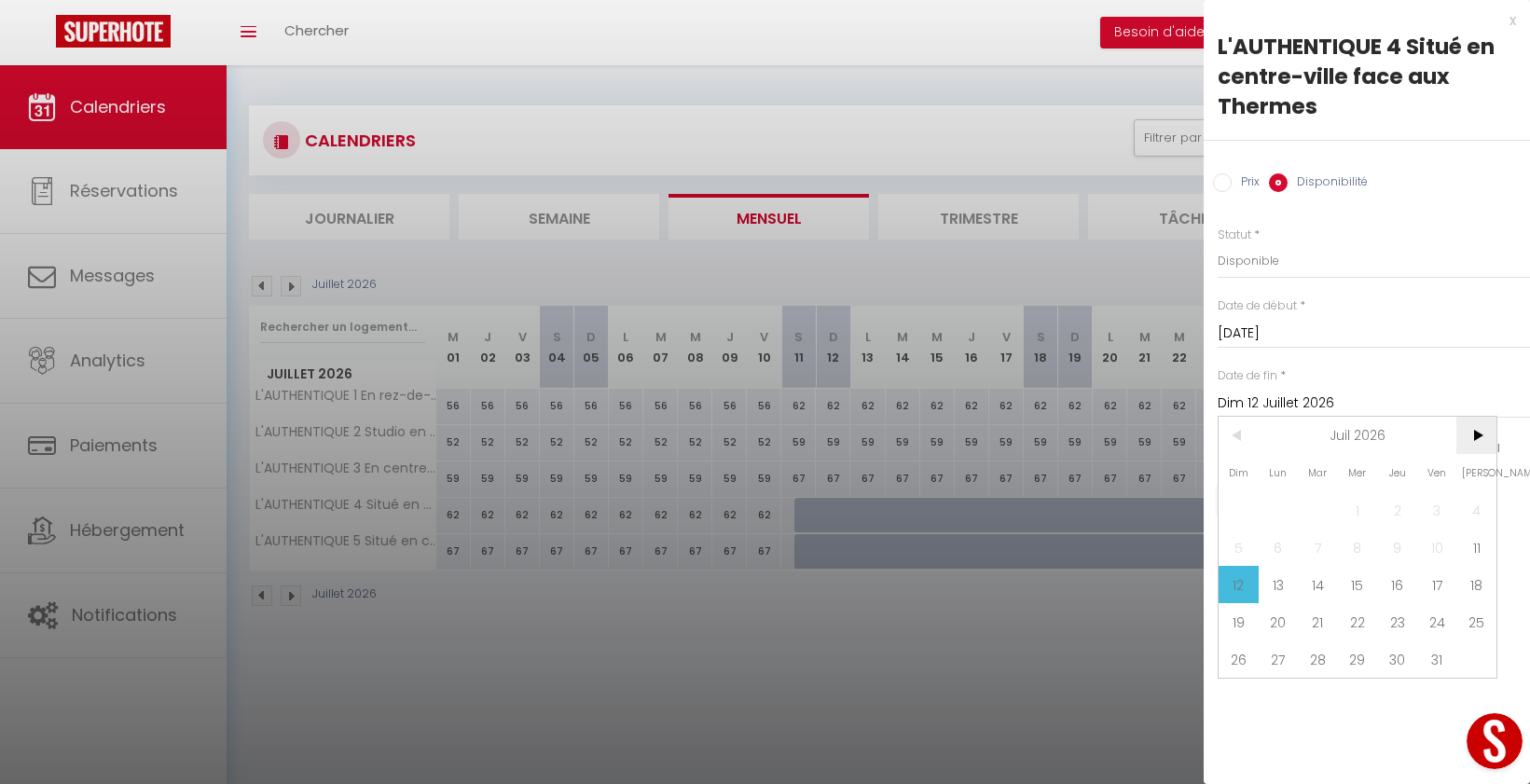 click on ">" at bounding box center [1476, 435] 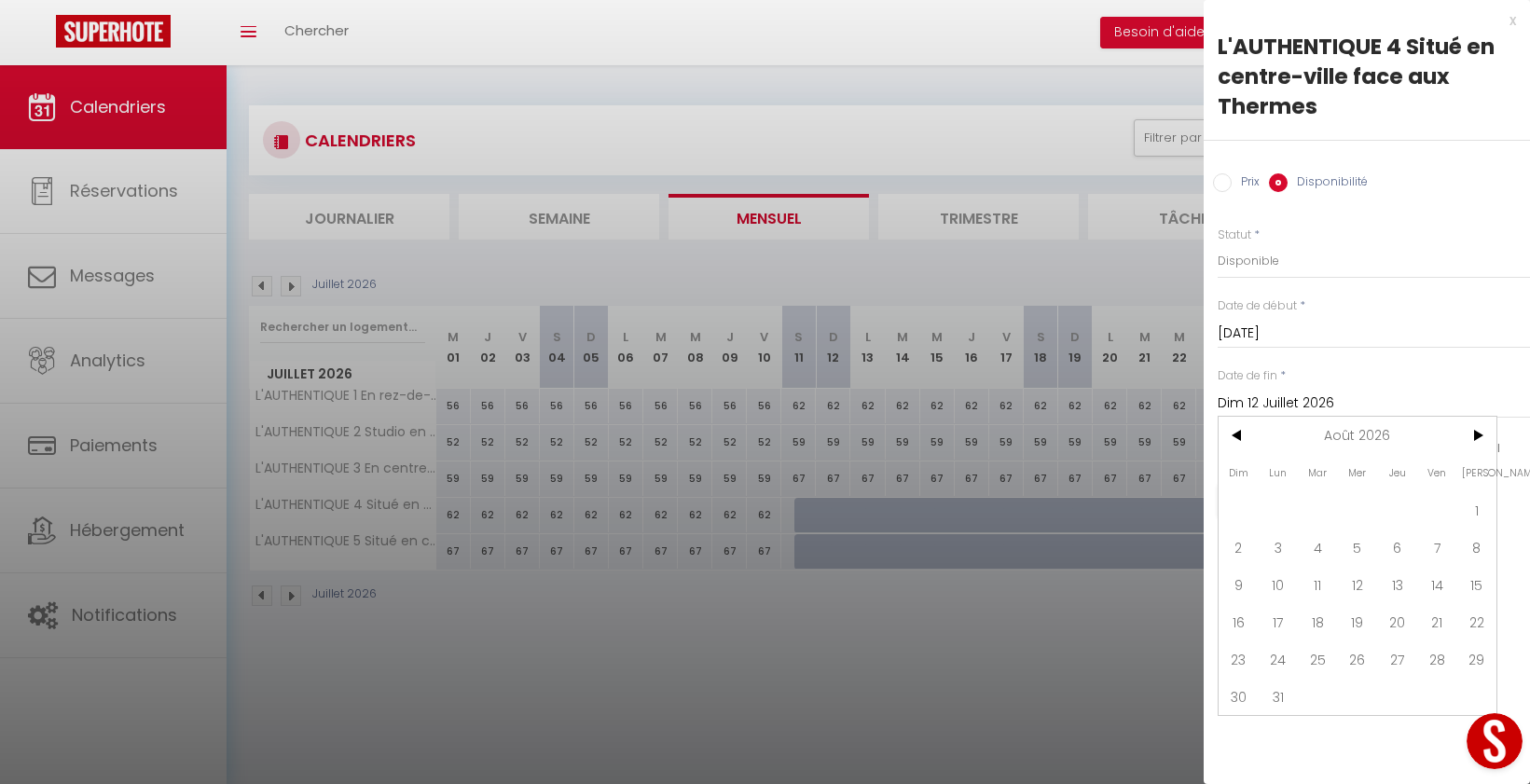 drag, startPoint x: 1479, startPoint y: 658, endPoint x: 1479, endPoint y: 647, distance: 11 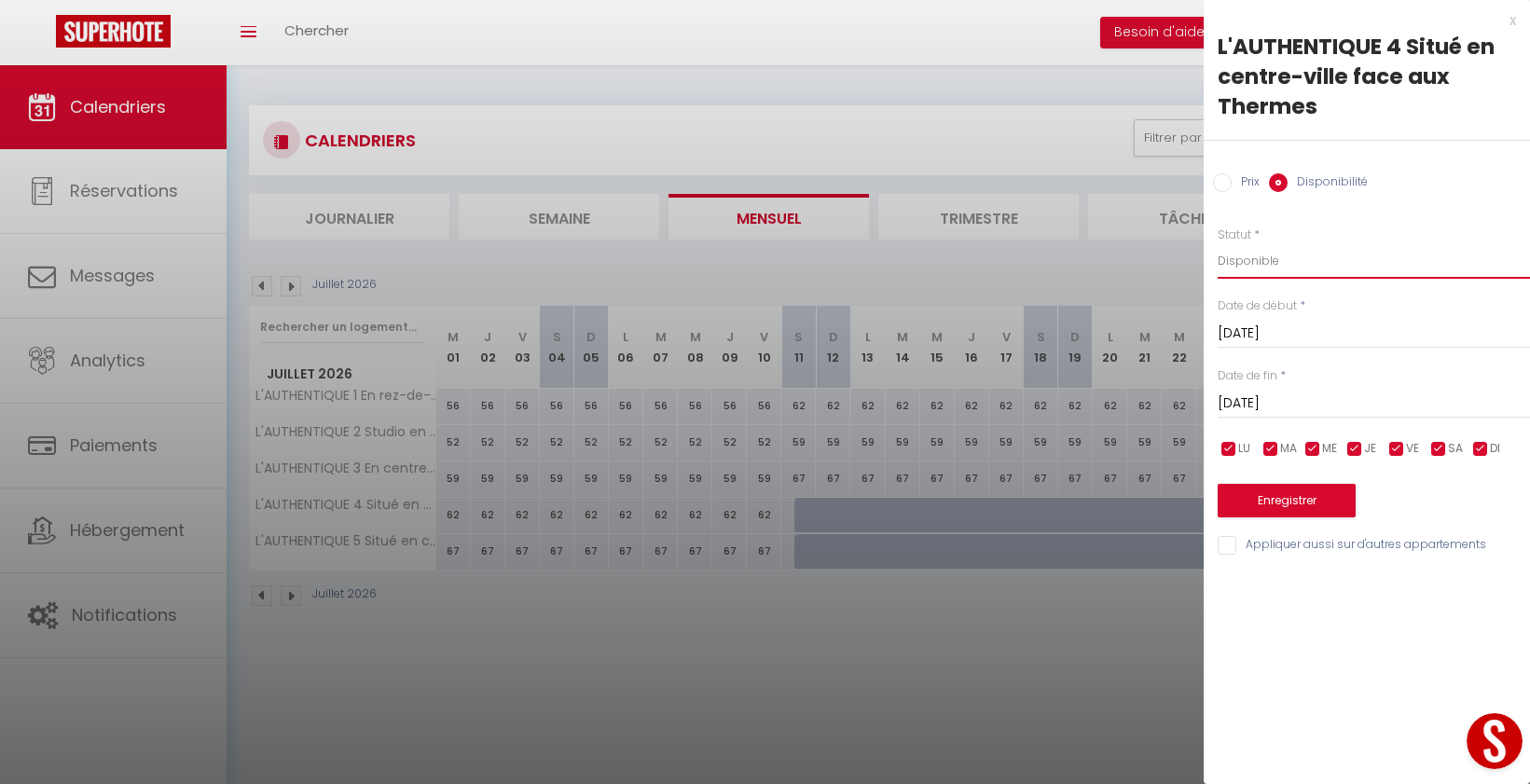 click on "Disponible
Indisponible" at bounding box center (1373, 261) 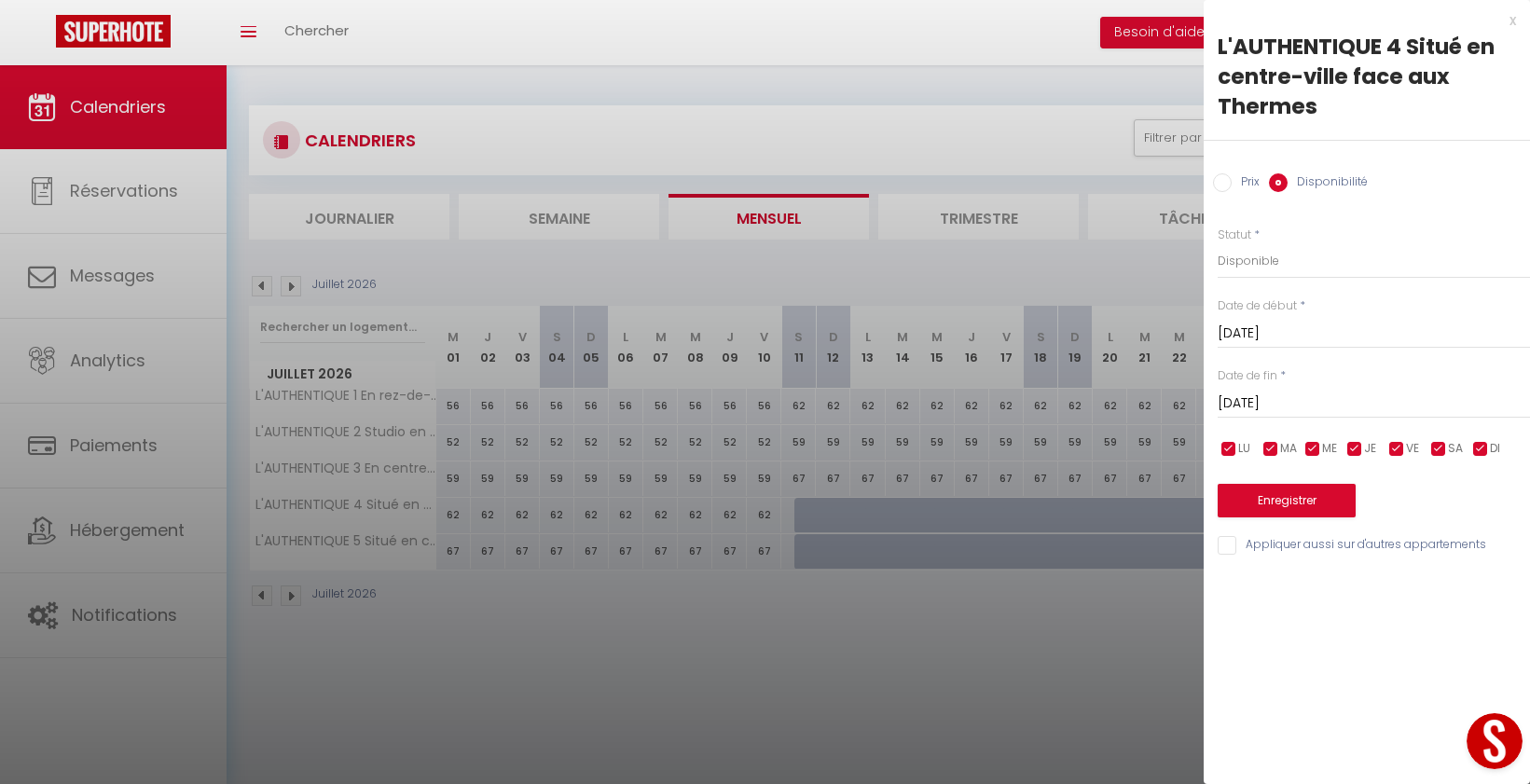 click on "Prix" at bounding box center [1222, 183] 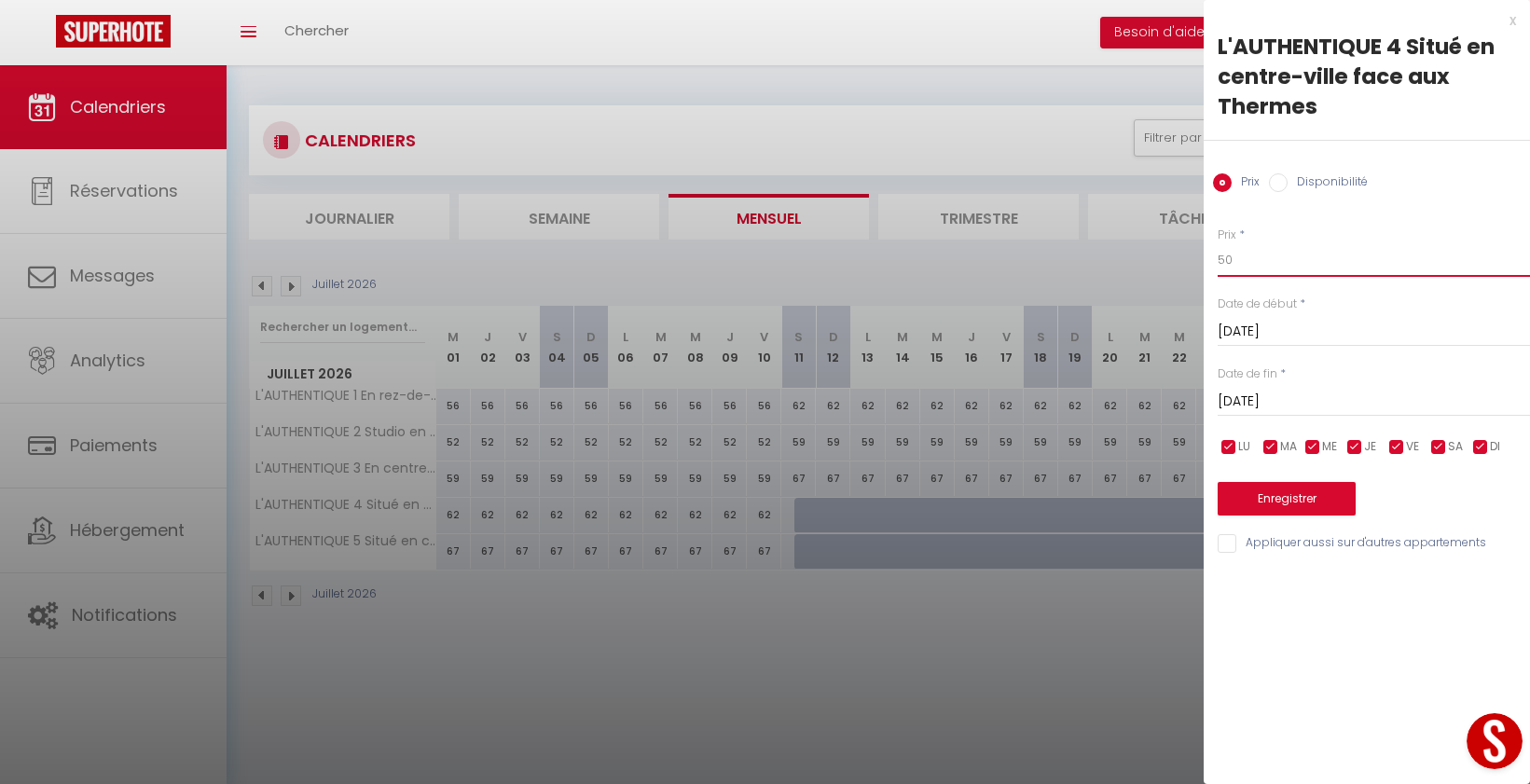 click on "50" at bounding box center [1373, 260] 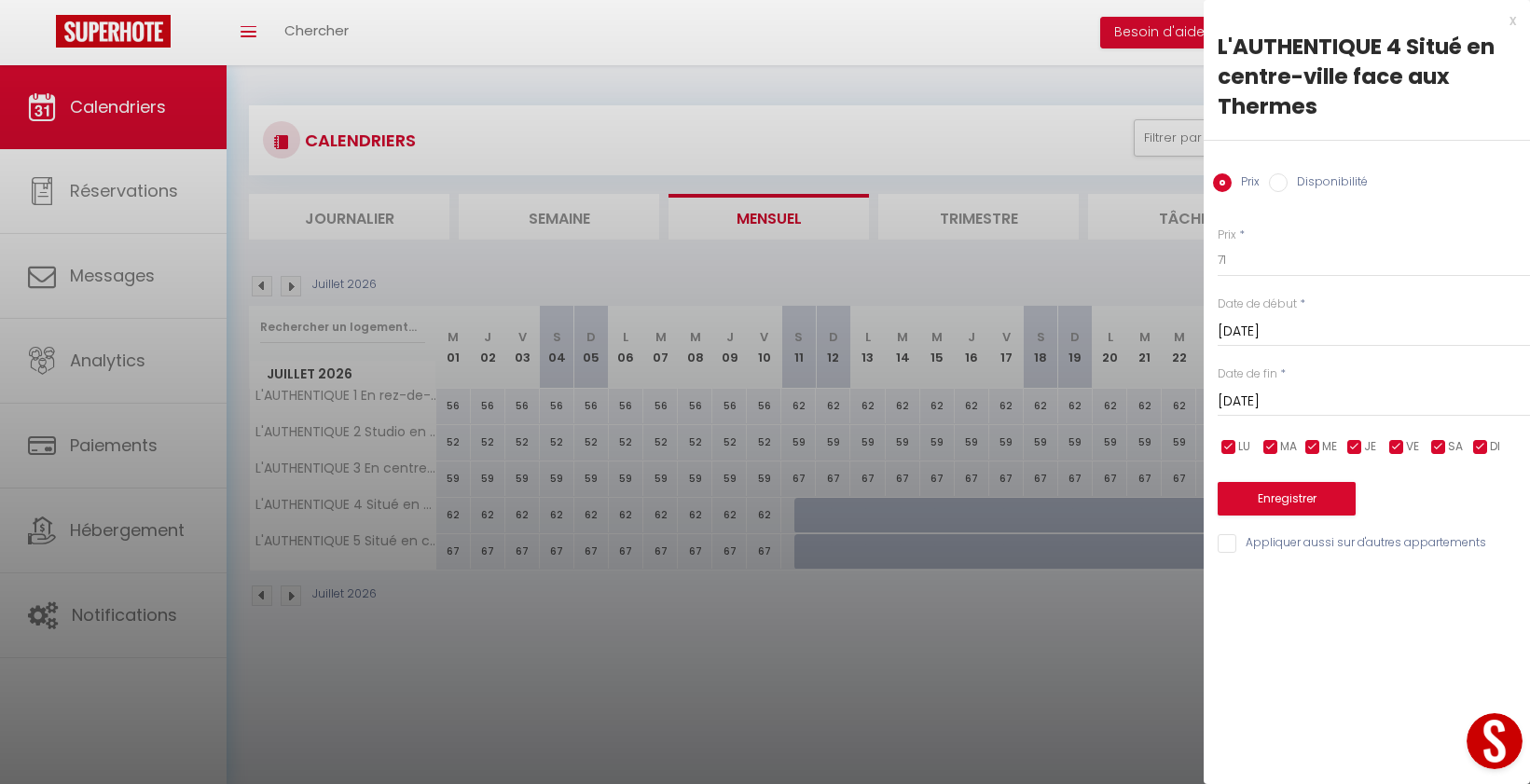 click on "Sam 29 Août 2026" at bounding box center [1373, 402] 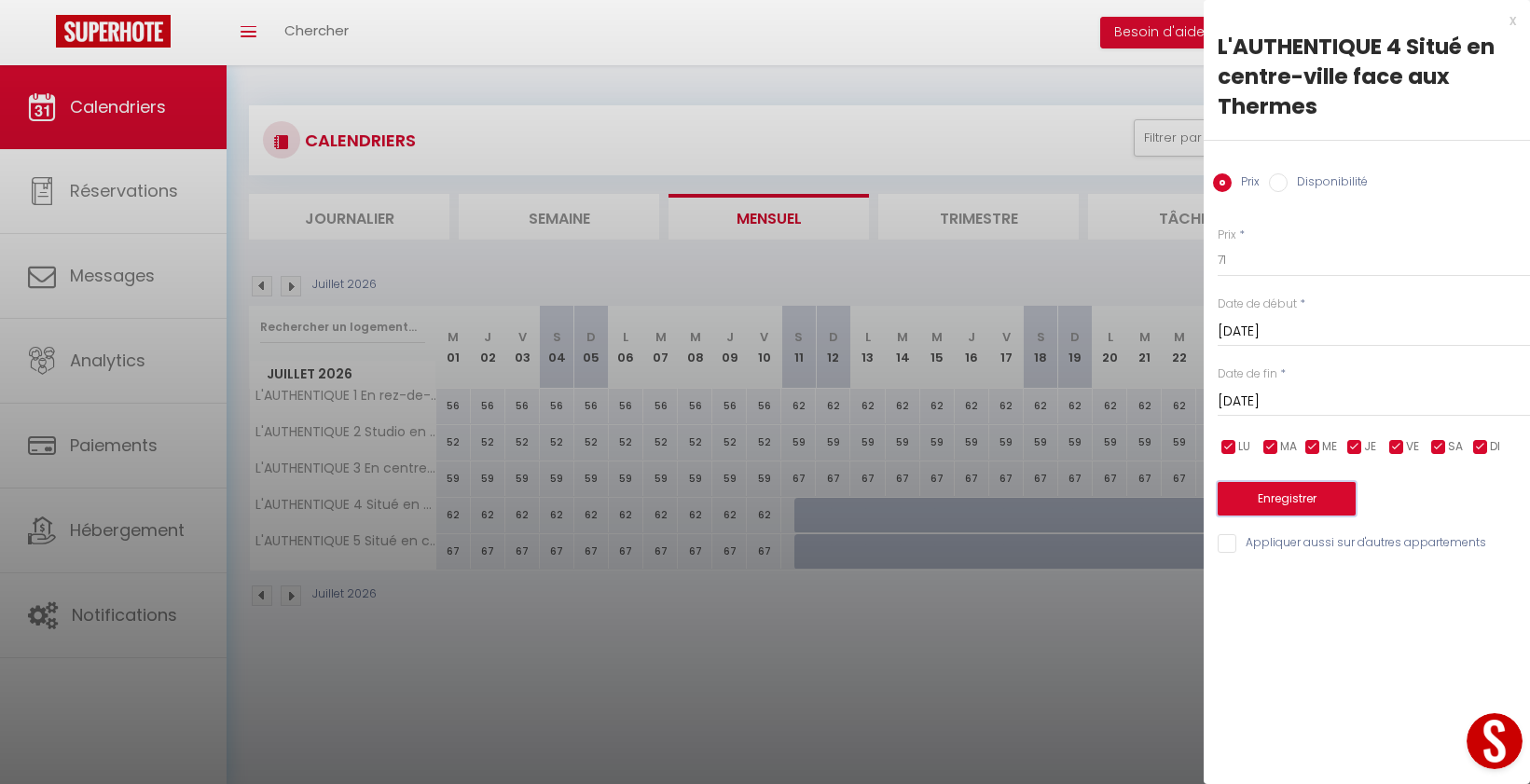 click on "Enregistrer" at bounding box center [1287, 499] 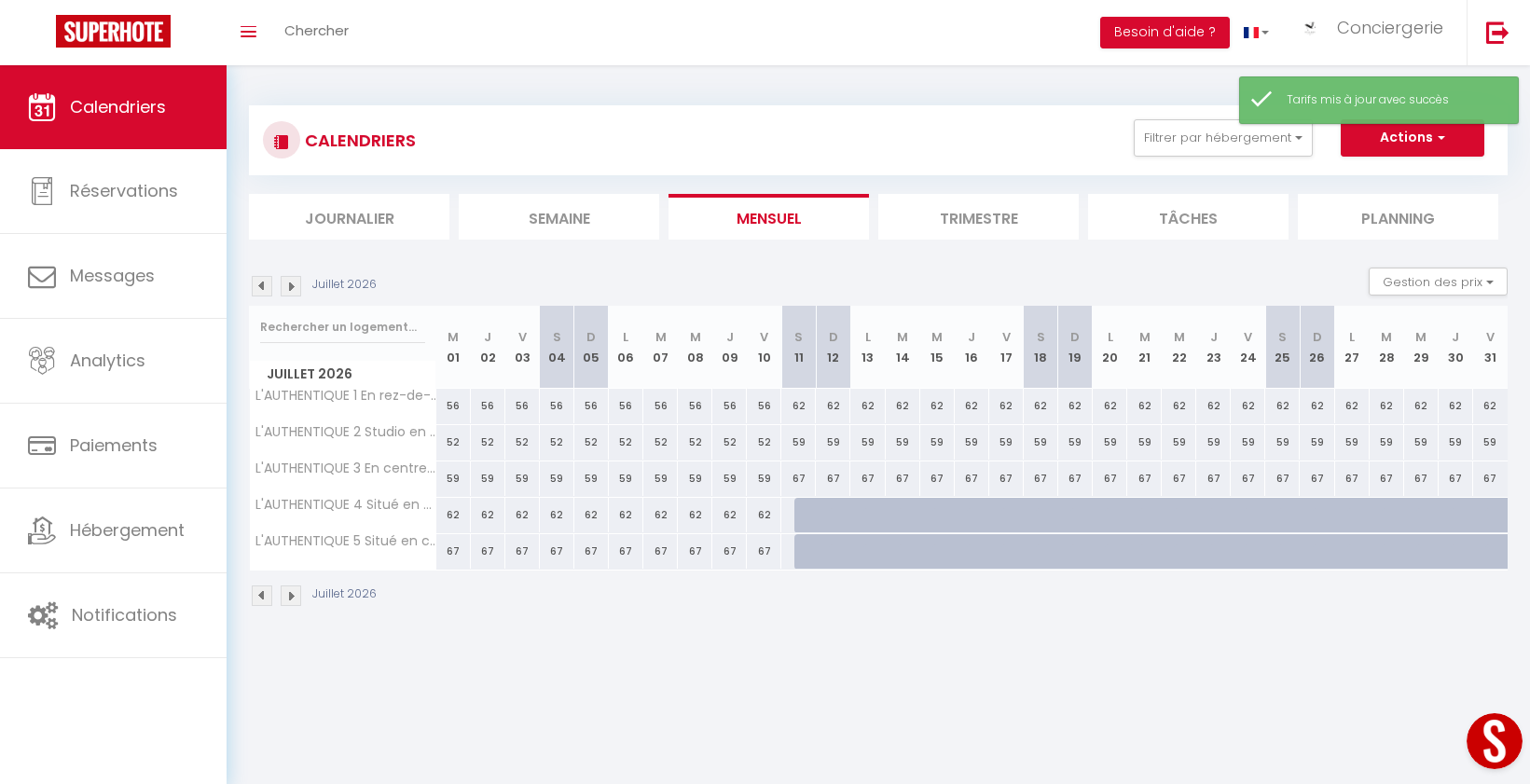 click at bounding box center [811, 516] 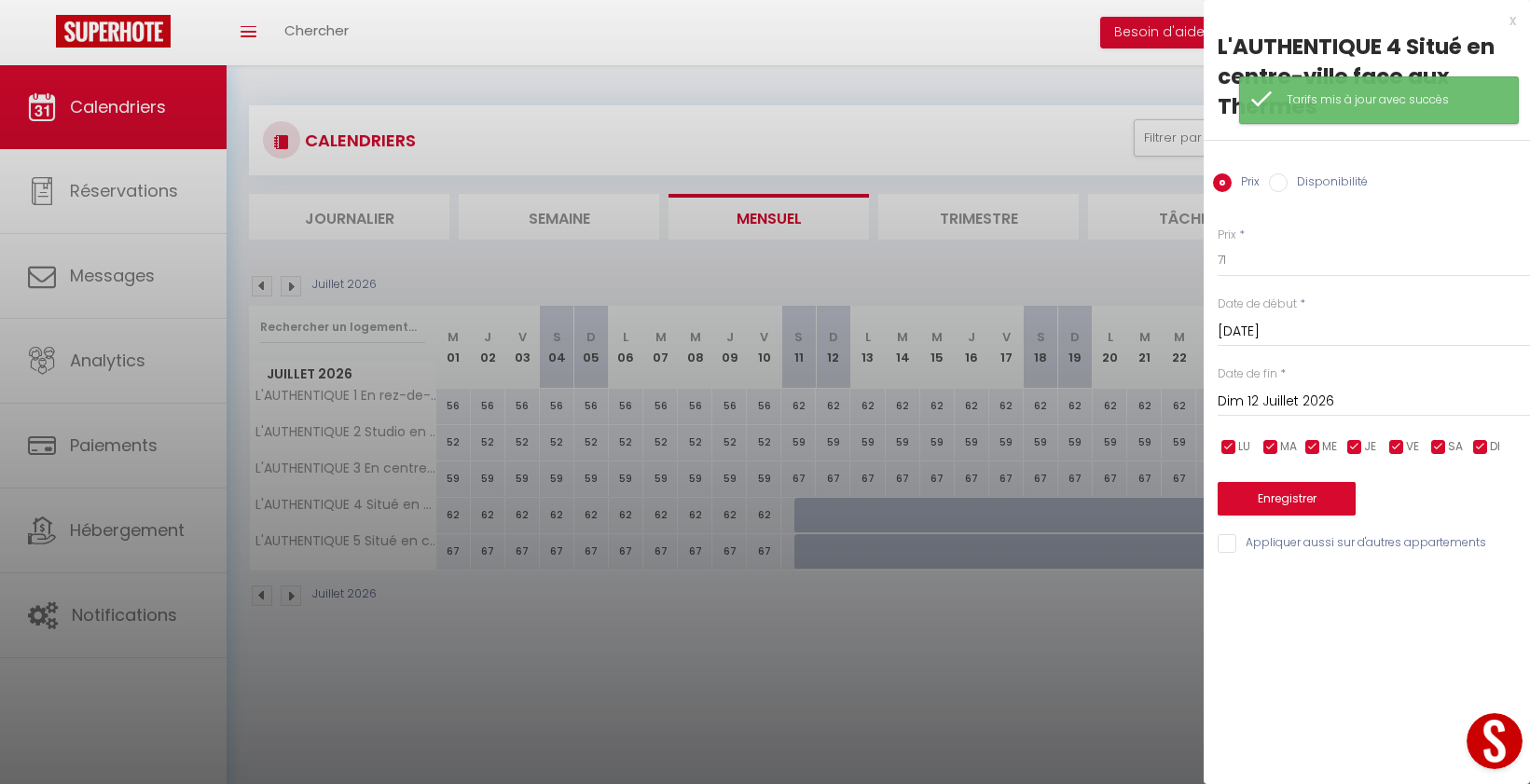 click on "Disponibilité" at bounding box center (1278, 183) 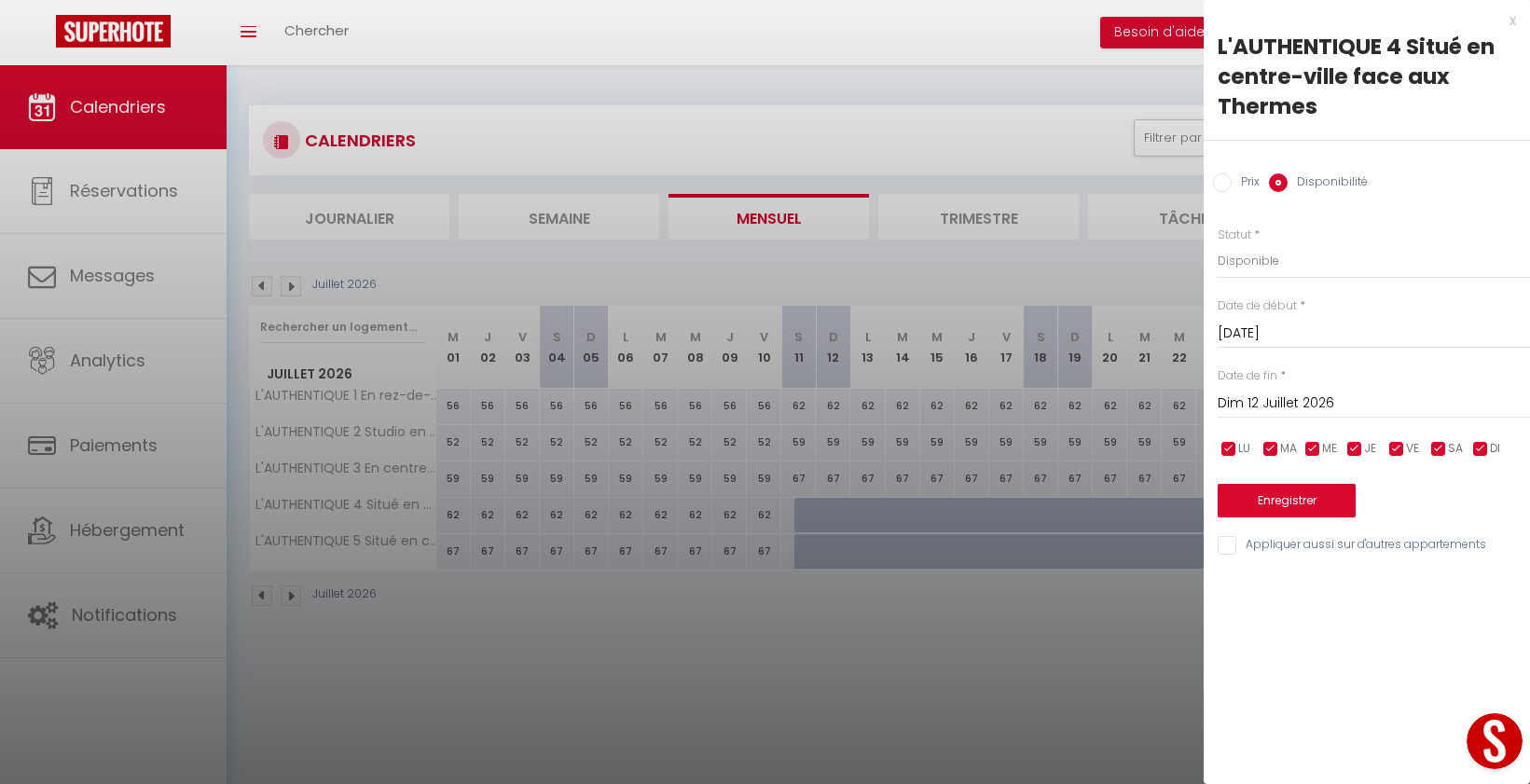 click on "Dim 12 Juillet 2026" at bounding box center [1373, 404] 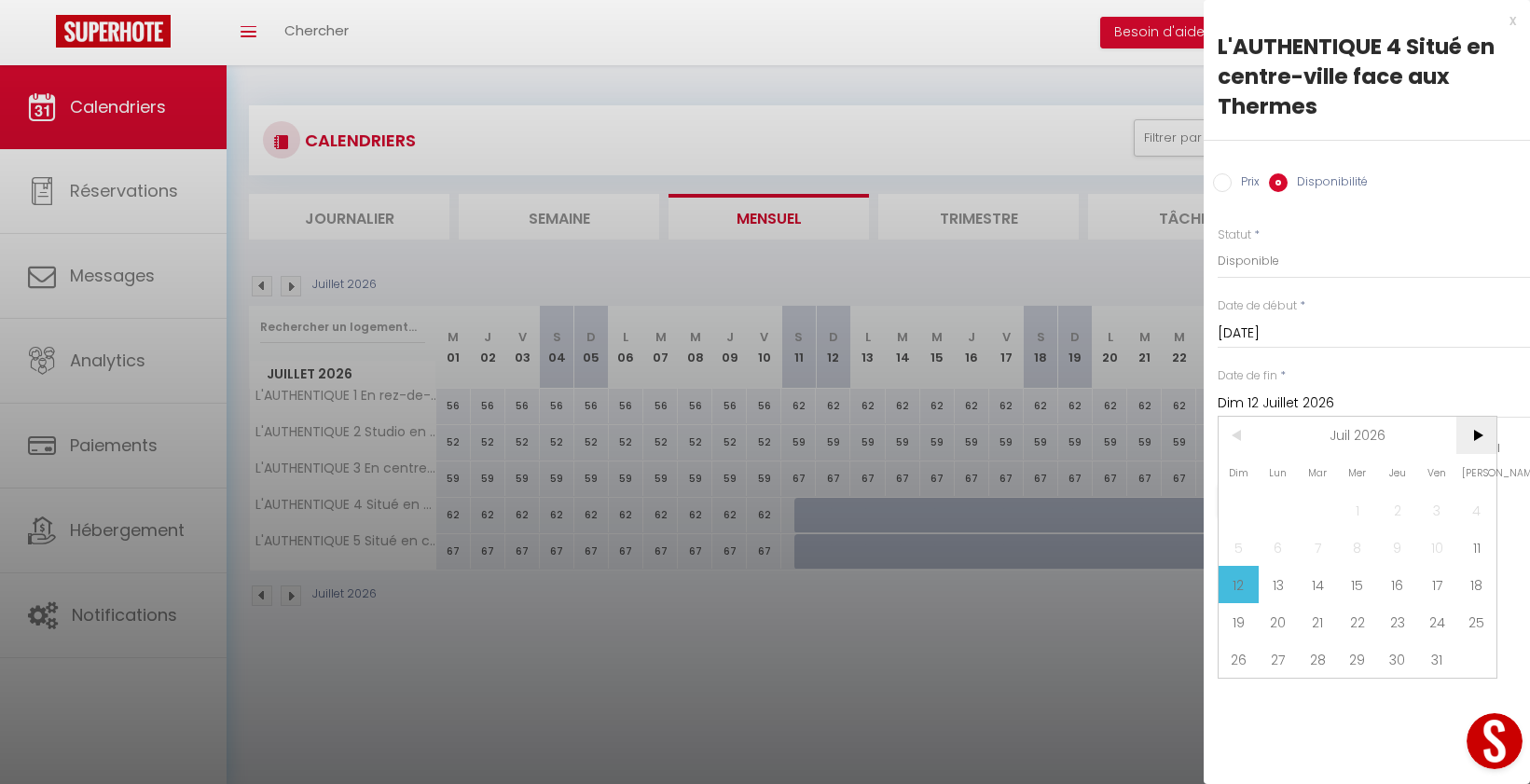 click on ">" at bounding box center (1476, 435) 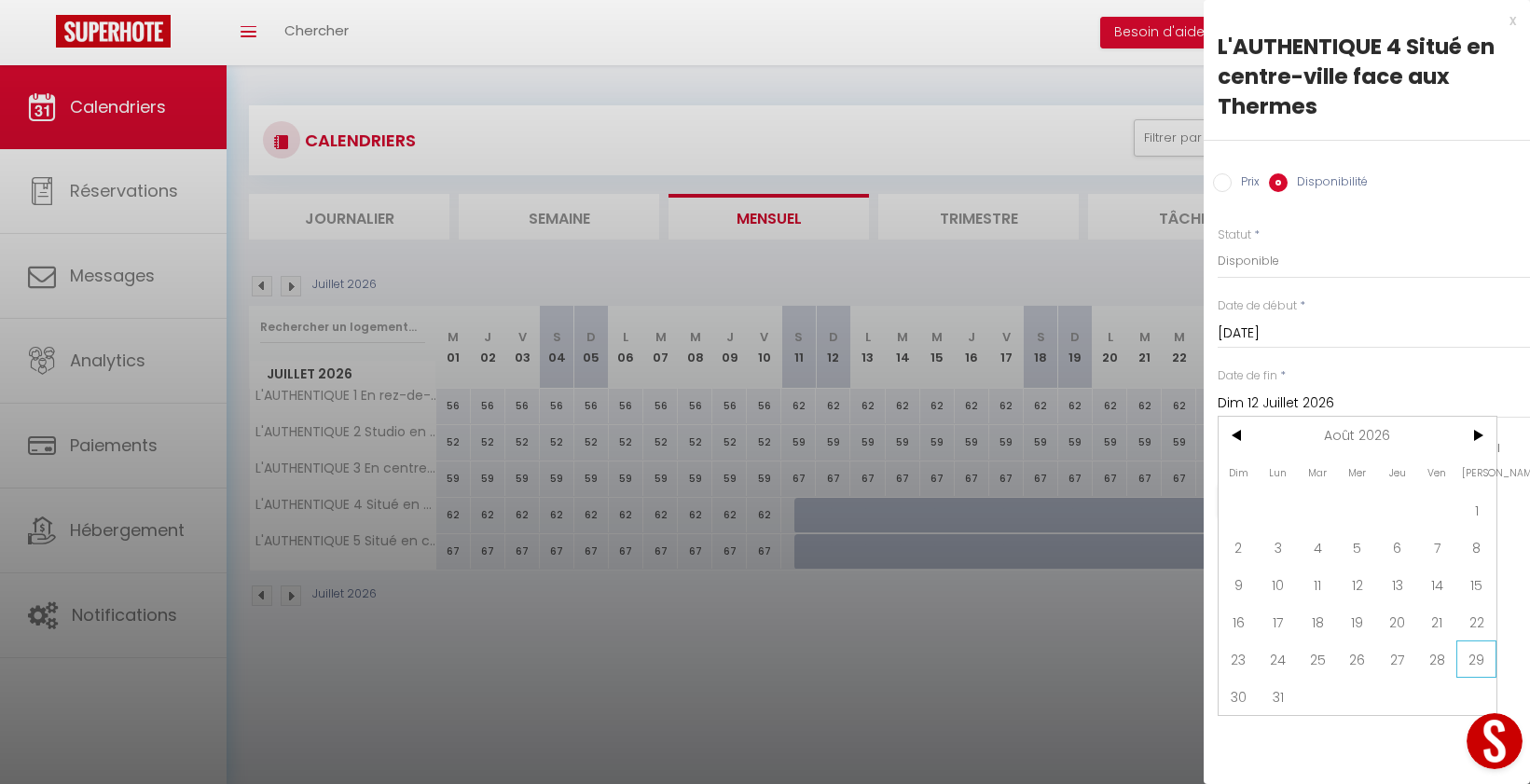 click on "29" at bounding box center [1476, 659] 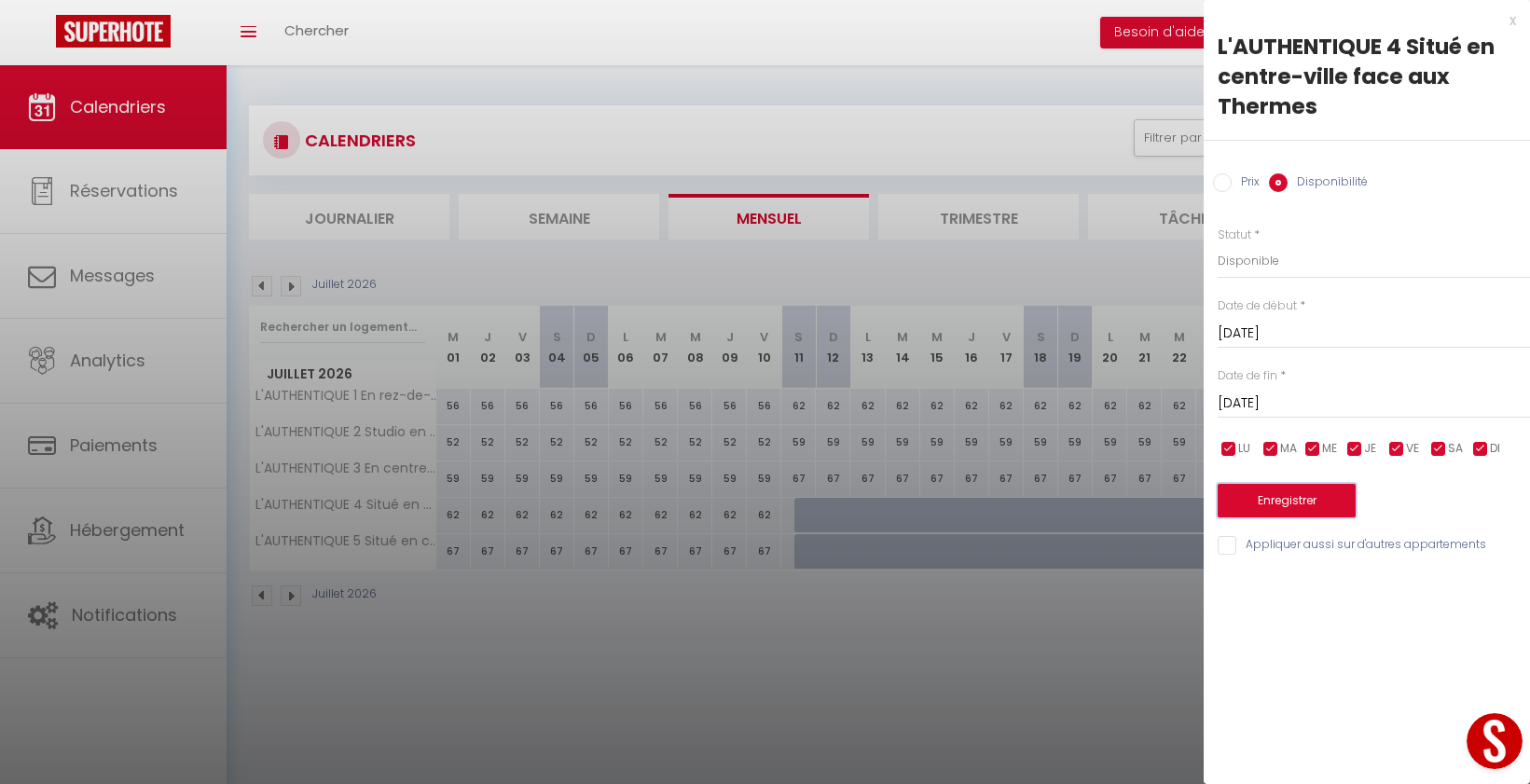 click on "Enregistrer" at bounding box center (1287, 501) 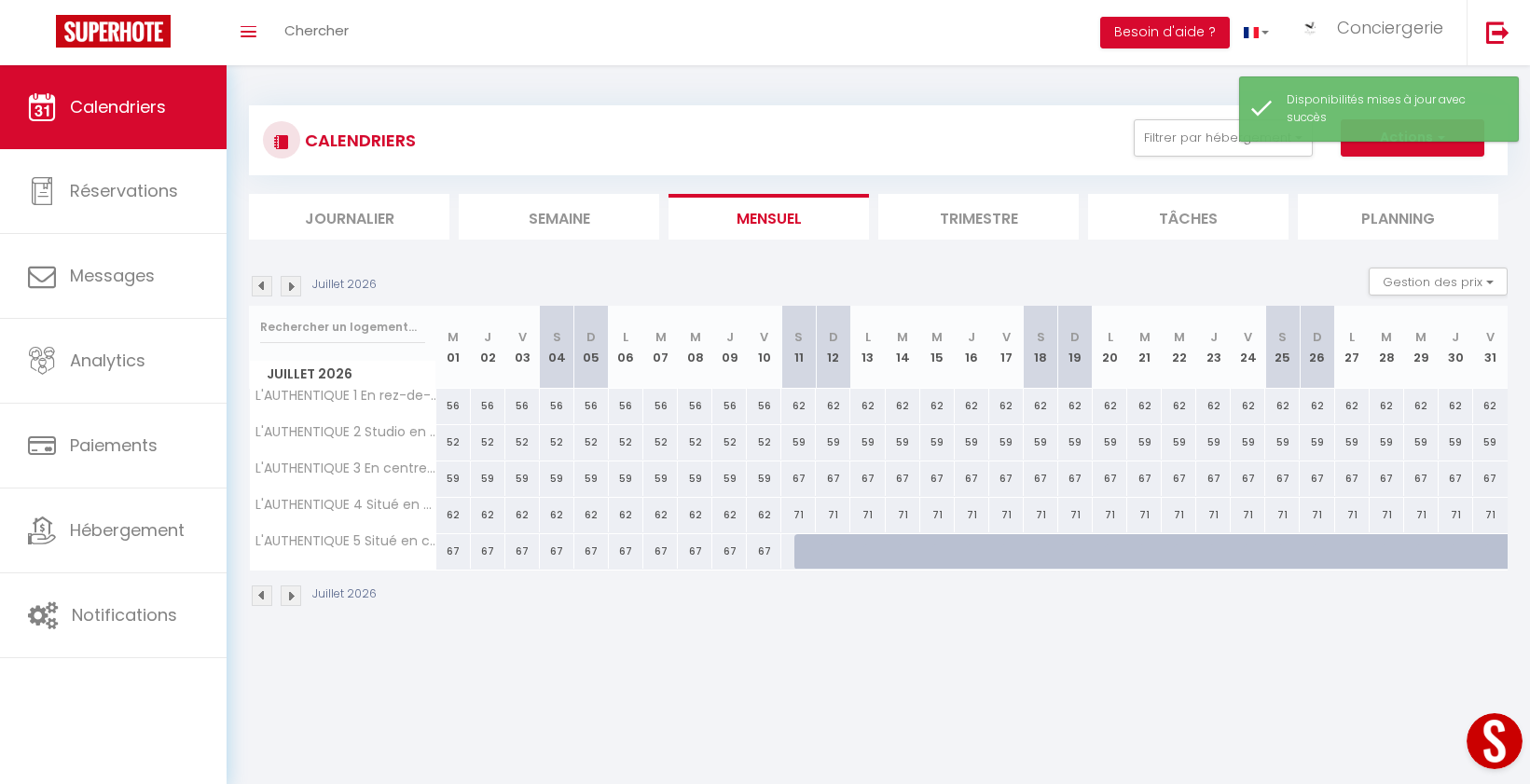 click at bounding box center (811, 552) 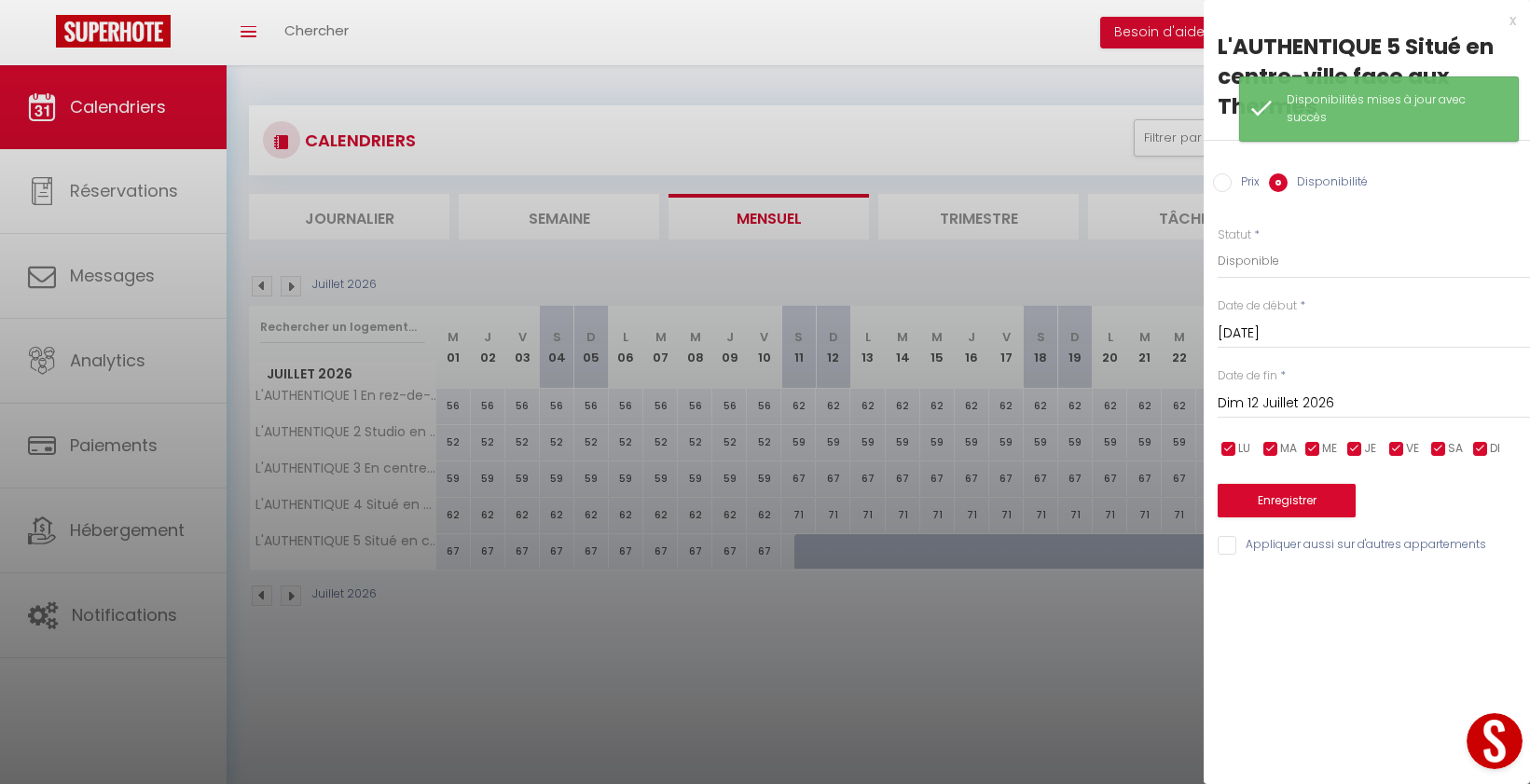 click on "Dim 12 Juillet 2026" at bounding box center (1373, 404) 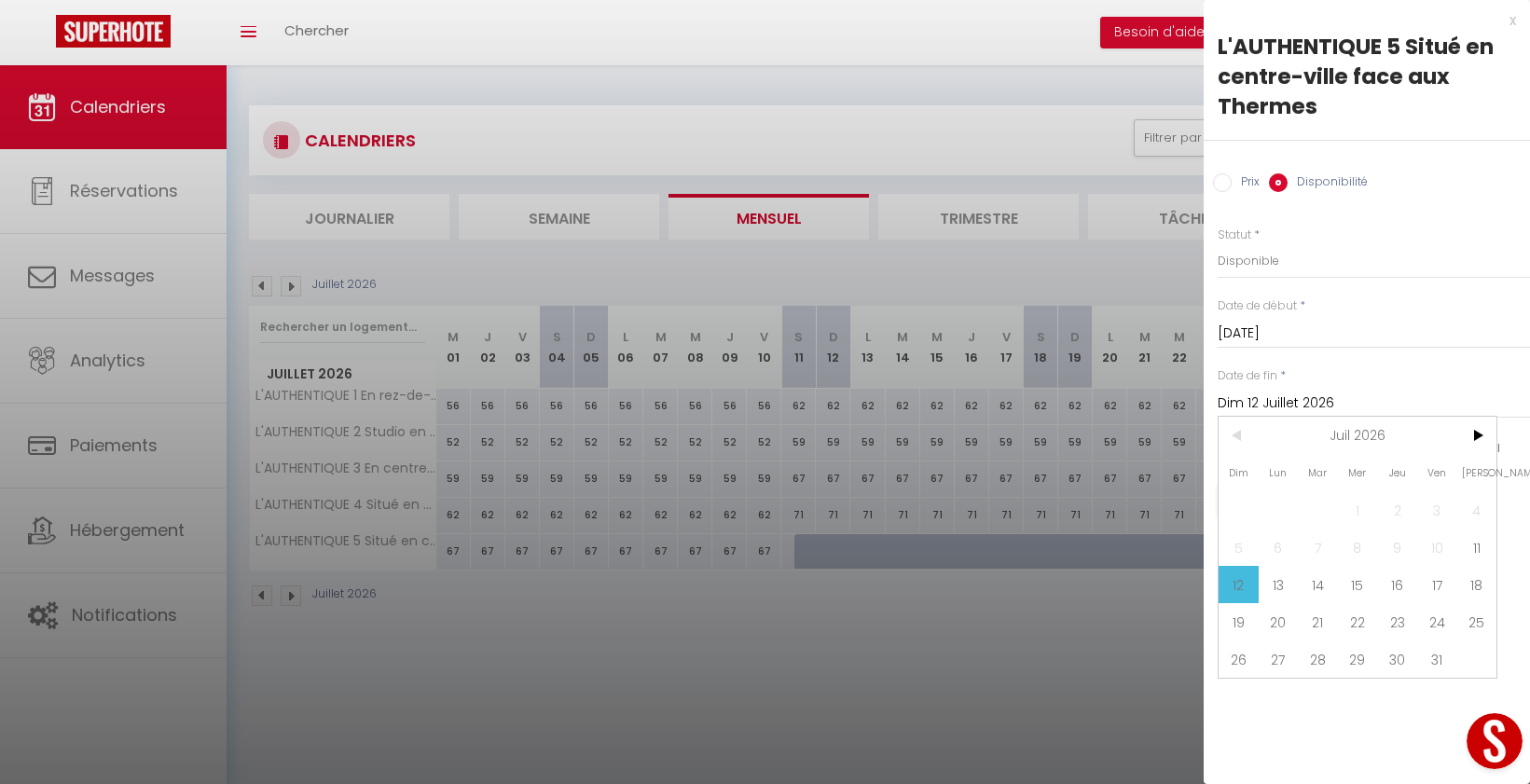 drag, startPoint x: 1481, startPoint y: 435, endPoint x: 1485, endPoint y: 477, distance: 42.190046 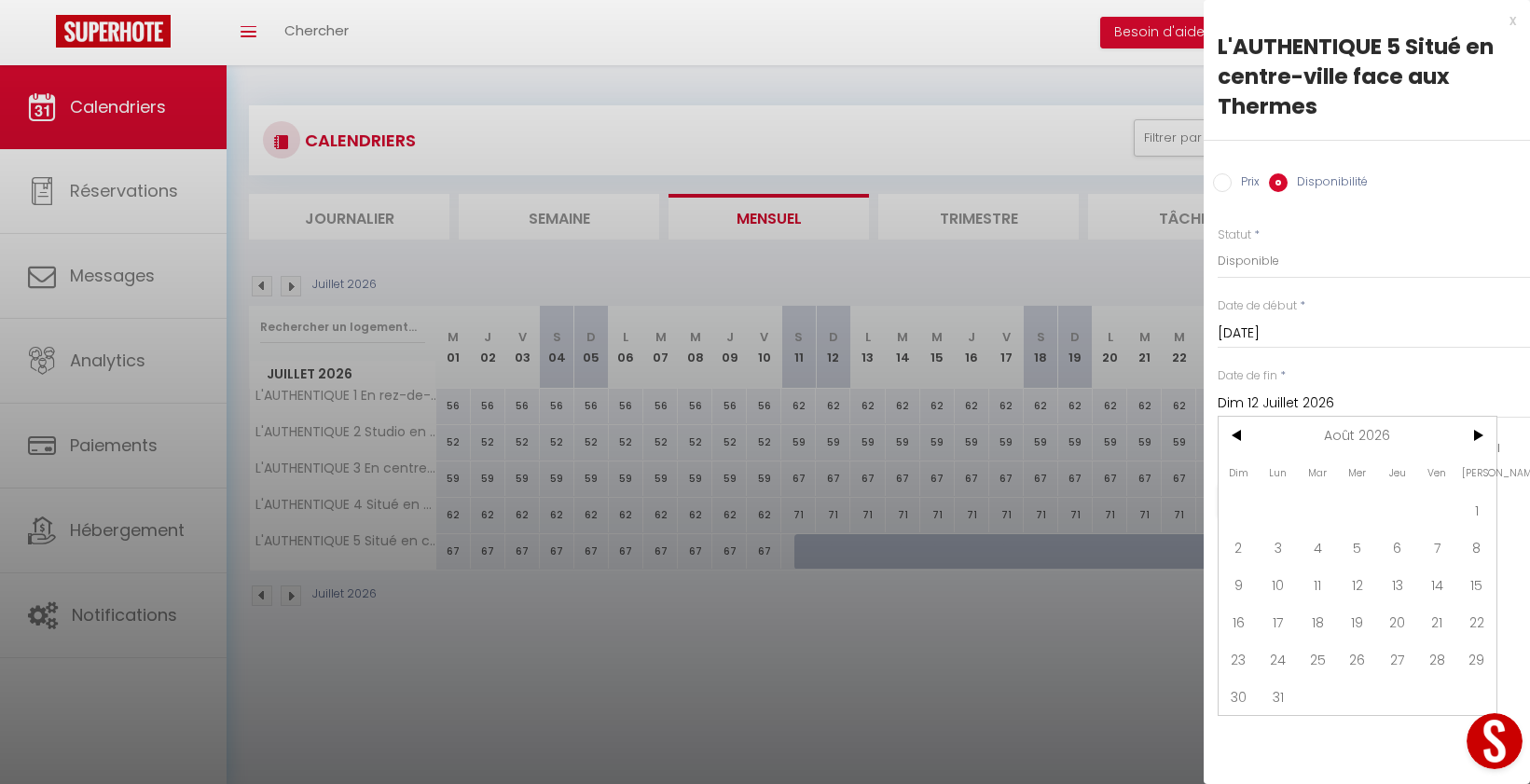 click on "29" at bounding box center [1476, 659] 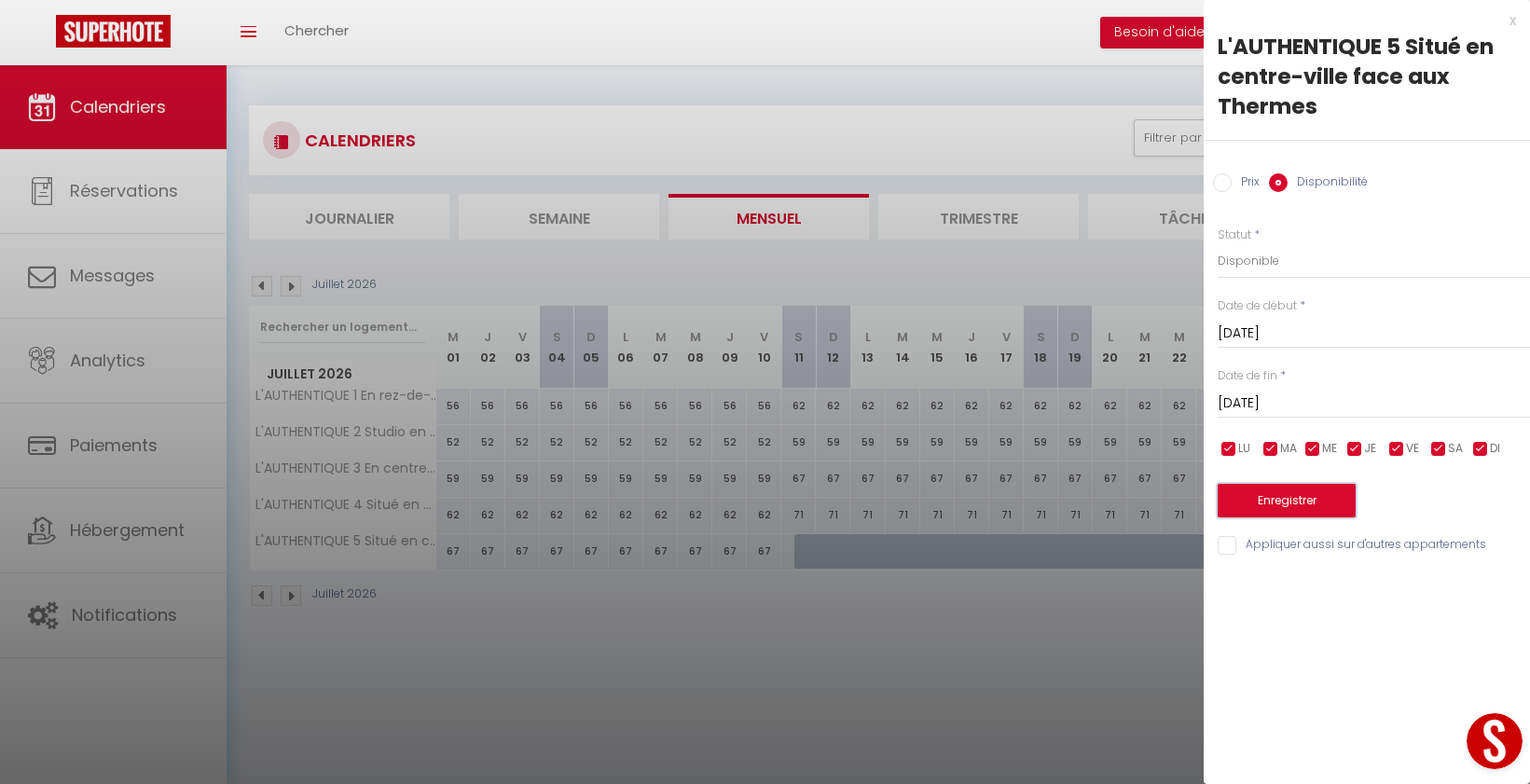 click on "Enregistrer" at bounding box center [1287, 501] 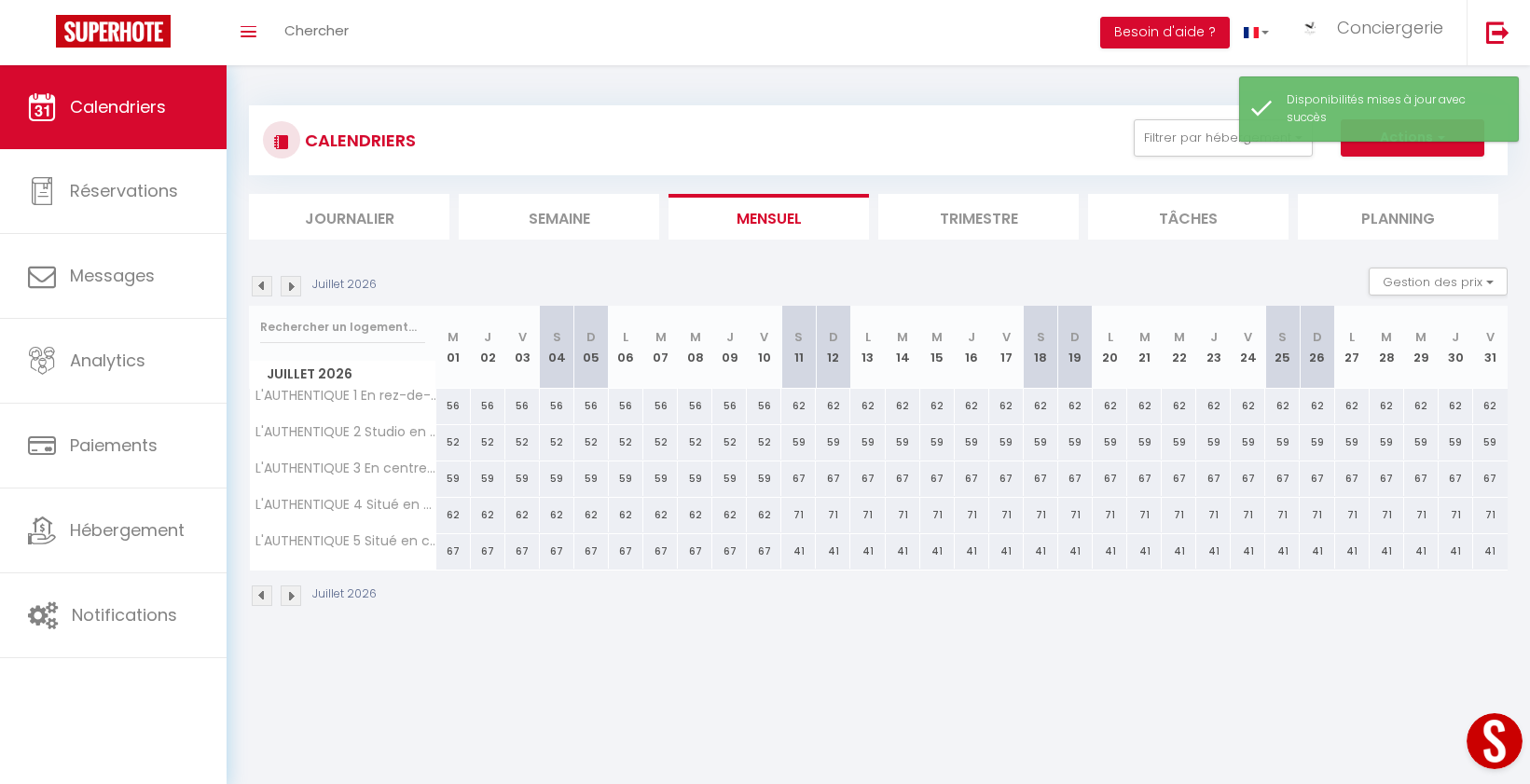 click on "41" at bounding box center [798, 551] 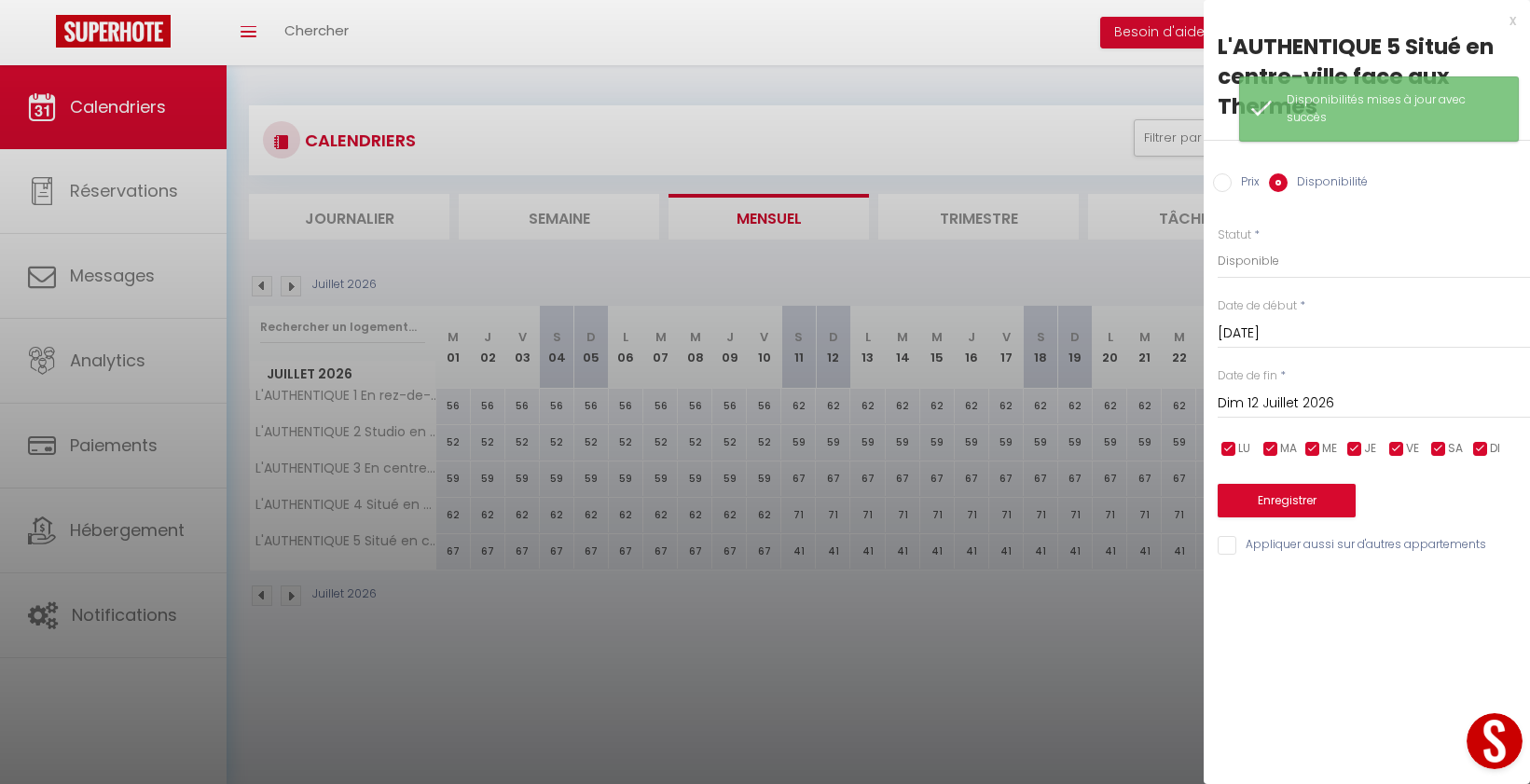click on "Dim 12 Juillet 2026" at bounding box center [1373, 404] 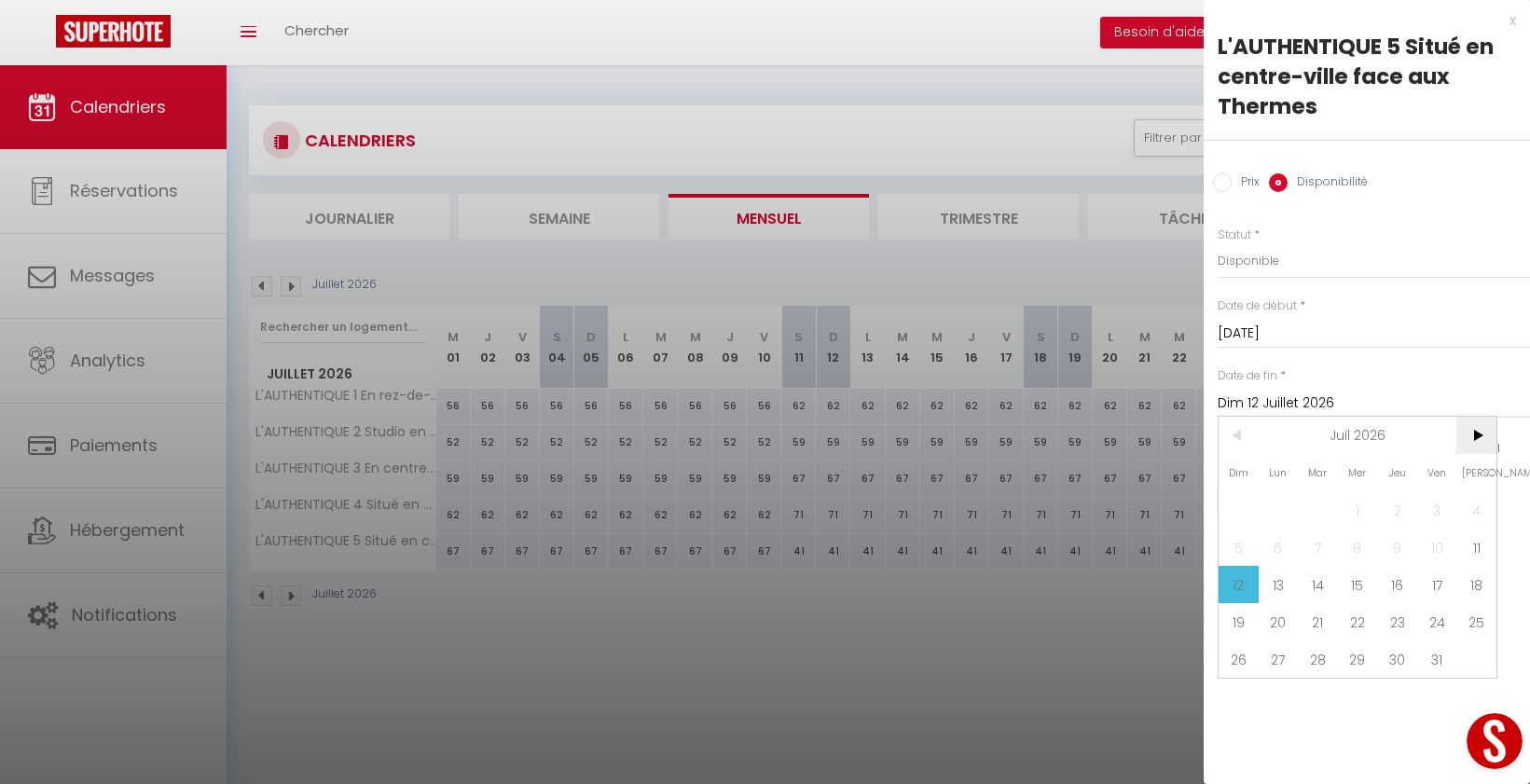 click on ">" at bounding box center [1476, 435] 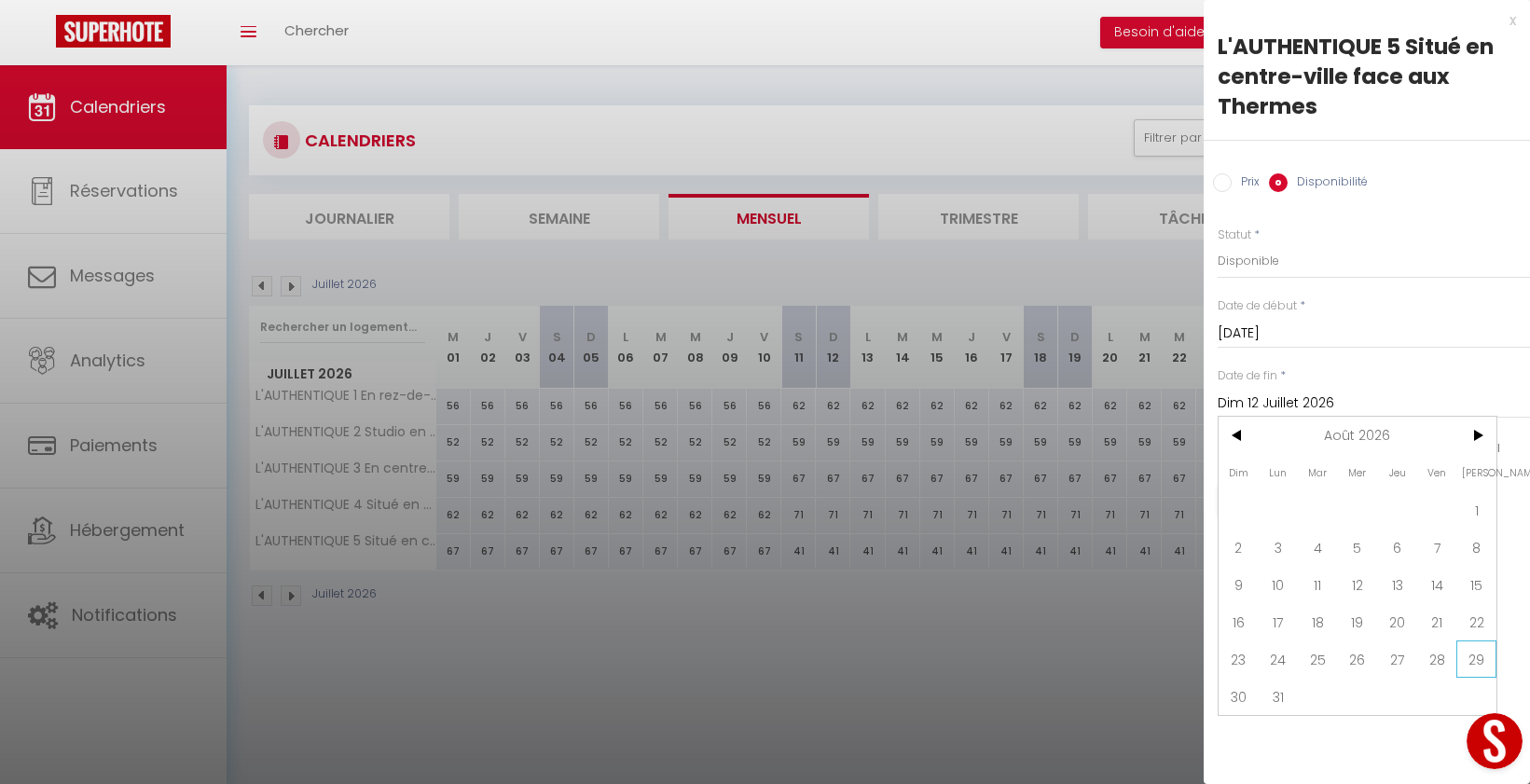 click on "29" at bounding box center [1476, 659] 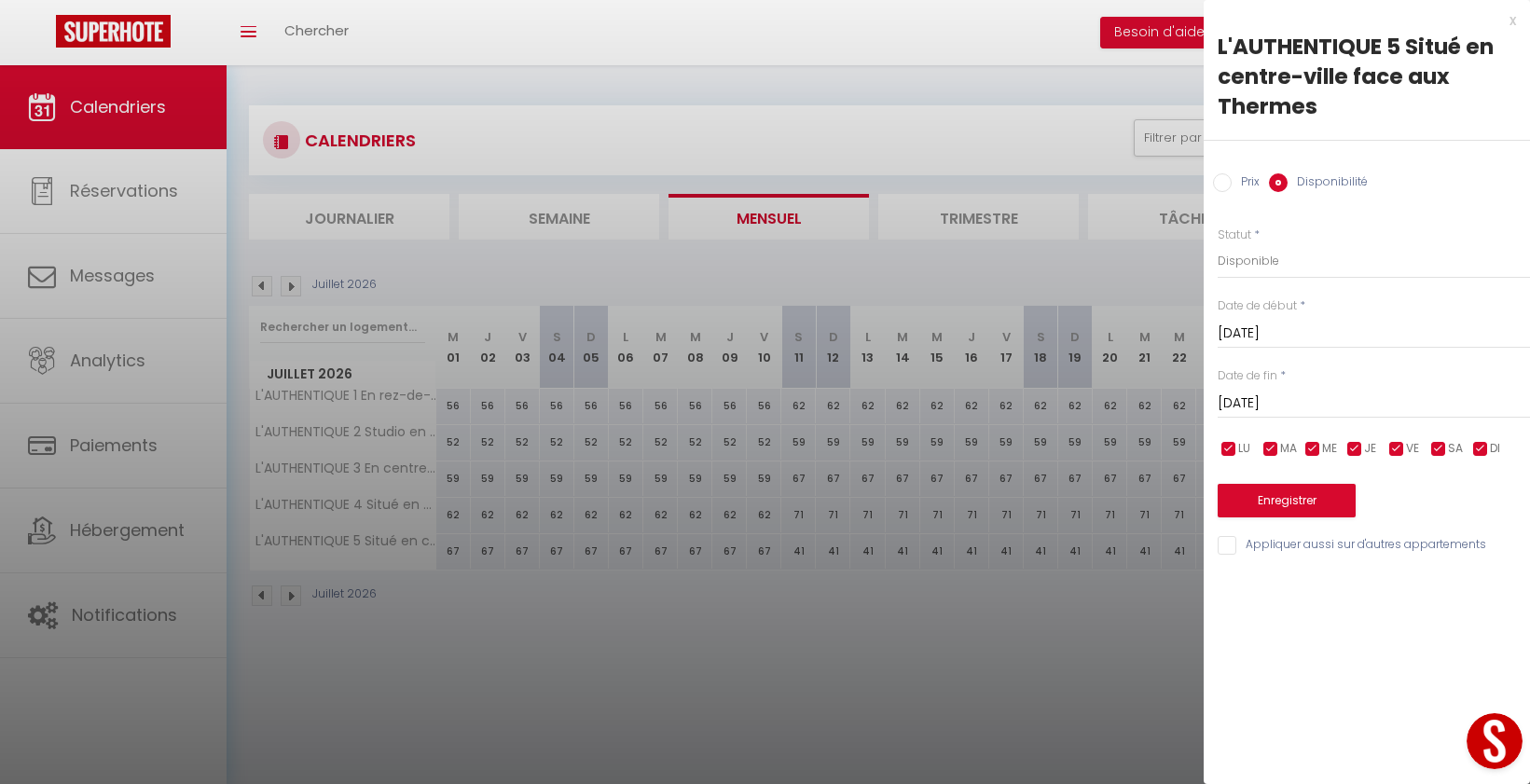 click on "Prix" at bounding box center [1222, 183] 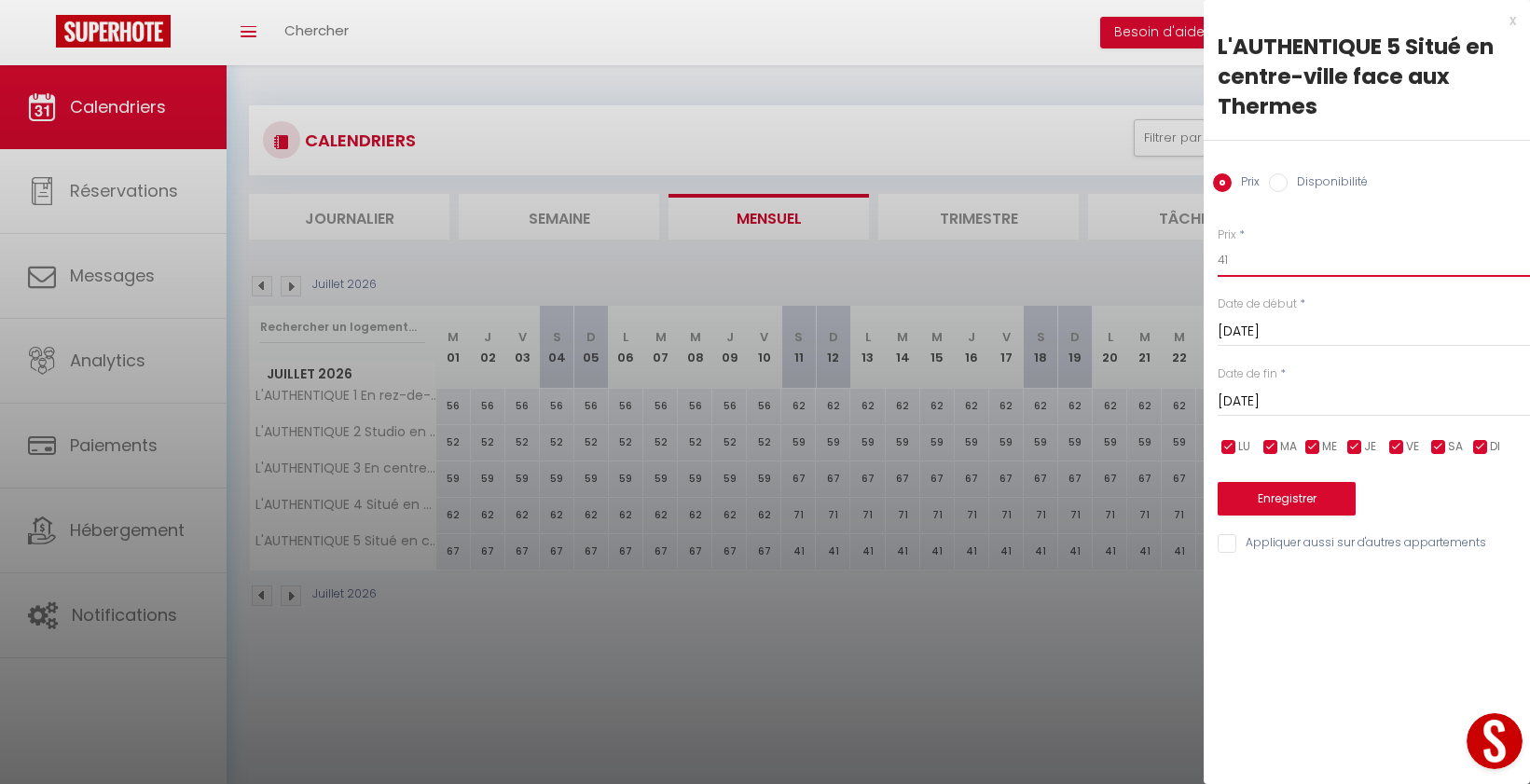 click on "41" at bounding box center [1373, 260] 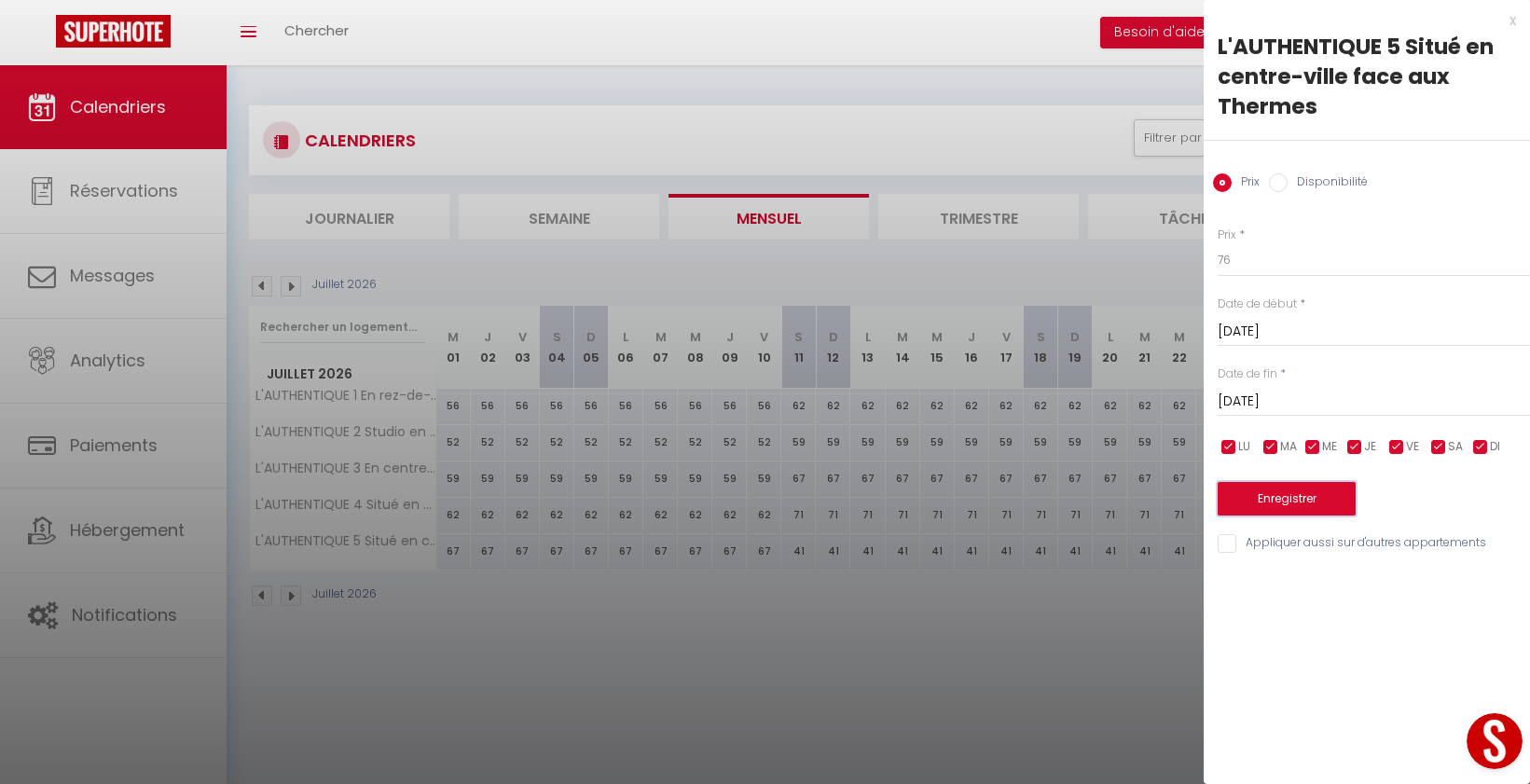 click on "Enregistrer" at bounding box center [1287, 499] 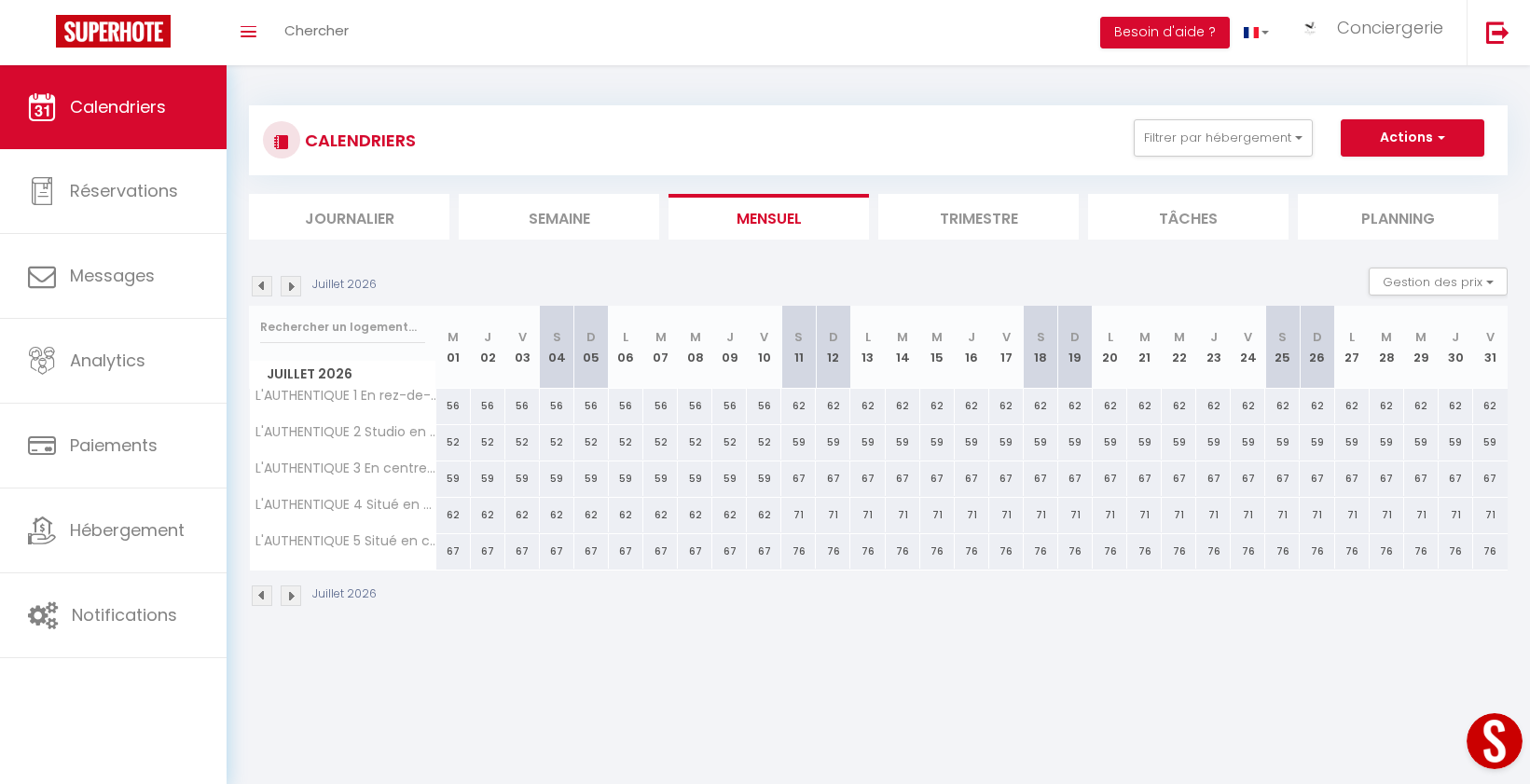 click at bounding box center (291, 286) 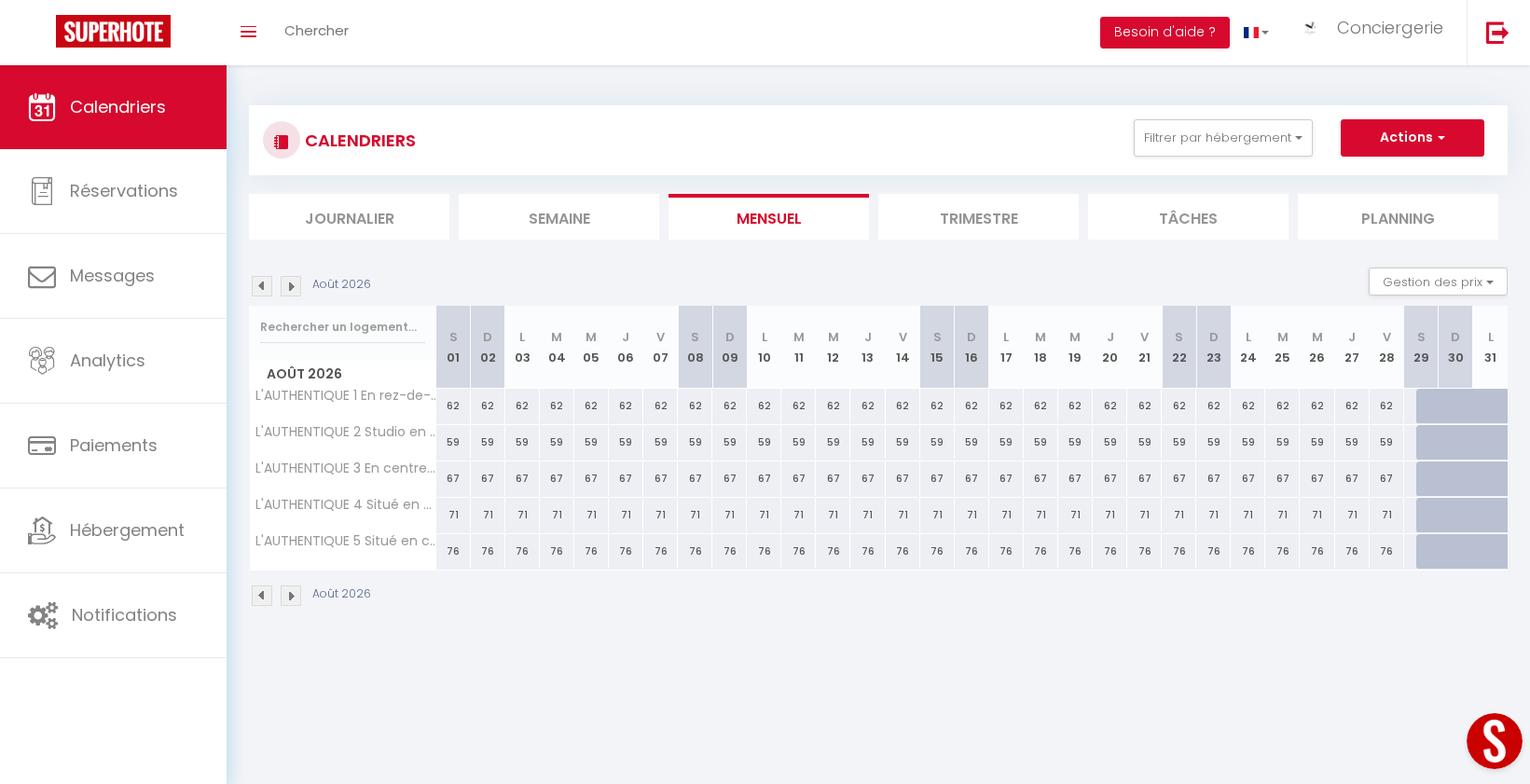 click at bounding box center (291, 286) 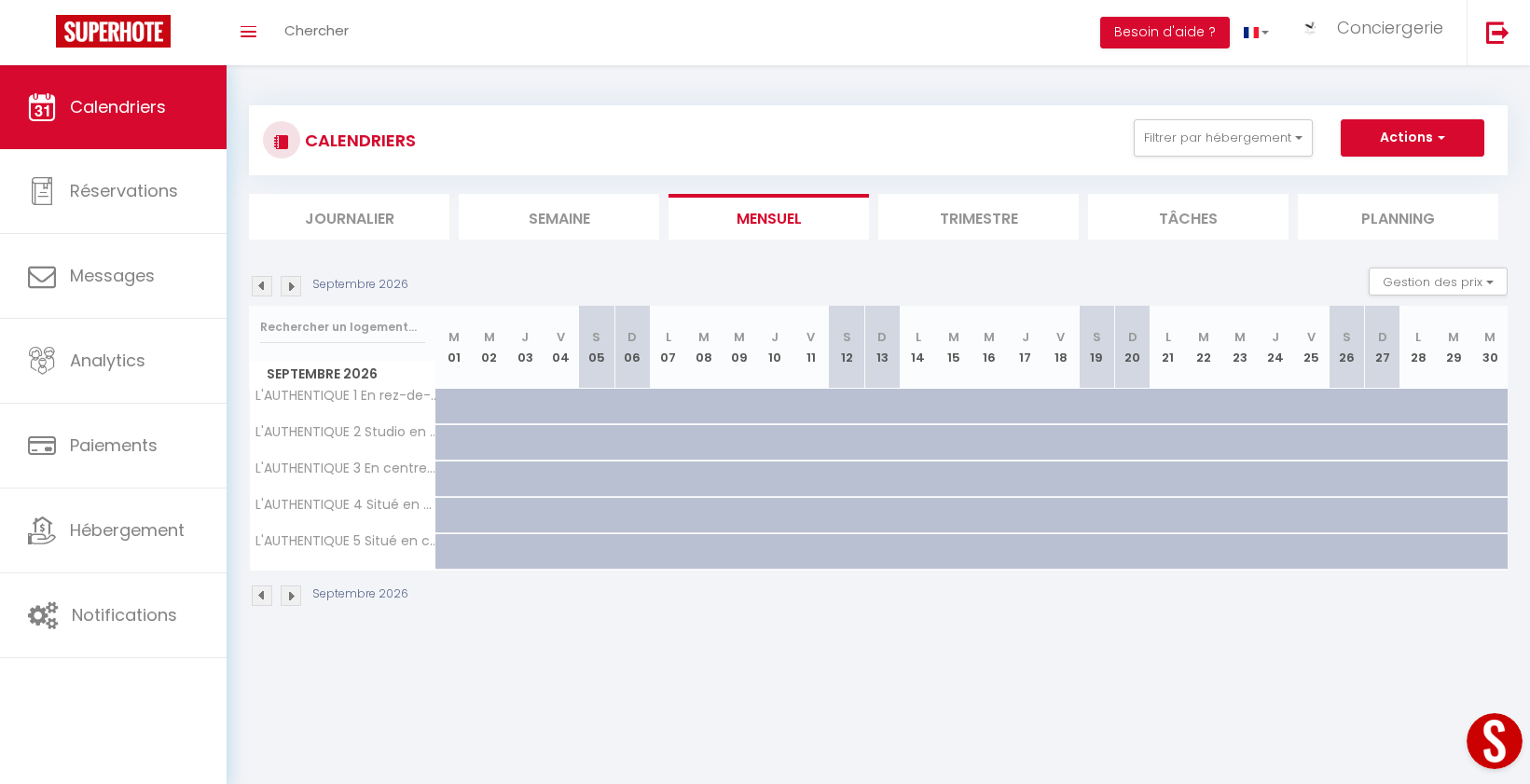 click at bounding box center [262, 286] 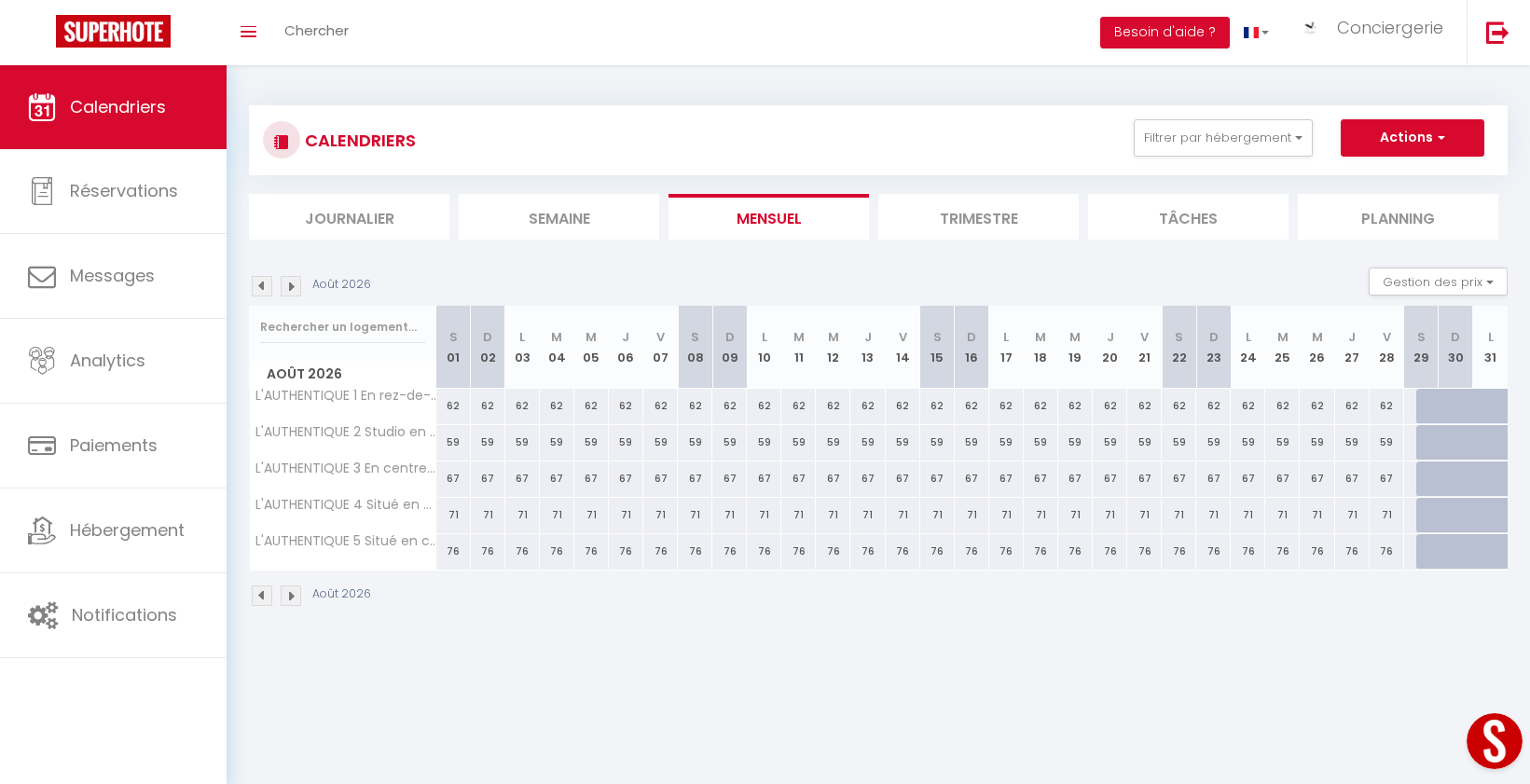 click at bounding box center [1433, 406] 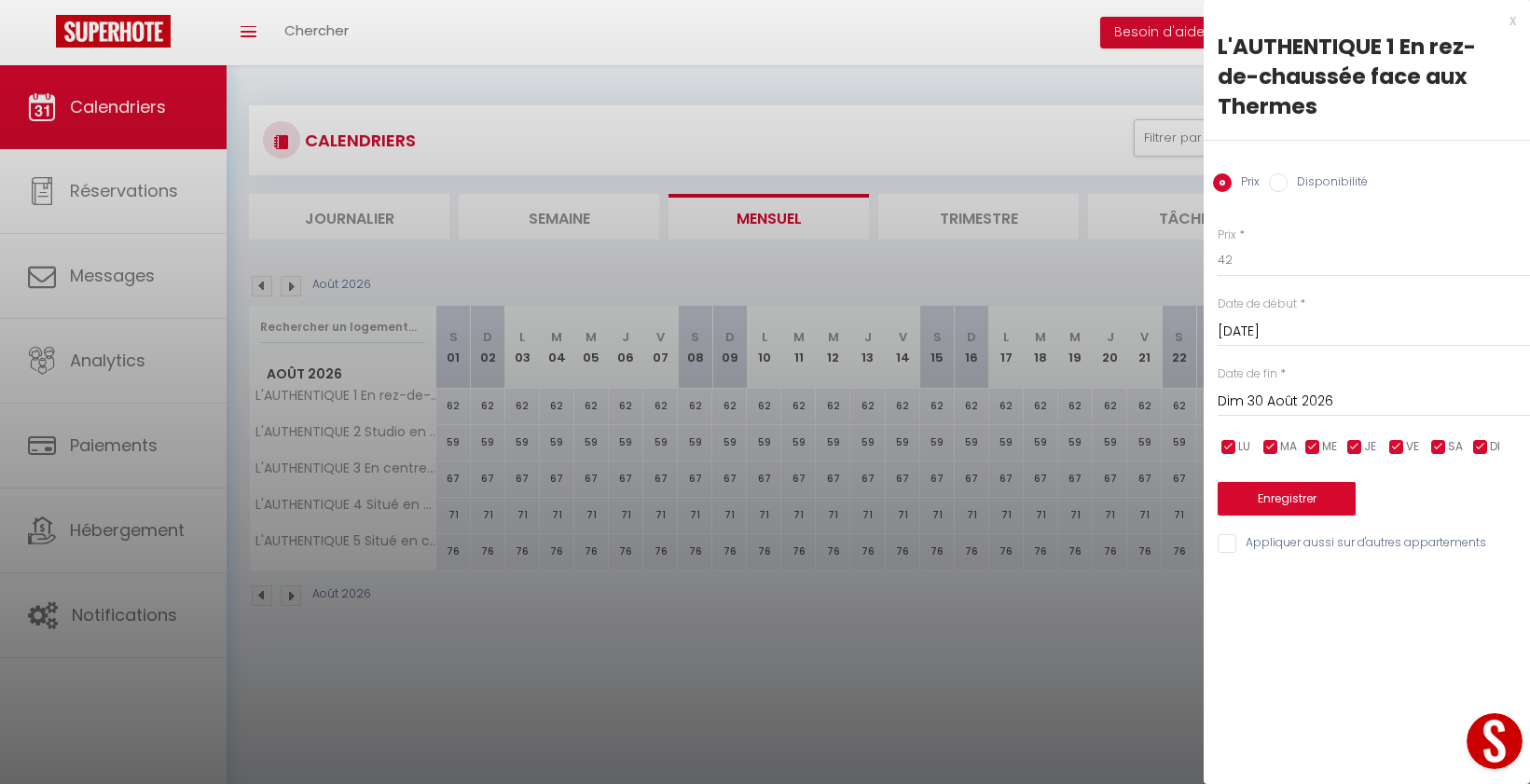 click on "Dim 30 Août 2026" at bounding box center (1373, 402) 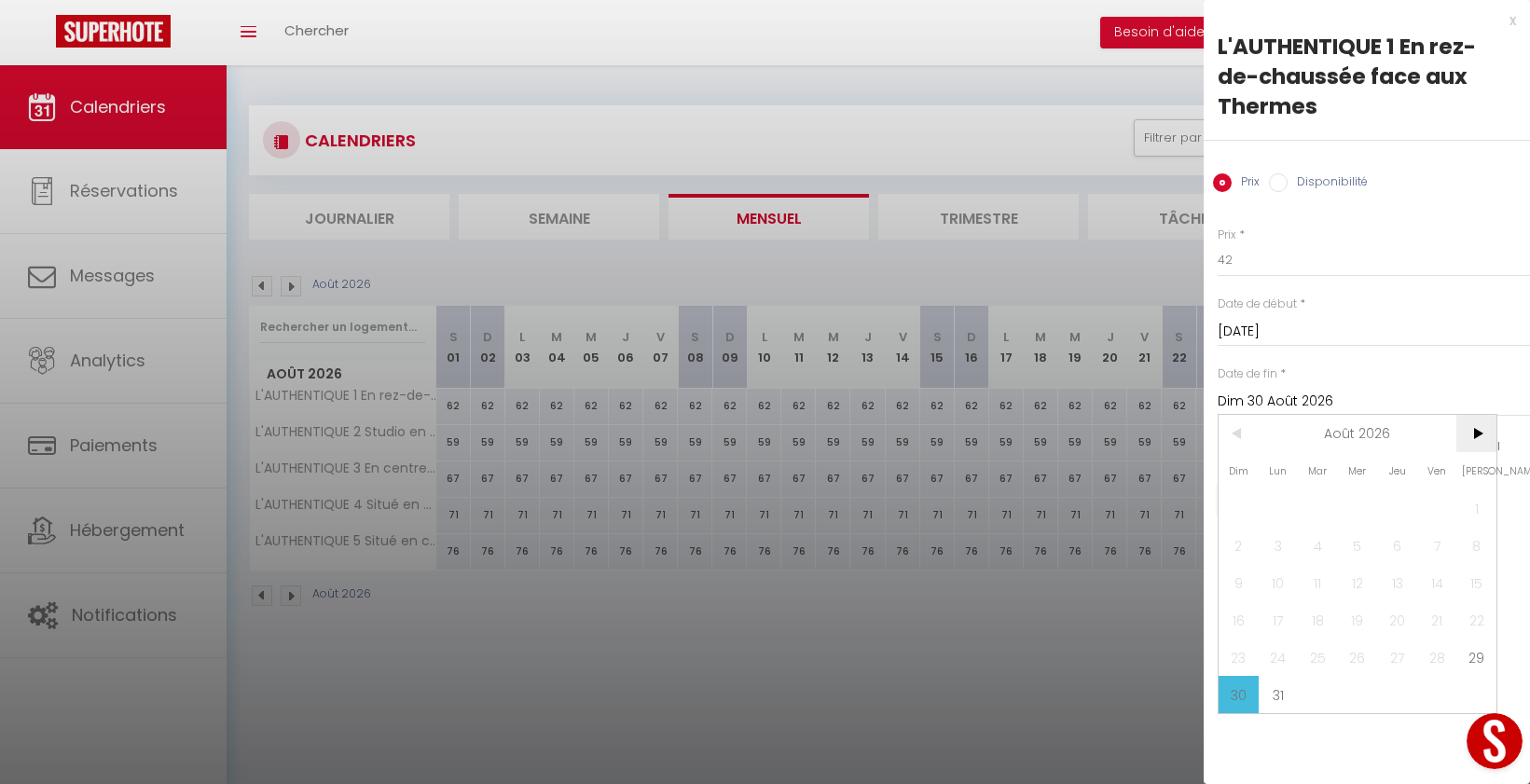 click on ">" at bounding box center (1476, 433) 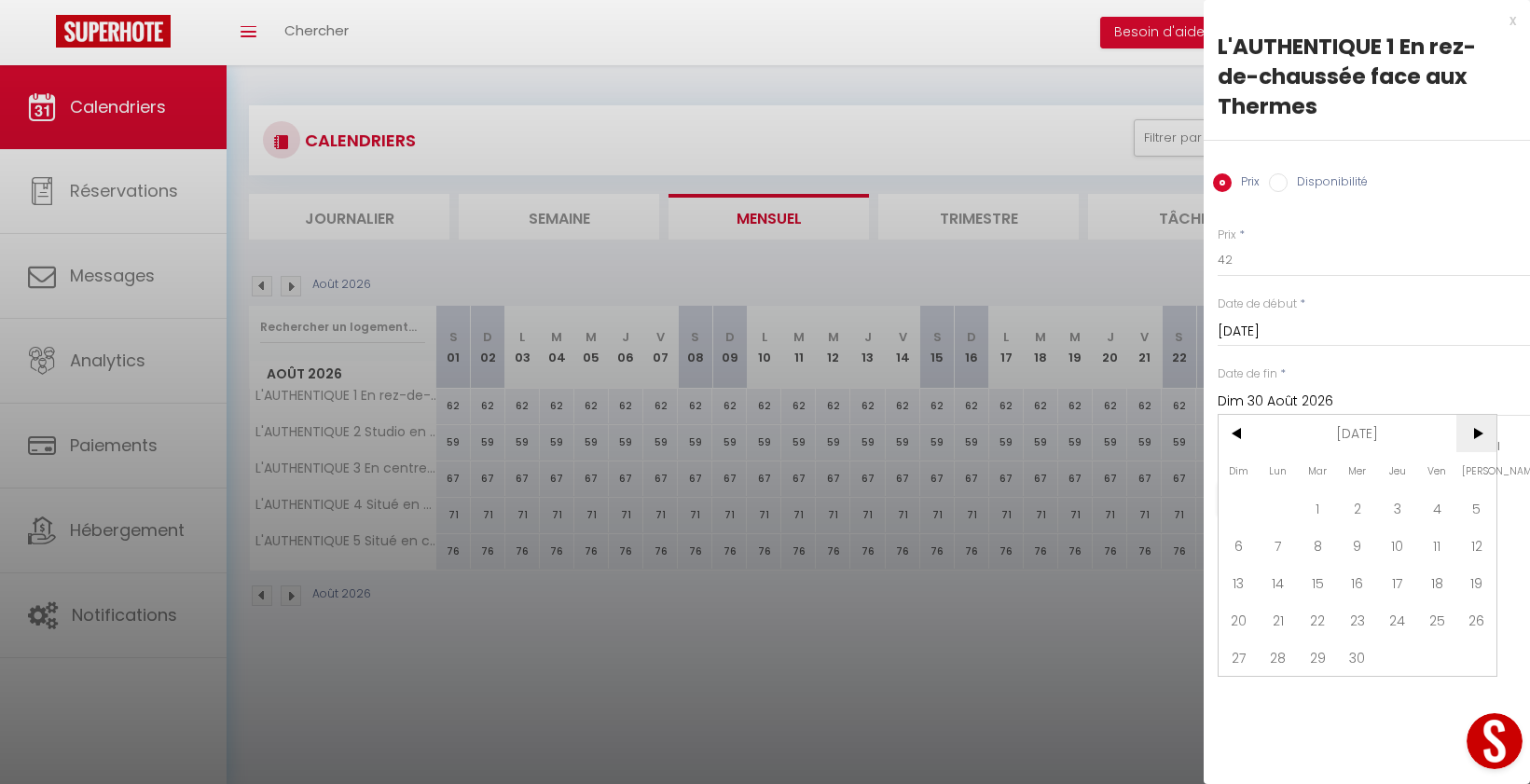 click on ">" at bounding box center [1476, 433] 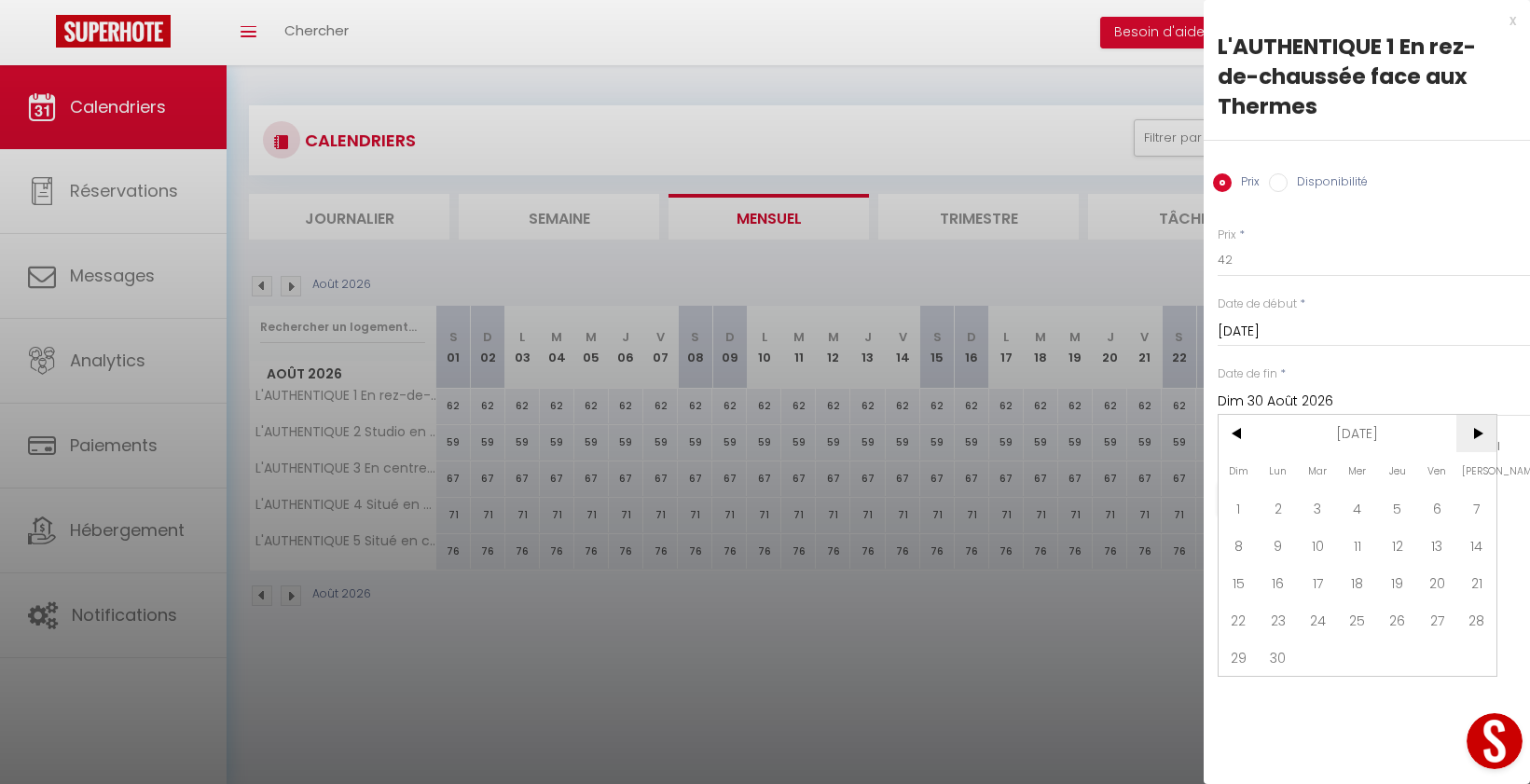 click on ">" at bounding box center [1476, 433] 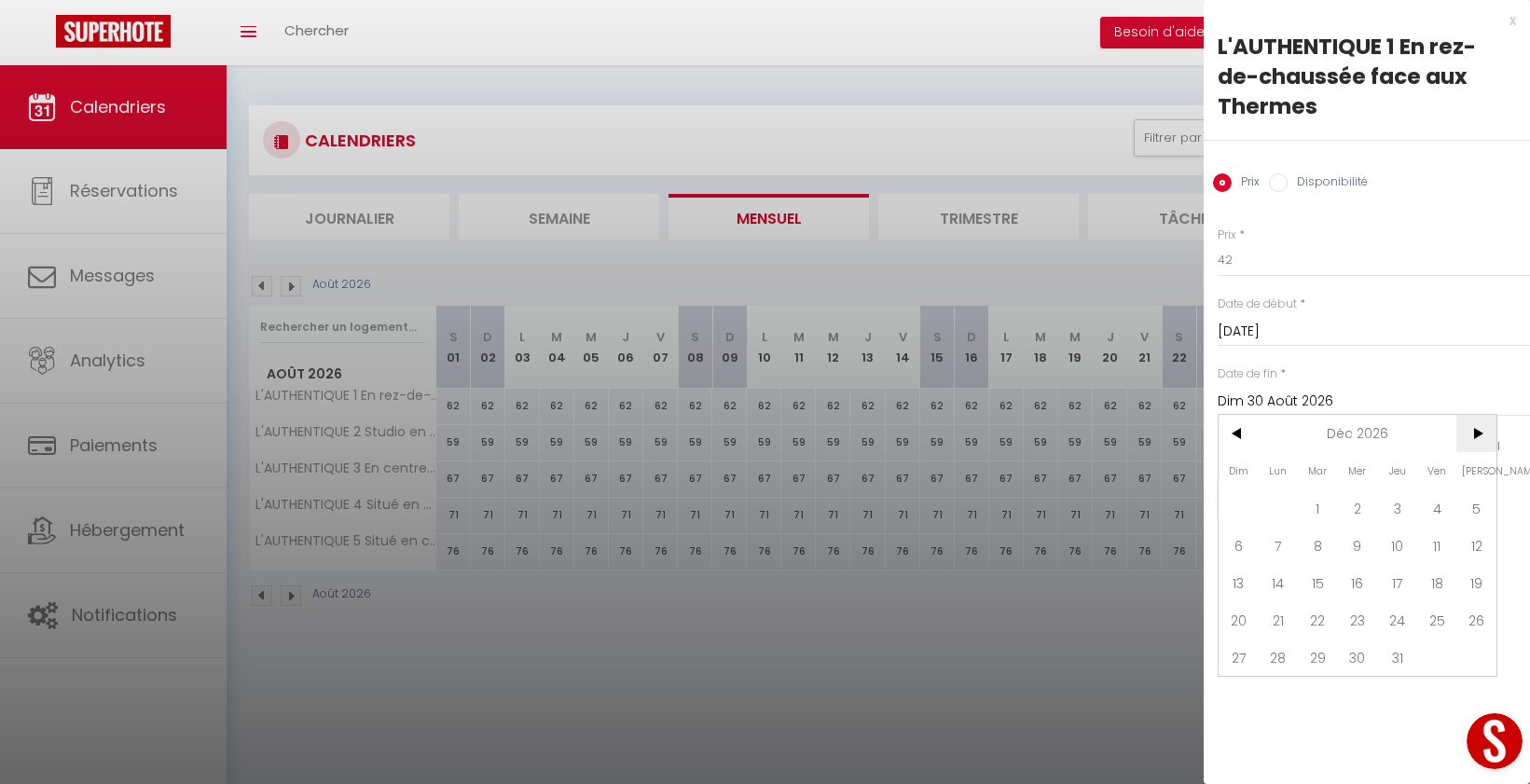 click on ">" at bounding box center [1476, 433] 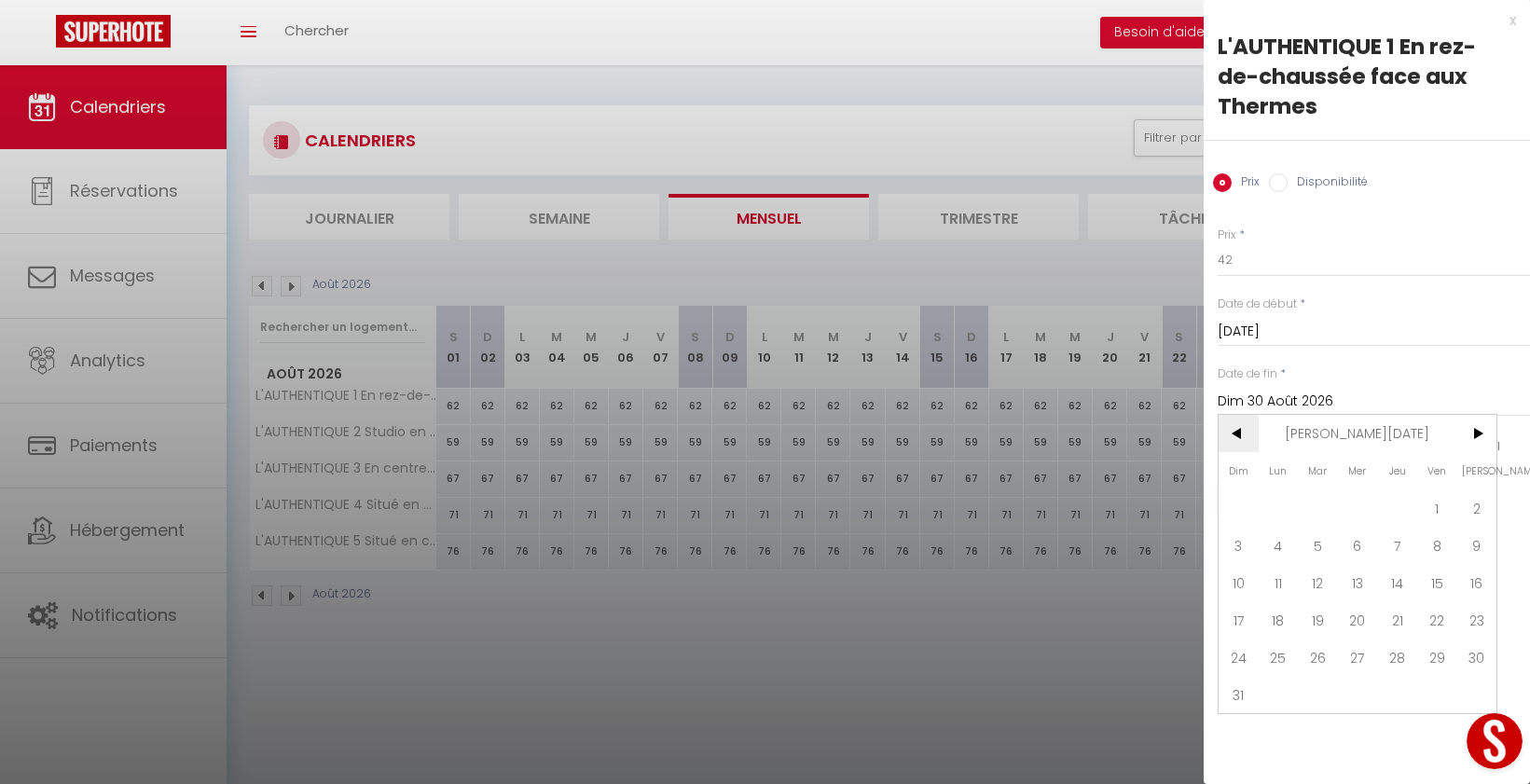 click on "<" at bounding box center [1238, 433] 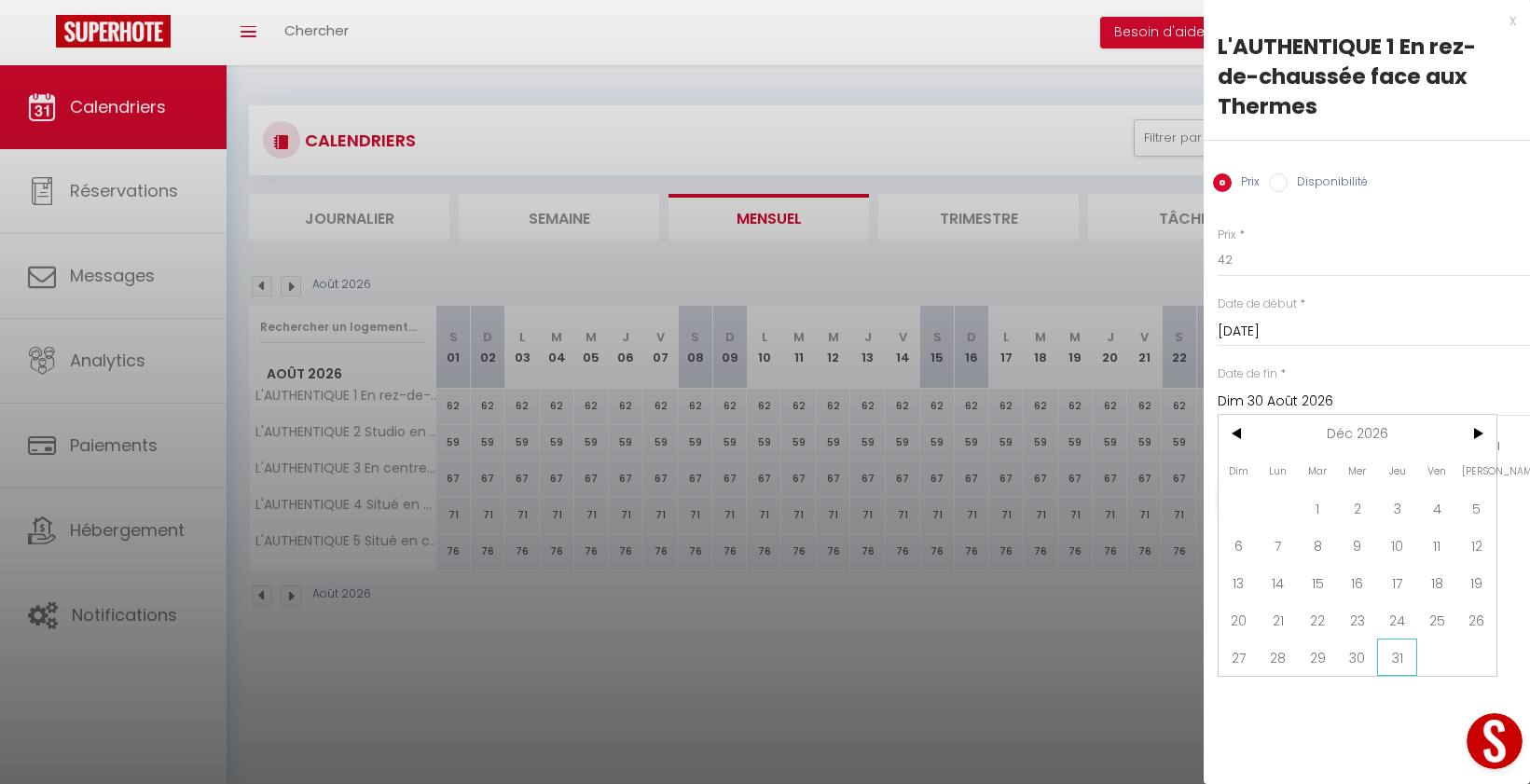 click on "31" at bounding box center (1397, 657) 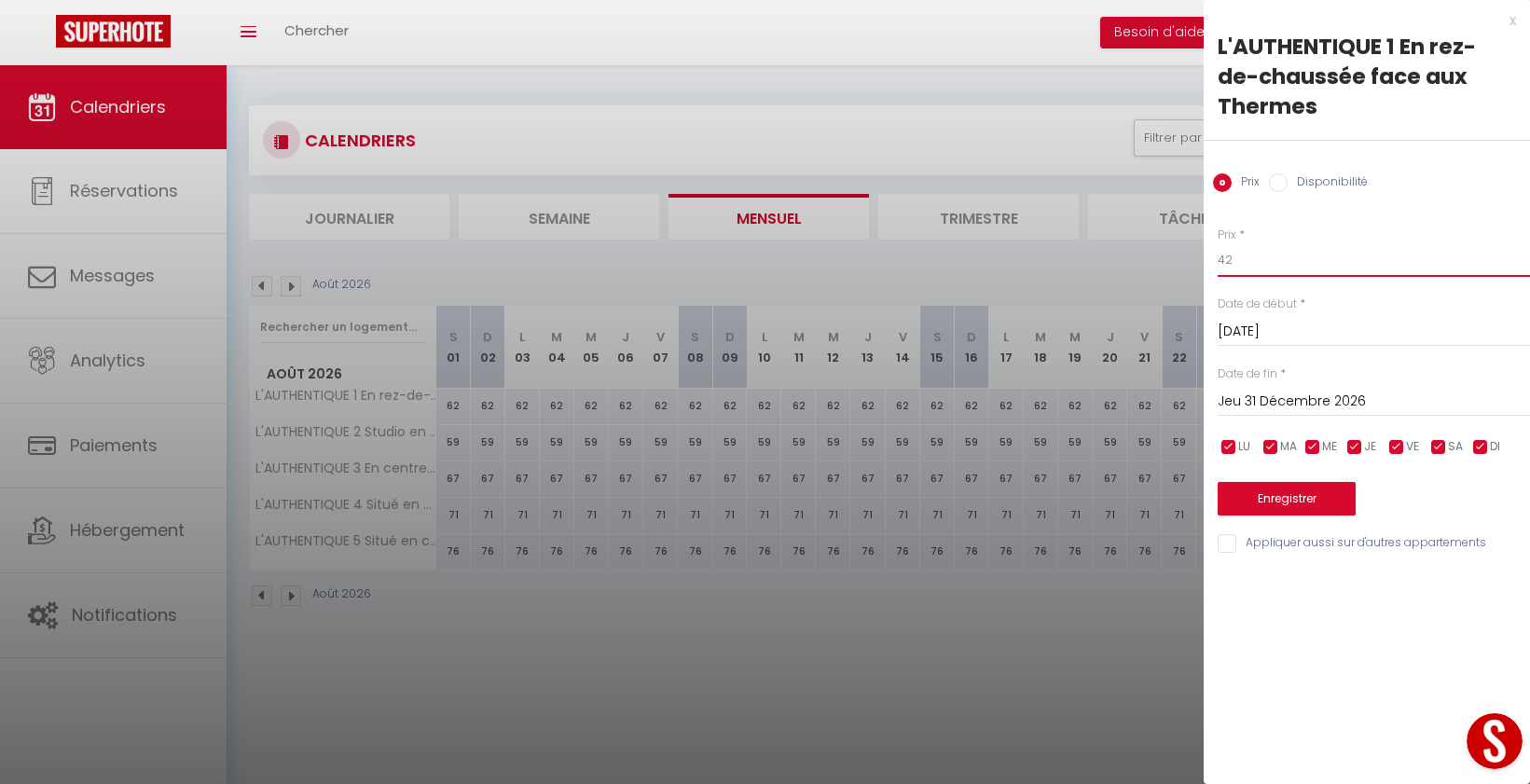 click on "42" at bounding box center [1373, 260] 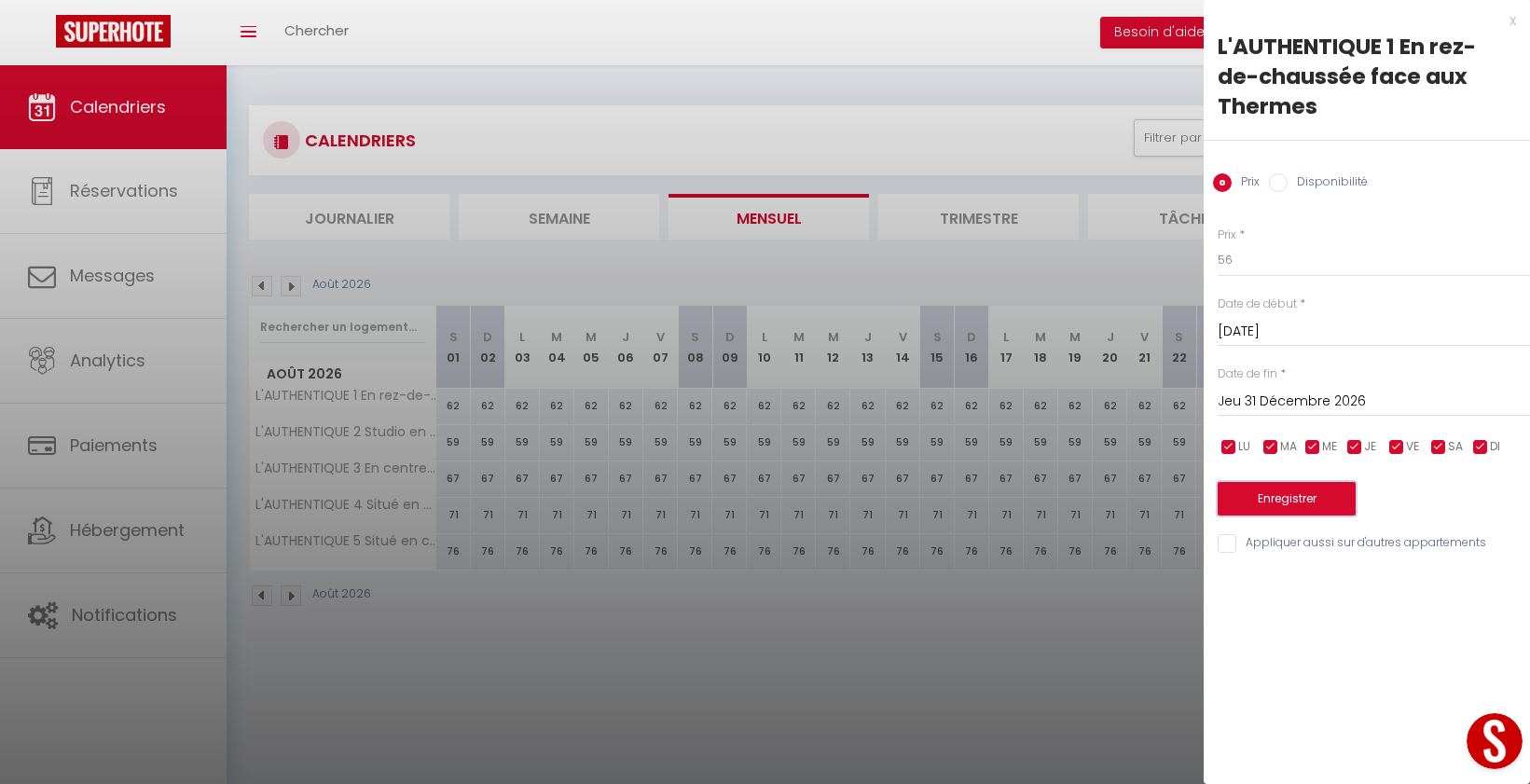 click on "Enregistrer" at bounding box center [1287, 499] 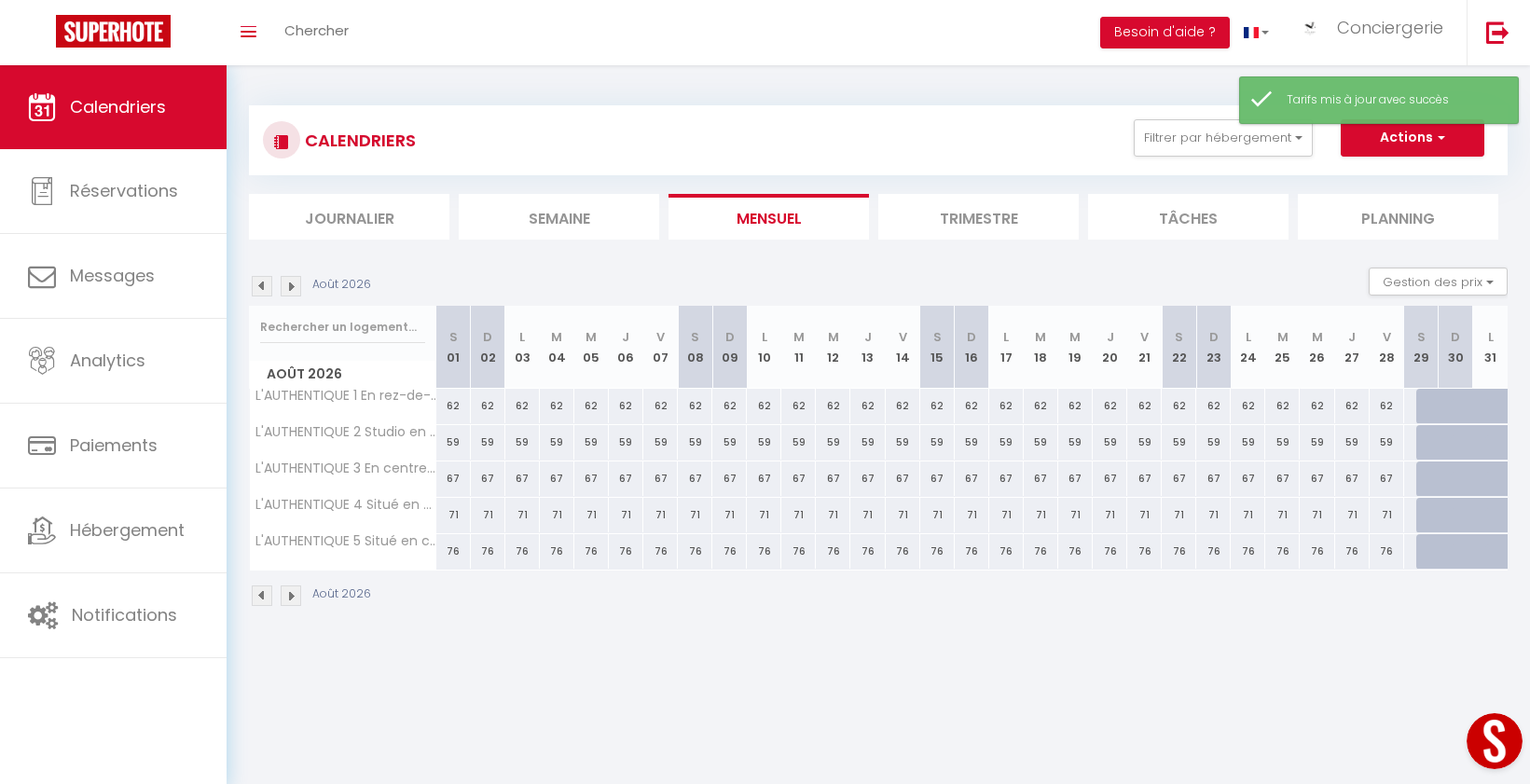 click at bounding box center [1433, 406] 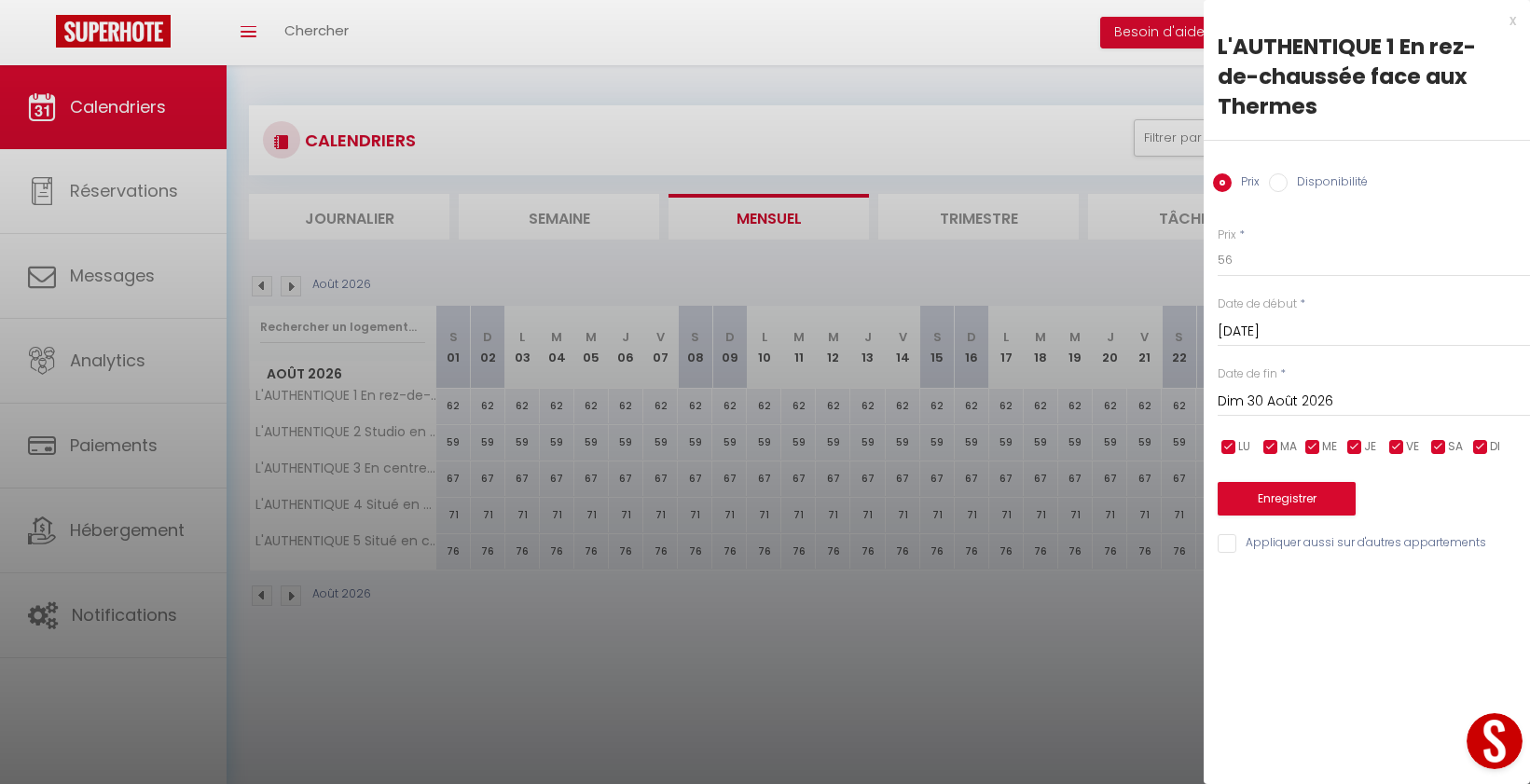 click on "Dim 30 Août 2026" at bounding box center (1373, 402) 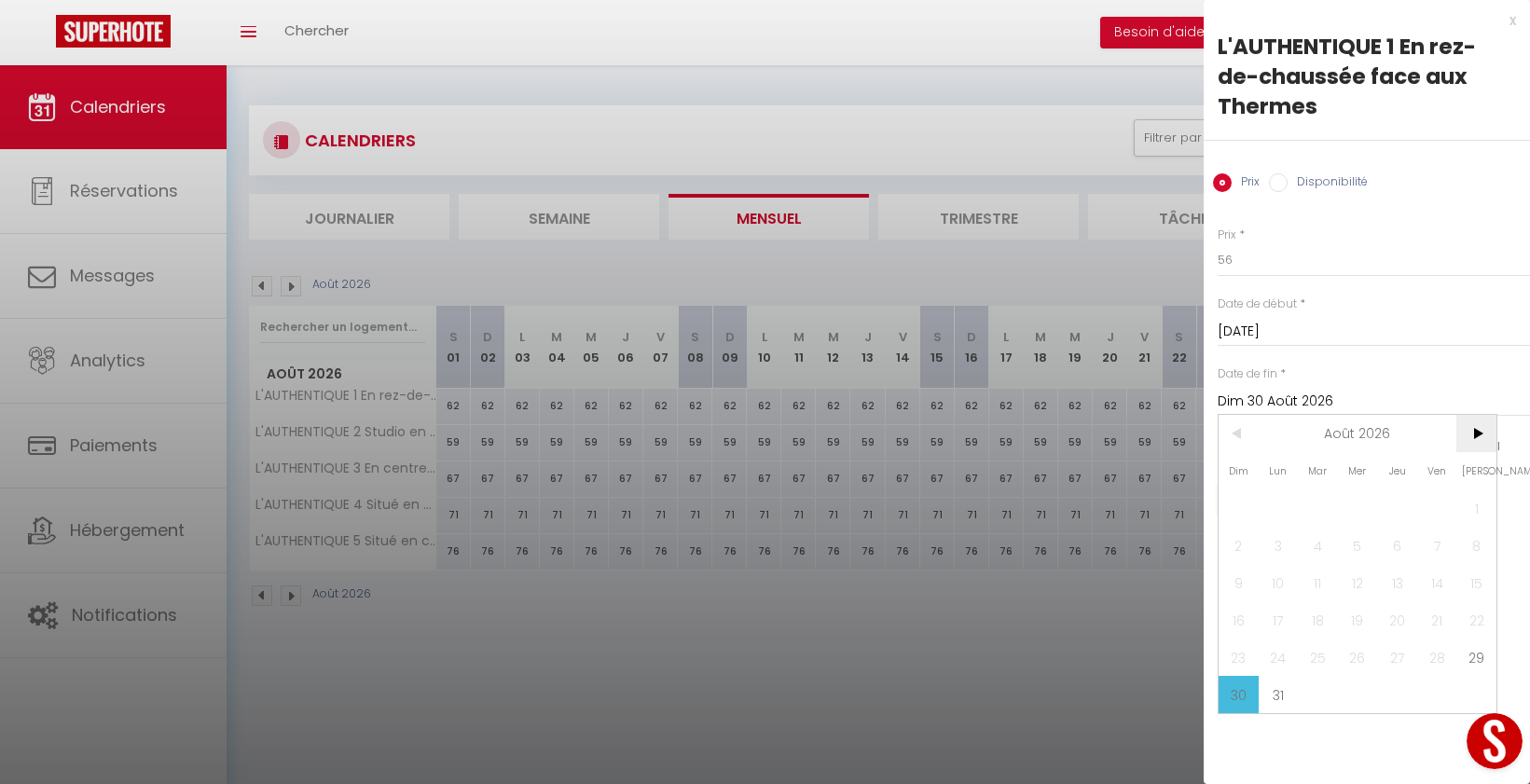 click on ">" at bounding box center [1476, 433] 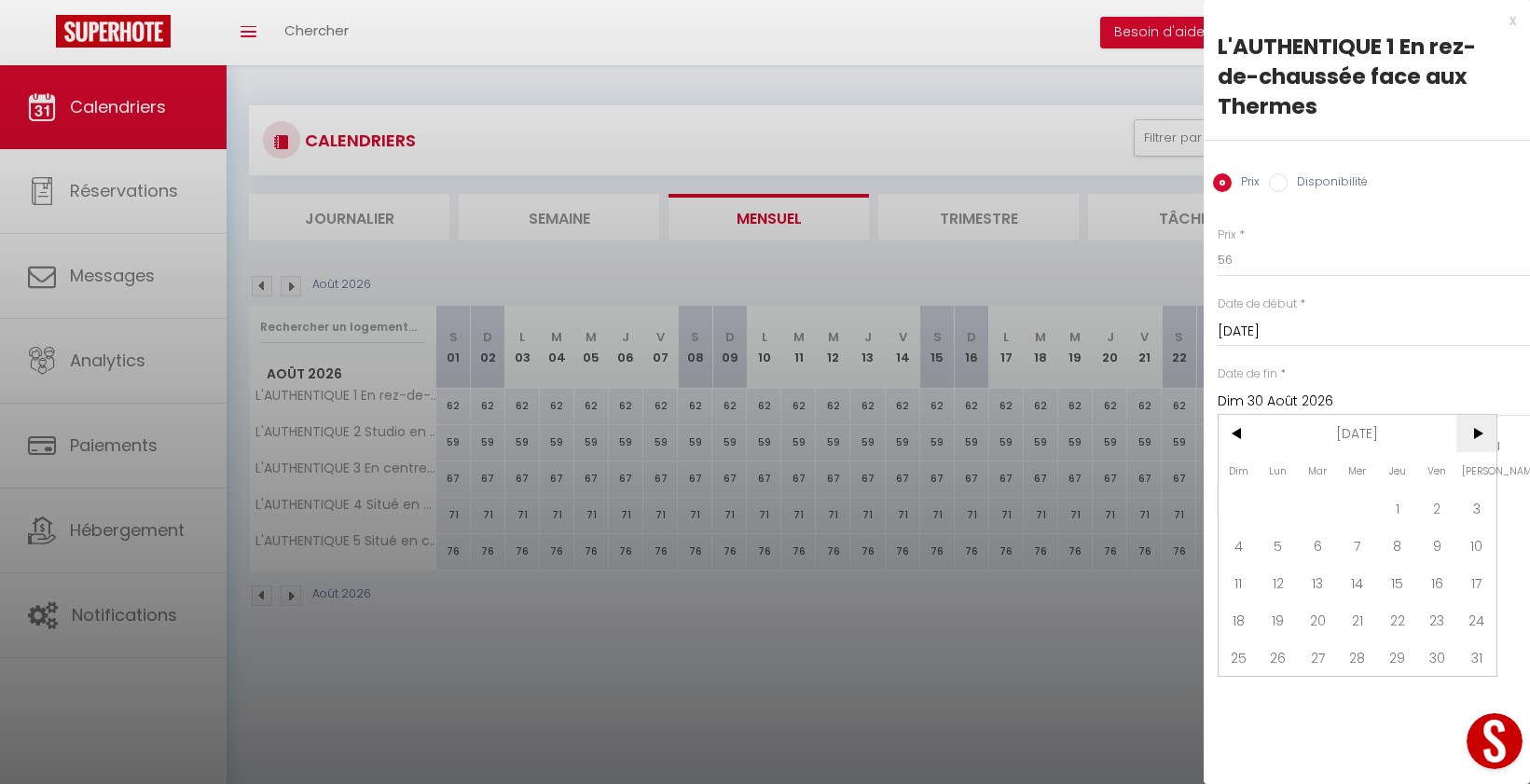 click on ">" at bounding box center [1476, 433] 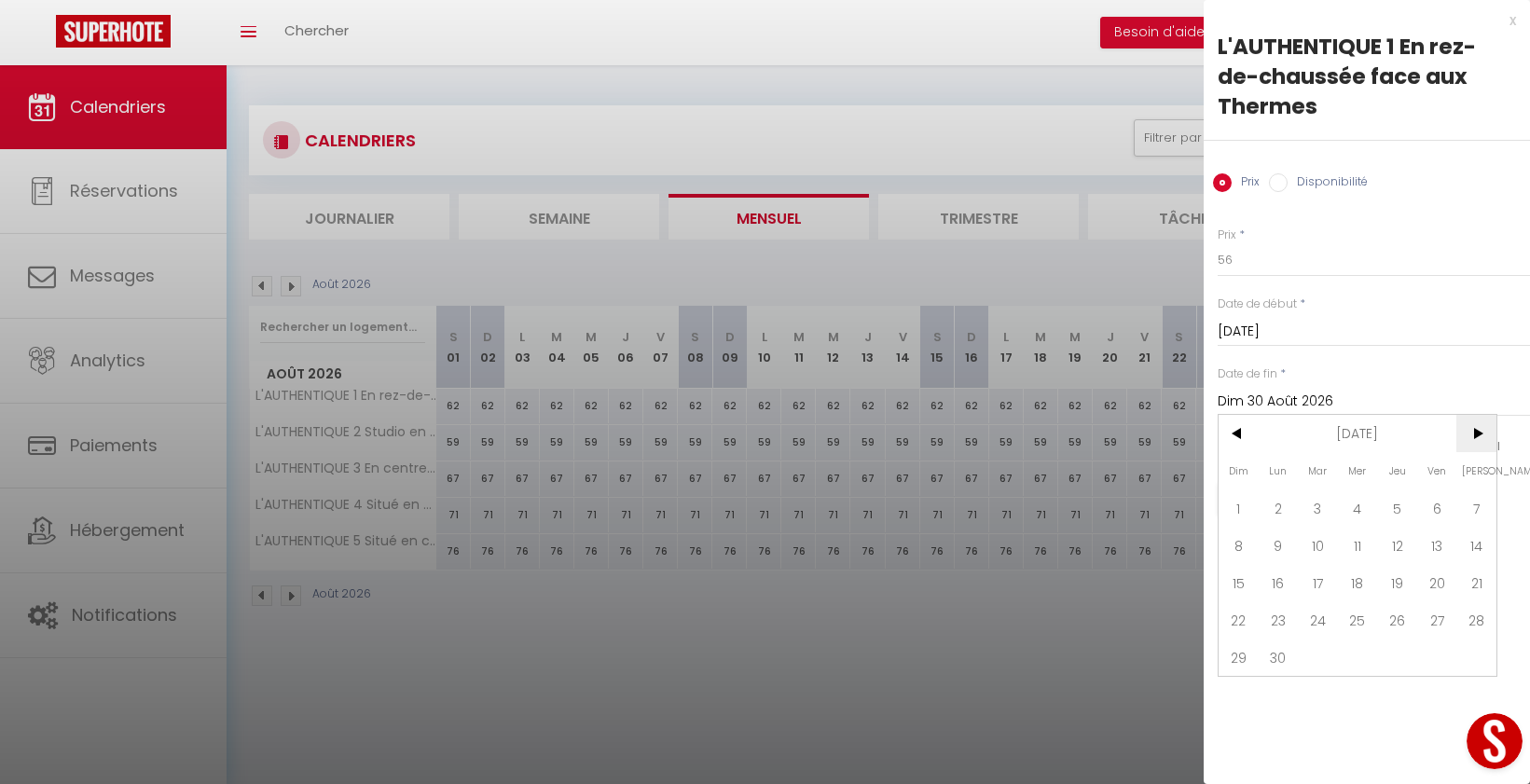 click on ">" at bounding box center (1476, 433) 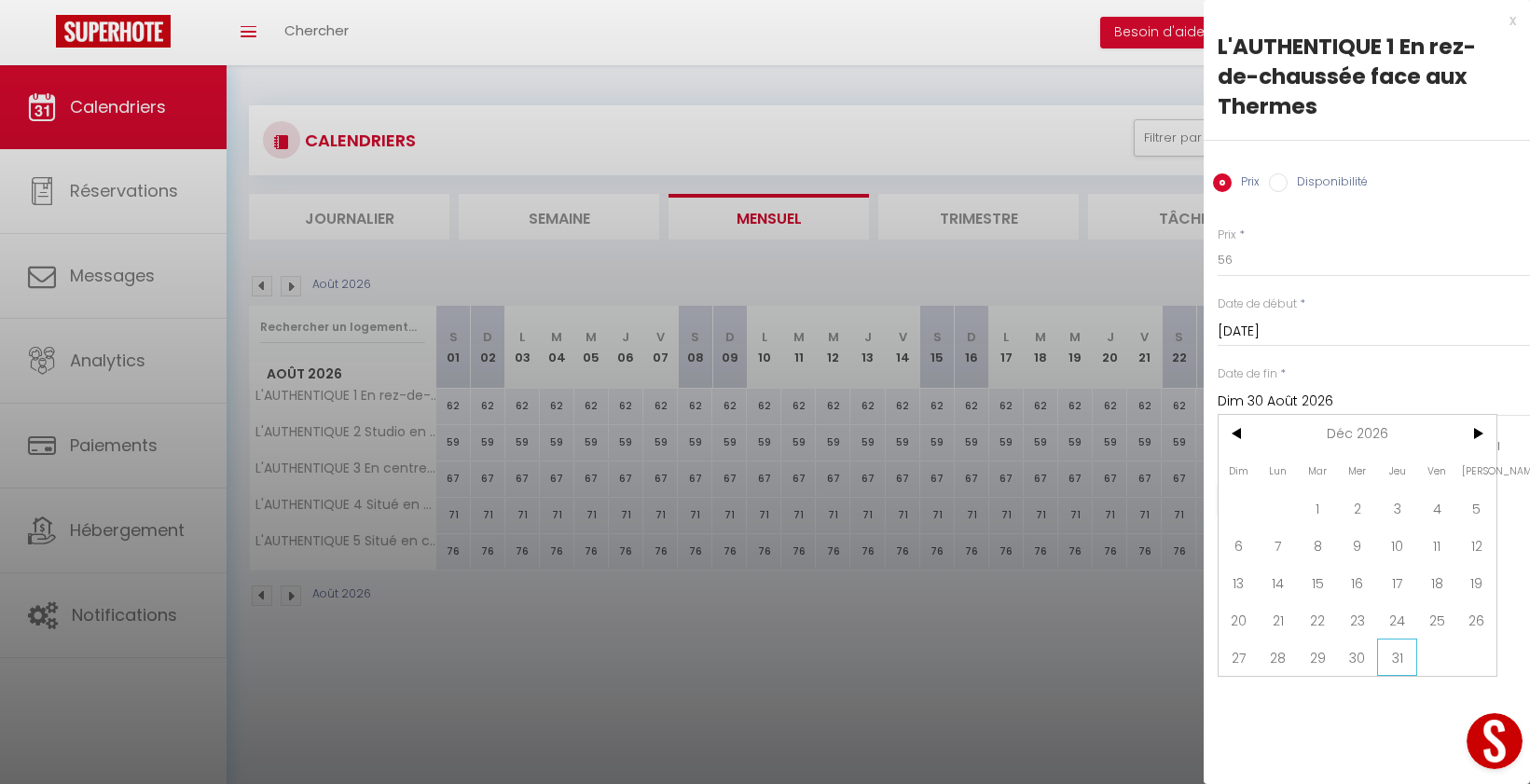 click on "31" at bounding box center (1397, 657) 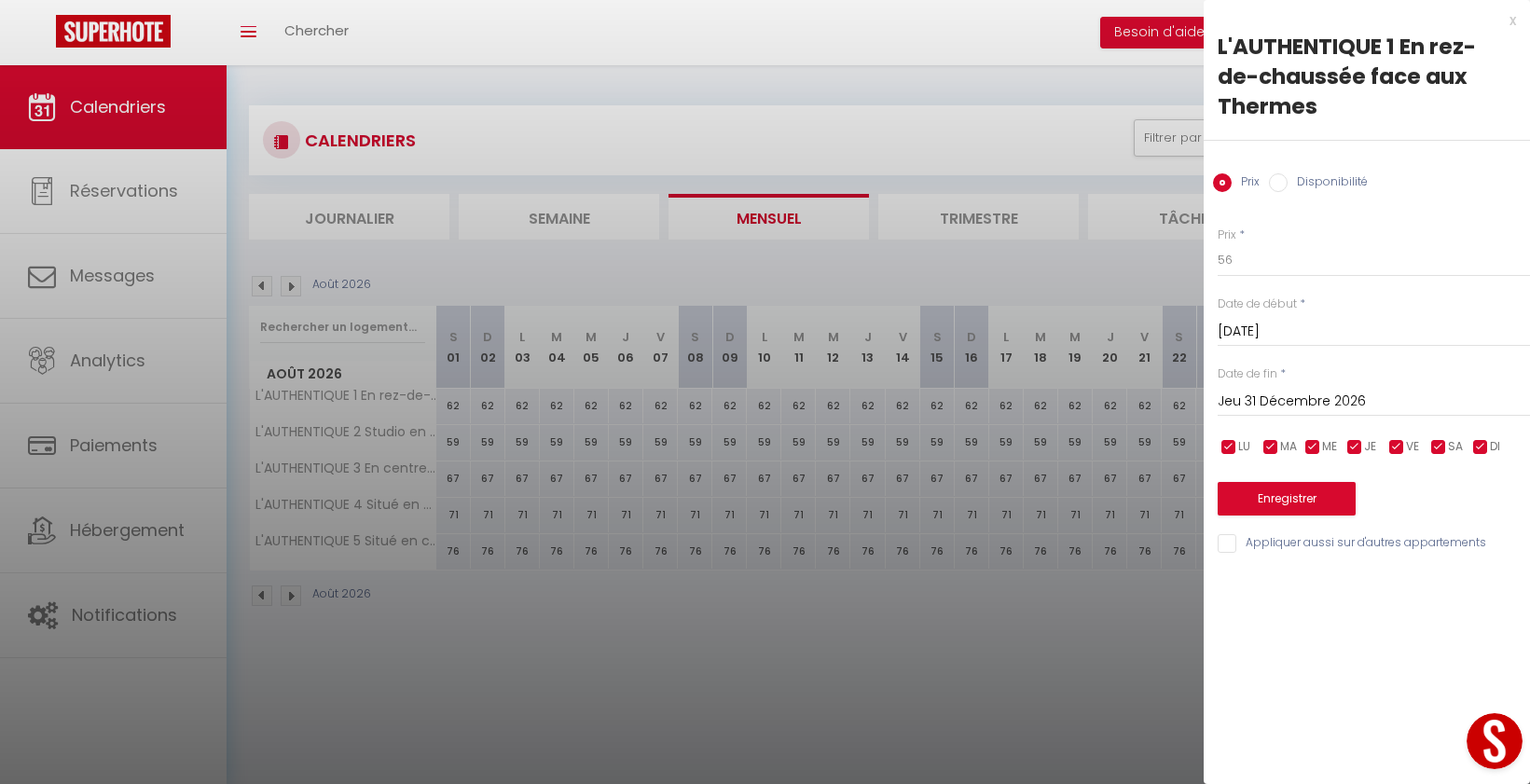 click on "Disponibilité" at bounding box center [1278, 183] 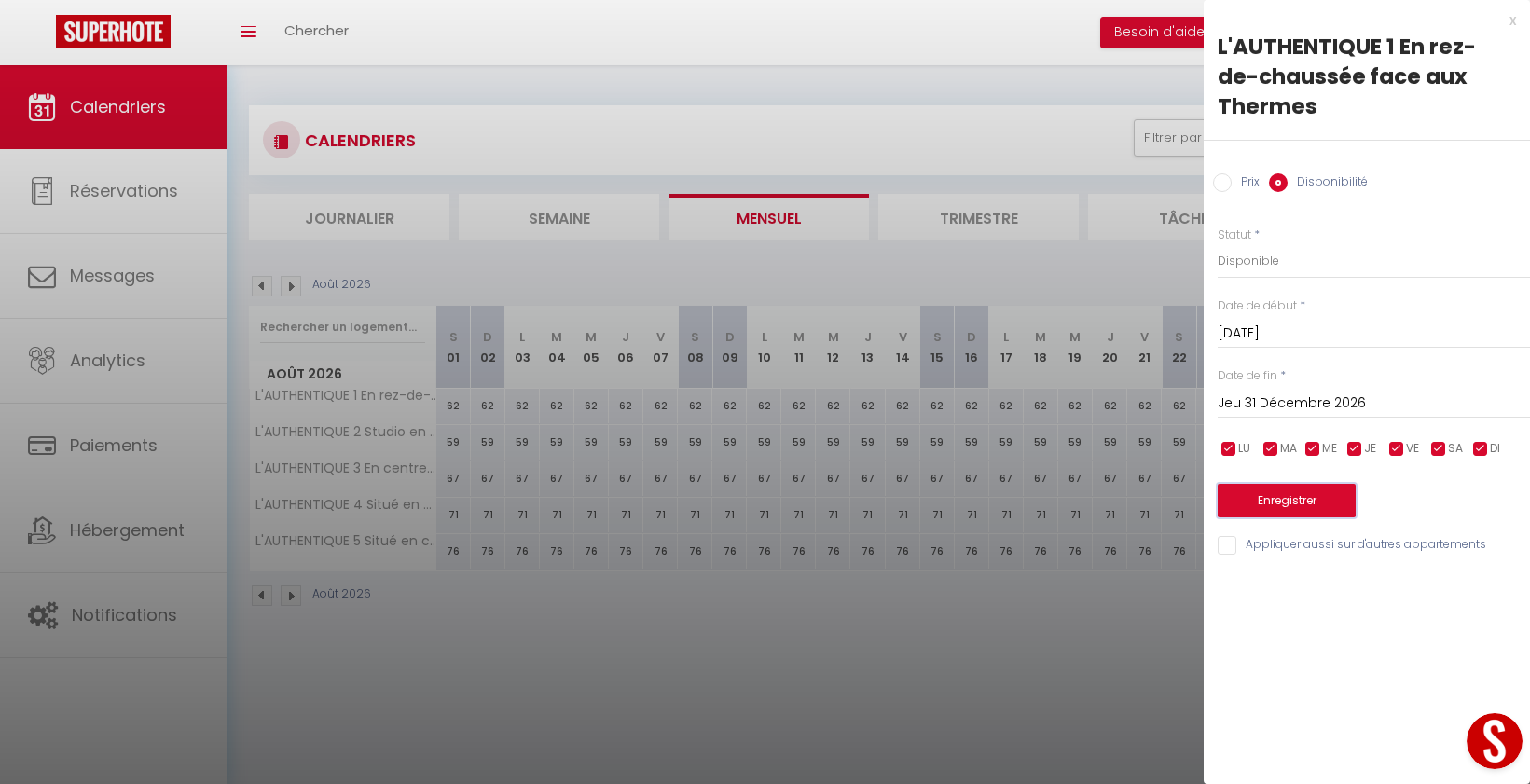click on "Enregistrer" at bounding box center [1287, 501] 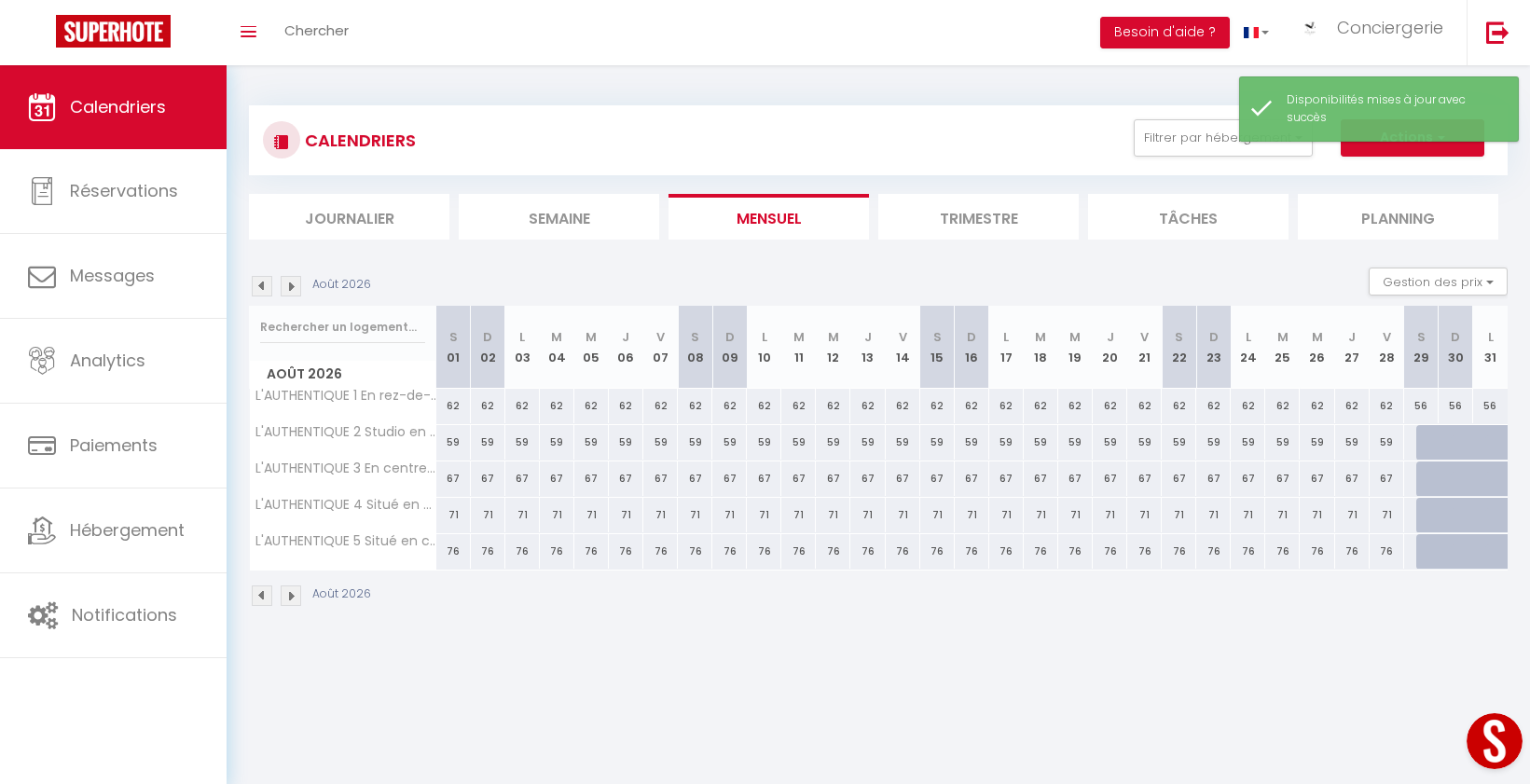 click at bounding box center [1433, 443] 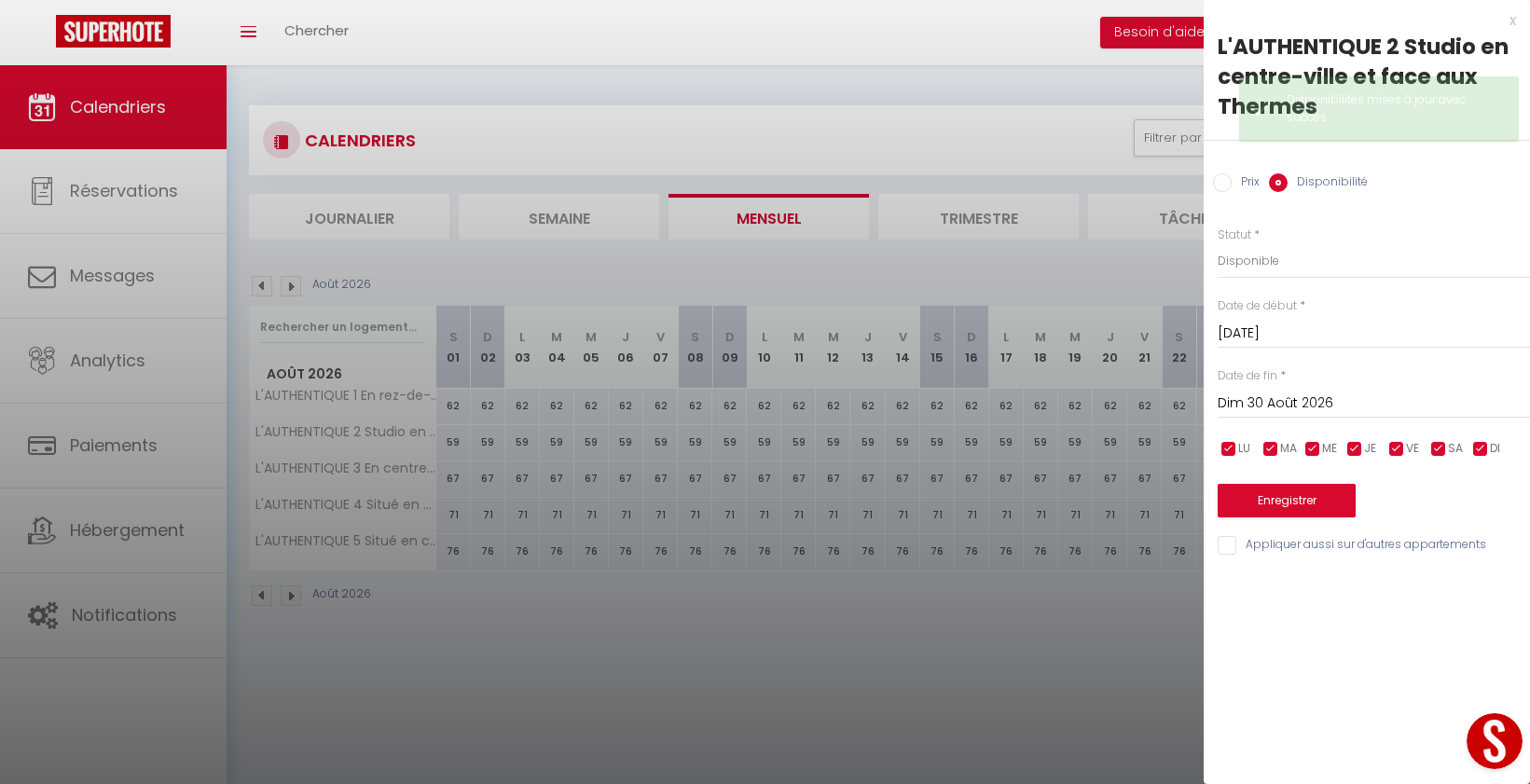 click on "Dim 30 Août 2026" at bounding box center [1373, 404] 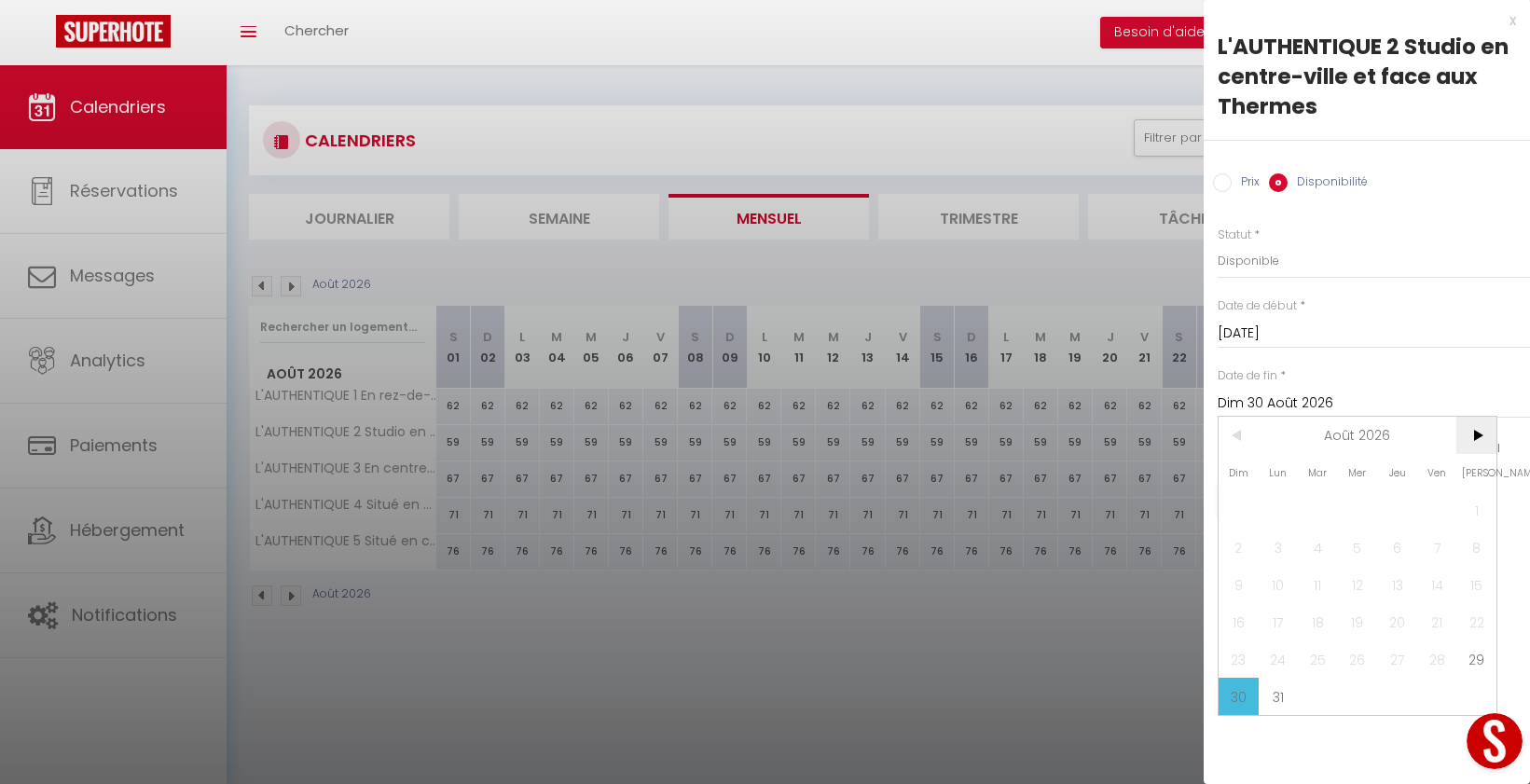 click on ">" at bounding box center (1476, 435) 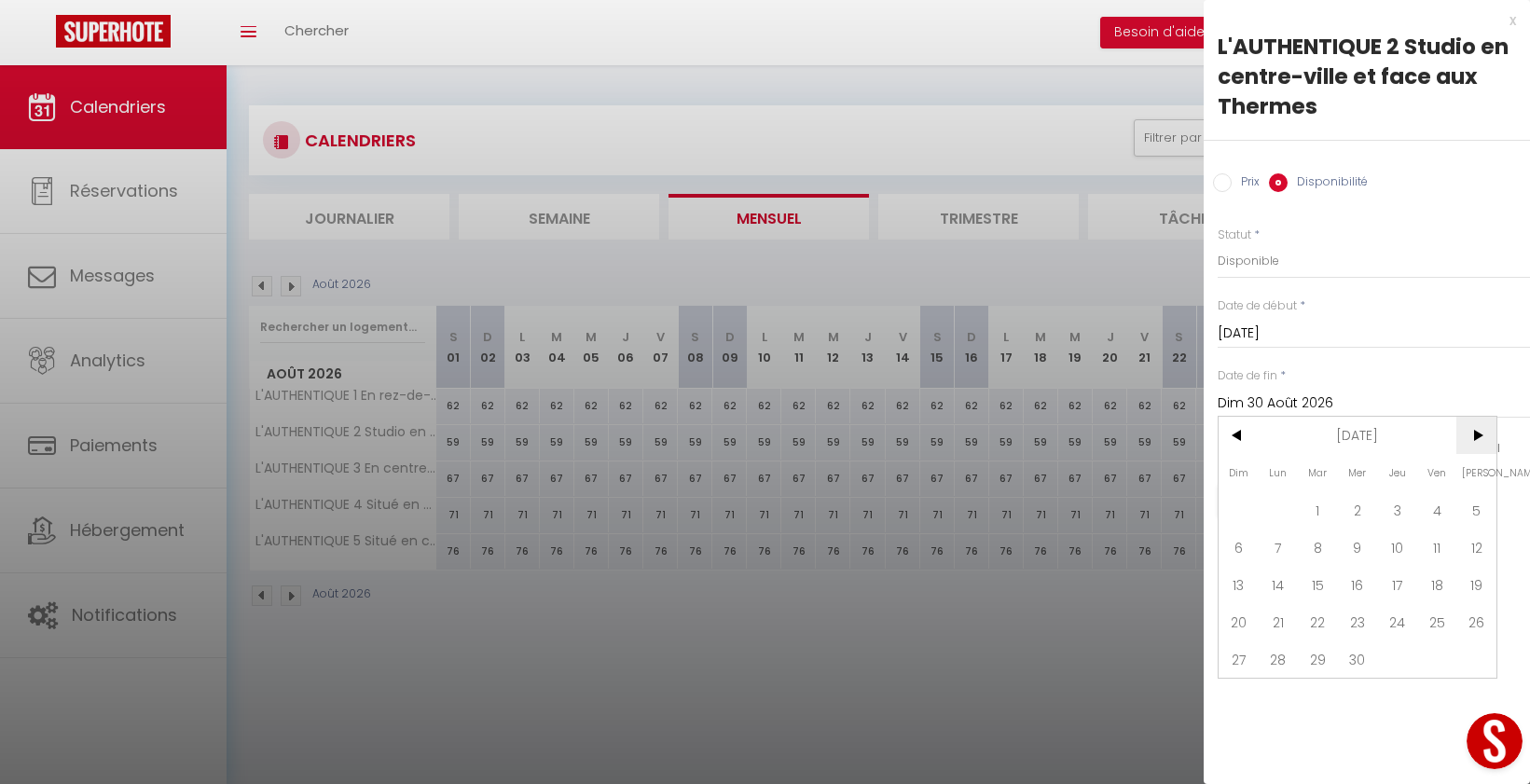 click on ">" at bounding box center [1476, 435] 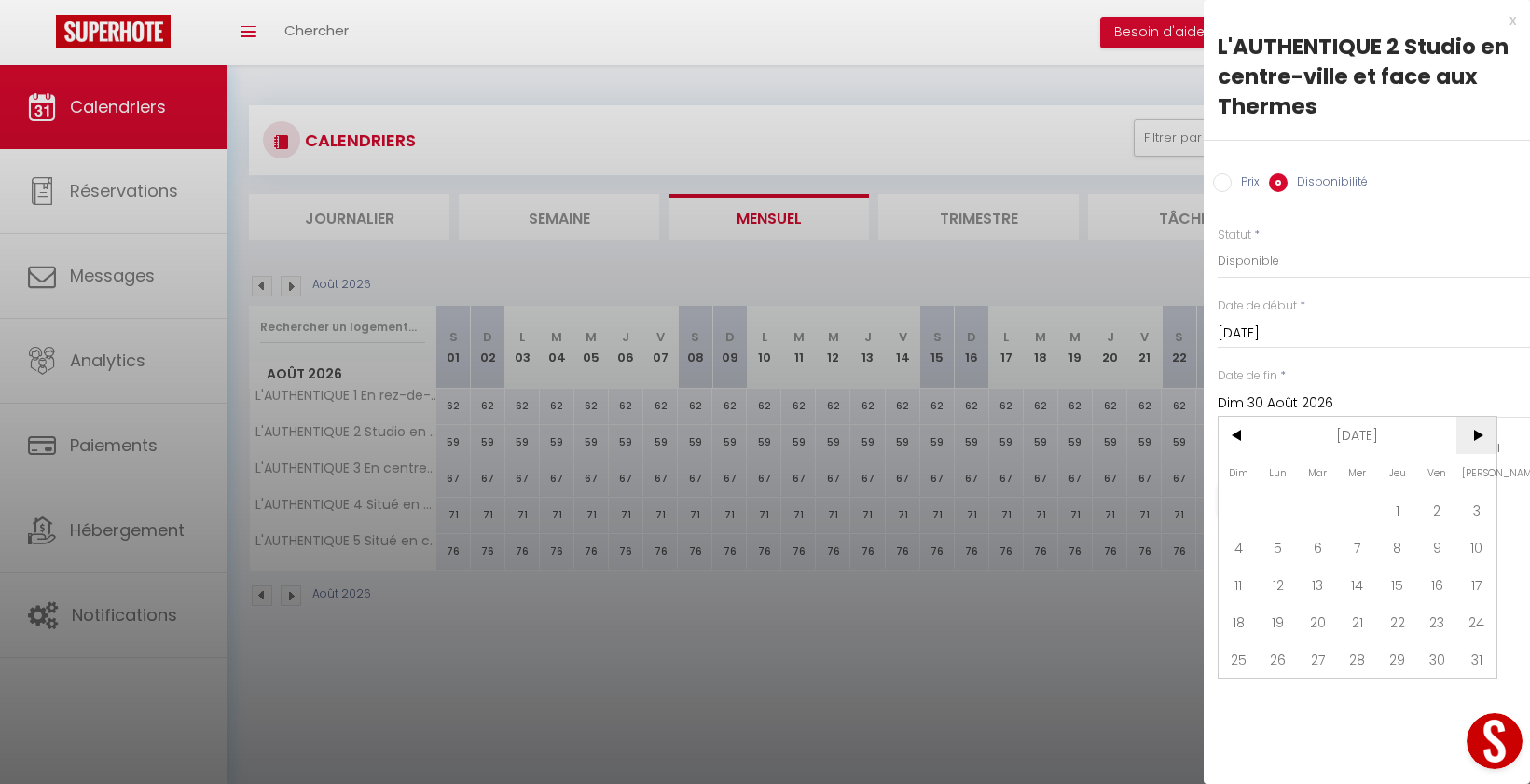 click on ">" at bounding box center [1476, 435] 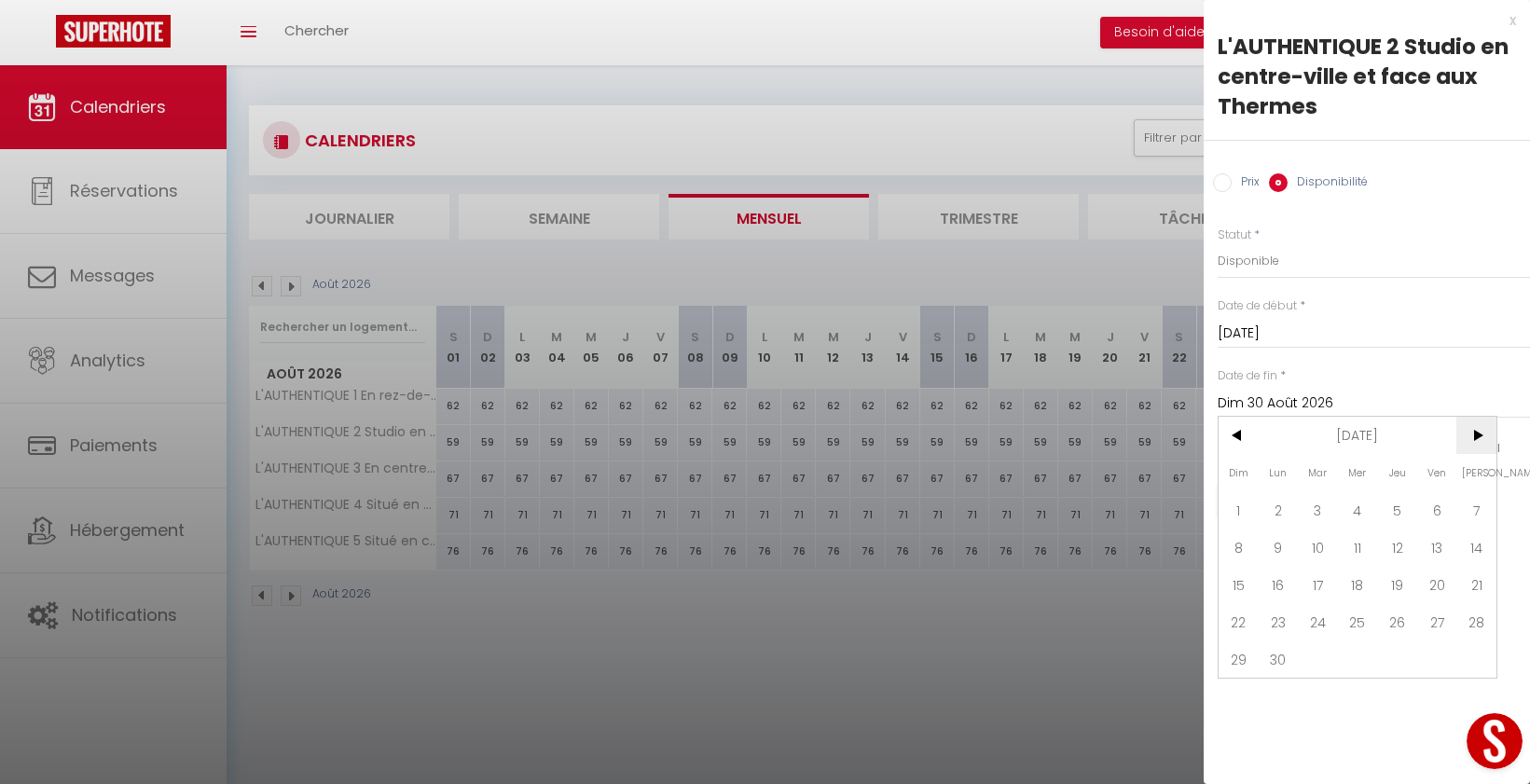 click on ">" at bounding box center (1476, 435) 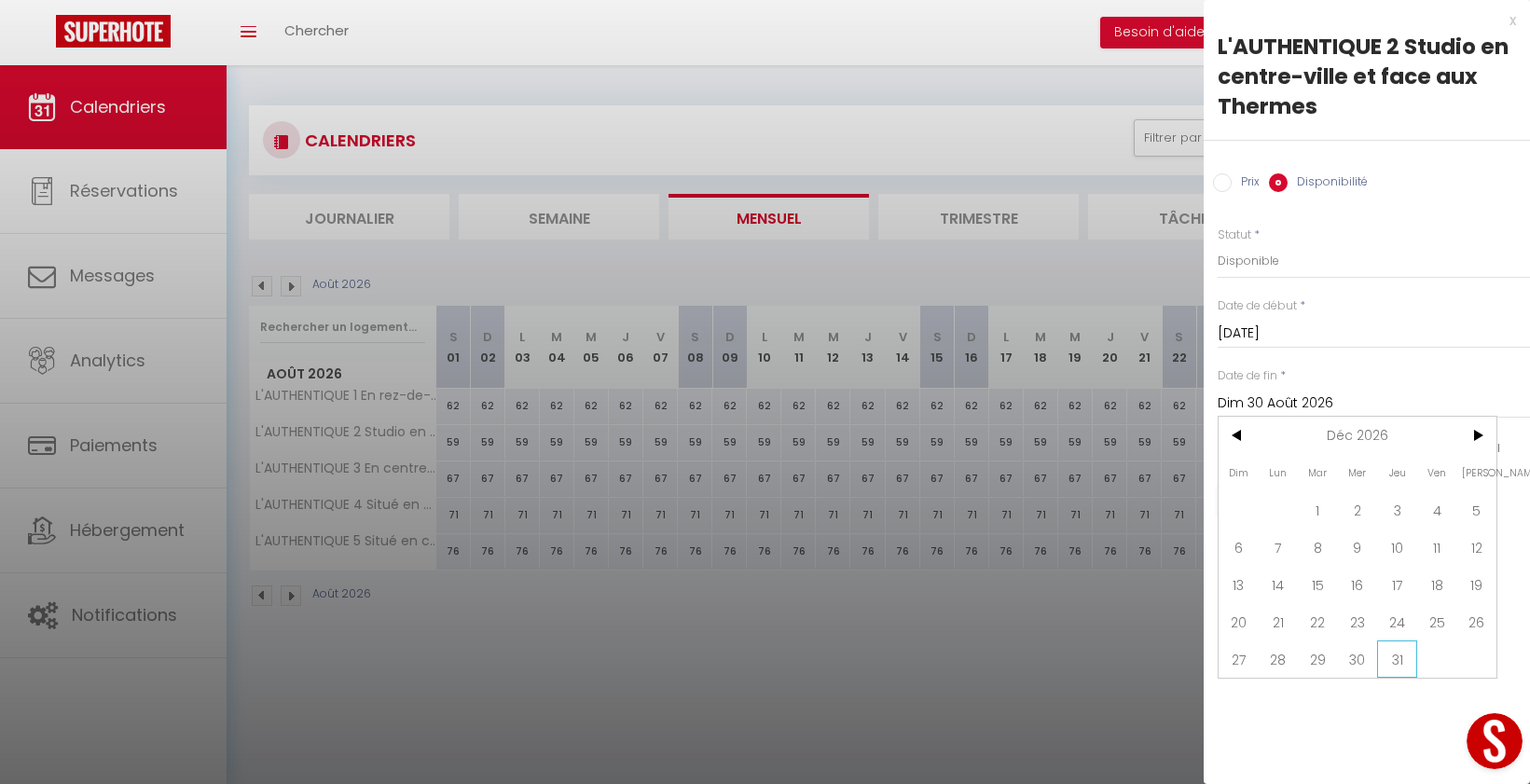 click on "31" at bounding box center (1397, 659) 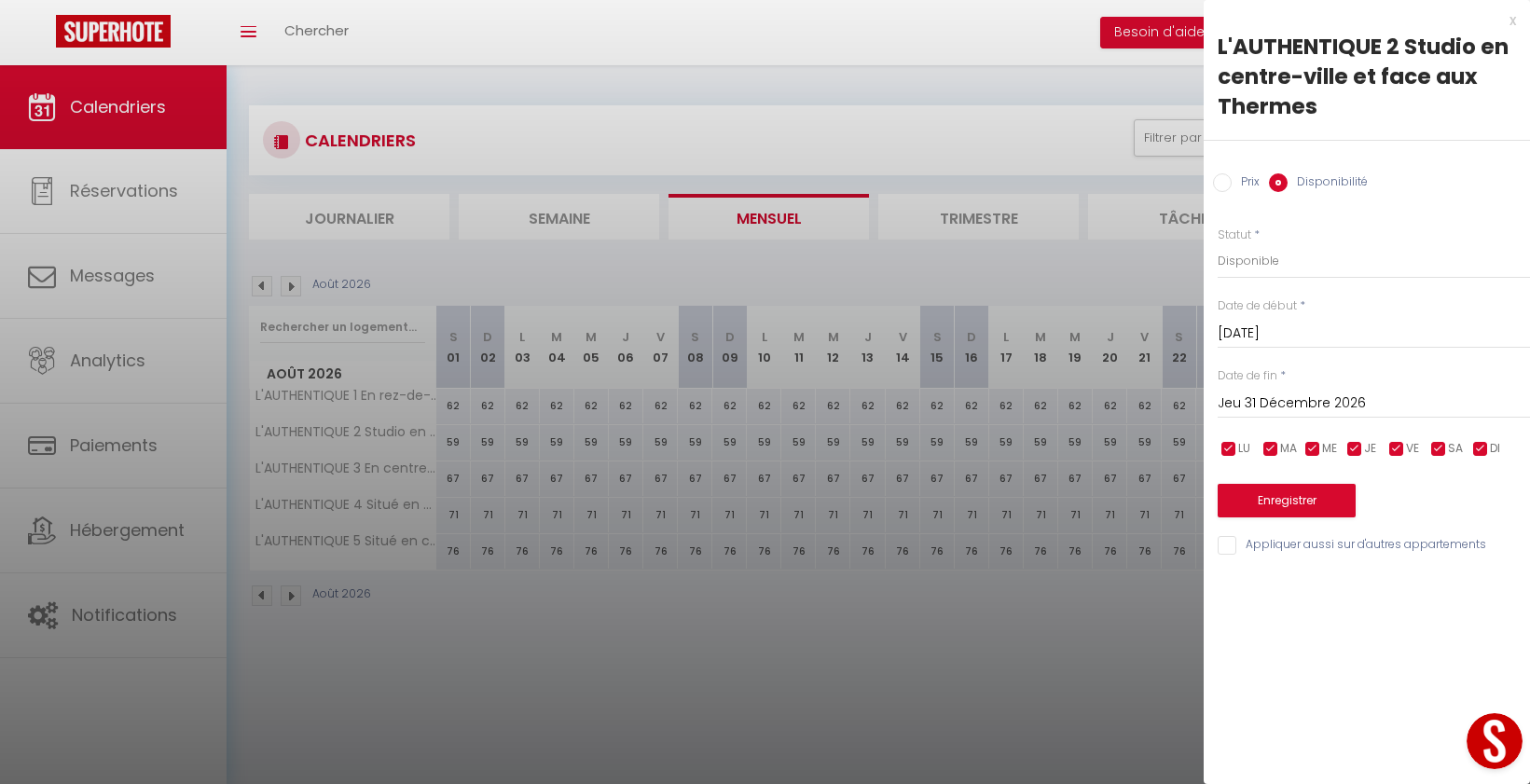 click on "Prix" at bounding box center [1222, 183] 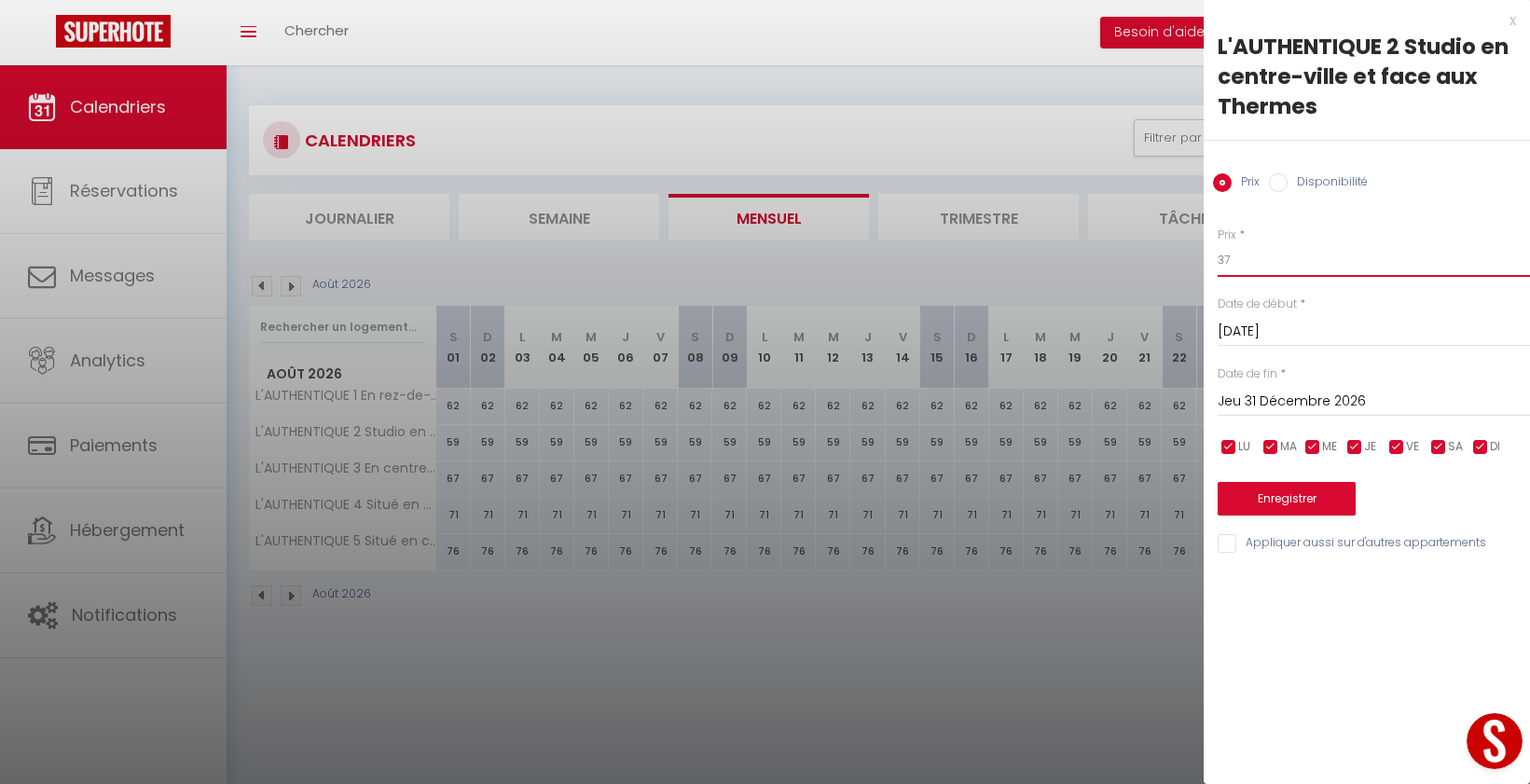 click on "37" at bounding box center (1373, 260) 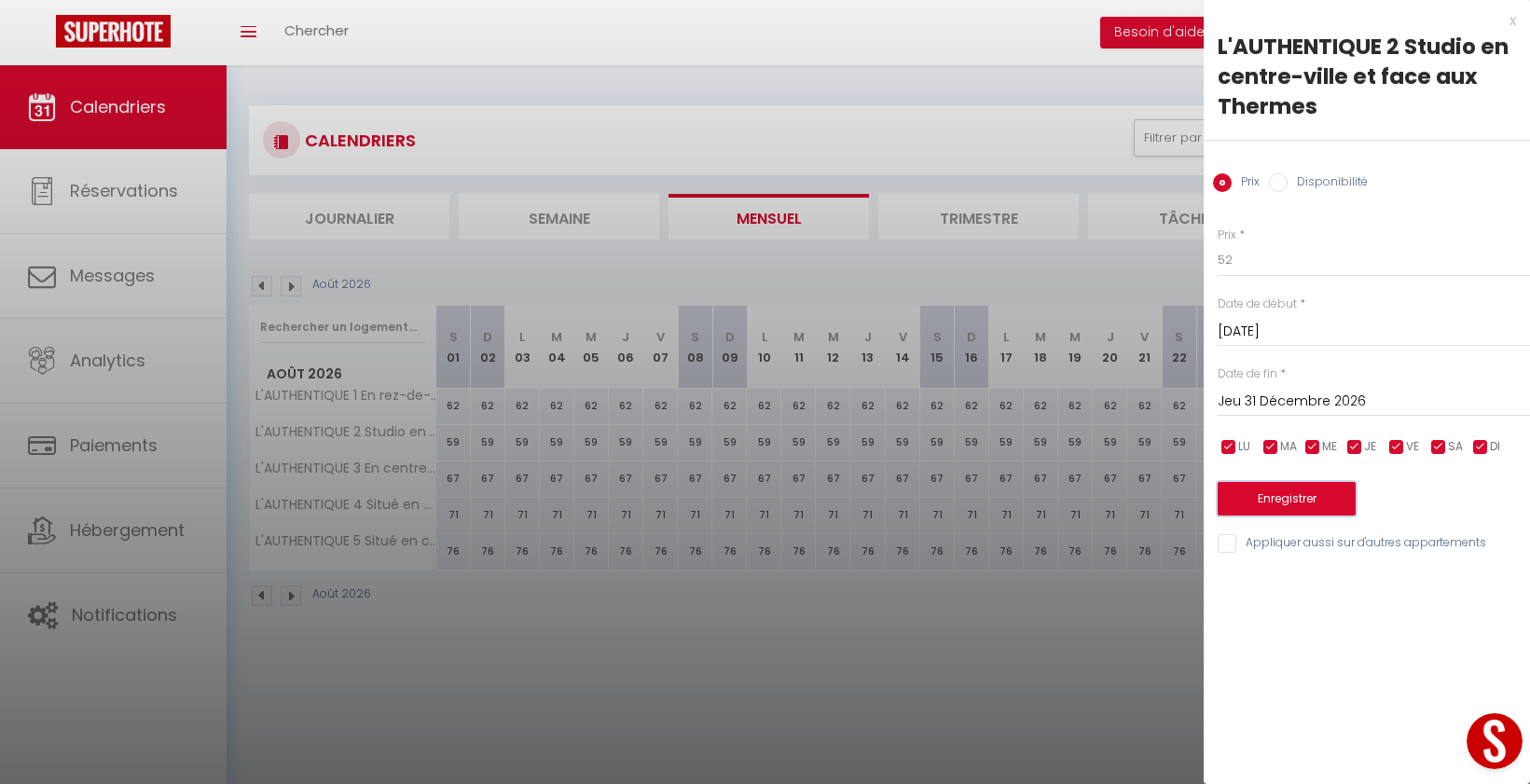 click on "Enregistrer" at bounding box center [1287, 499] 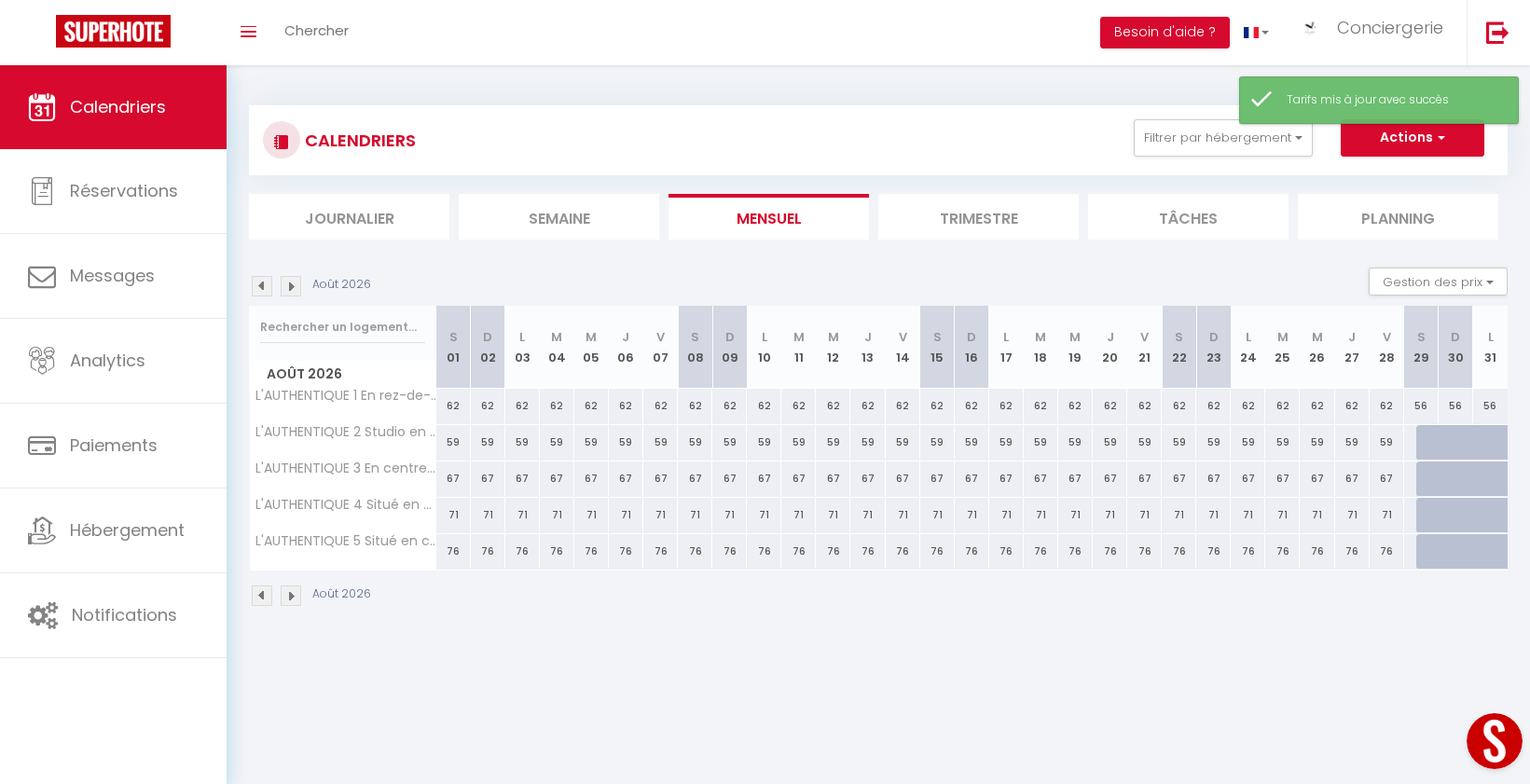 click at bounding box center [1433, 443] 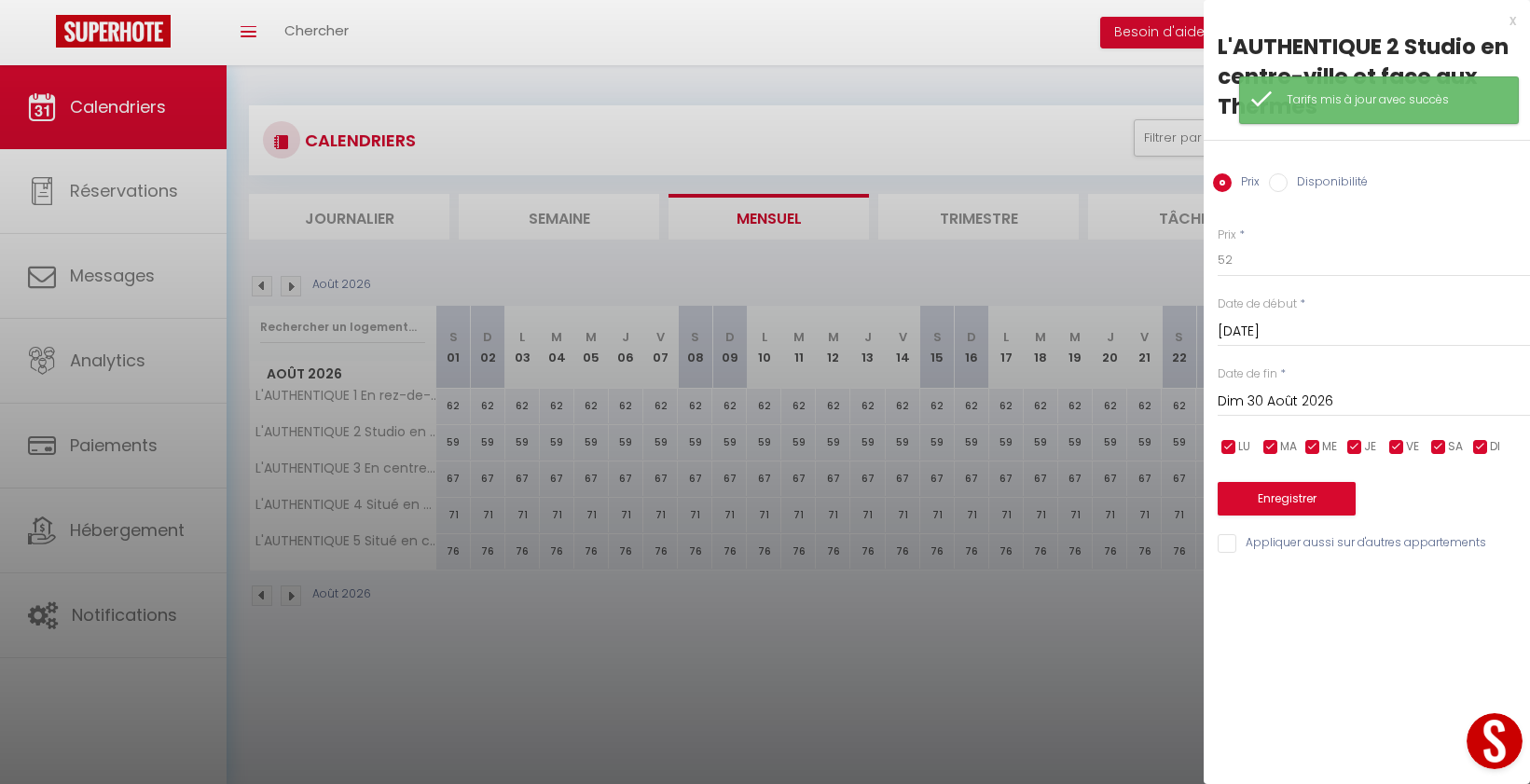click on "Dim 30 Août 2026" at bounding box center (1373, 402) 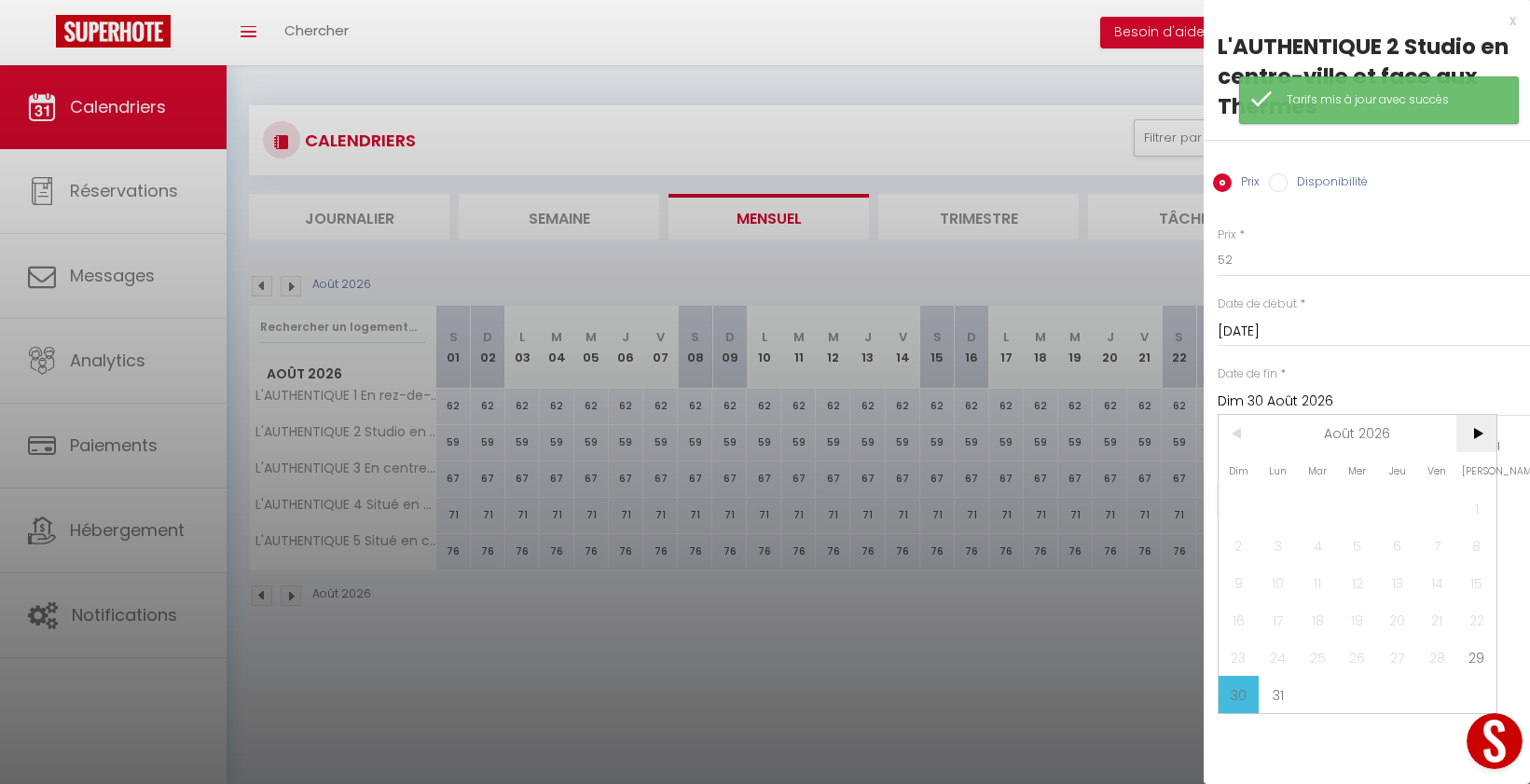 click on ">" at bounding box center [1476, 433] 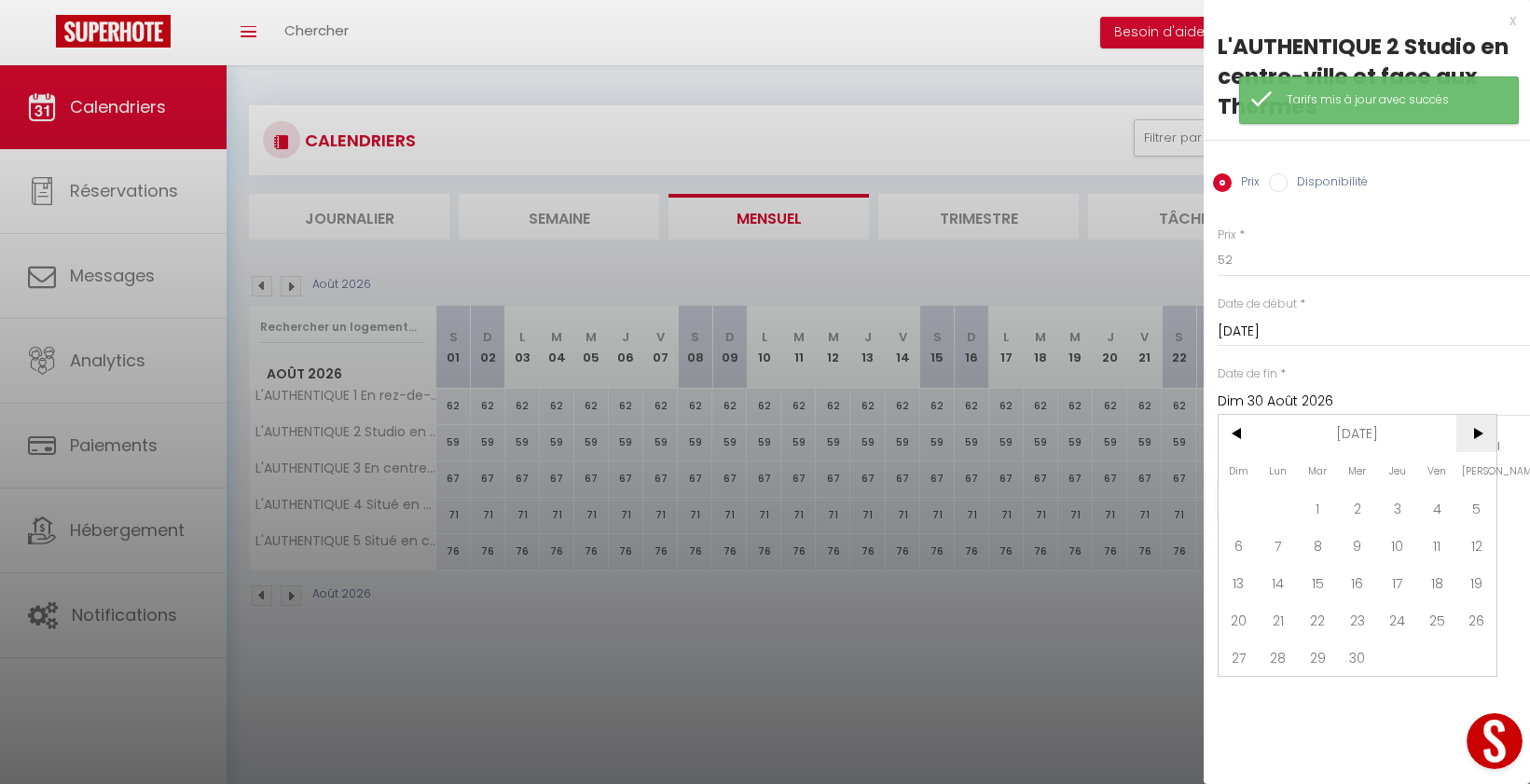 click on ">" at bounding box center [1476, 433] 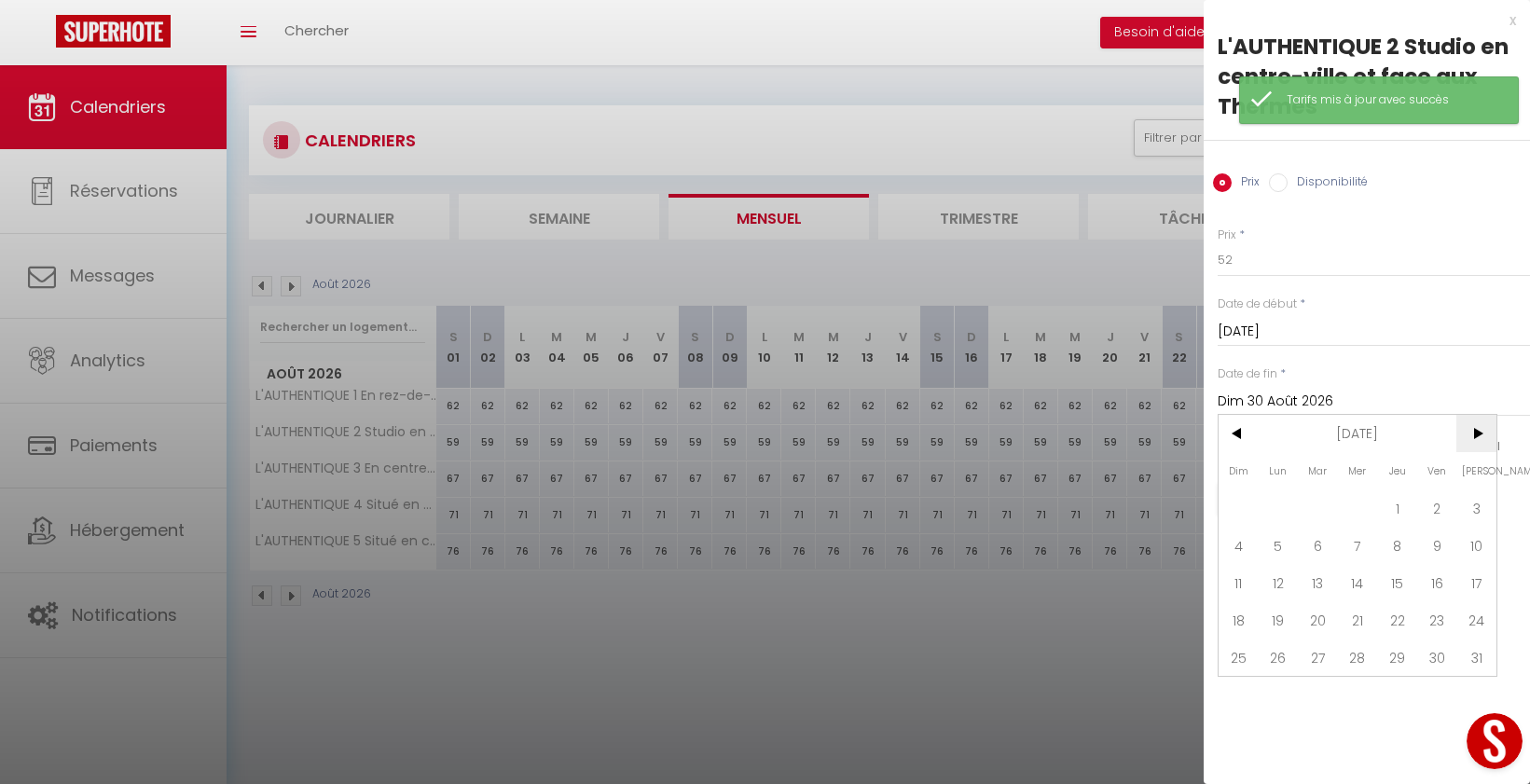click on ">" at bounding box center (1476, 433) 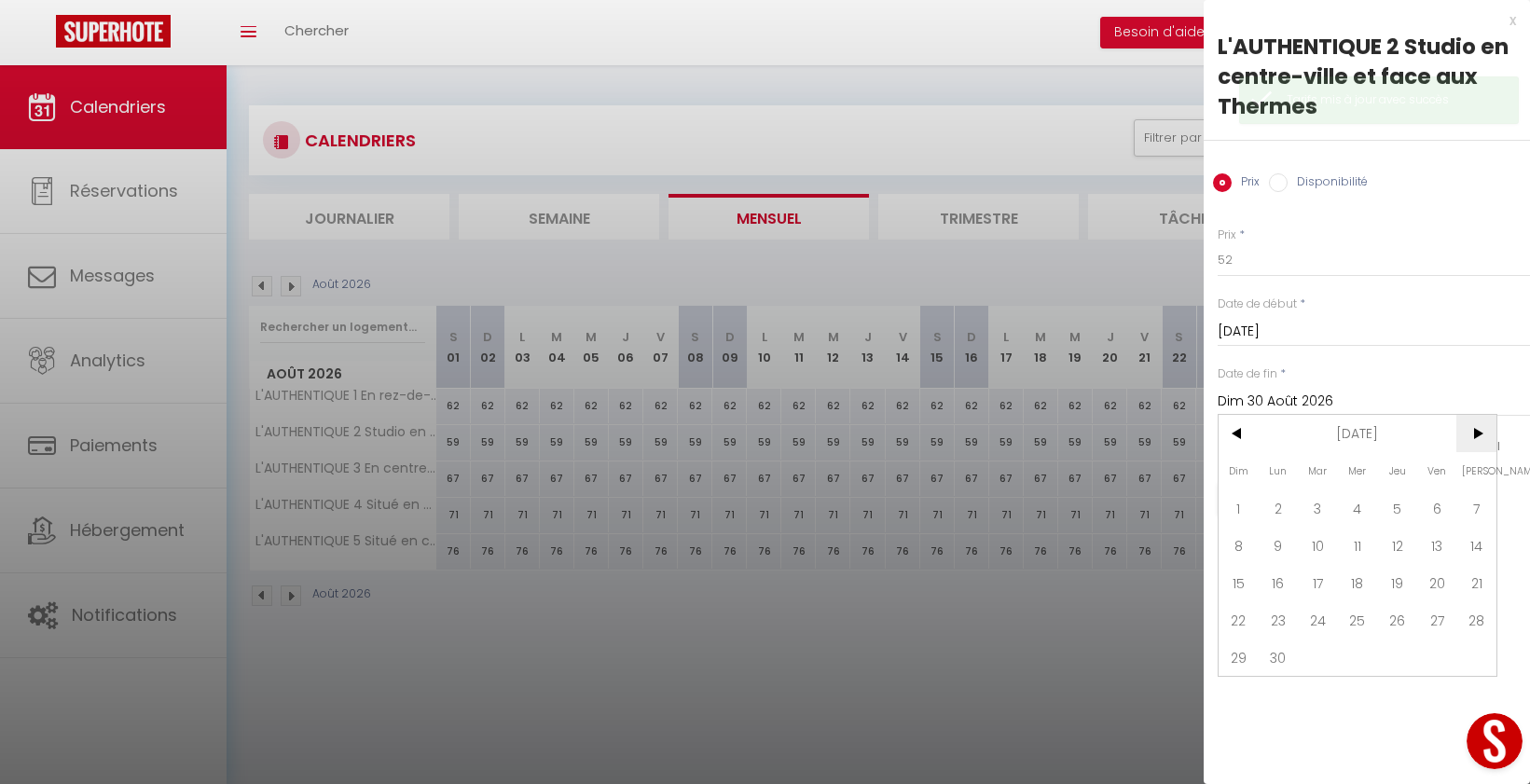 click on ">" at bounding box center [1476, 433] 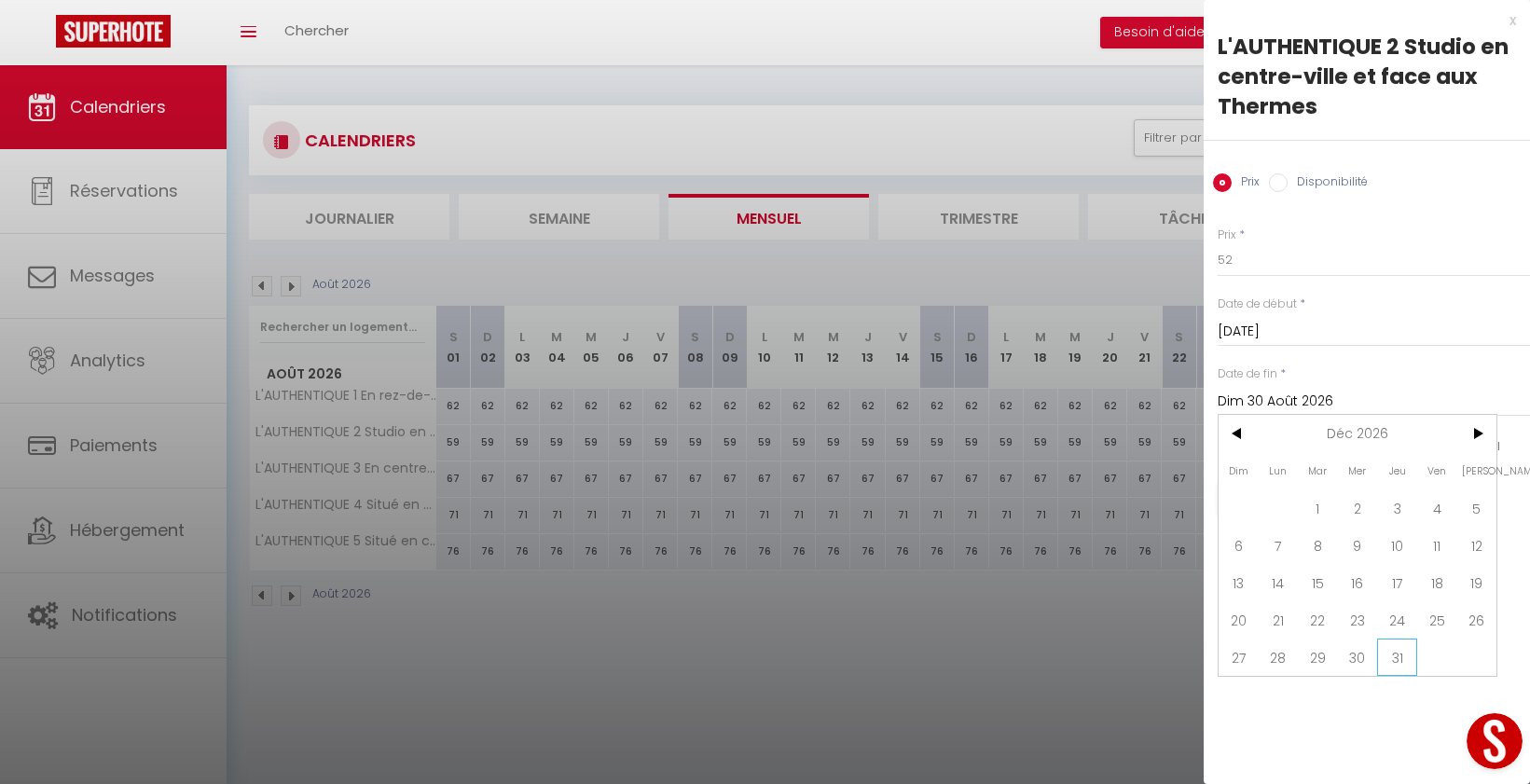 click on "31" at bounding box center (1397, 657) 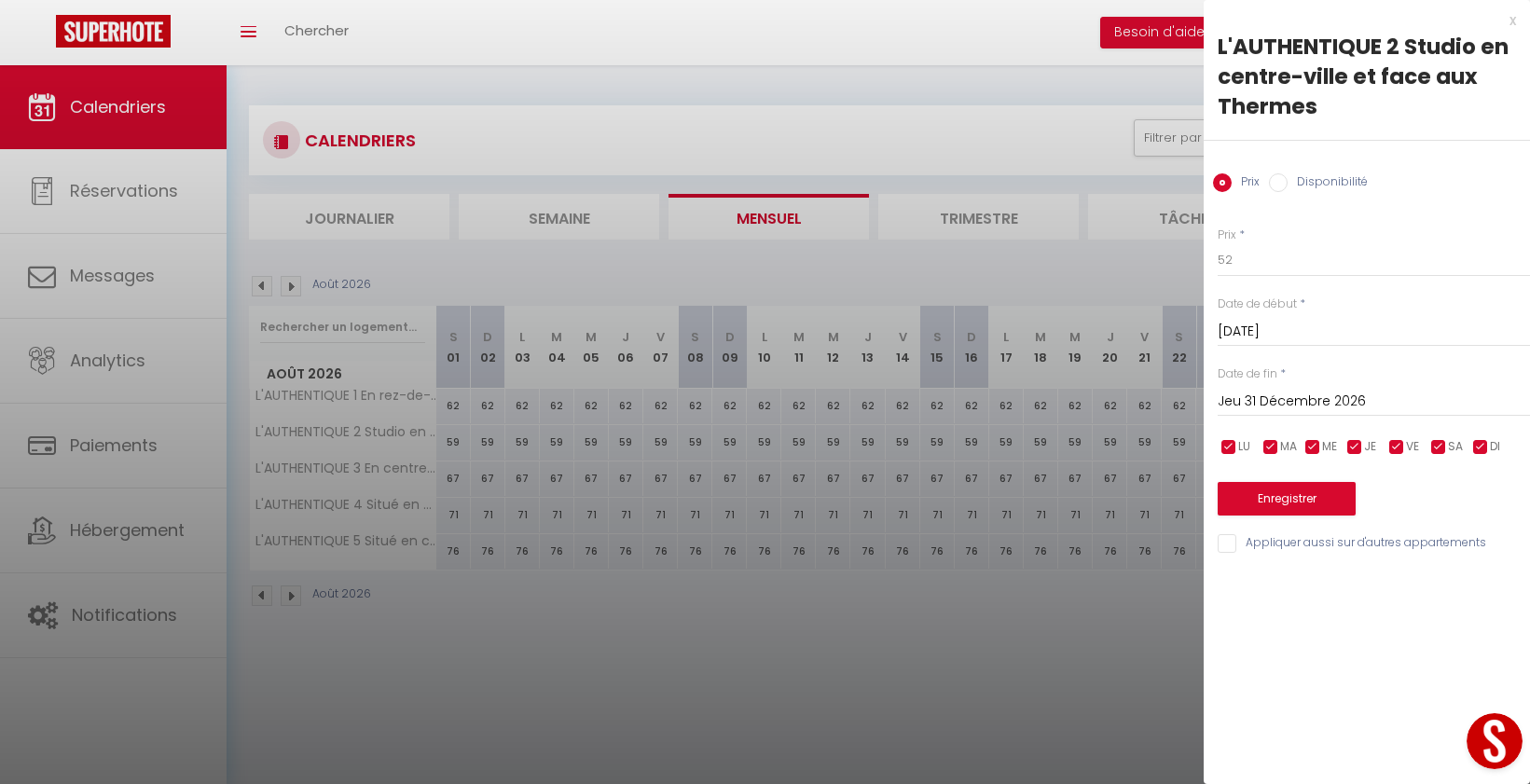 click on "Disponibilité" at bounding box center (1278, 183) 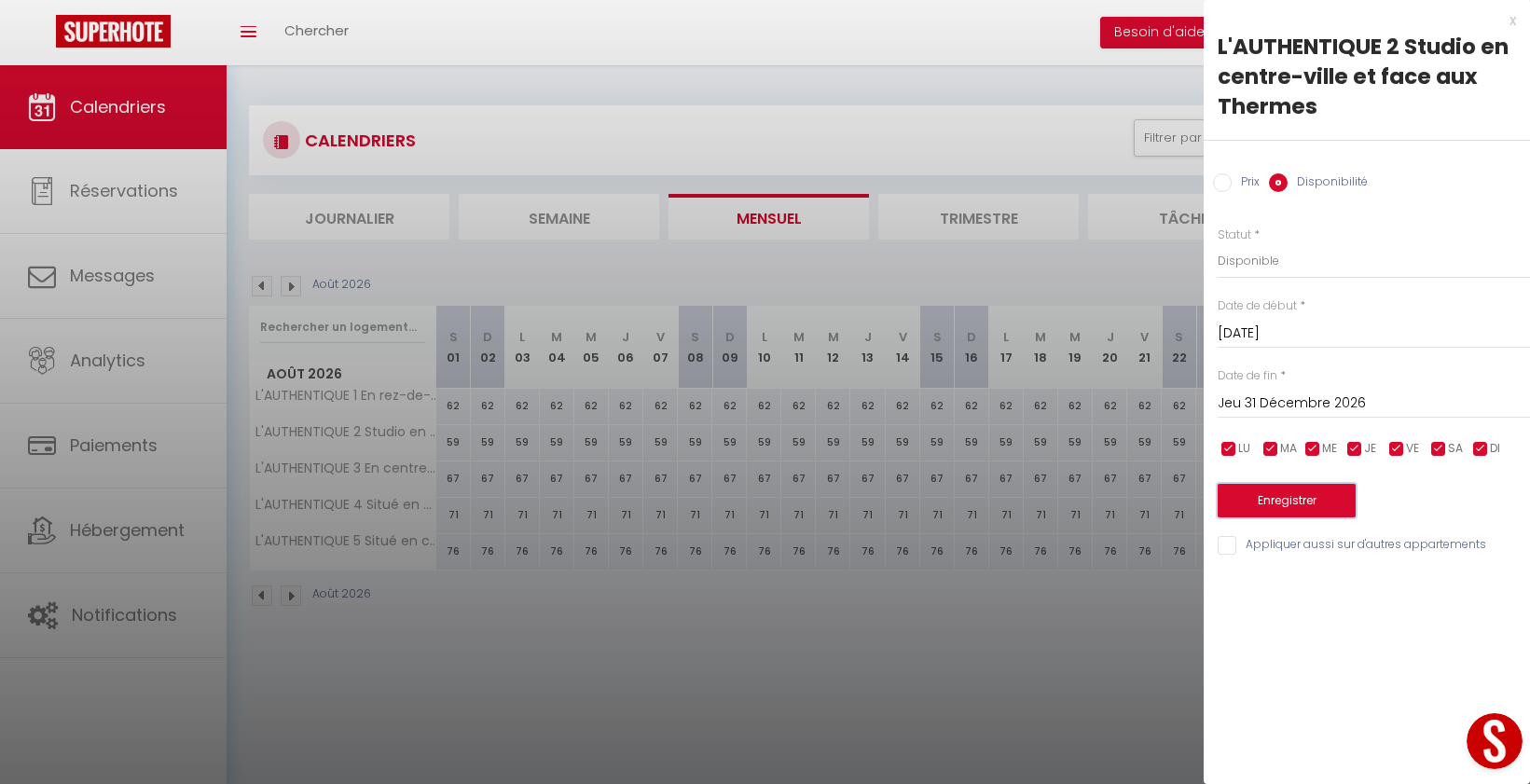 click on "Enregistrer" at bounding box center (1287, 501) 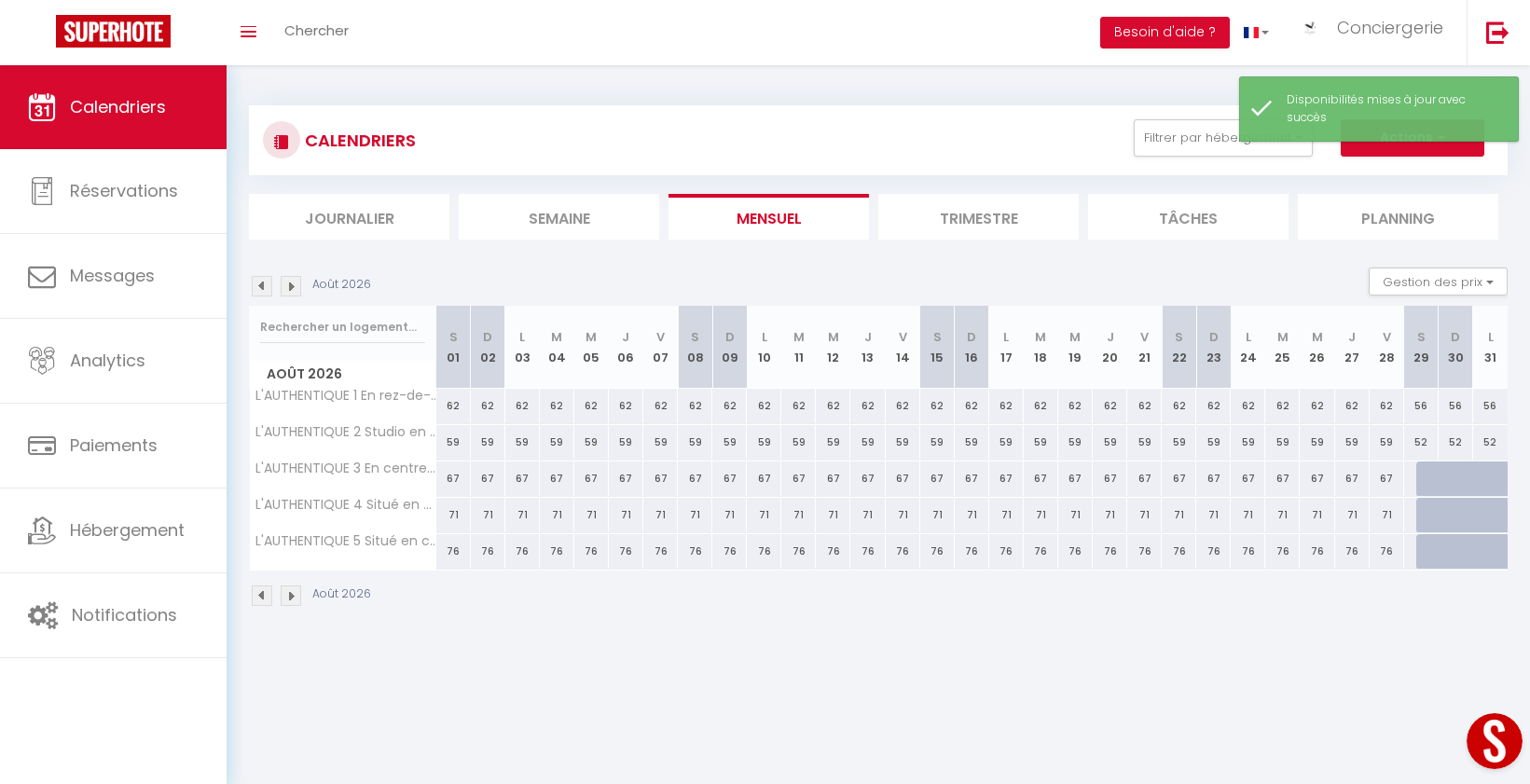 click at bounding box center [1433, 479] 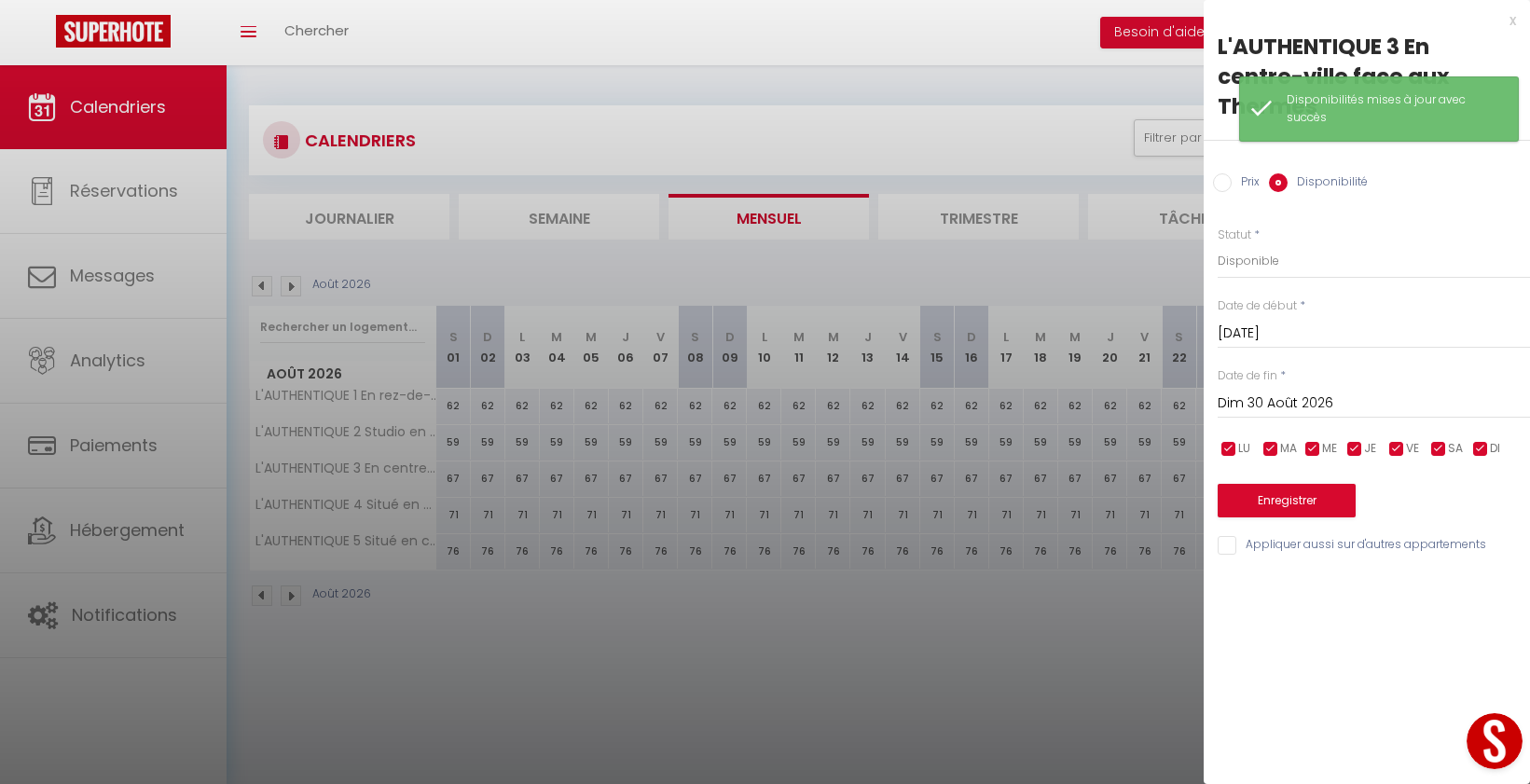 click on "Prix" at bounding box center [1222, 183] 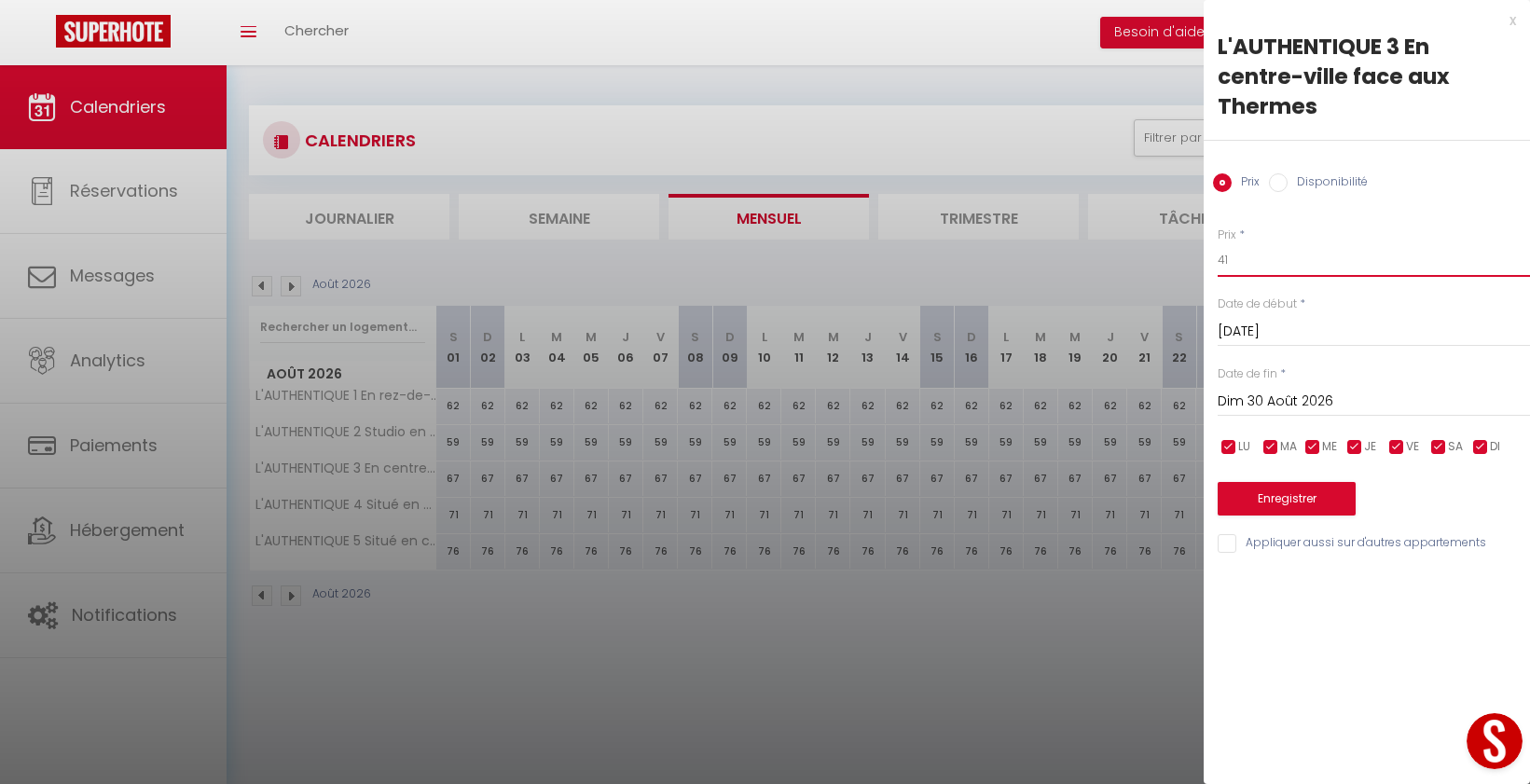 drag, startPoint x: 1239, startPoint y: 257, endPoint x: 1198, endPoint y: 260, distance: 41.10961 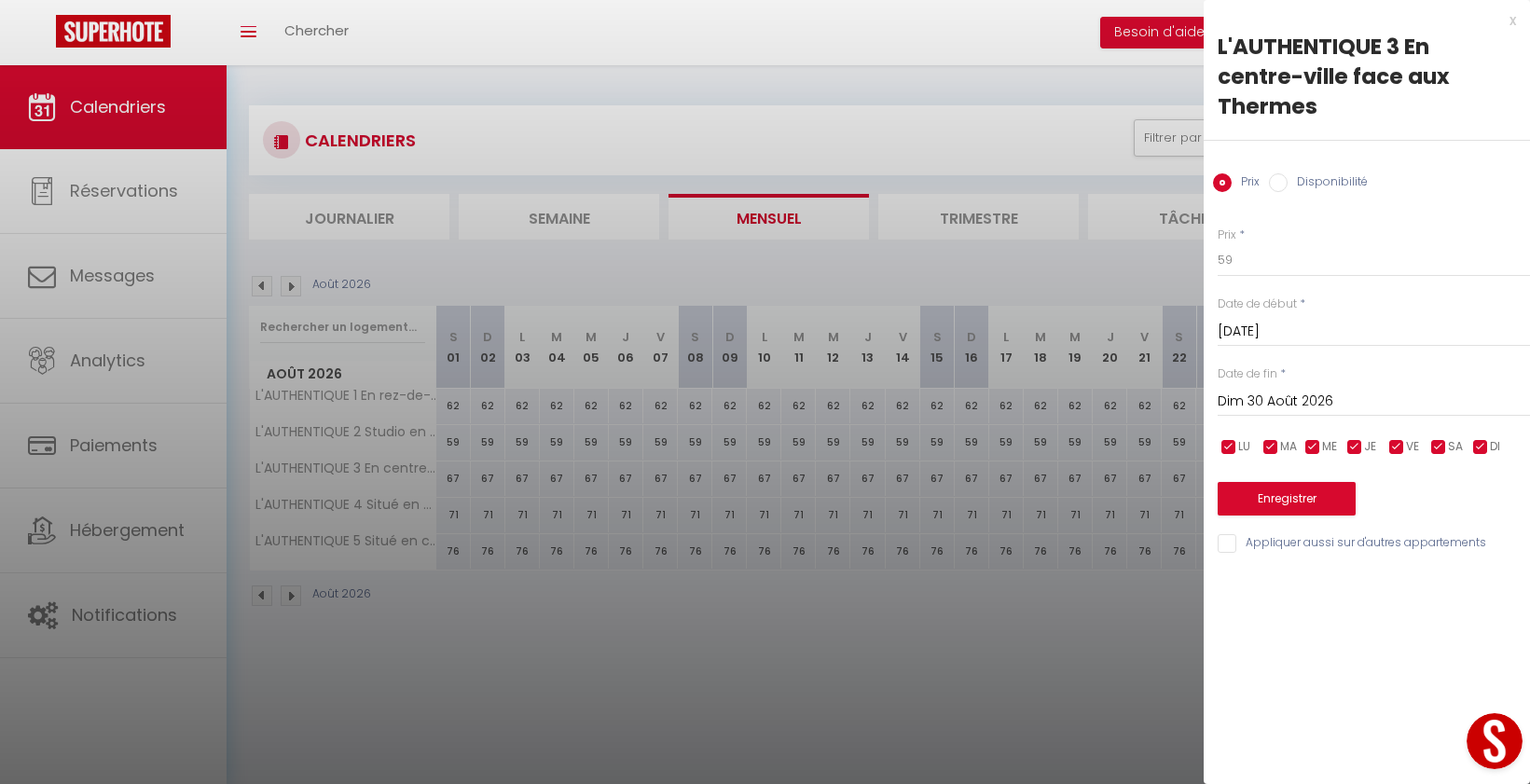 click on "Dim 30 Août 2026" at bounding box center [1373, 402] 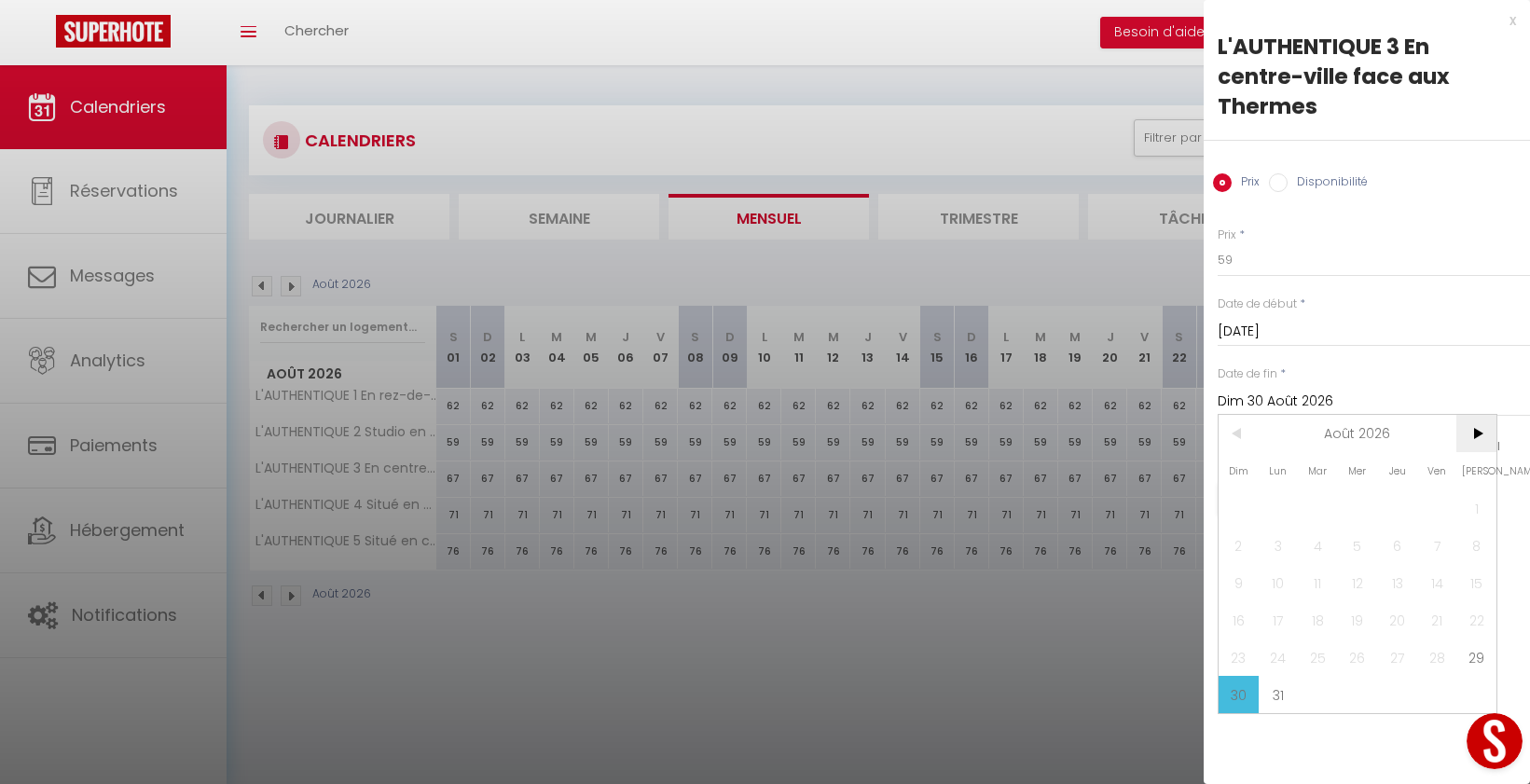 click on ">" at bounding box center (1476, 433) 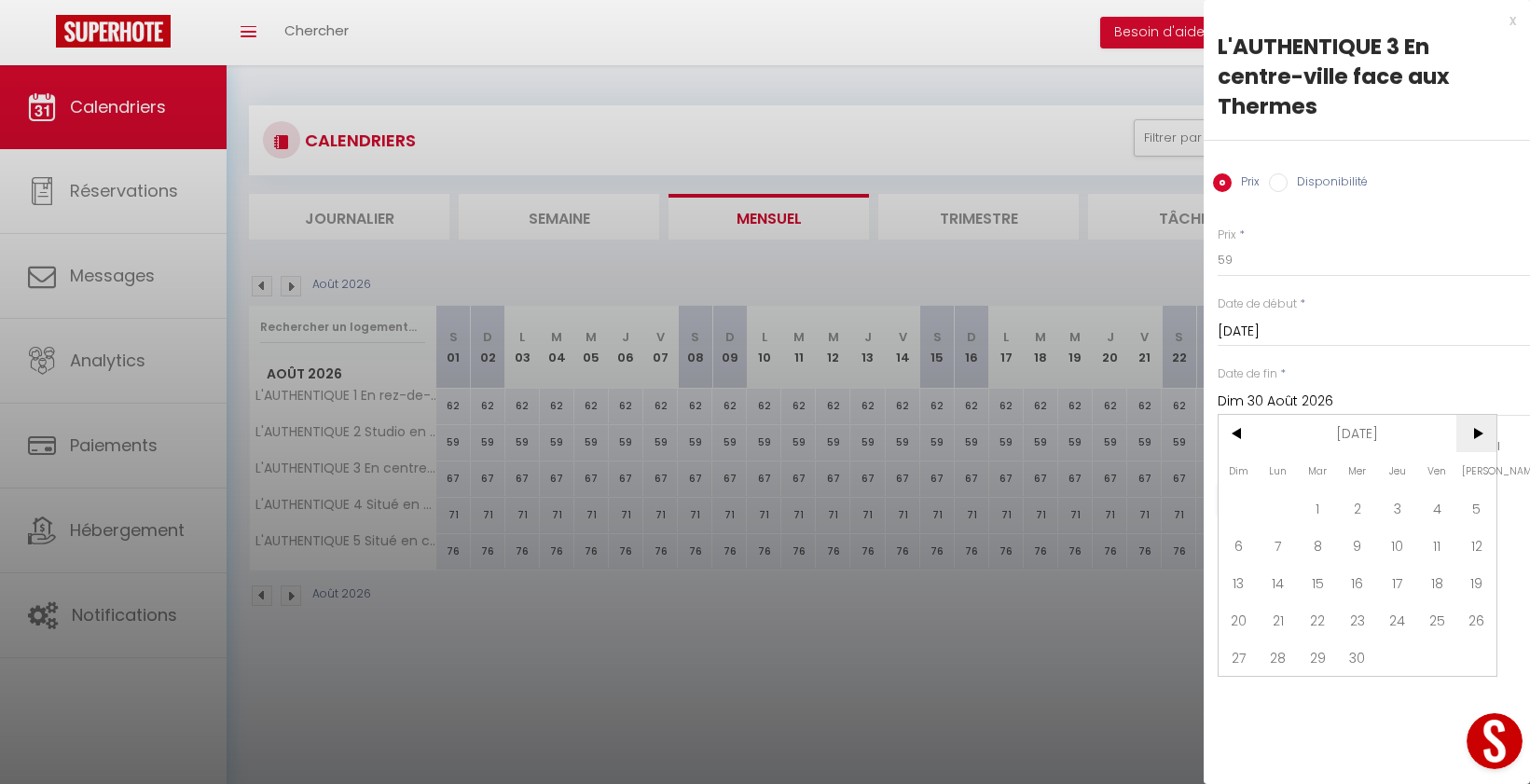 click on ">" at bounding box center (1476, 433) 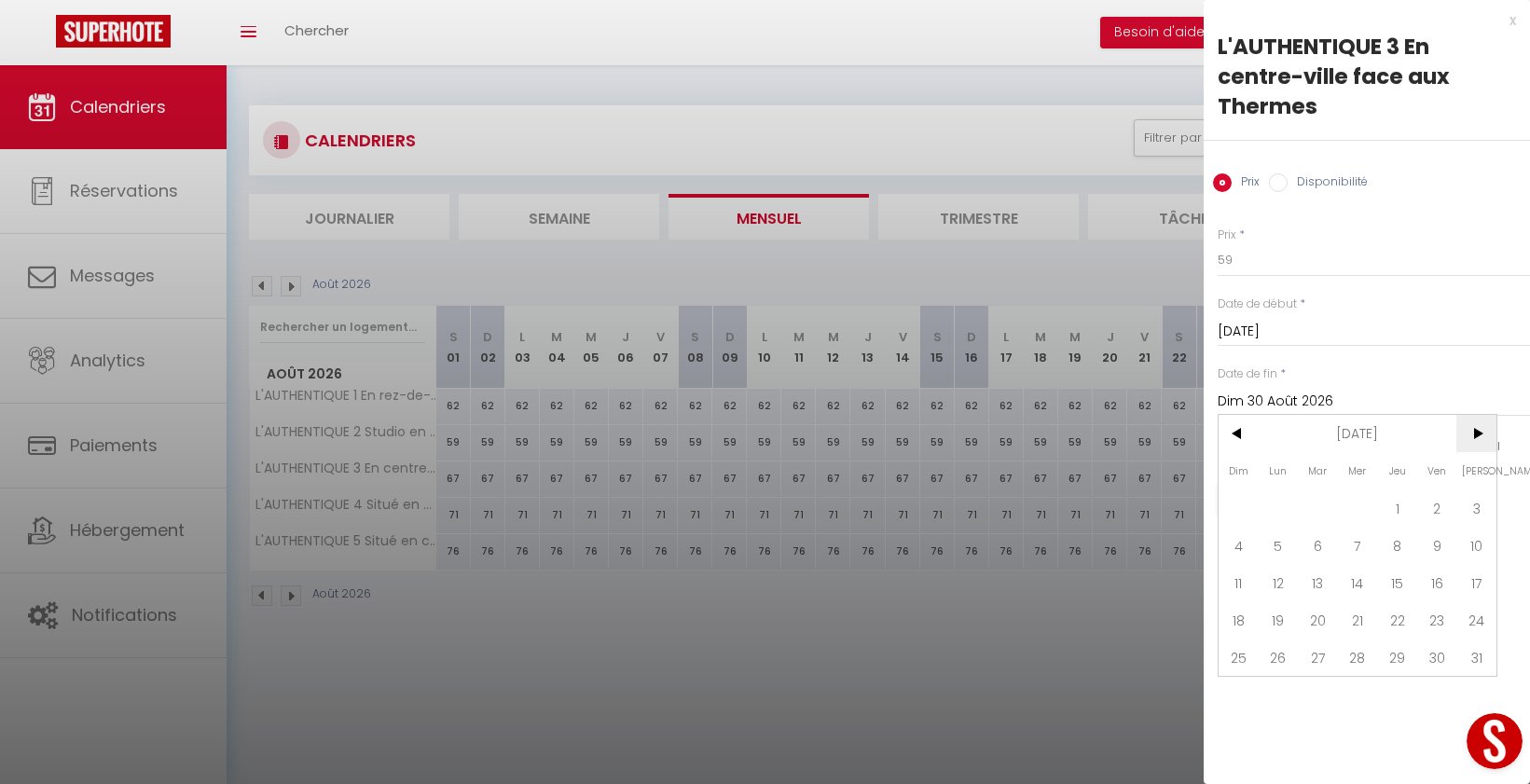 click on ">" at bounding box center [1476, 433] 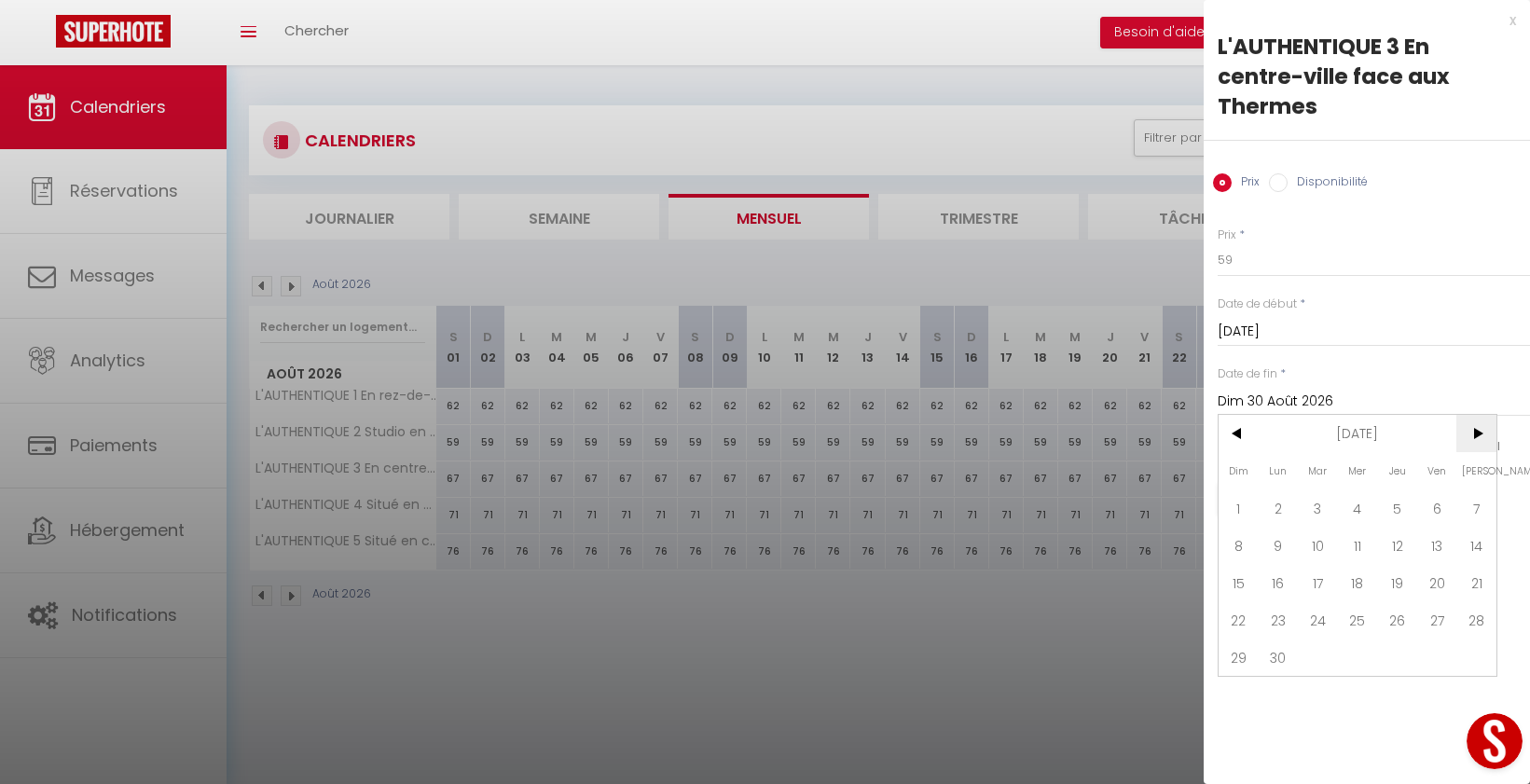 click on ">" at bounding box center [1476, 433] 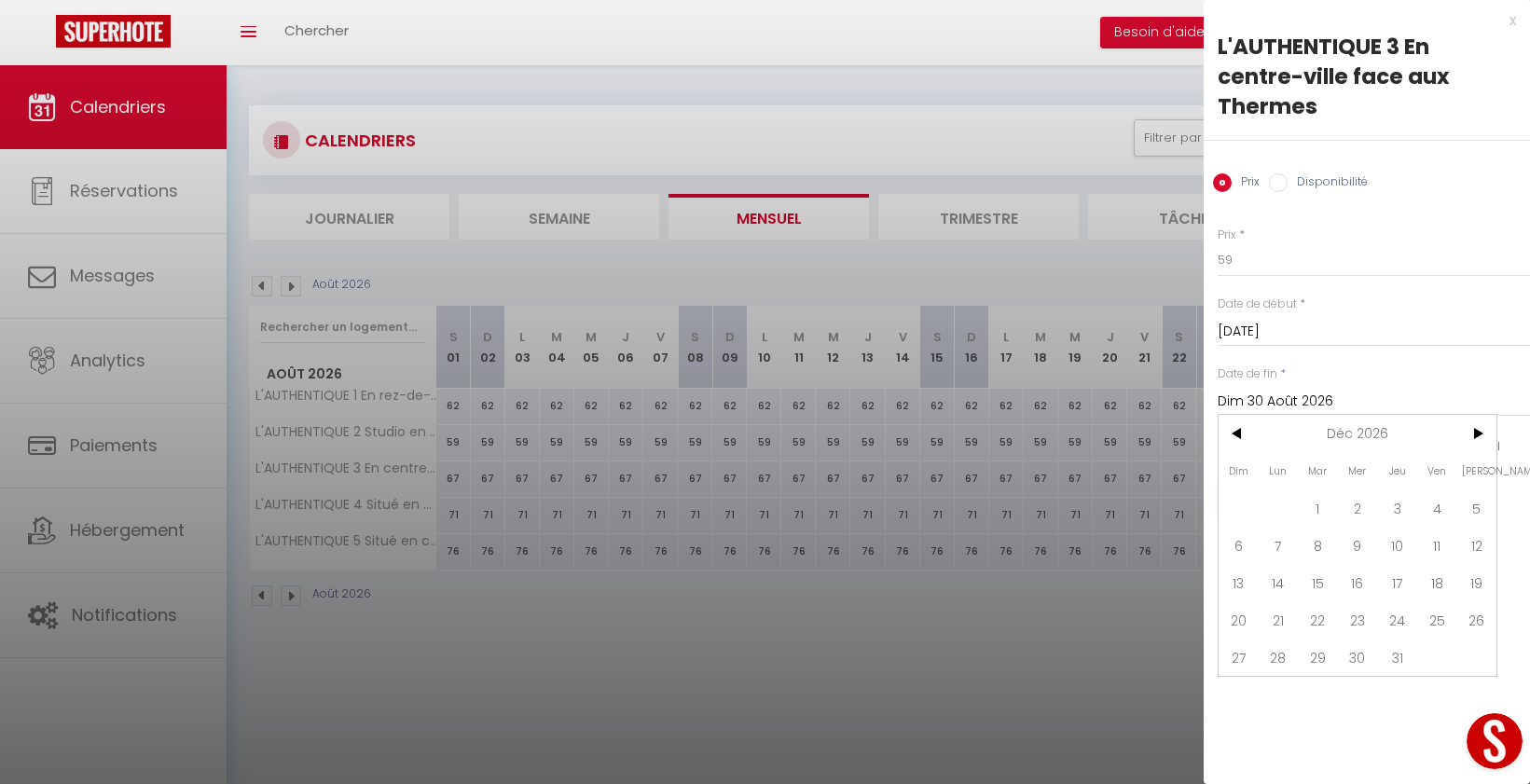 click on "31" at bounding box center [1397, 657] 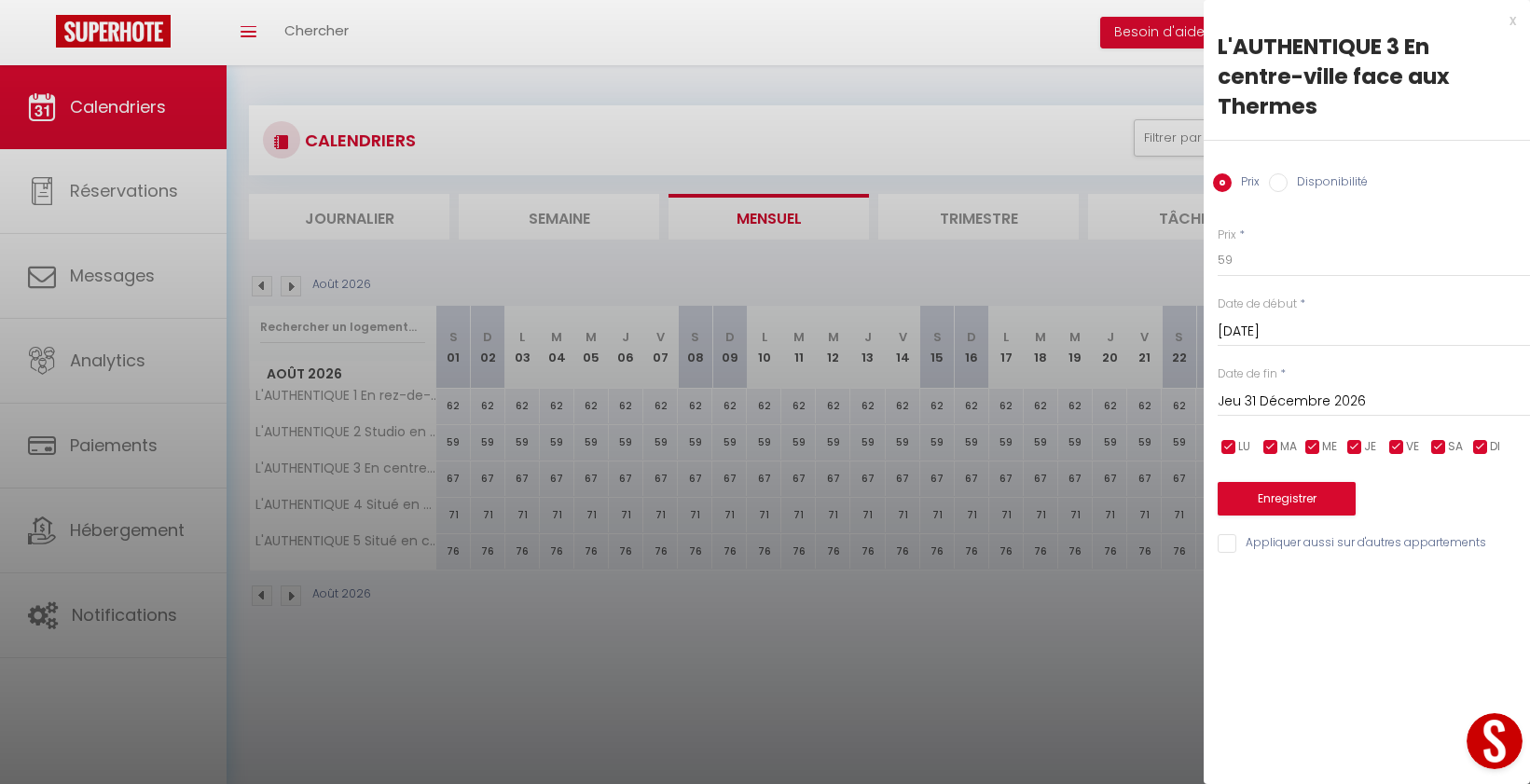 click on "Disponibilité" at bounding box center (1278, 183) 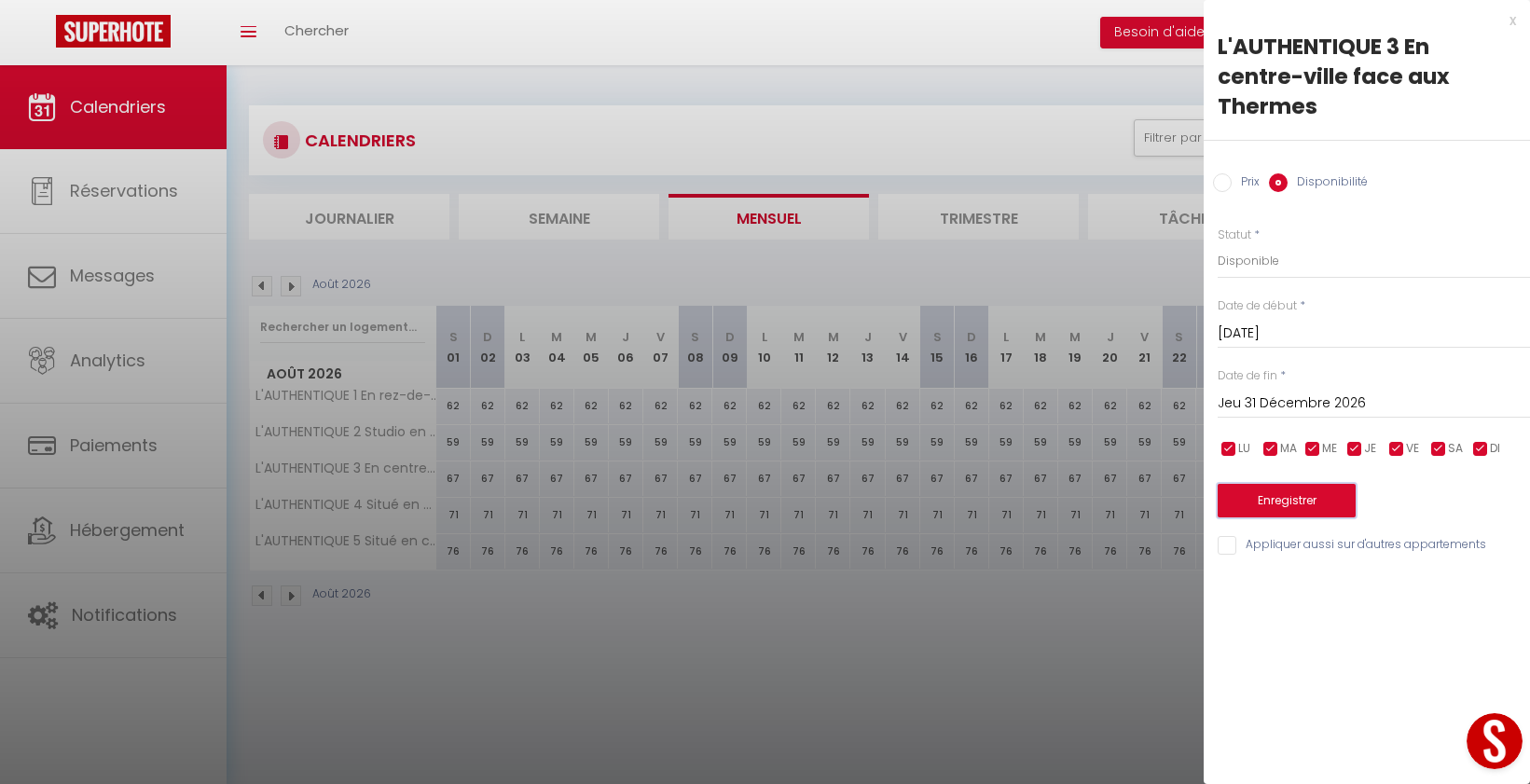 click on "Enregistrer" at bounding box center [1287, 501] 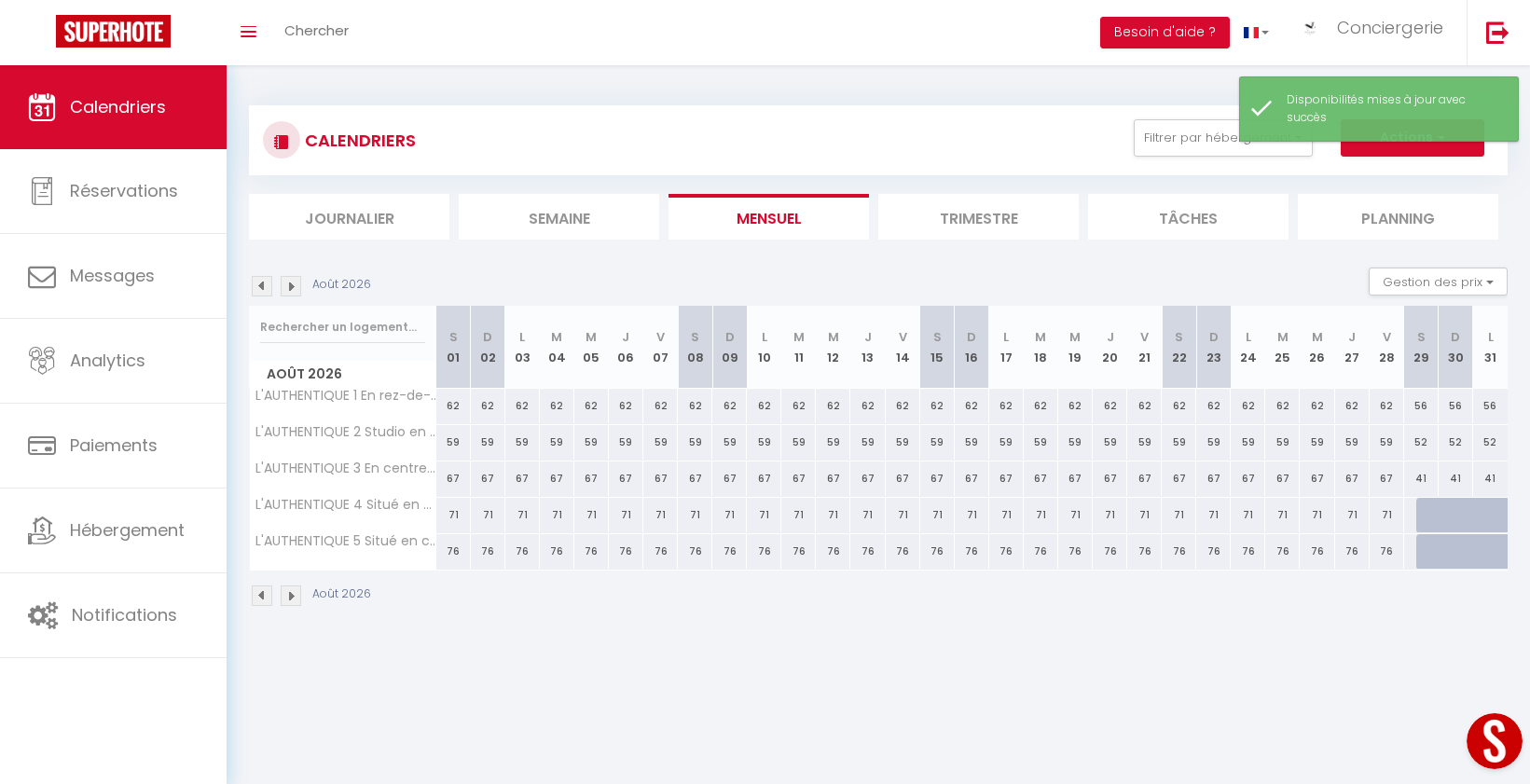 click on "41" at bounding box center (1421, 478) 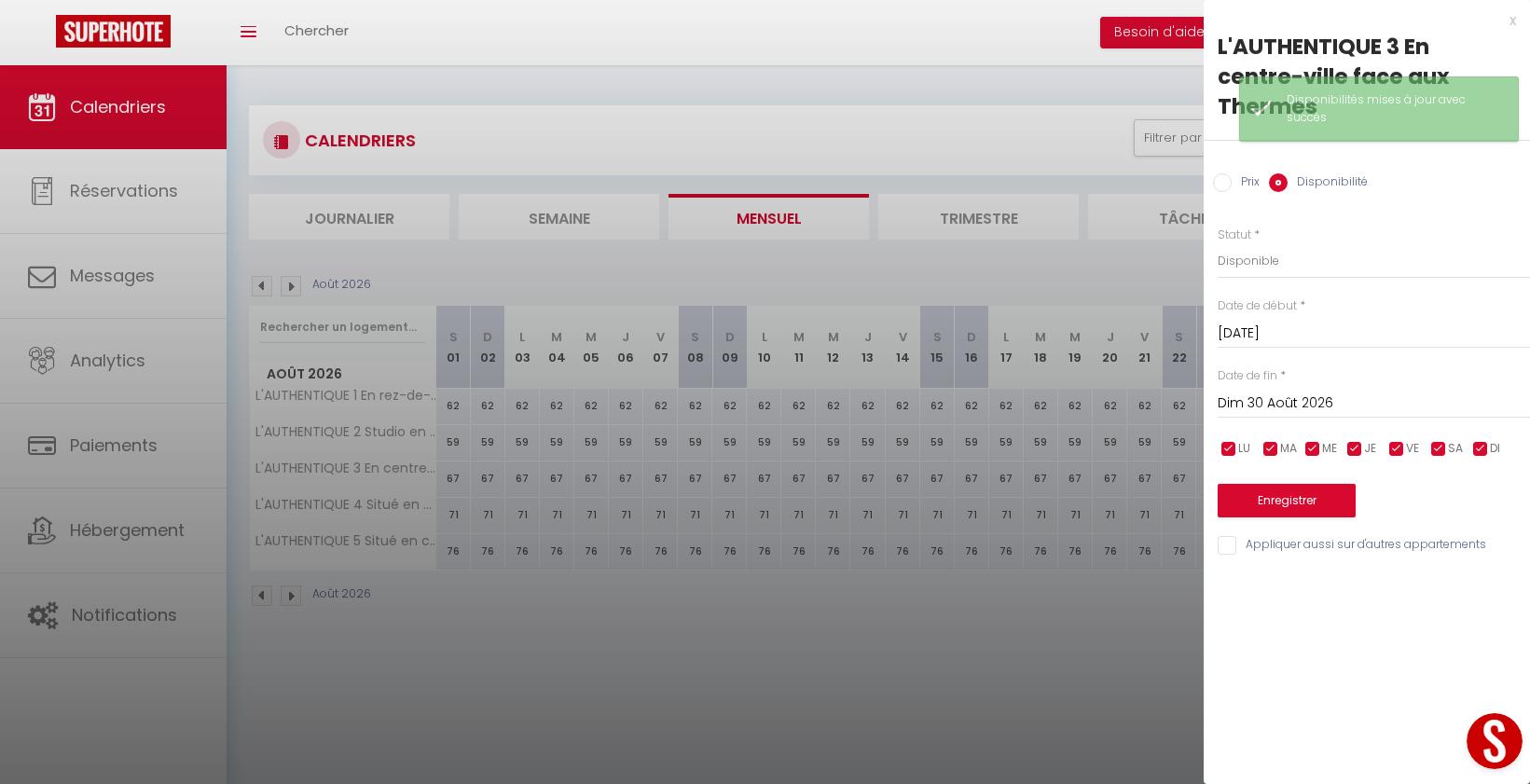 click on "Dim 30 Août 2026" at bounding box center (1373, 404) 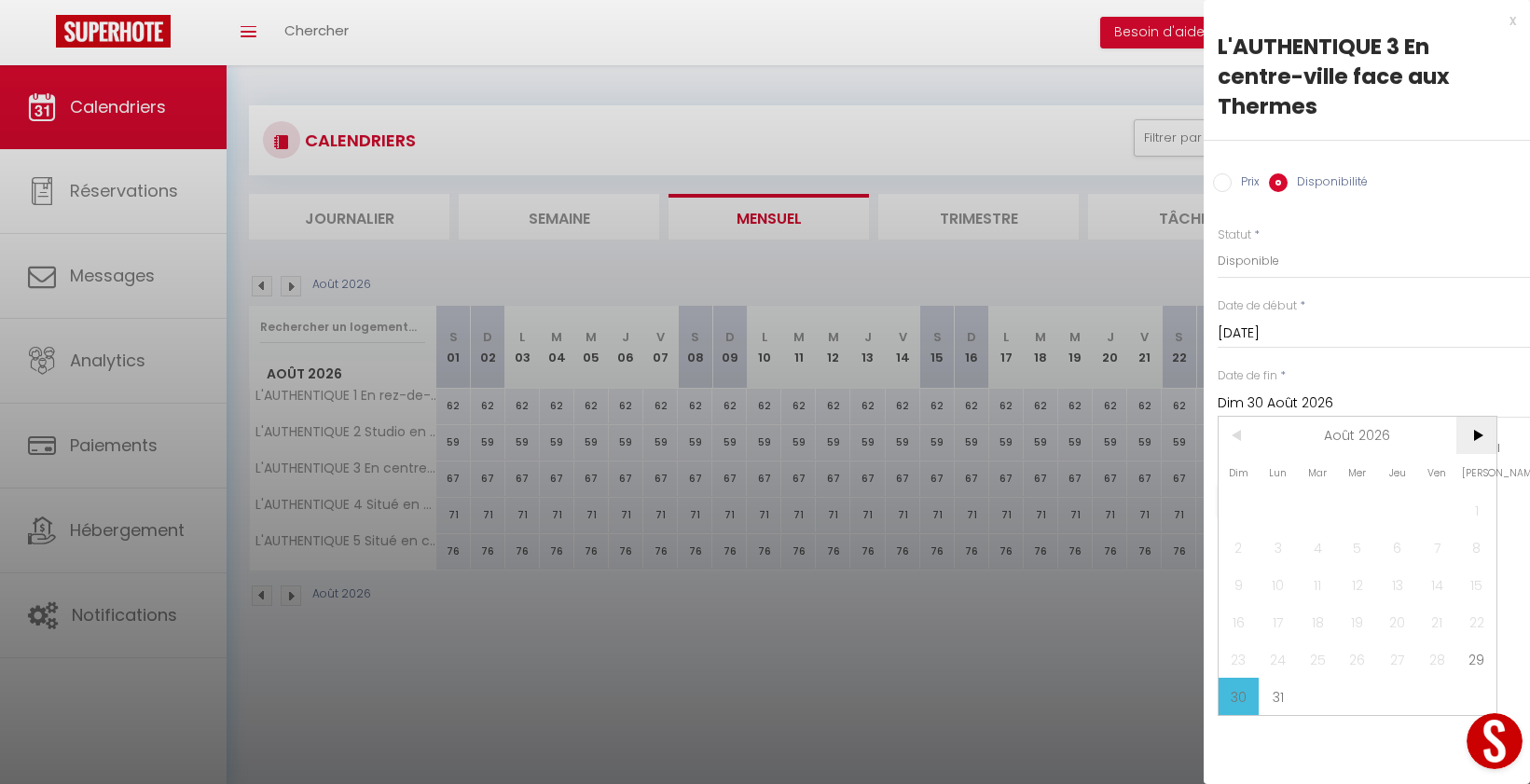 click on ">" at bounding box center (1476, 435) 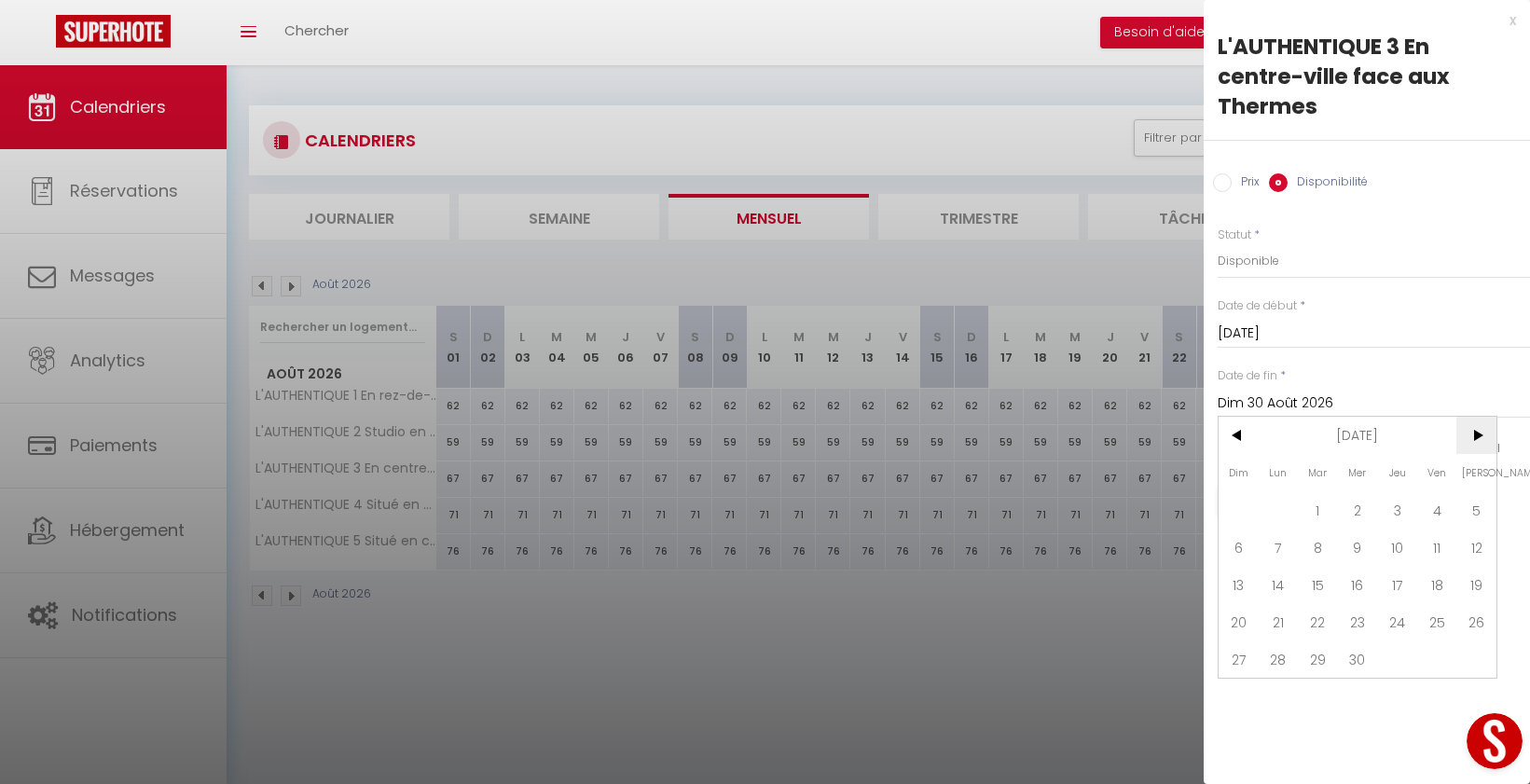 click on ">" at bounding box center [1476, 435] 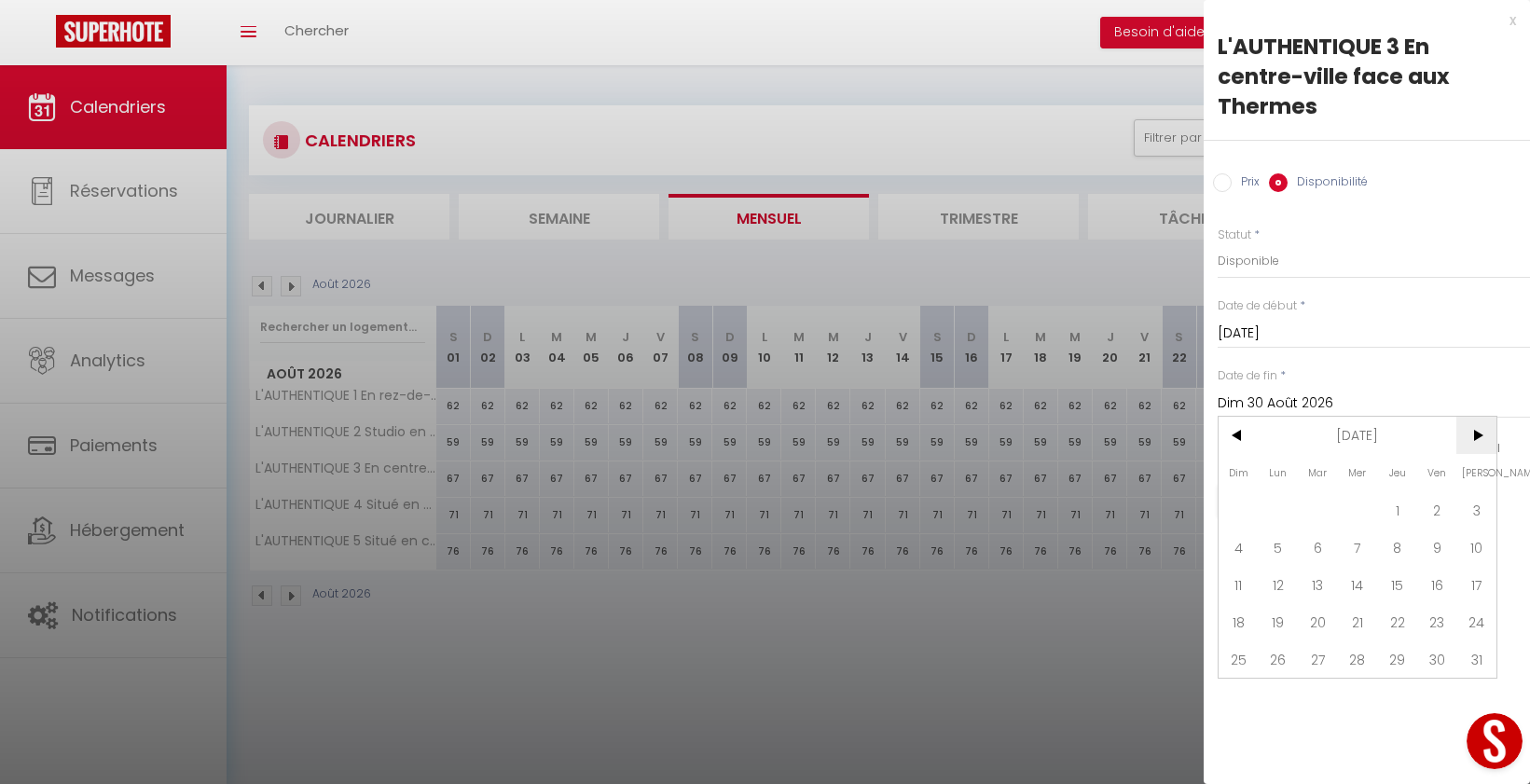 click on ">" at bounding box center (1476, 435) 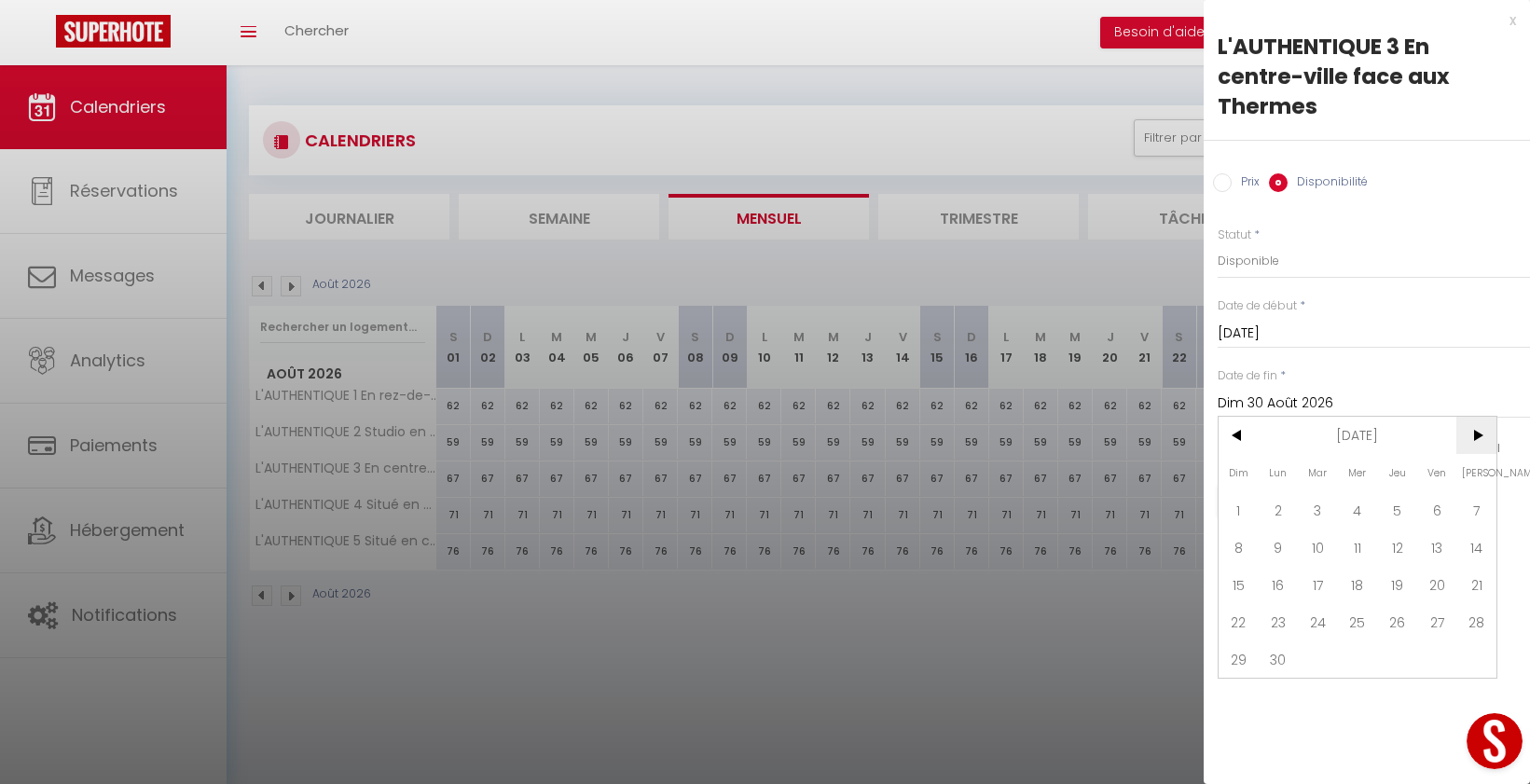 click on ">" at bounding box center (1476, 435) 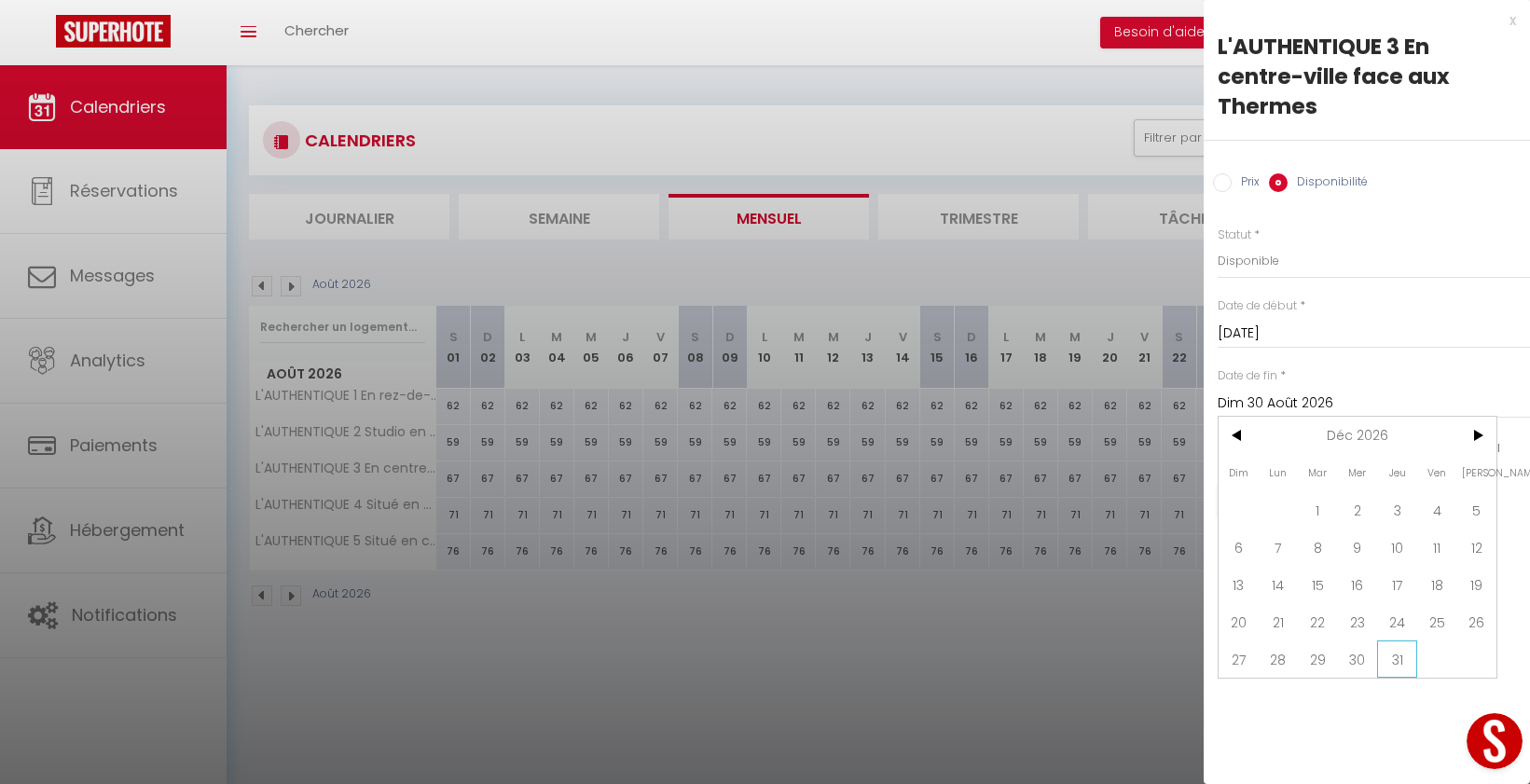 click on "31" at bounding box center [1397, 659] 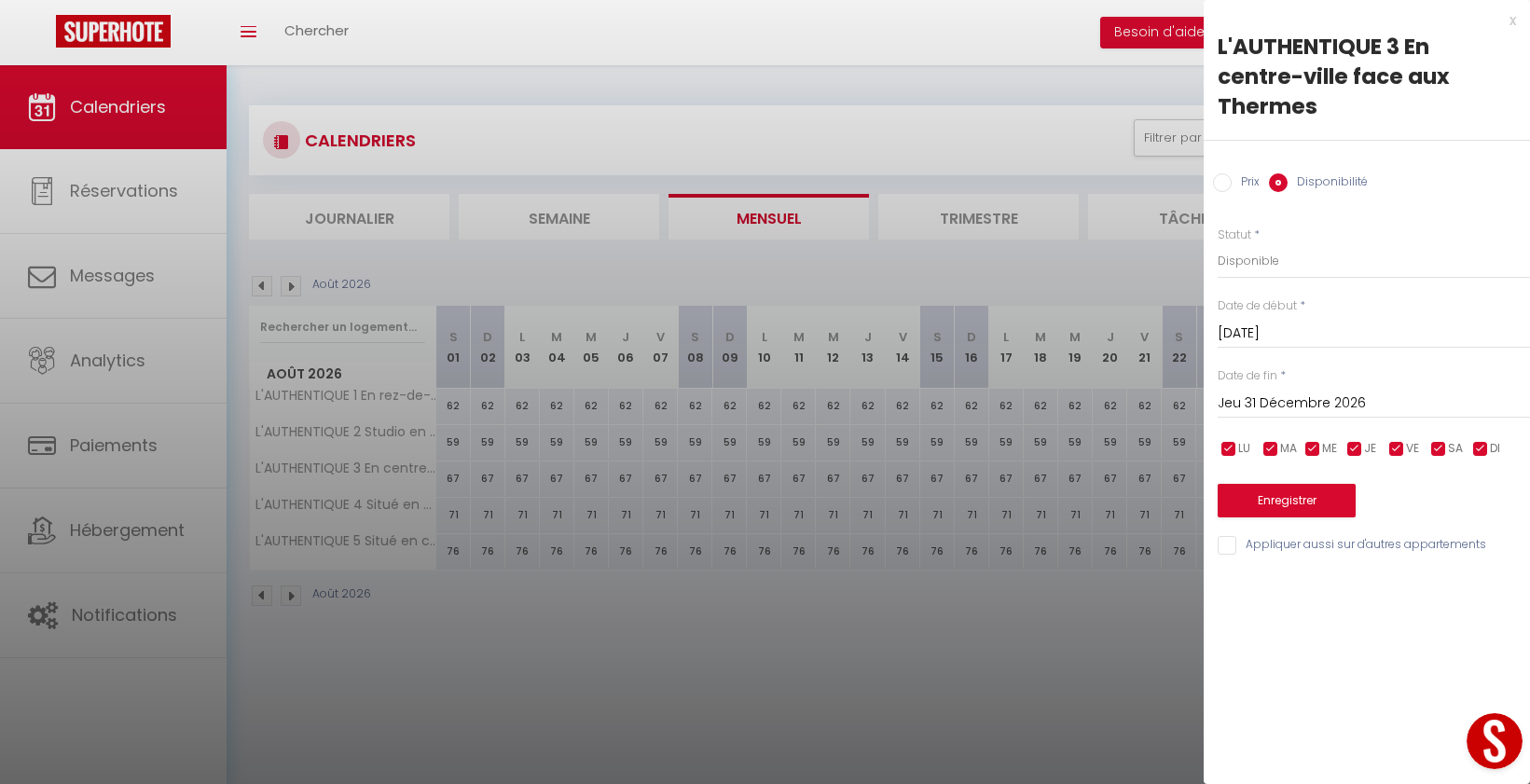 click on "Prix" at bounding box center (1222, 183) 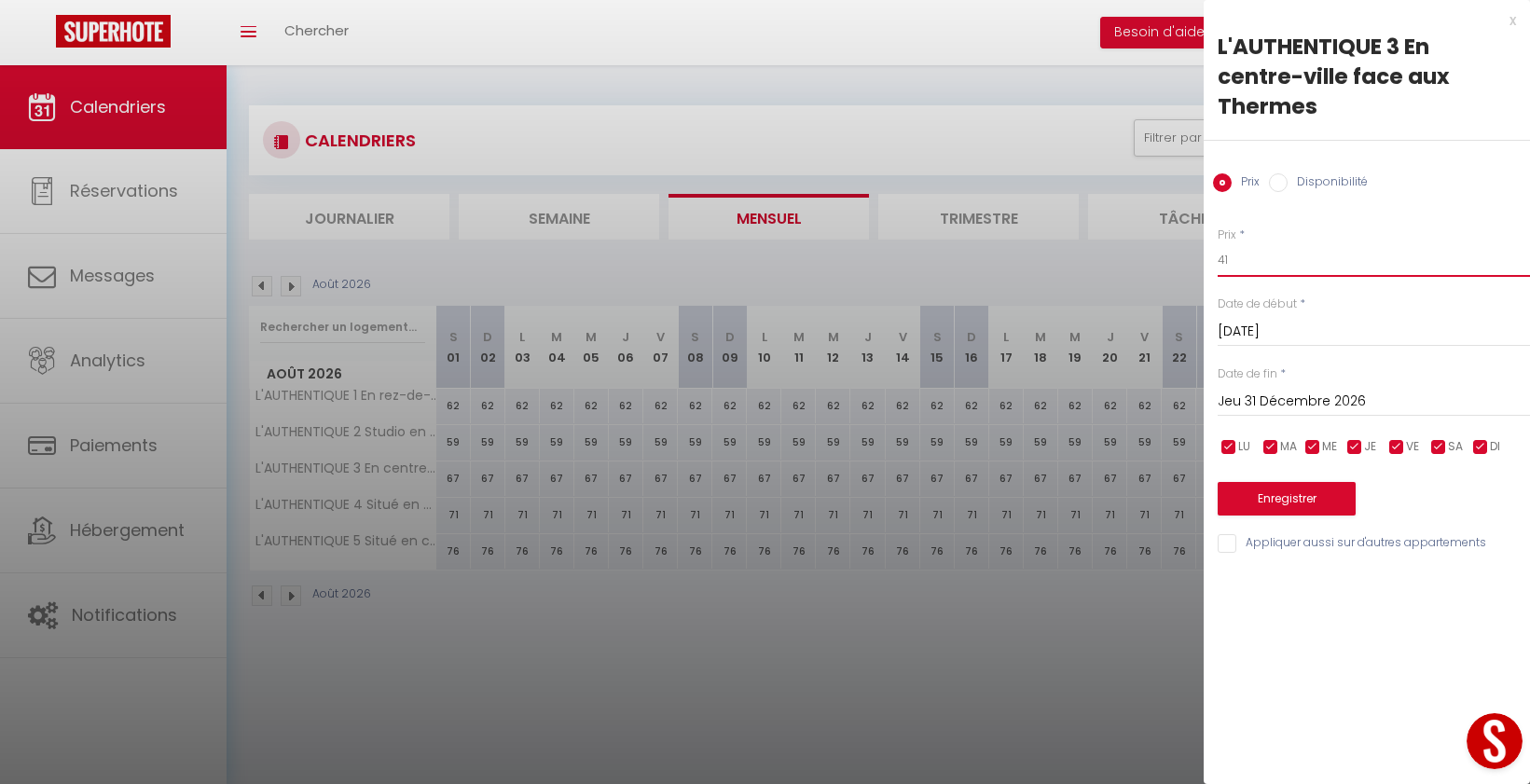 click on "41" at bounding box center (1373, 260) 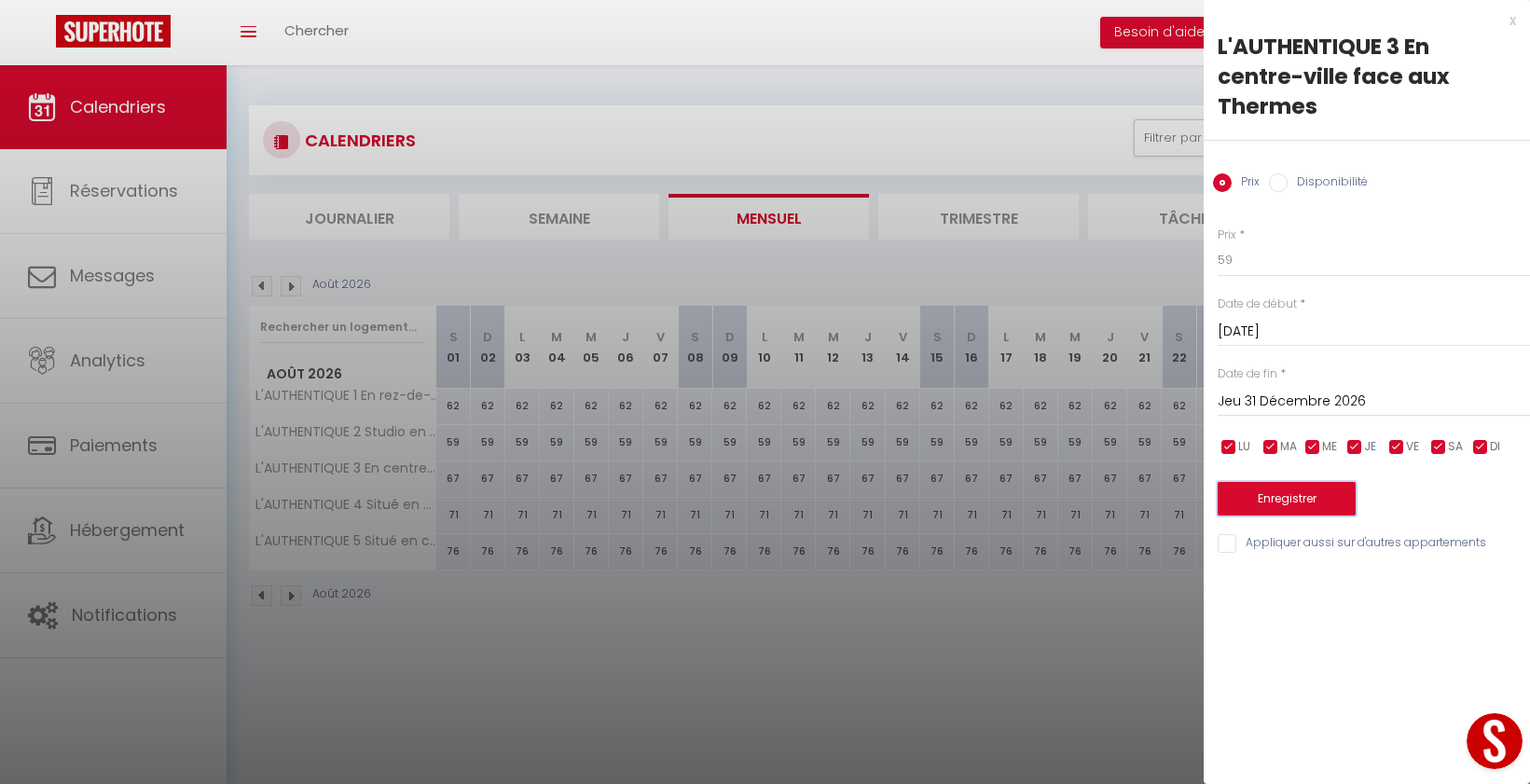 click on "Enregistrer" at bounding box center (1287, 499) 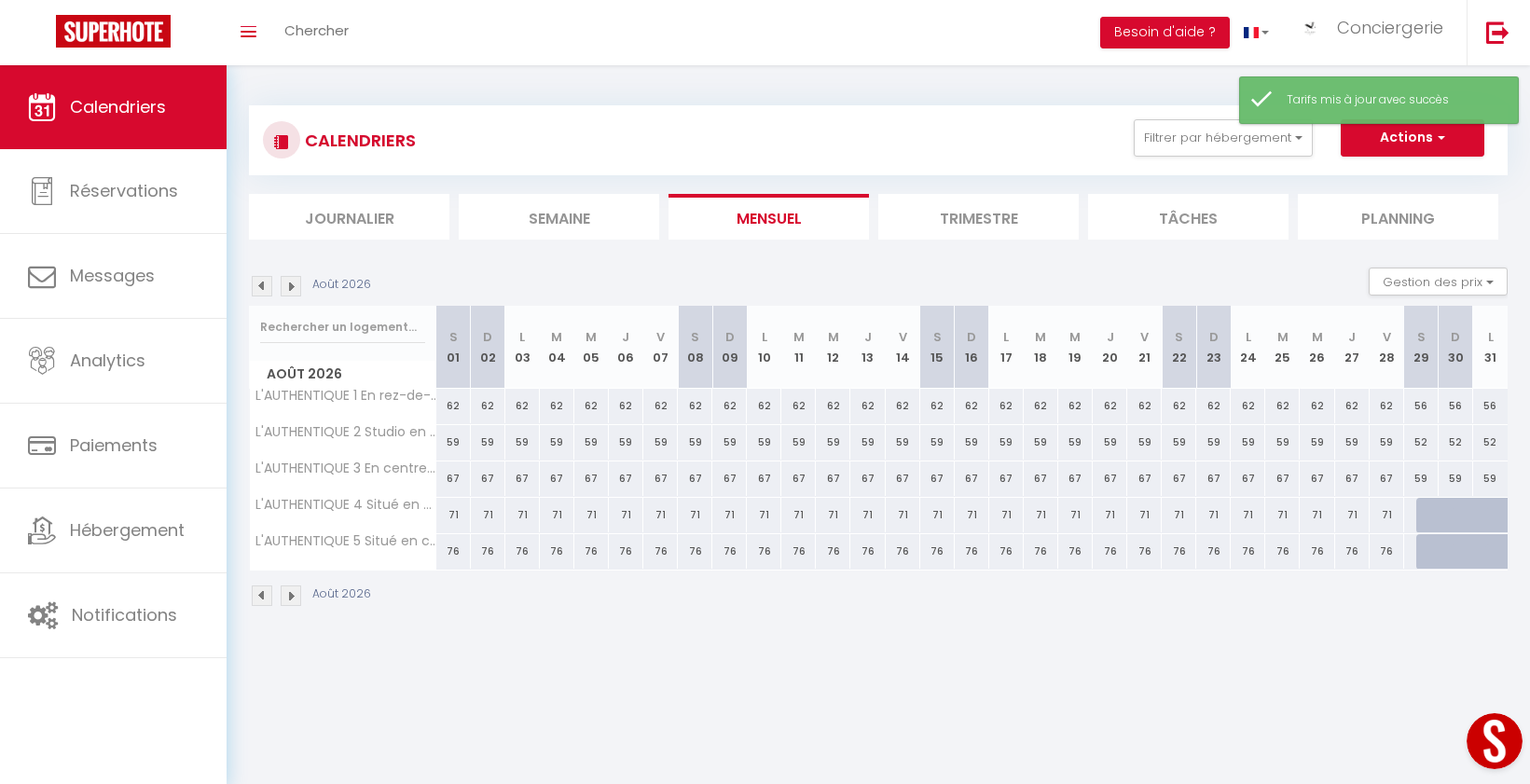 click at bounding box center (1433, 516) 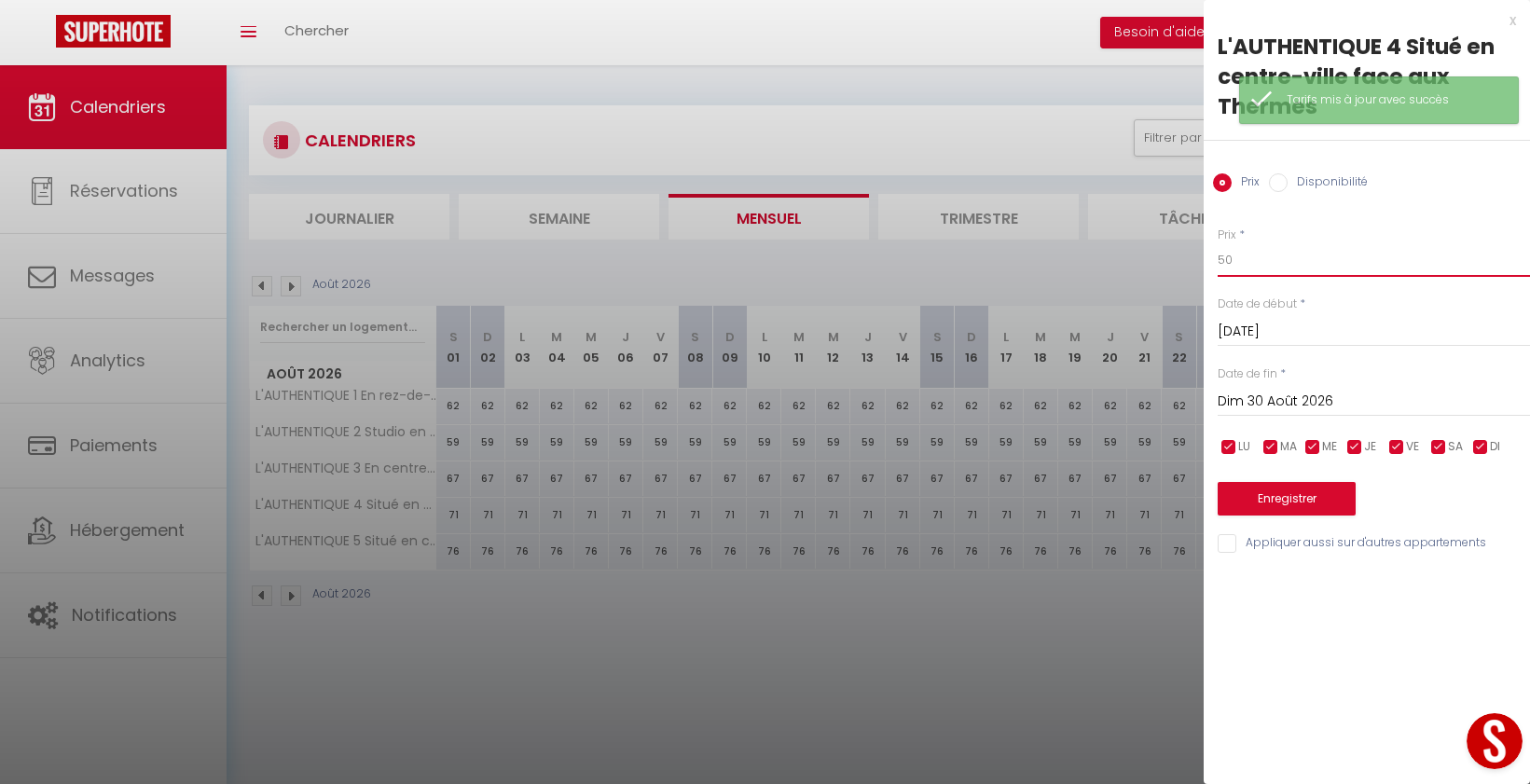 drag, startPoint x: 1258, startPoint y: 263, endPoint x: 1183, endPoint y: 263, distance: 75 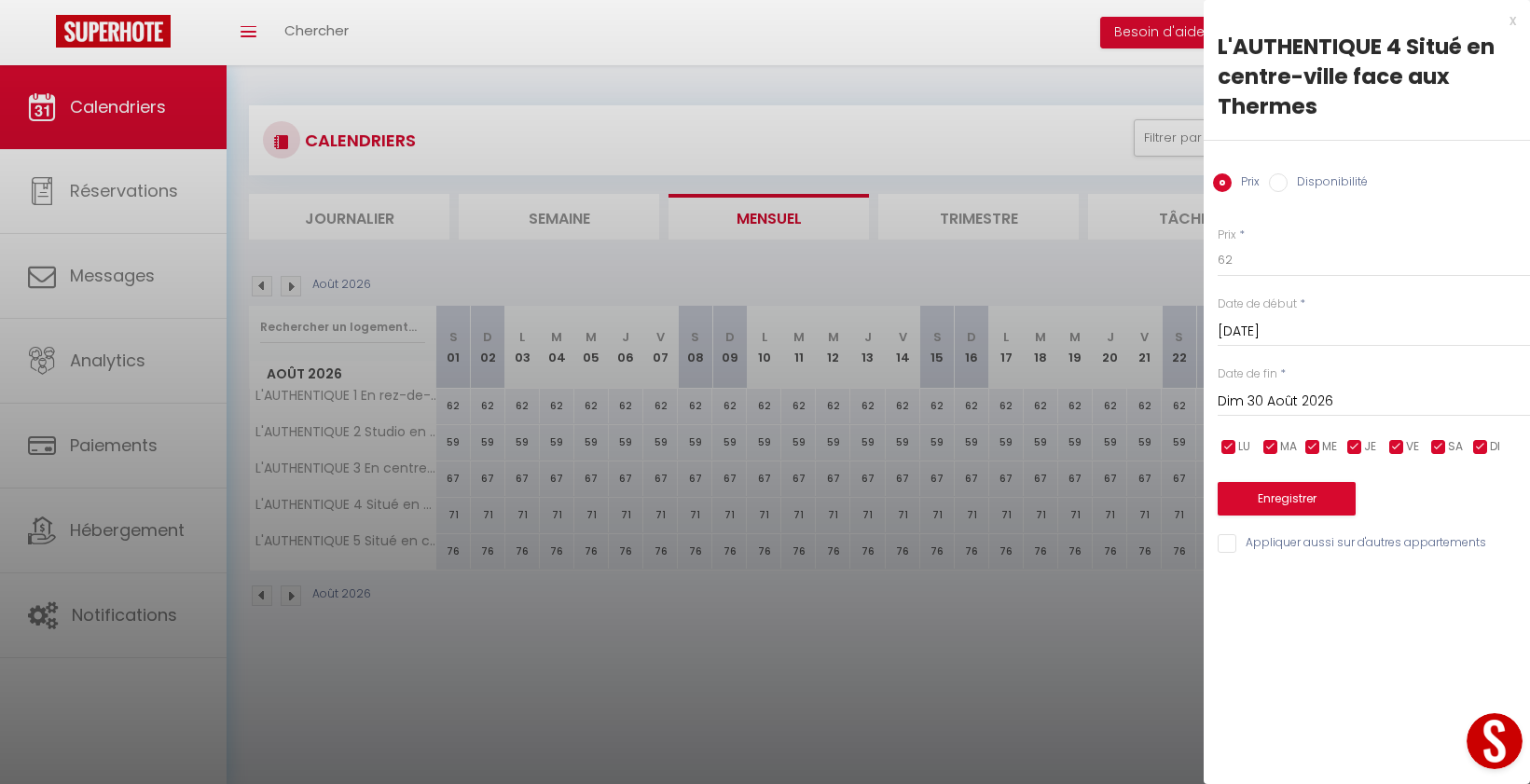 click on "Dim 30 Août 2026" at bounding box center [1373, 402] 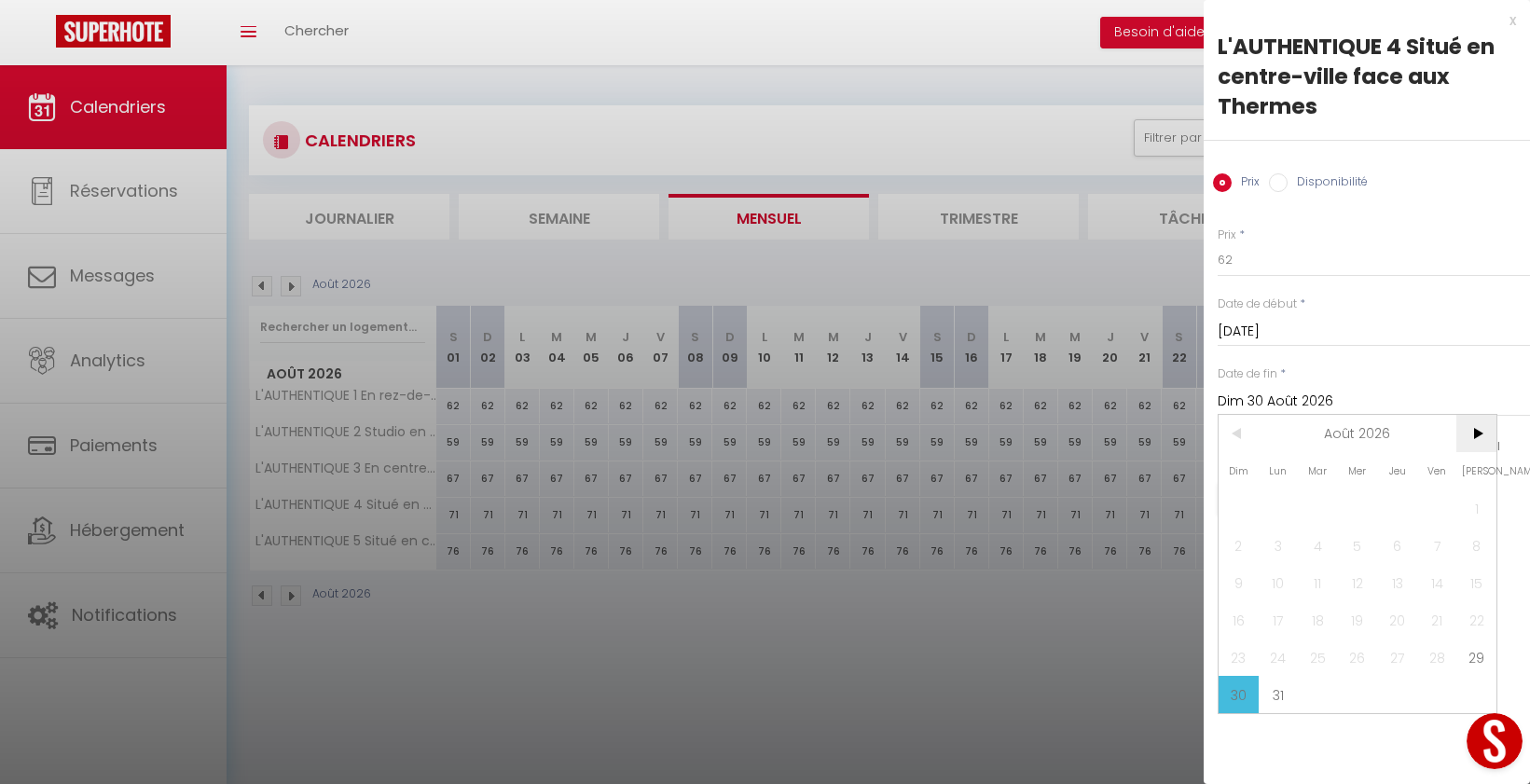 click on ">" at bounding box center [1476, 433] 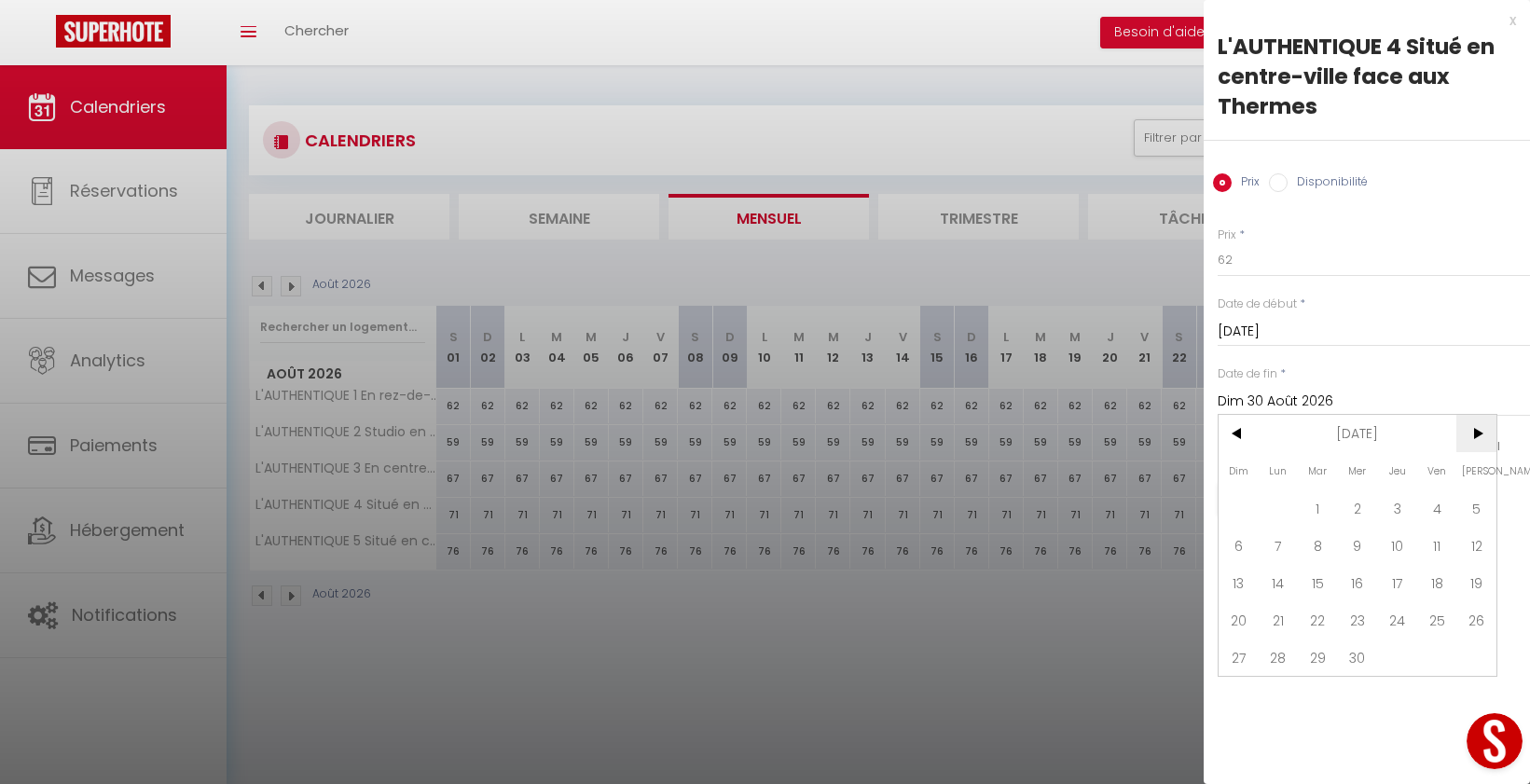 click on ">" at bounding box center [1476, 433] 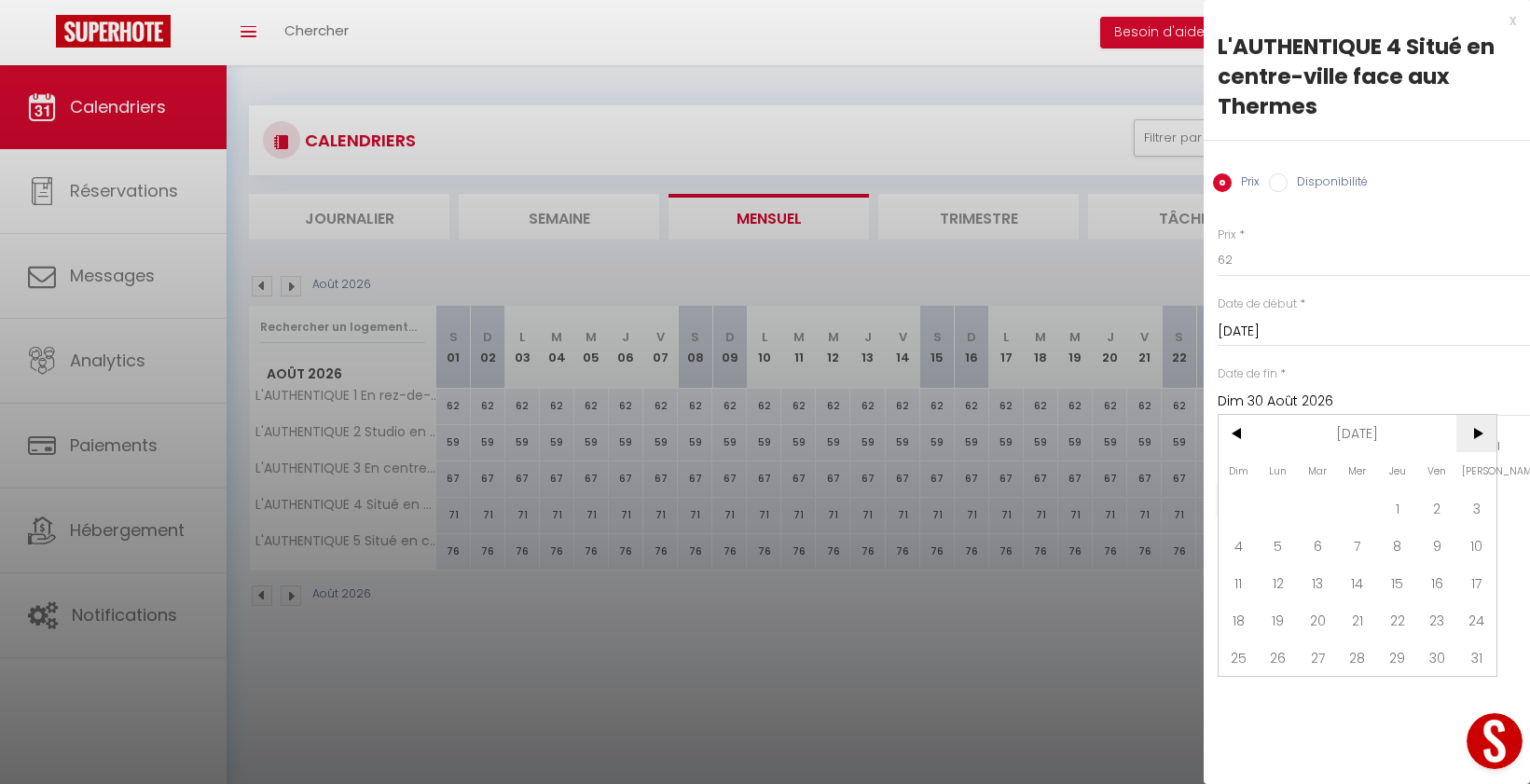 click on ">" at bounding box center [1476, 433] 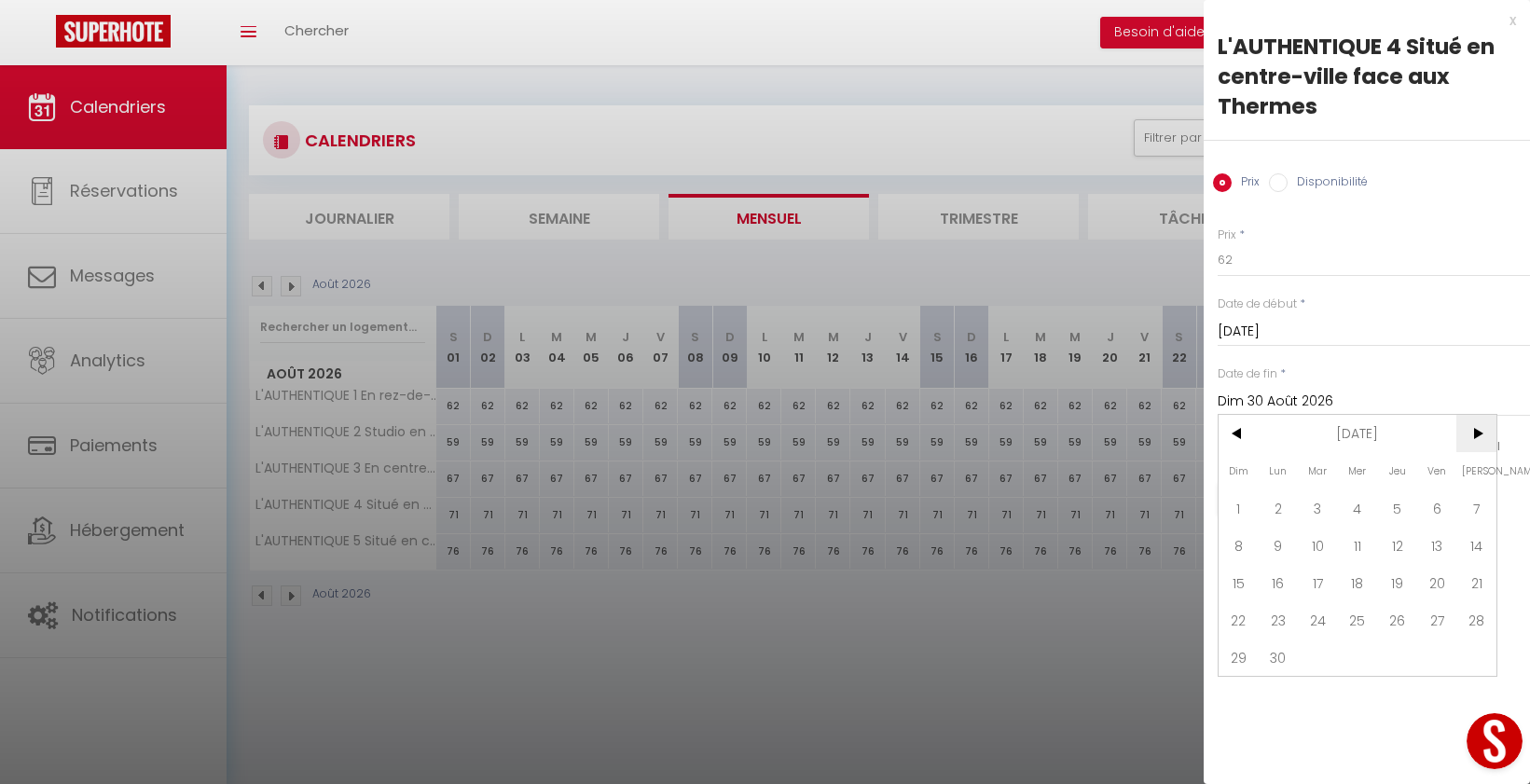 click on ">" at bounding box center [1476, 433] 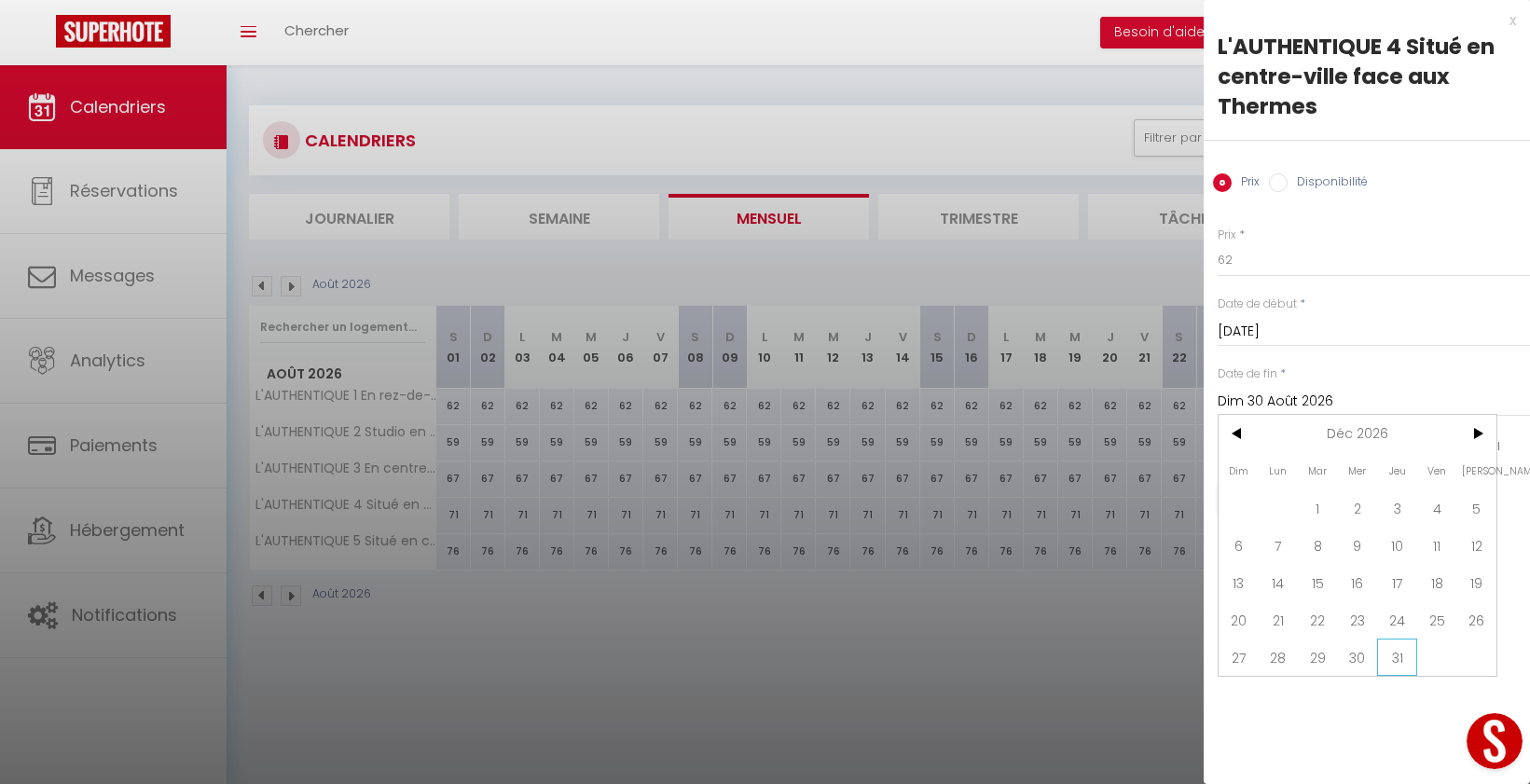 click on "31" at bounding box center [1397, 657] 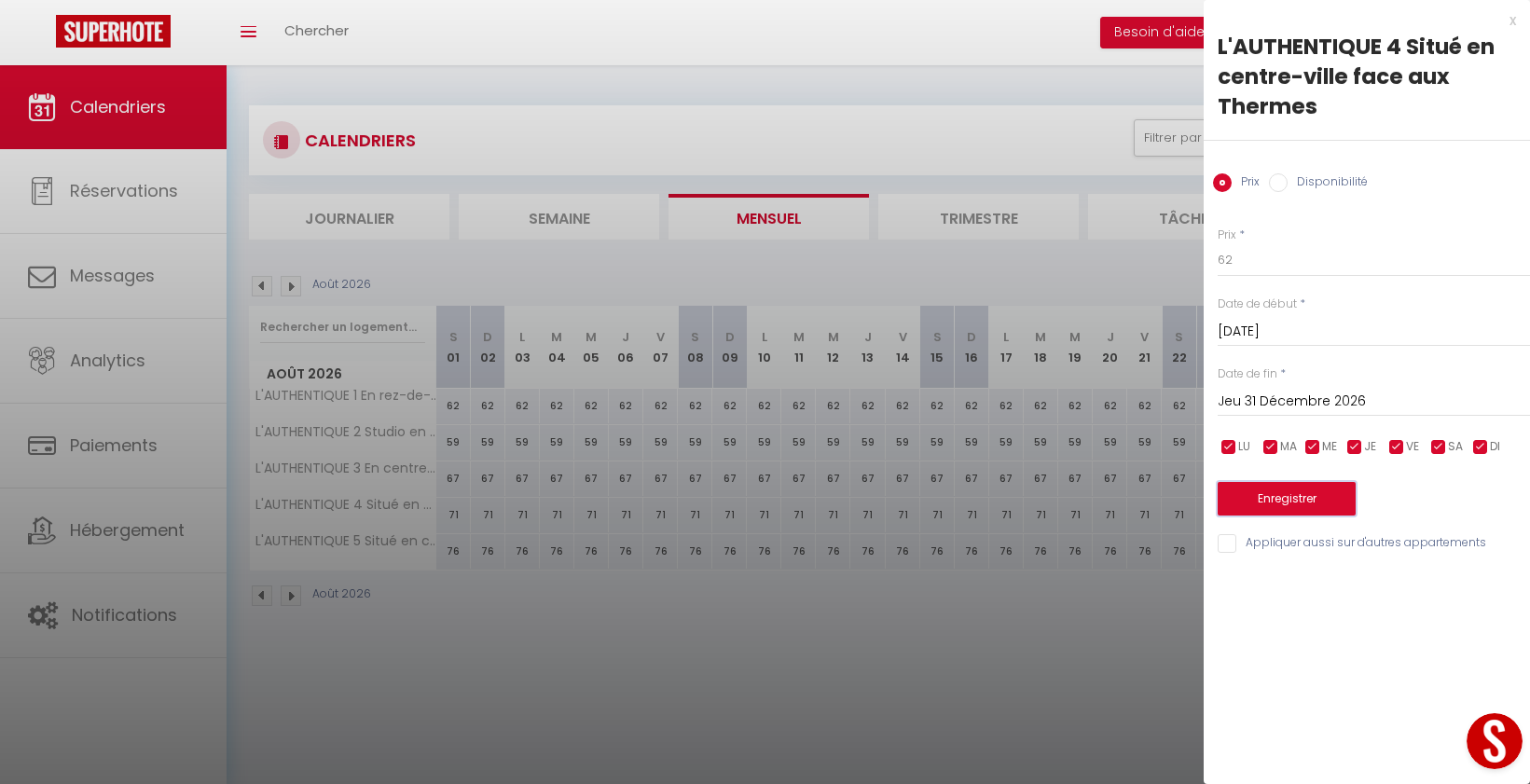 click on "Enregistrer" at bounding box center [1287, 499] 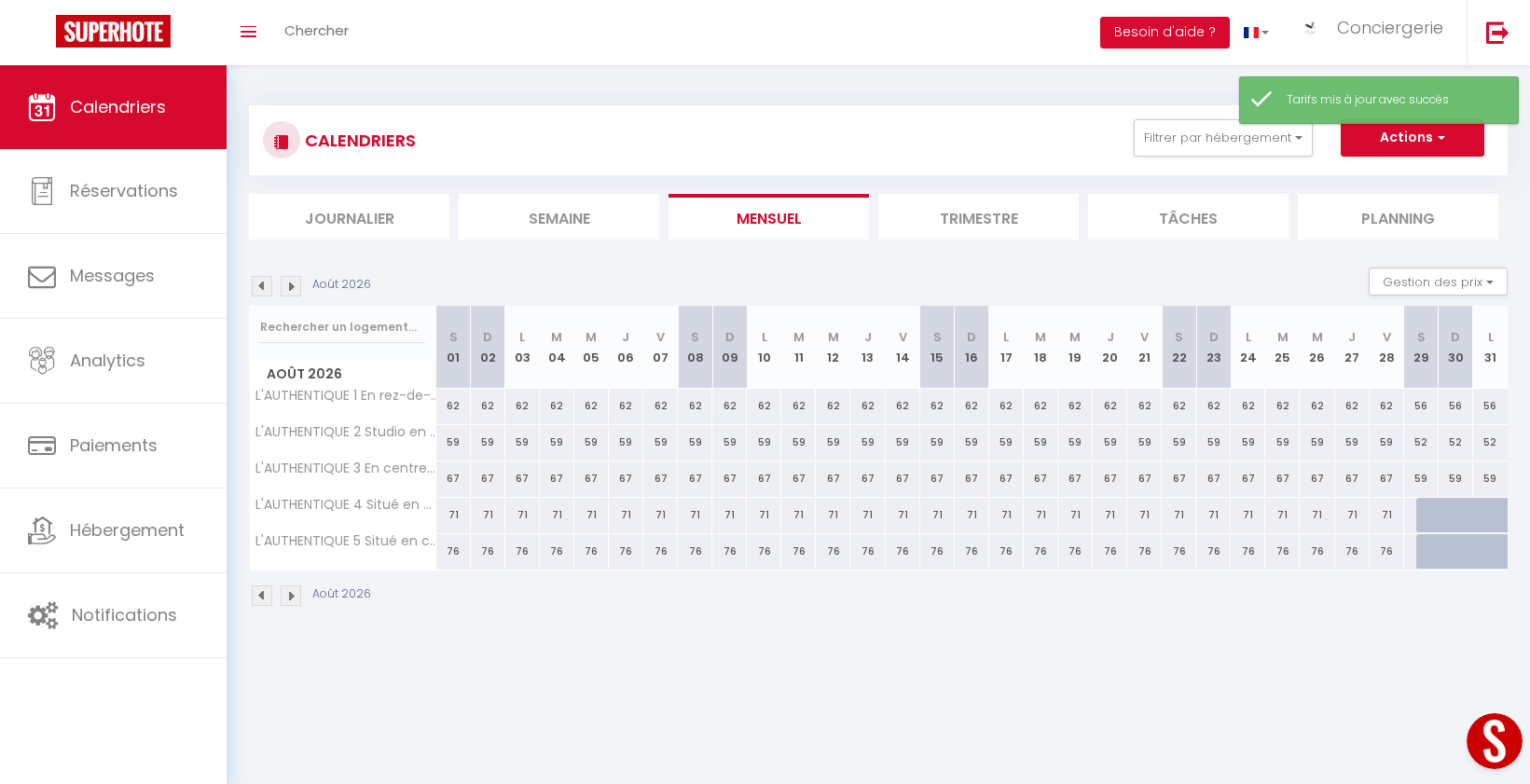 click at bounding box center (1433, 516) 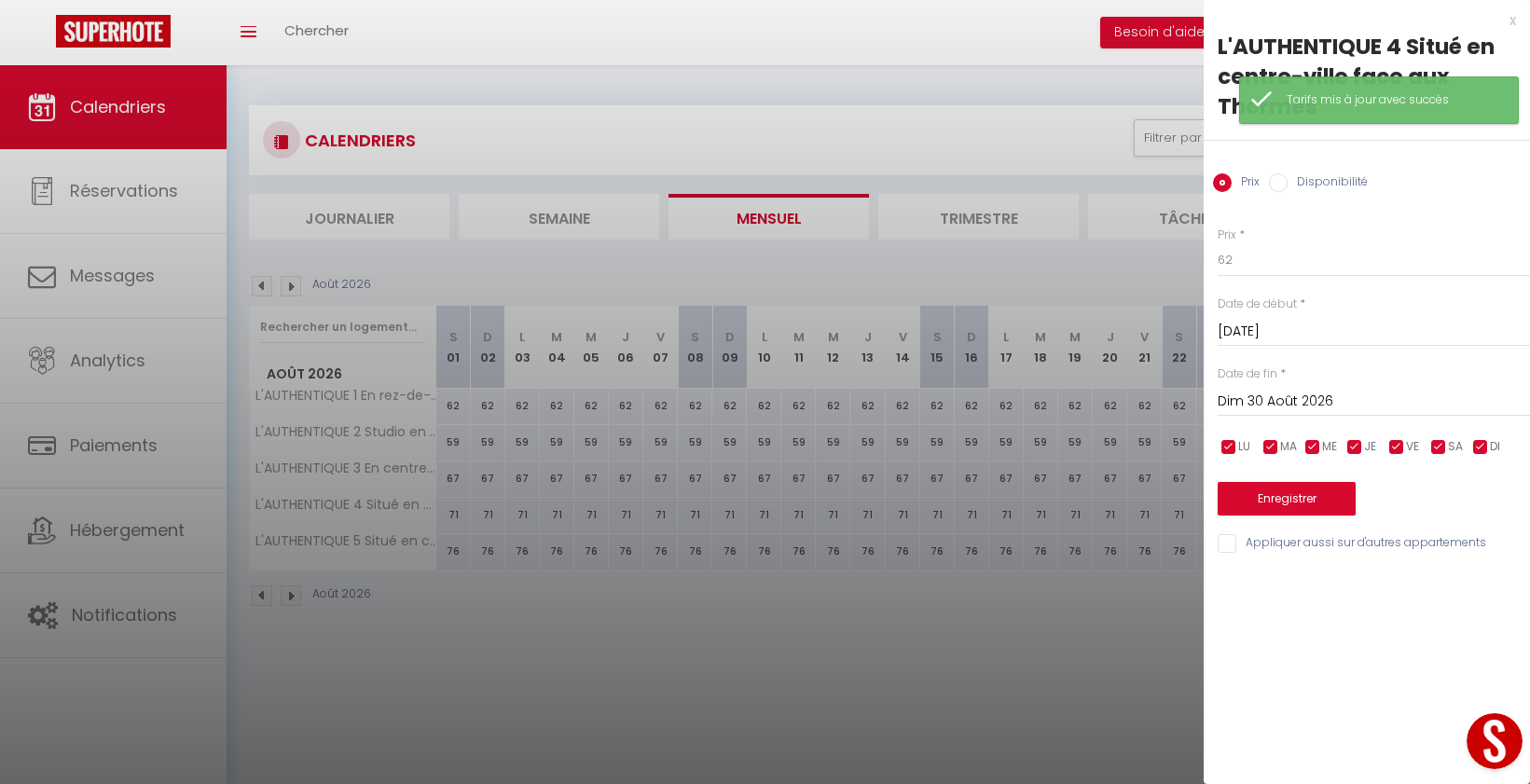 click on "Dim 30 Août 2026" at bounding box center (1373, 402) 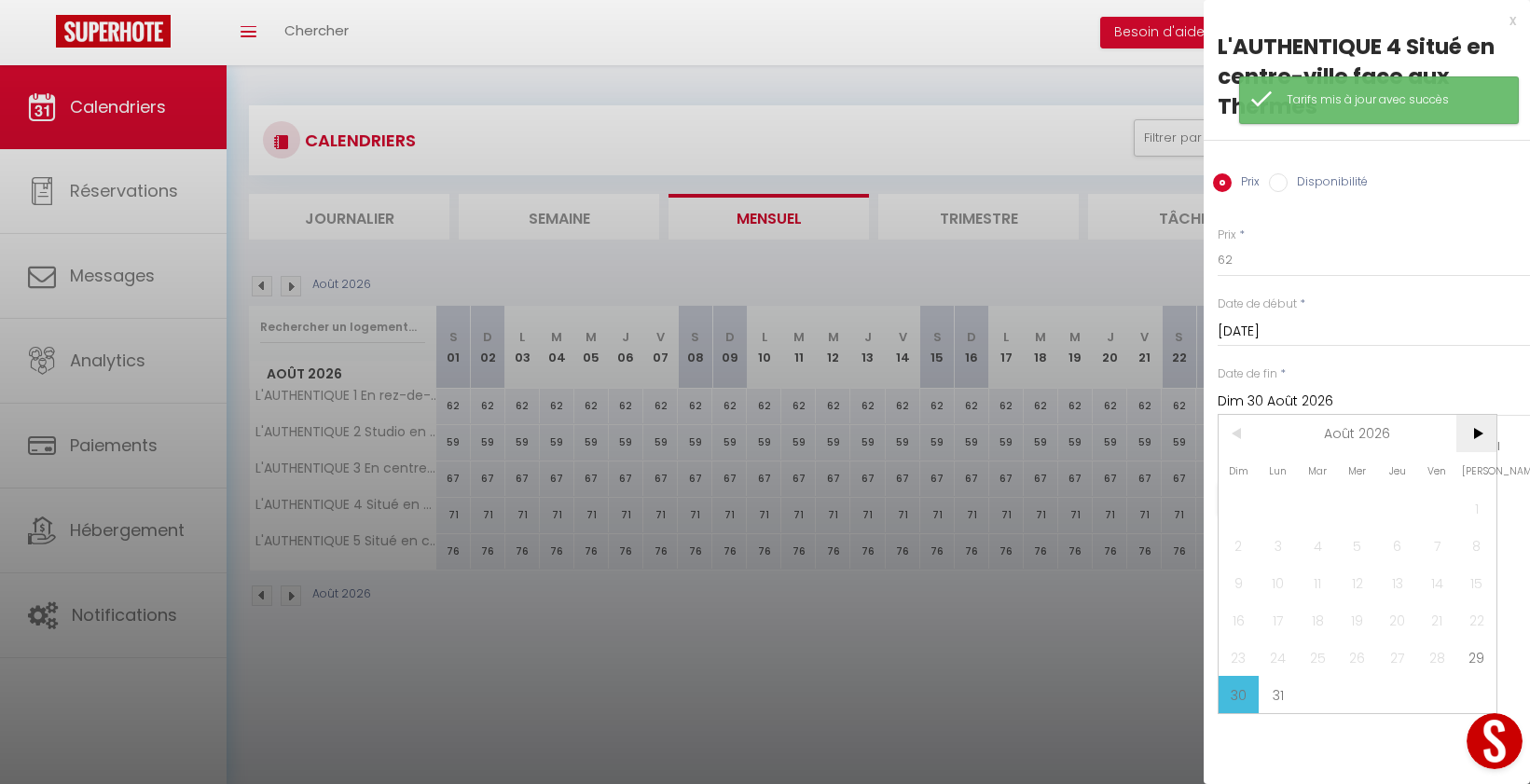 click on ">" at bounding box center (1476, 433) 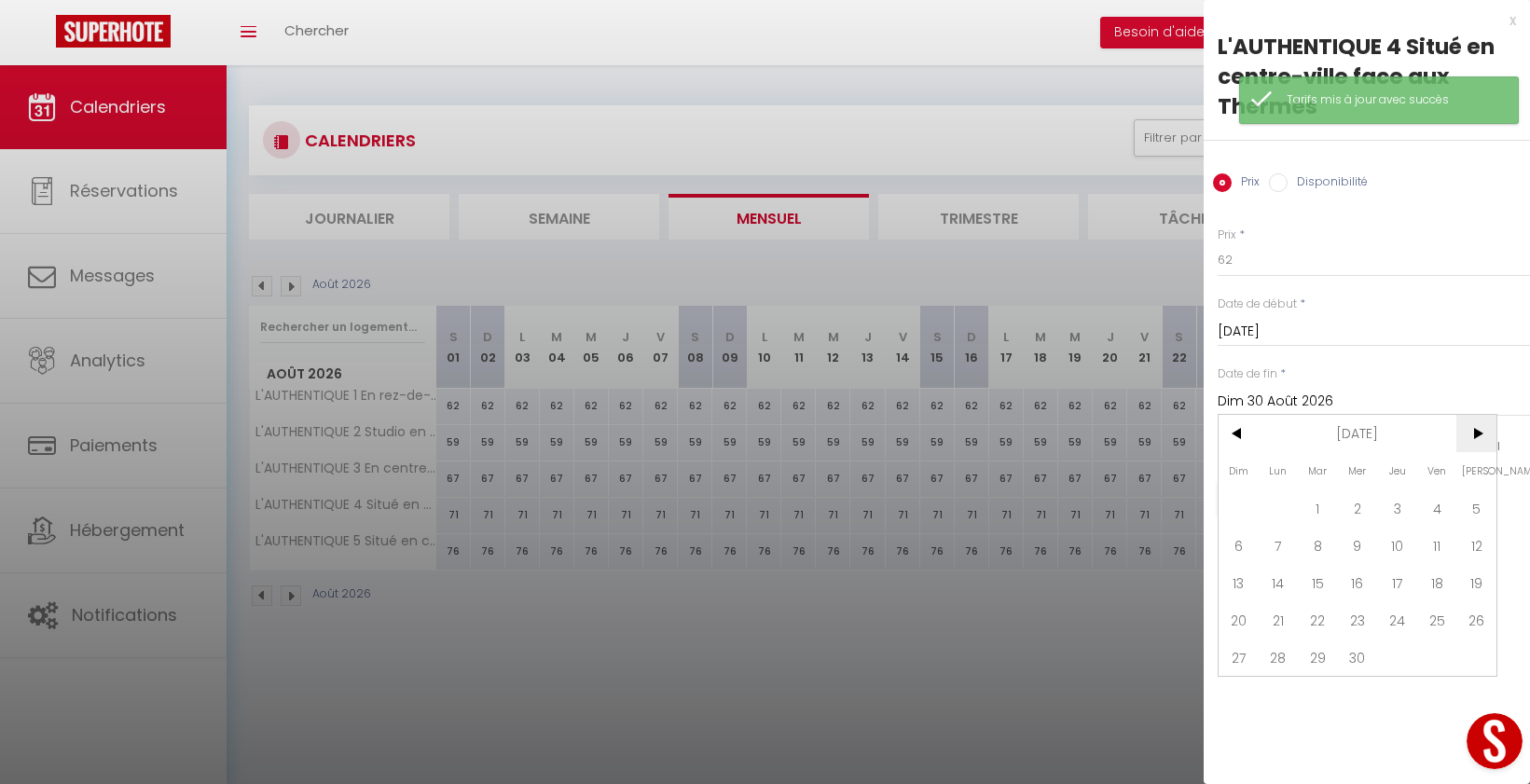 click on ">" at bounding box center [1476, 433] 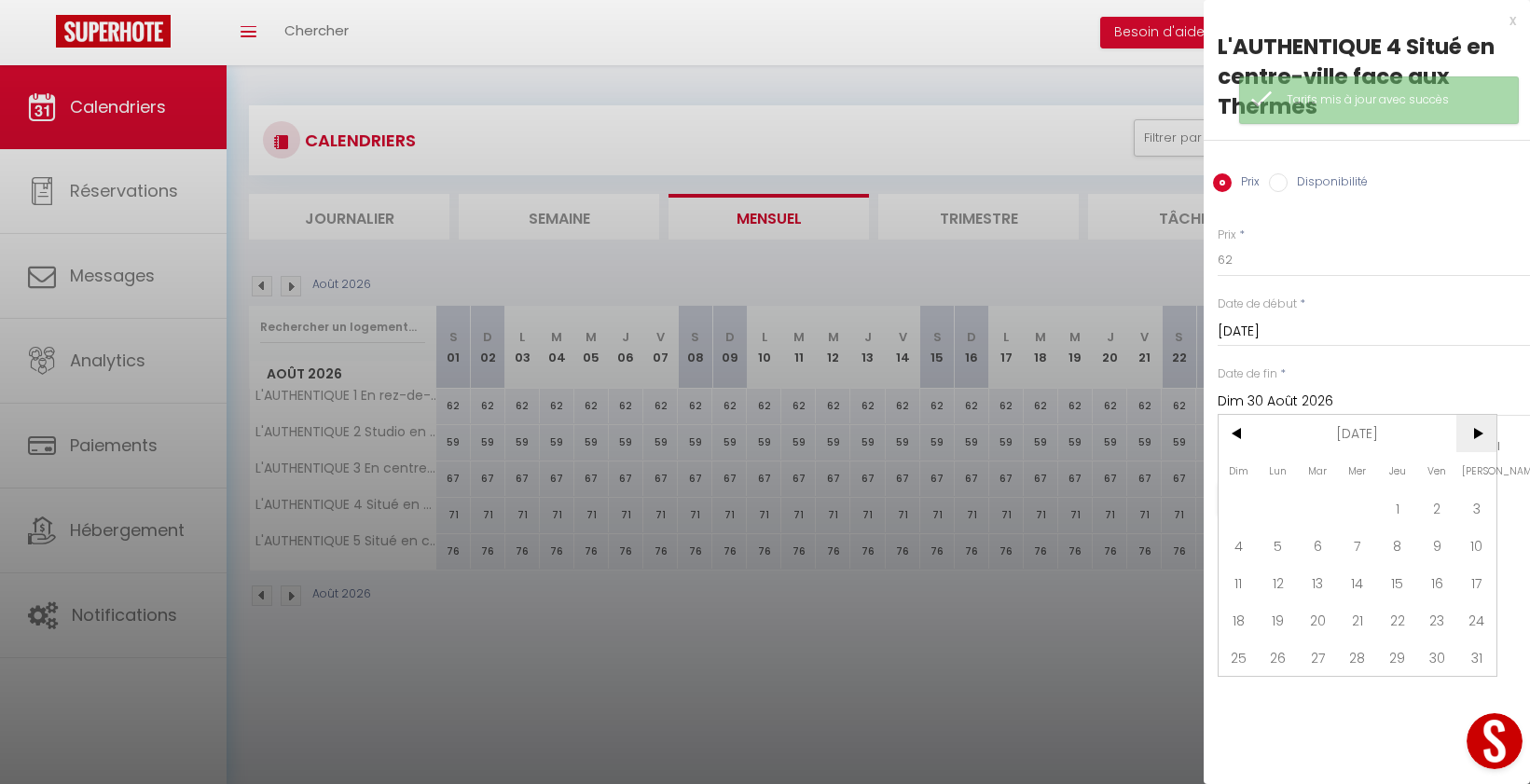click on ">" at bounding box center [1476, 433] 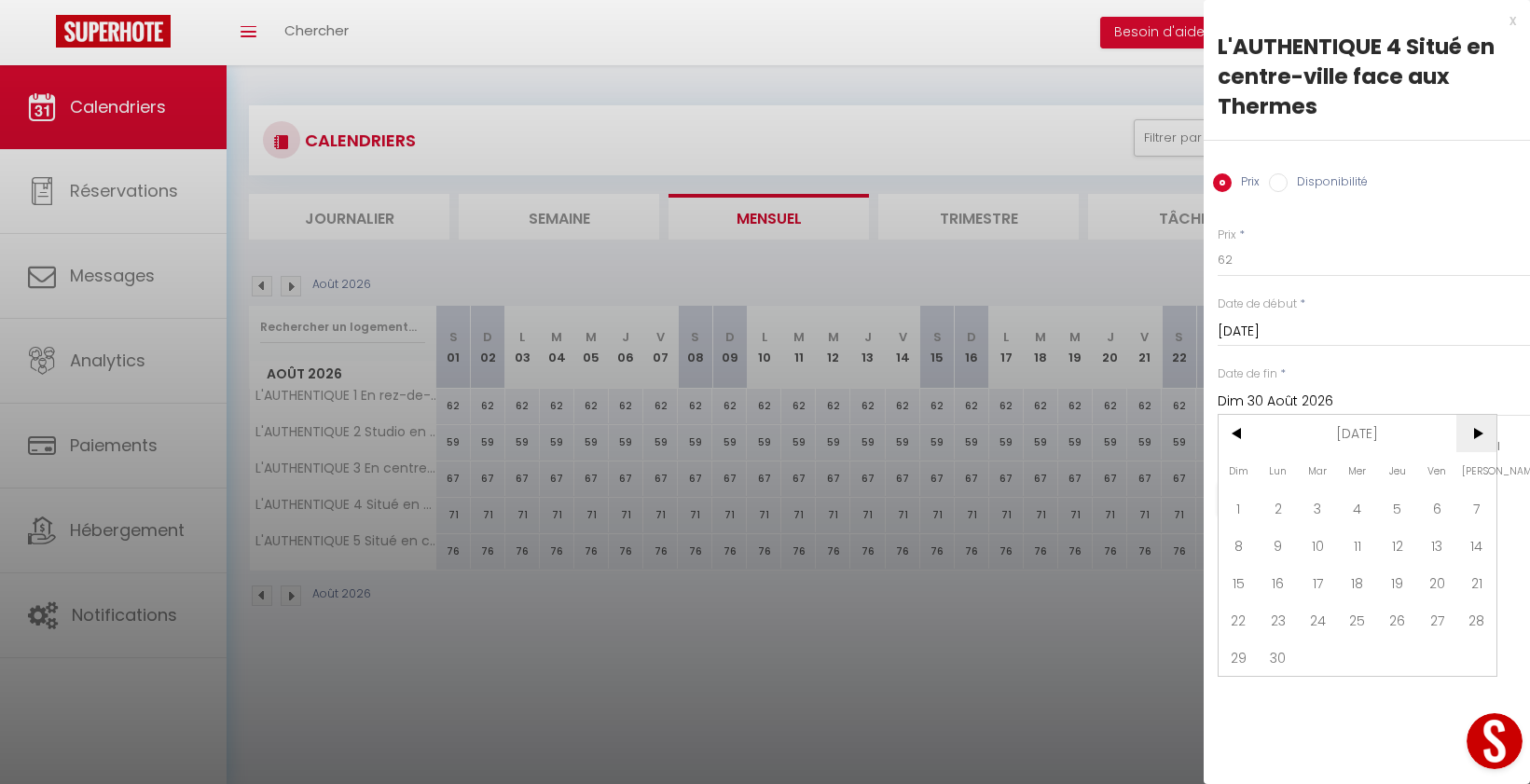 click on ">" at bounding box center [1476, 433] 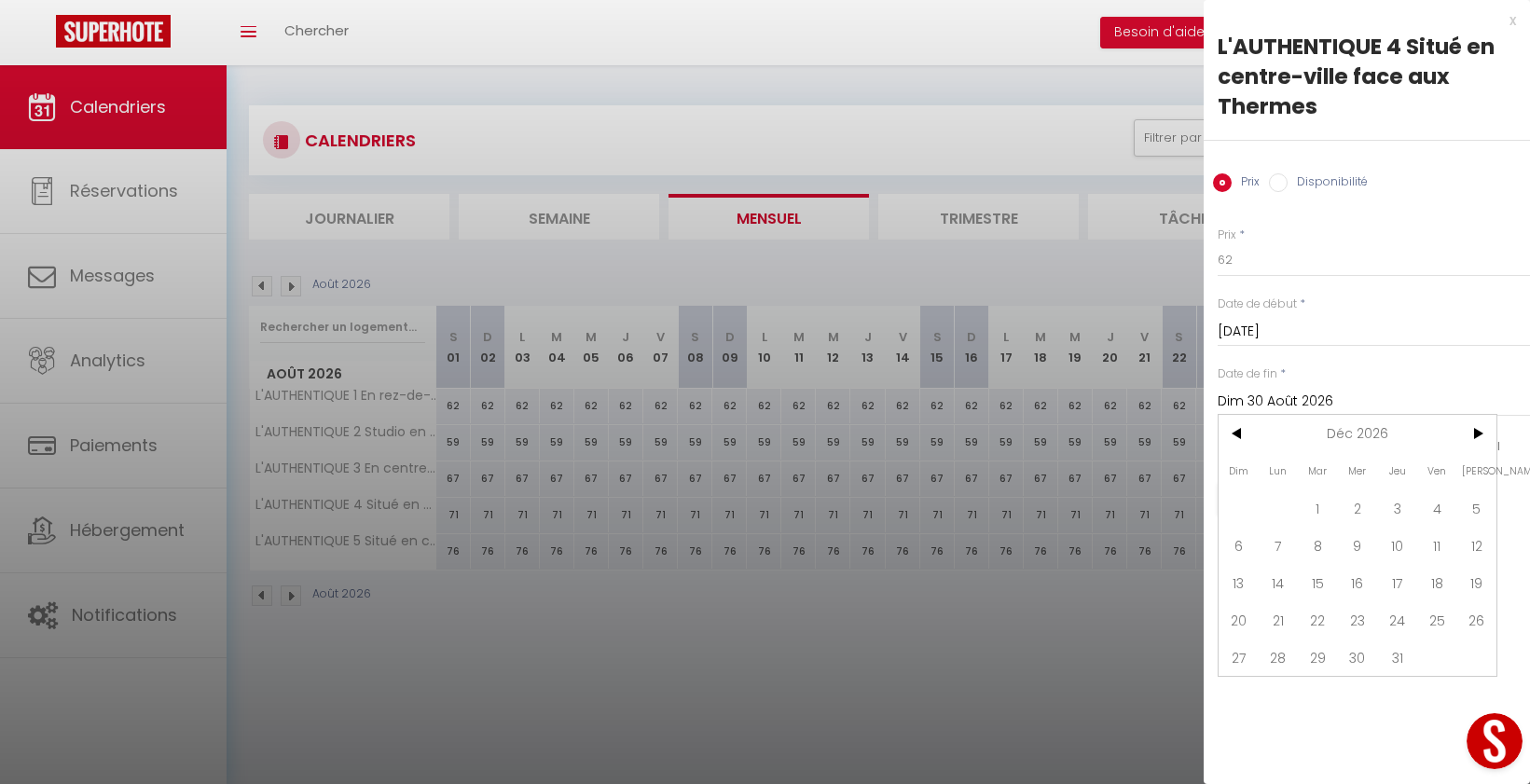 drag, startPoint x: 1395, startPoint y: 647, endPoint x: 1380, endPoint y: 571, distance: 77.466122 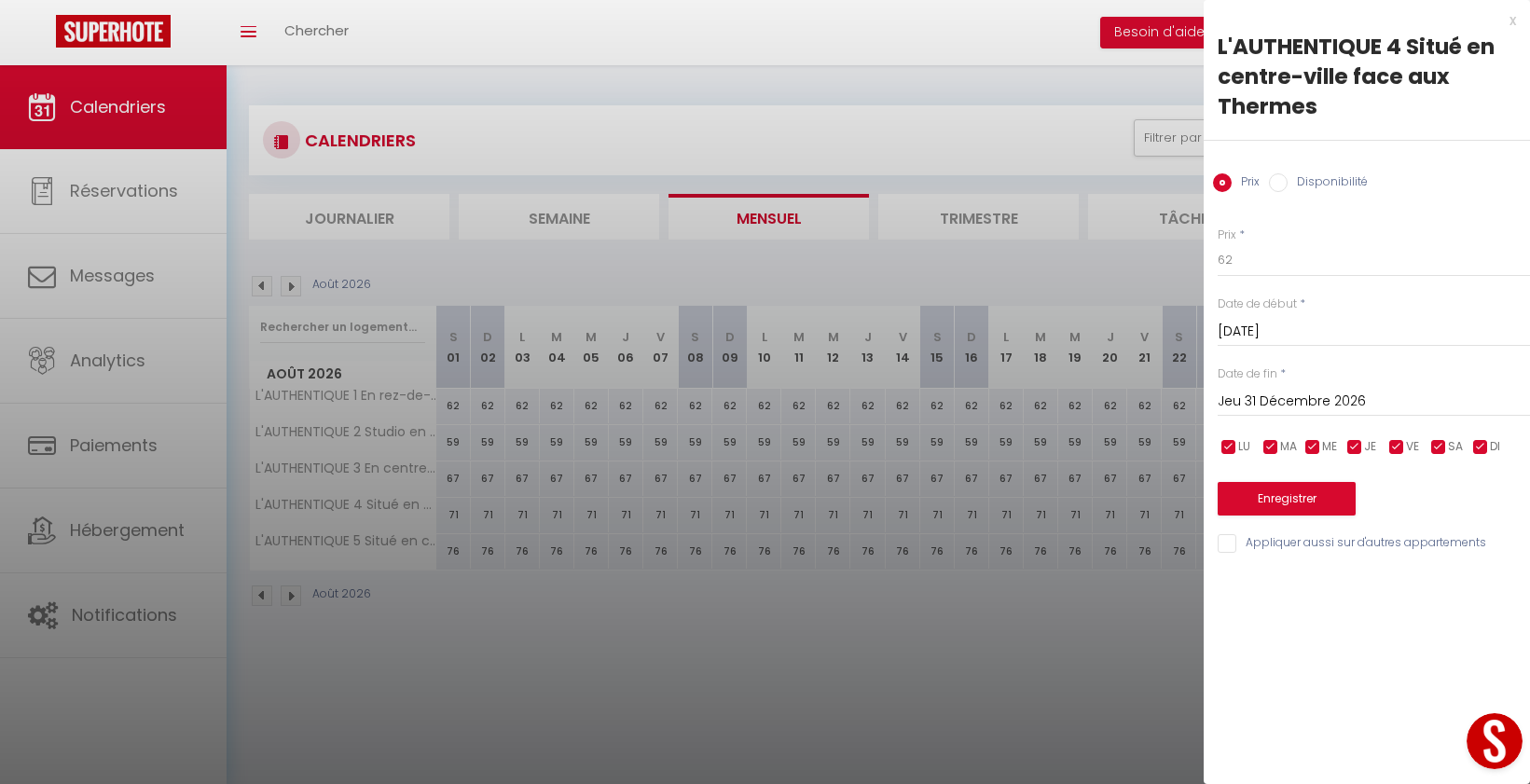 click on "Disponibilité" at bounding box center (1278, 183) 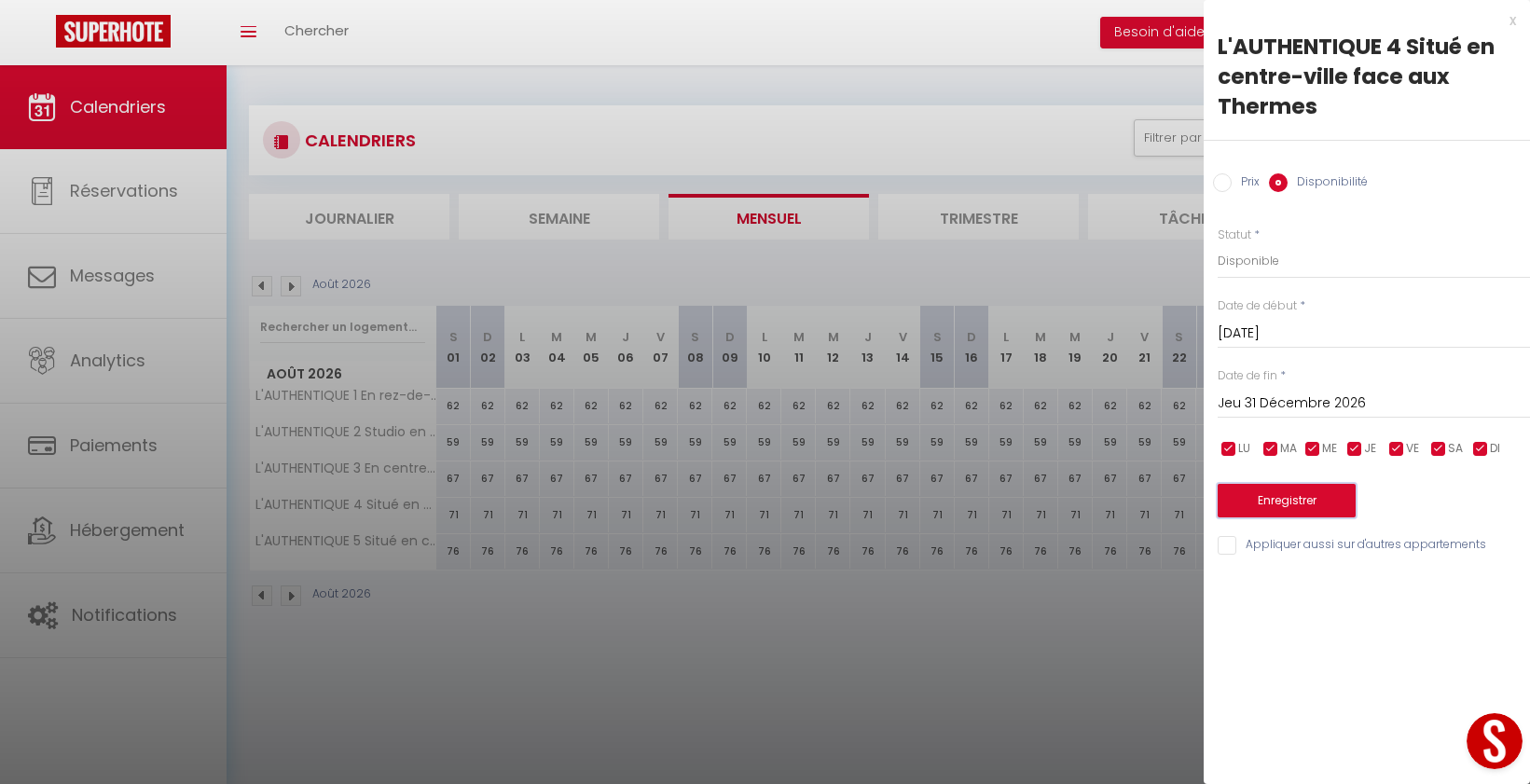 click on "Enregistrer" at bounding box center [1287, 501] 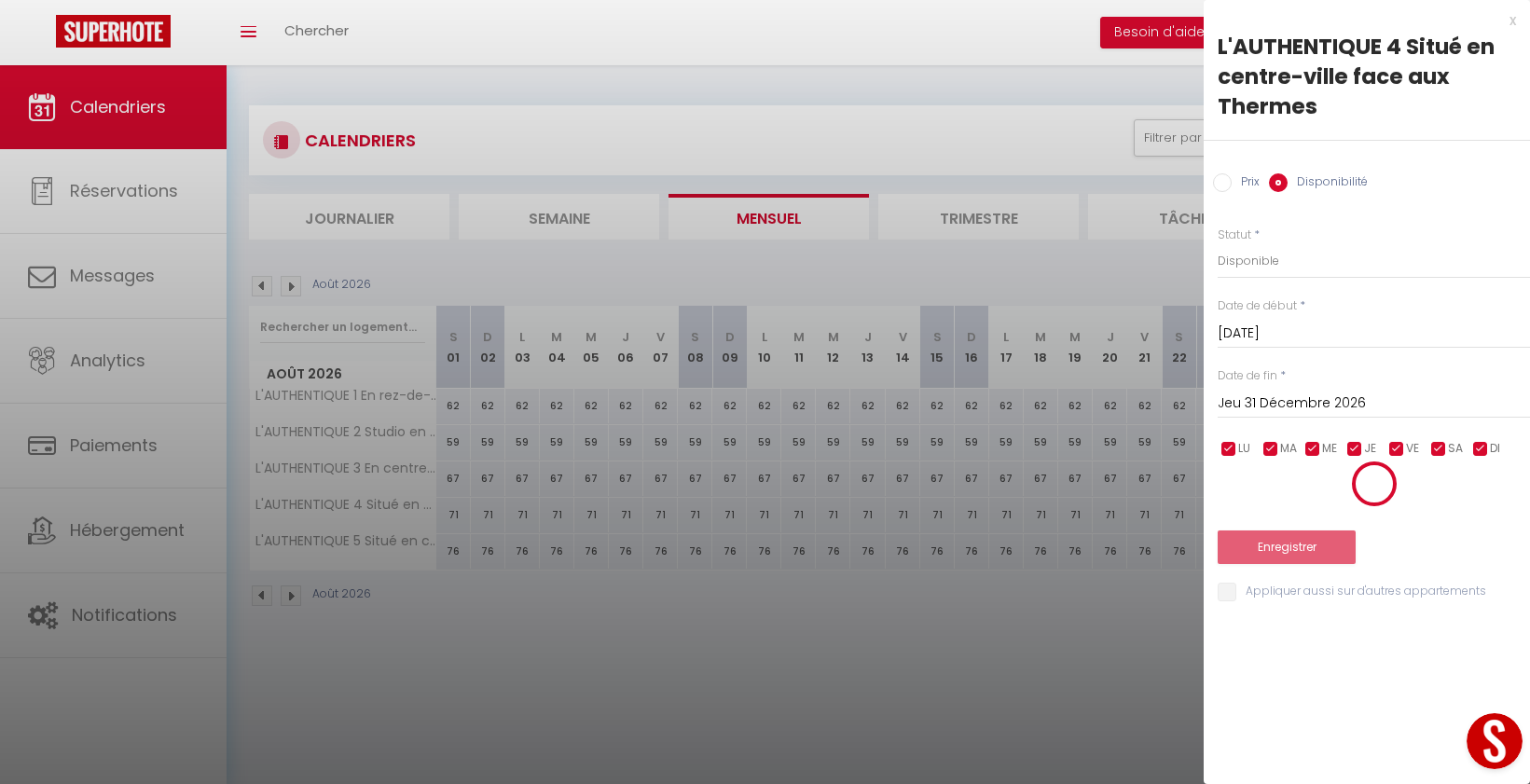 click at bounding box center (1373, 484) 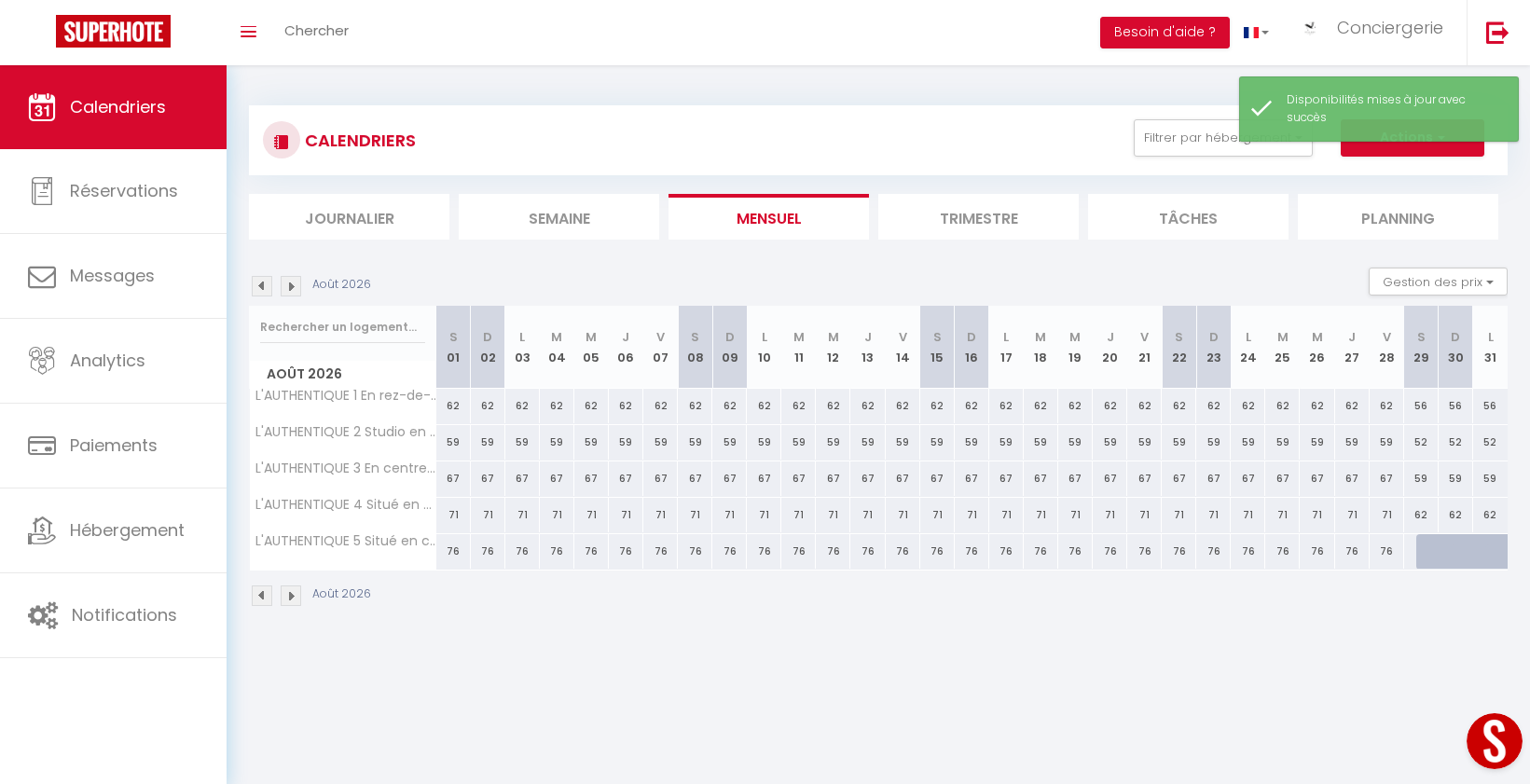 click at bounding box center (1433, 552) 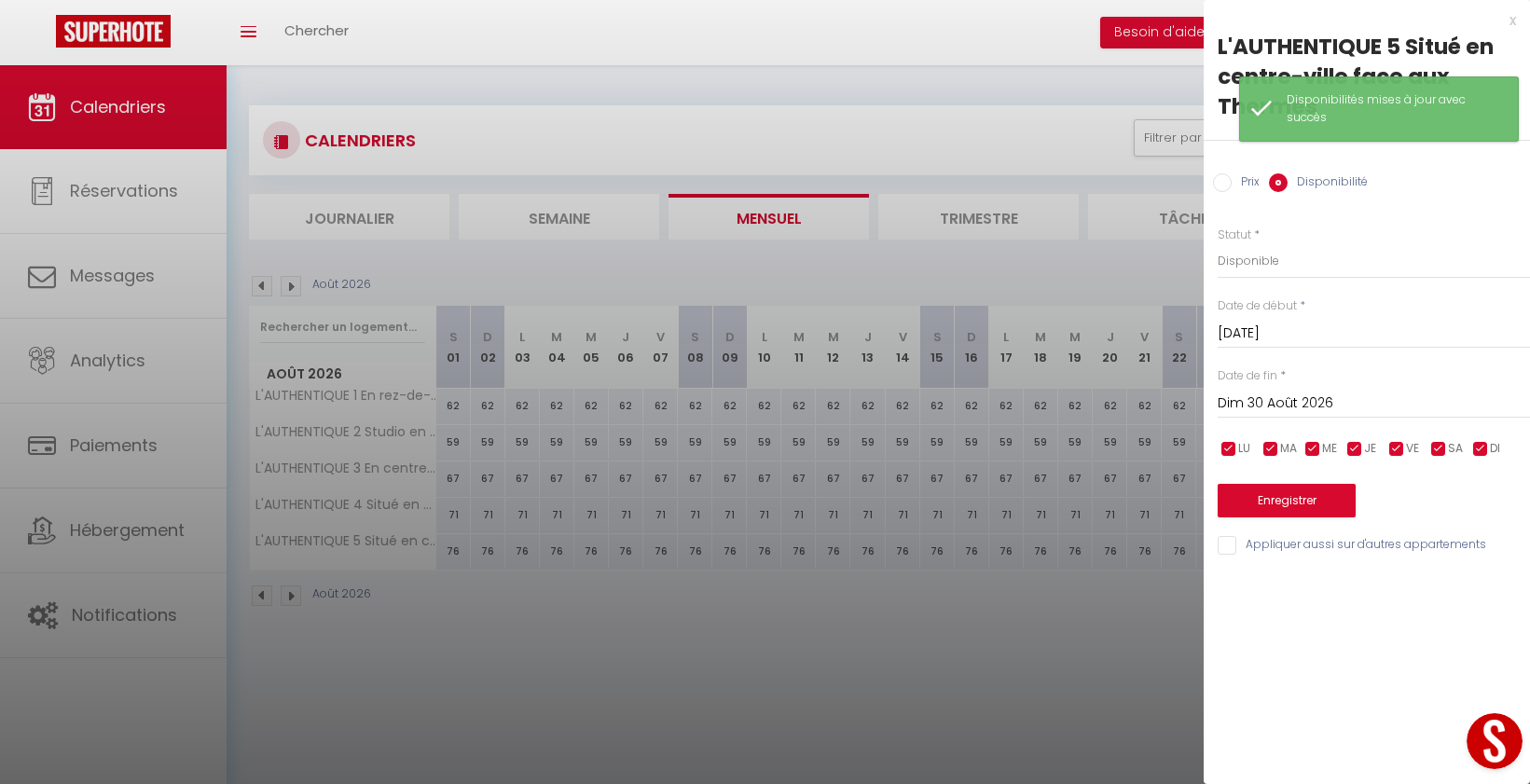 drag, startPoint x: 1226, startPoint y: 181, endPoint x: 1244, endPoint y: 222, distance: 44.77723 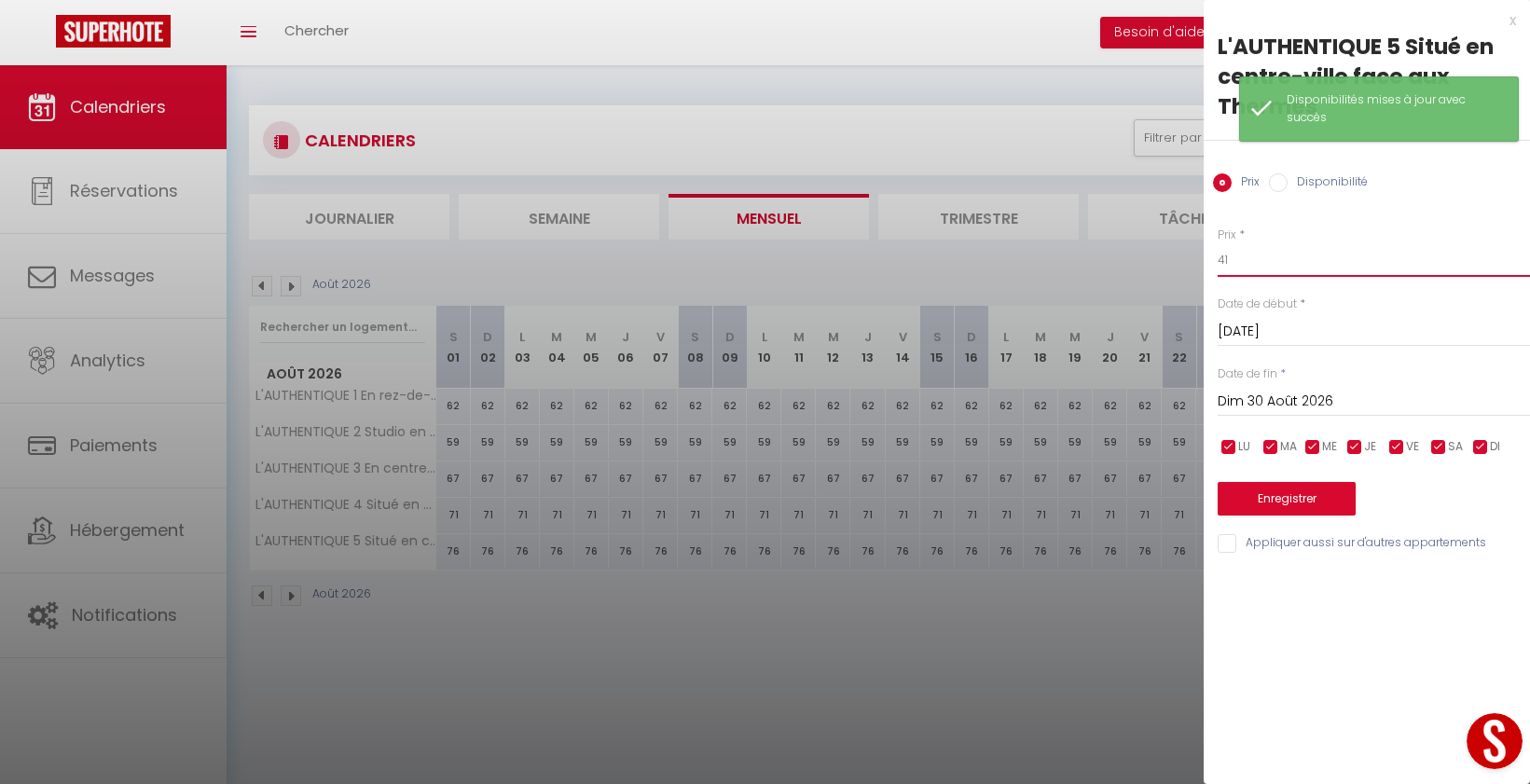 click on "41" at bounding box center [1373, 260] 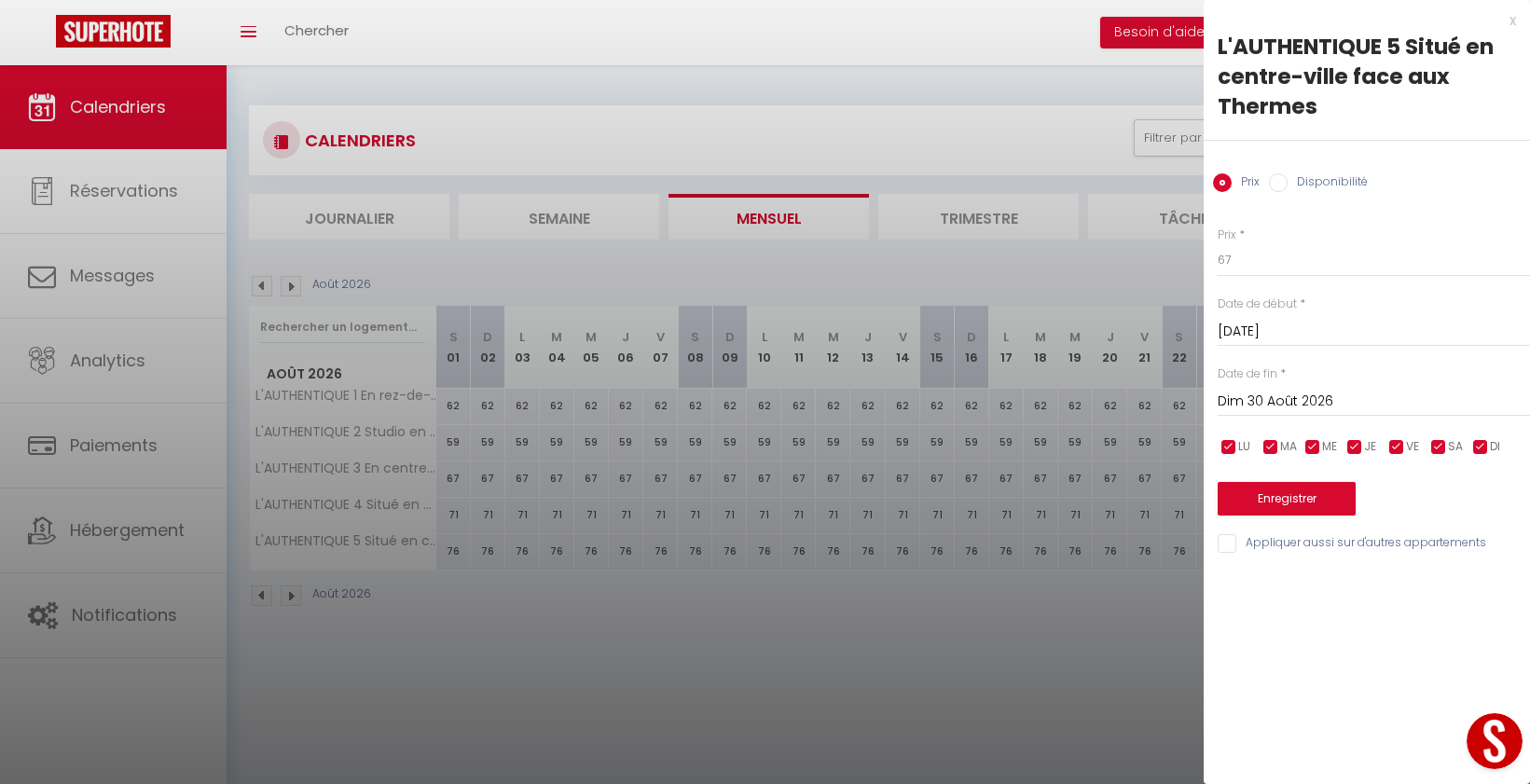 click on "Dim 30 Août 2026" at bounding box center (1373, 402) 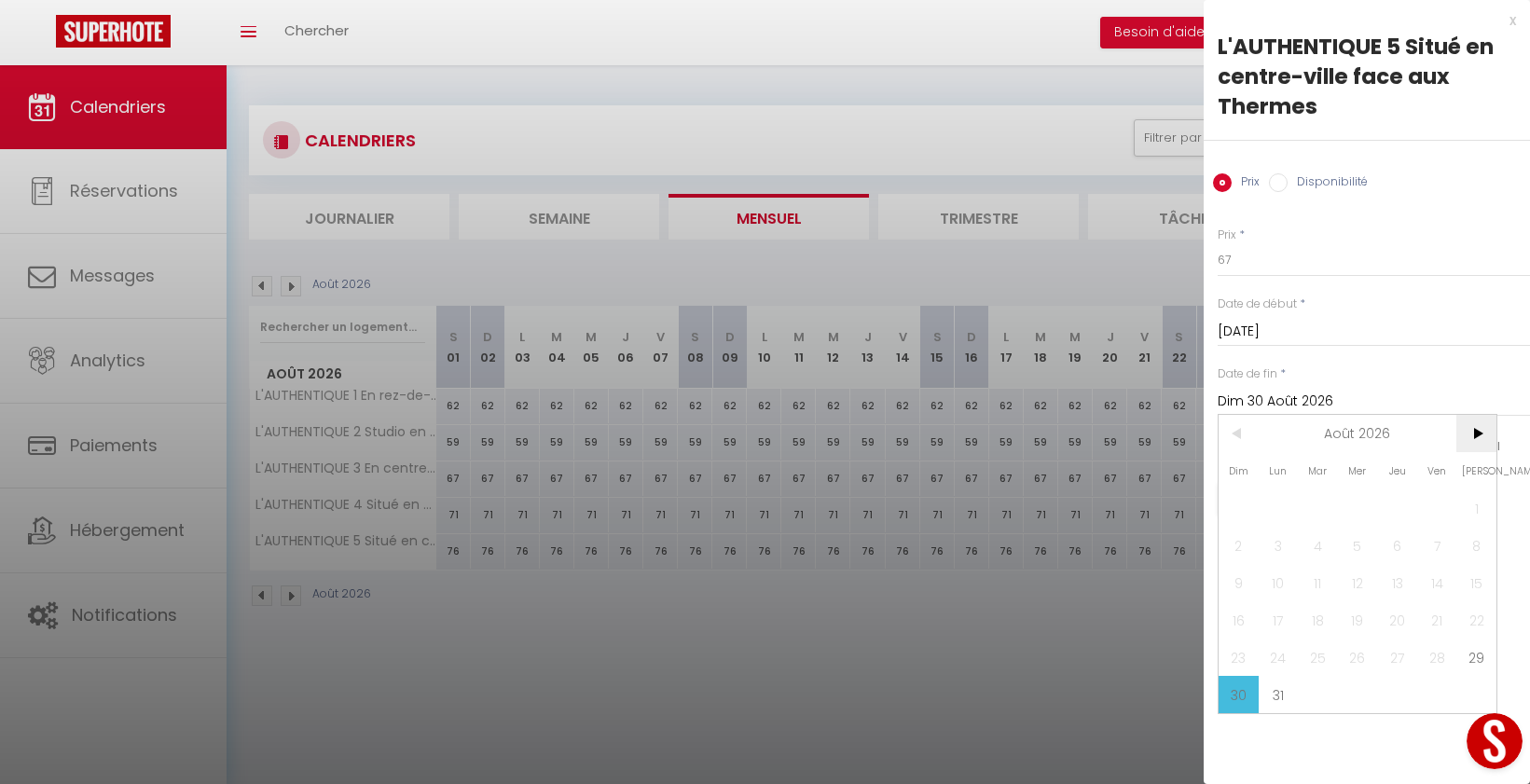 click on ">" at bounding box center [1476, 433] 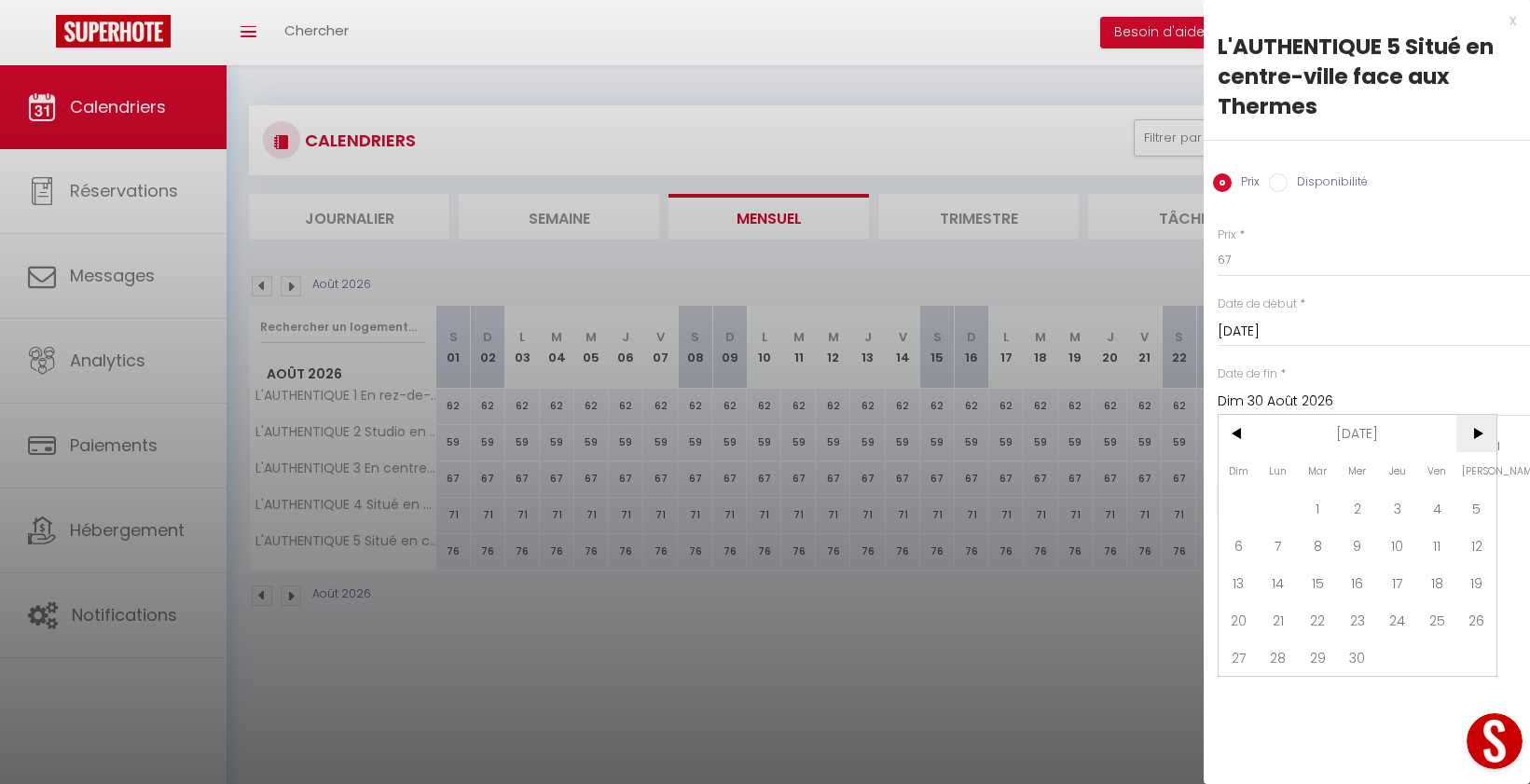click on ">" at bounding box center (1476, 433) 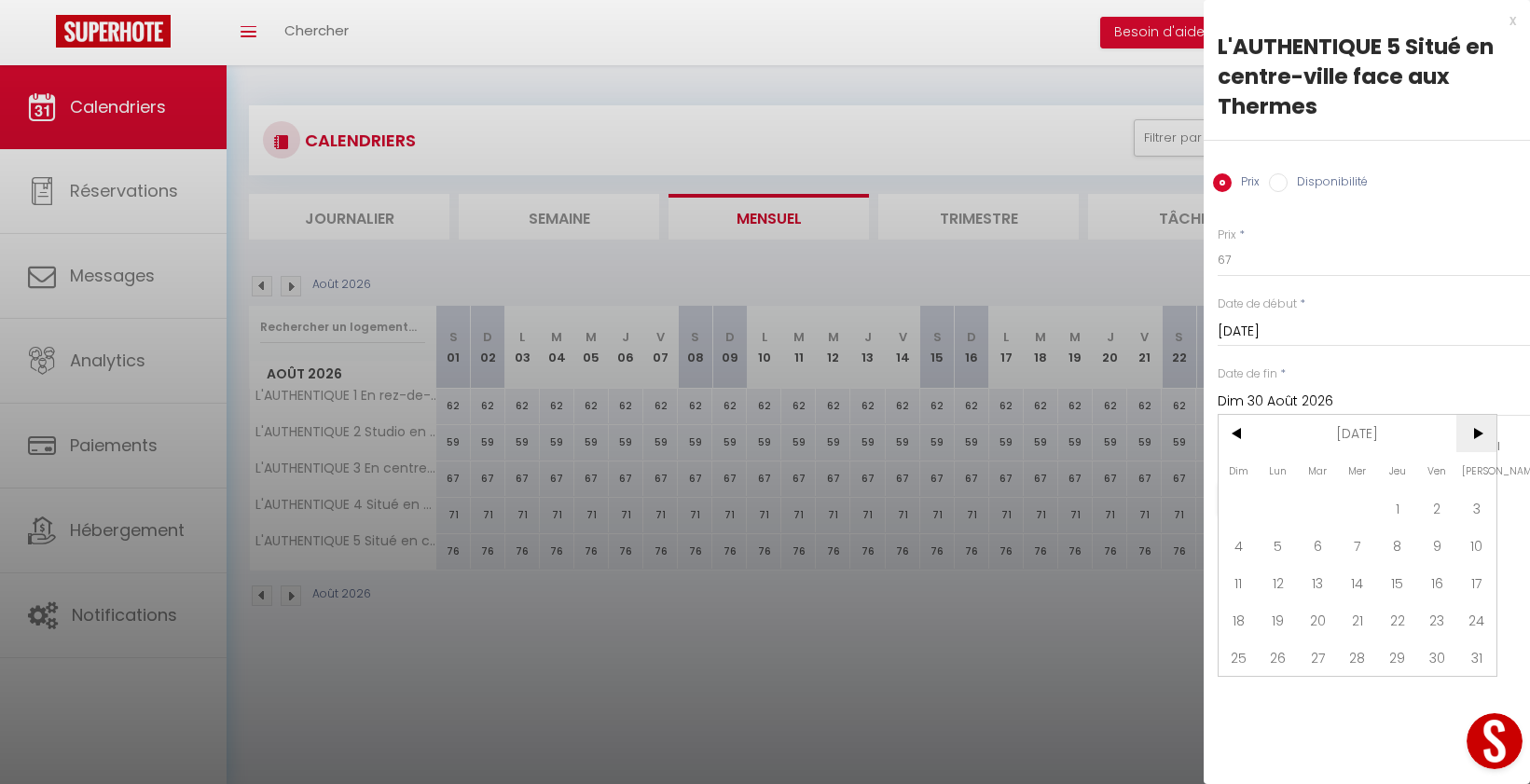 click on ">" at bounding box center (1476, 433) 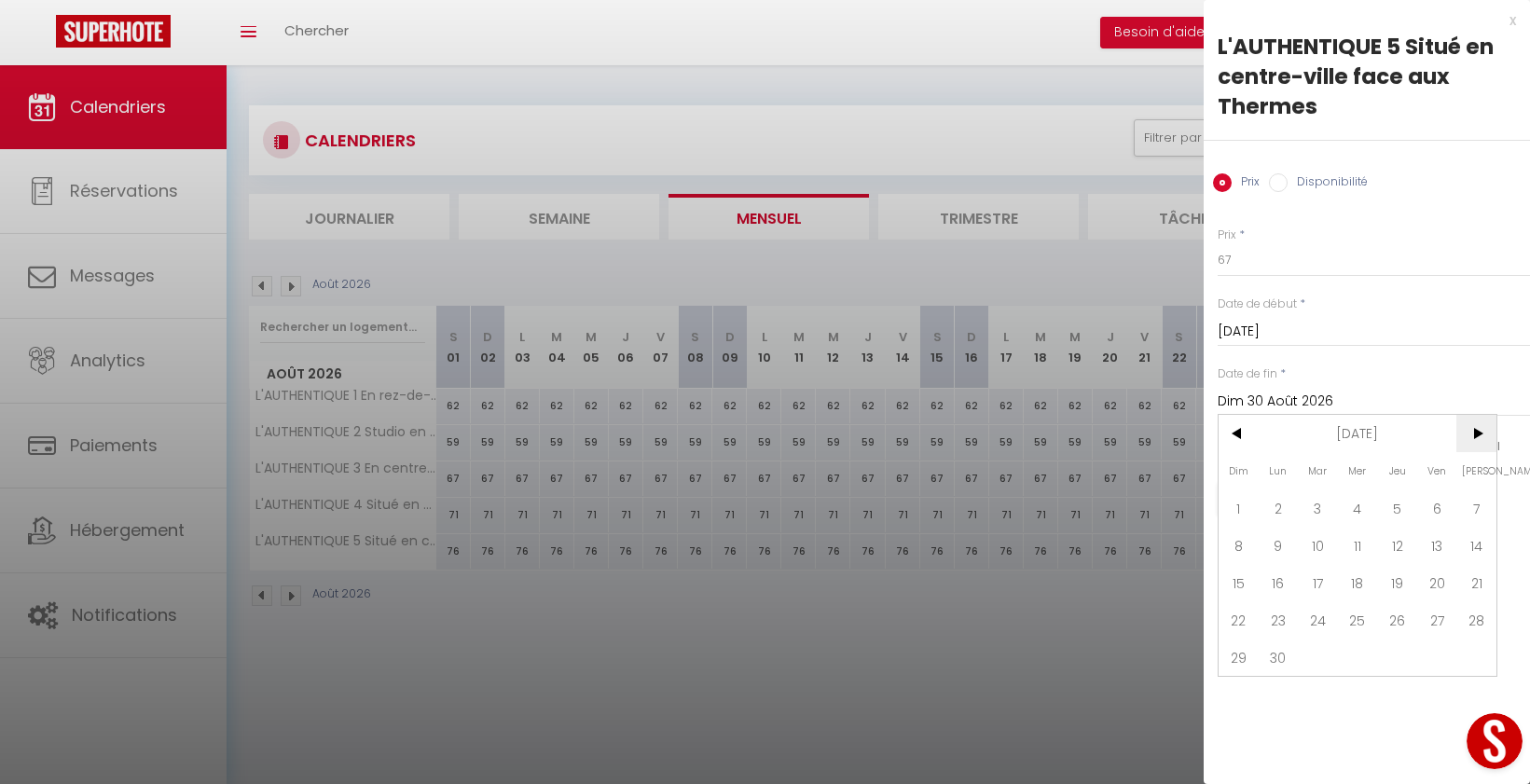 click on ">" at bounding box center [1476, 433] 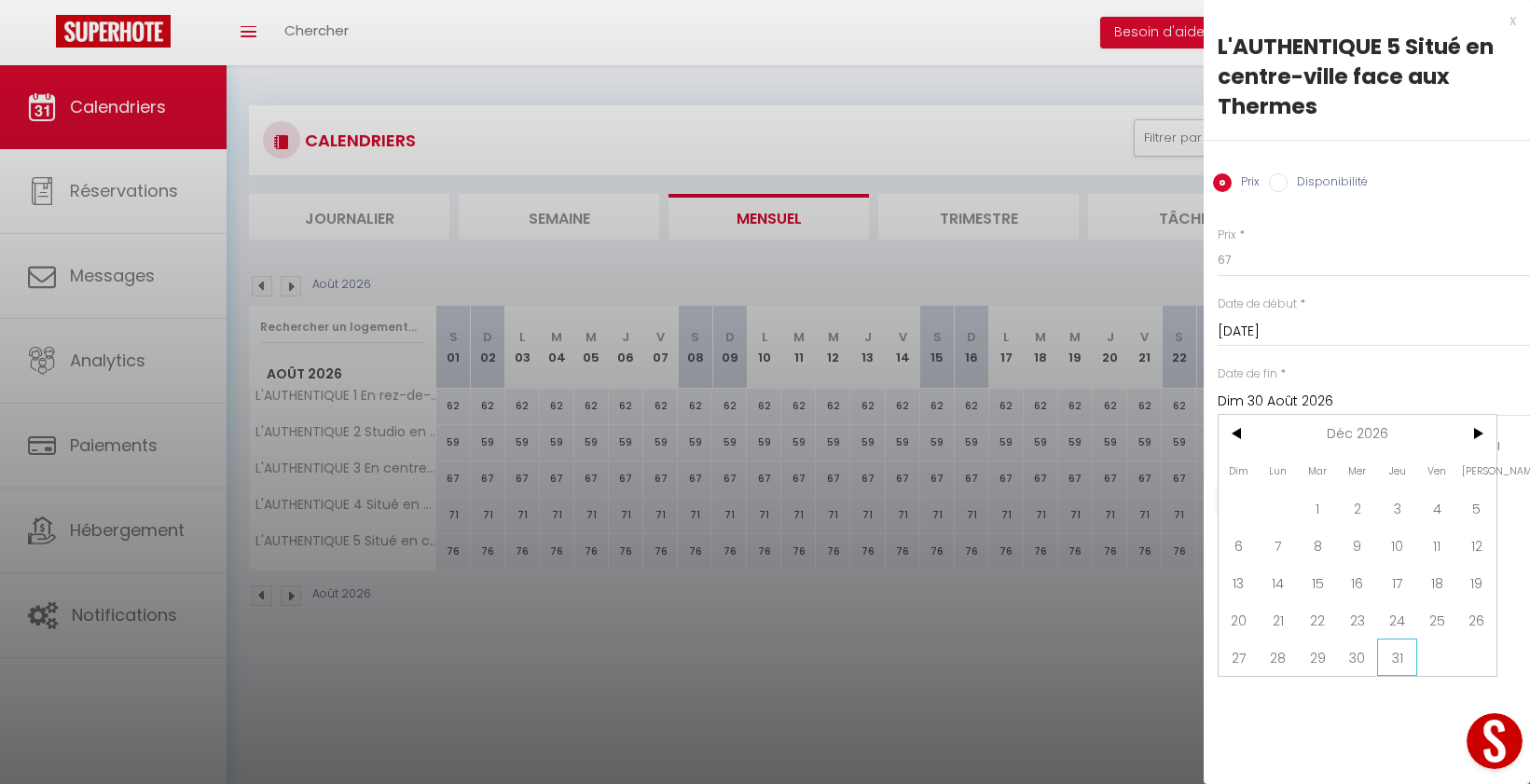 click on "31" at bounding box center [1397, 657] 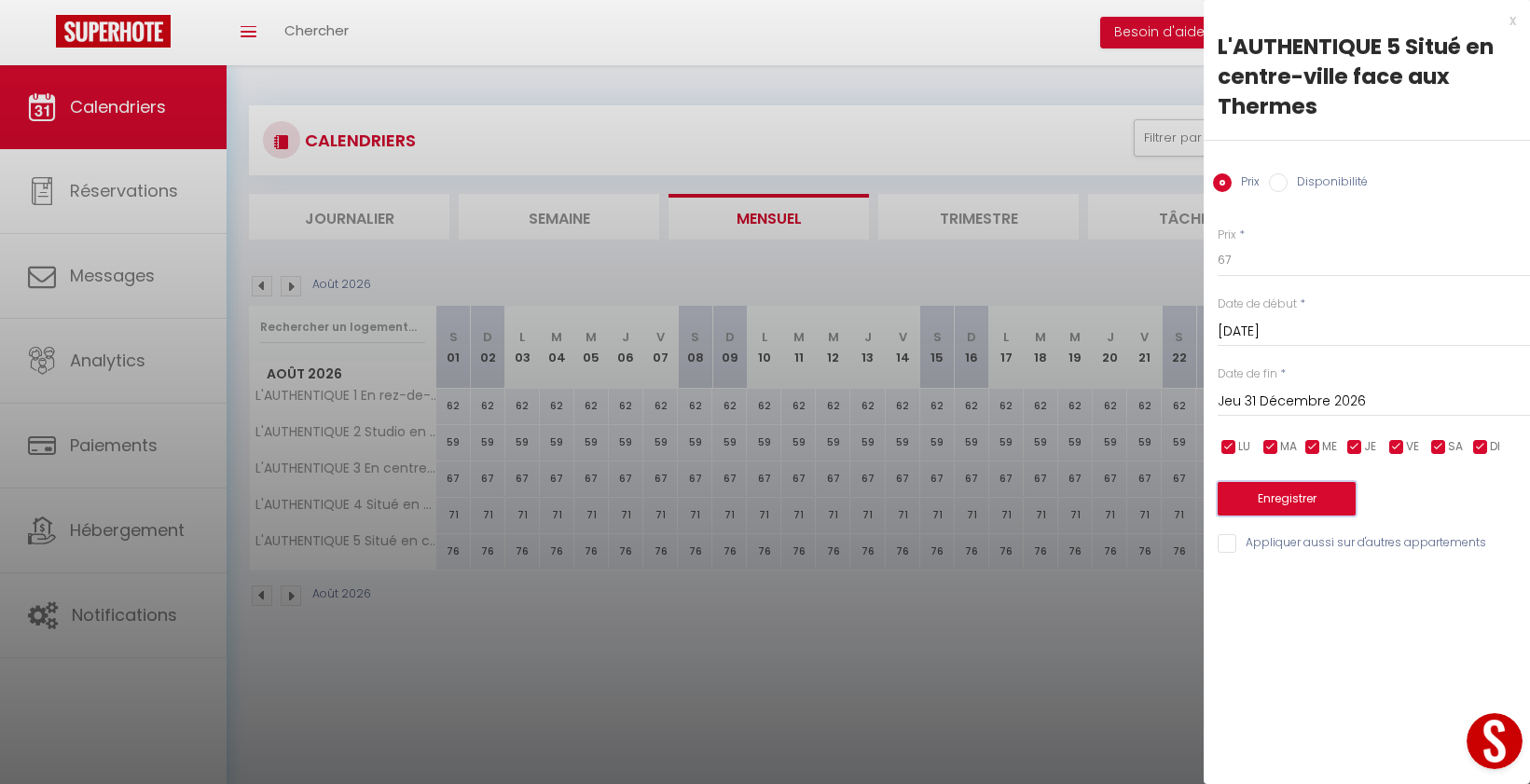 click on "Enregistrer" at bounding box center [1287, 499] 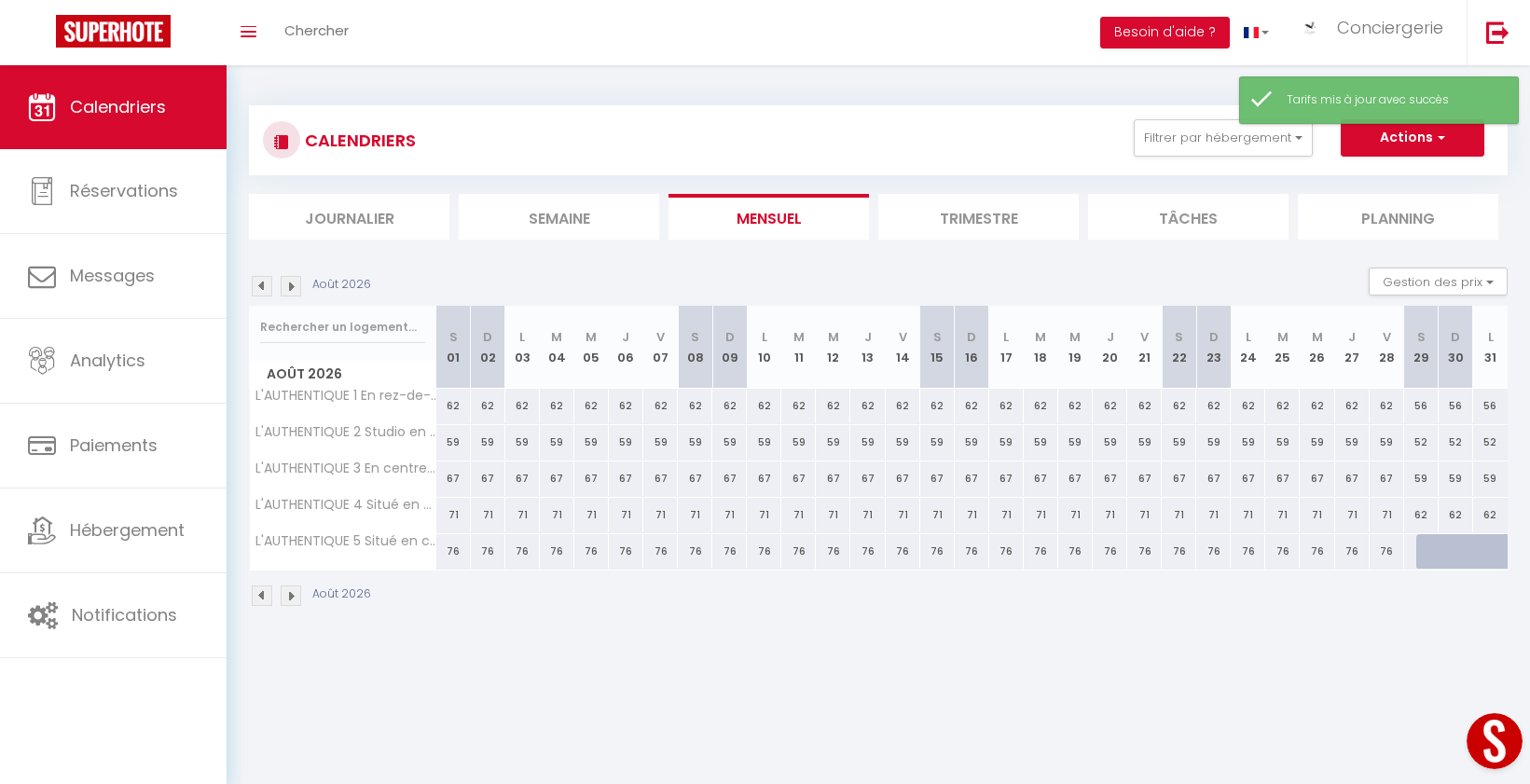 click at bounding box center (1433, 552) 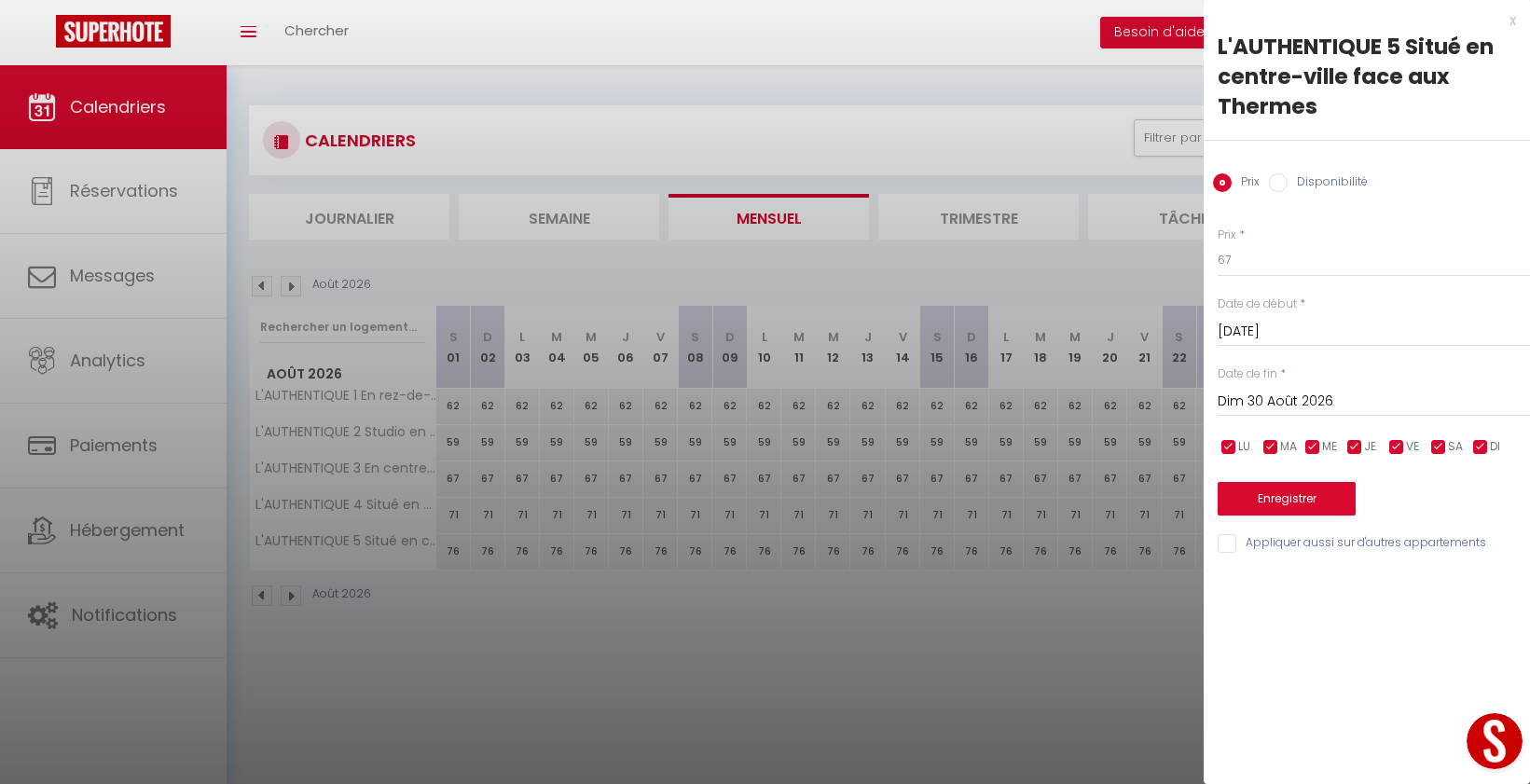 click on "Disponibilité" at bounding box center (1278, 183) 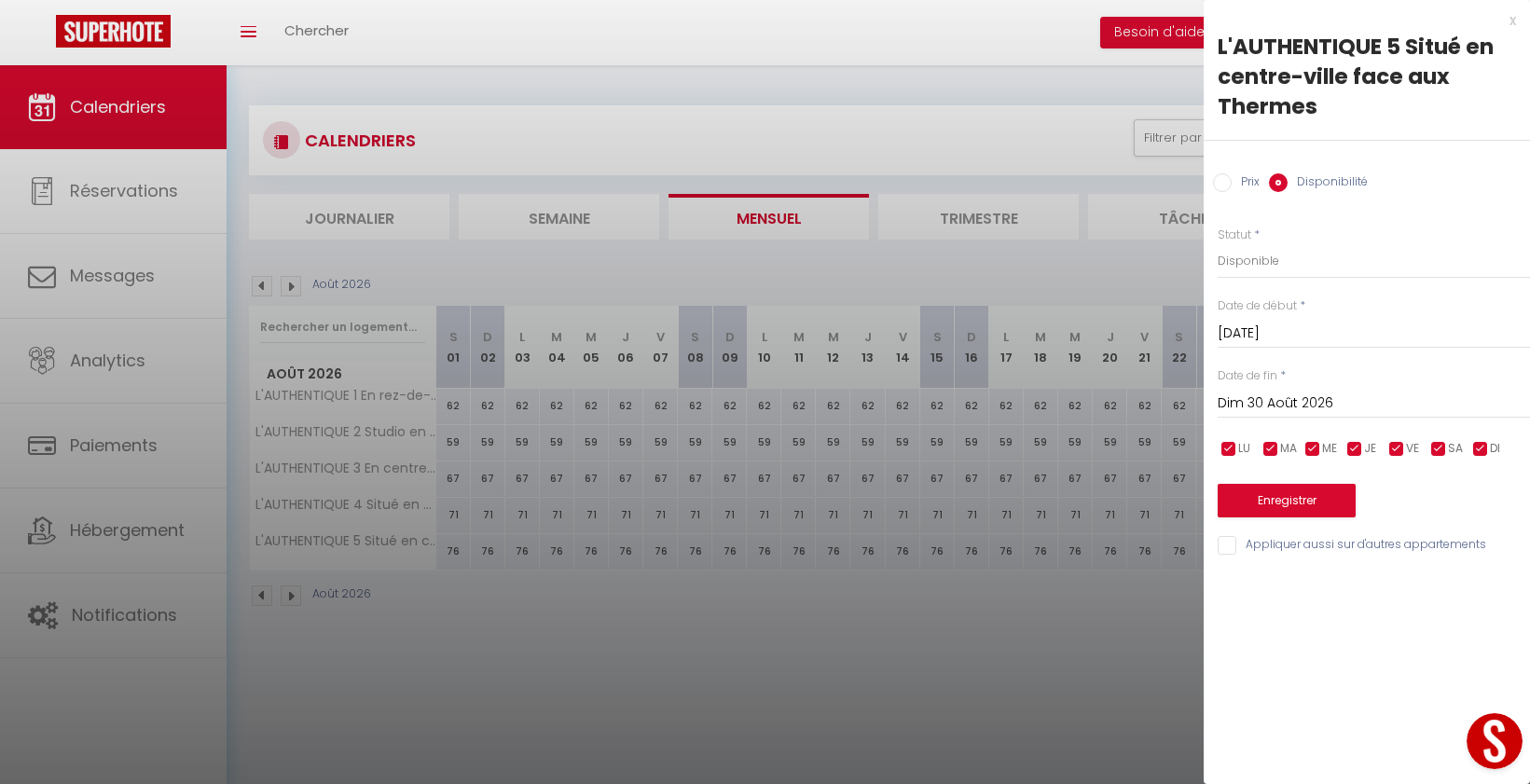 click on "Dim 30 Août 2026" at bounding box center (1373, 404) 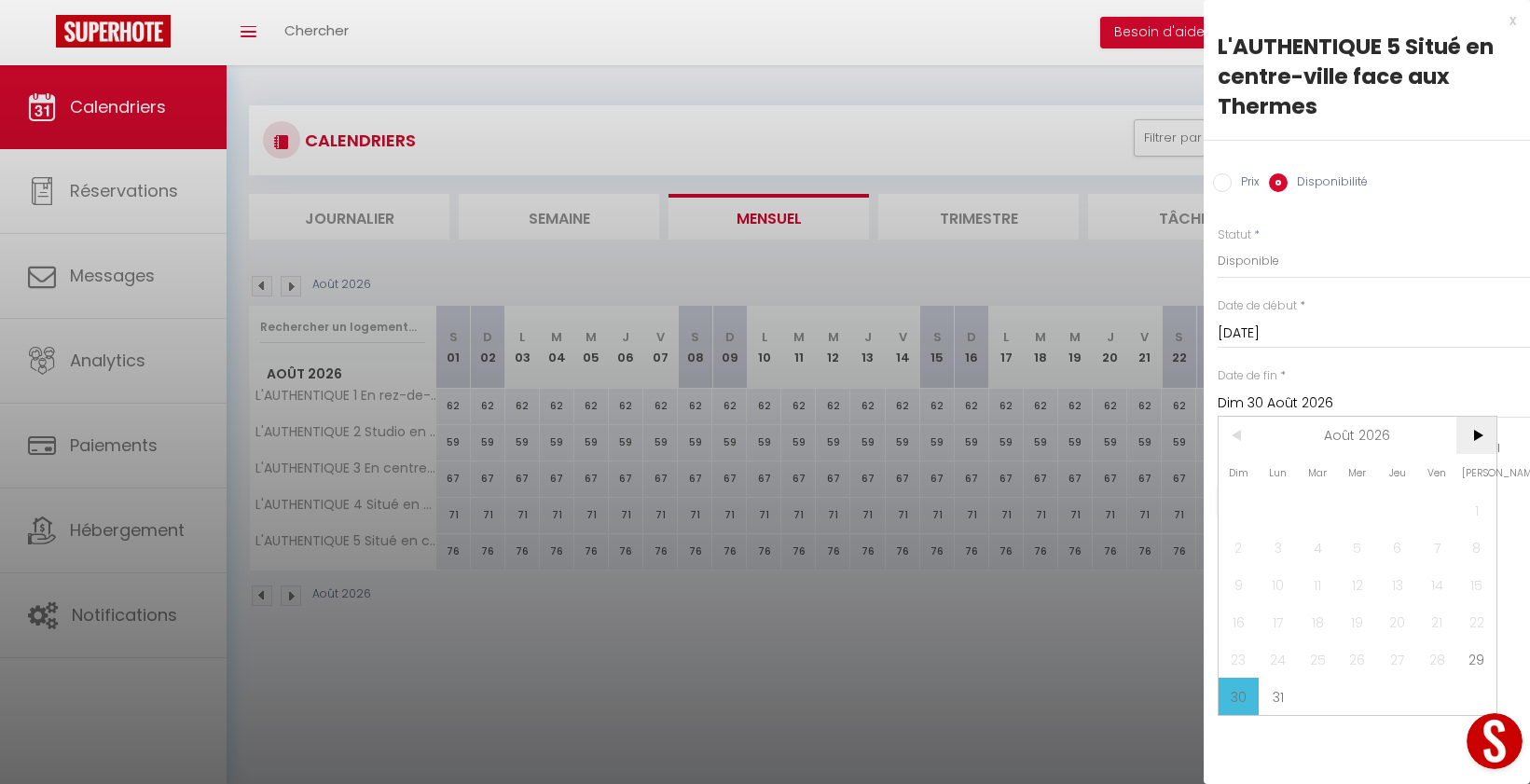 click on ">" at bounding box center (1476, 435) 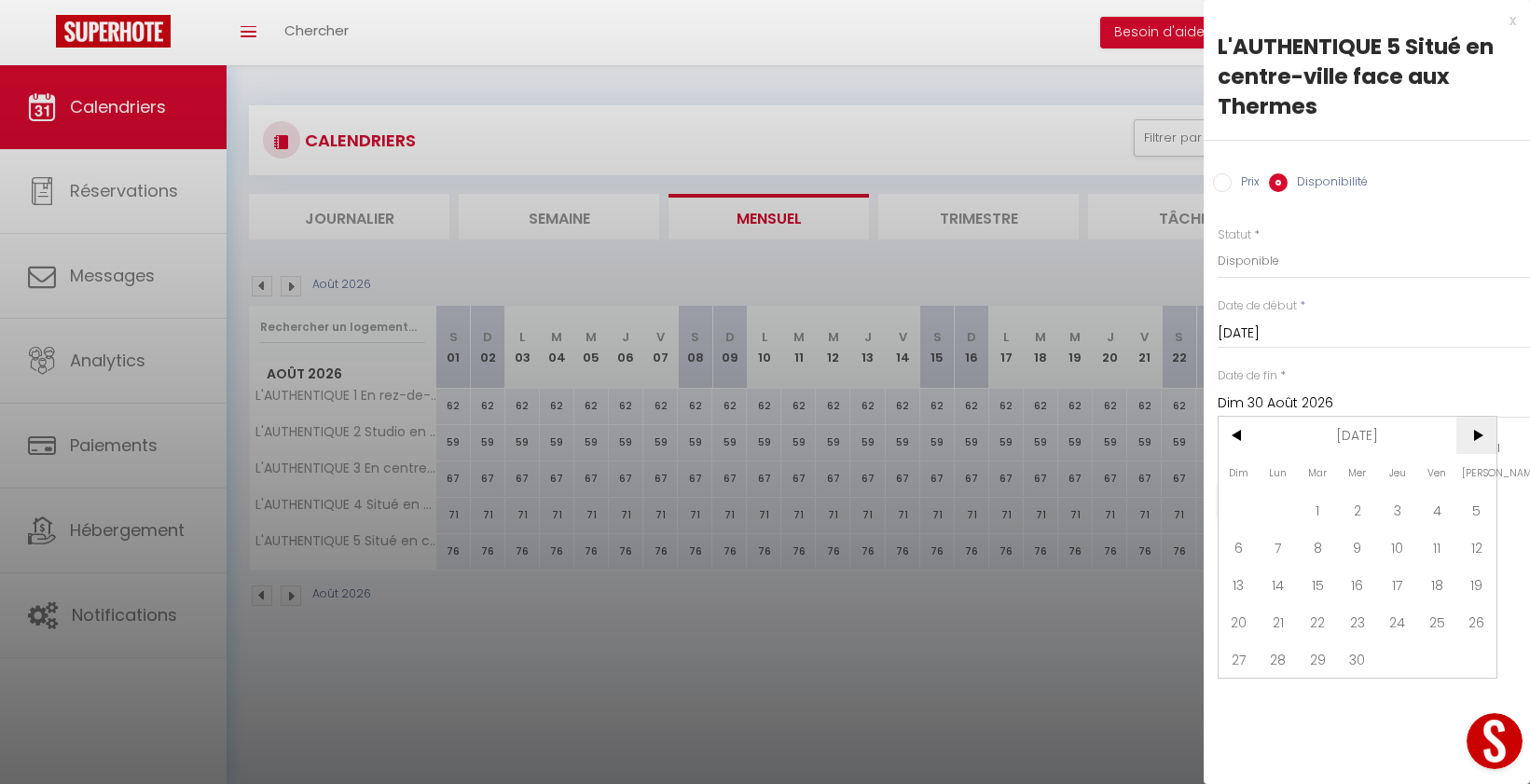 click on ">" at bounding box center (1476, 435) 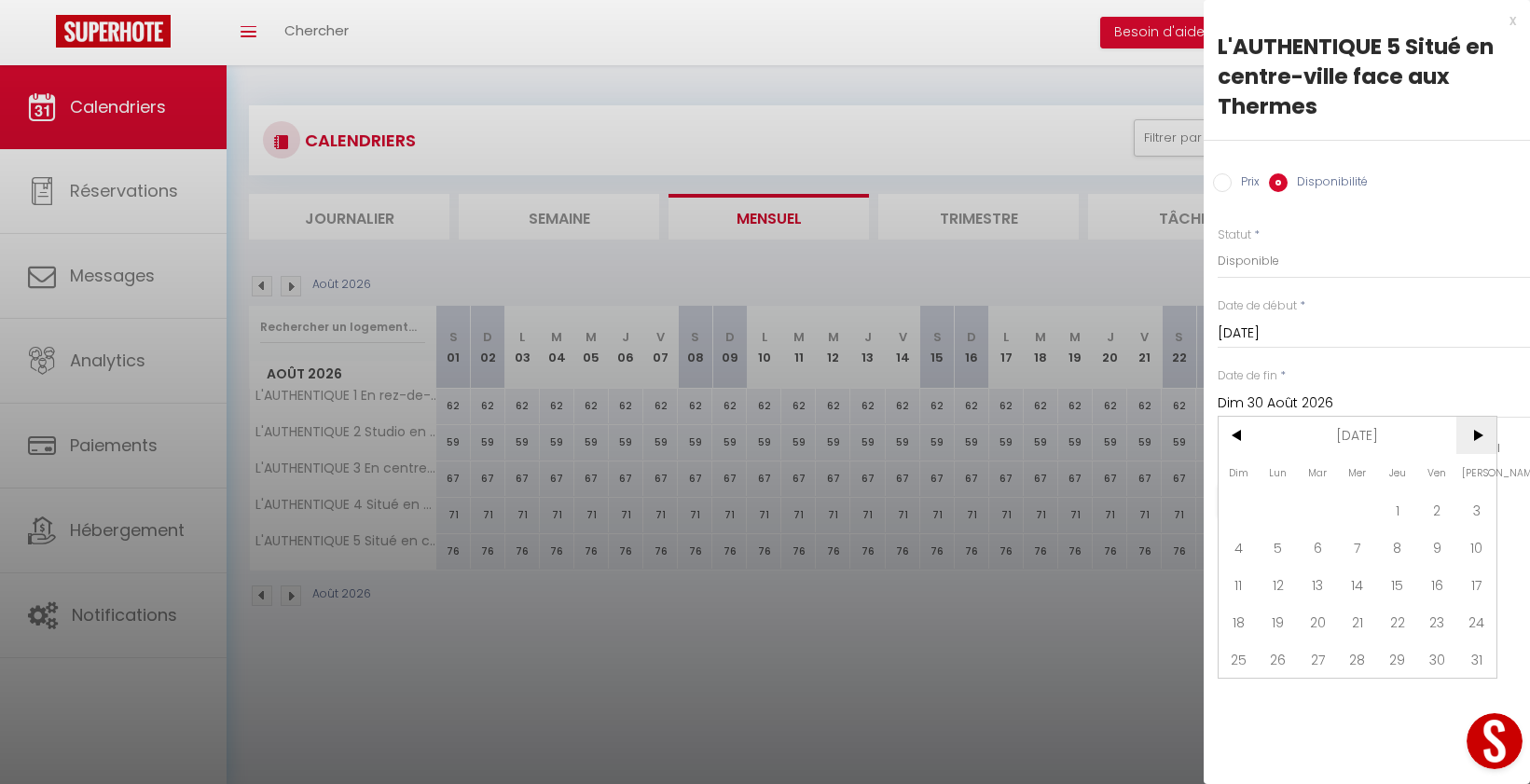 click on ">" at bounding box center [1476, 435] 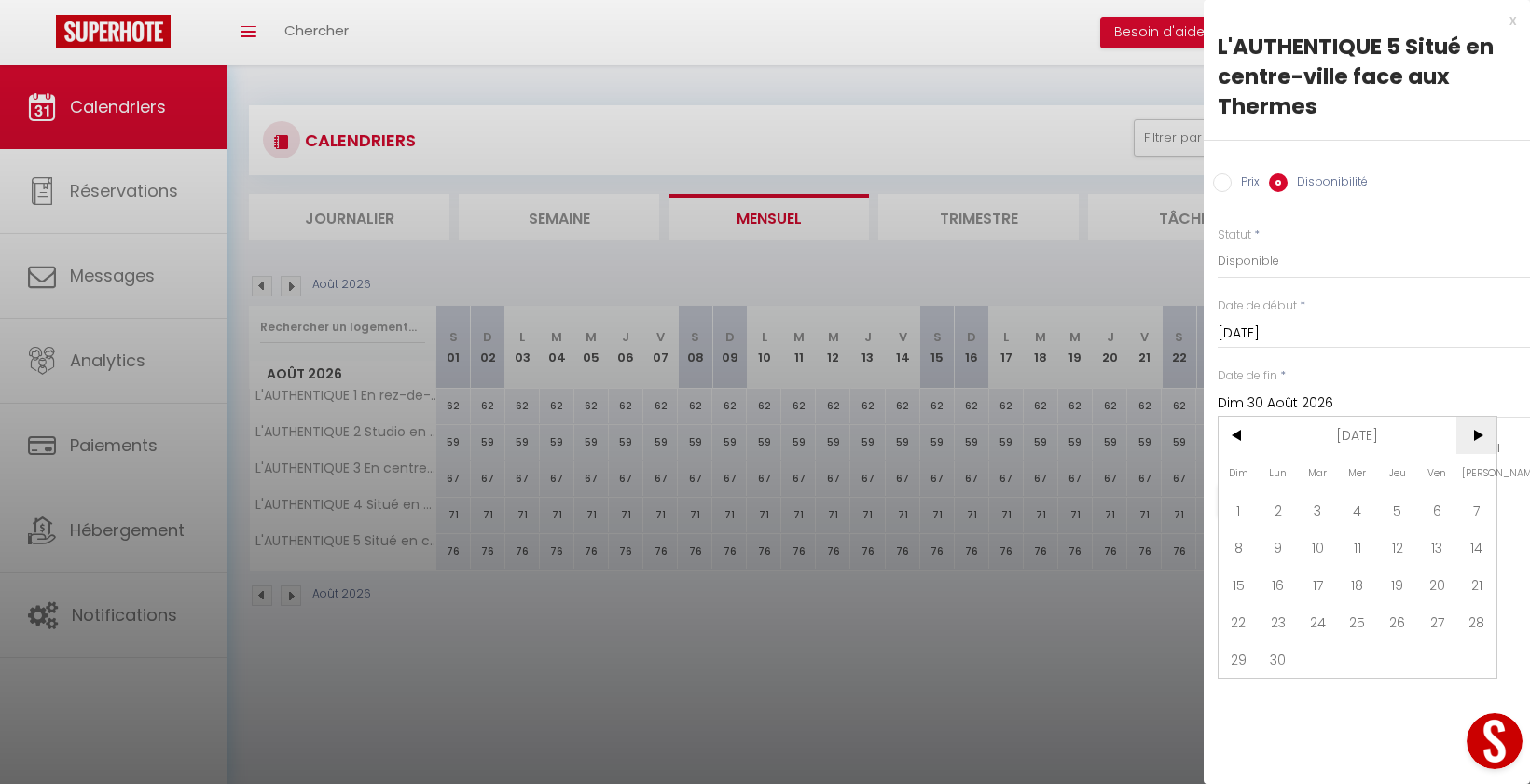 click on ">" at bounding box center [1476, 435] 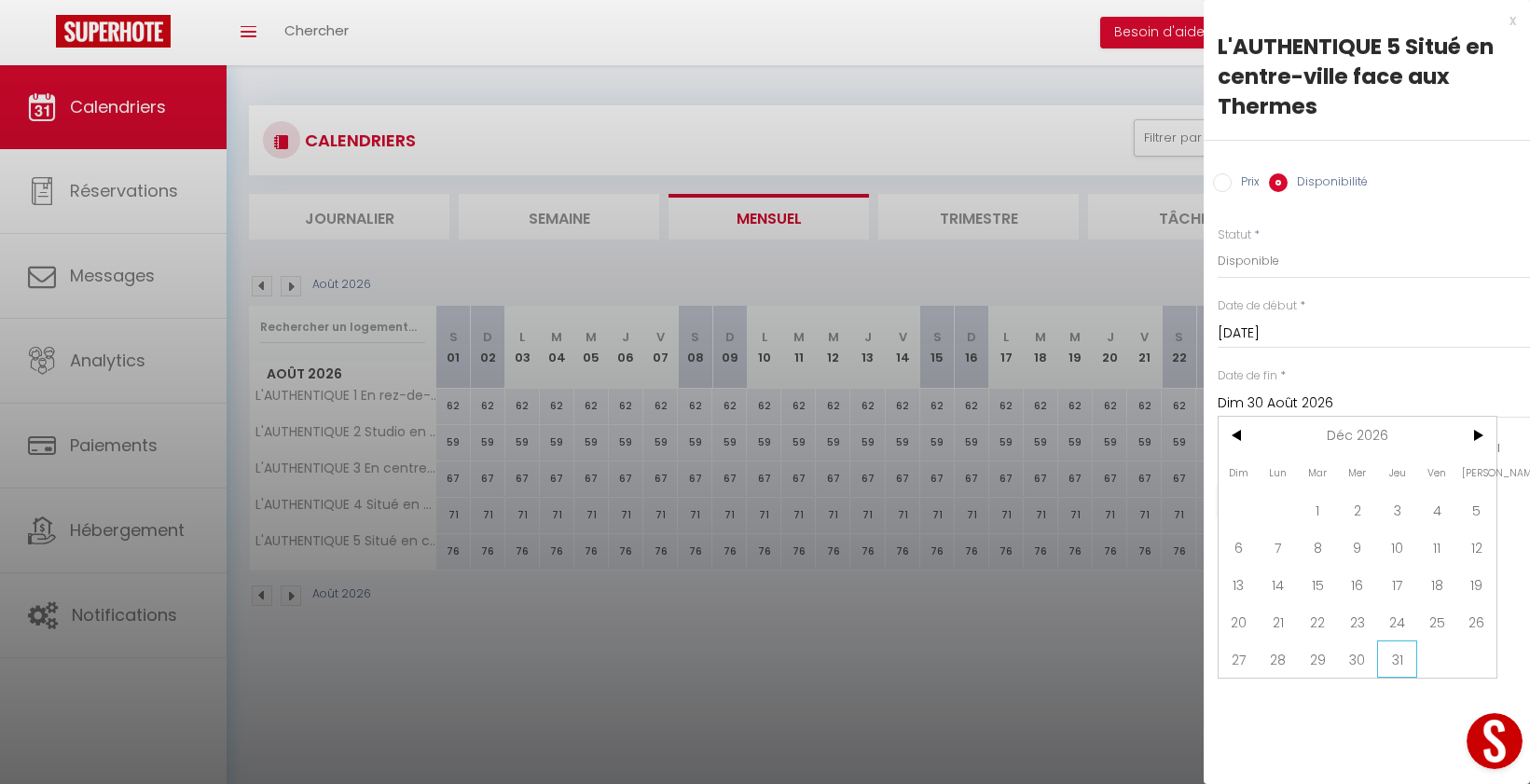 click on "31" at bounding box center [1397, 659] 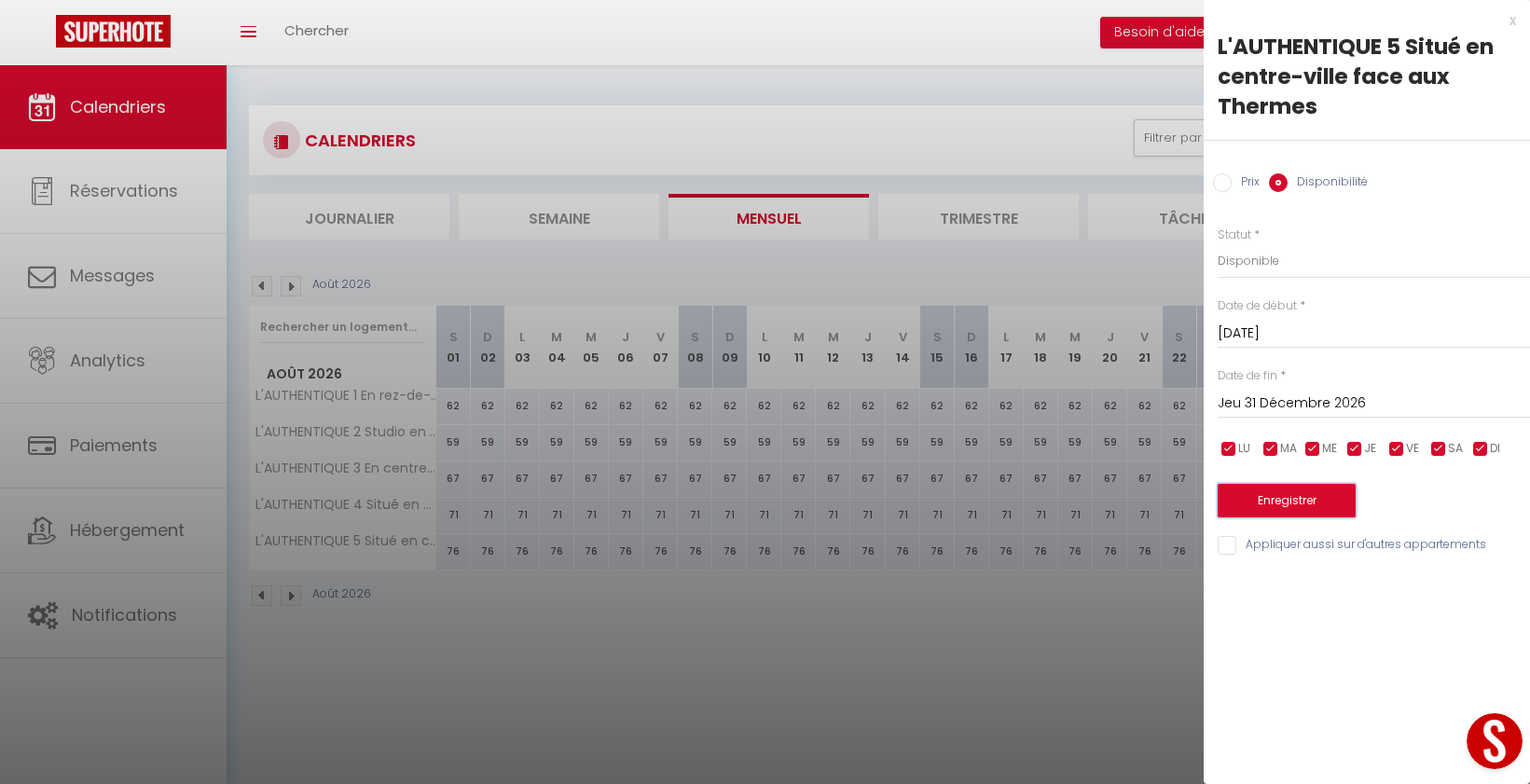 click on "Enregistrer" at bounding box center [1287, 501] 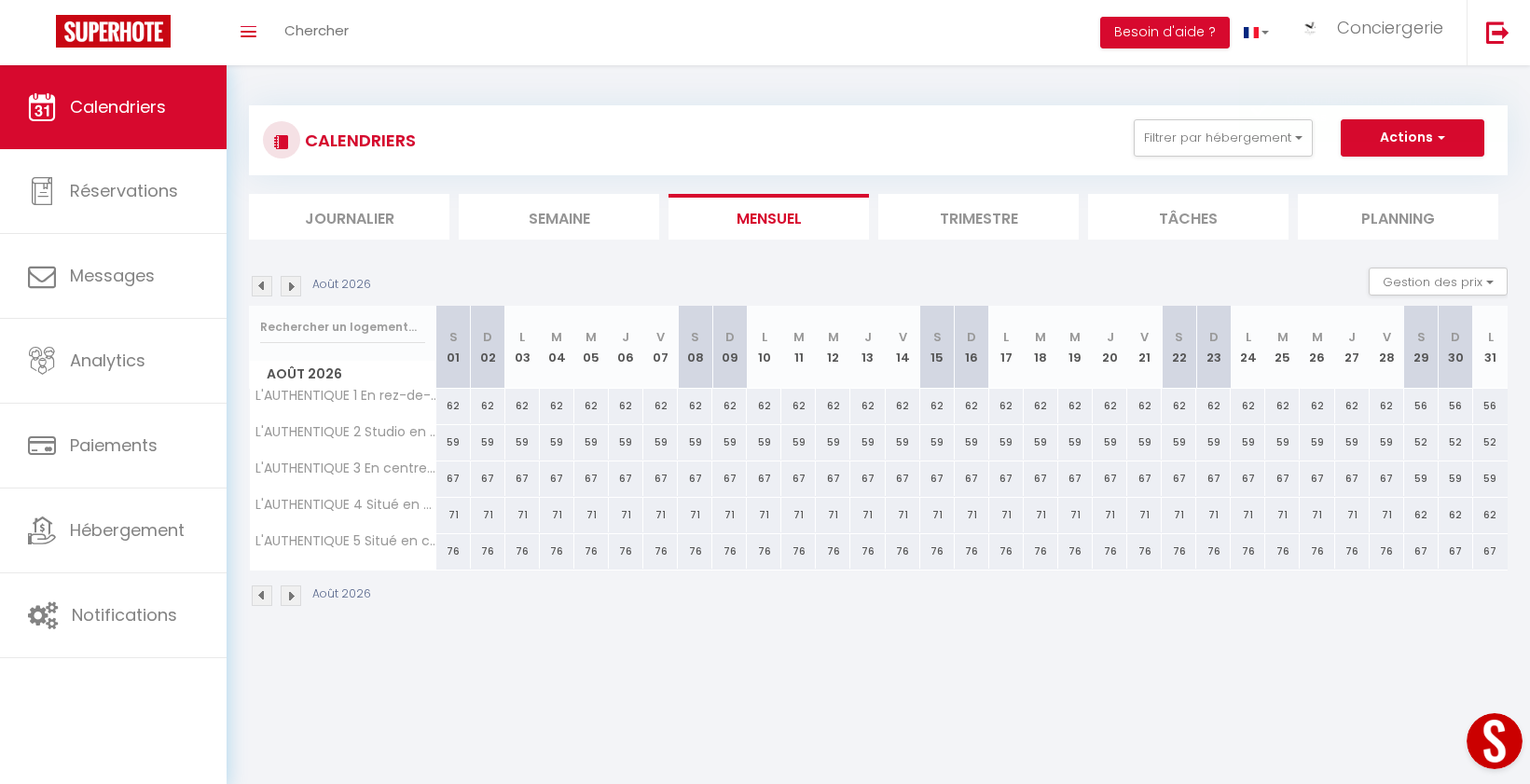 click at bounding box center (291, 286) 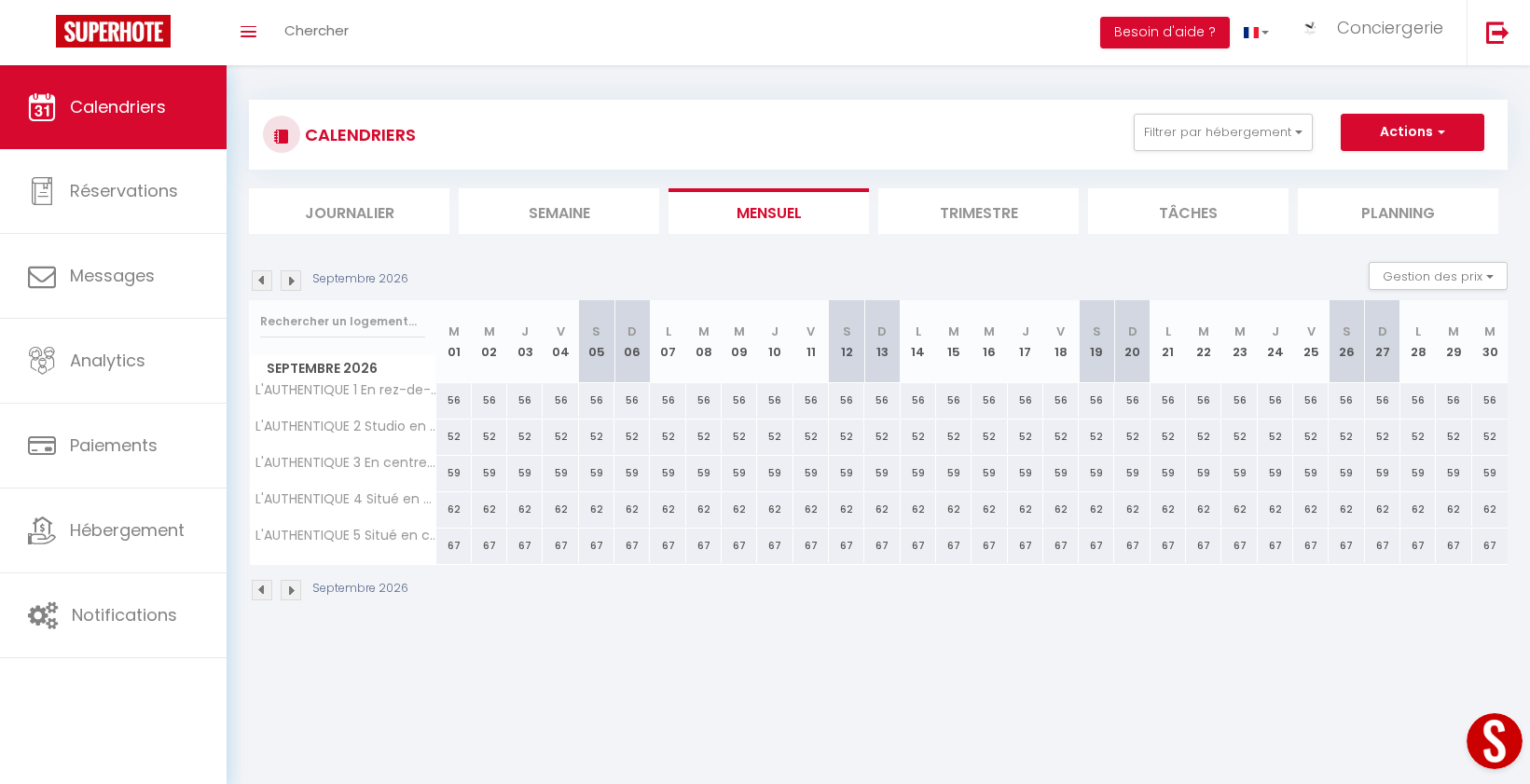 scroll, scrollTop: 10, scrollLeft: 0, axis: vertical 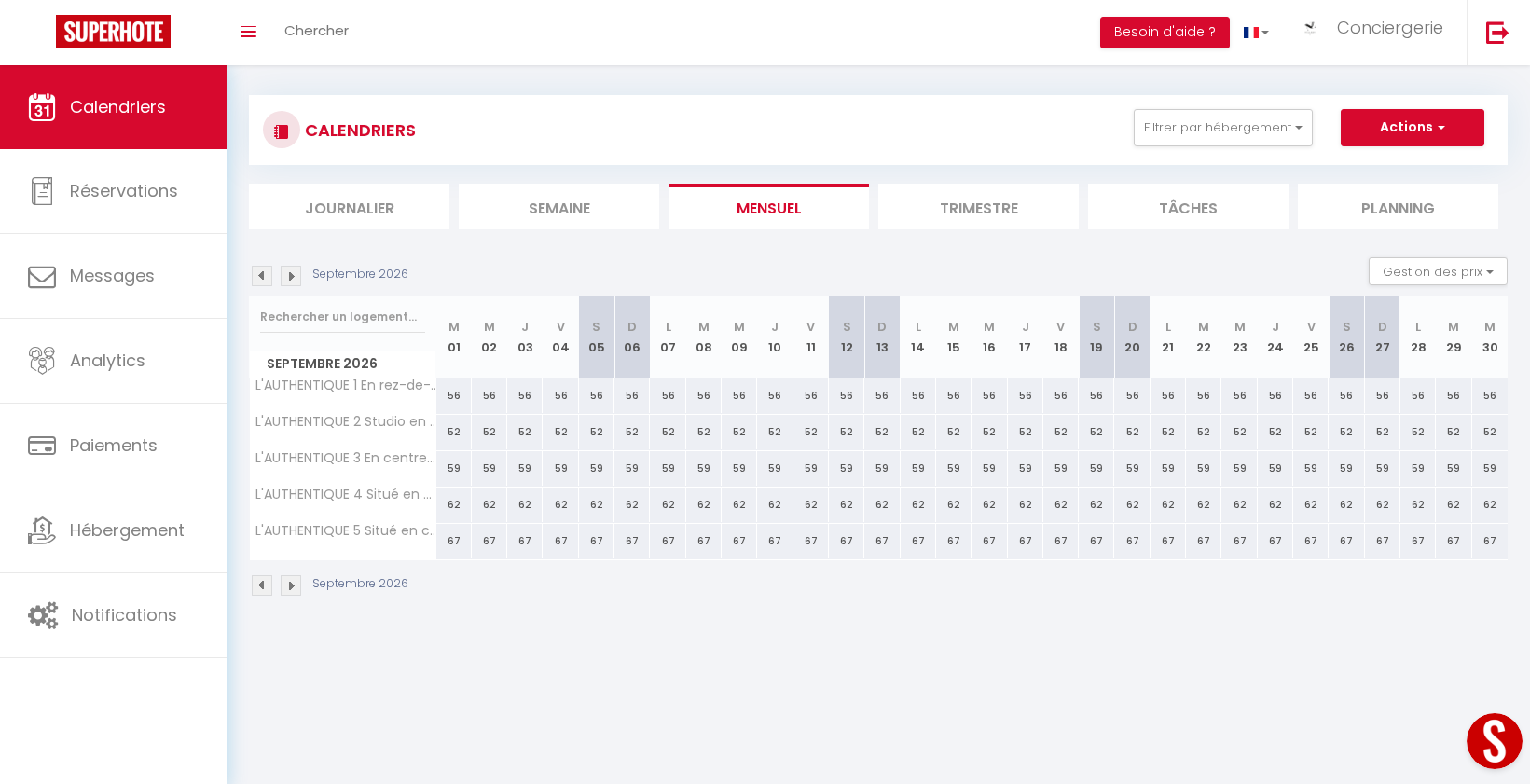 click at bounding box center (291, 276) 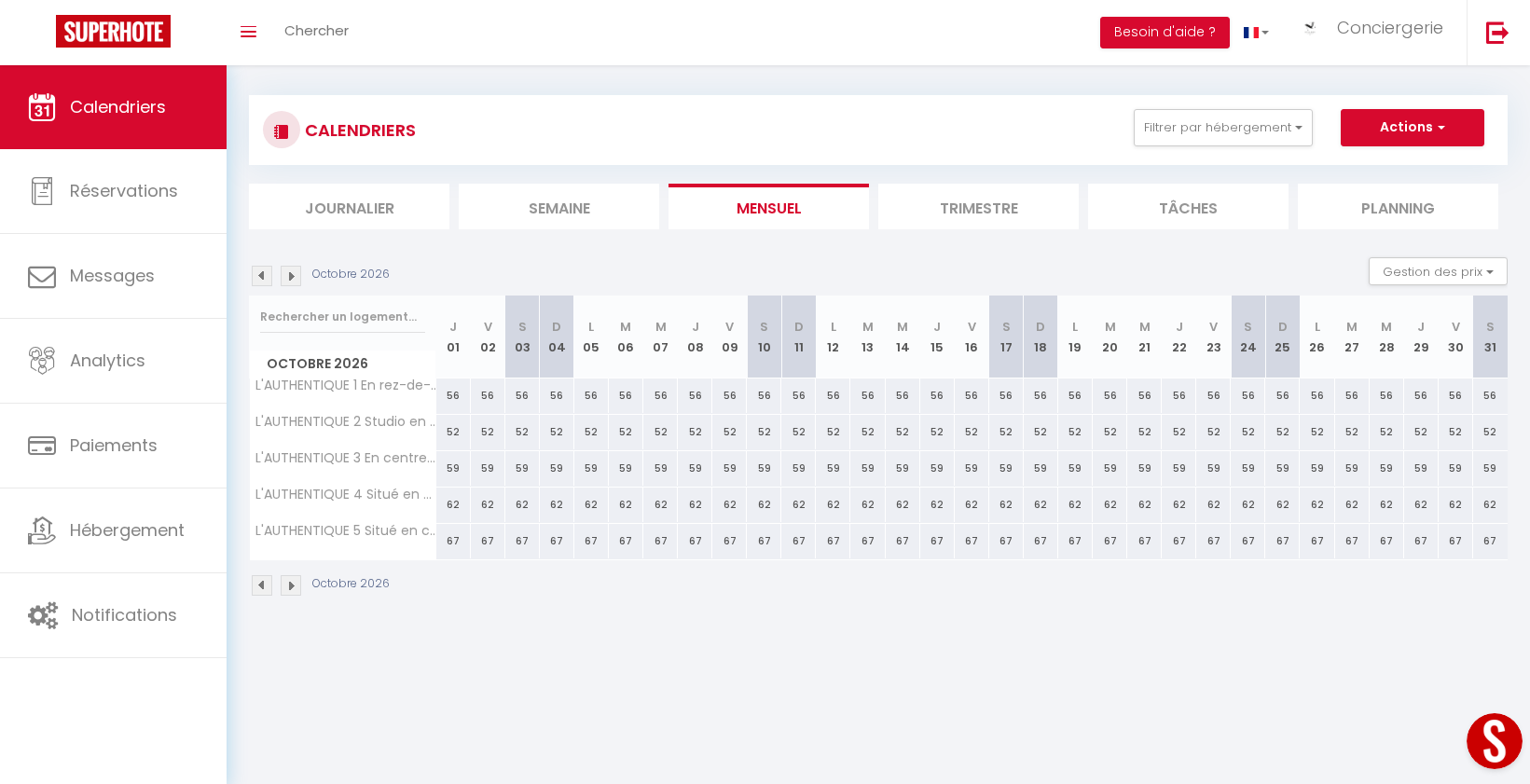 click on "56" at bounding box center [522, 395] 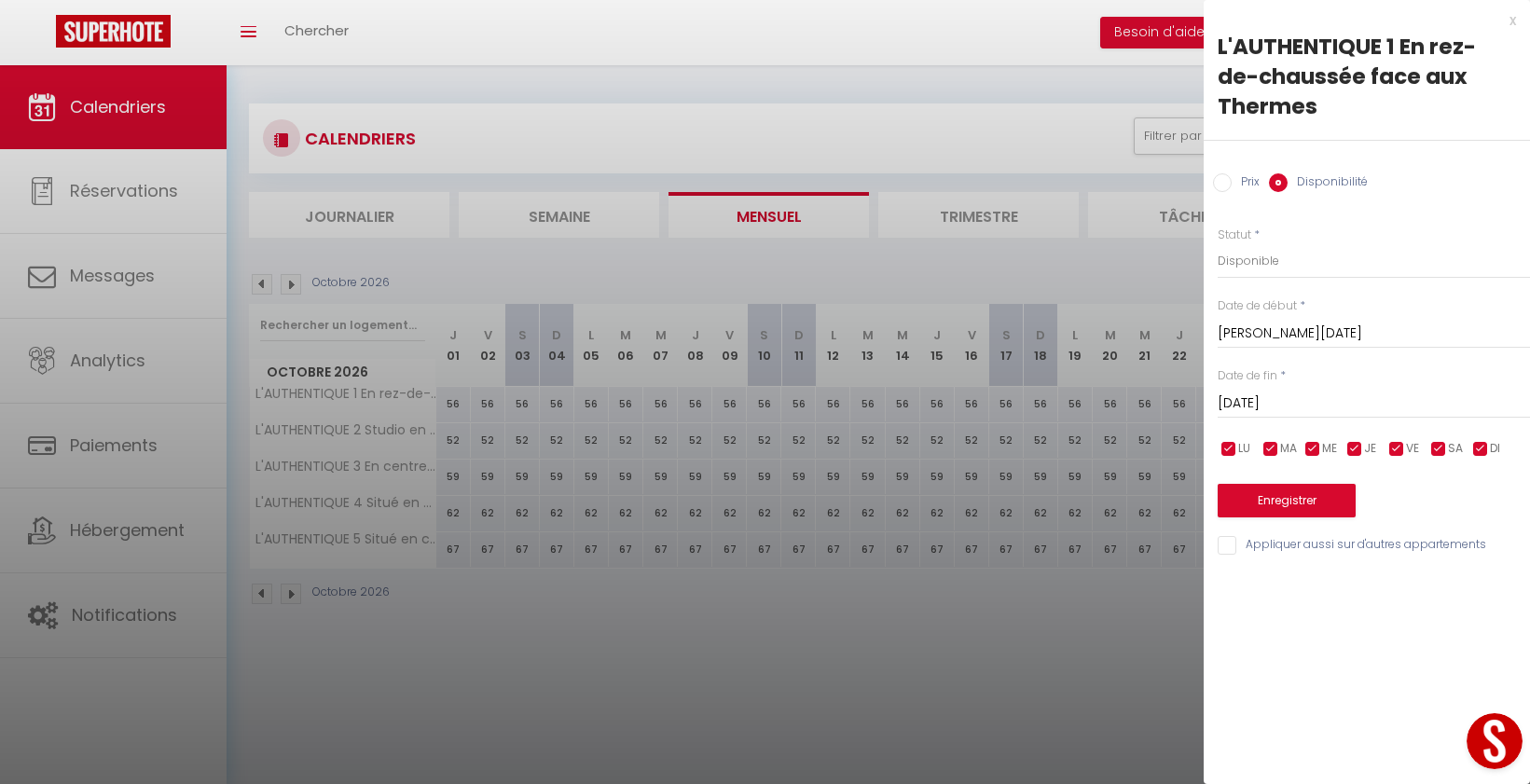 click on "Dim 04 Octobre 2026" at bounding box center [1373, 404] 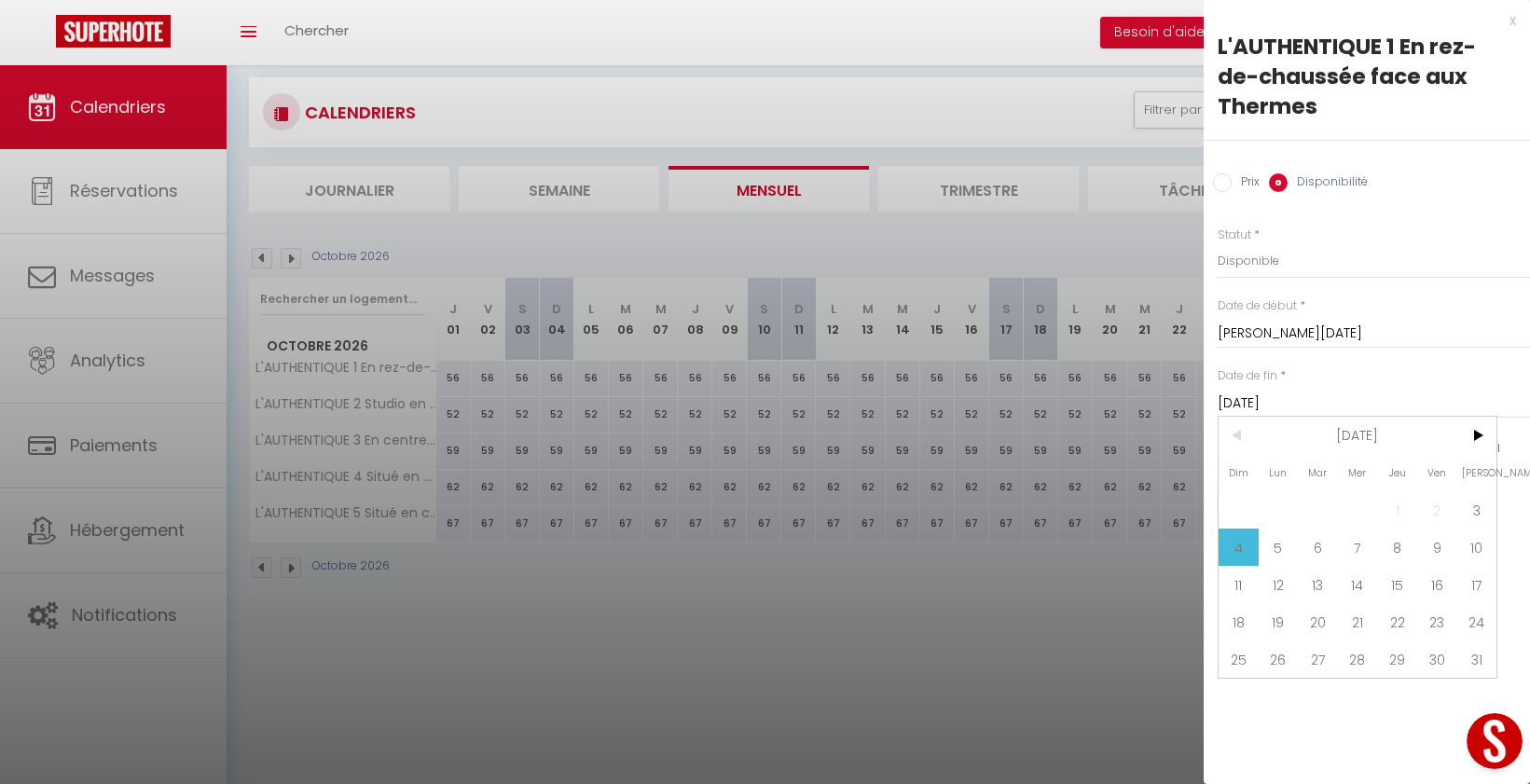 scroll, scrollTop: 30, scrollLeft: 0, axis: vertical 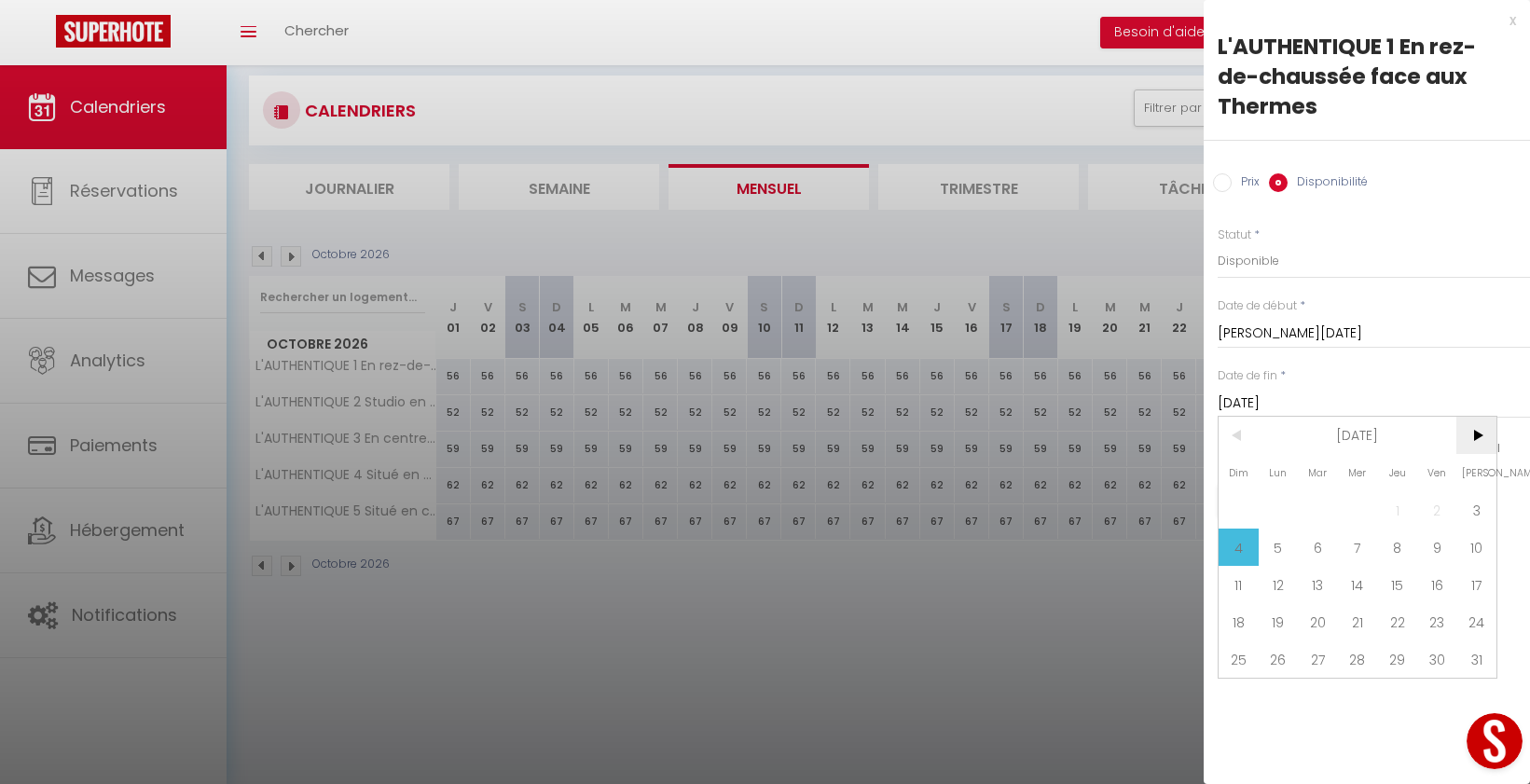 click on ">" at bounding box center (1476, 435) 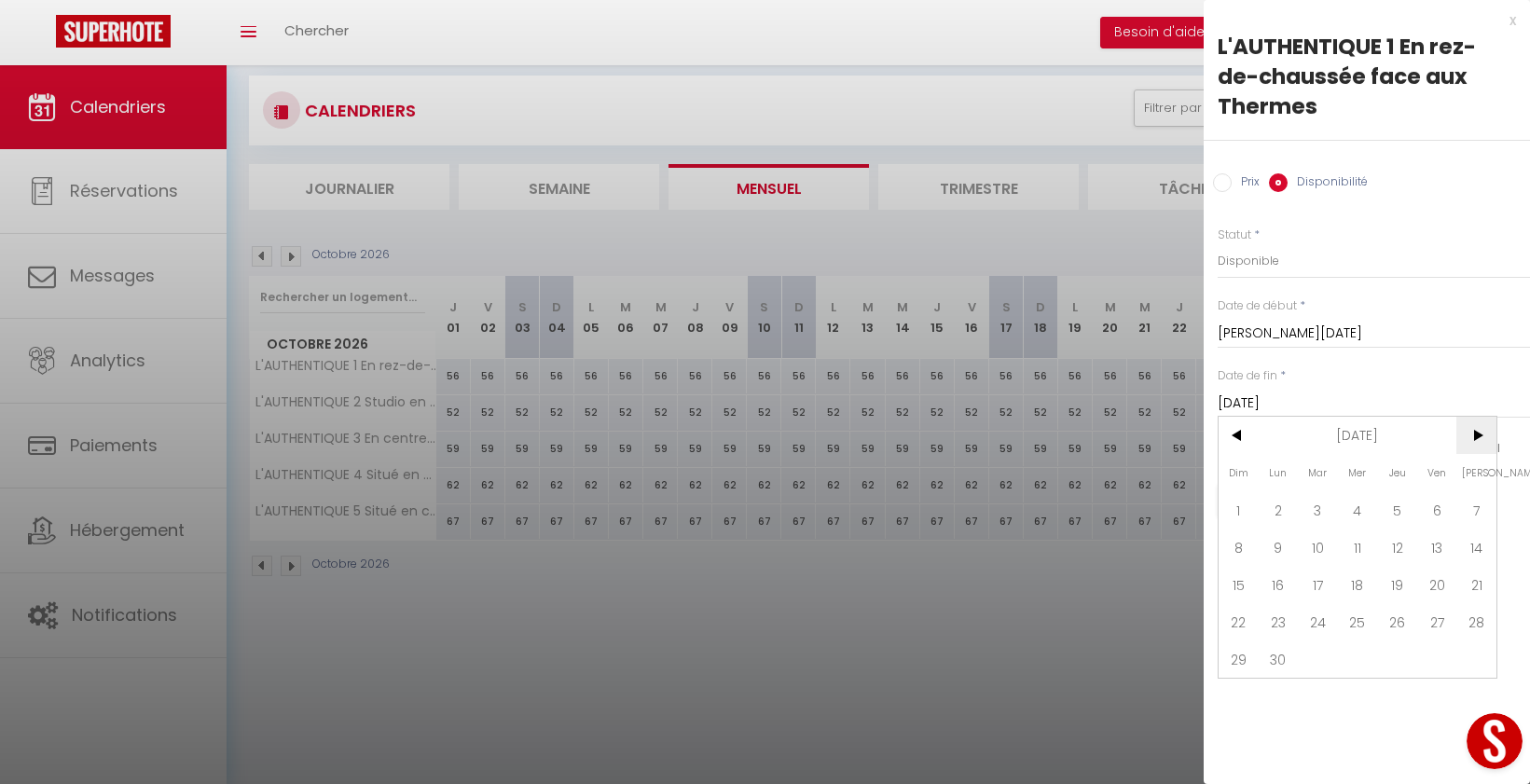 scroll, scrollTop: 29, scrollLeft: 0, axis: vertical 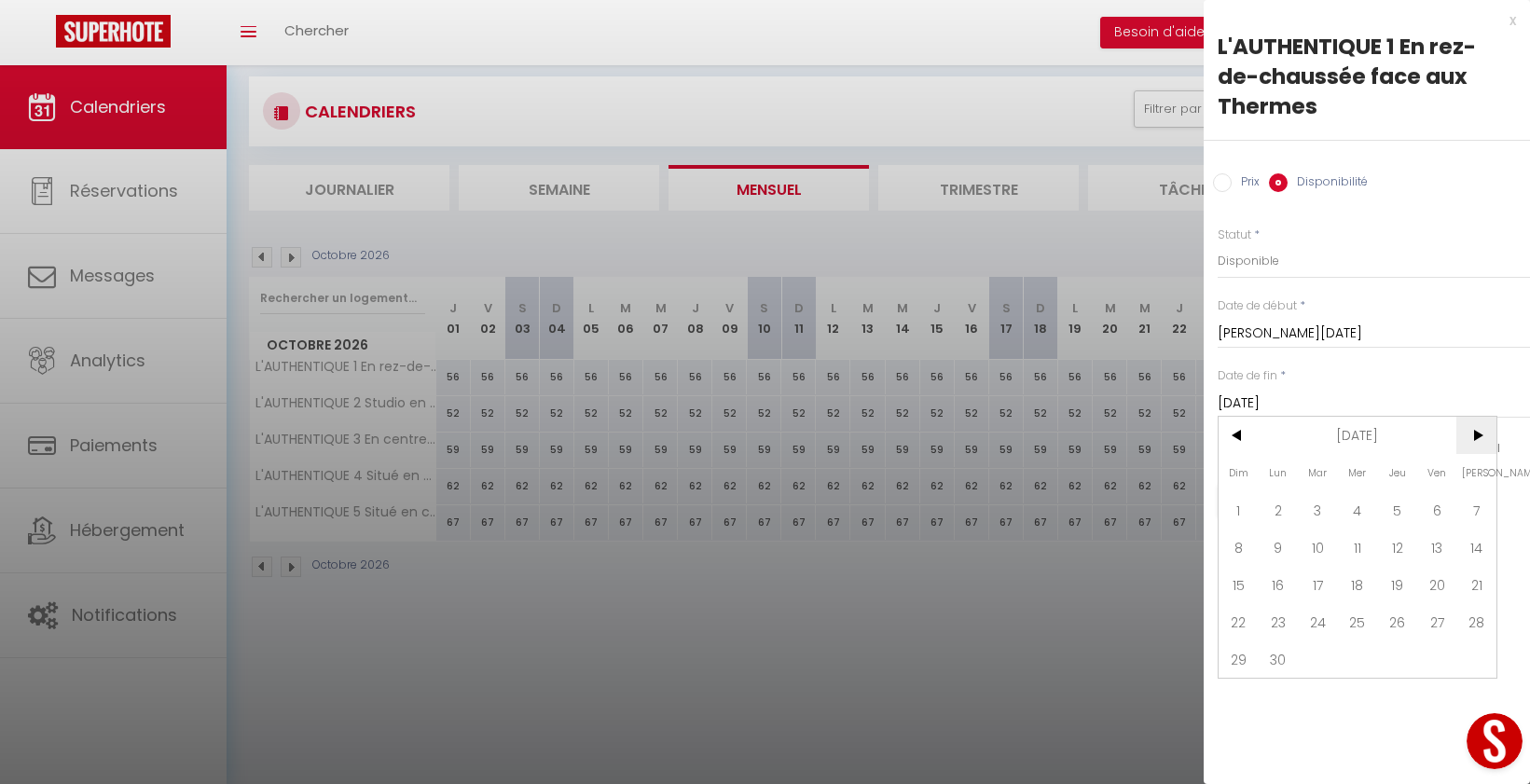 click on ">" at bounding box center [1476, 435] 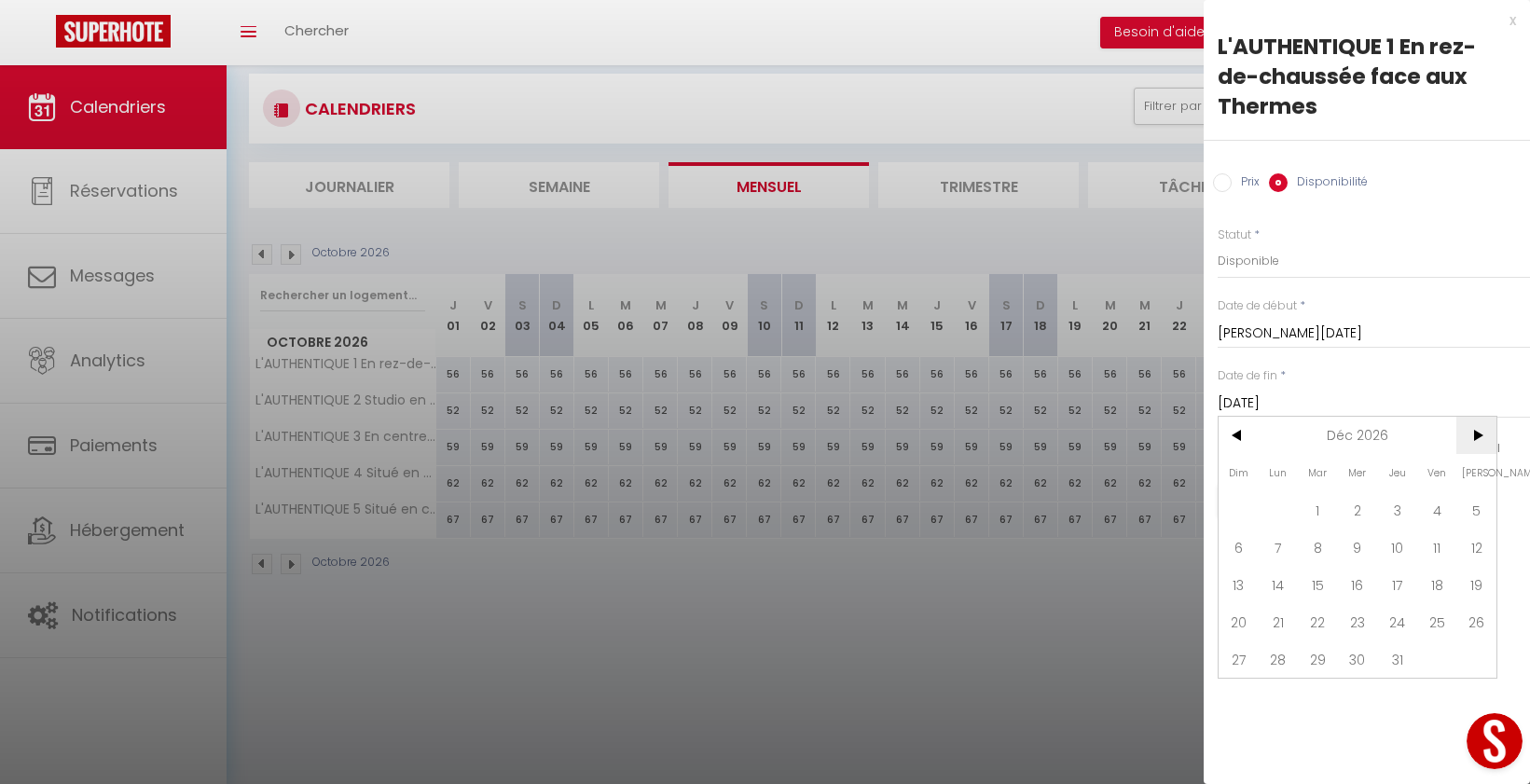 scroll, scrollTop: 34, scrollLeft: 0, axis: vertical 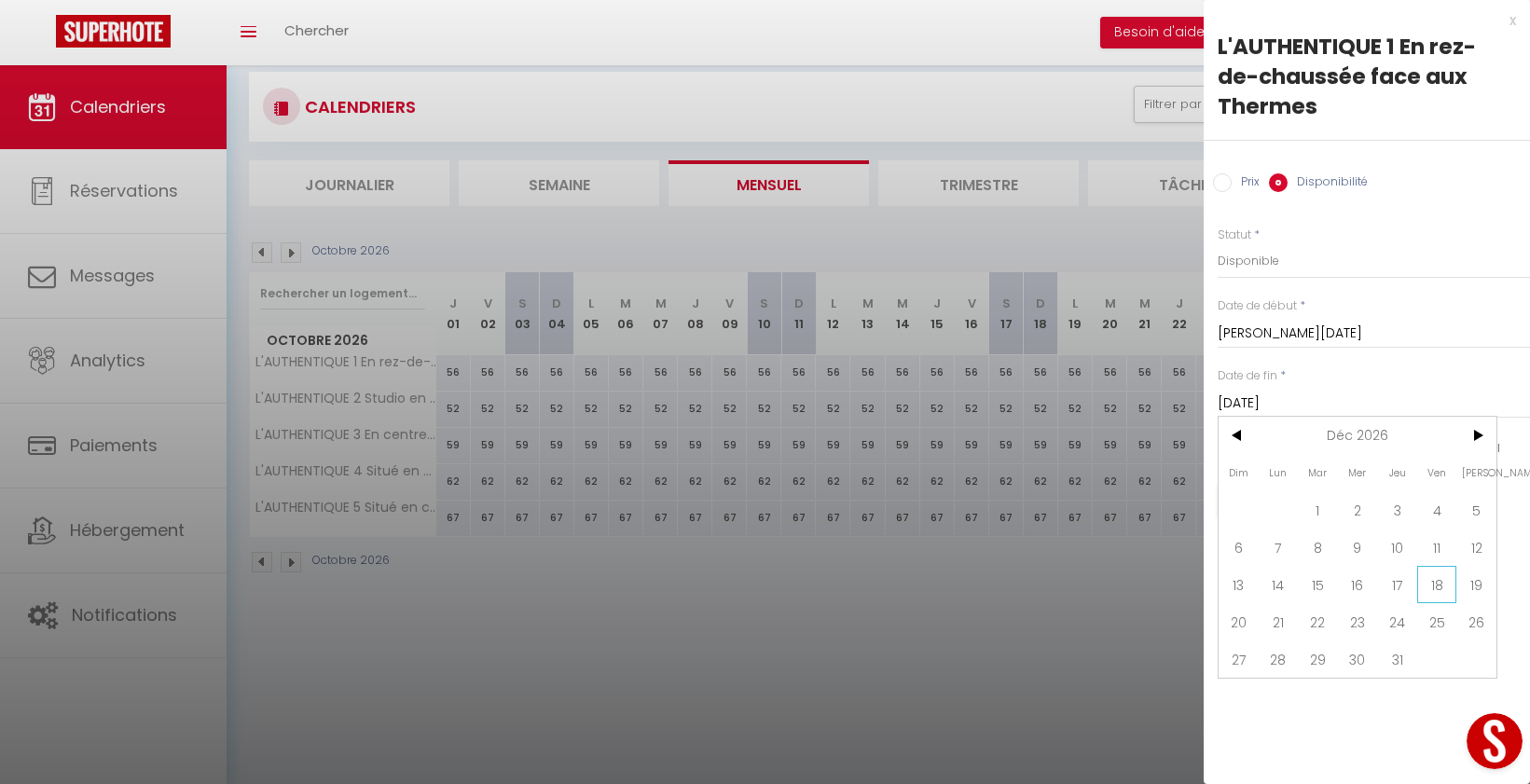 click on "18" at bounding box center (1437, 585) 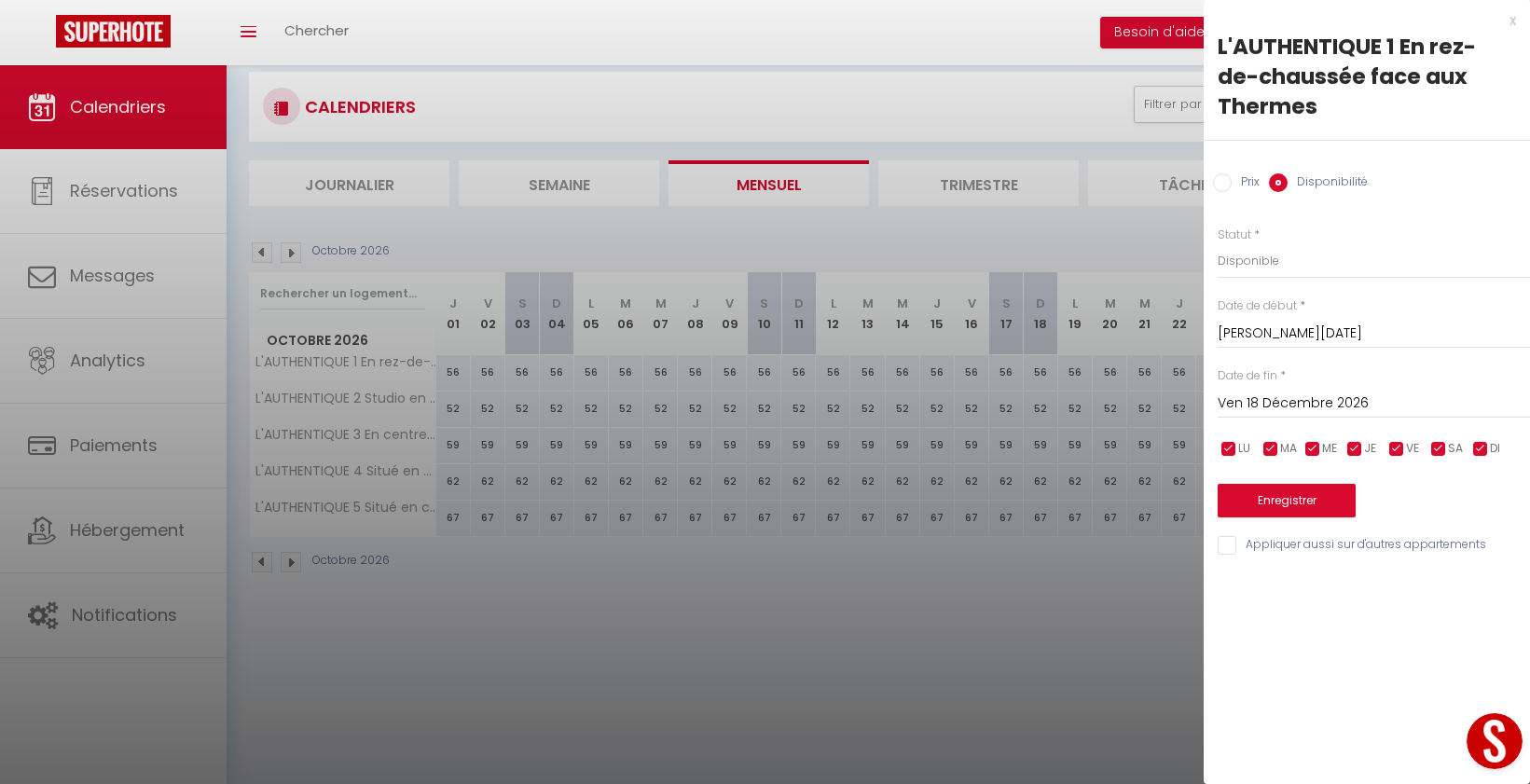 scroll, scrollTop: 29, scrollLeft: 0, axis: vertical 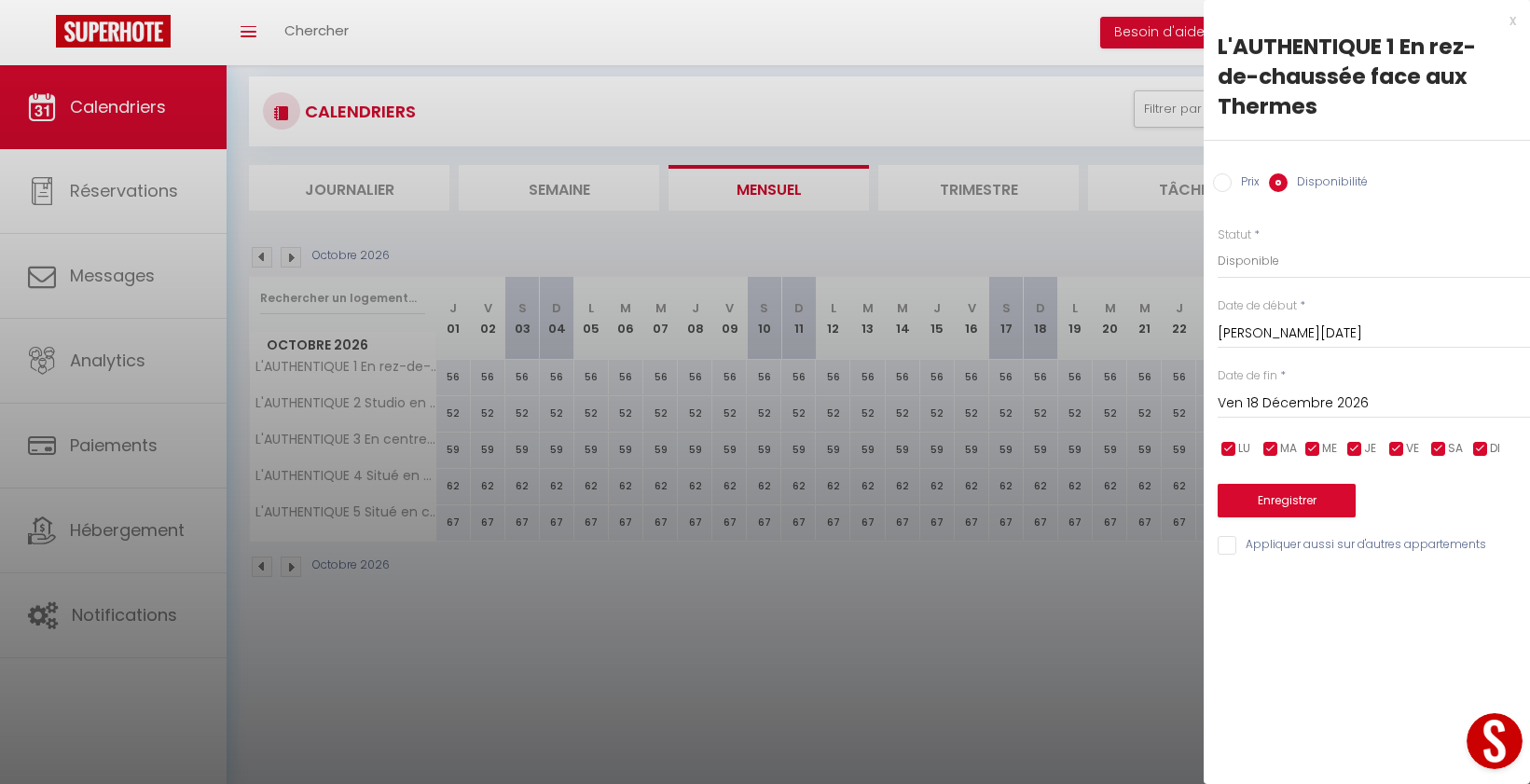 click on "Prix" at bounding box center [1222, 183] 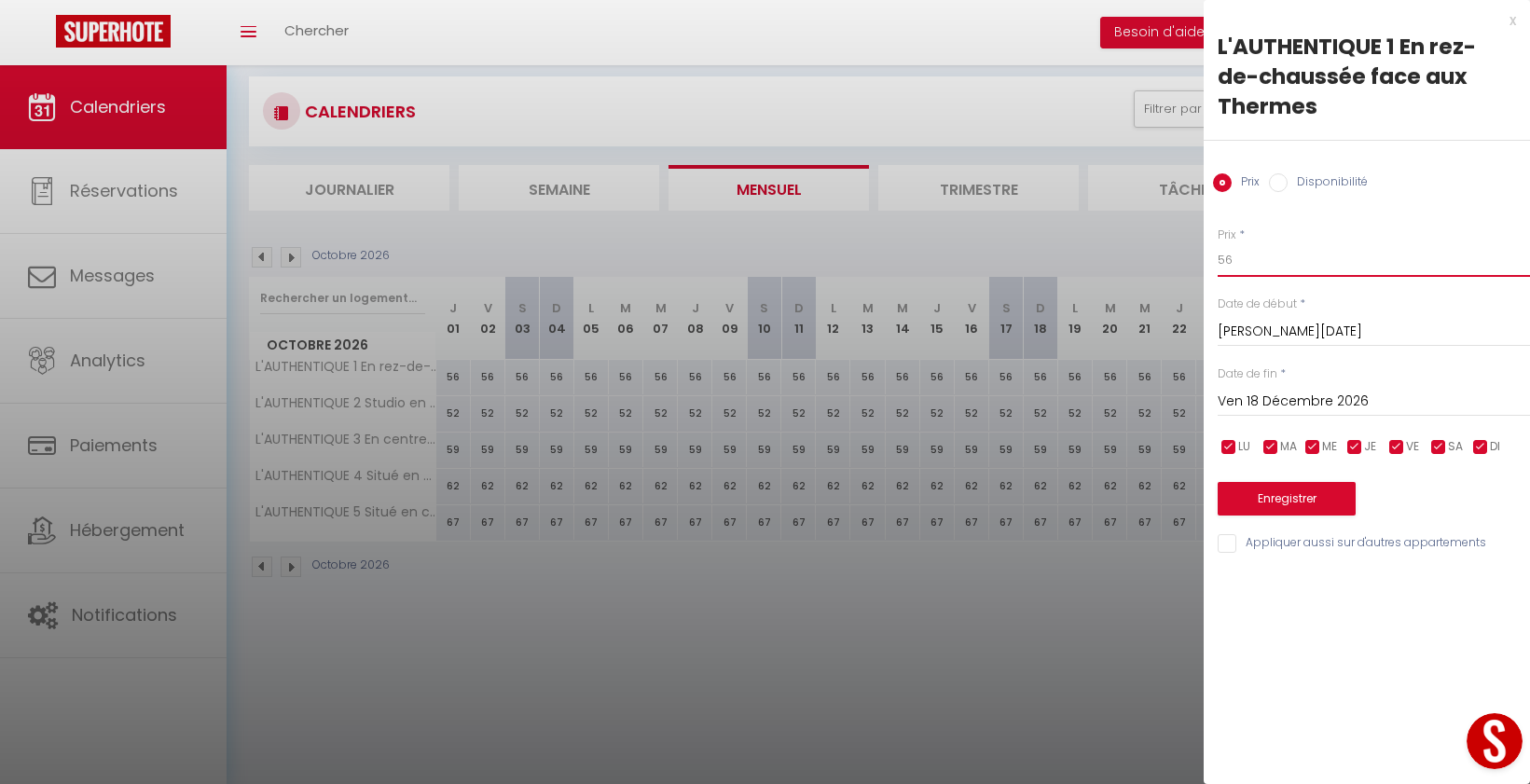 drag, startPoint x: 1264, startPoint y: 261, endPoint x: 1191, endPoint y: 256, distance: 73.17103 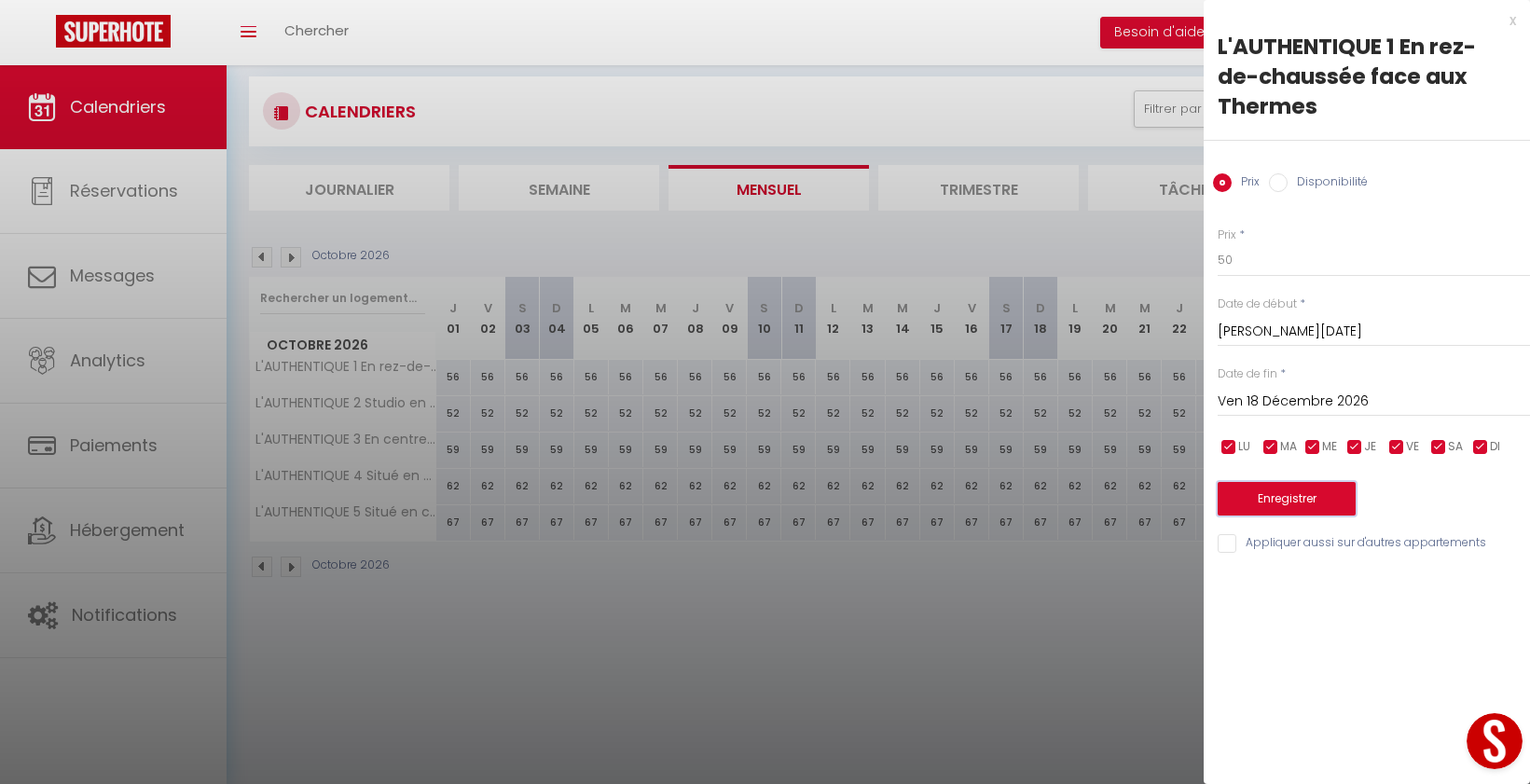 click on "Enregistrer" at bounding box center (1287, 499) 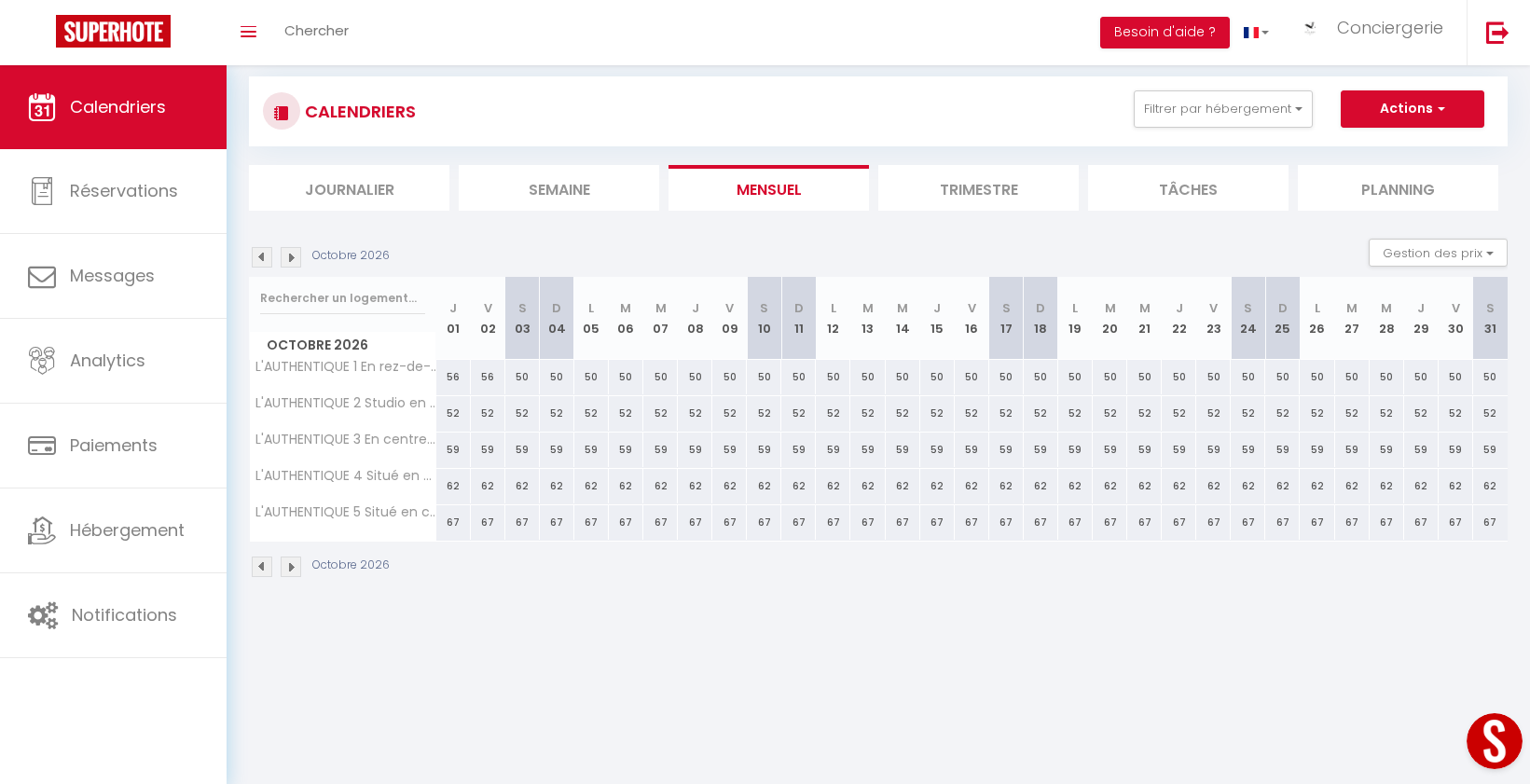 click at bounding box center [262, 257] 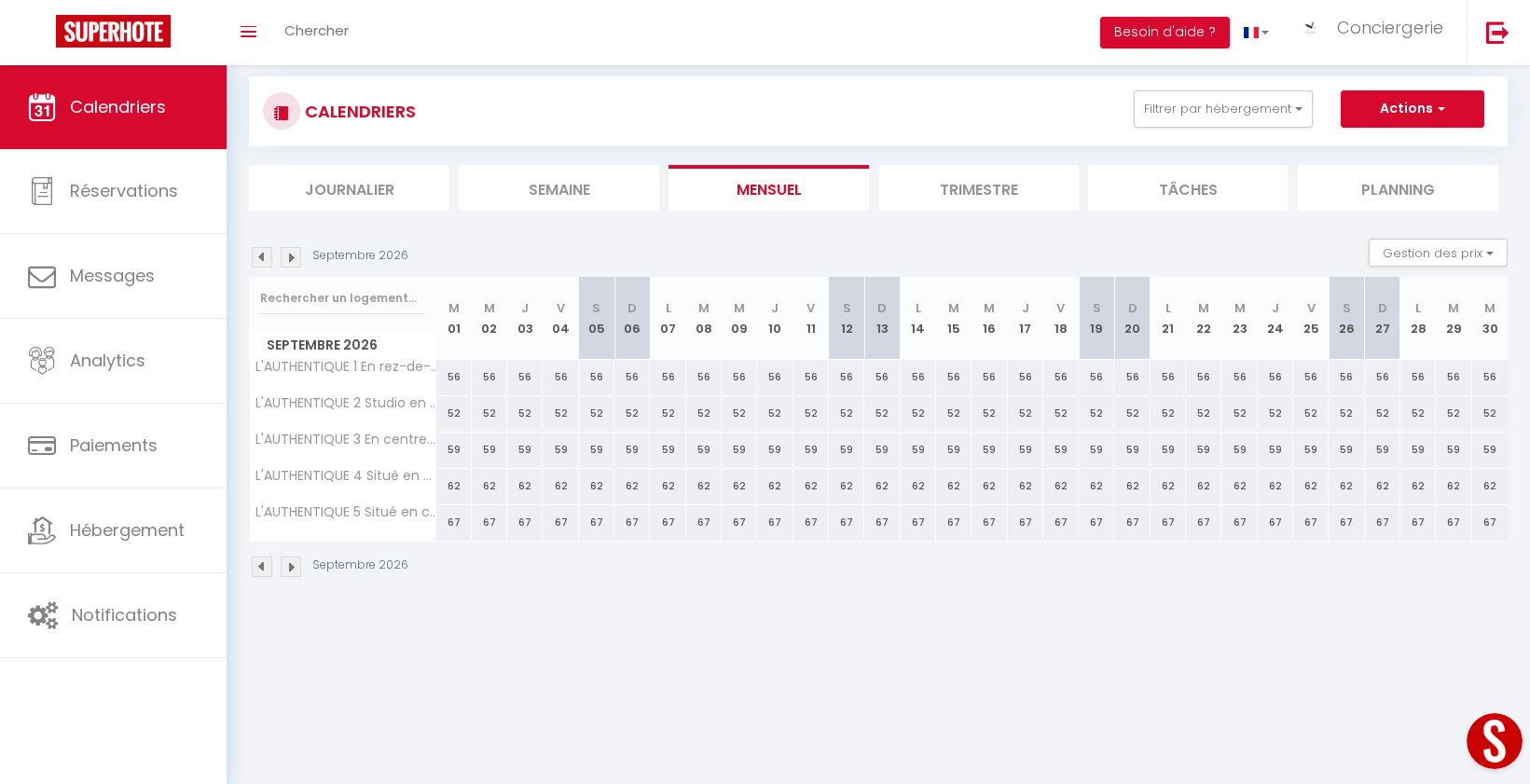 click at bounding box center (291, 257) 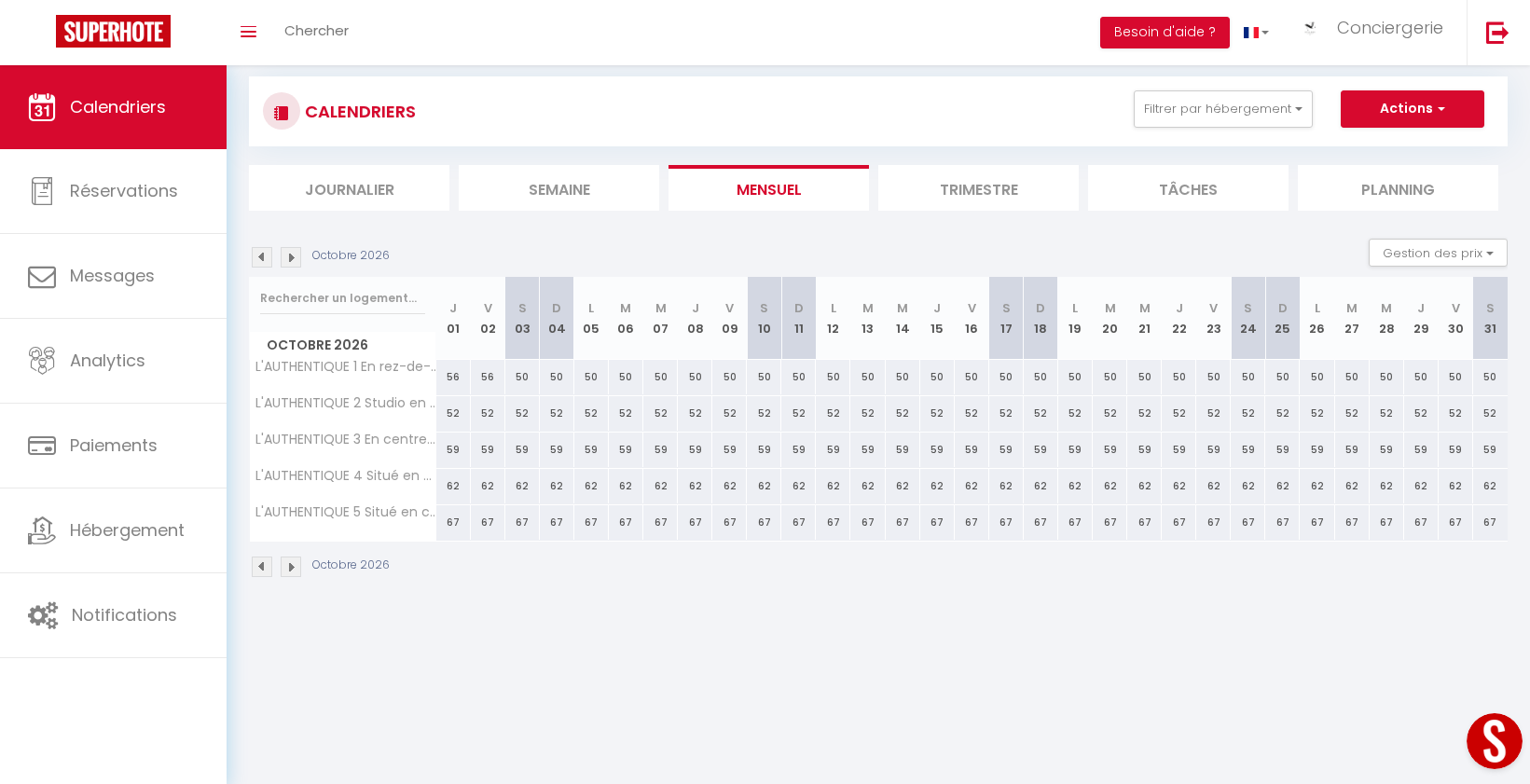 click on "50" at bounding box center (522, 377) 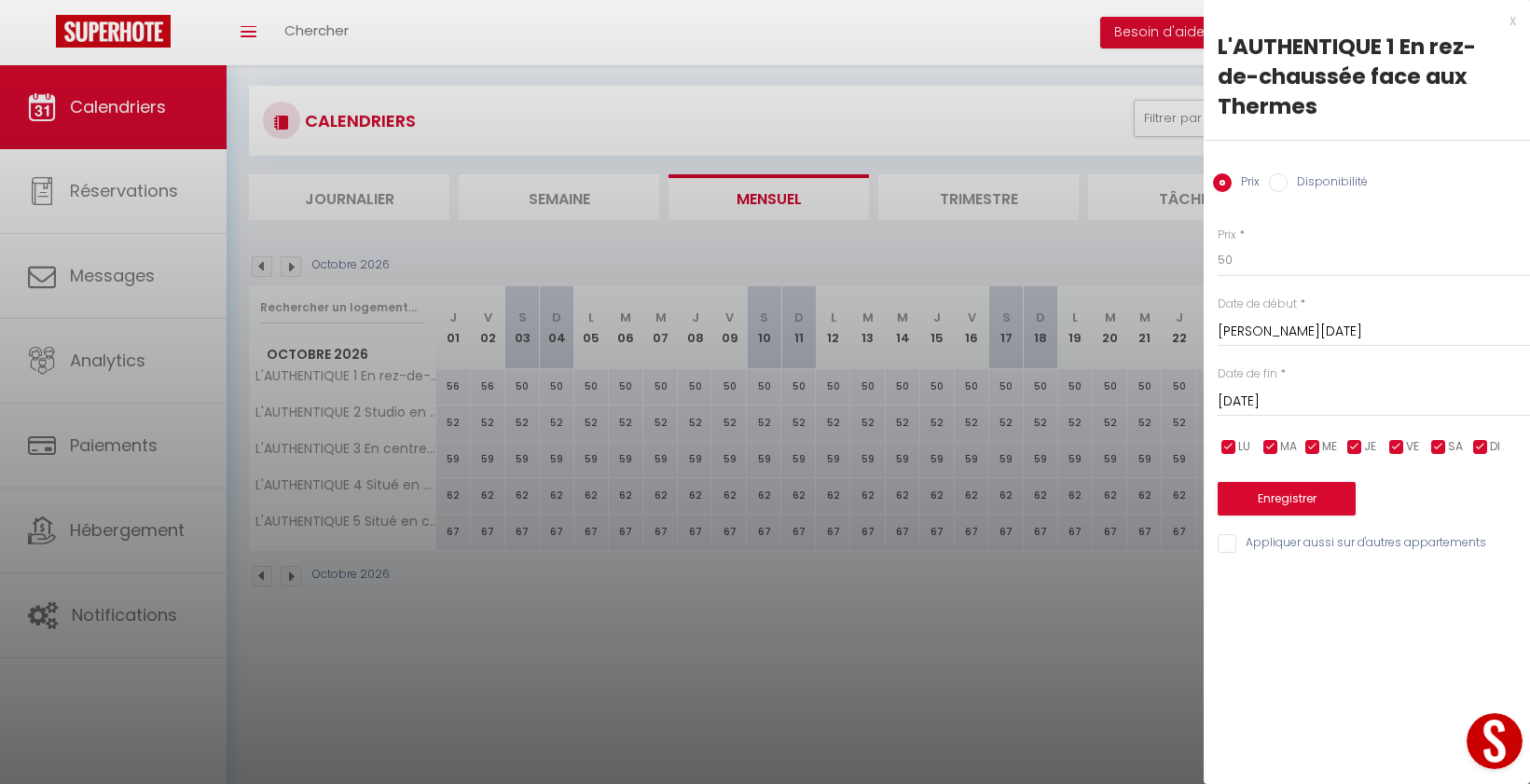 click on "Dim 04 Octobre 2026" at bounding box center (1373, 402) 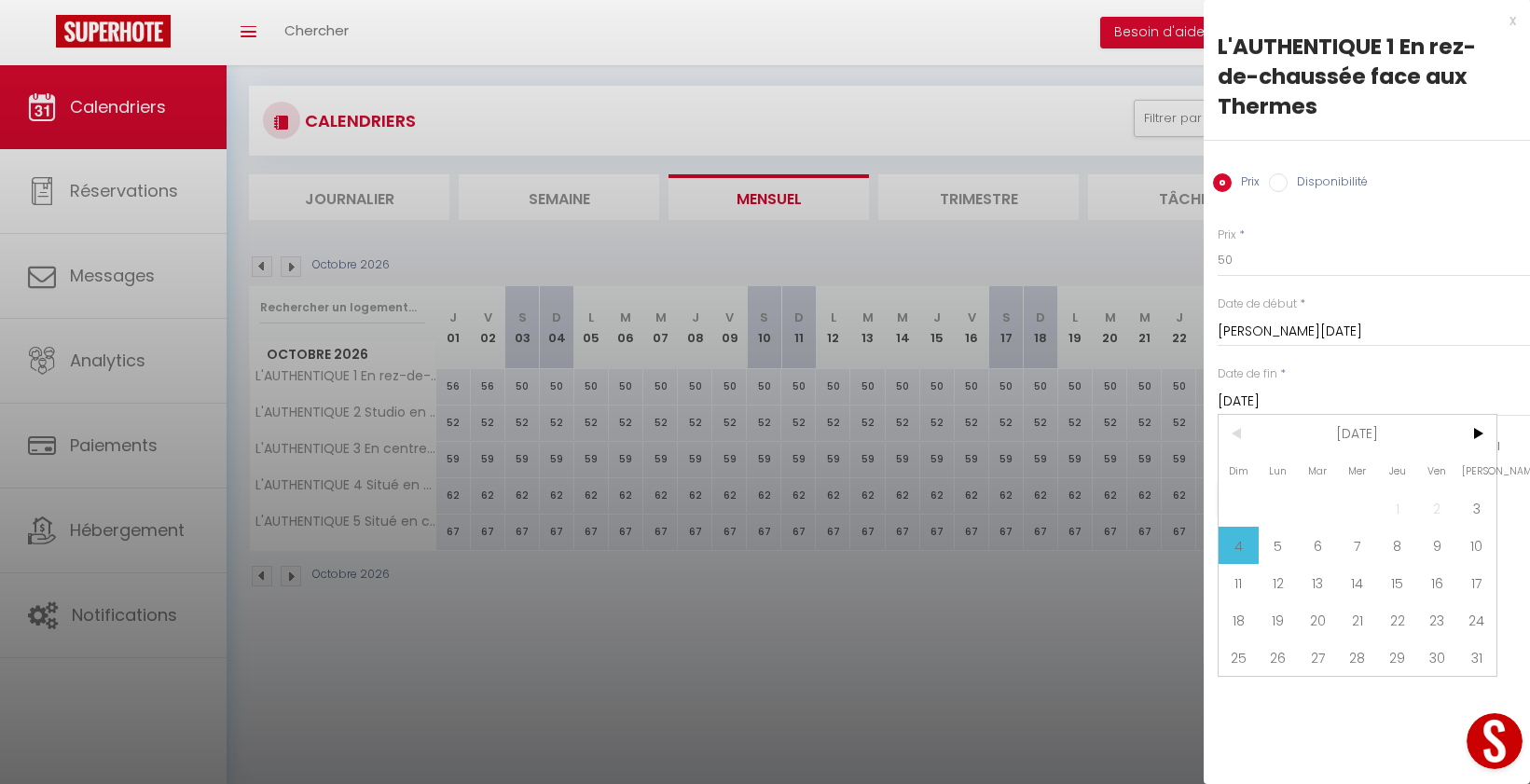 scroll, scrollTop: 24, scrollLeft: 0, axis: vertical 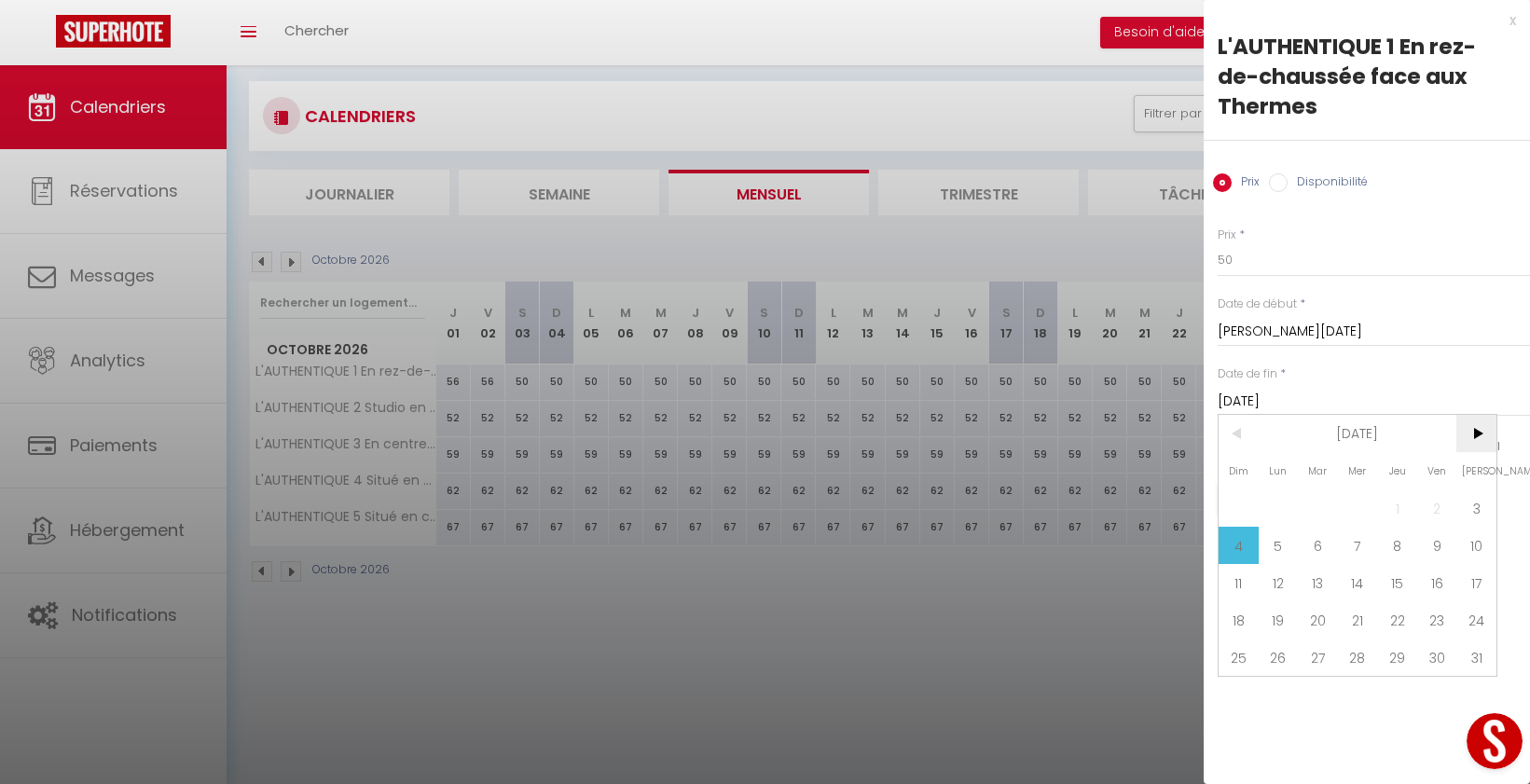 click on ">" at bounding box center [1476, 433] 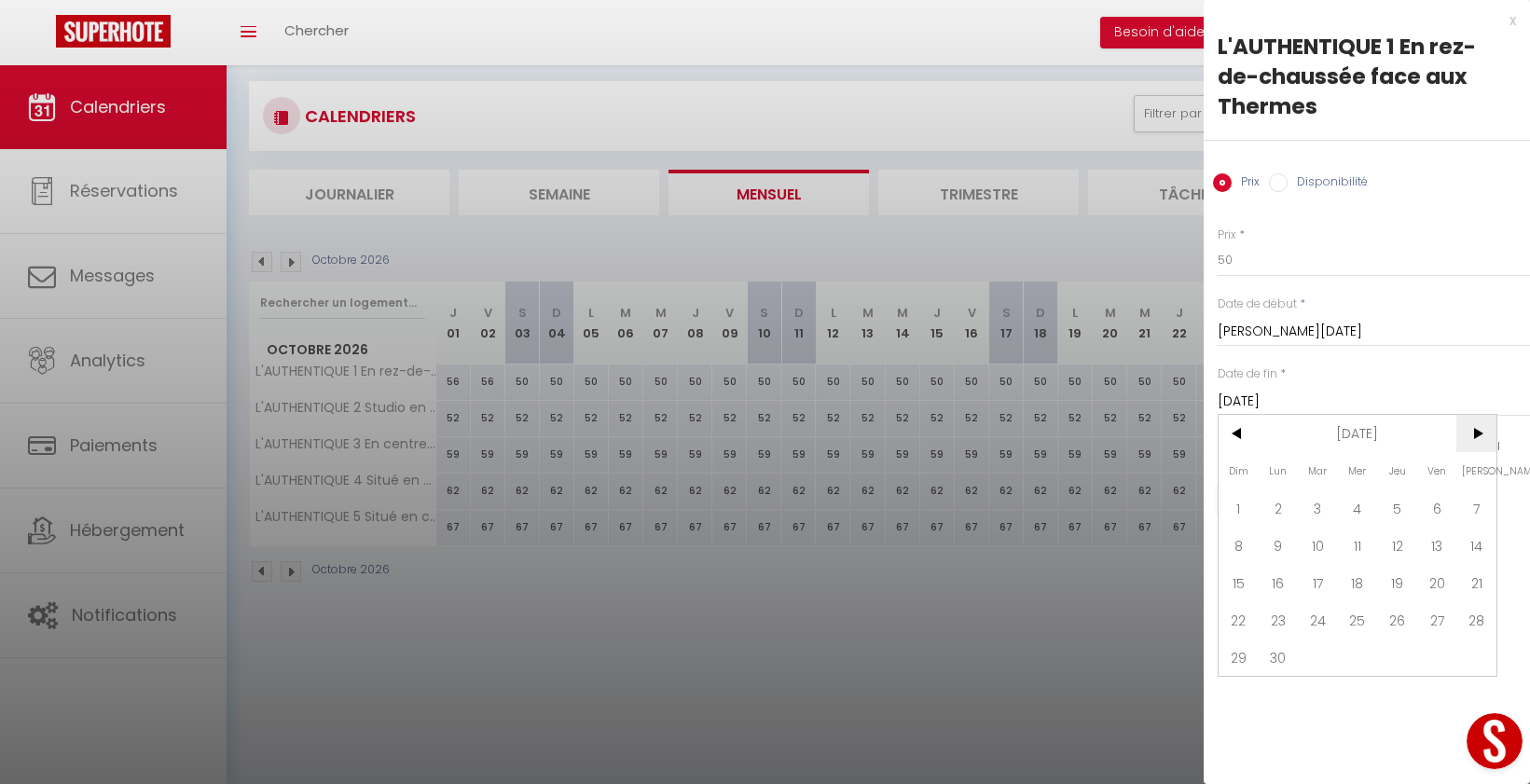 click on ">" at bounding box center [1476, 433] 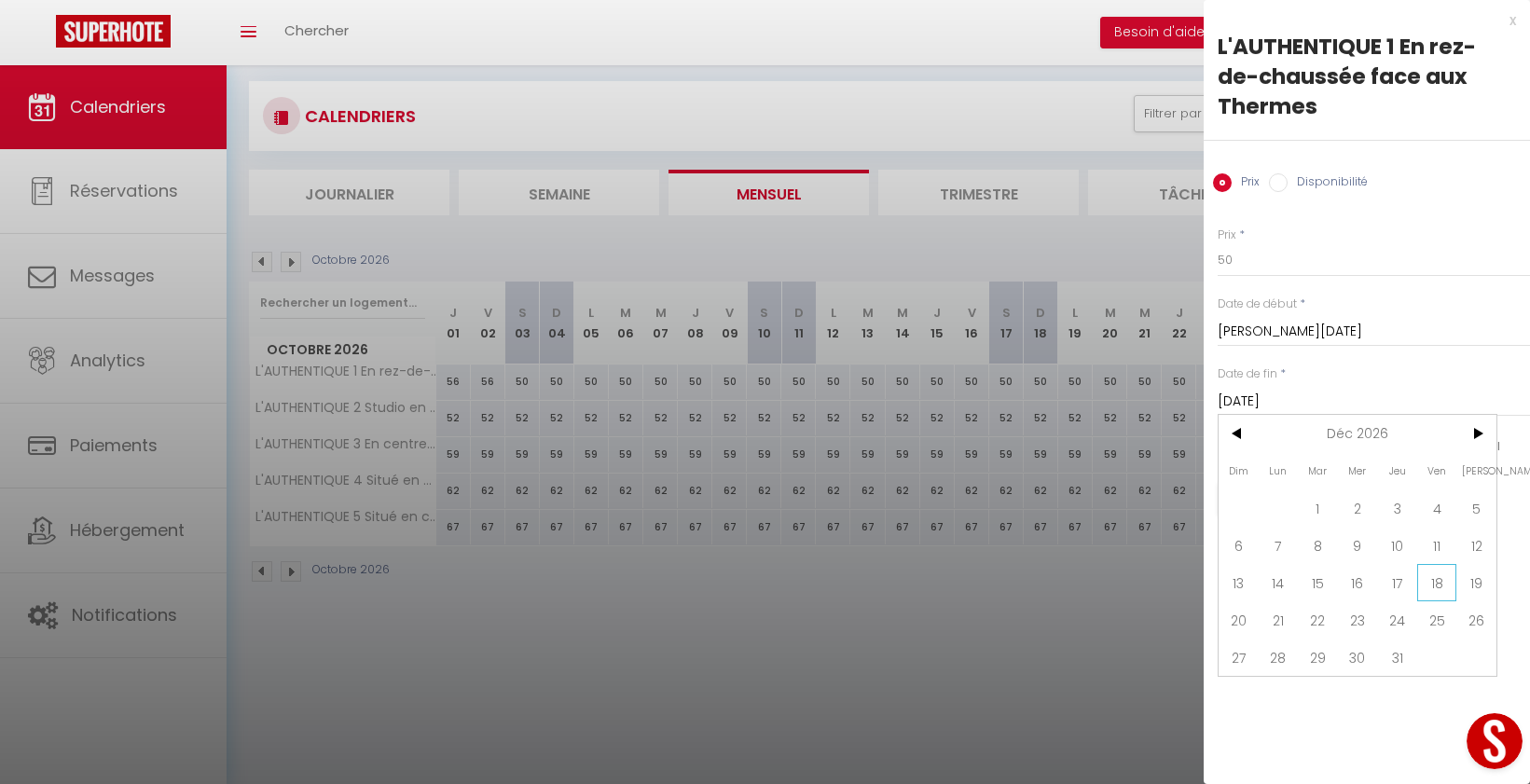 click on "18" at bounding box center [1437, 583] 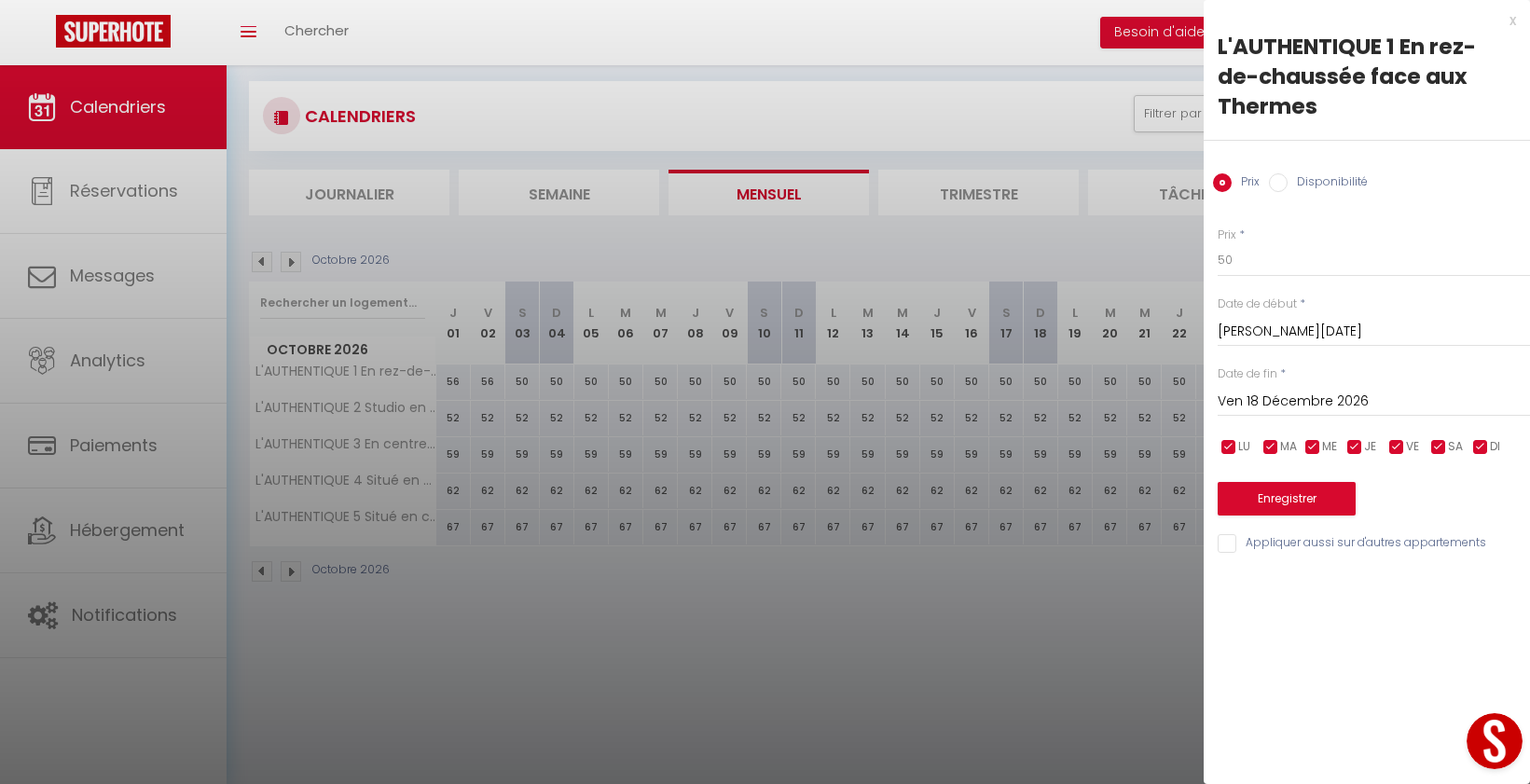 drag, startPoint x: 1274, startPoint y: 181, endPoint x: 1290, endPoint y: 257, distance: 77.66595 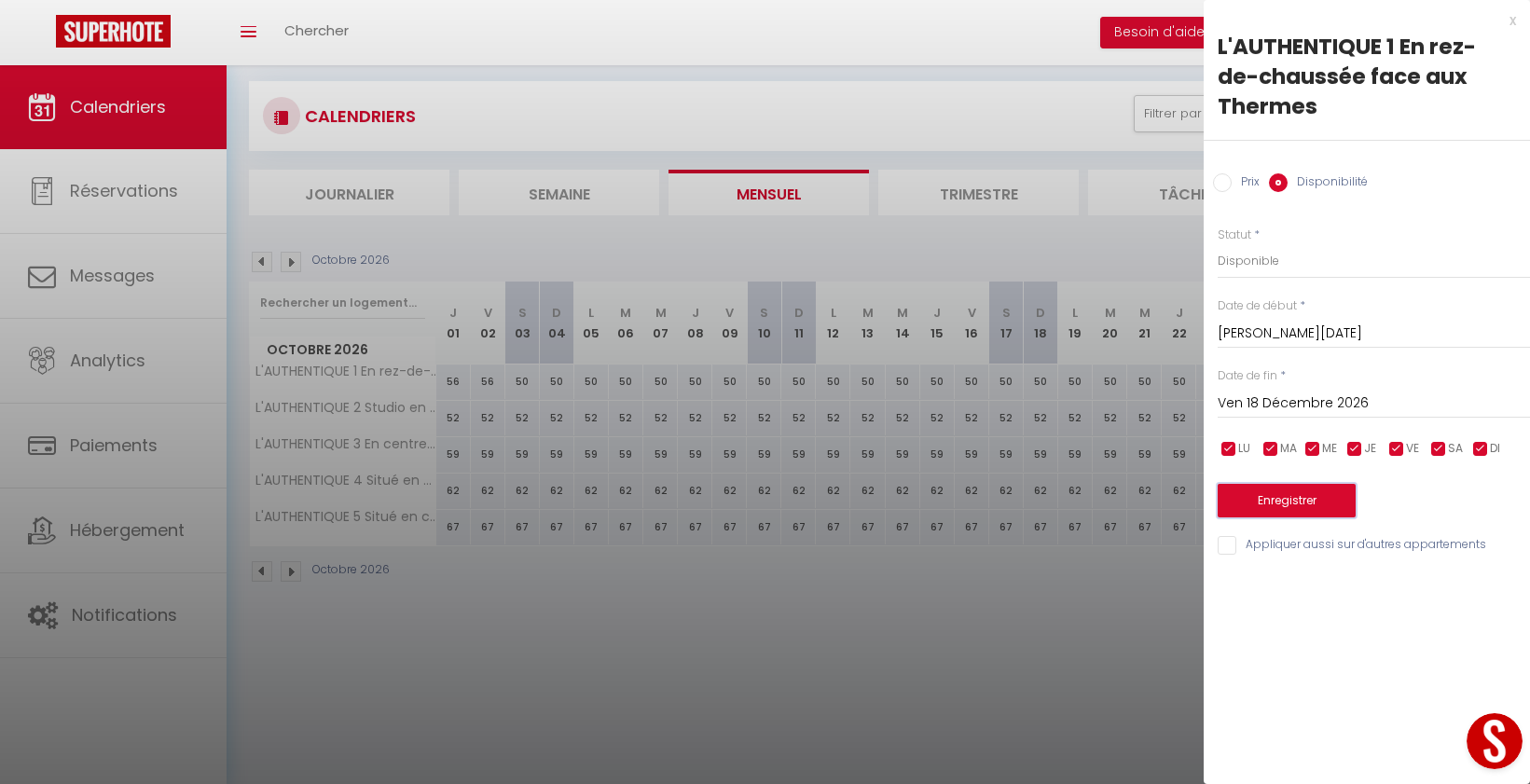 click on "Enregistrer" at bounding box center [1287, 501] 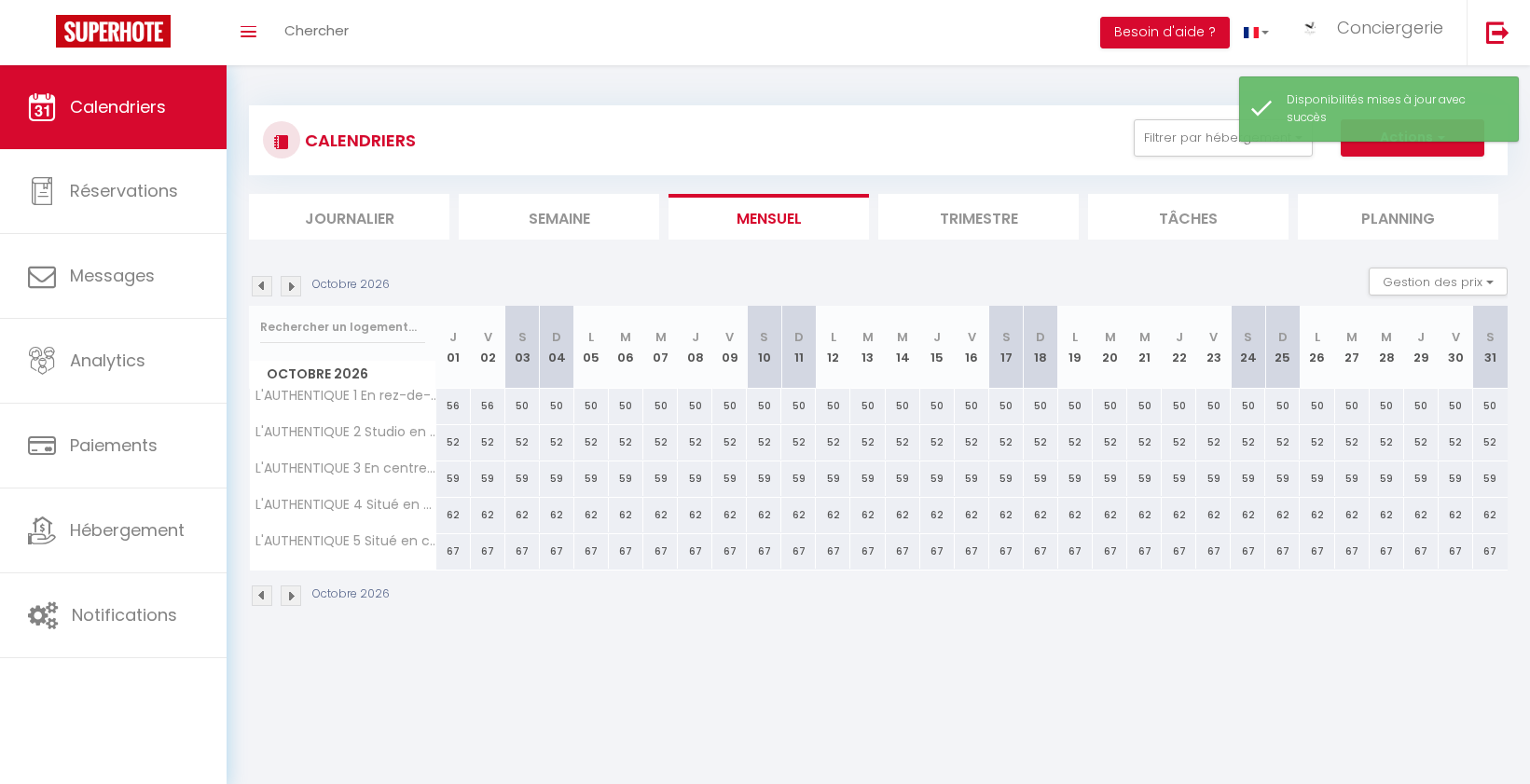 select 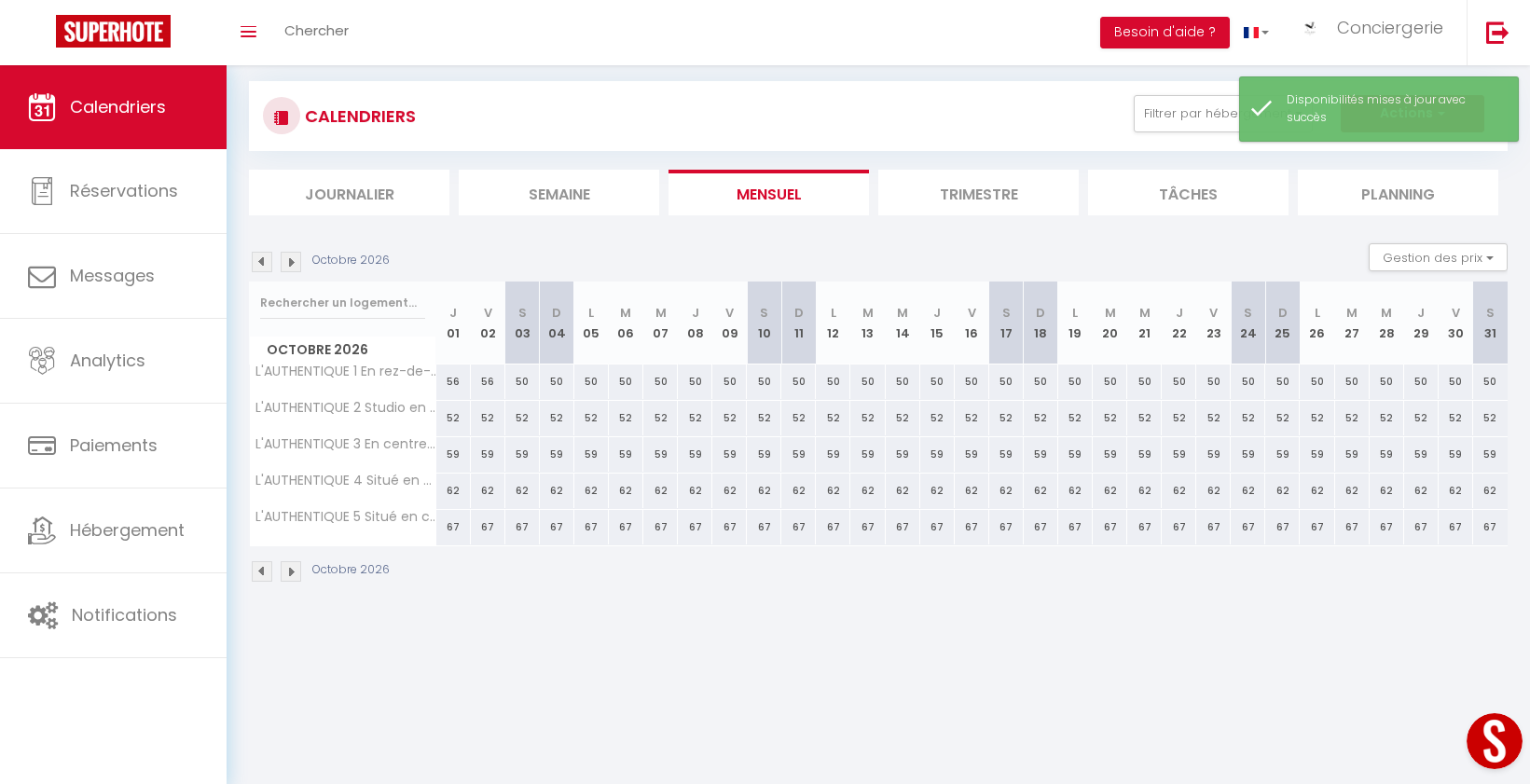 scroll, scrollTop: 0, scrollLeft: 0, axis: both 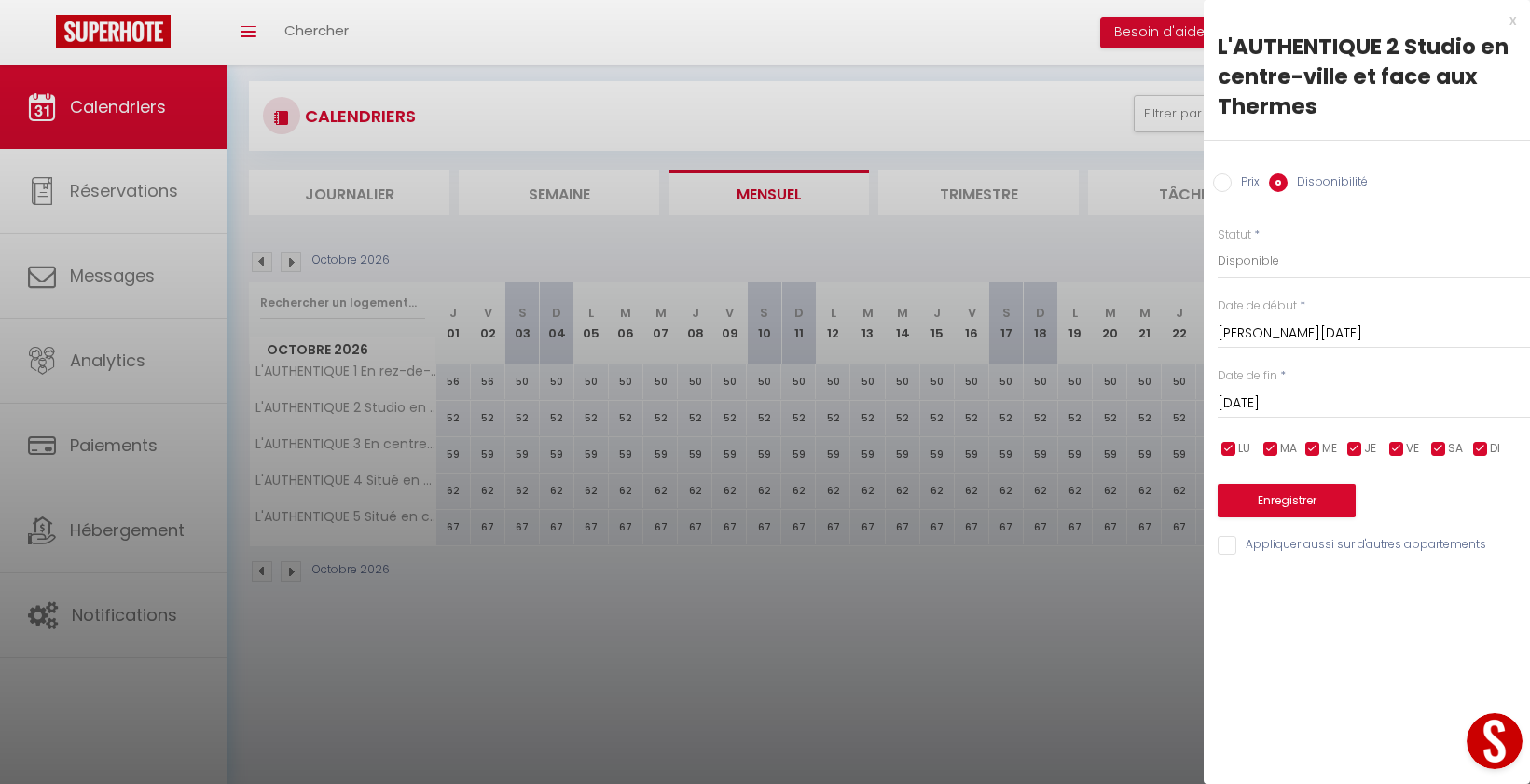 click on "Dim 04 Octobre 2026" at bounding box center [1373, 404] 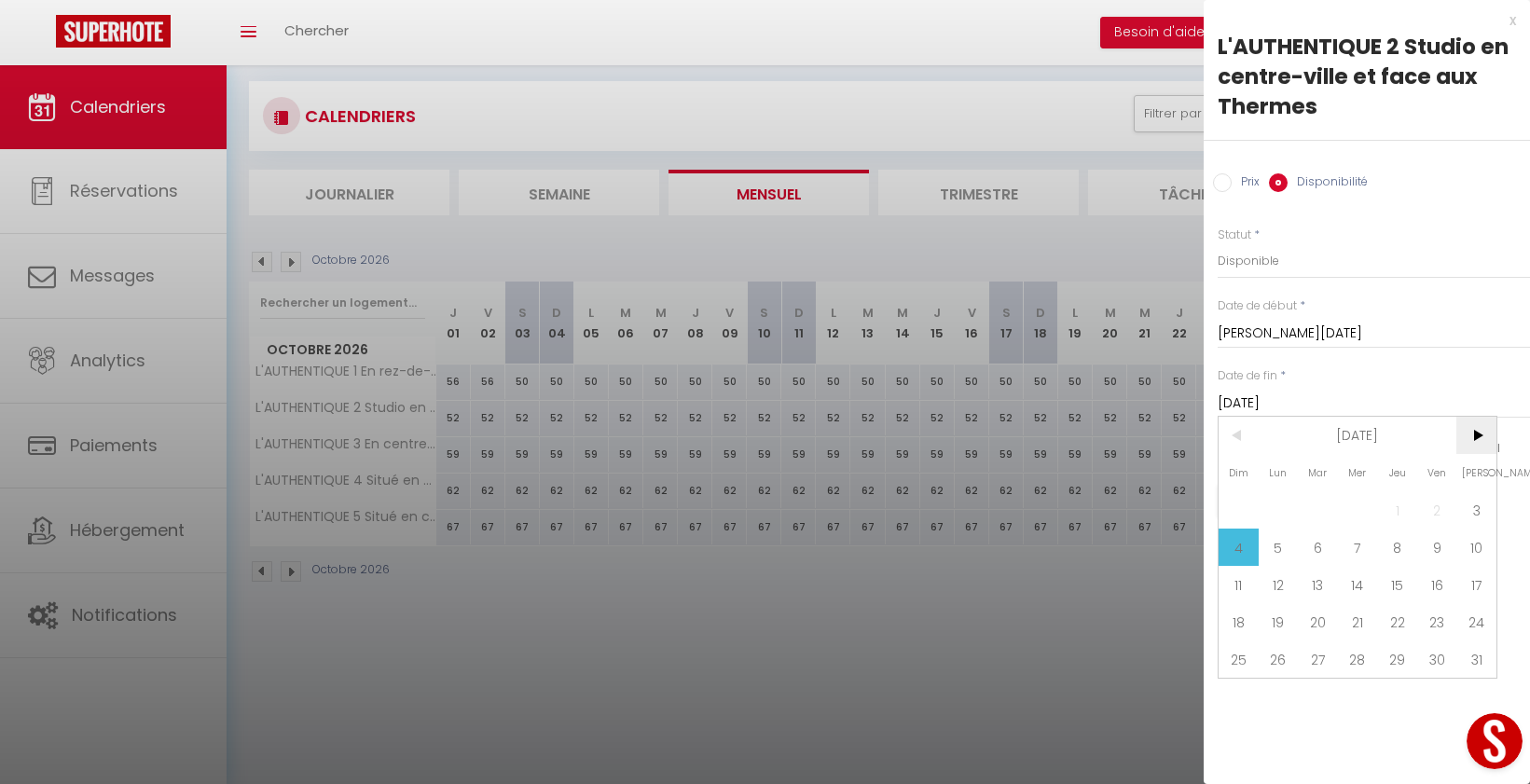 click on ">" at bounding box center (1476, 435) 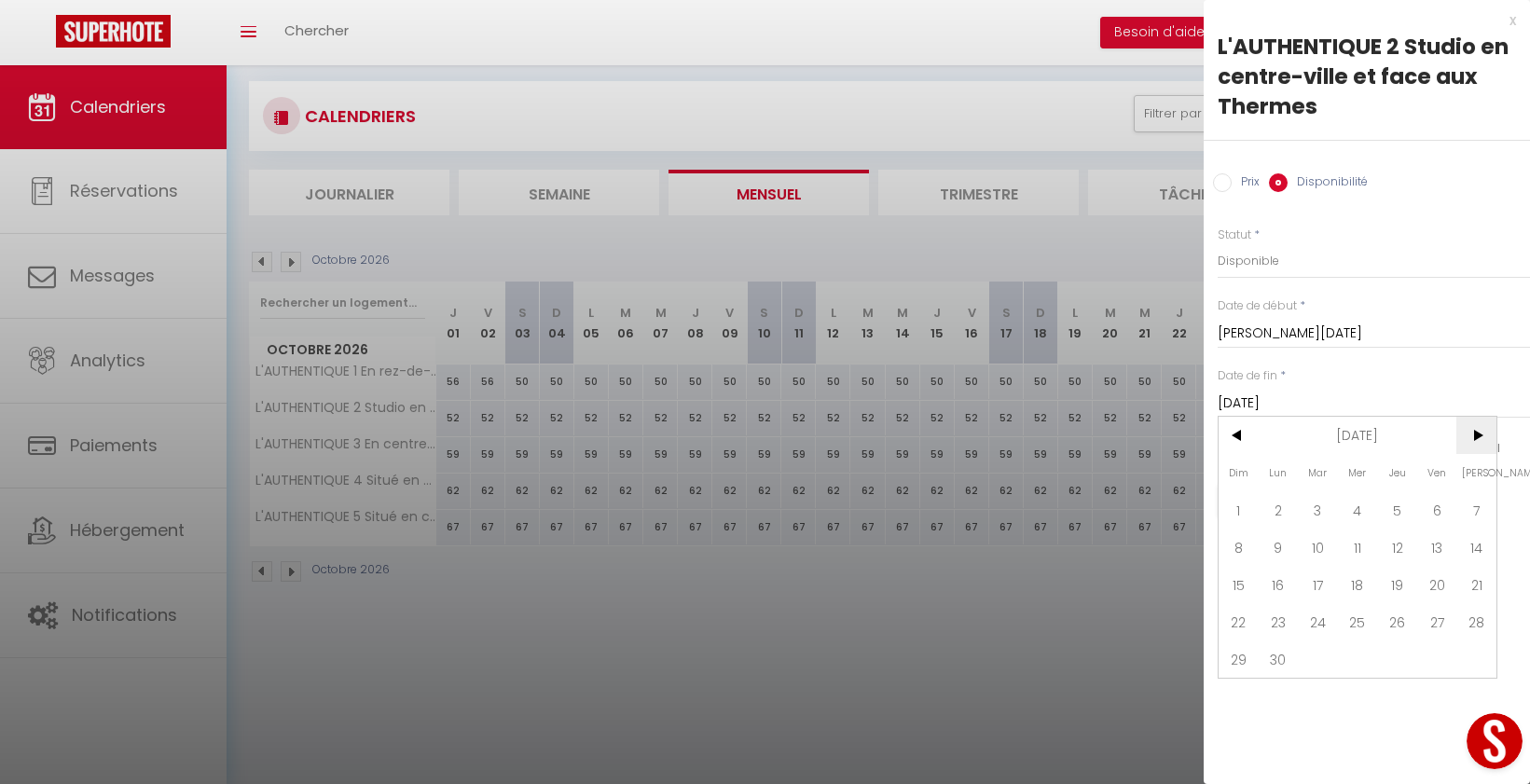 click on ">" at bounding box center (1476, 435) 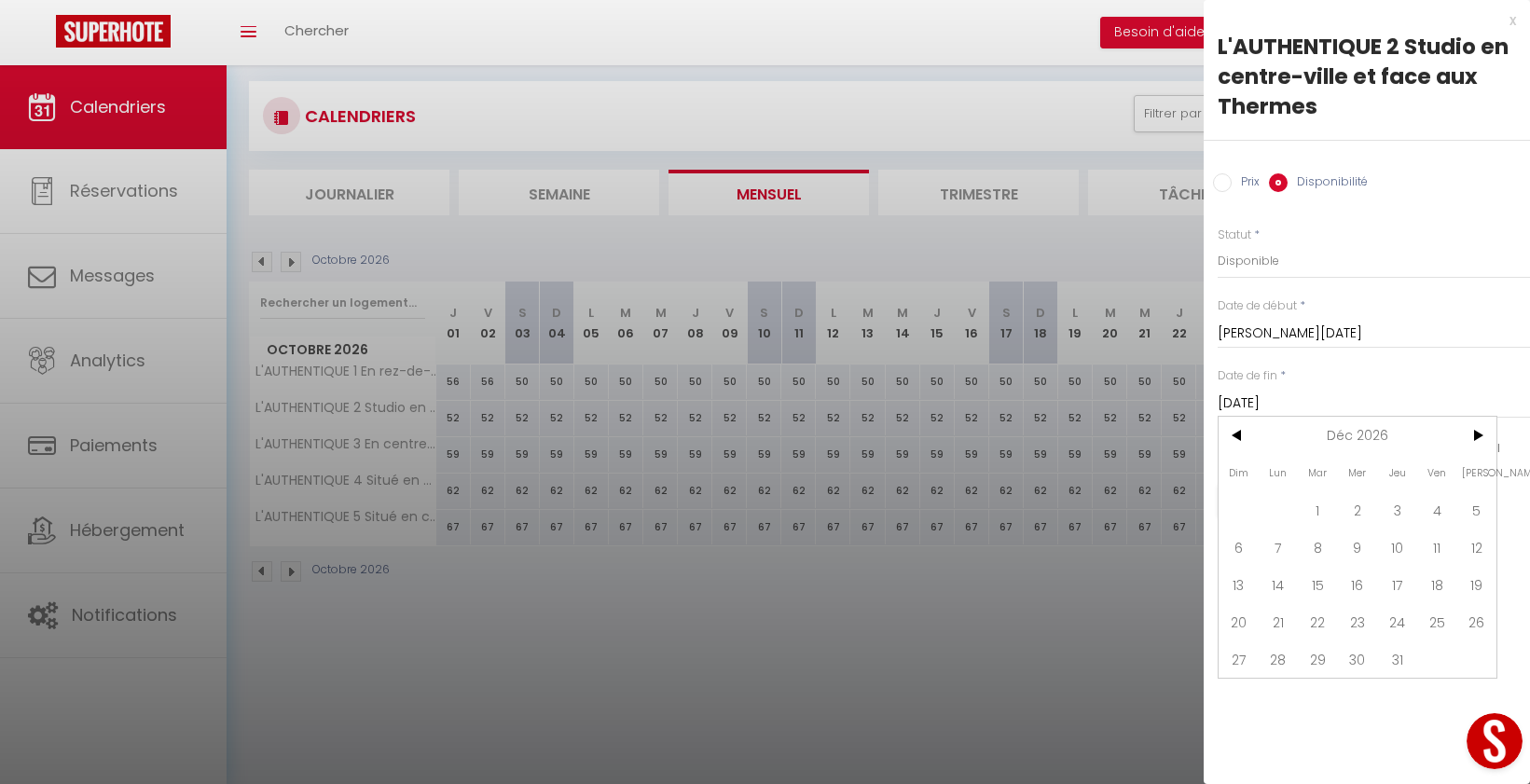 click on "18" at bounding box center (1437, 585) 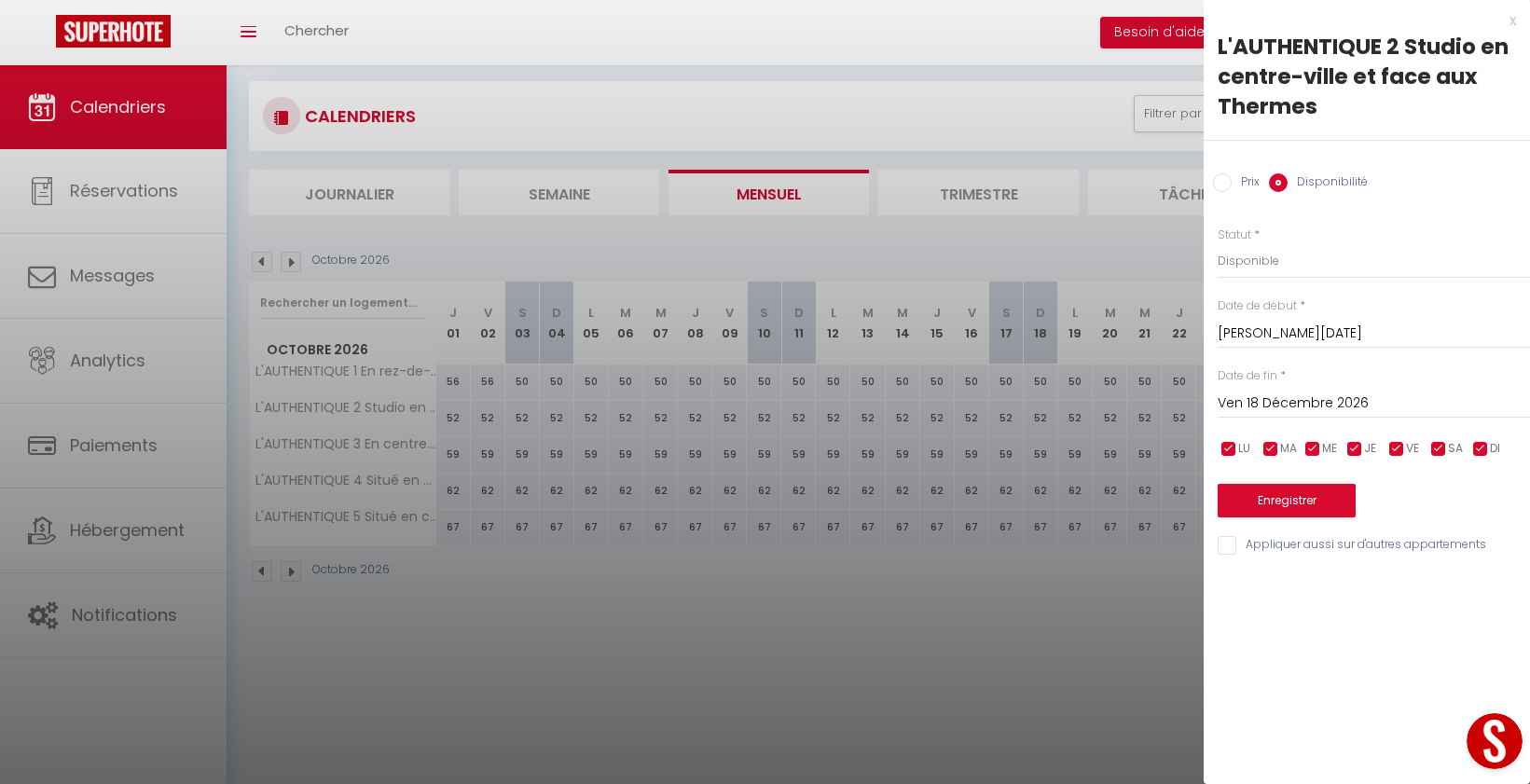 drag, startPoint x: 1220, startPoint y: 180, endPoint x: 1227, endPoint y: 197, distance: 18.384776 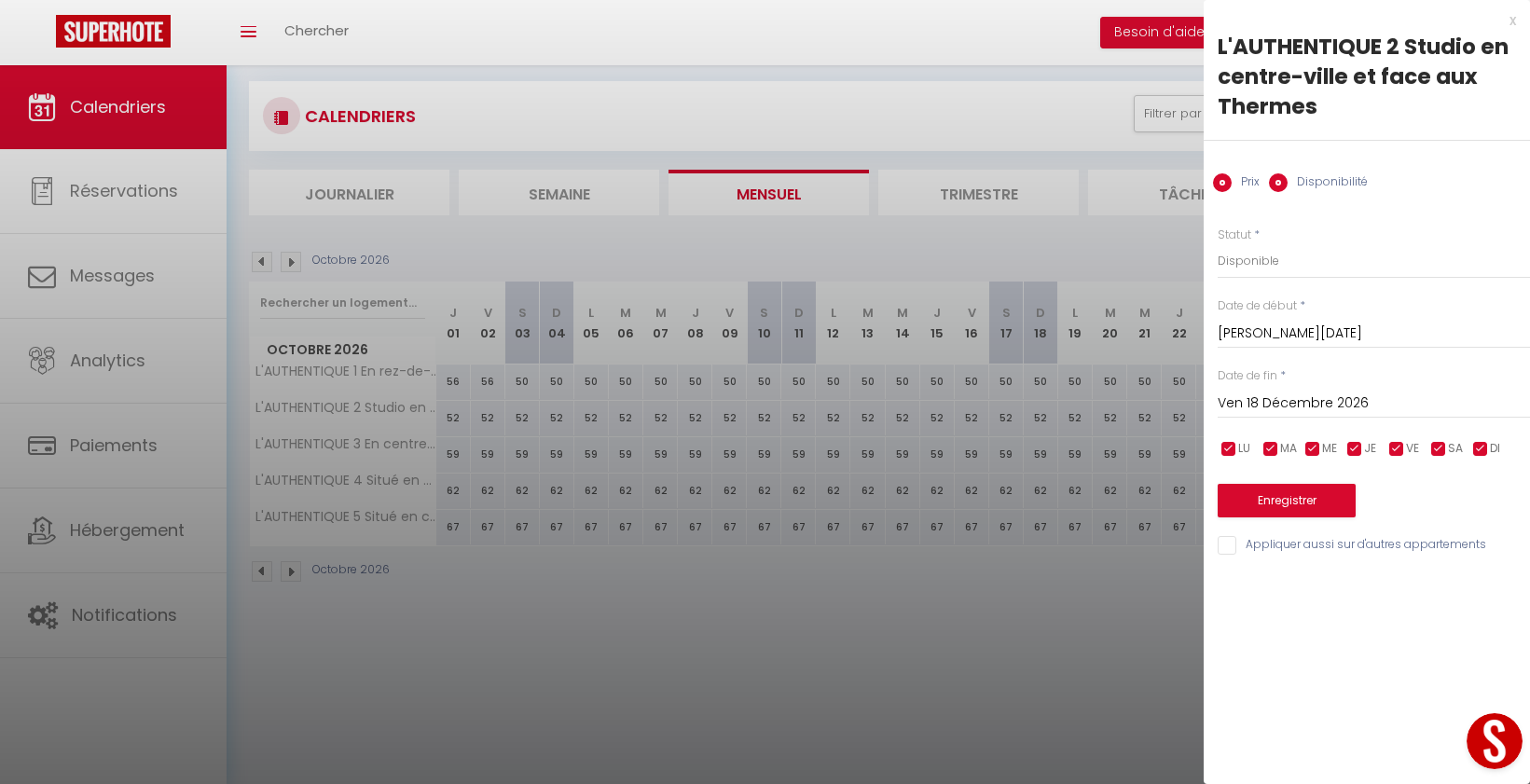 radio on "false" 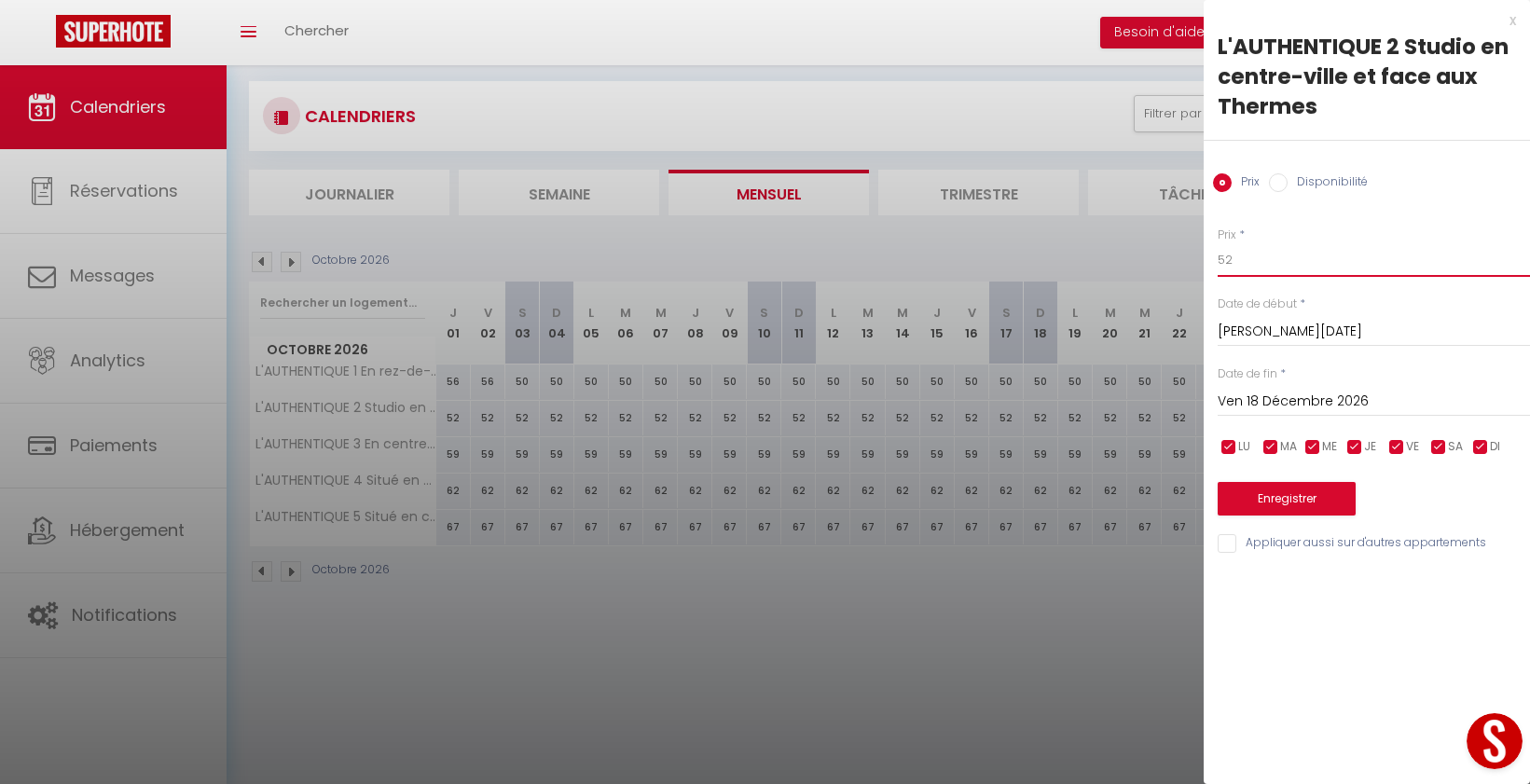 click on "52" at bounding box center (1373, 260) 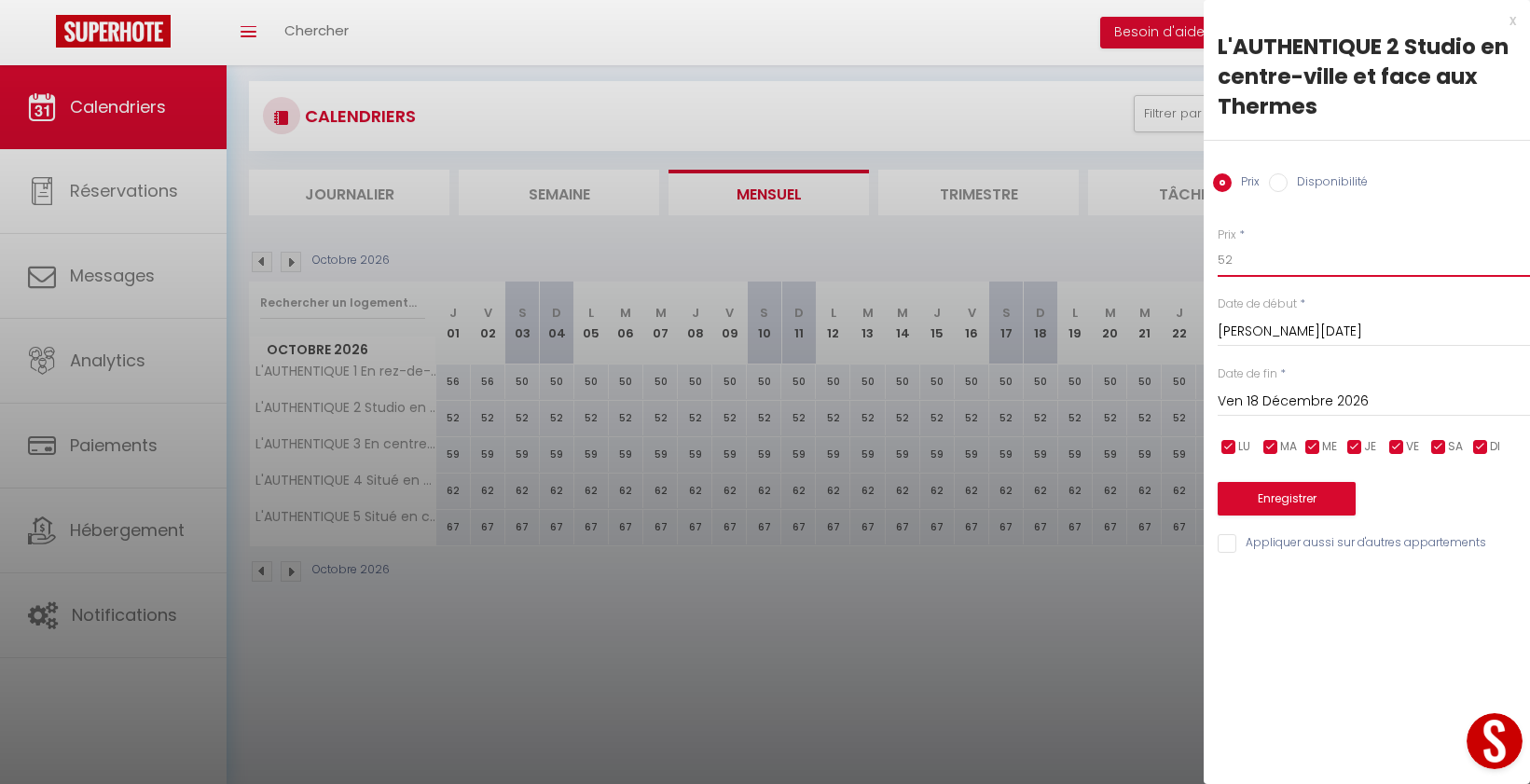 type on "5" 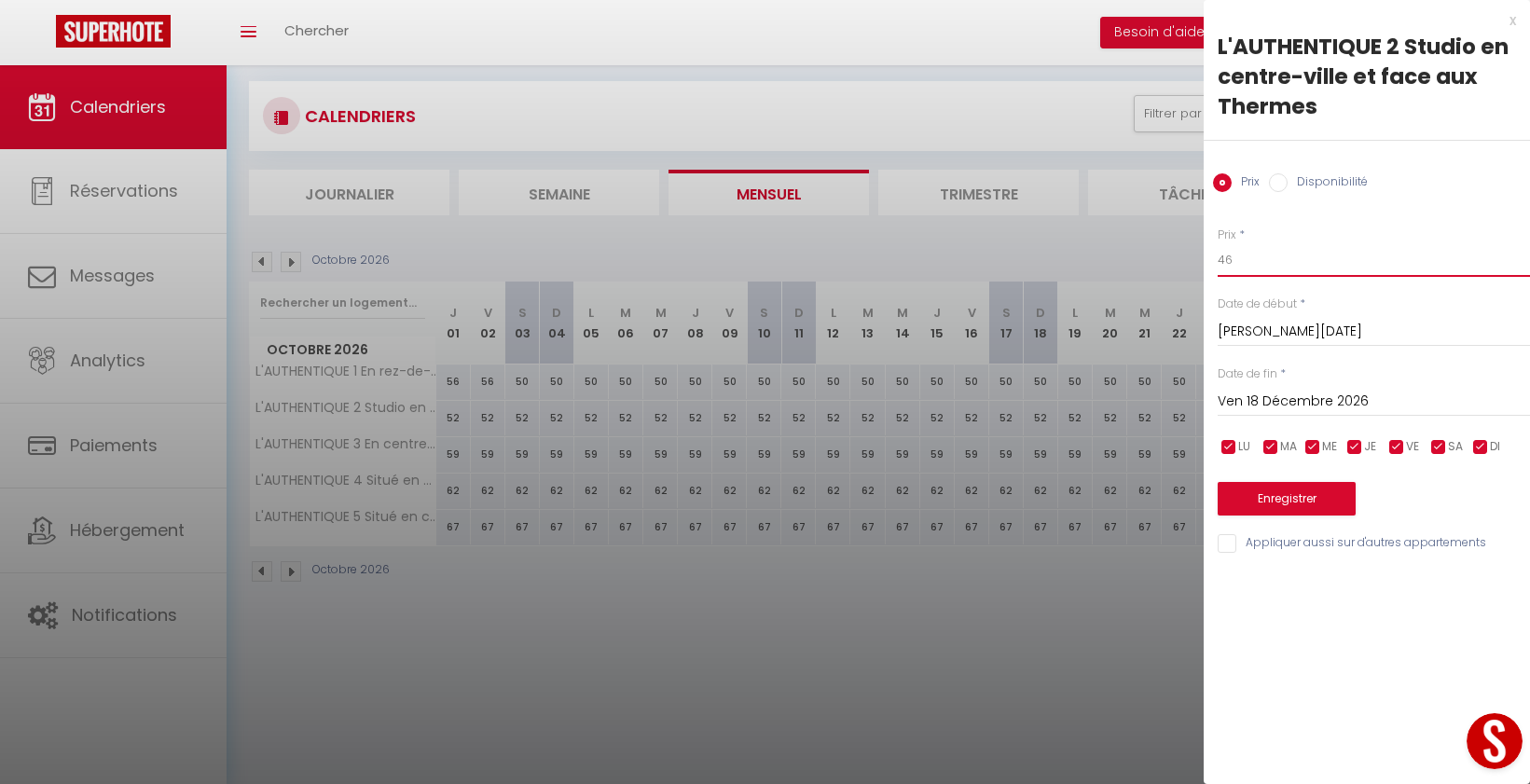 type on "46" 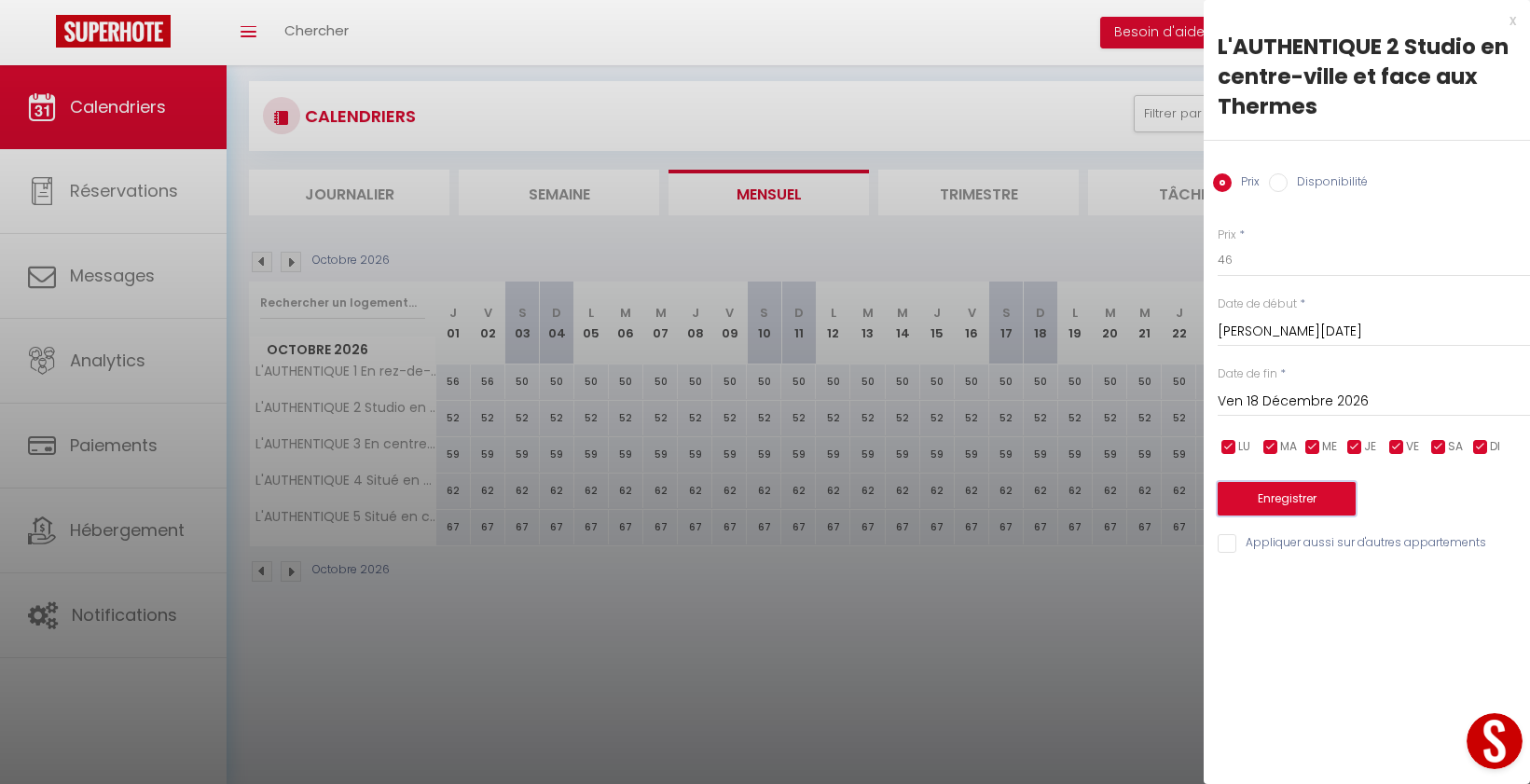 click on "Enregistrer" at bounding box center [1287, 499] 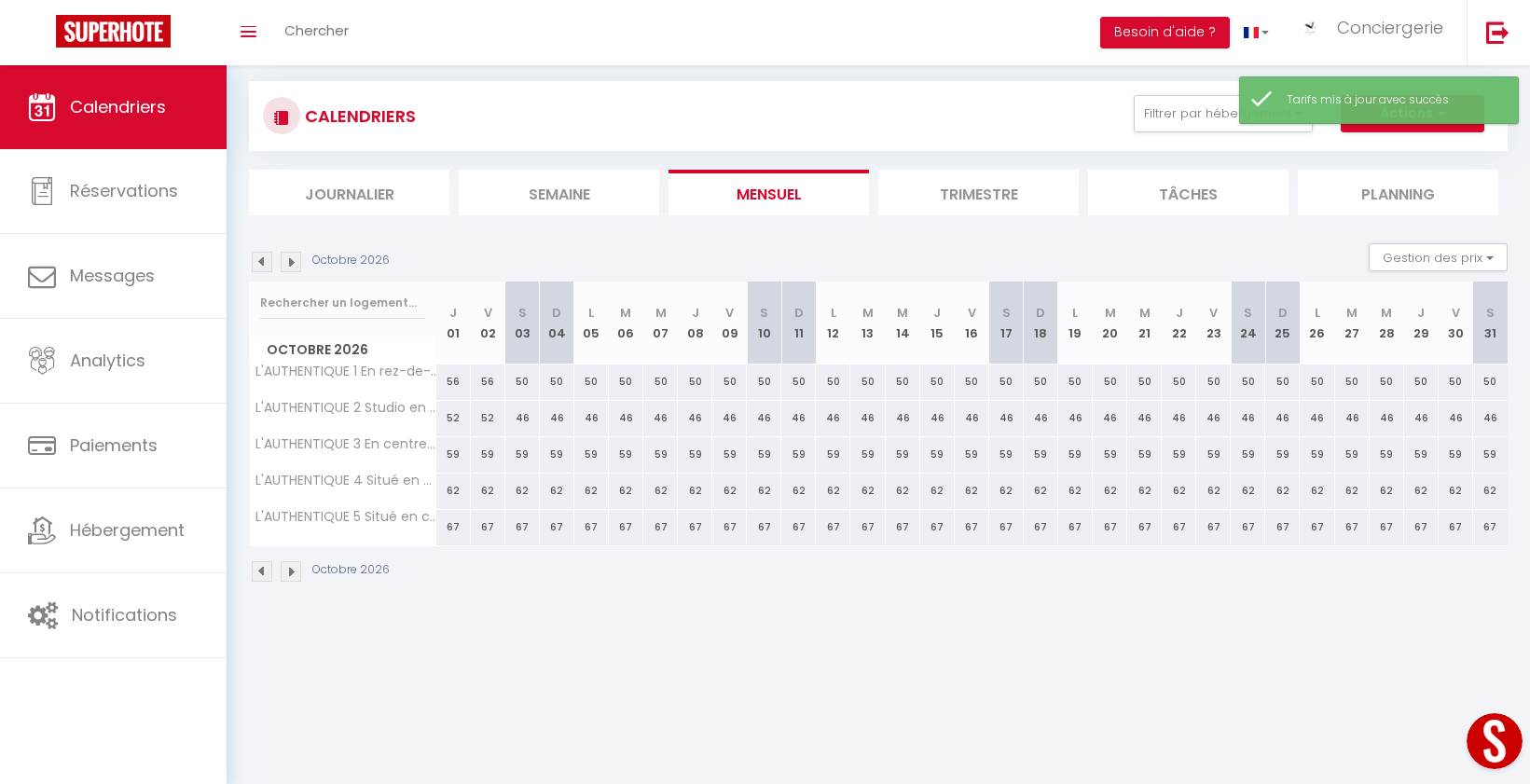 click on "50" at bounding box center (522, 381) 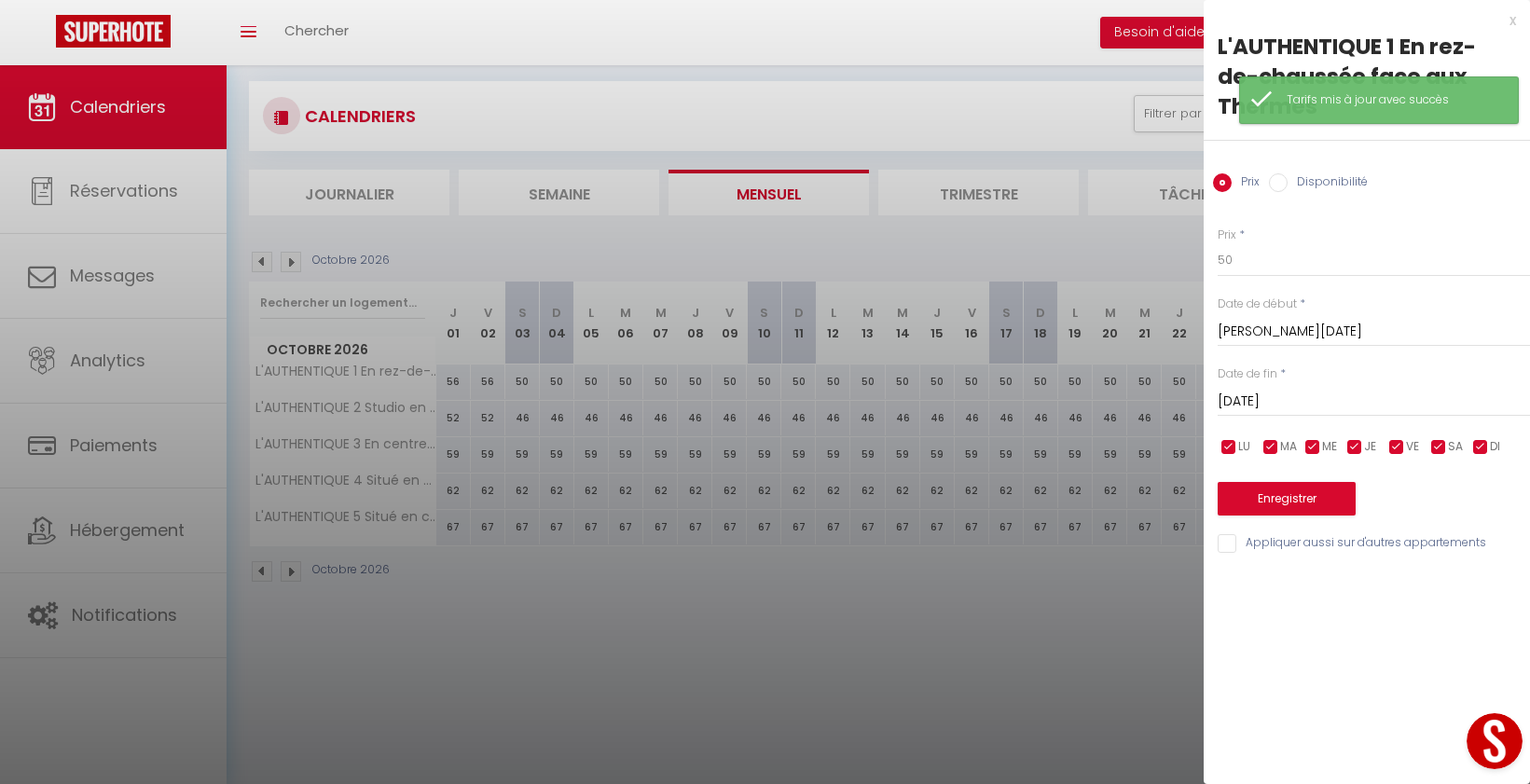 drag, startPoint x: 1273, startPoint y: 394, endPoint x: 1358, endPoint y: 392, distance: 85.02353 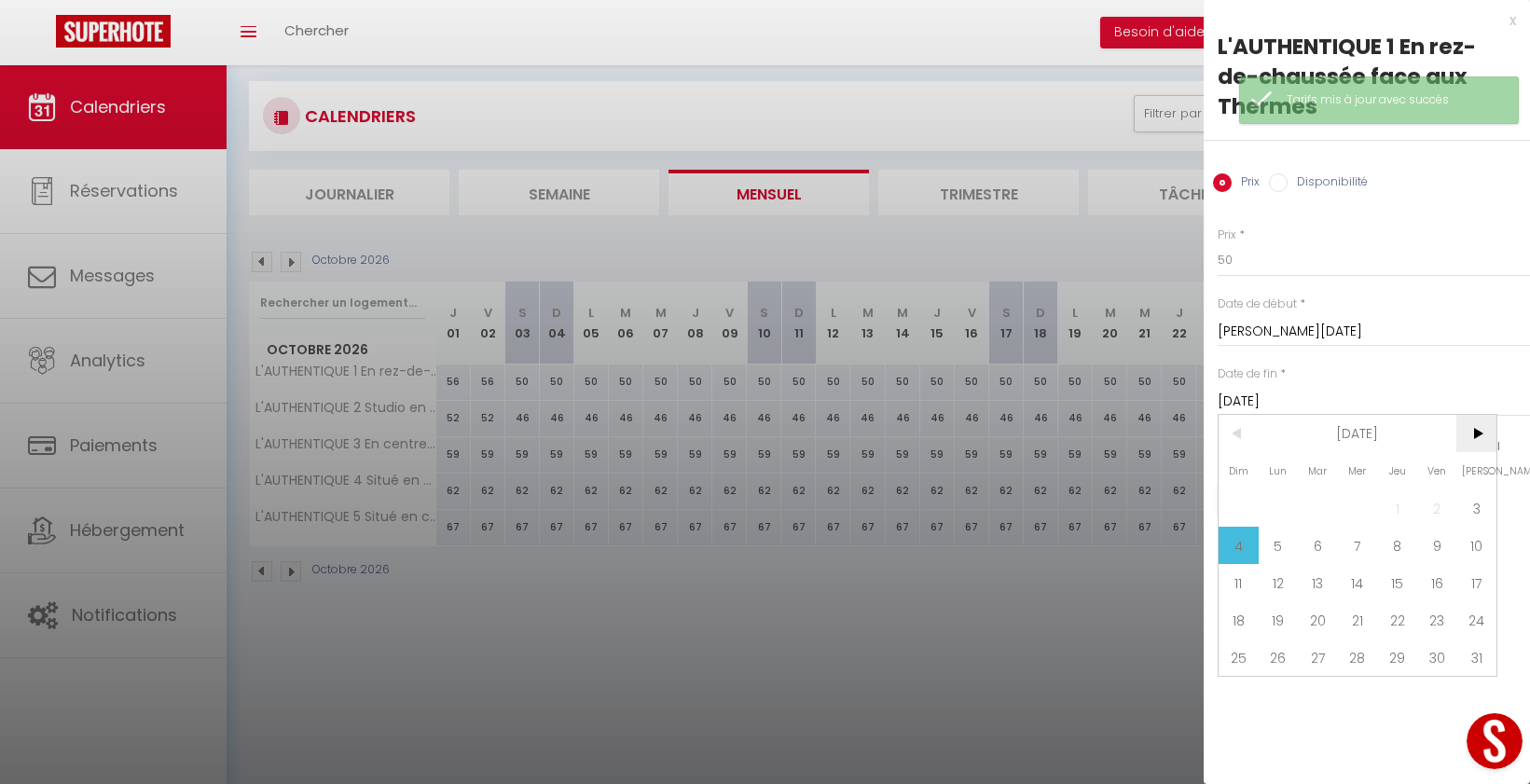 click on ">" at bounding box center (1476, 433) 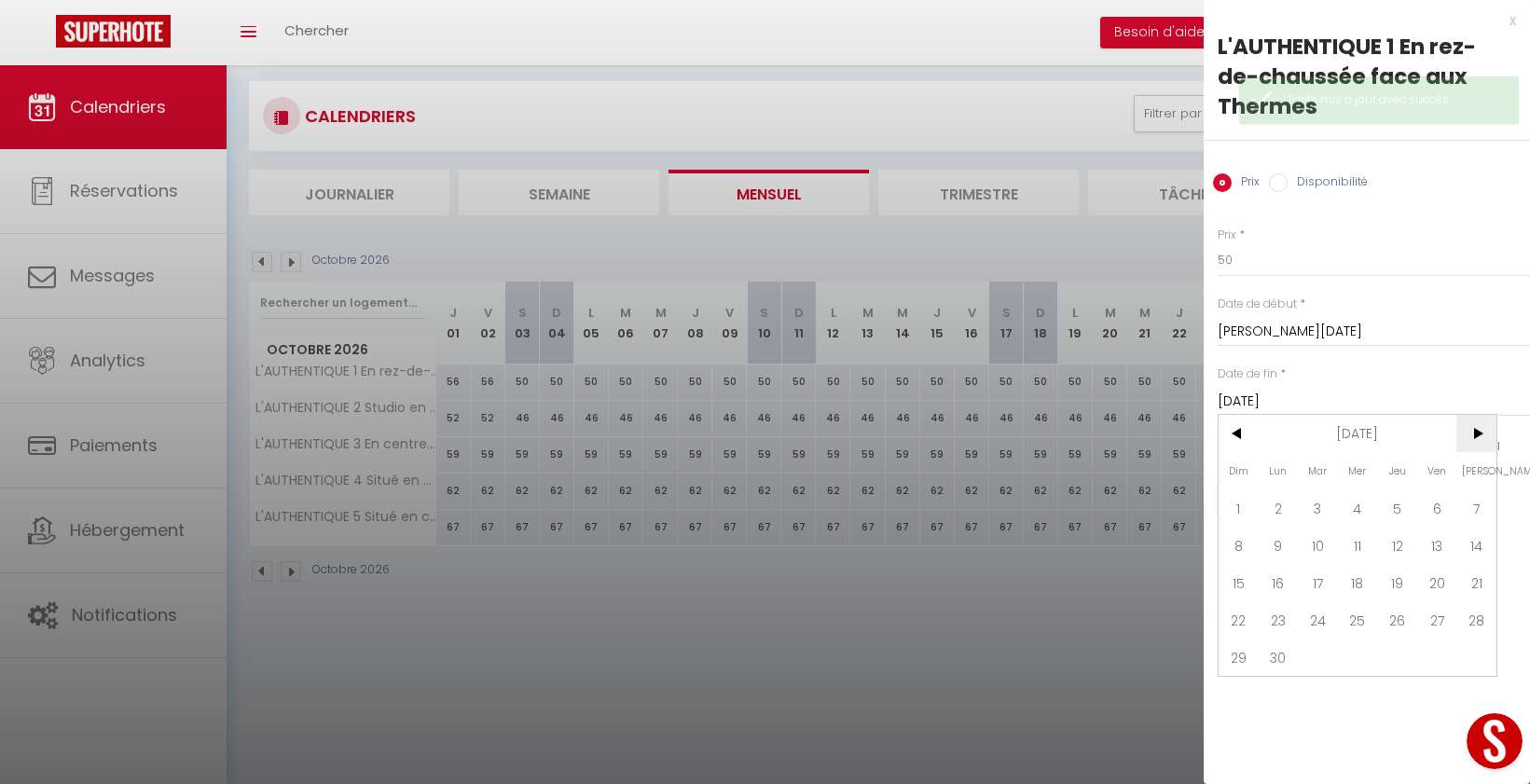 click on ">" at bounding box center [1476, 433] 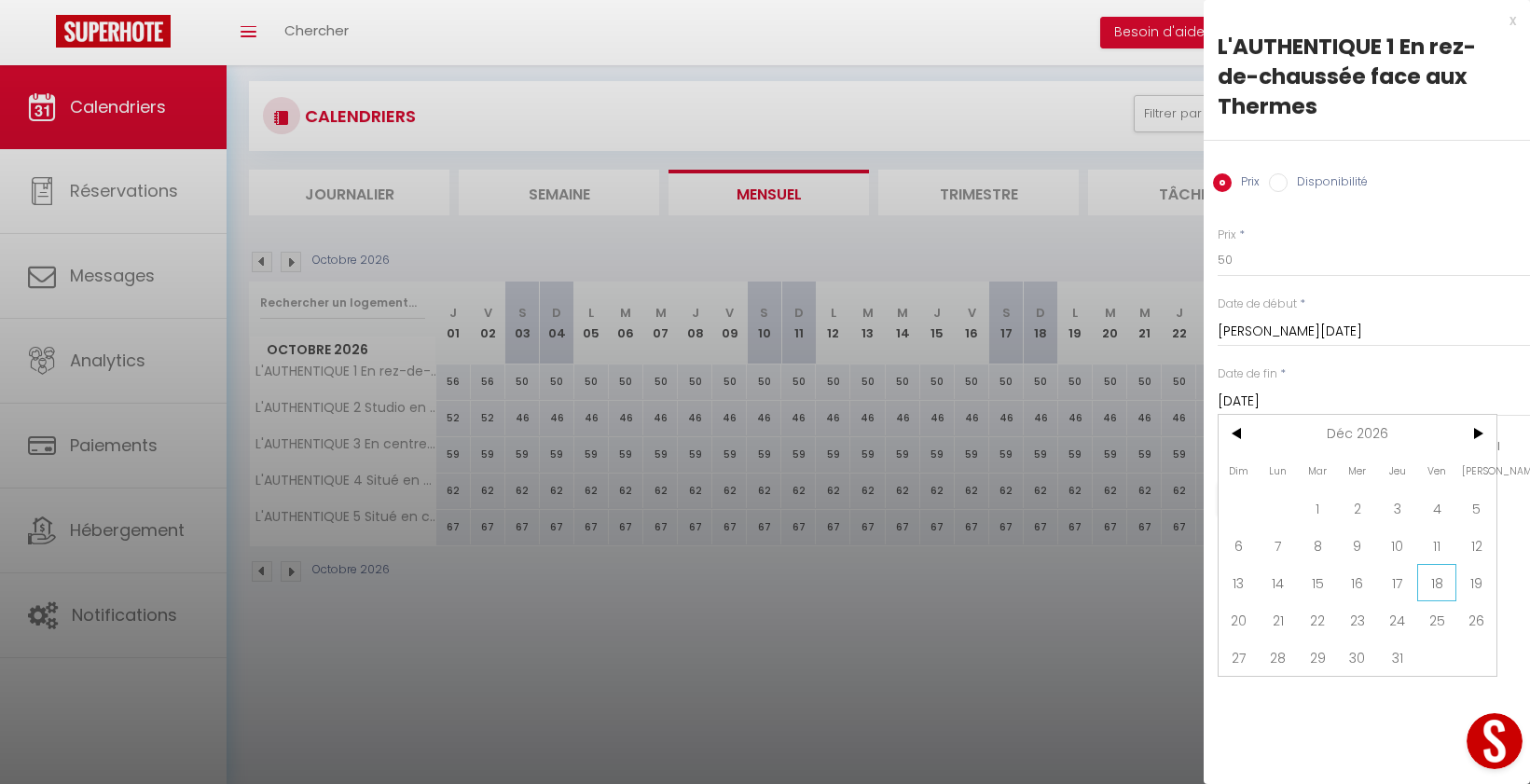click on "18" at bounding box center (1437, 583) 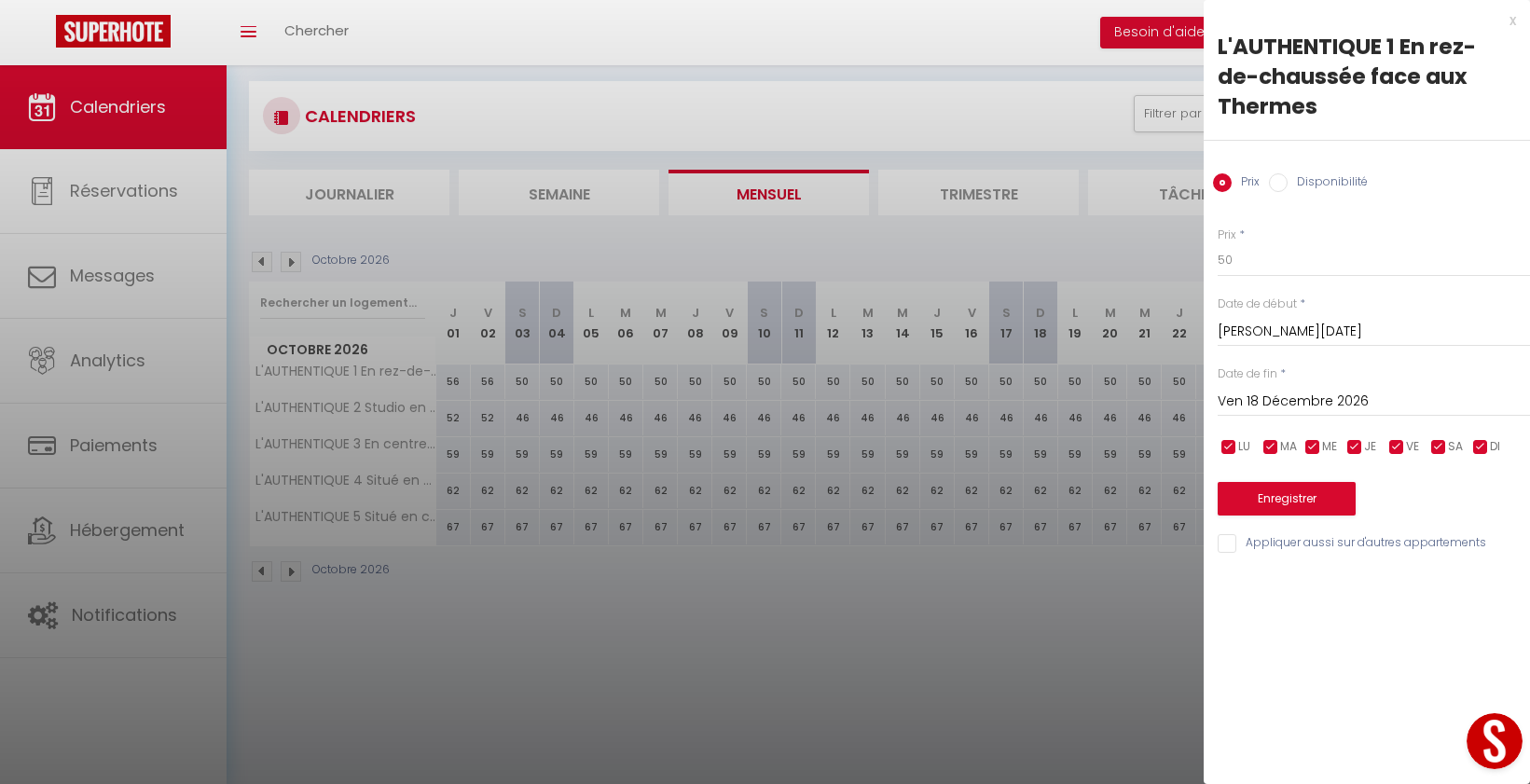 click on "Disponibilité" at bounding box center [1278, 183] 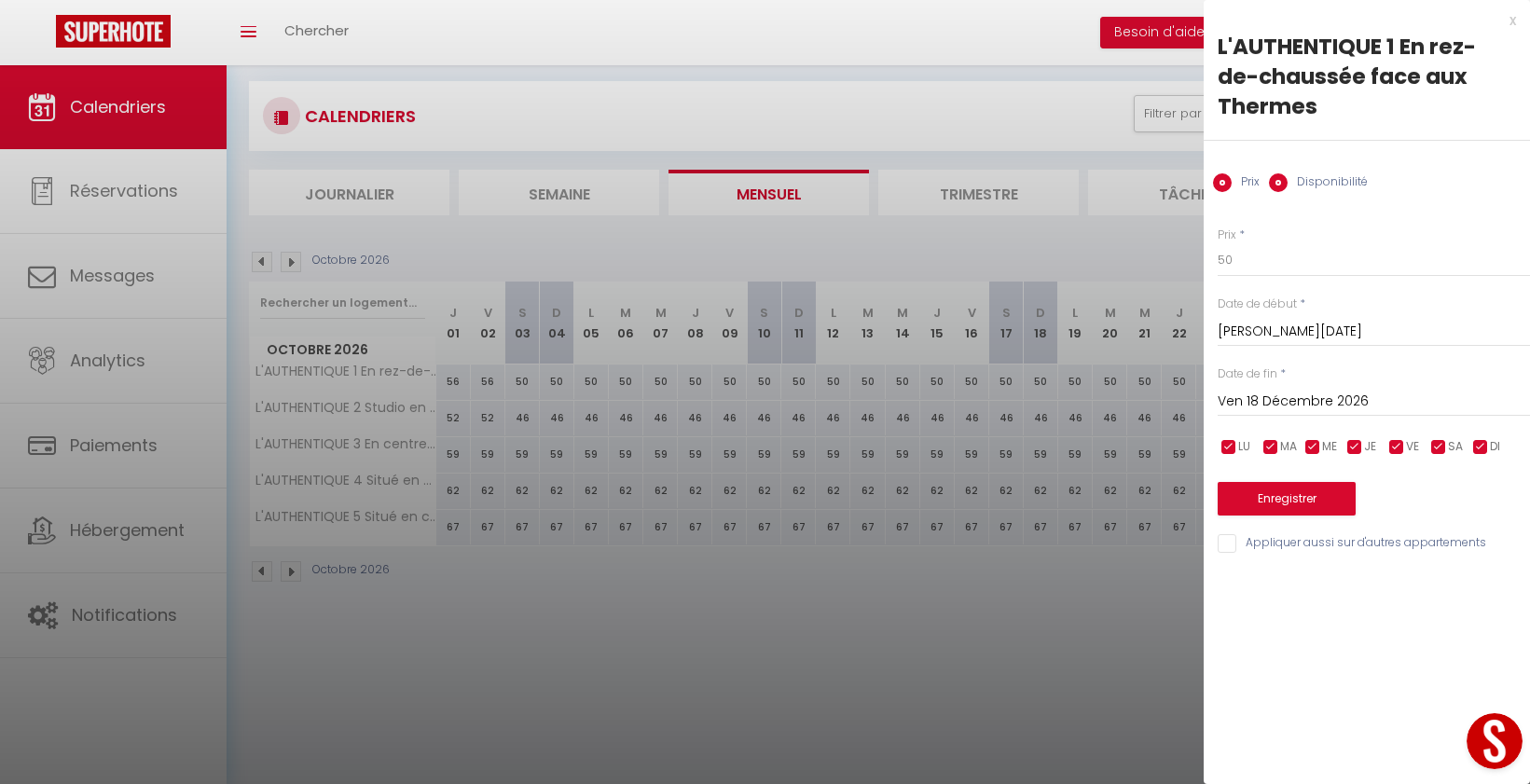 radio on "false" 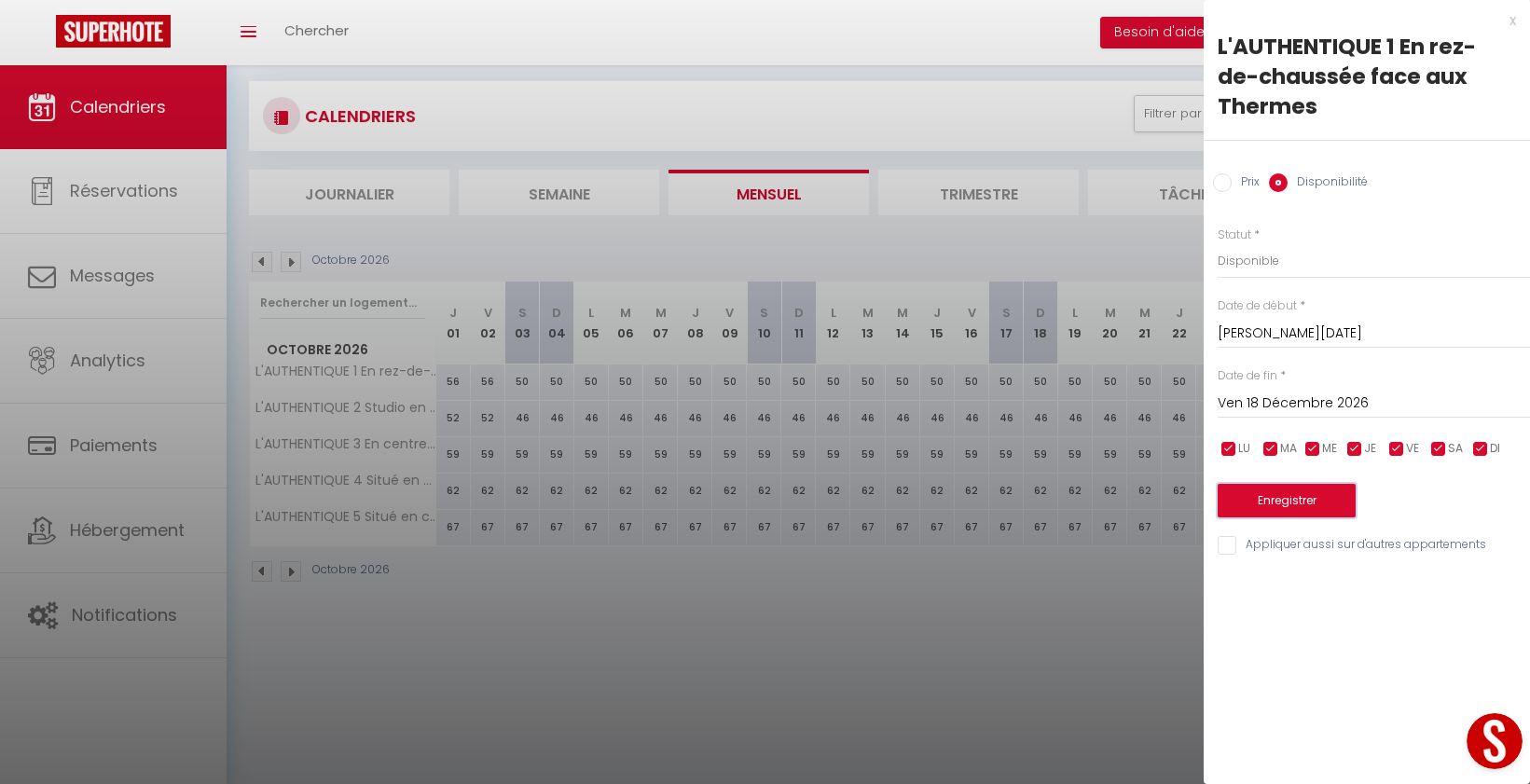 click on "Enregistrer" at bounding box center (1287, 501) 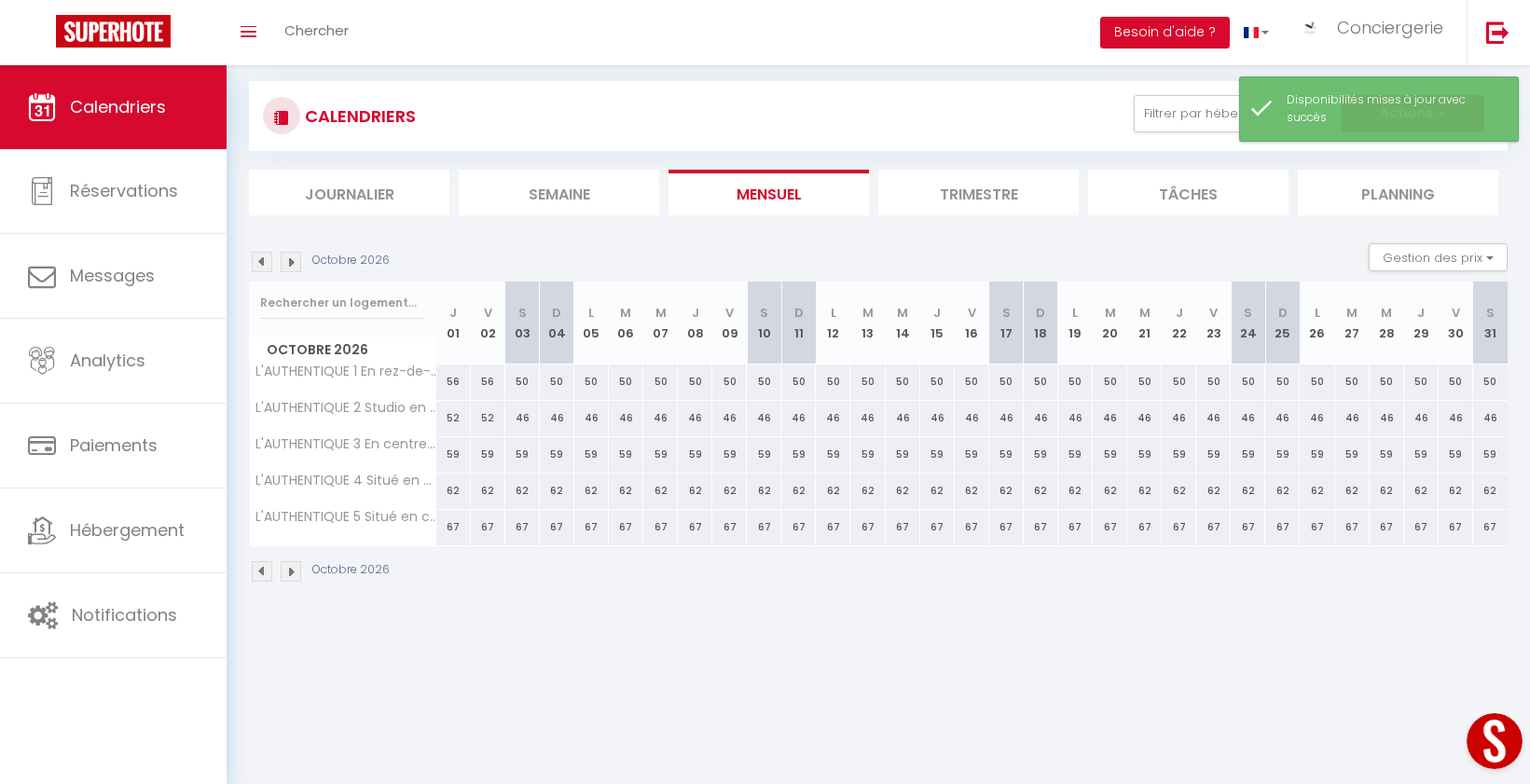 click on "59" at bounding box center (522, 454) 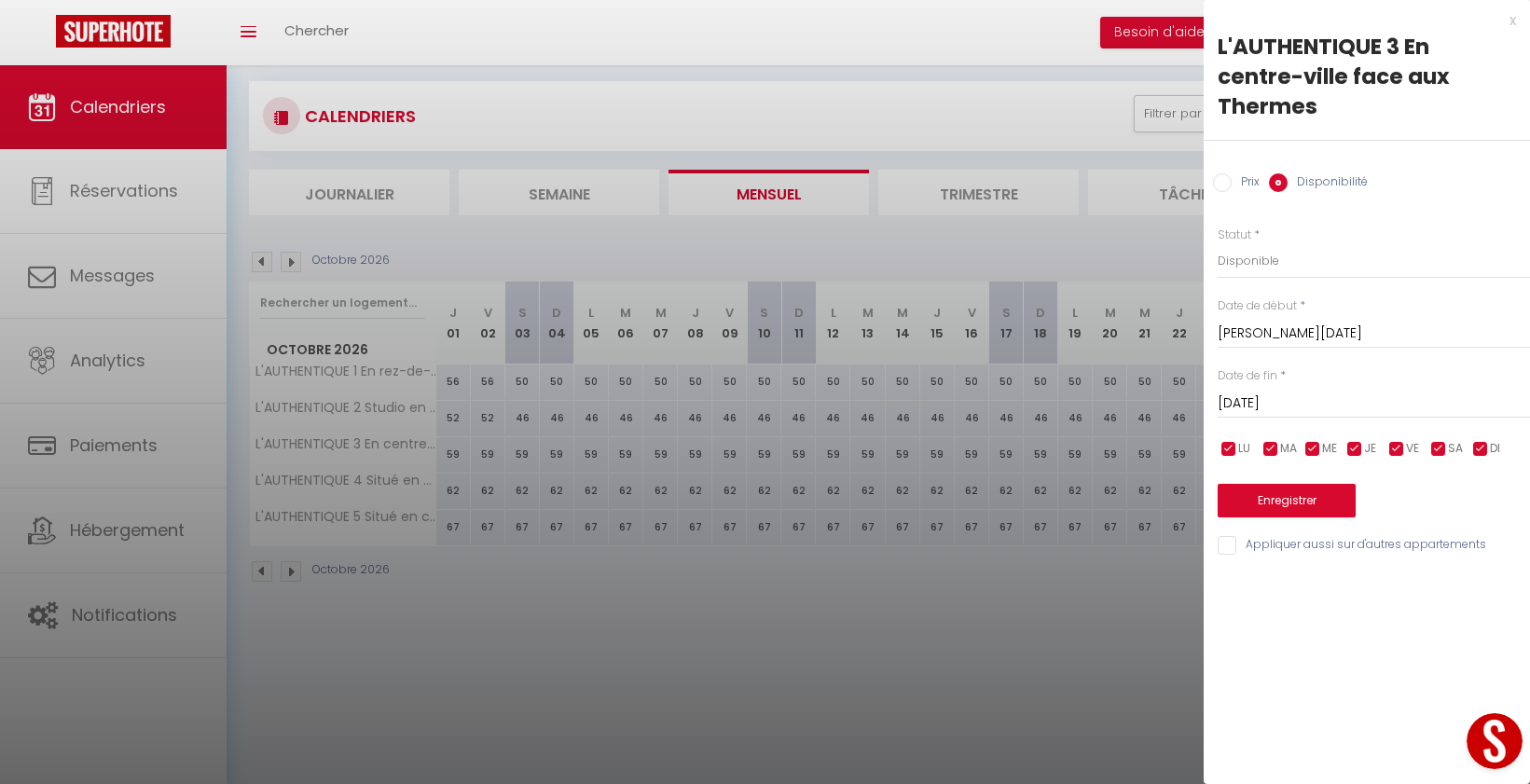 click on "Prix" at bounding box center [1222, 183] 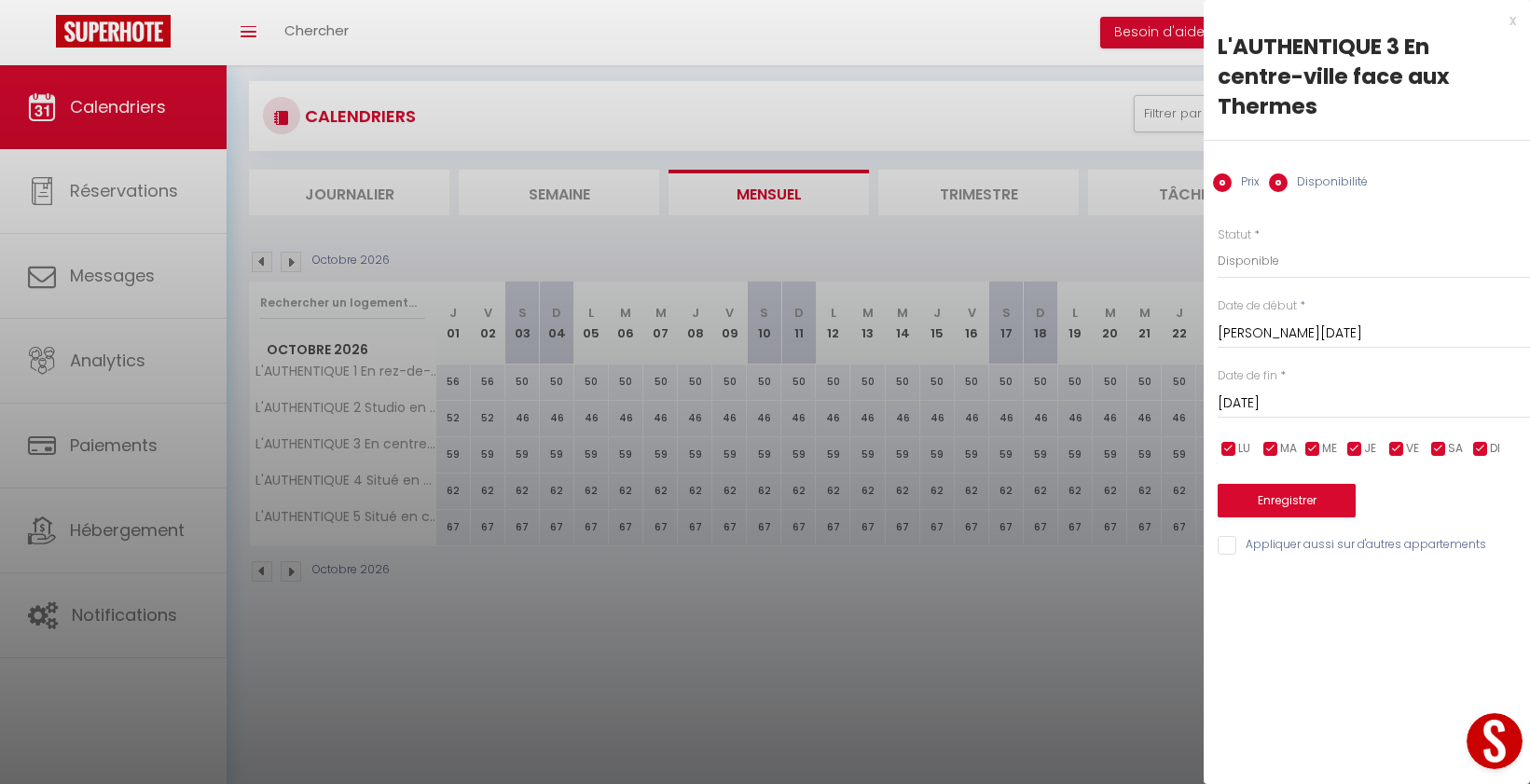 radio on "false" 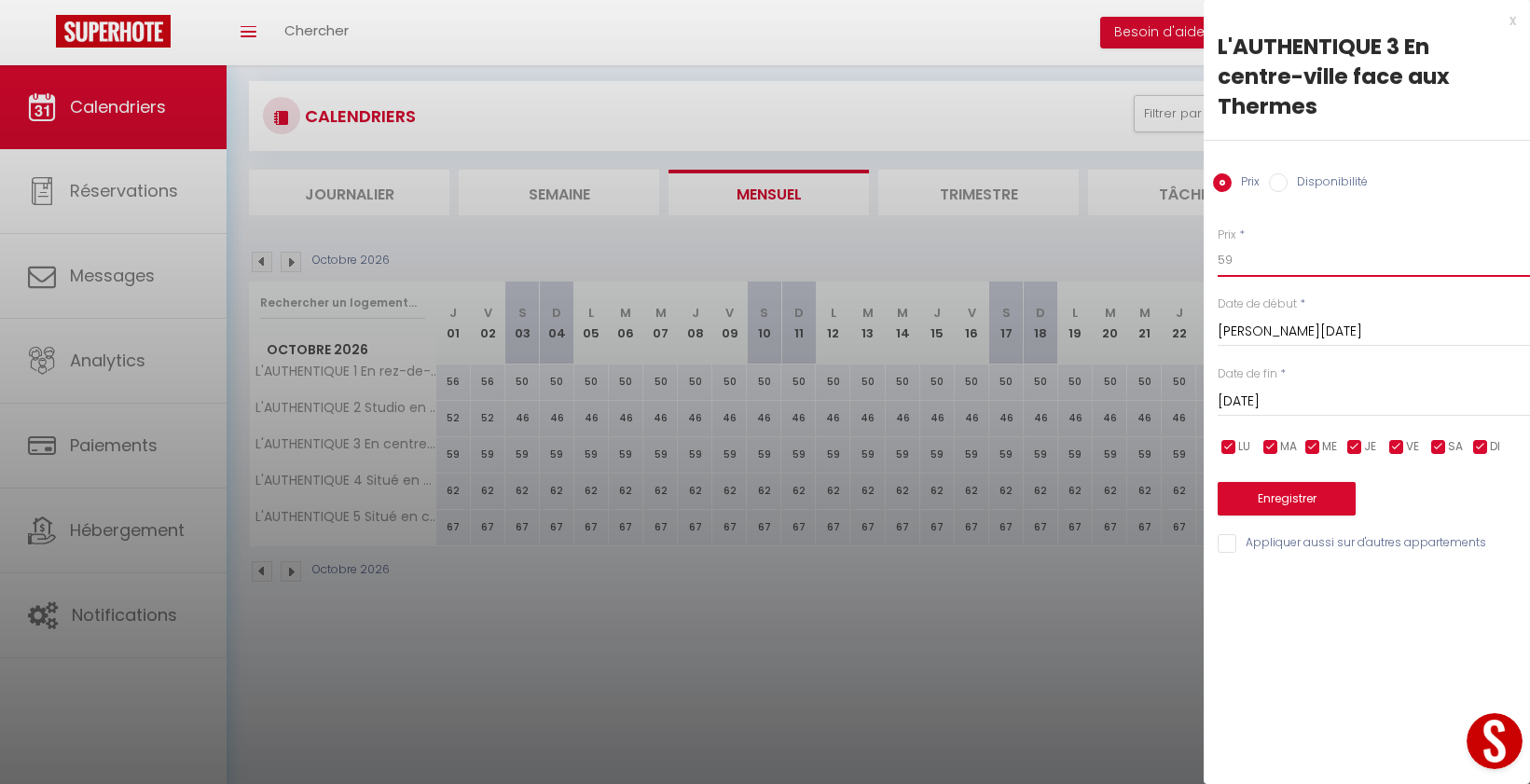 click on "59" at bounding box center (1373, 260) 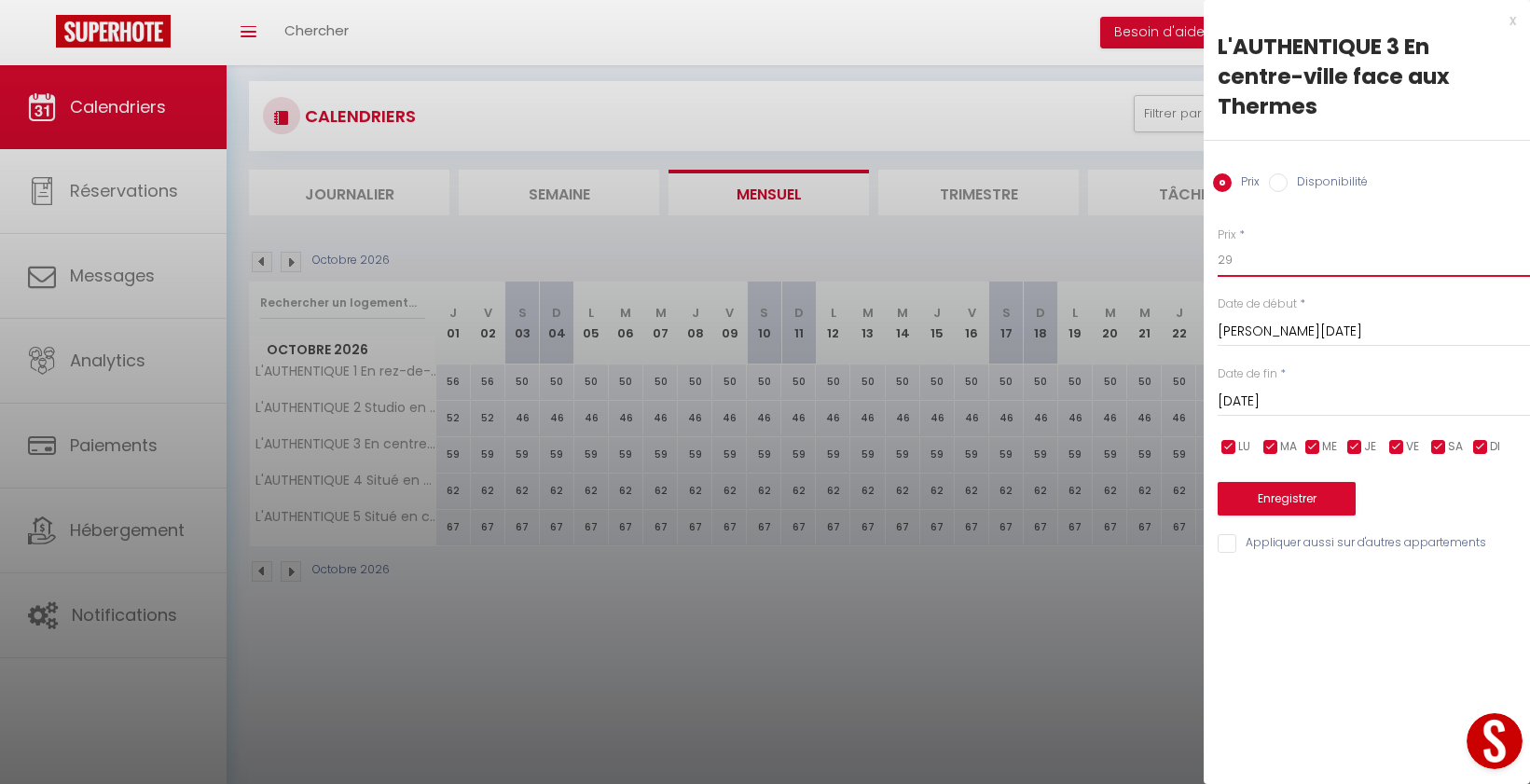 type on "9" 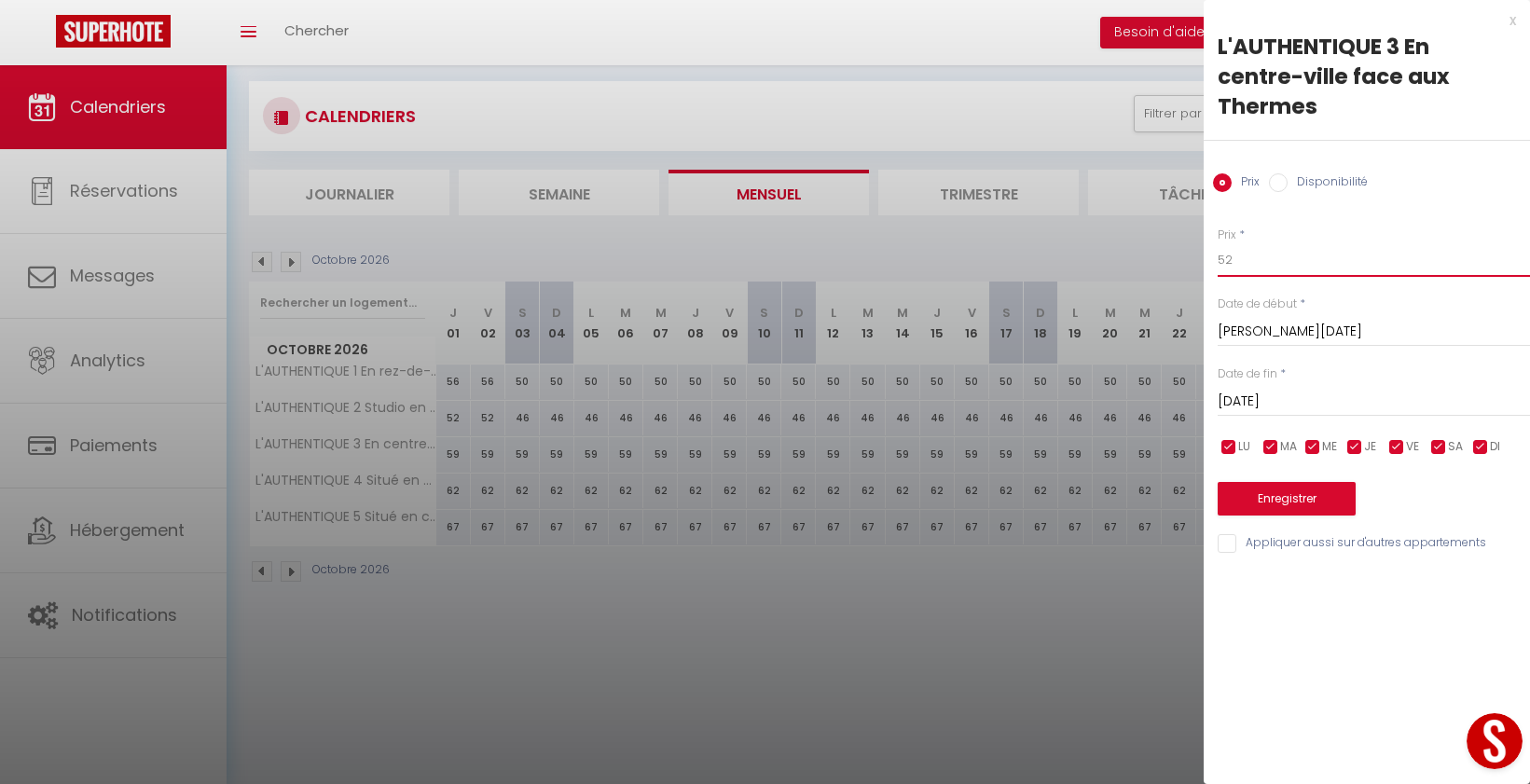 type on "52" 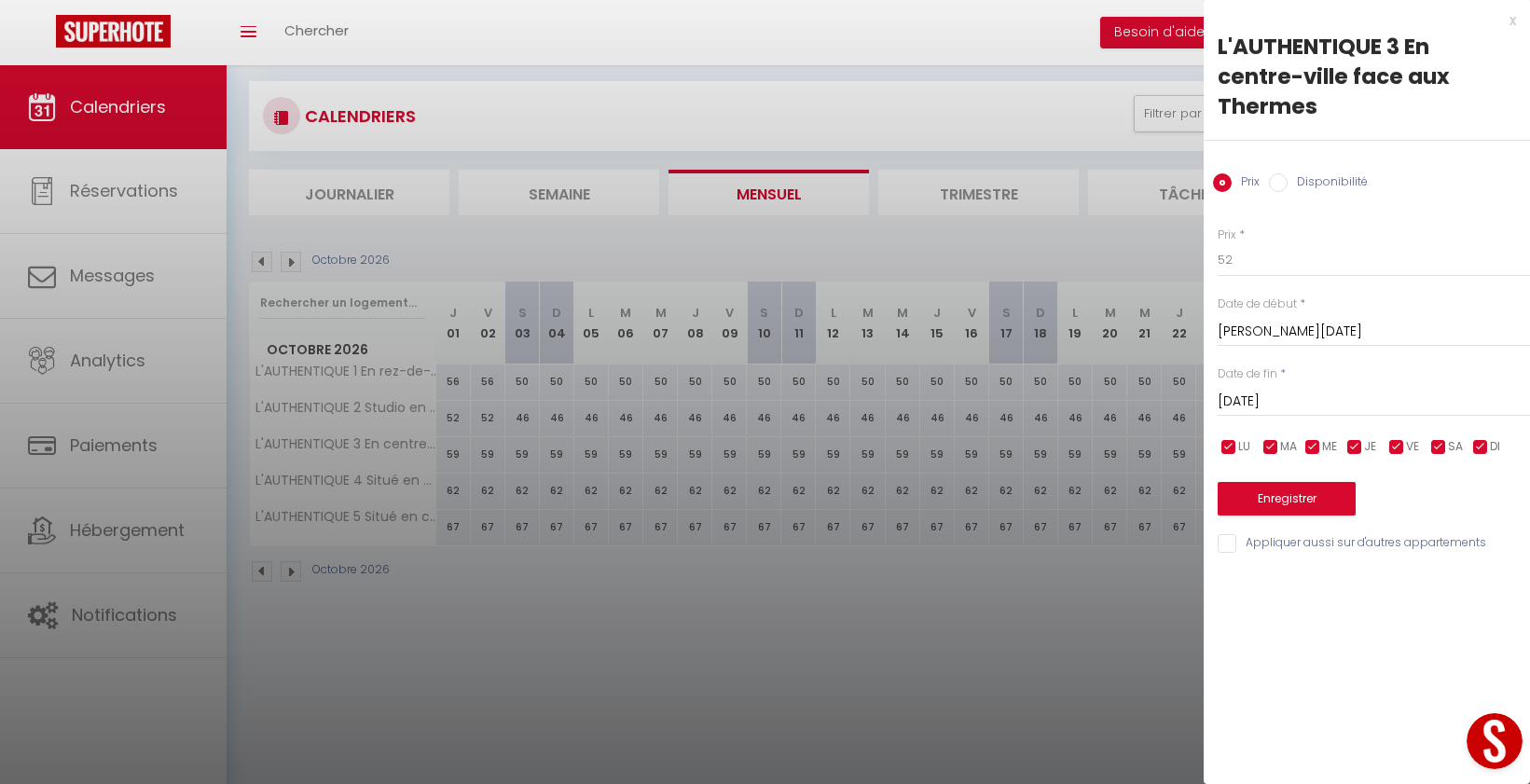 click on "Dim 04 Octobre 2026" at bounding box center [1373, 402] 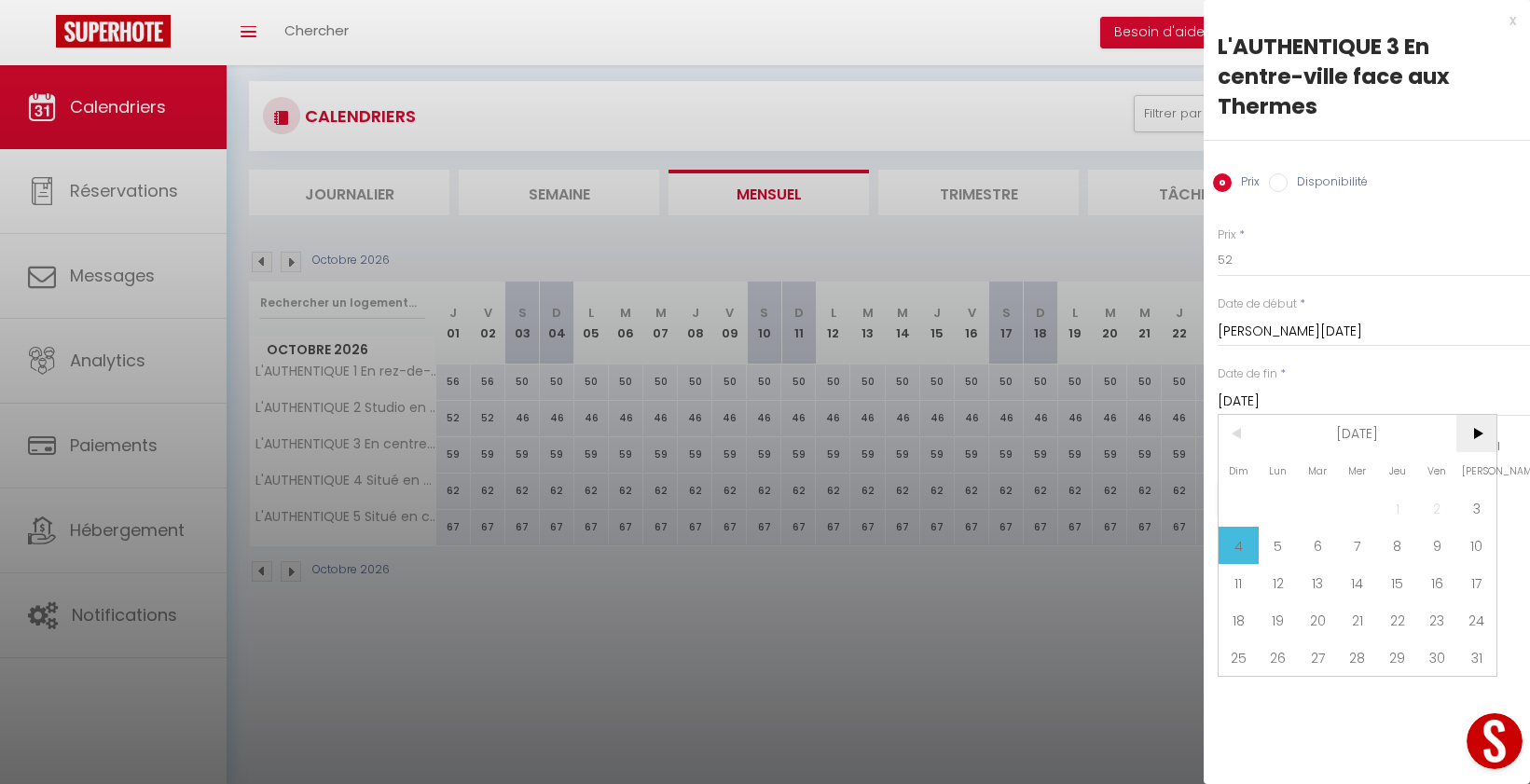 click on ">" at bounding box center [1476, 433] 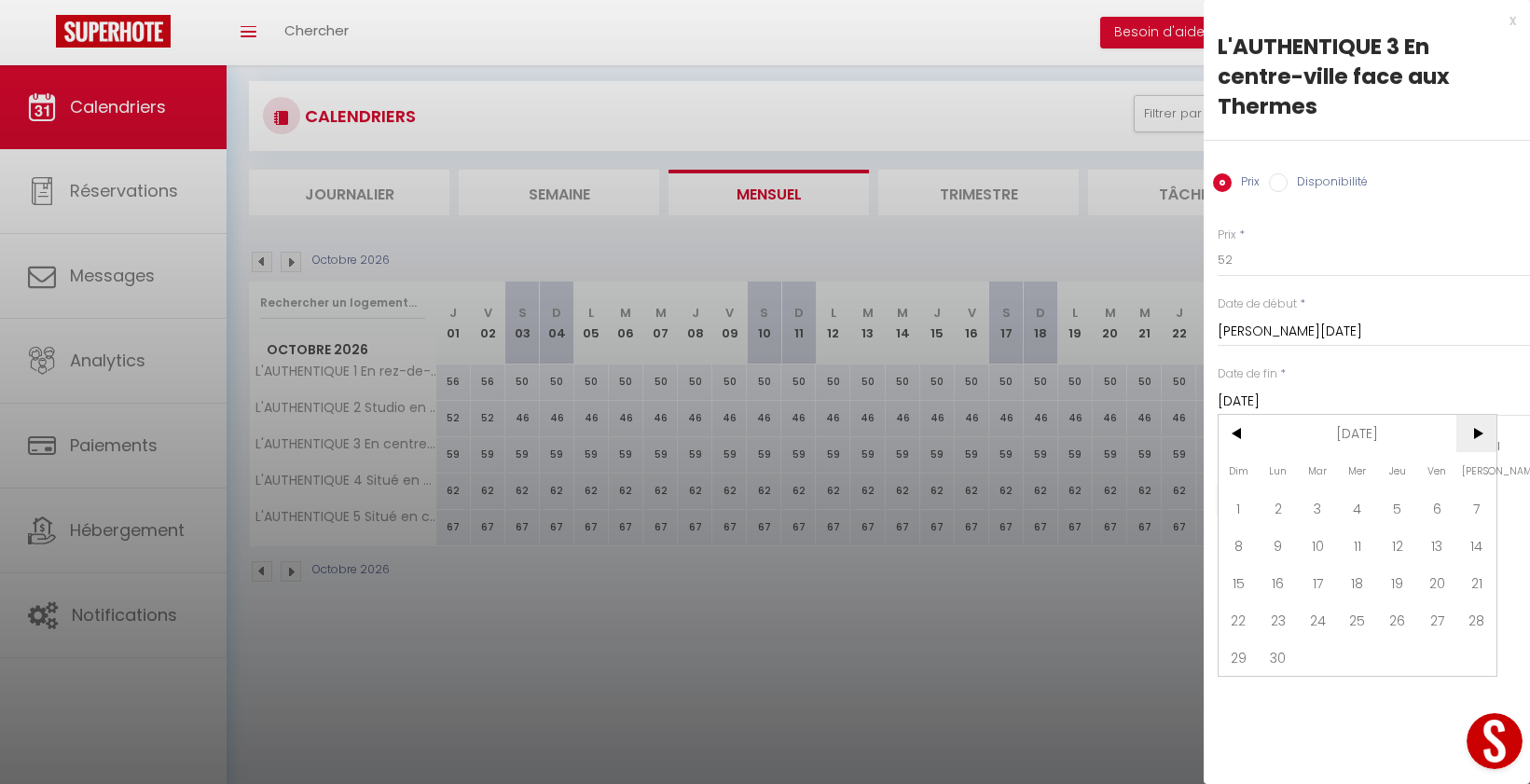 click on ">" at bounding box center (1476, 433) 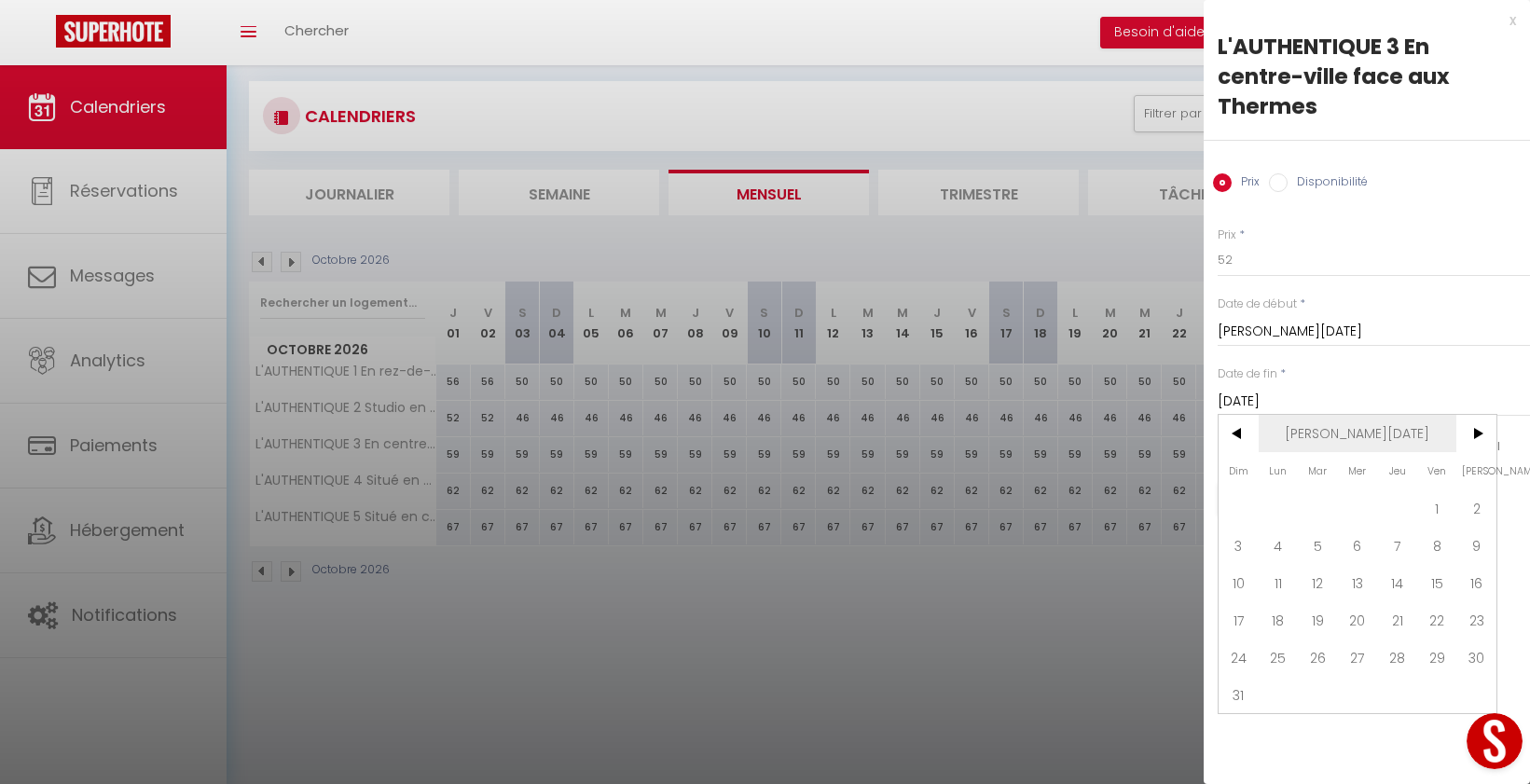 drag, startPoint x: 1230, startPoint y: 431, endPoint x: 1260, endPoint y: 434, distance: 30.14963 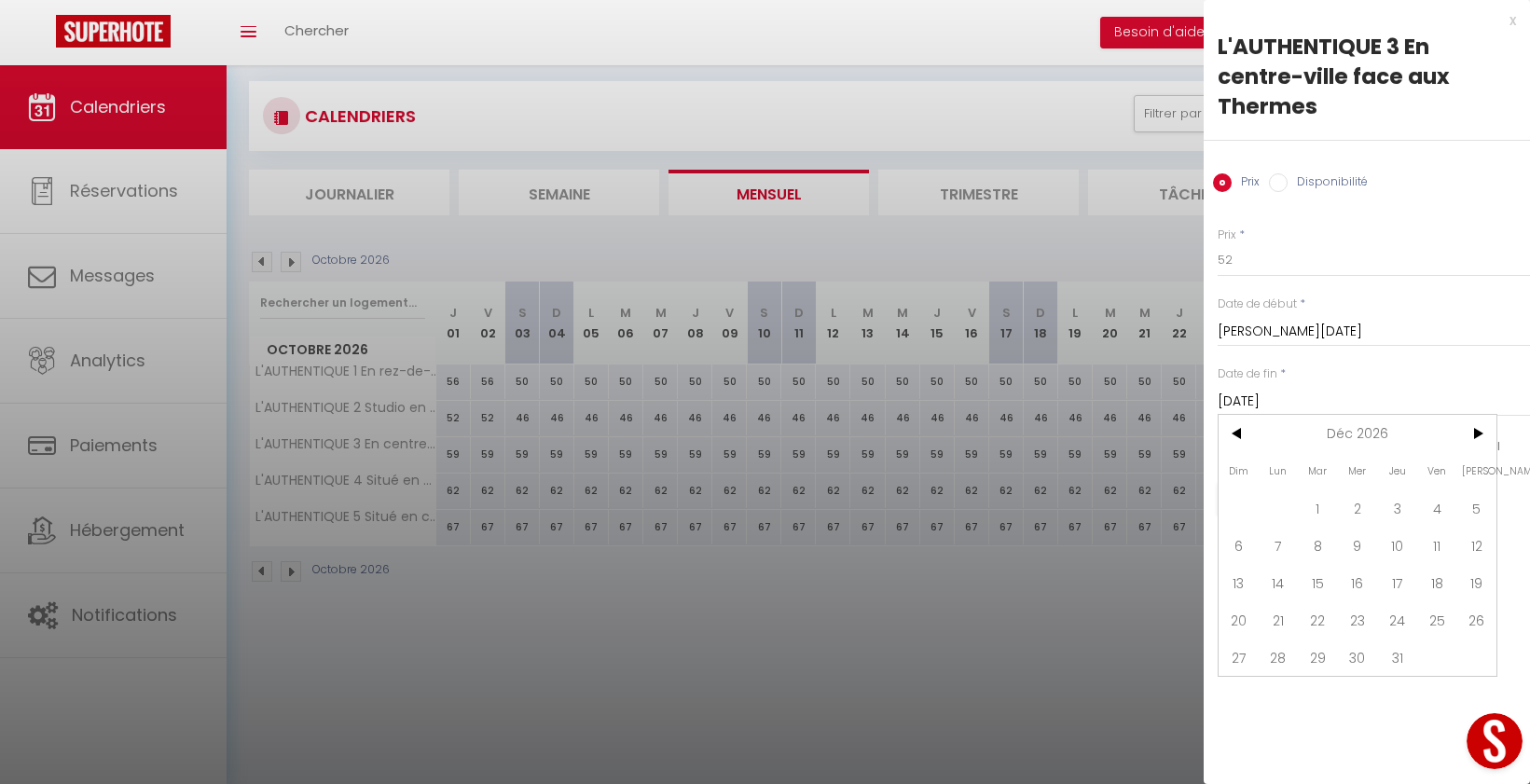 drag, startPoint x: 1440, startPoint y: 582, endPoint x: 1434, endPoint y: 618, distance: 36.49658 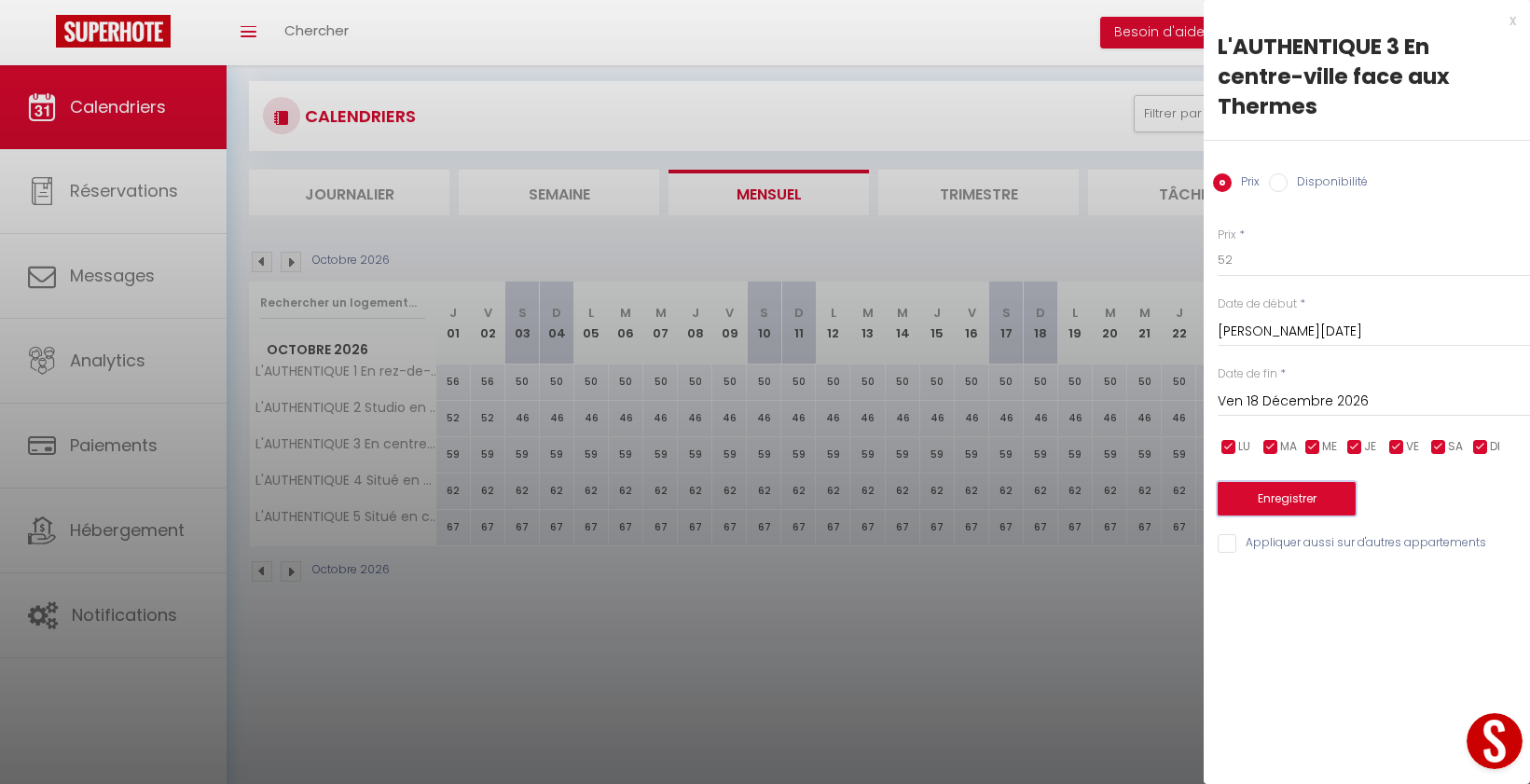 click on "Enregistrer" at bounding box center [1287, 499] 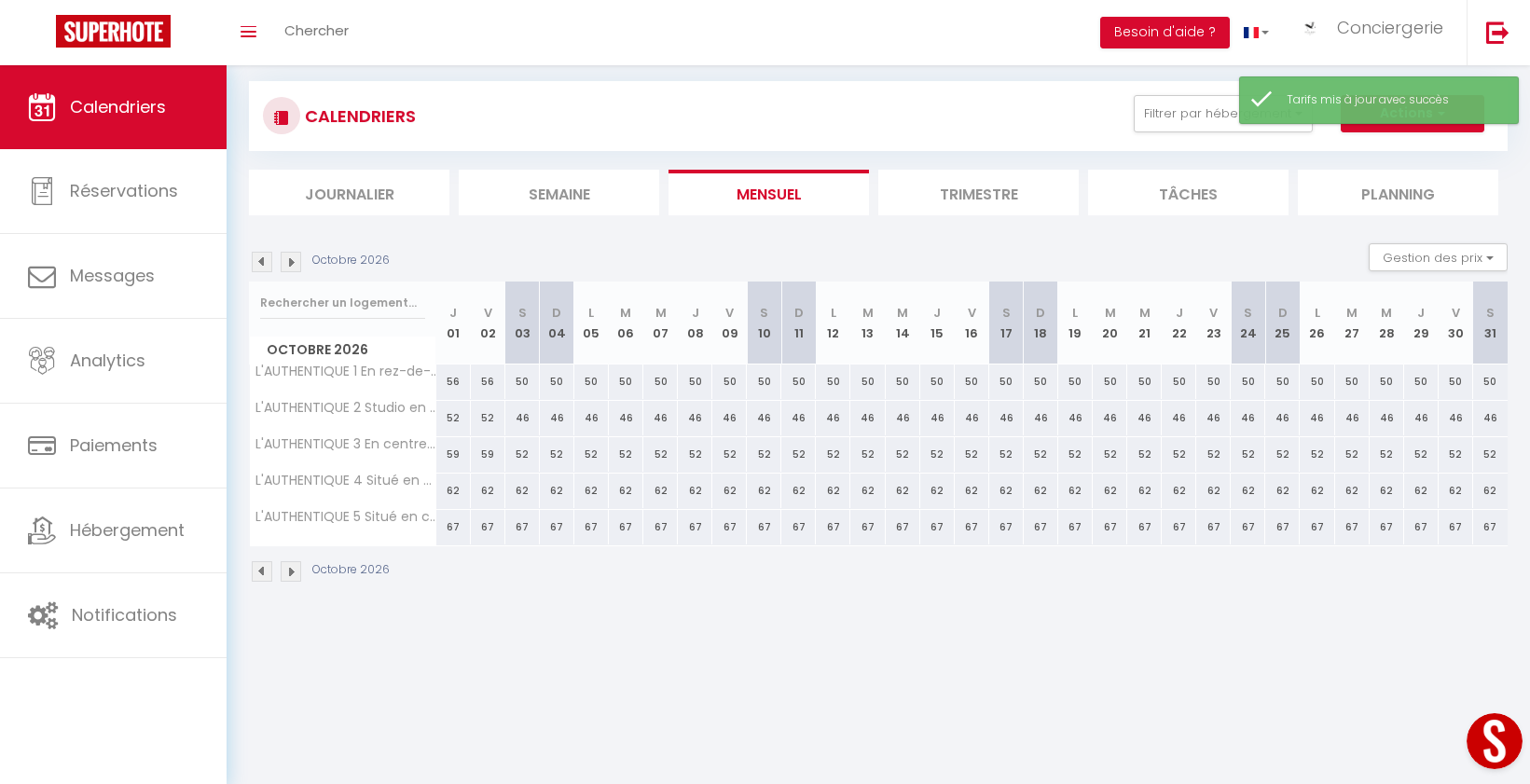 click on "62" at bounding box center (522, 490) 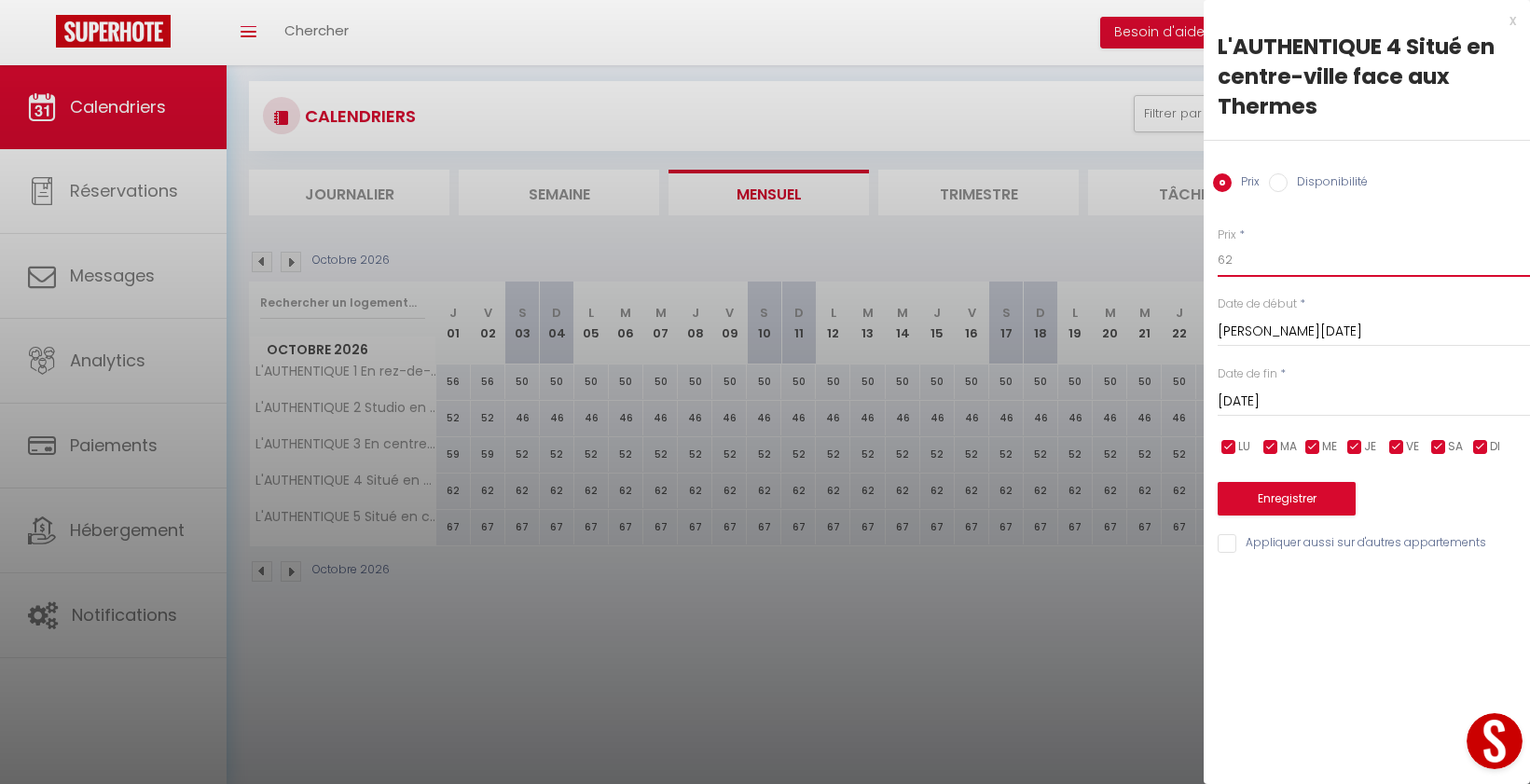 click on "62" at bounding box center [1373, 260] 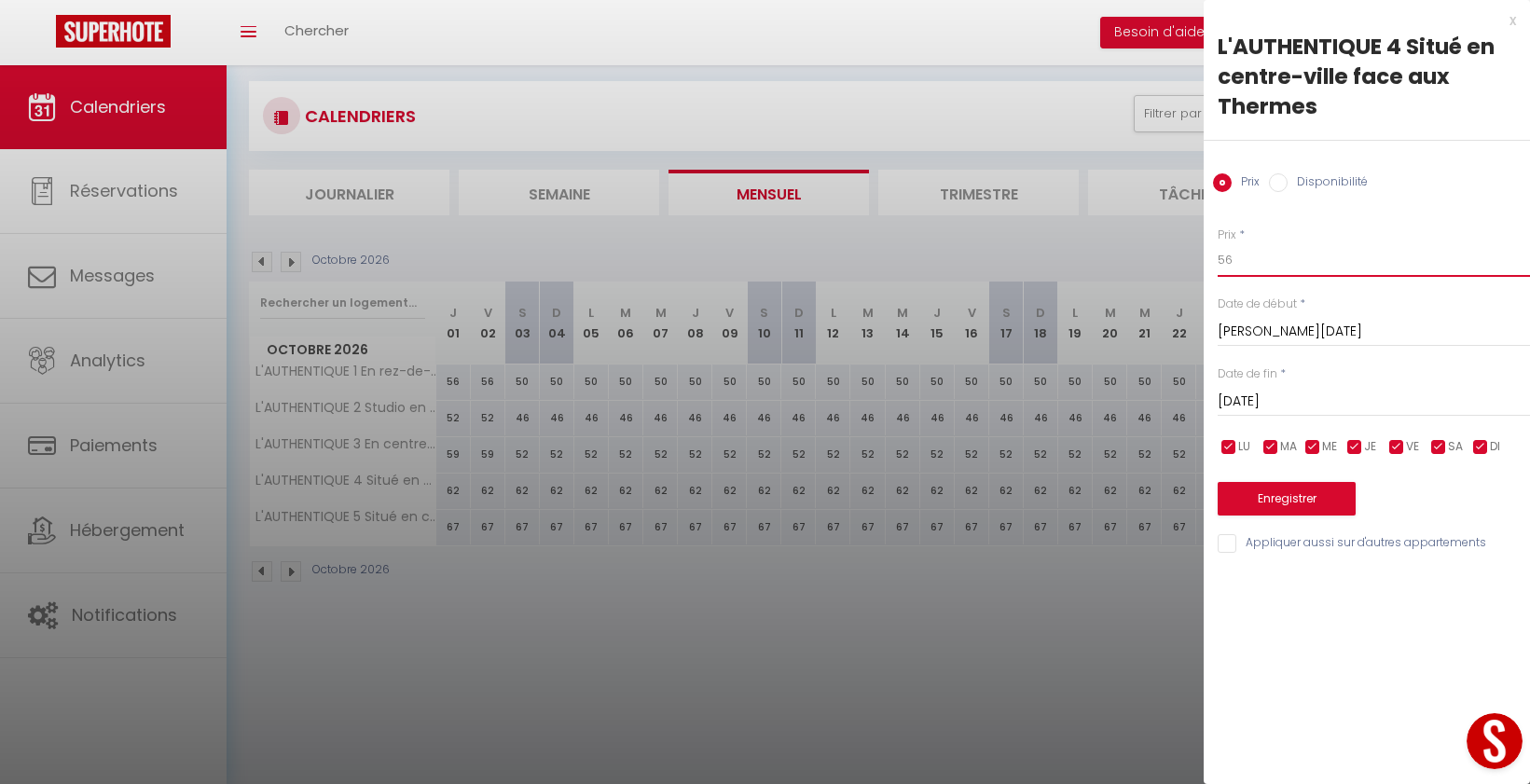 type on "56" 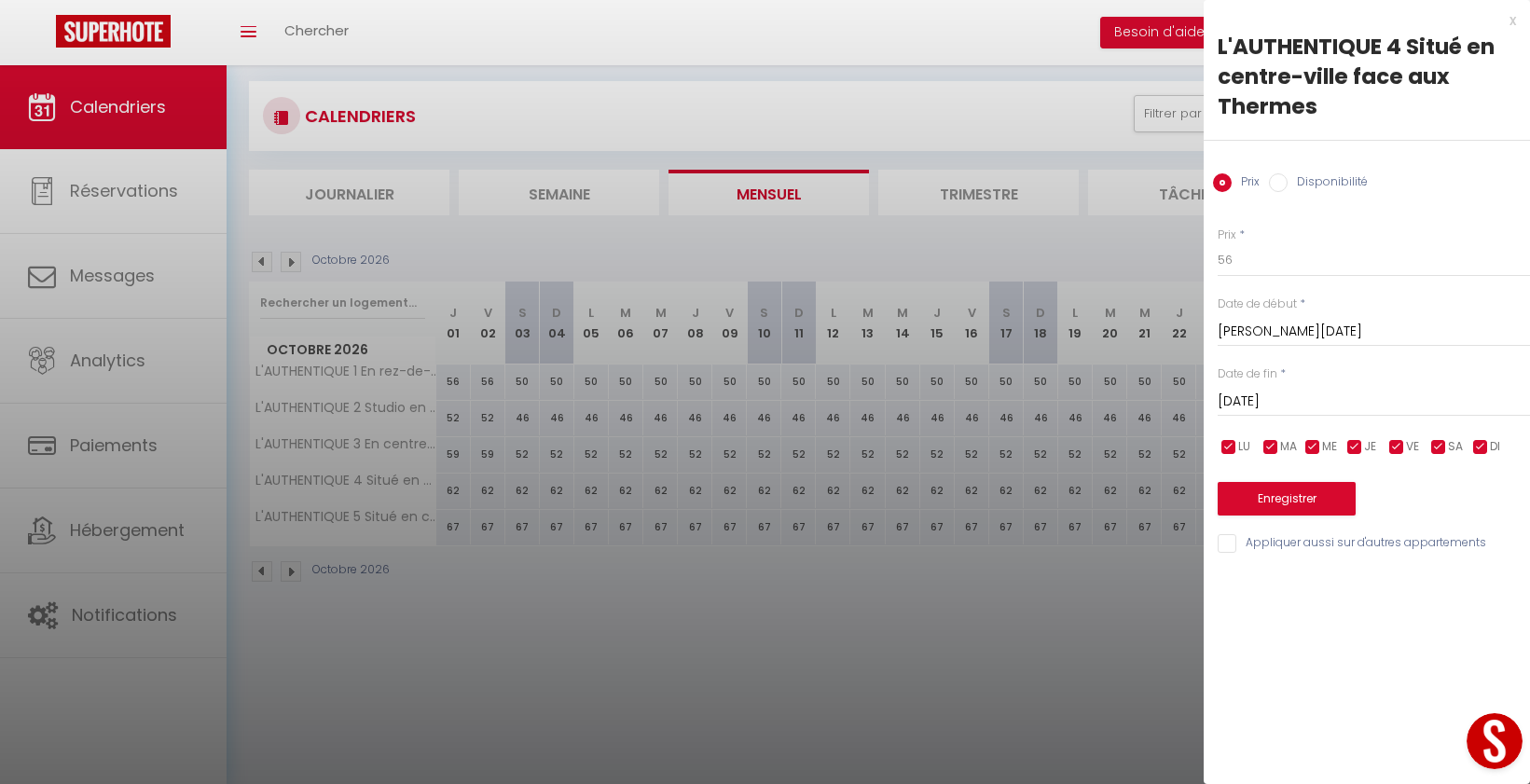 click on "Dim 04 Octobre 2026" at bounding box center (1373, 402) 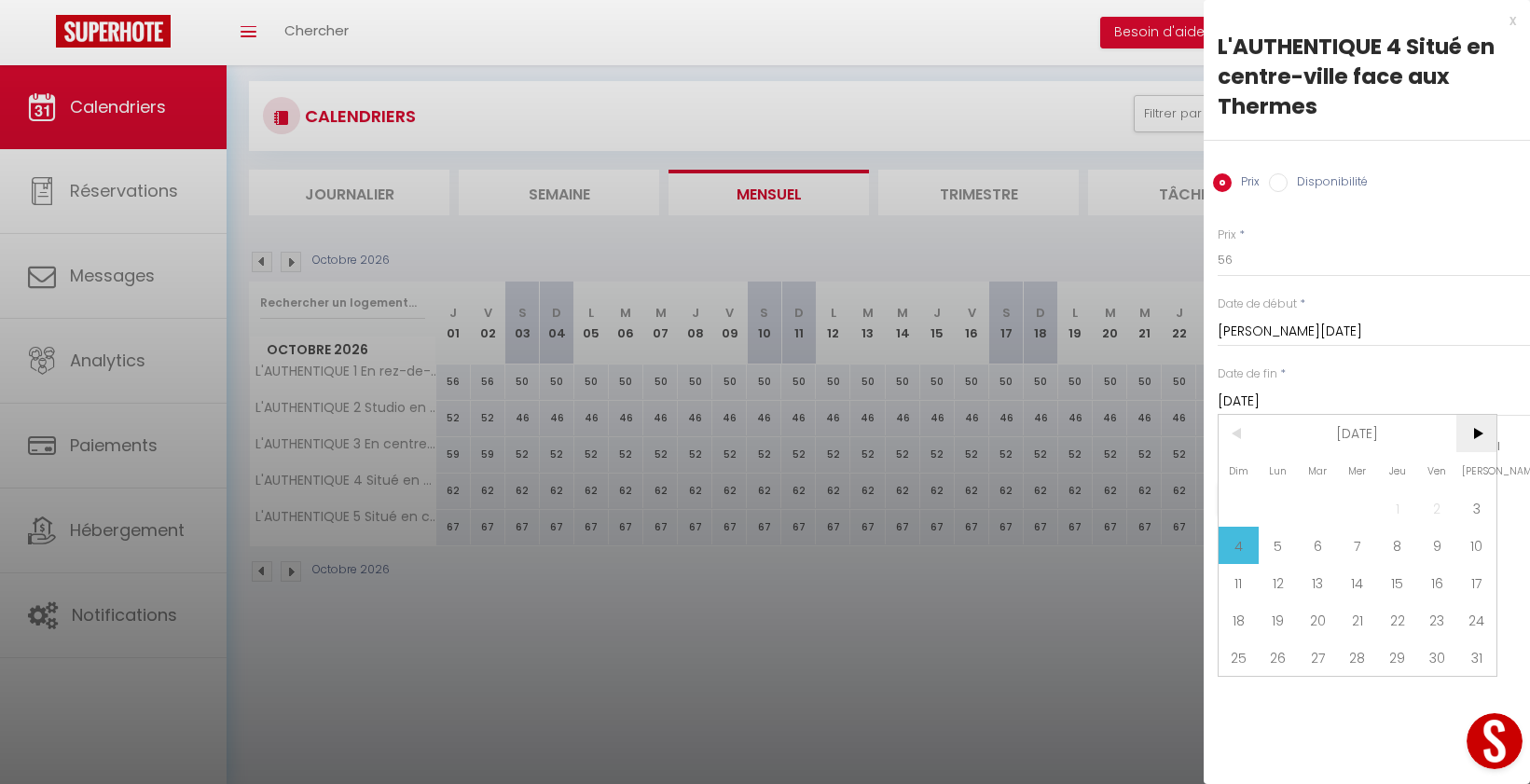 click on ">" at bounding box center (1476, 433) 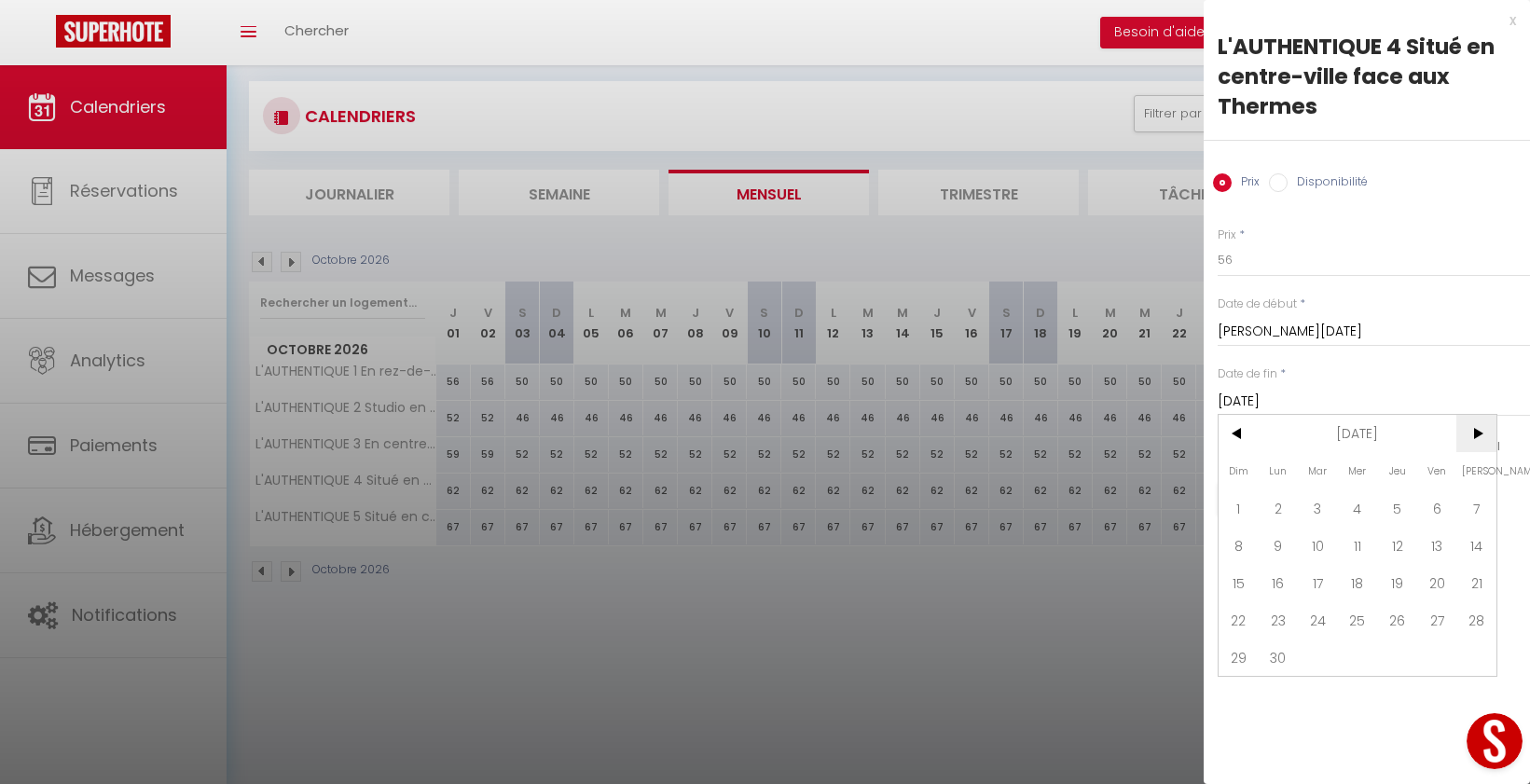 click on ">" at bounding box center [1476, 433] 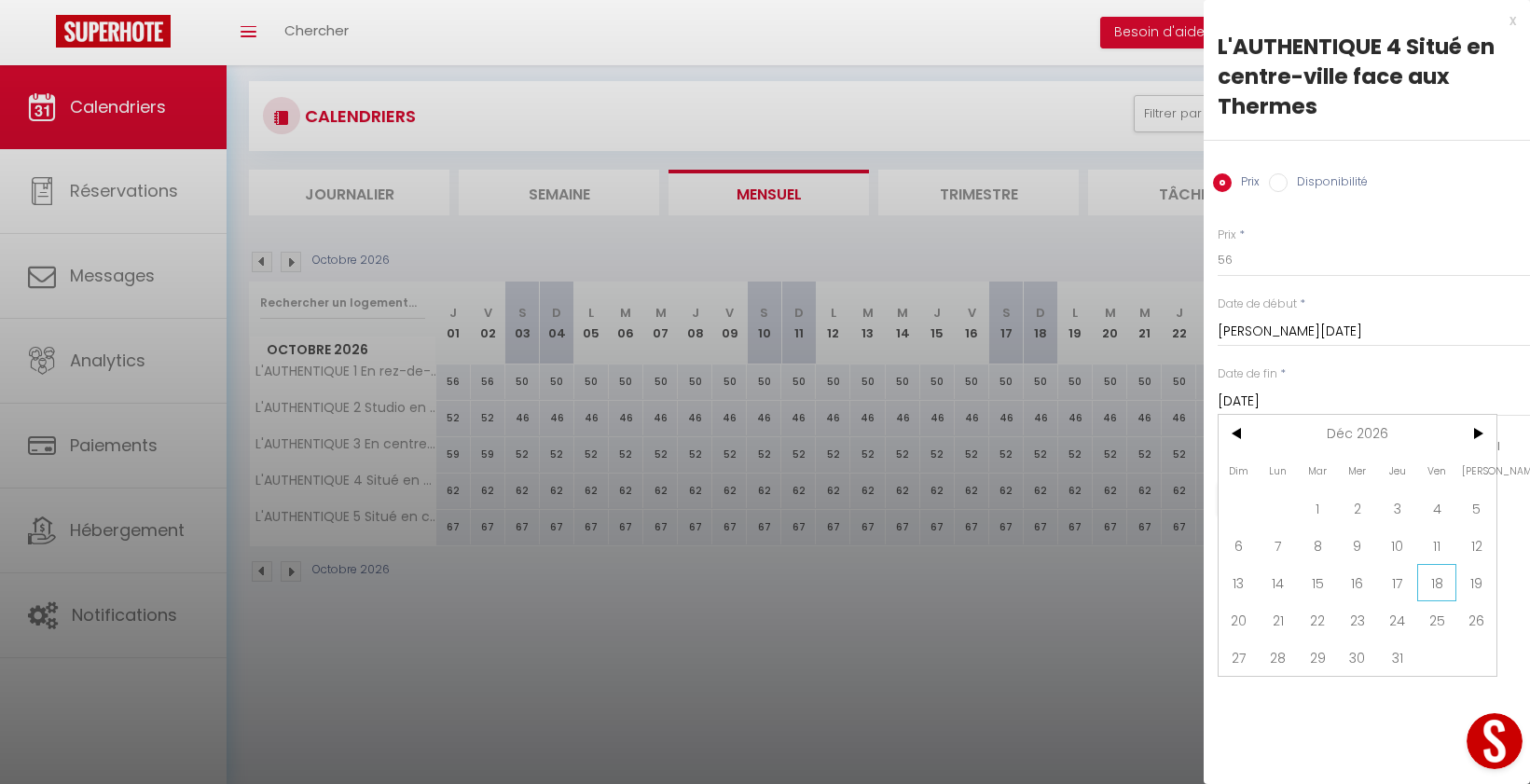 click on "18" at bounding box center (1437, 583) 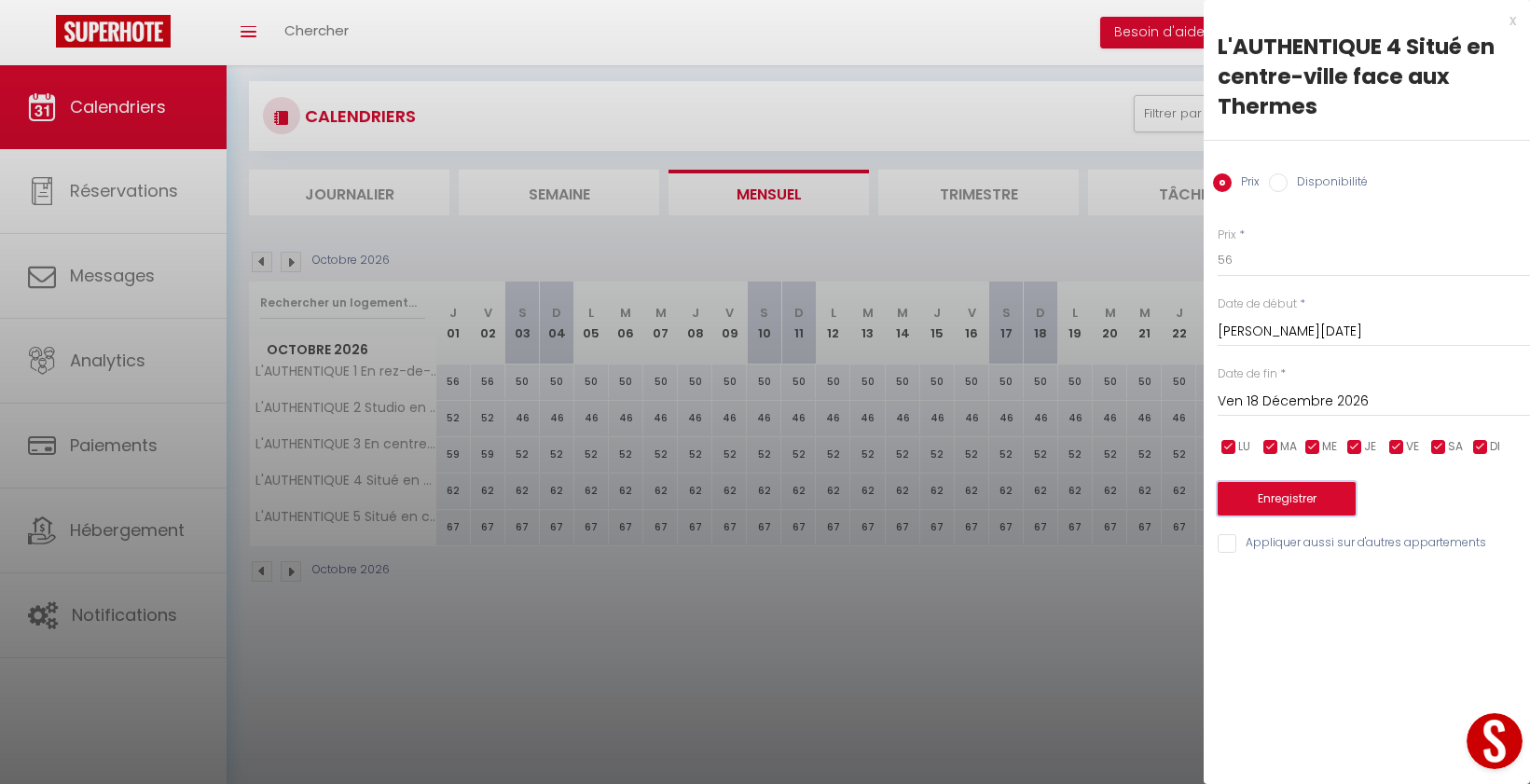 click on "Enregistrer" at bounding box center (1287, 499) 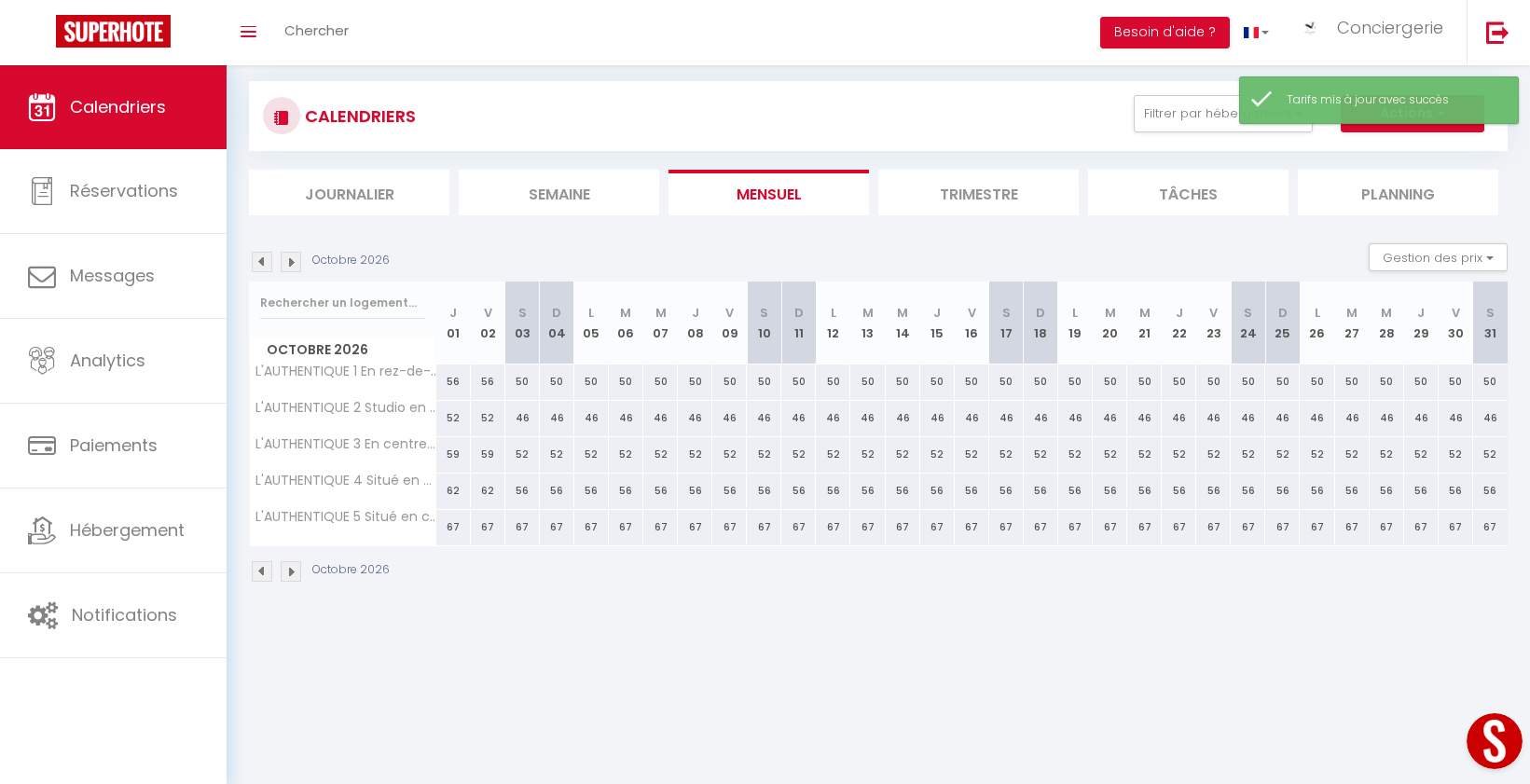 click on "67" at bounding box center [522, 527] 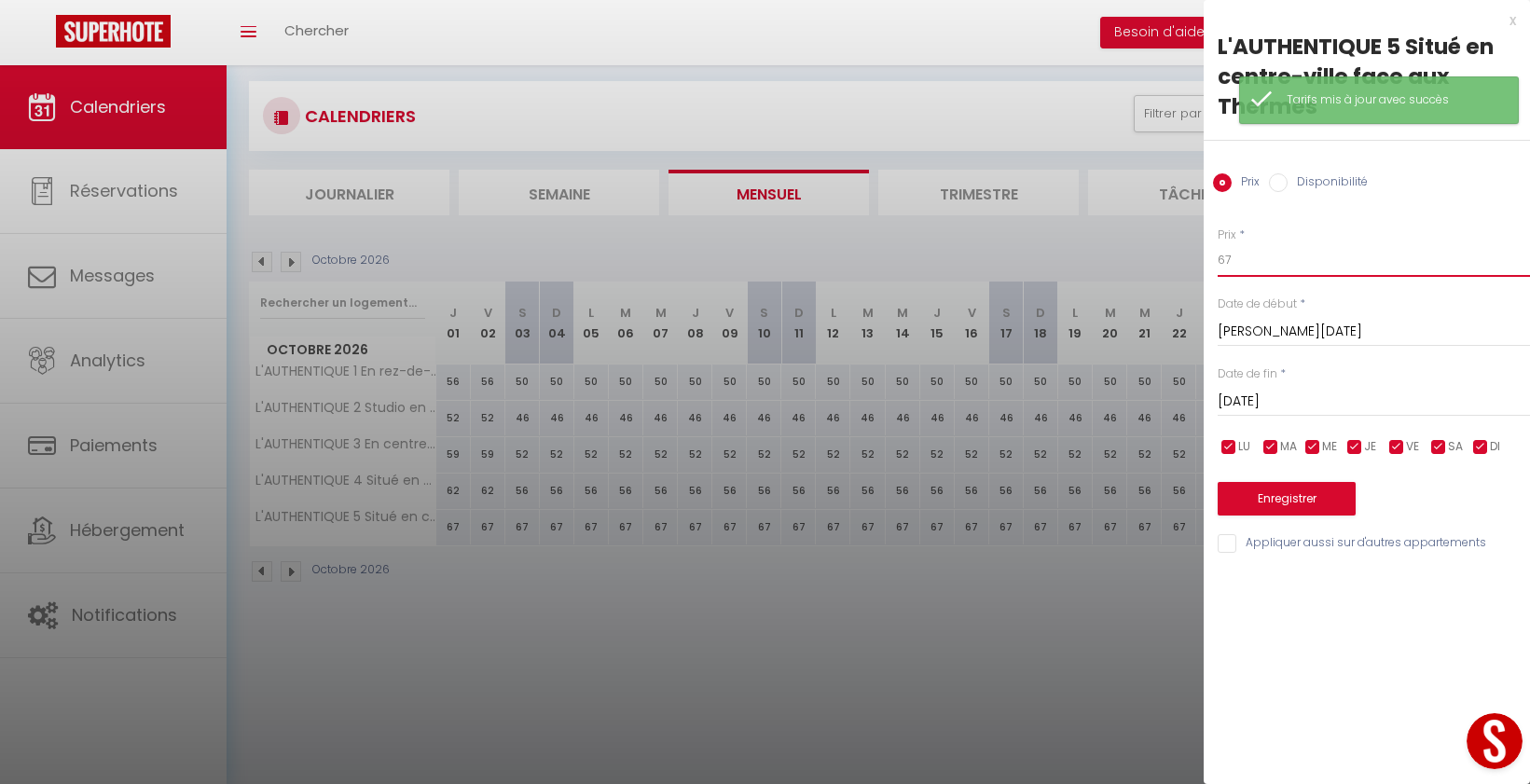 drag, startPoint x: 1263, startPoint y: 266, endPoint x: 1192, endPoint y: 255, distance: 71.84706 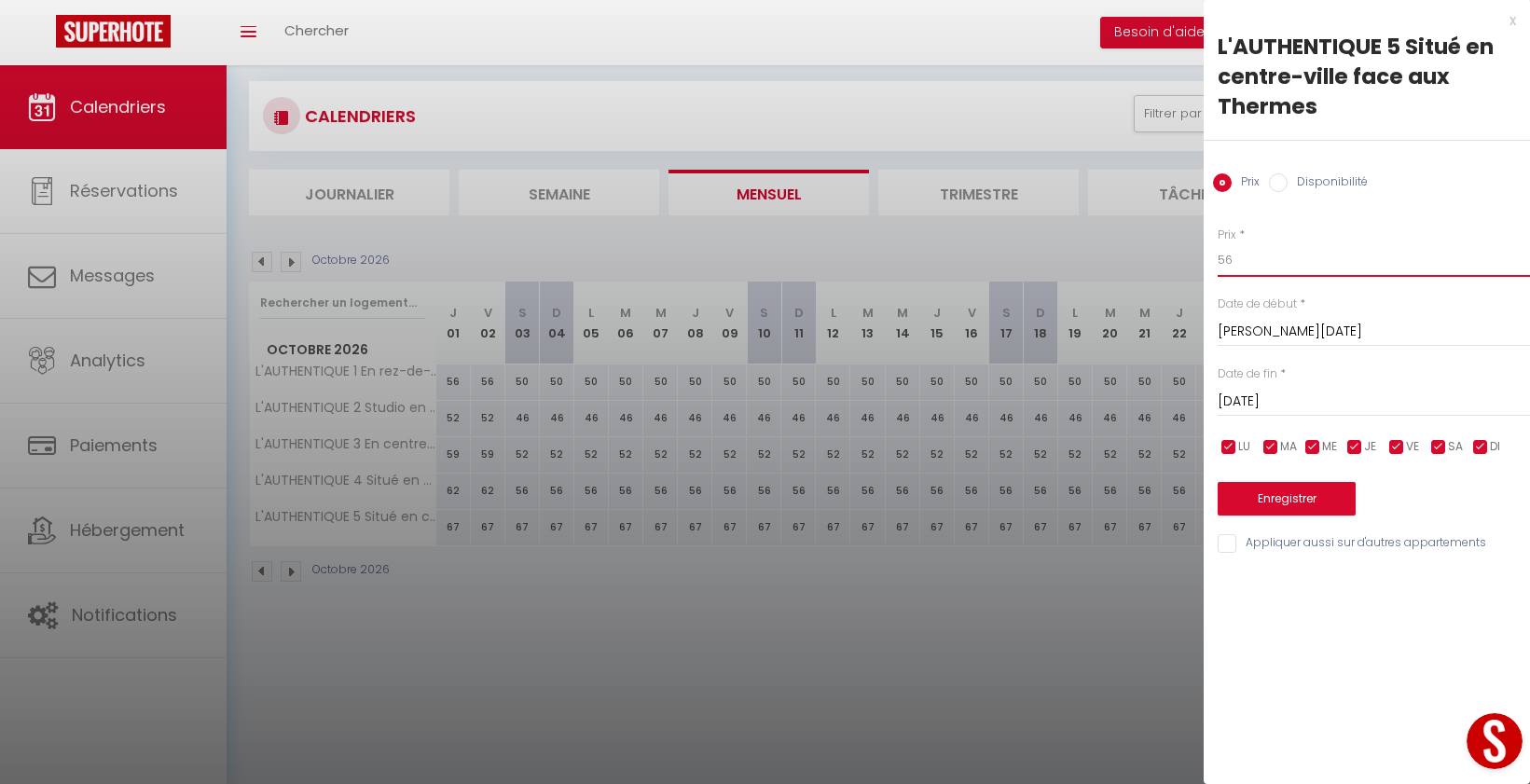 type on "56" 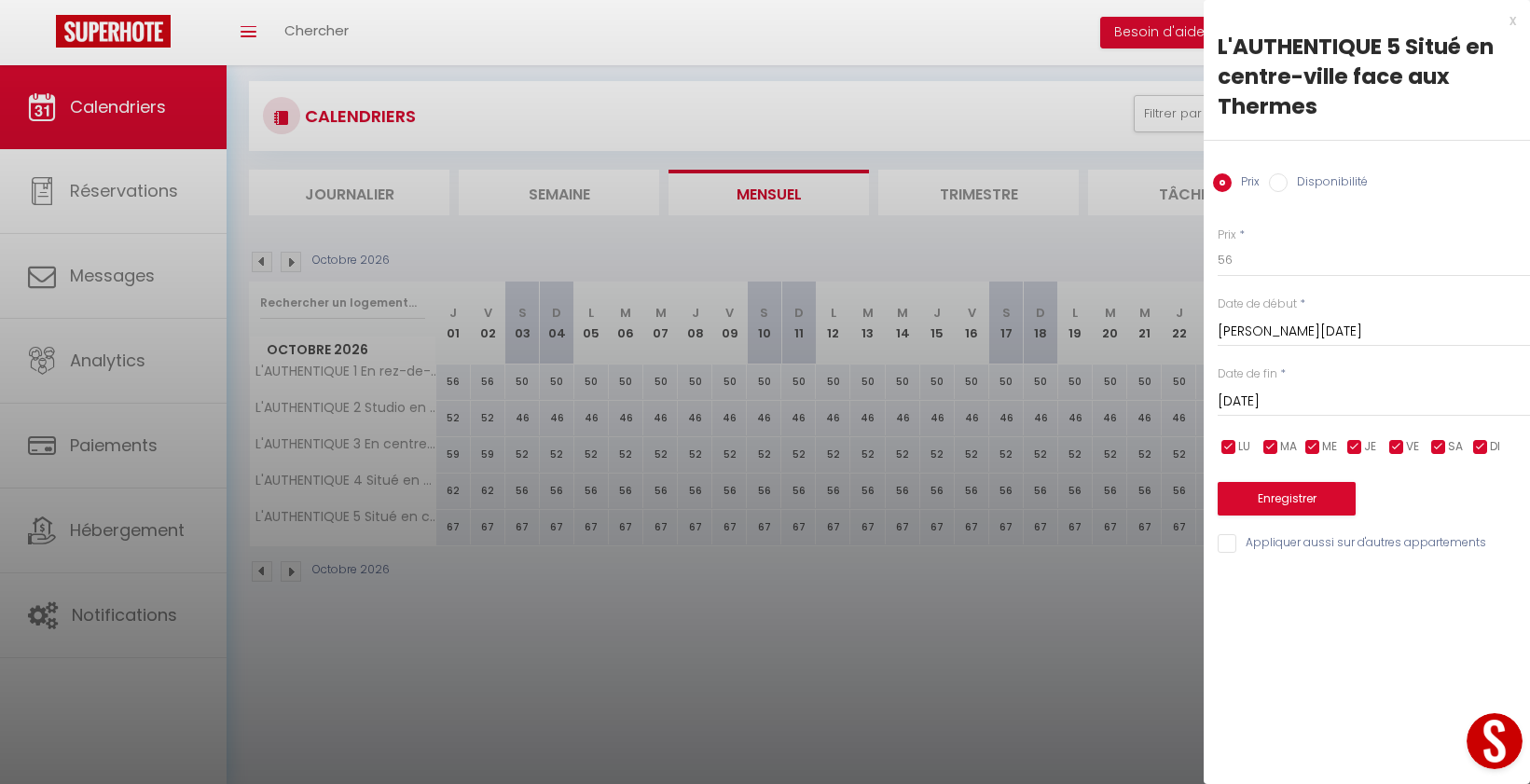 click on "Dim 04 Octobre 2026" at bounding box center (1373, 402) 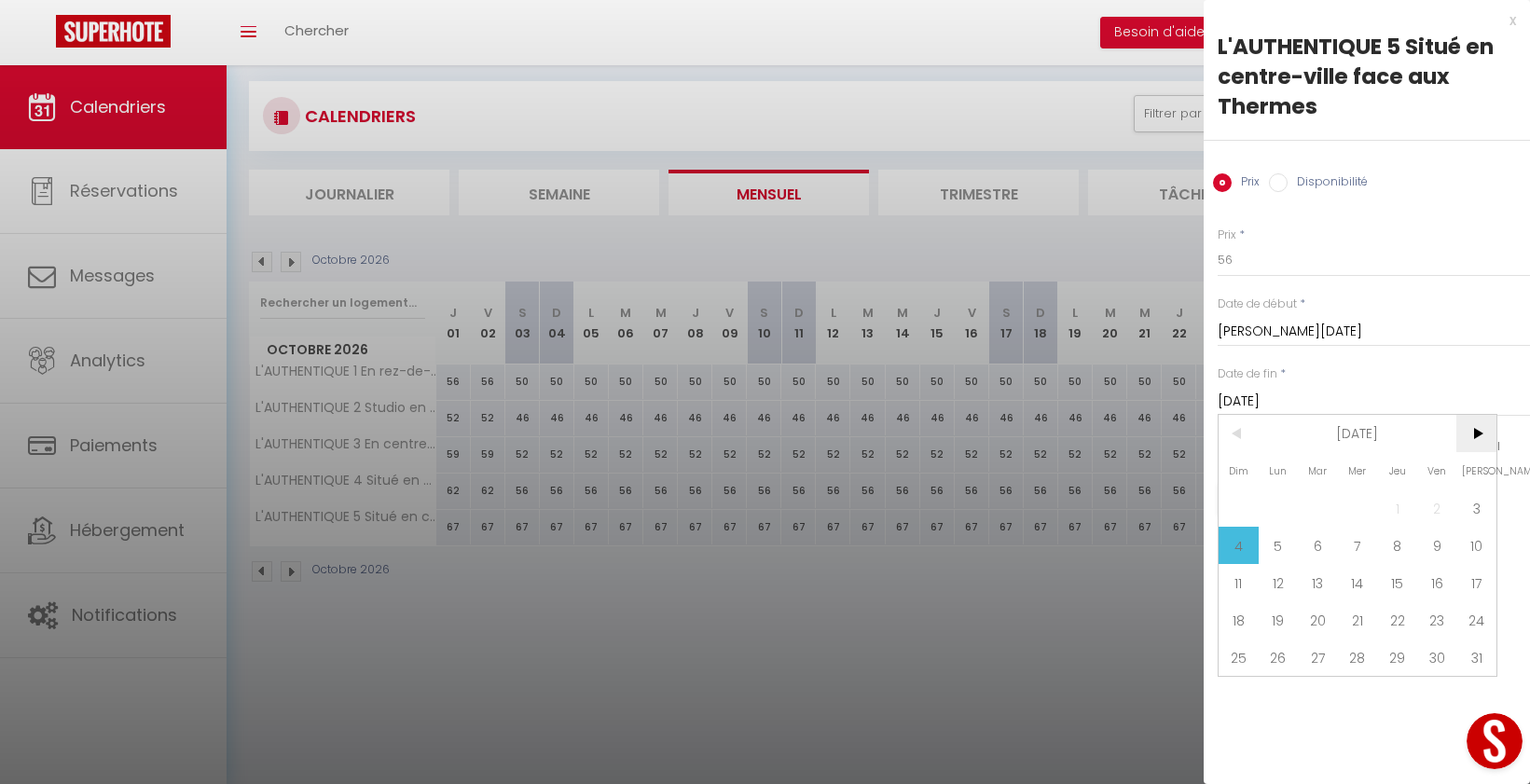 click on ">" at bounding box center (1476, 433) 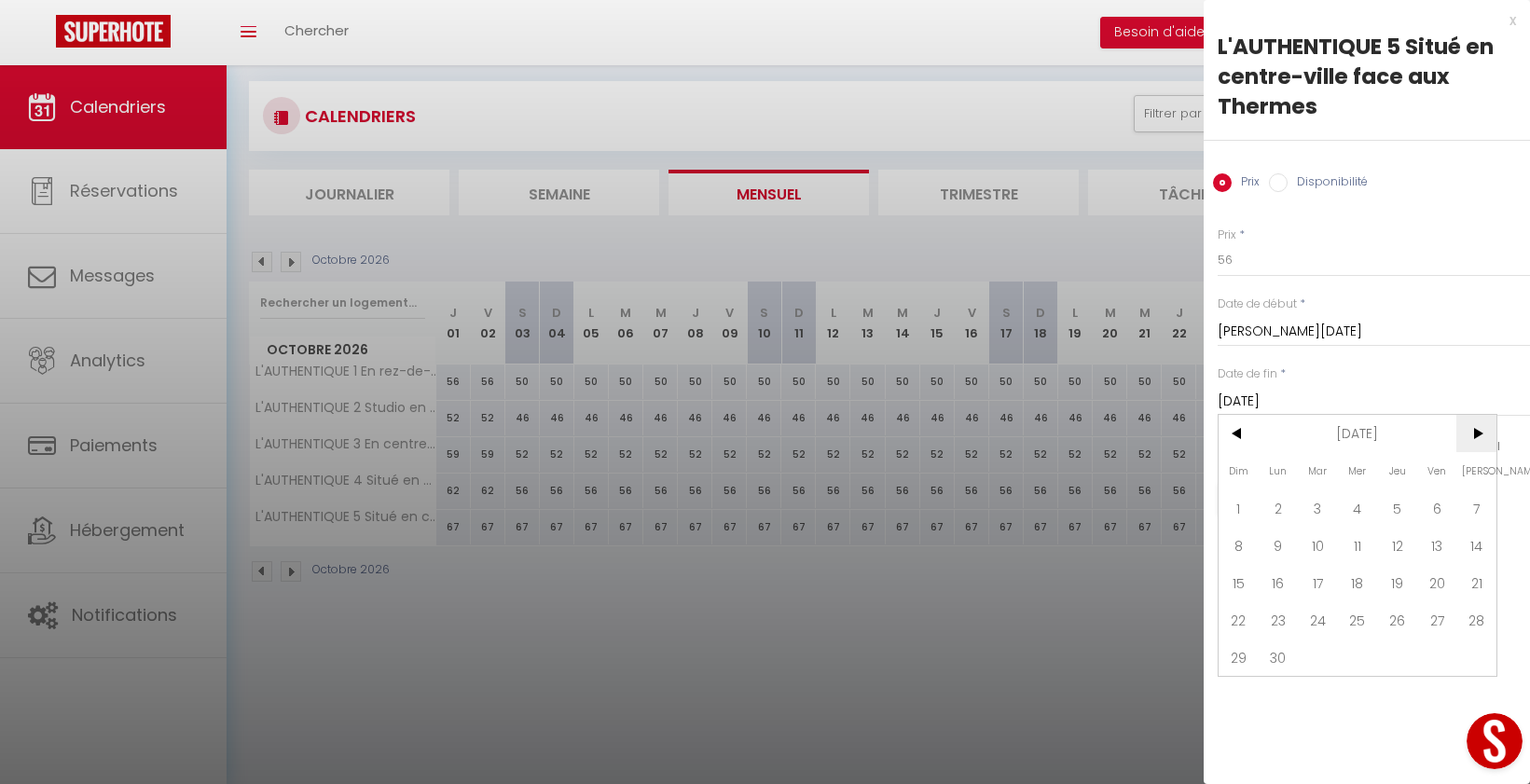 click on ">" at bounding box center [1476, 433] 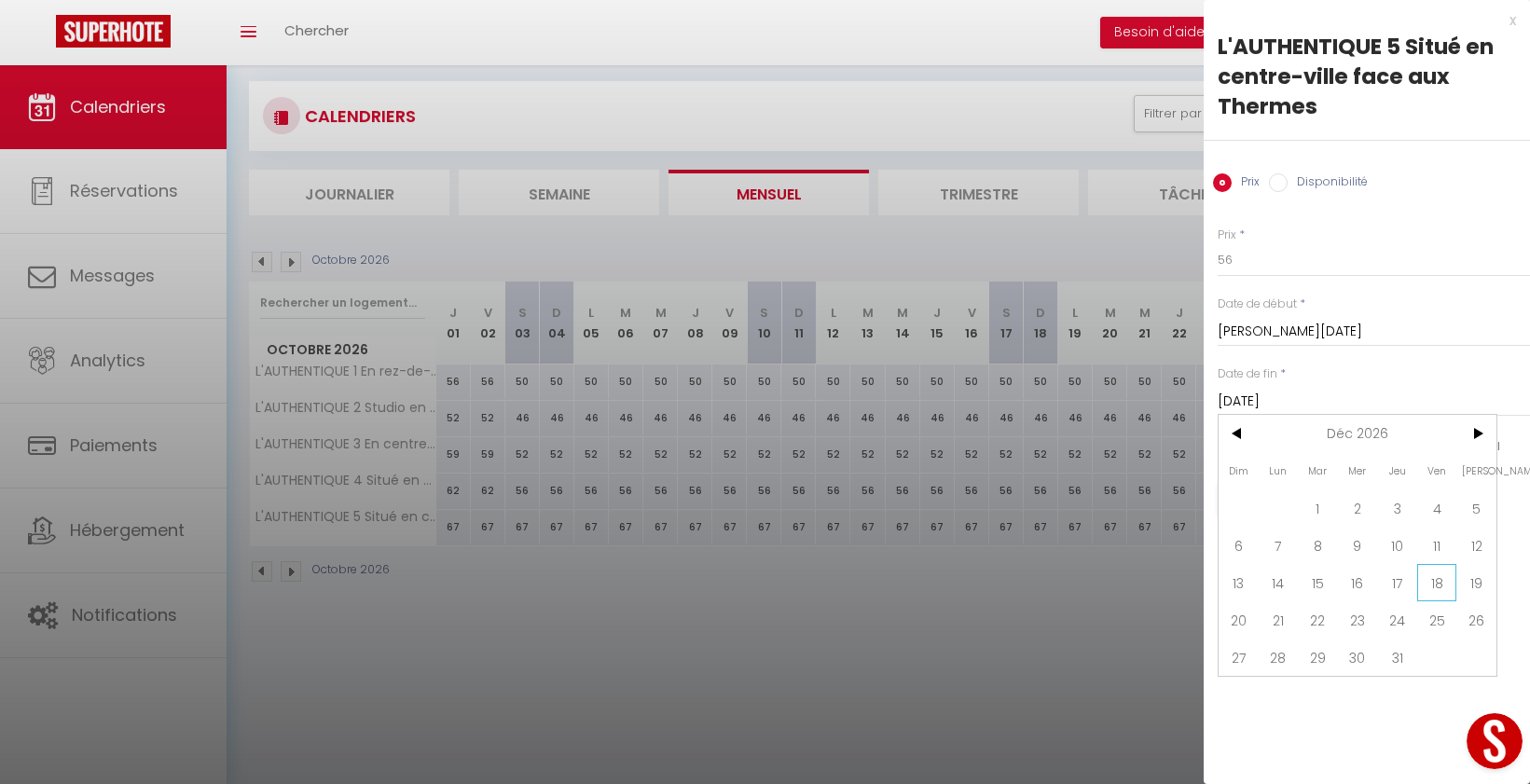 click on "18" at bounding box center (1437, 583) 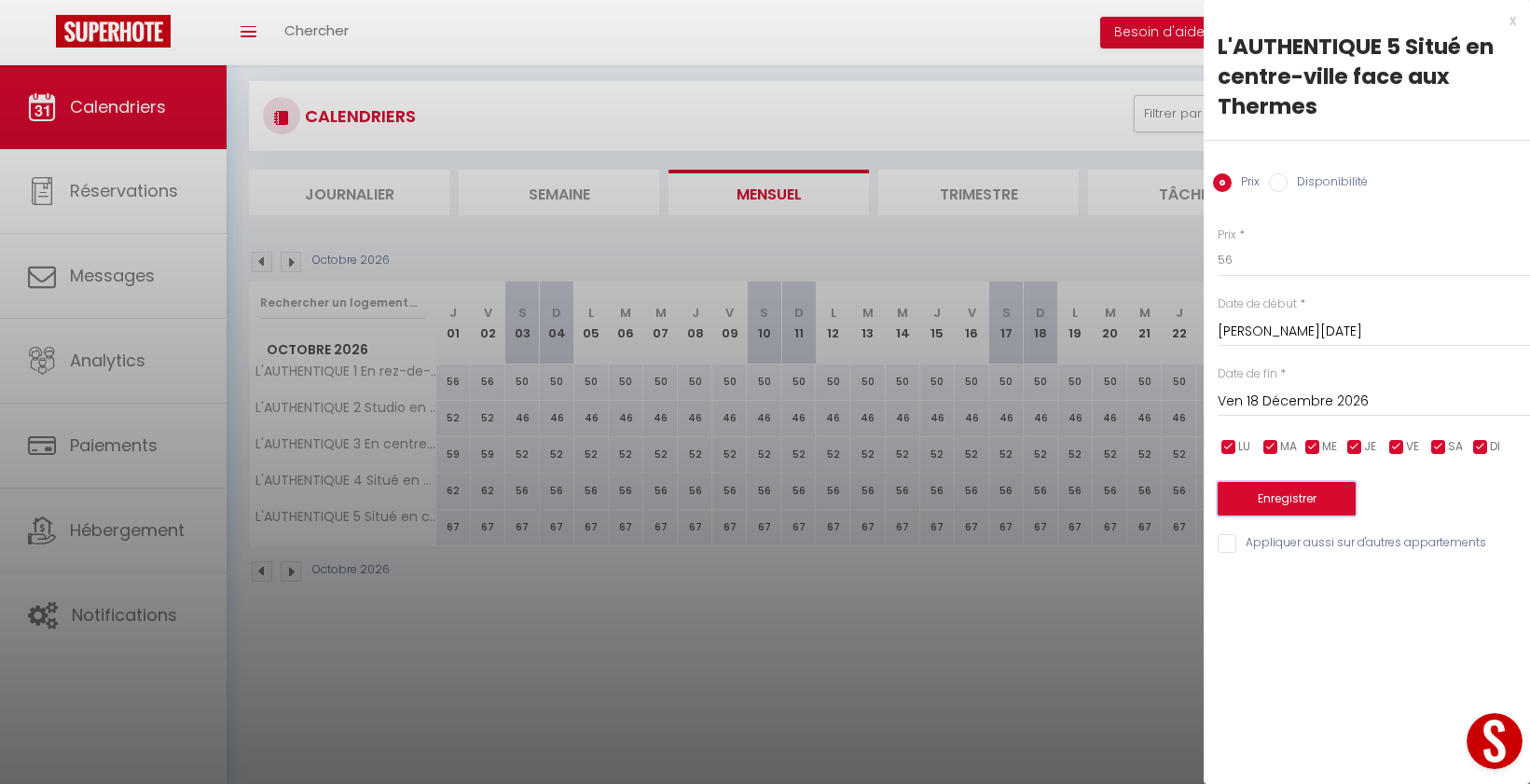 click on "Enregistrer" at bounding box center [1287, 499] 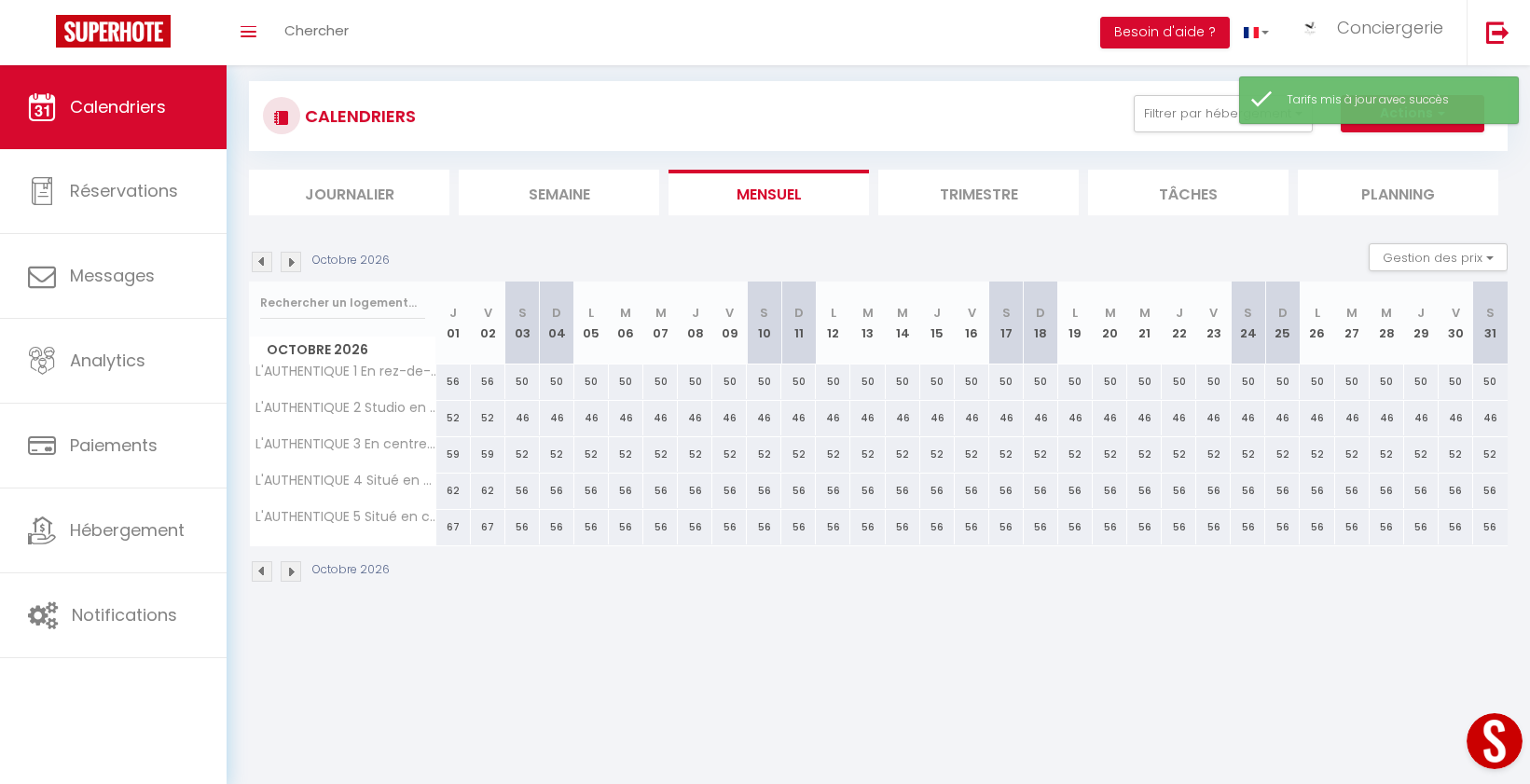 click on "Octobre 2026
Gestion des prix
Nb Nuits minimum   Règles   Disponibilité" at bounding box center [878, 262] 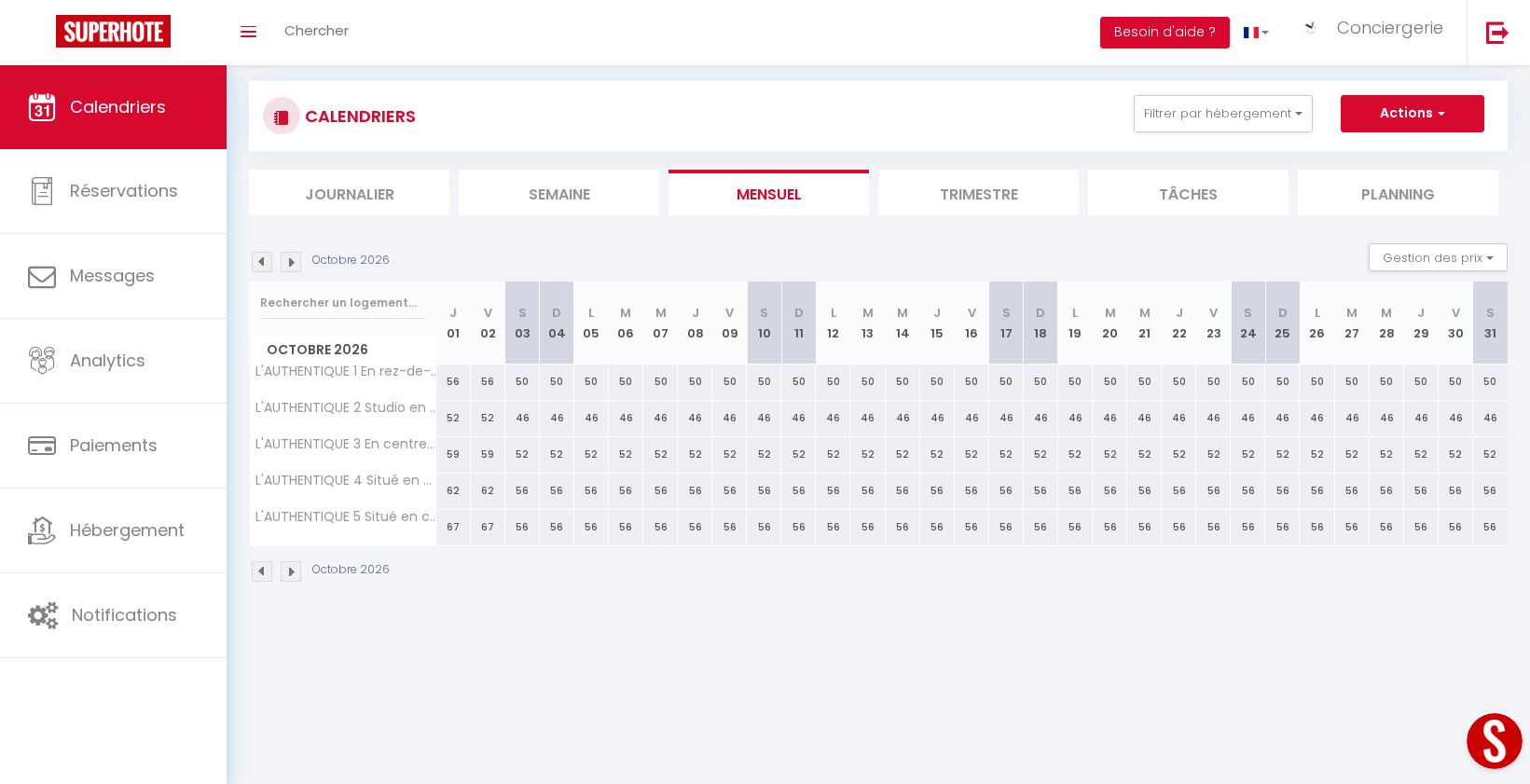 scroll, scrollTop: 20, scrollLeft: 0, axis: vertical 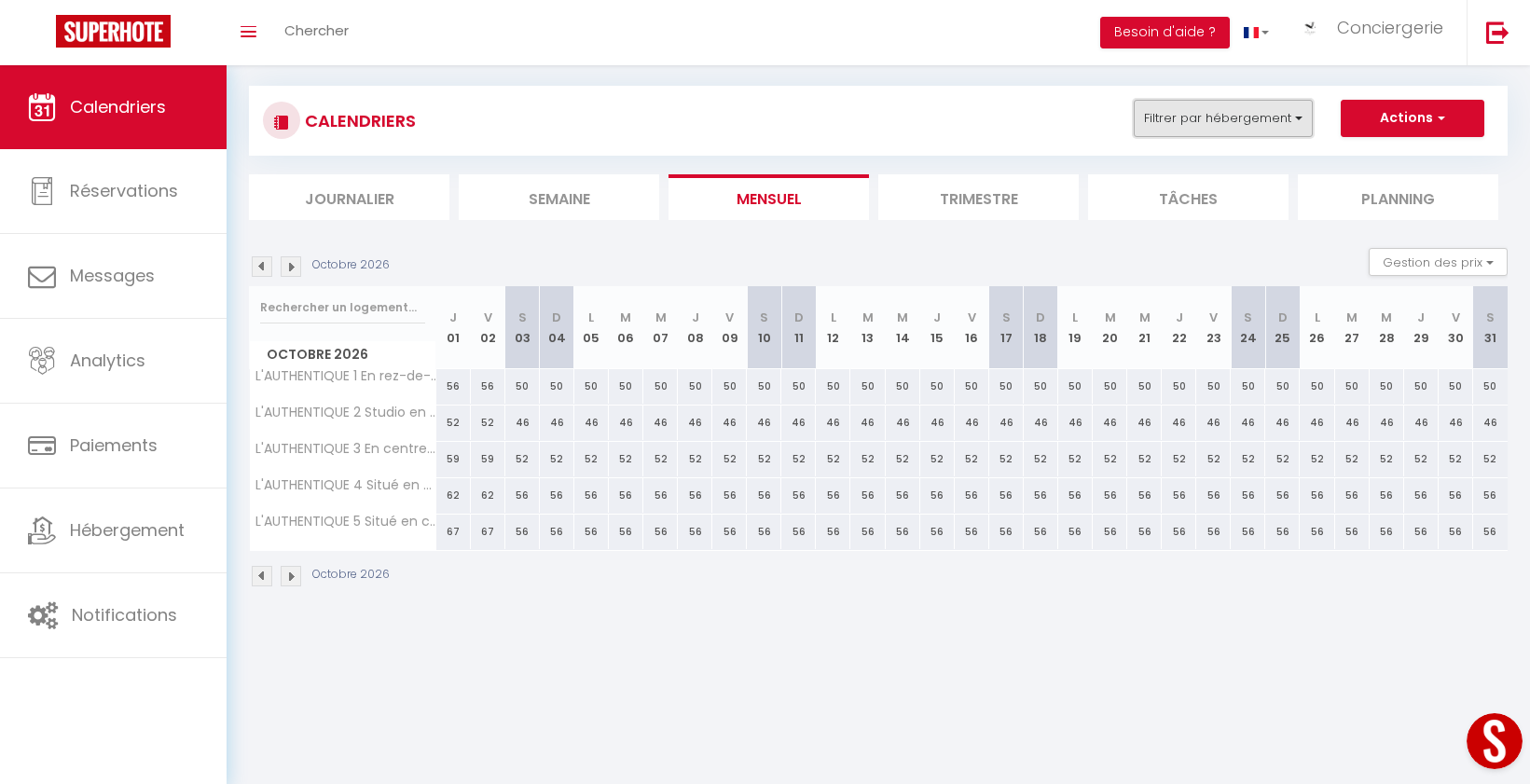 click on "Filtrer par hébergement" at bounding box center (1223, 118) 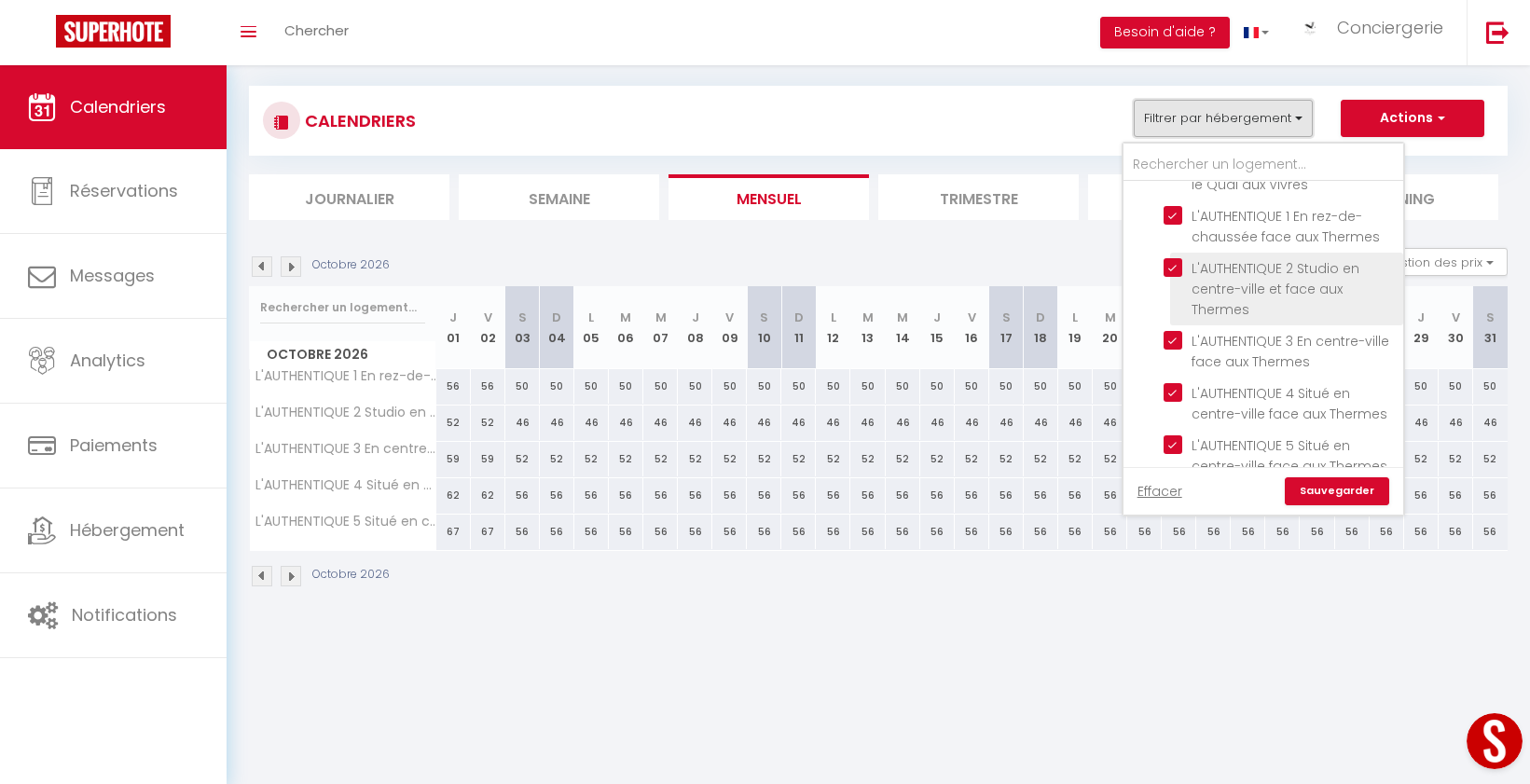 scroll, scrollTop: 687, scrollLeft: 0, axis: vertical 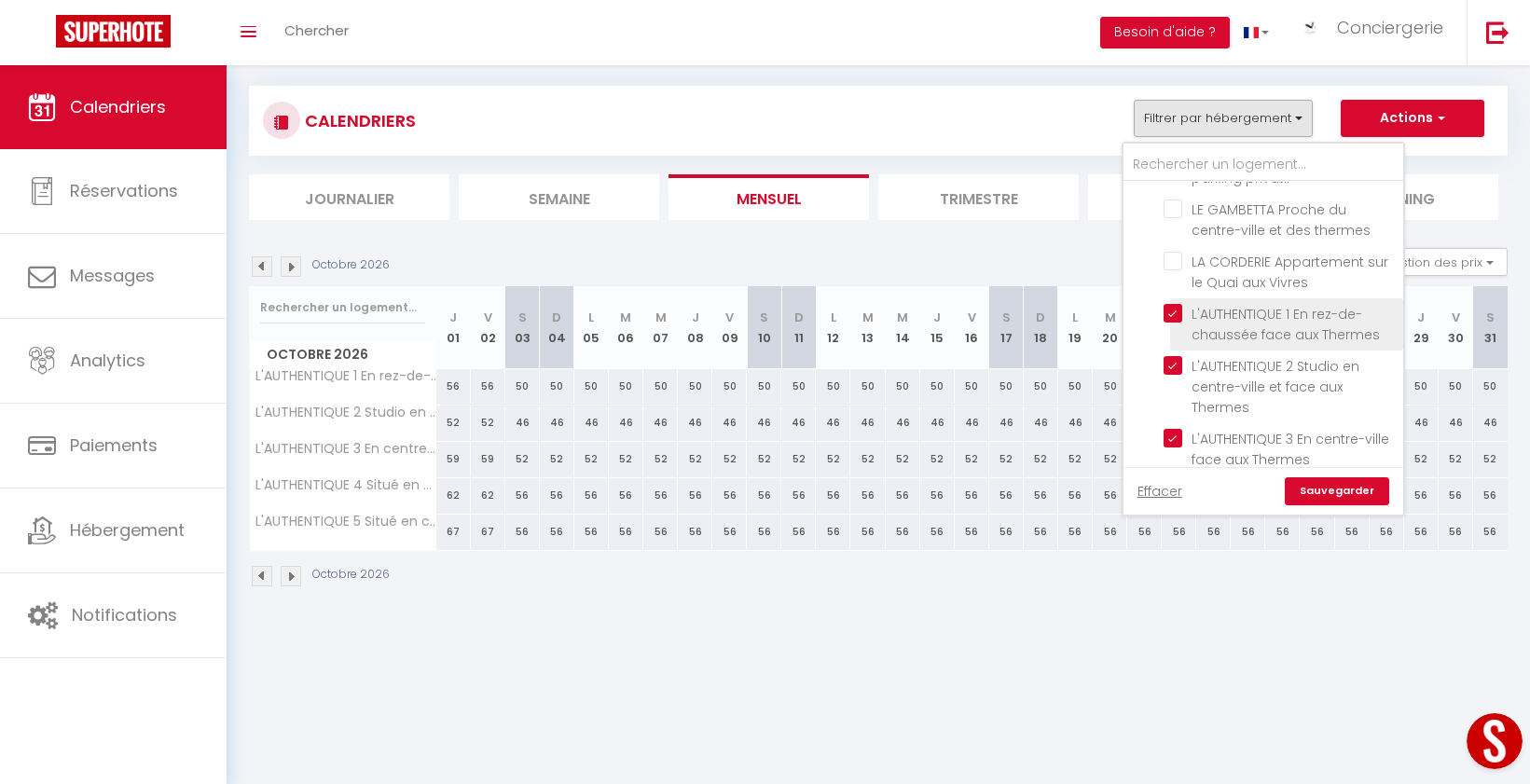 click on "L'AUTHENTIQUE 1 En rez-de-chaussée face aux Thermes" at bounding box center [1280, 313] 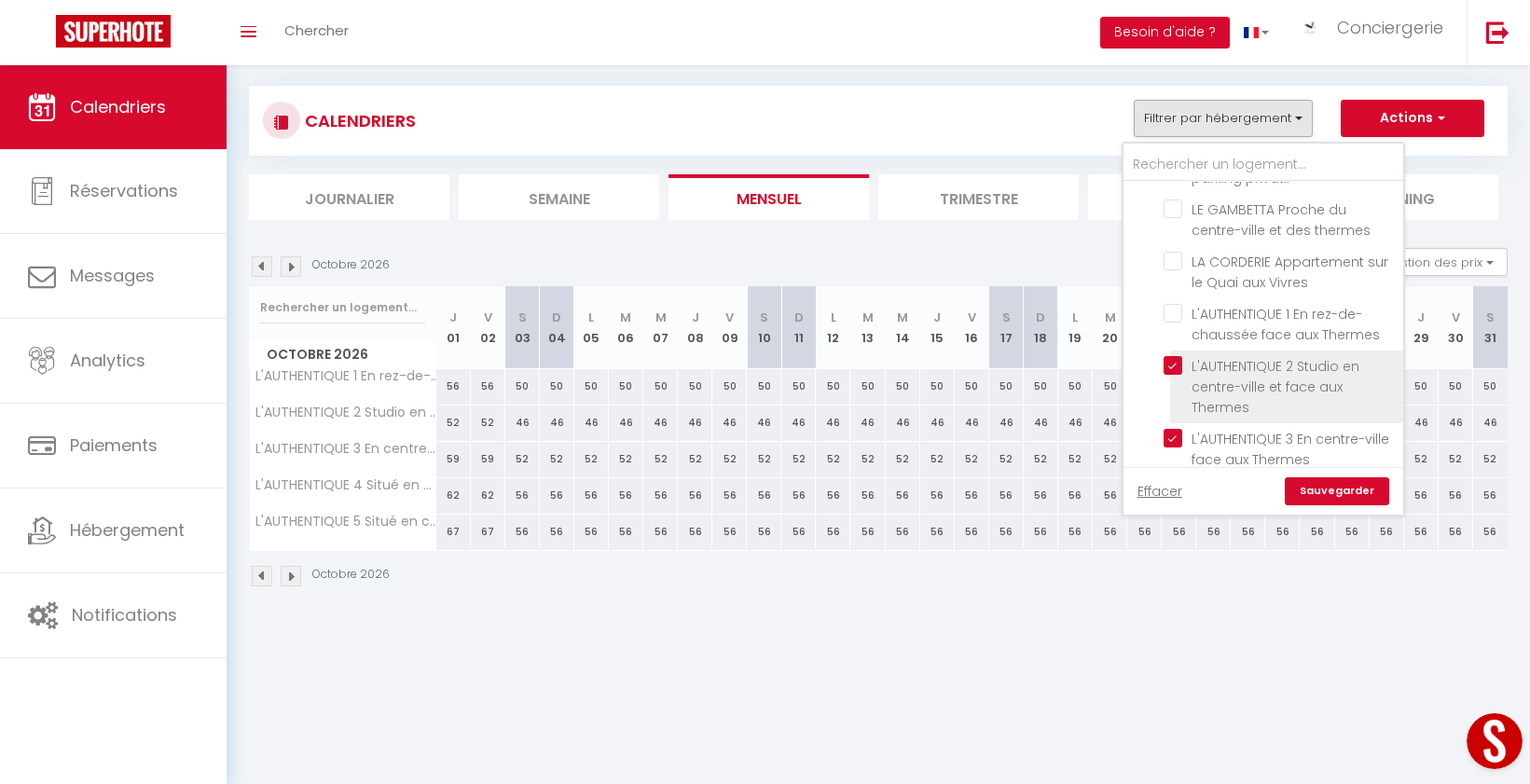click on "L'AUTHENTIQUE 2 Studio en centre-ville et face aux Thermes" at bounding box center (1280, 365) 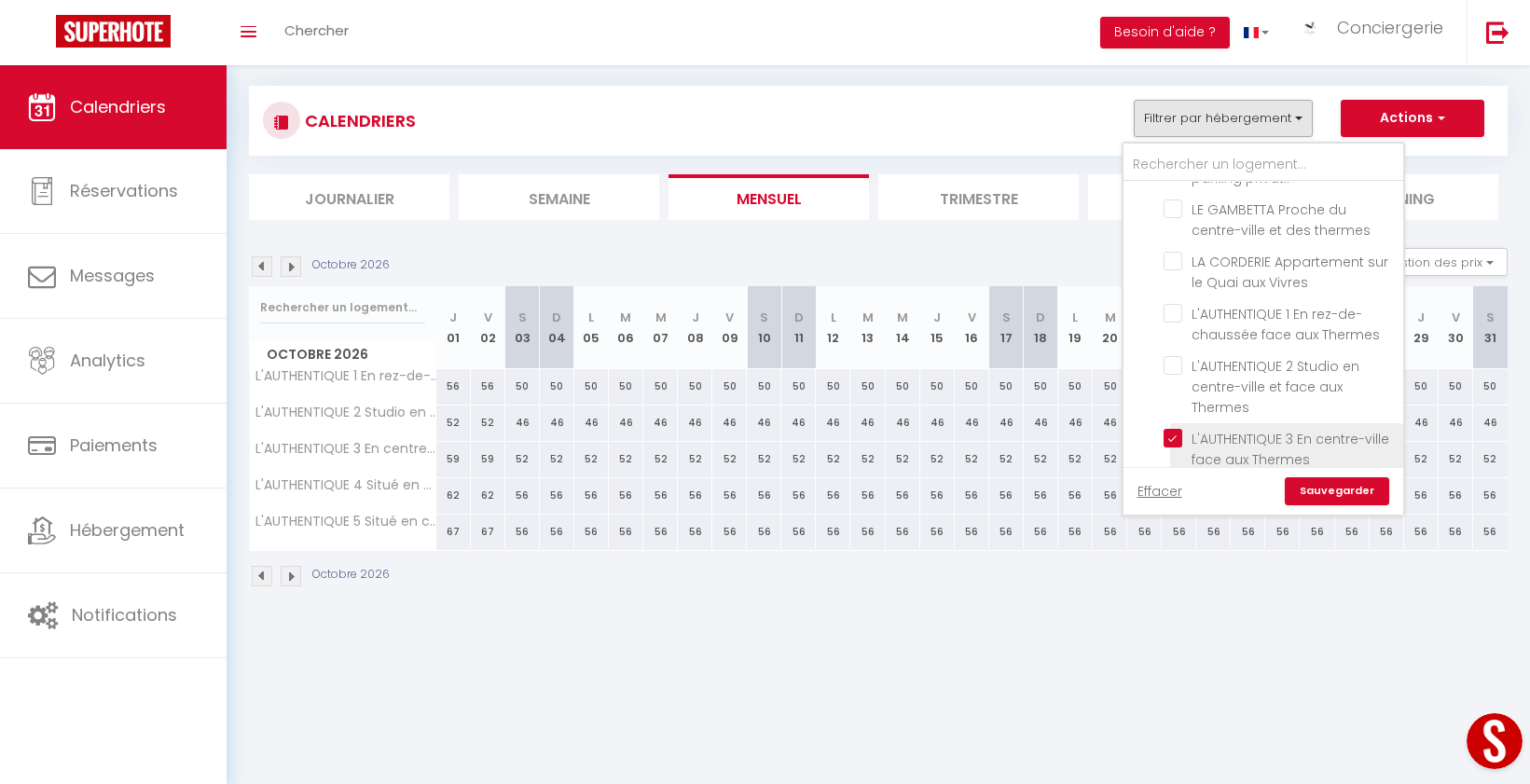 click on "L'AUTHENTIQUE 3 En centre-ville face aux Thermes" at bounding box center [1280, 438] 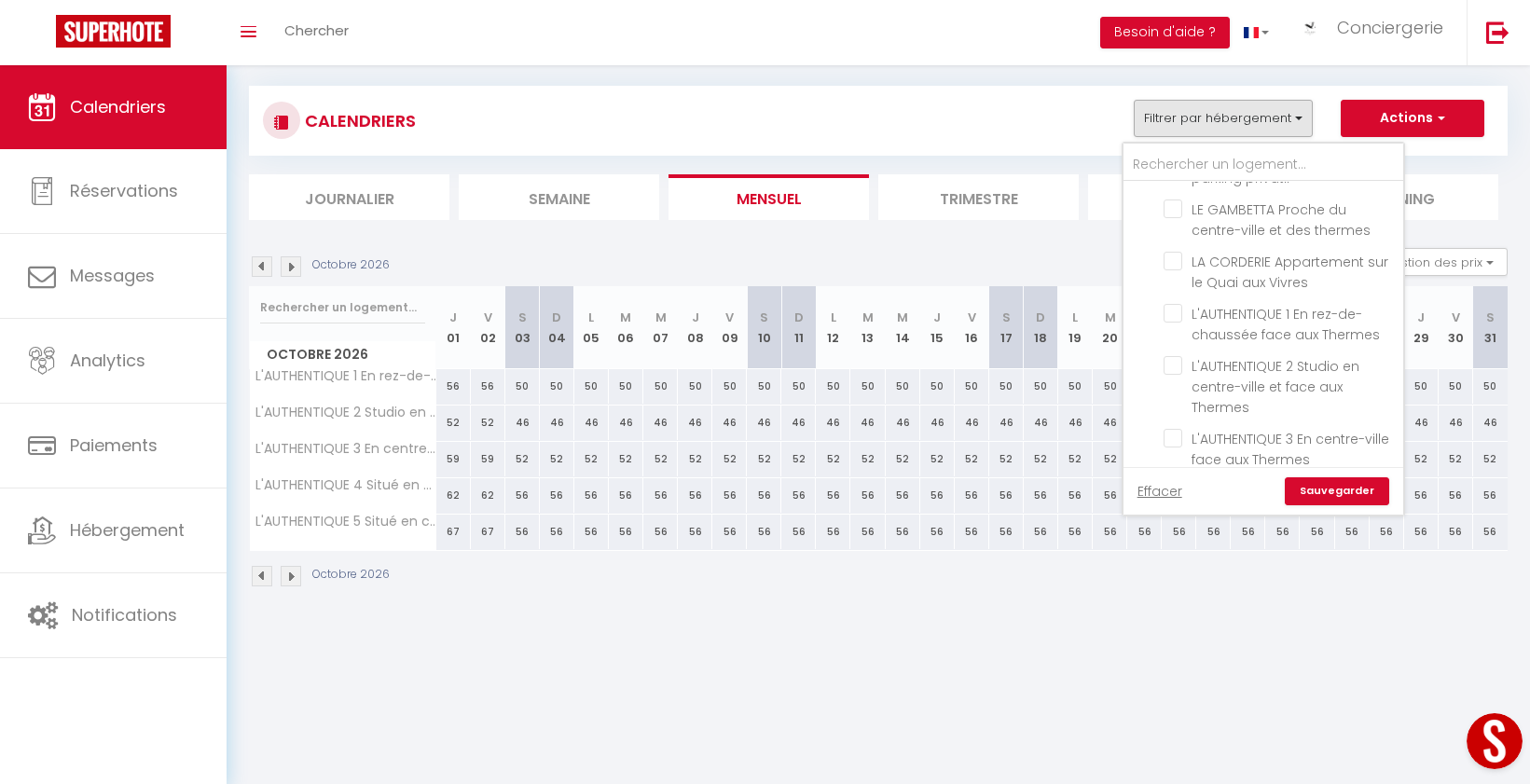 click on "L'AUTHENTIQUE 4 Situé en centre-ville face aux Thermes" at bounding box center (1280, 490) 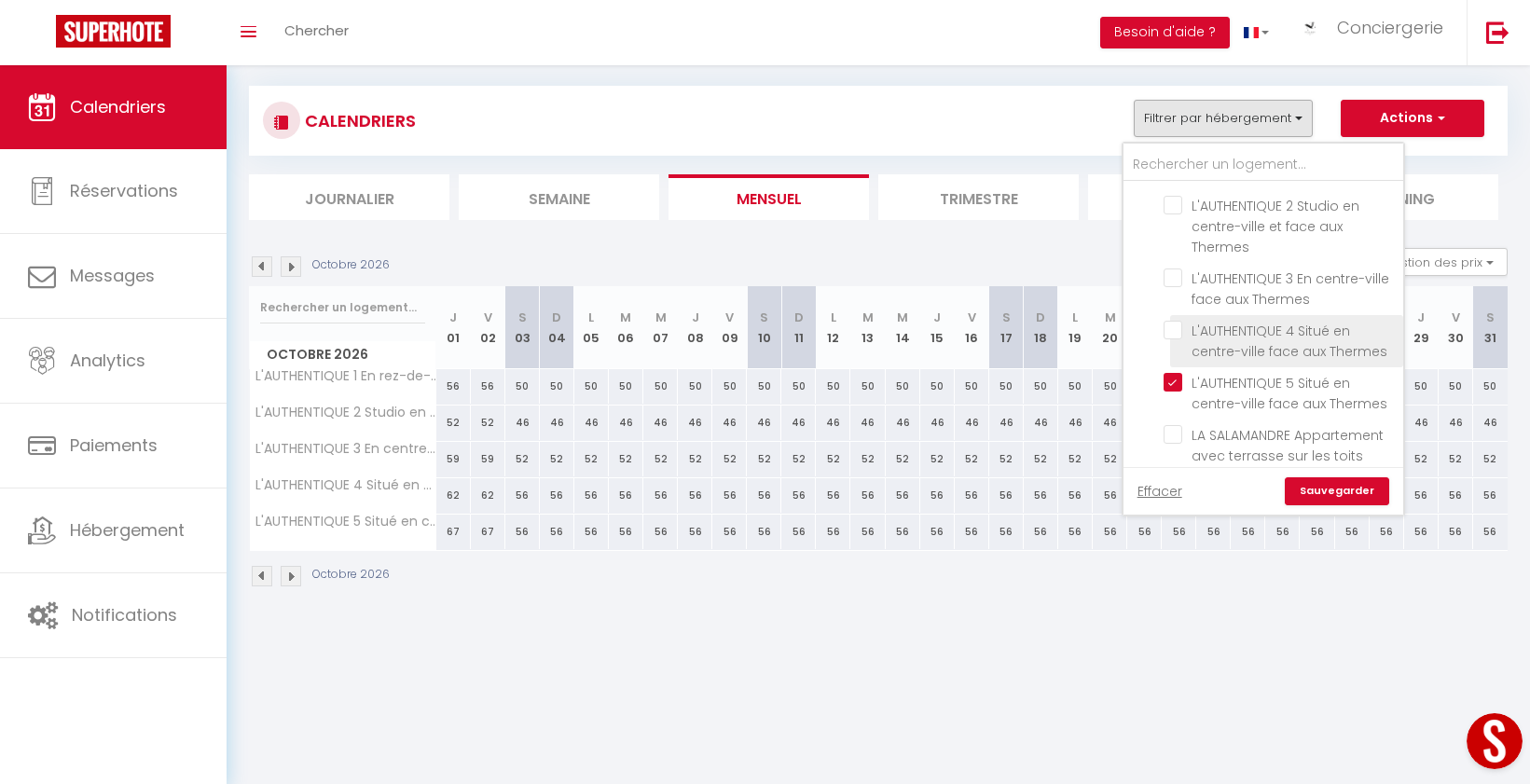 scroll, scrollTop: 849, scrollLeft: 0, axis: vertical 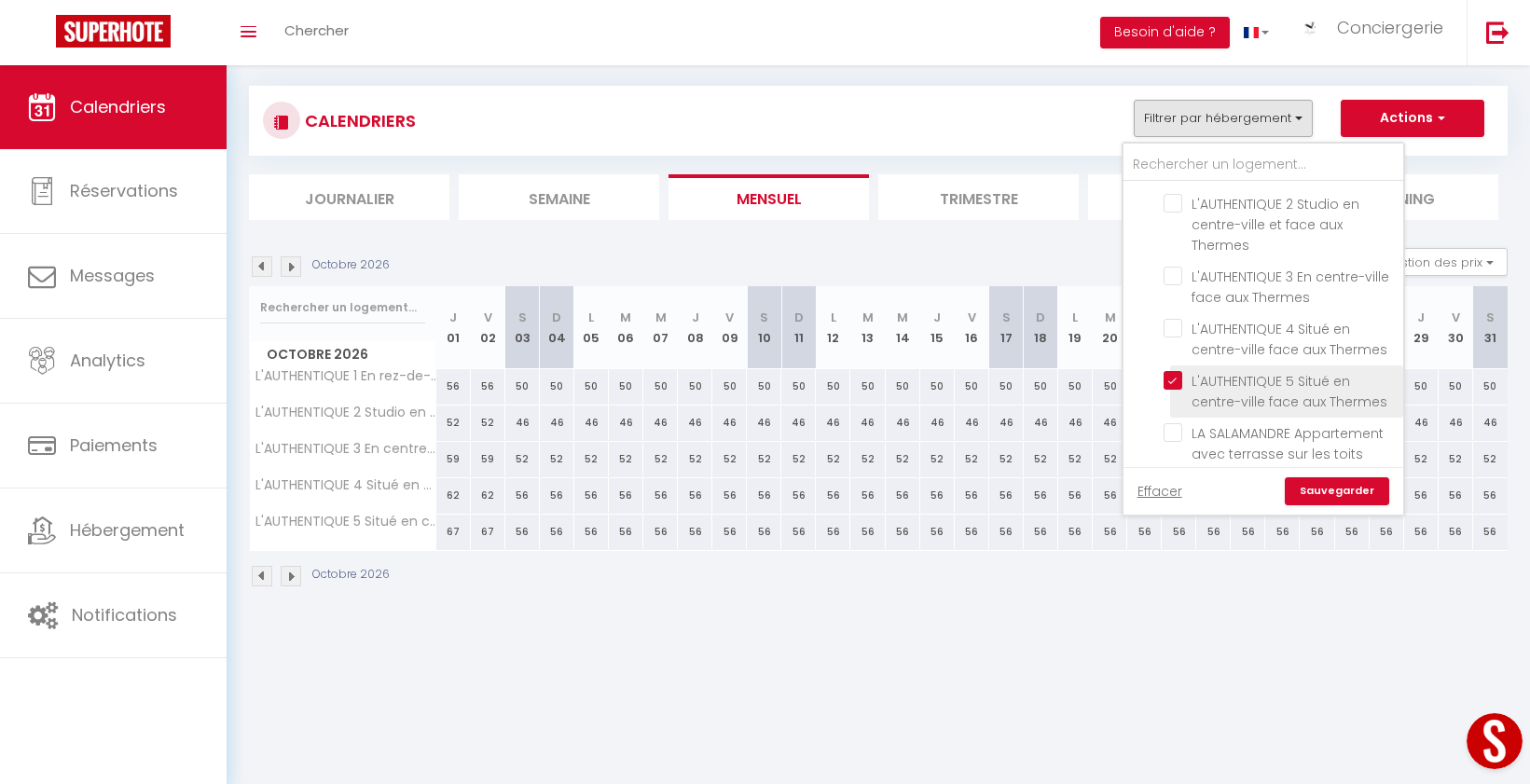 click on "L'AUTHENTIQUE 5 Situé en centre-ville face aux Thermes" at bounding box center (1280, 380) 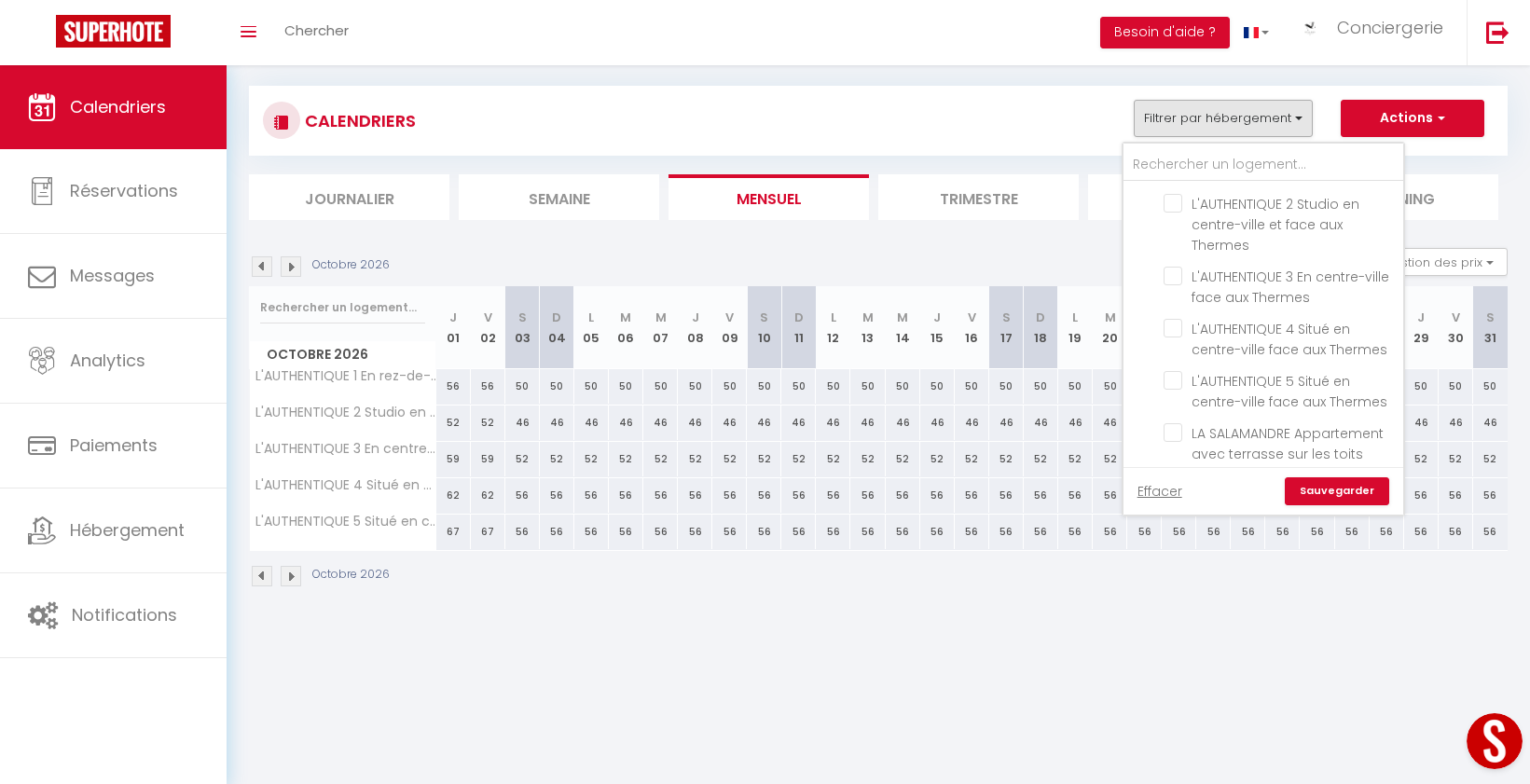 click on "Sauvegarder" at bounding box center [1337, 491] 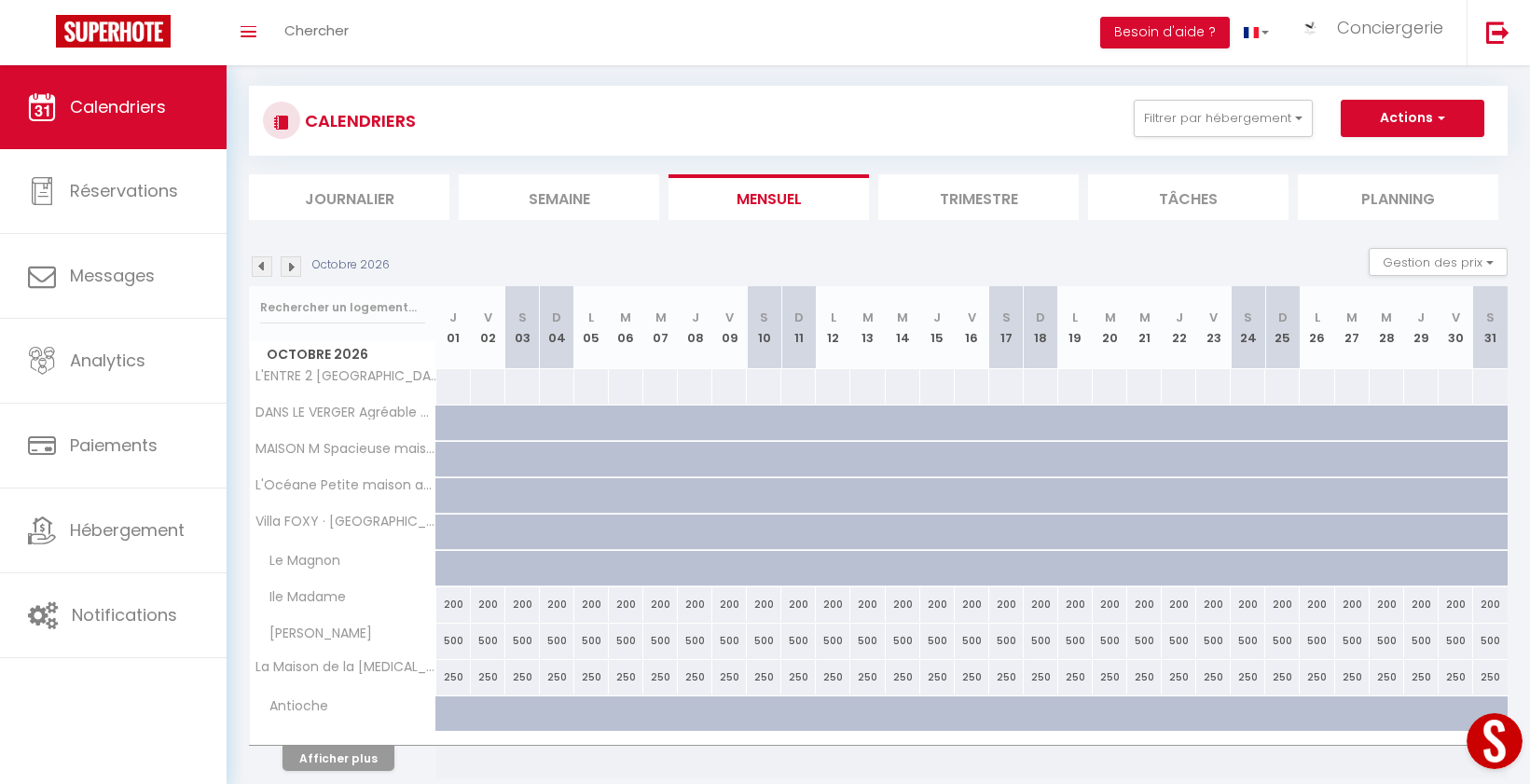 click at bounding box center (262, 267) 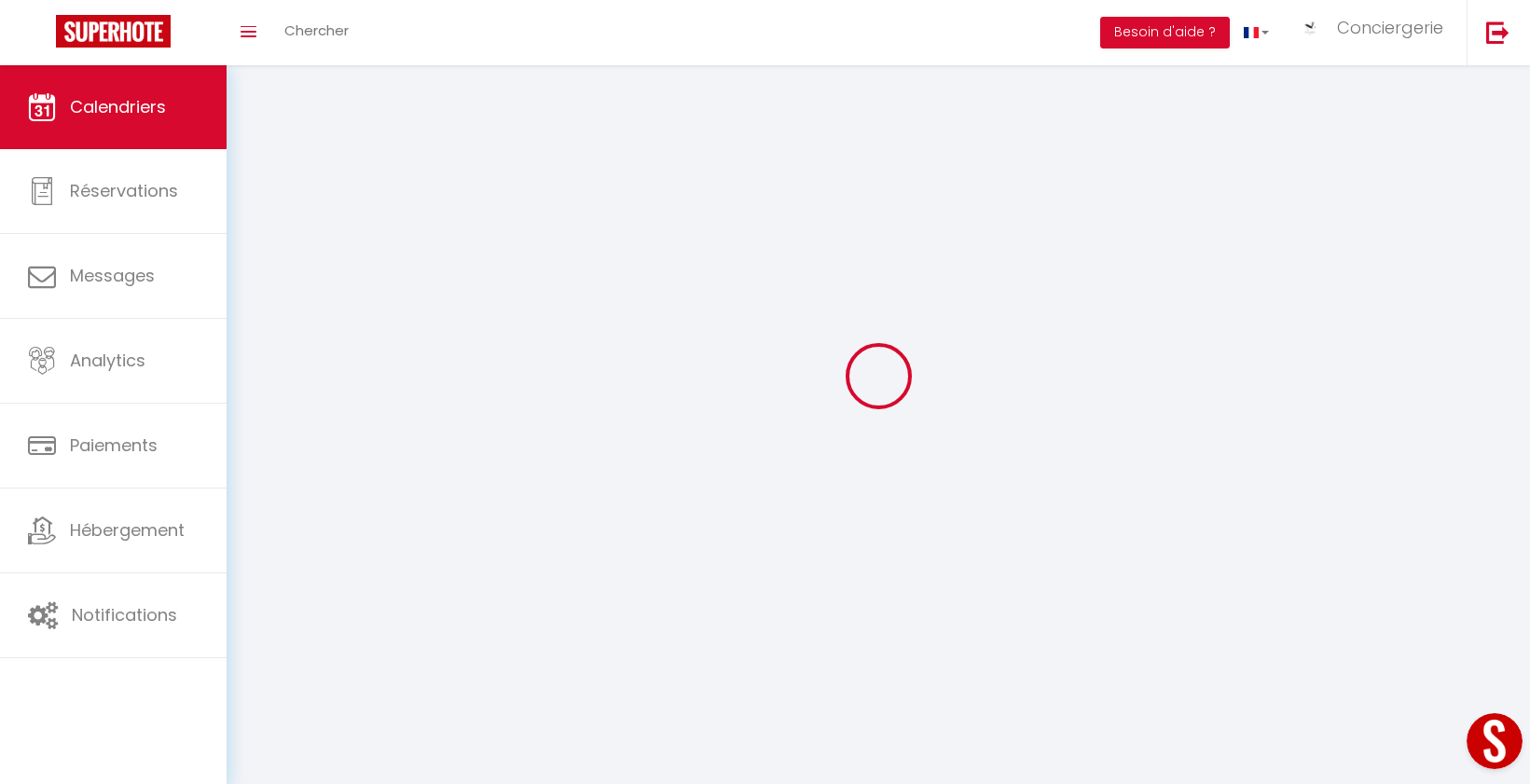 click at bounding box center (878, 376) 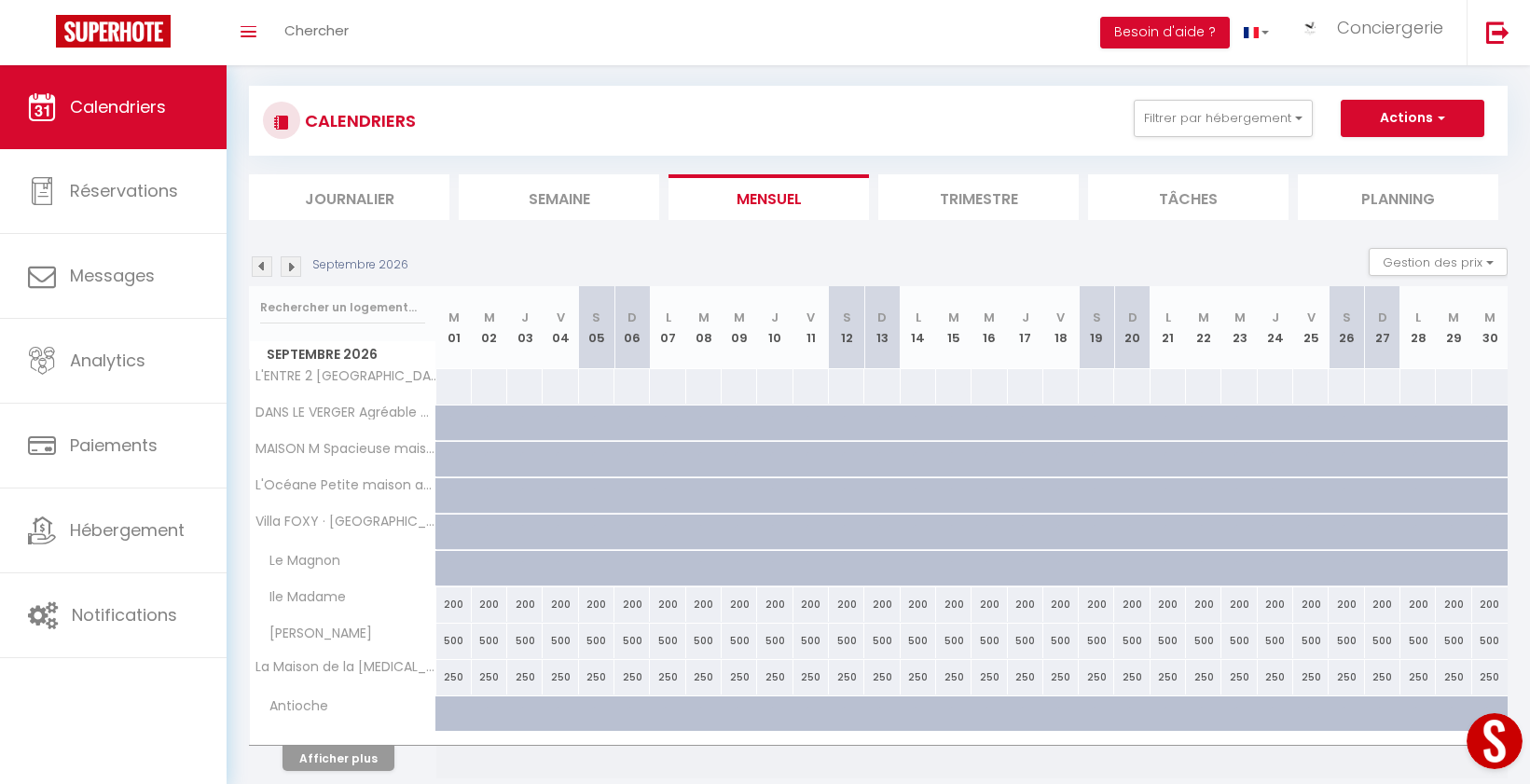 click at bounding box center [262, 267] 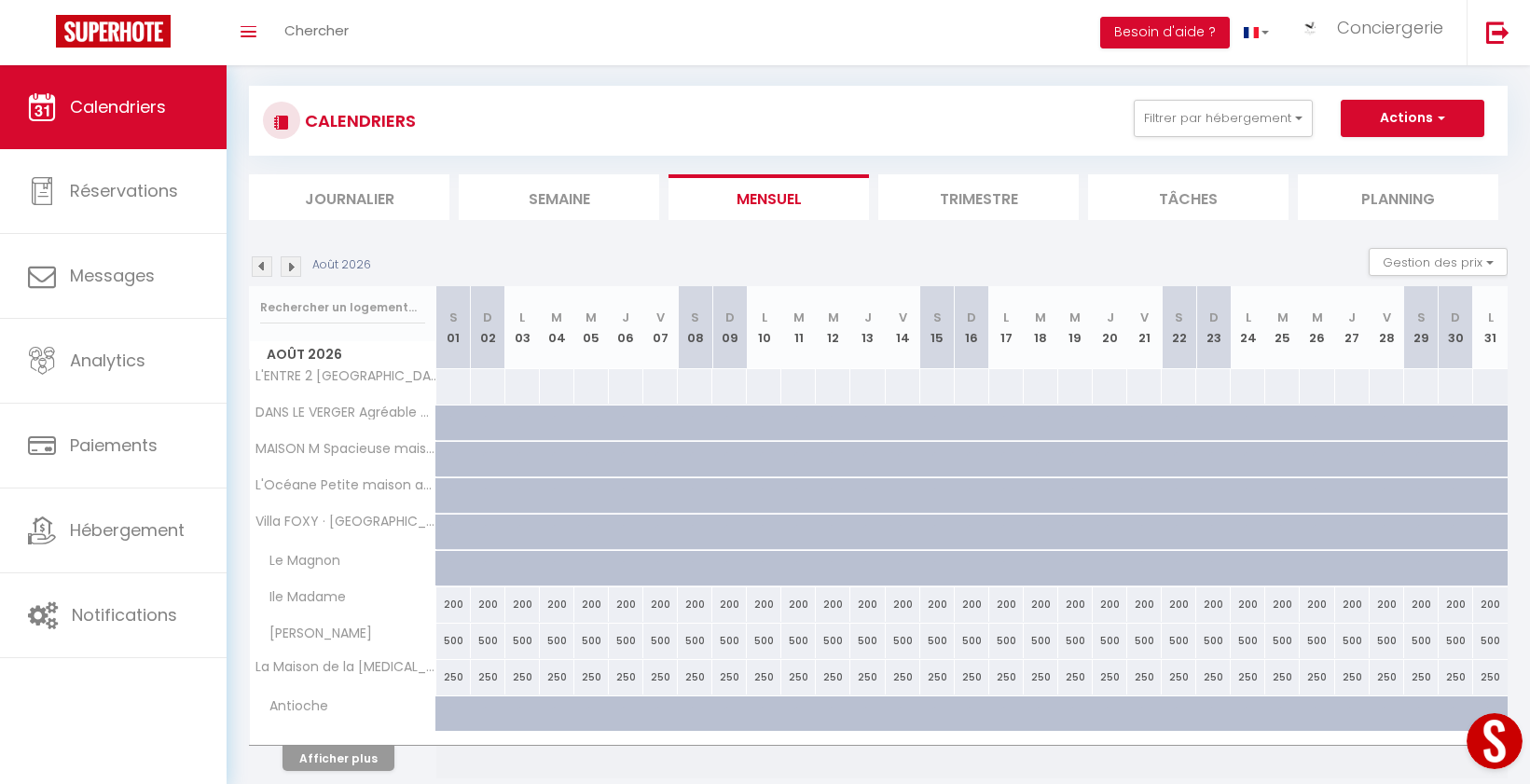 click at bounding box center [262, 267] 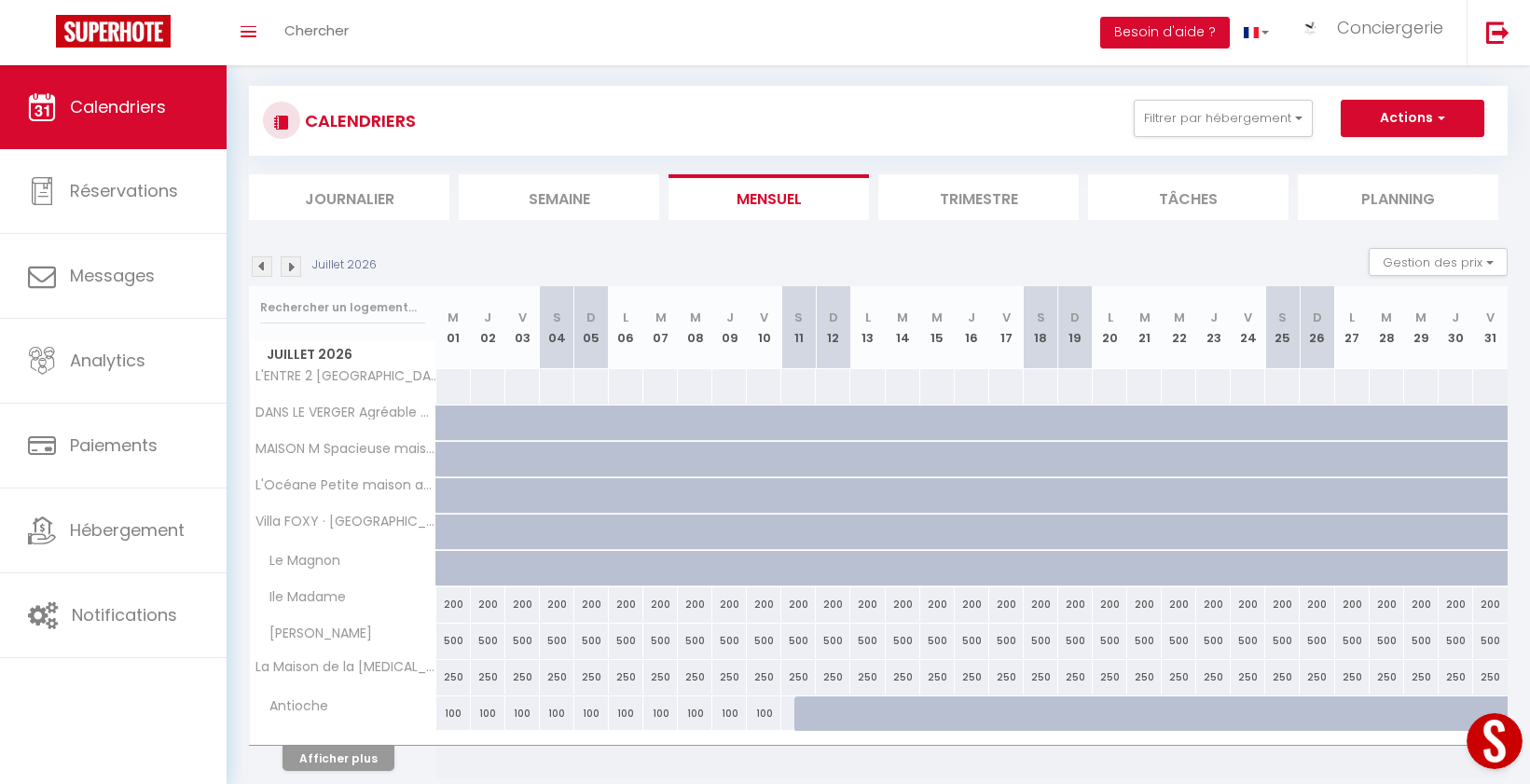 click at bounding box center [262, 267] 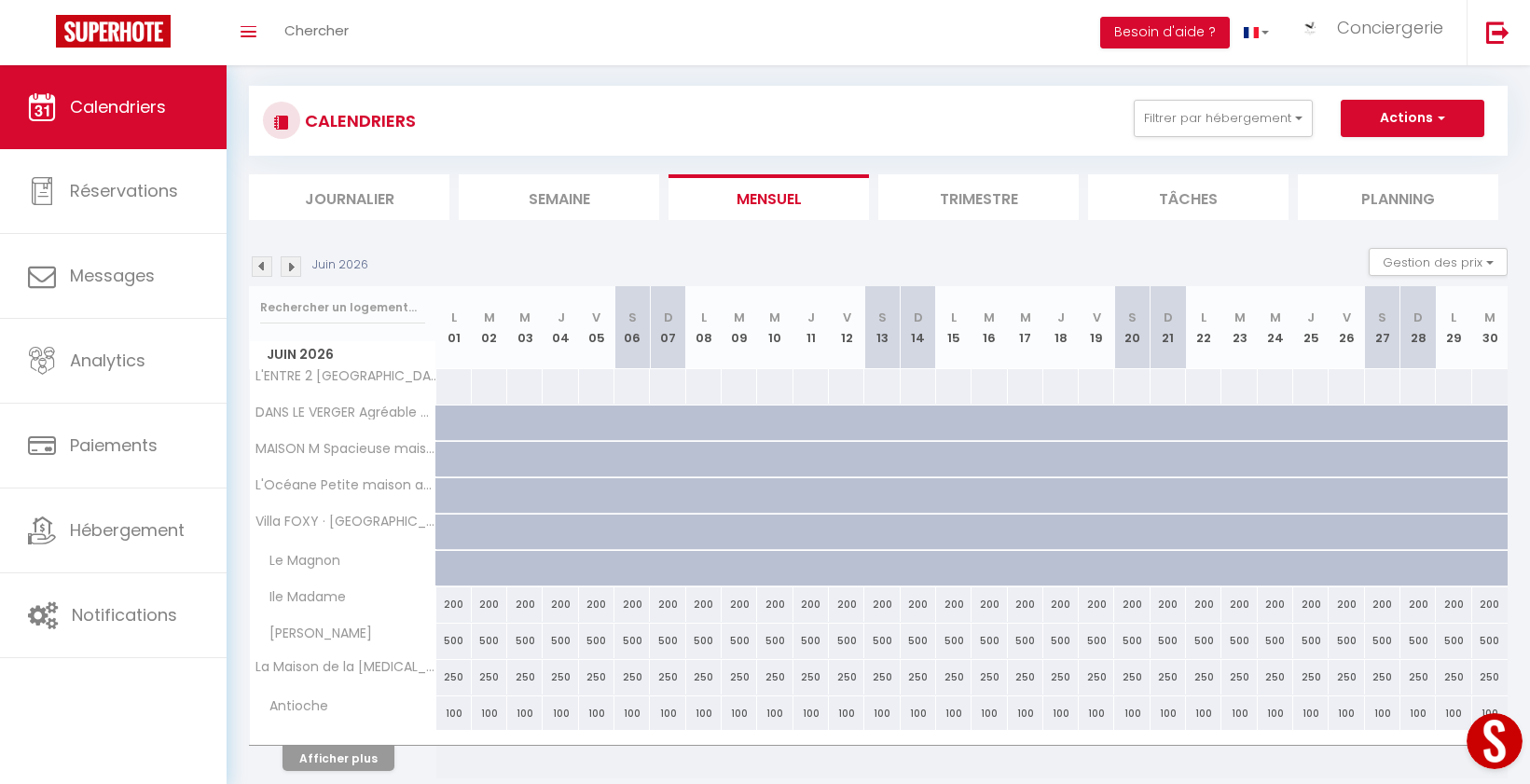 click at bounding box center [262, 267] 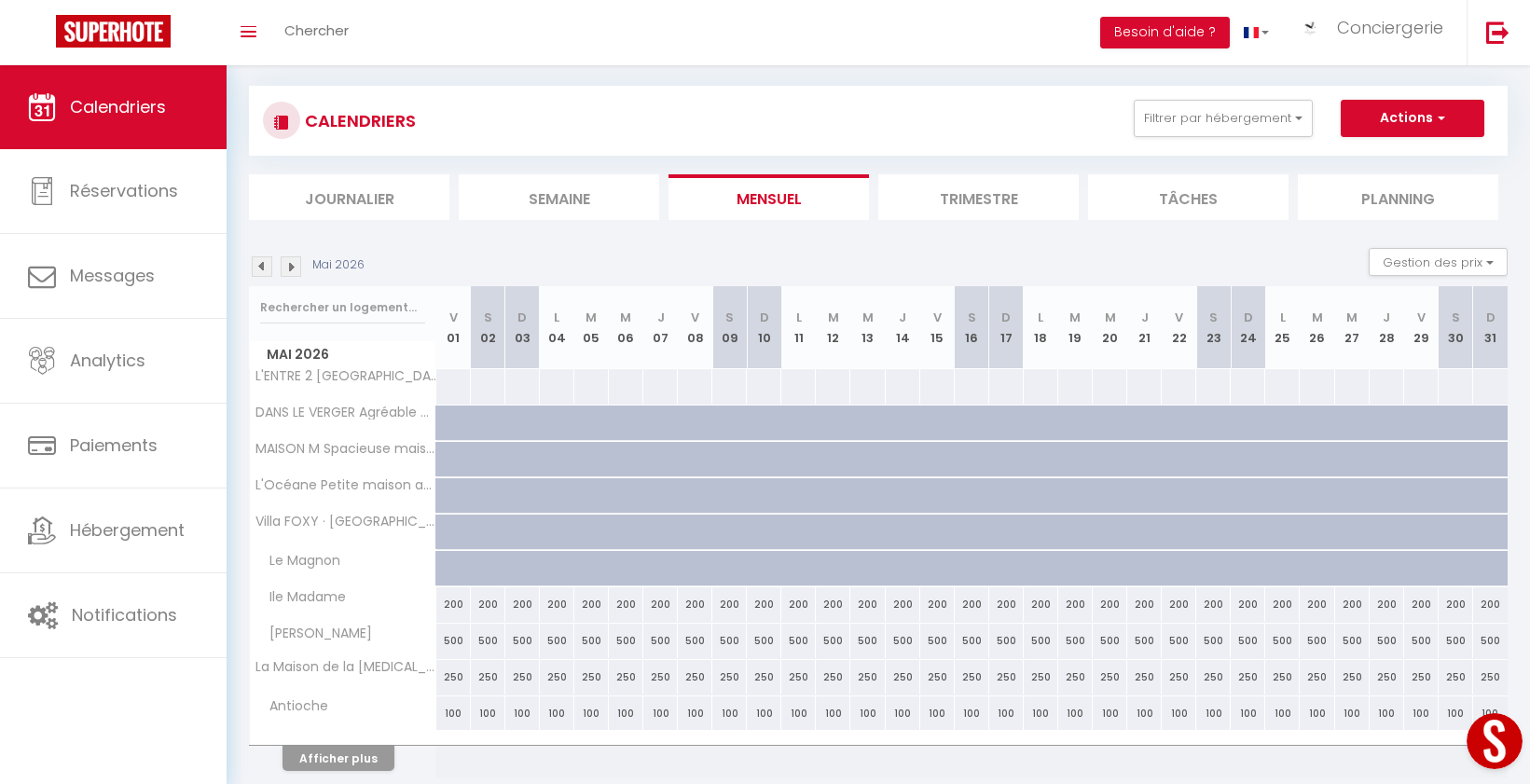 click at bounding box center (262, 267) 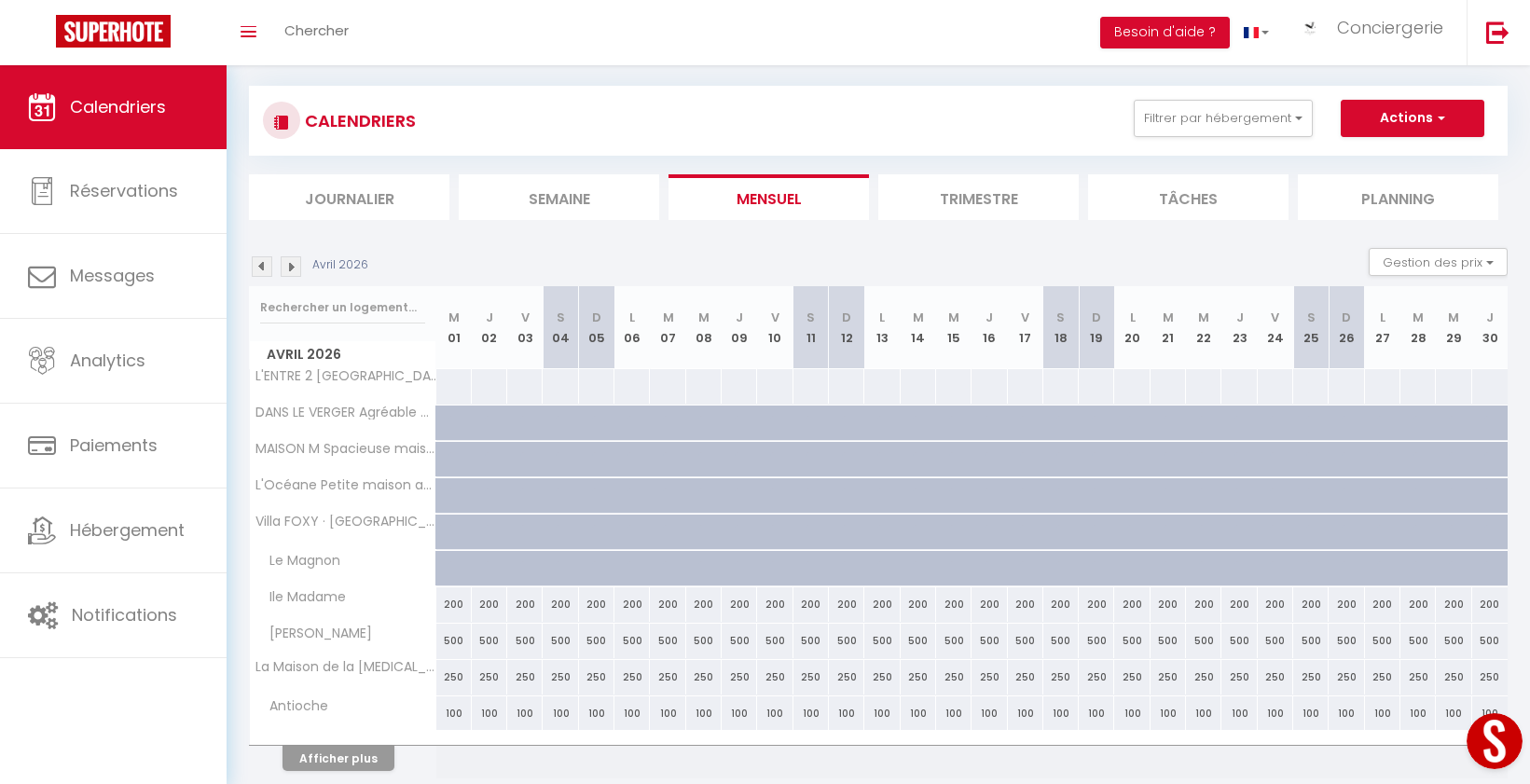 click at bounding box center (262, 267) 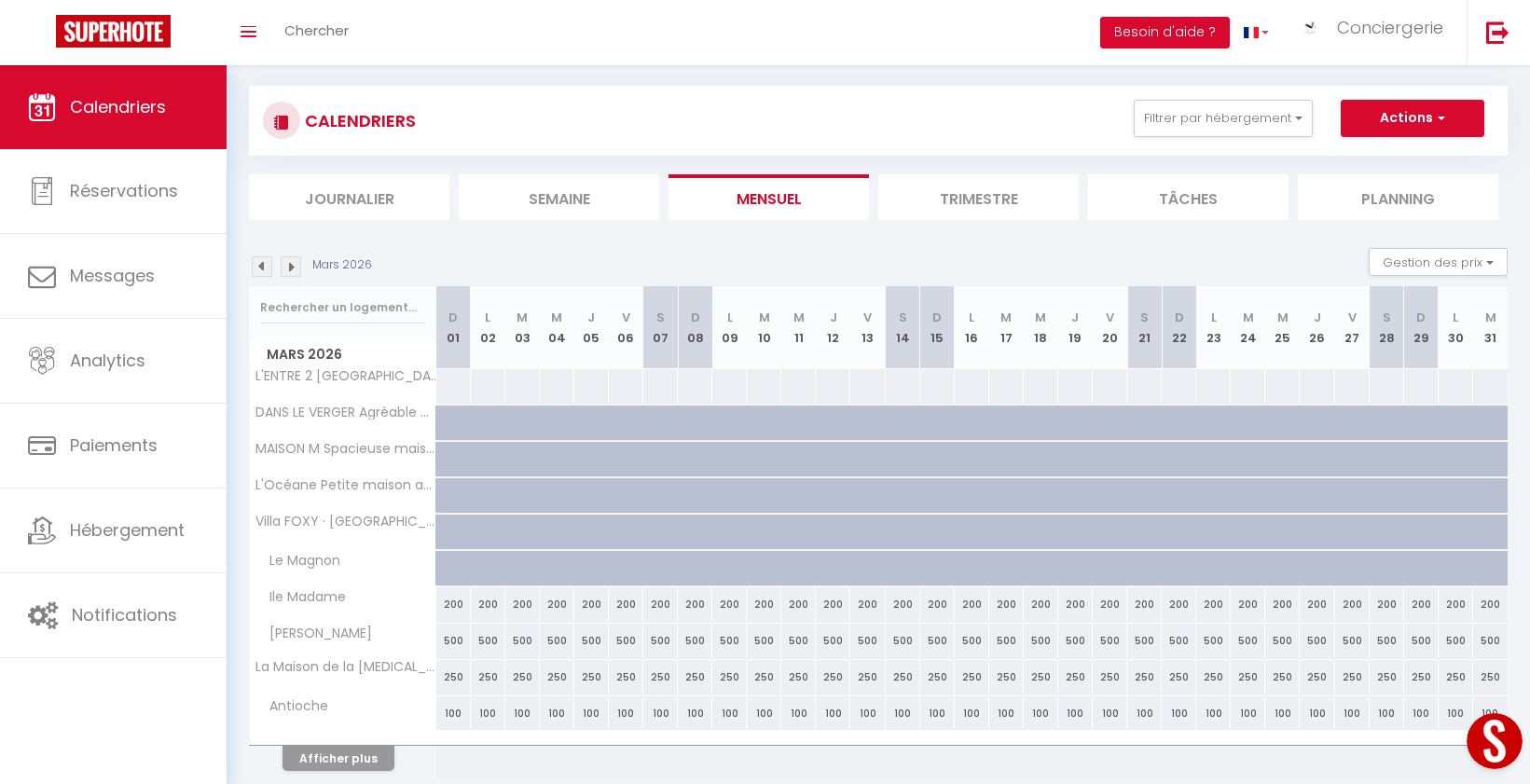 click at bounding box center (262, 267) 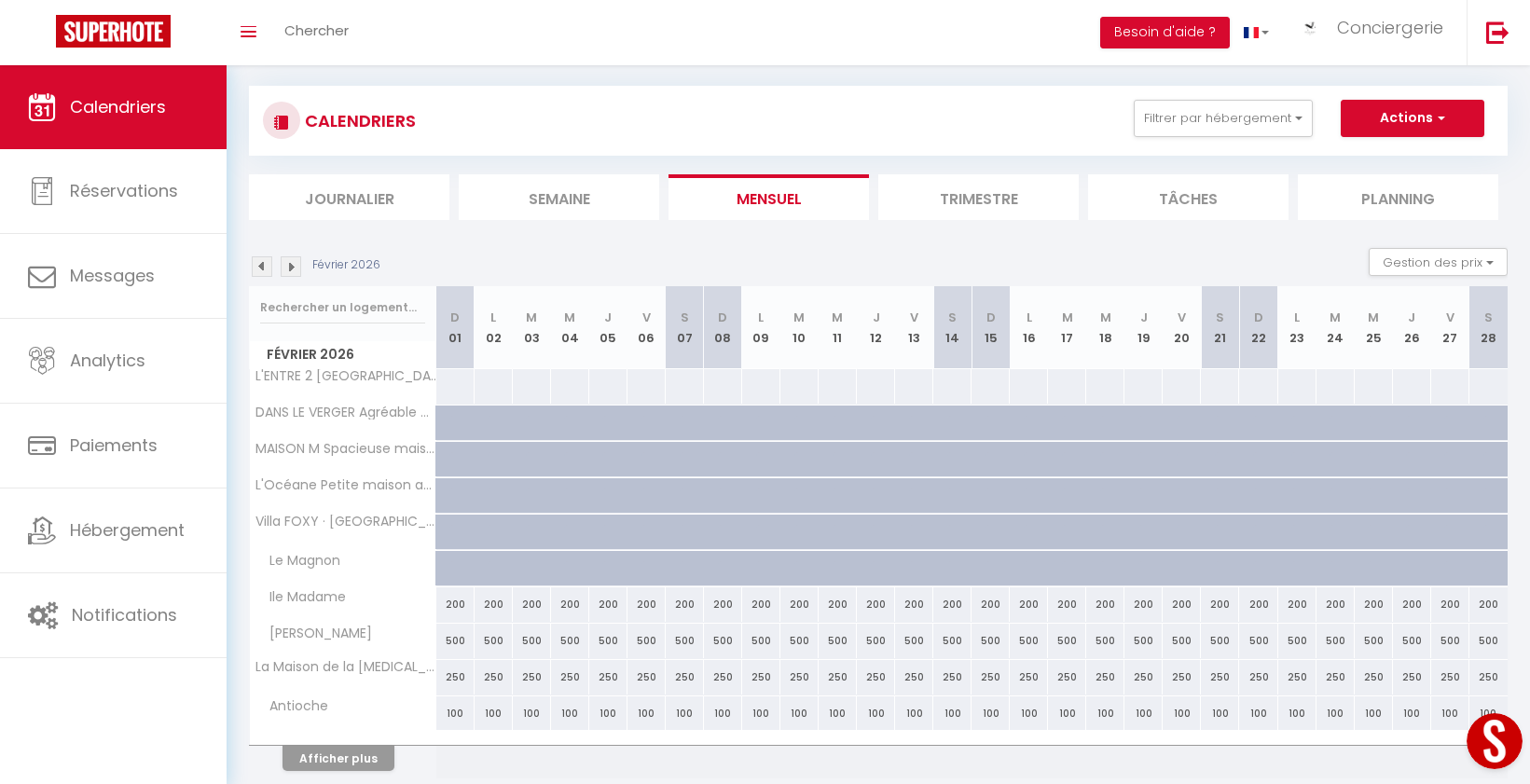 click at bounding box center [262, 267] 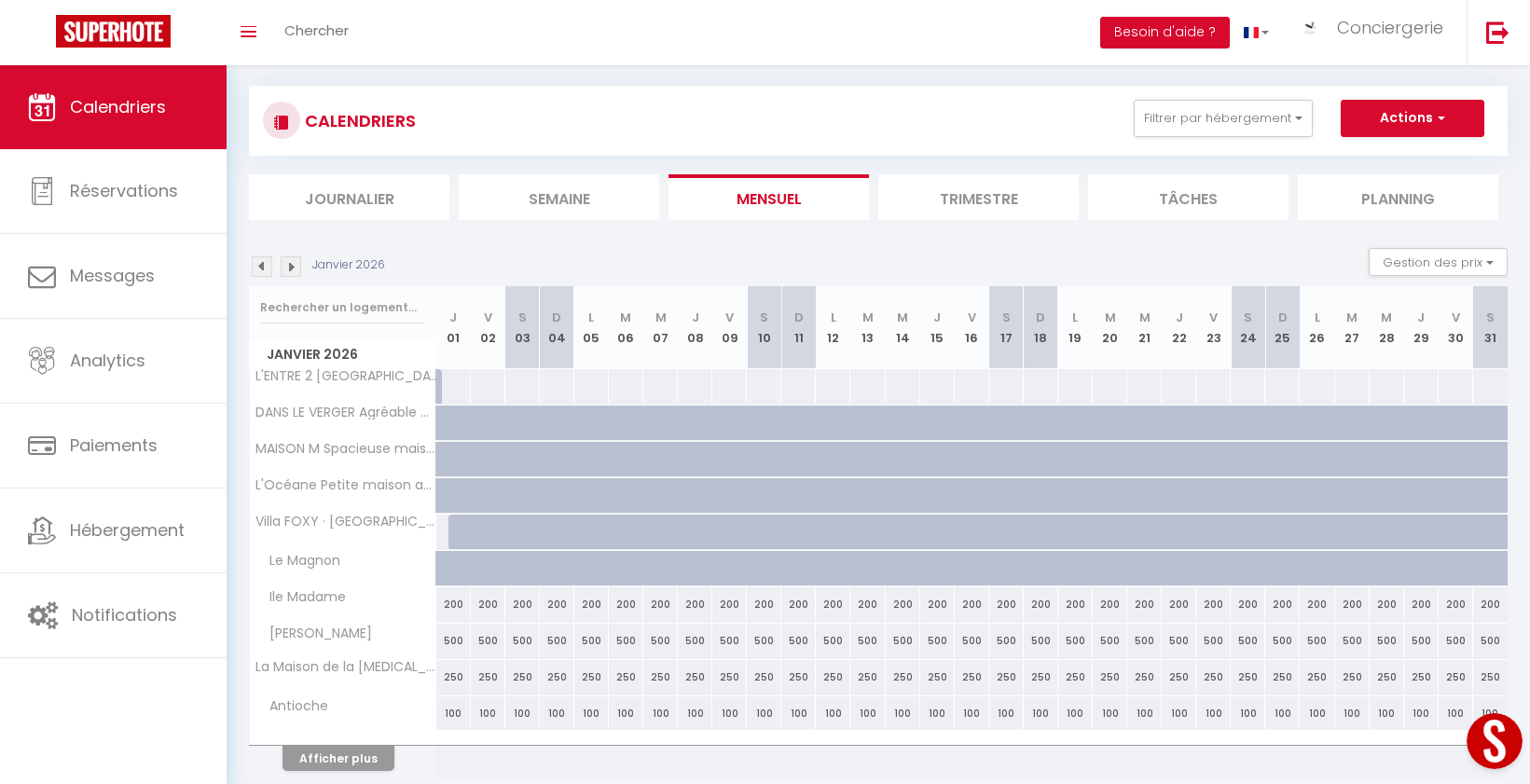click at bounding box center [262, 267] 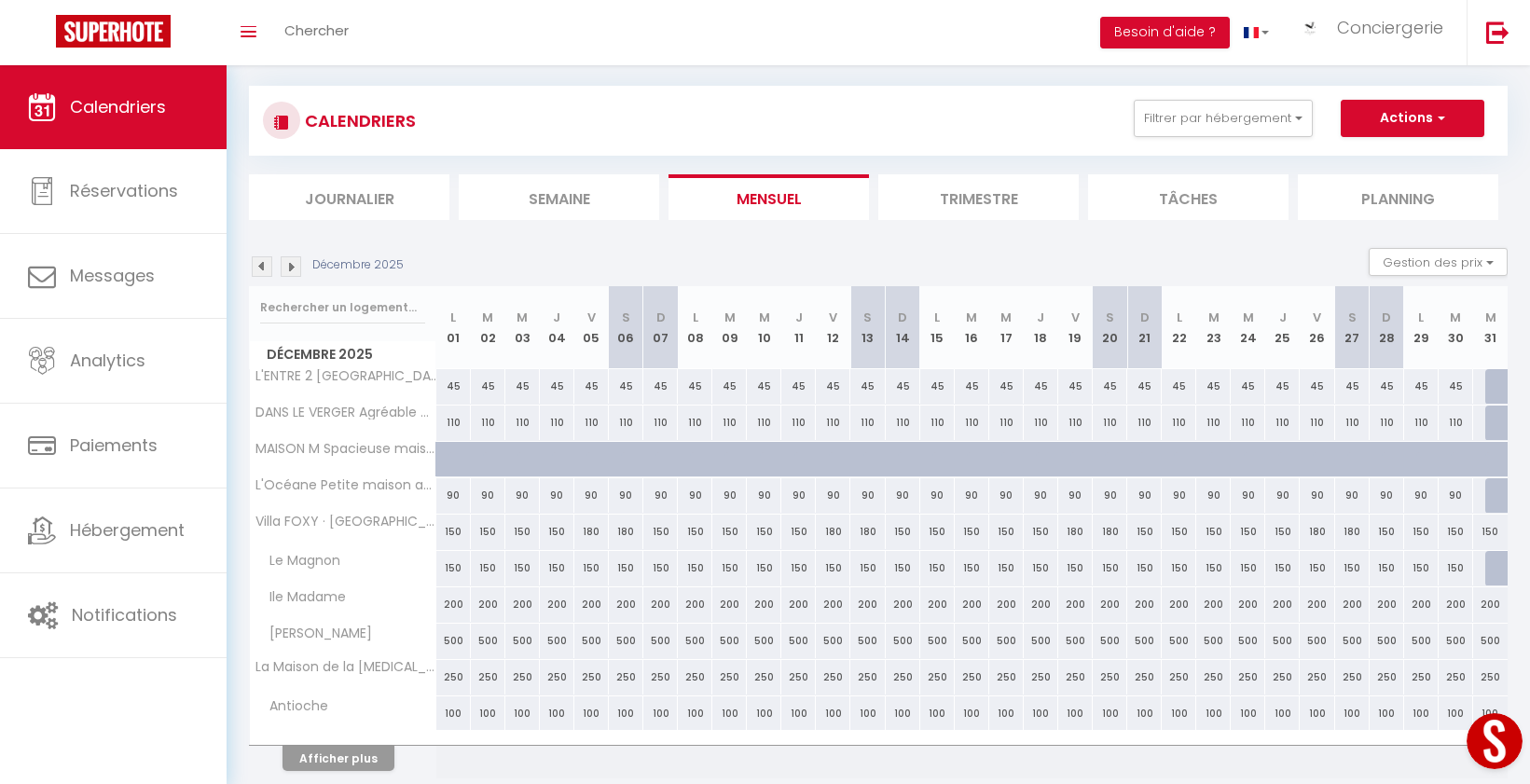 click at bounding box center (262, 267) 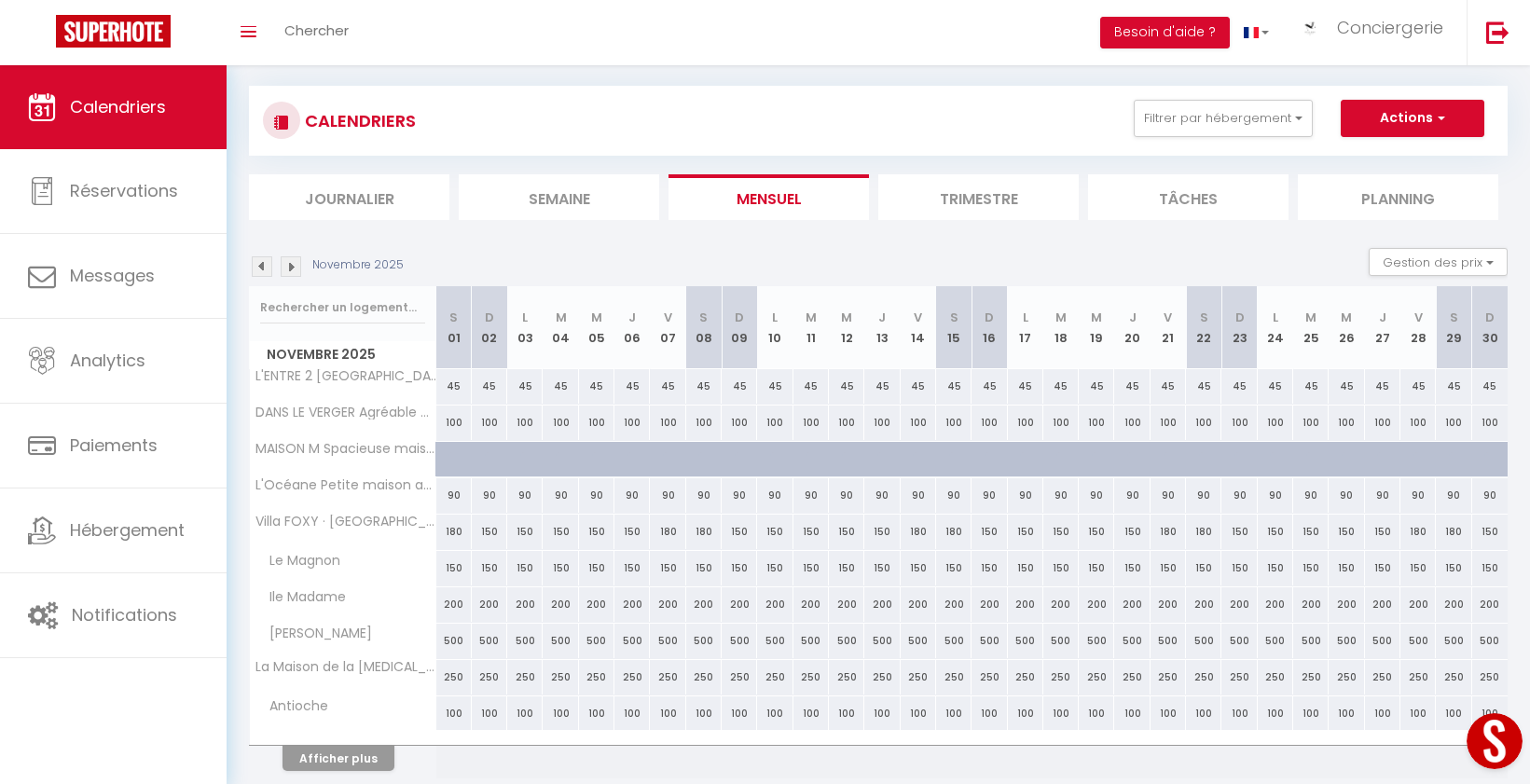 click at bounding box center [262, 267] 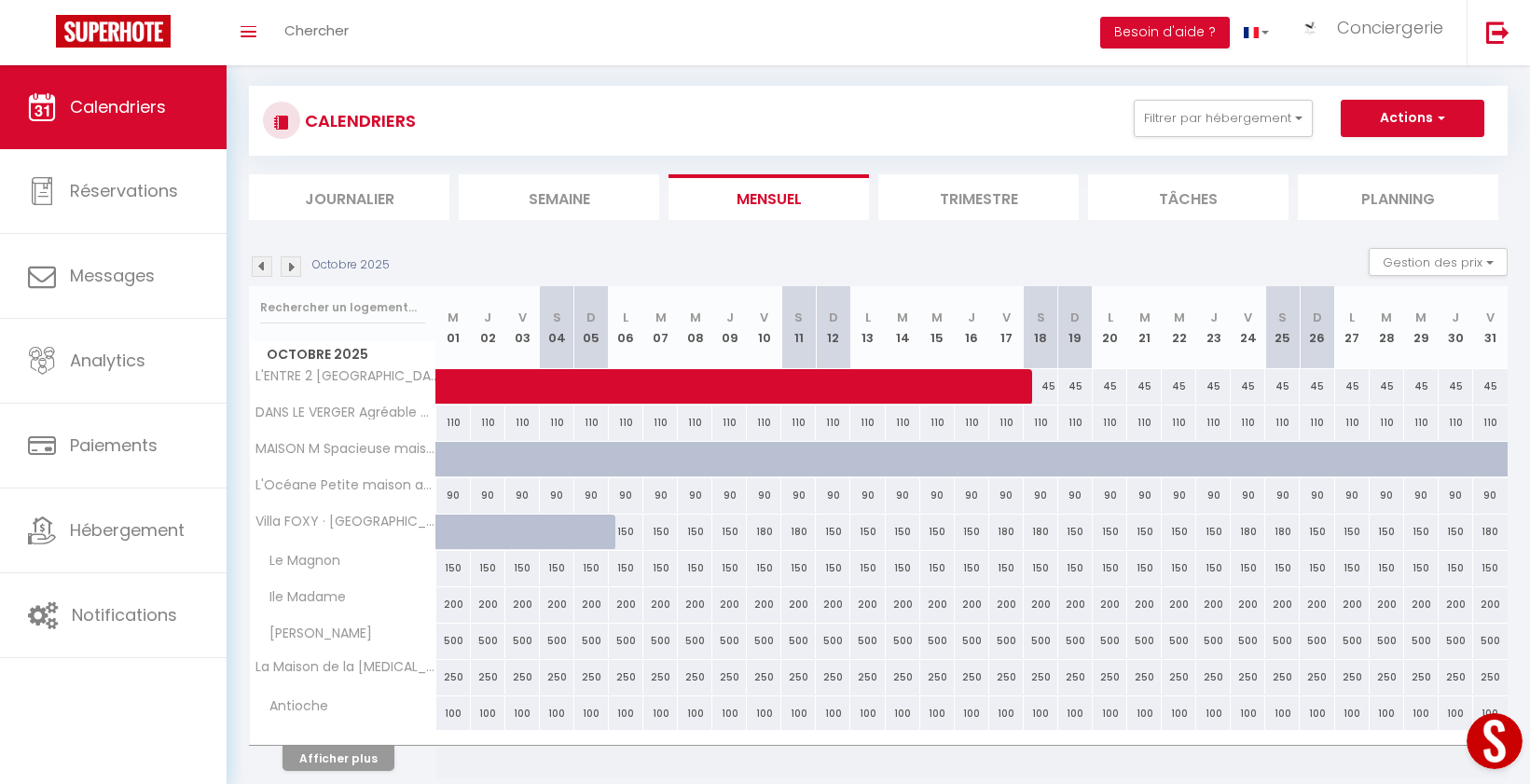 click at bounding box center (262, 267) 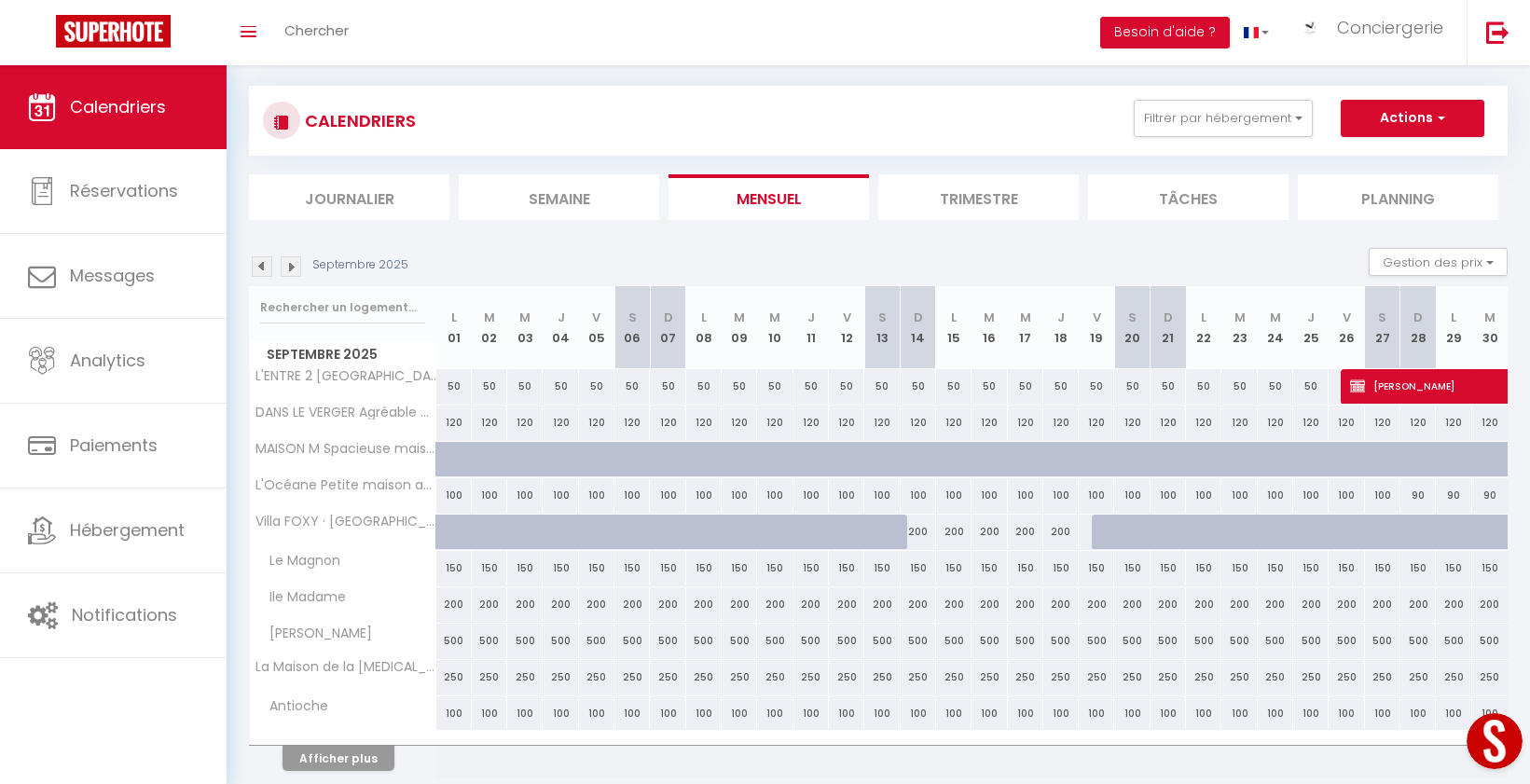 click at bounding box center [262, 267] 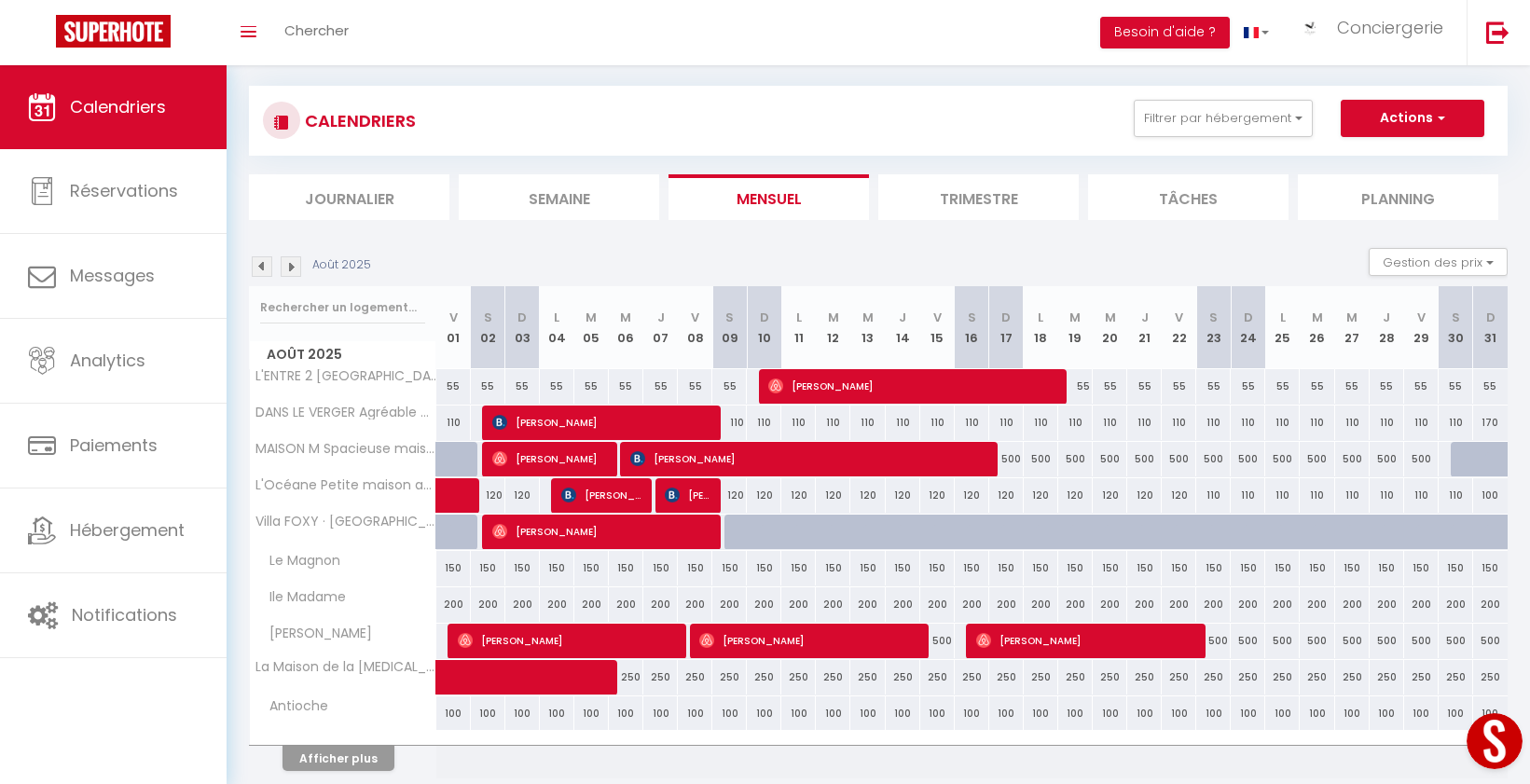 click at bounding box center [262, 267] 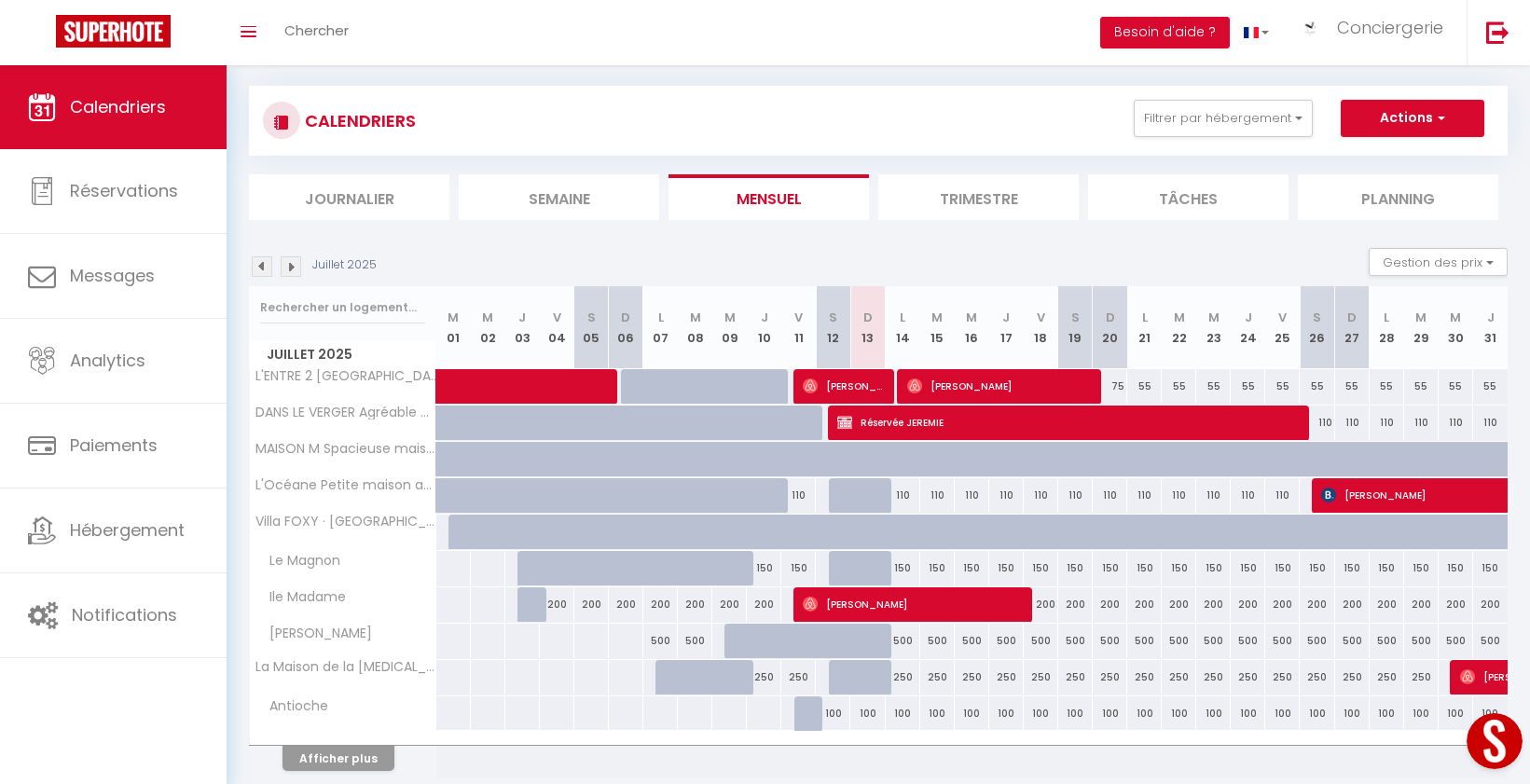 click at bounding box center [291, 267] 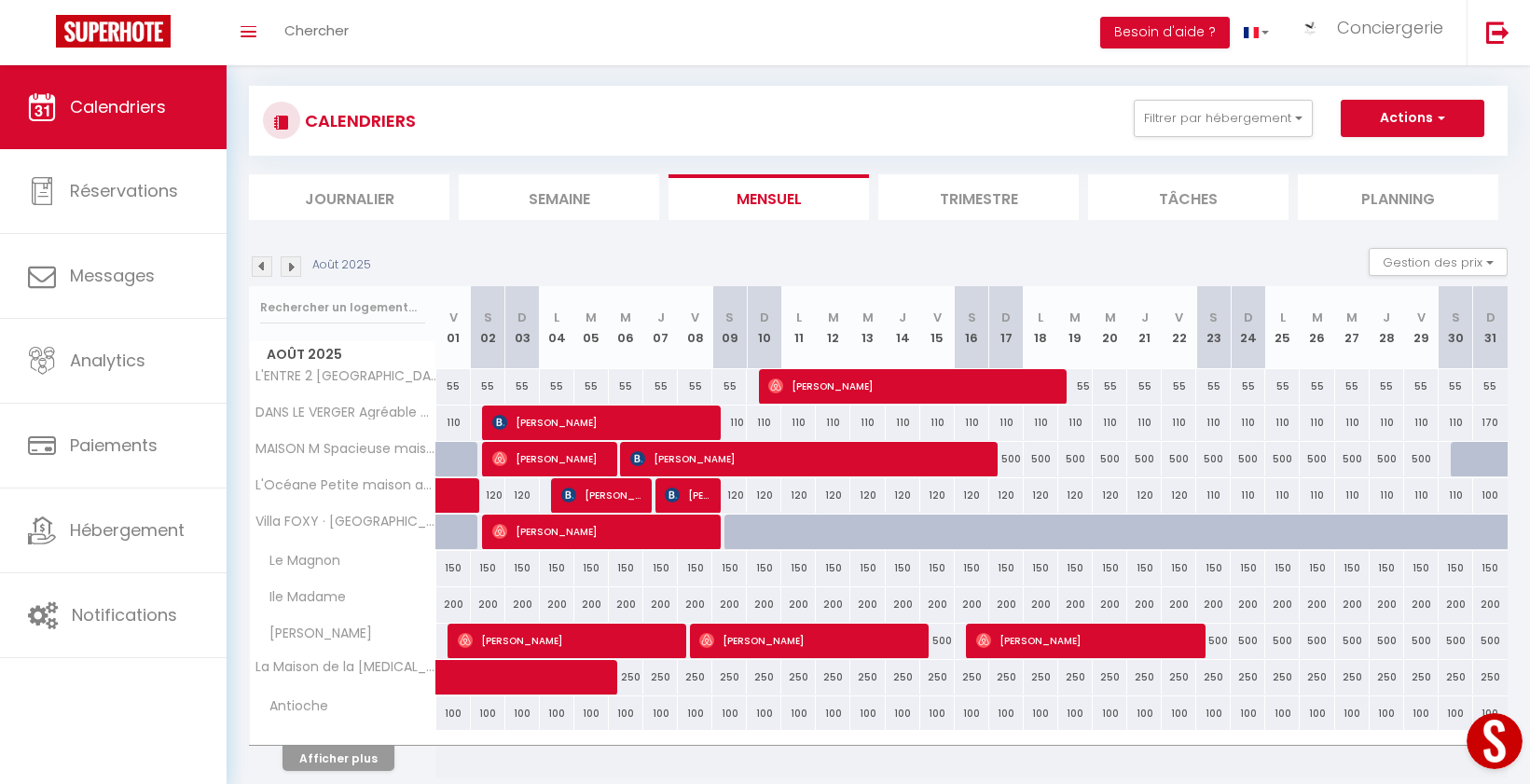 click at bounding box center [262, 267] 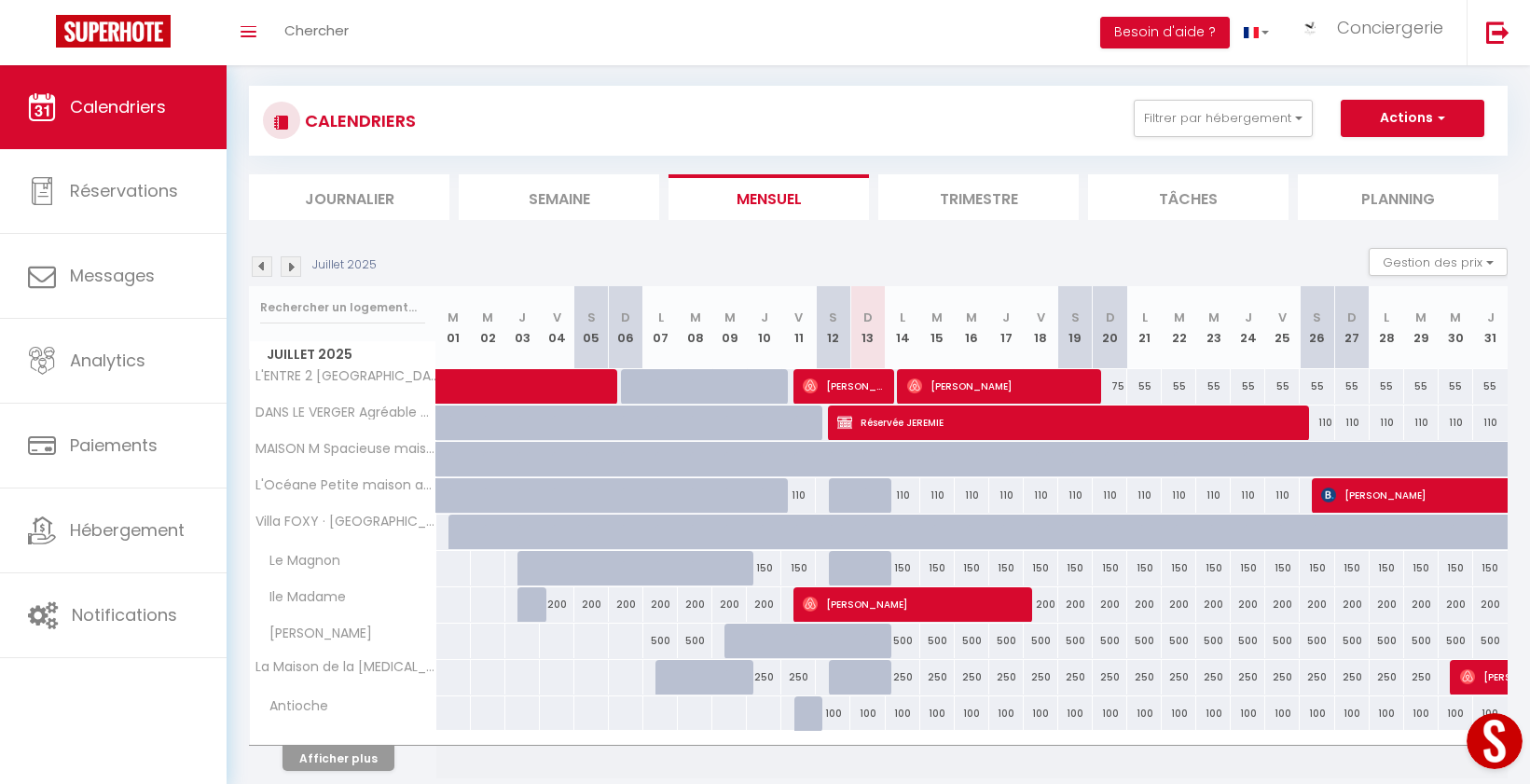 click on "500" at bounding box center (1075, 640) 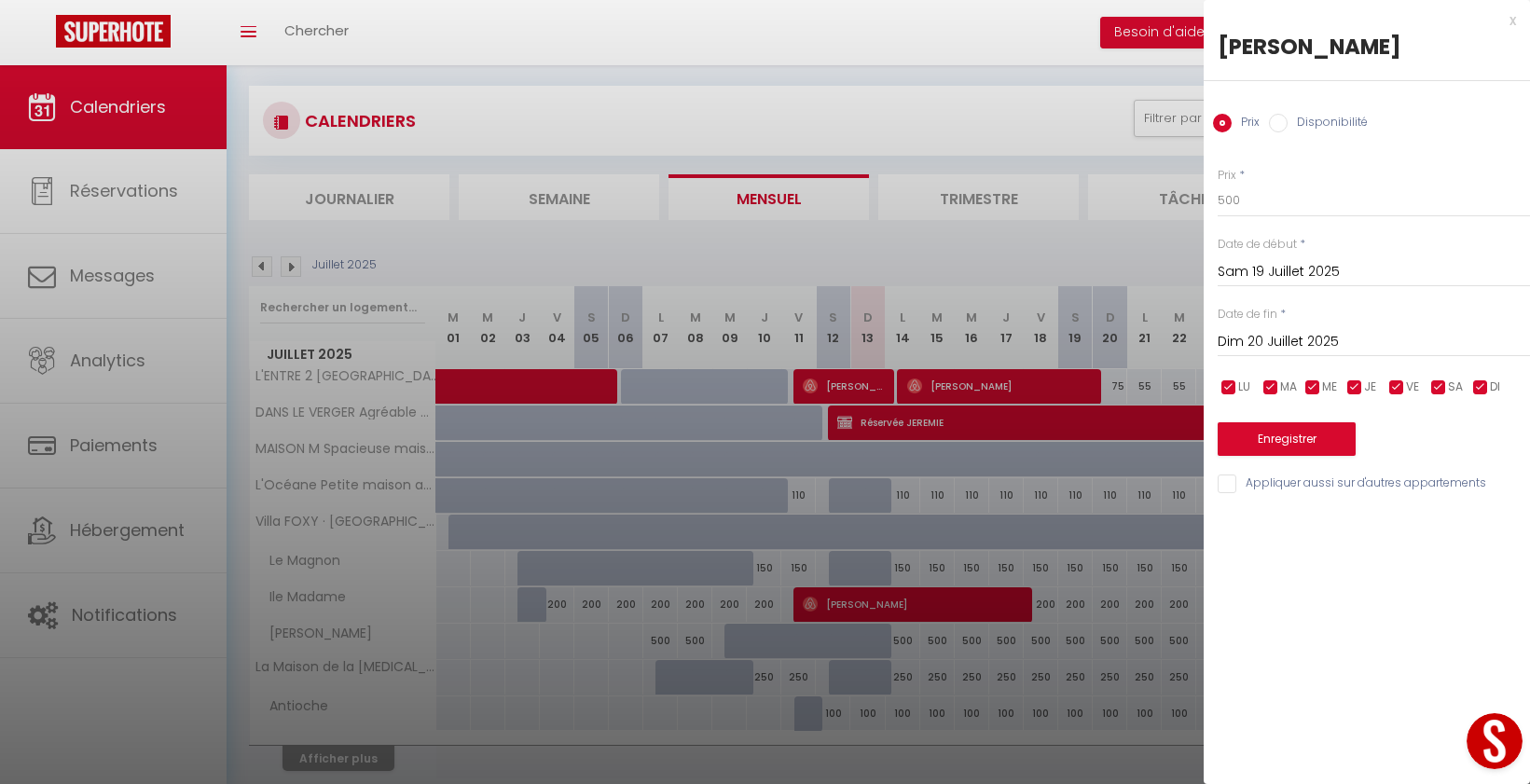 click at bounding box center (765, 392) 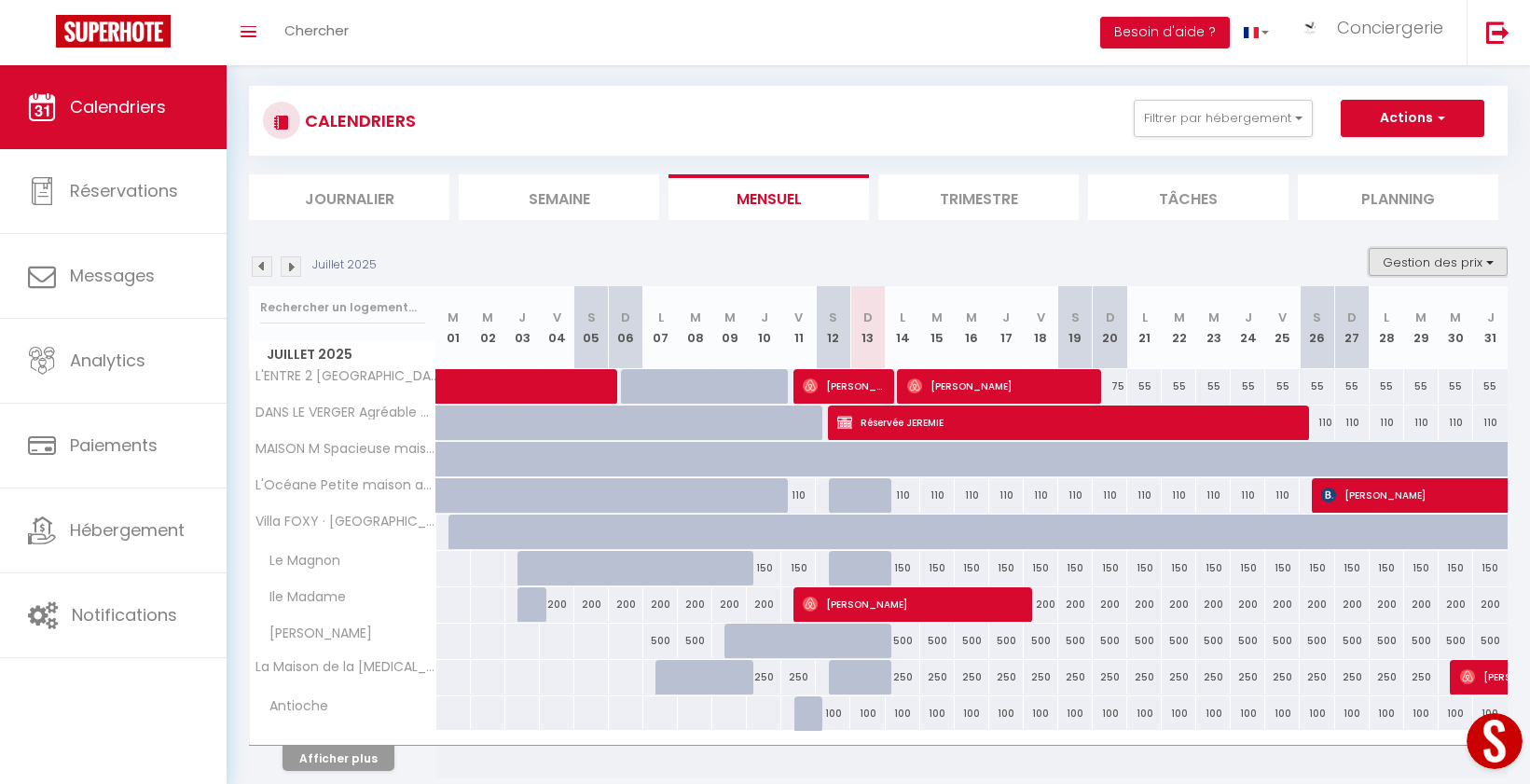 click on "Gestion des prix" at bounding box center [1438, 262] 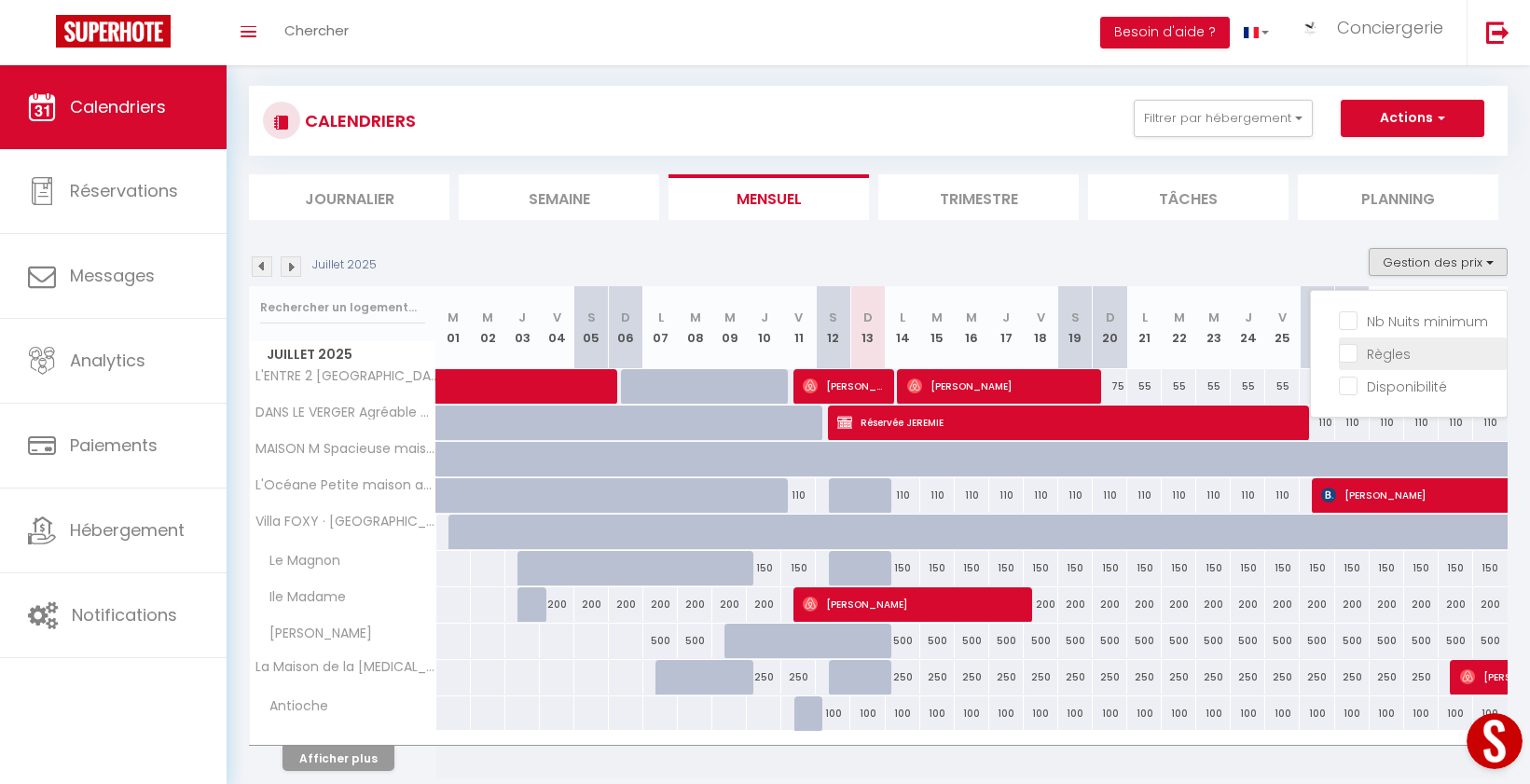 drag, startPoint x: 1352, startPoint y: 323, endPoint x: 1352, endPoint y: 345, distance: 22 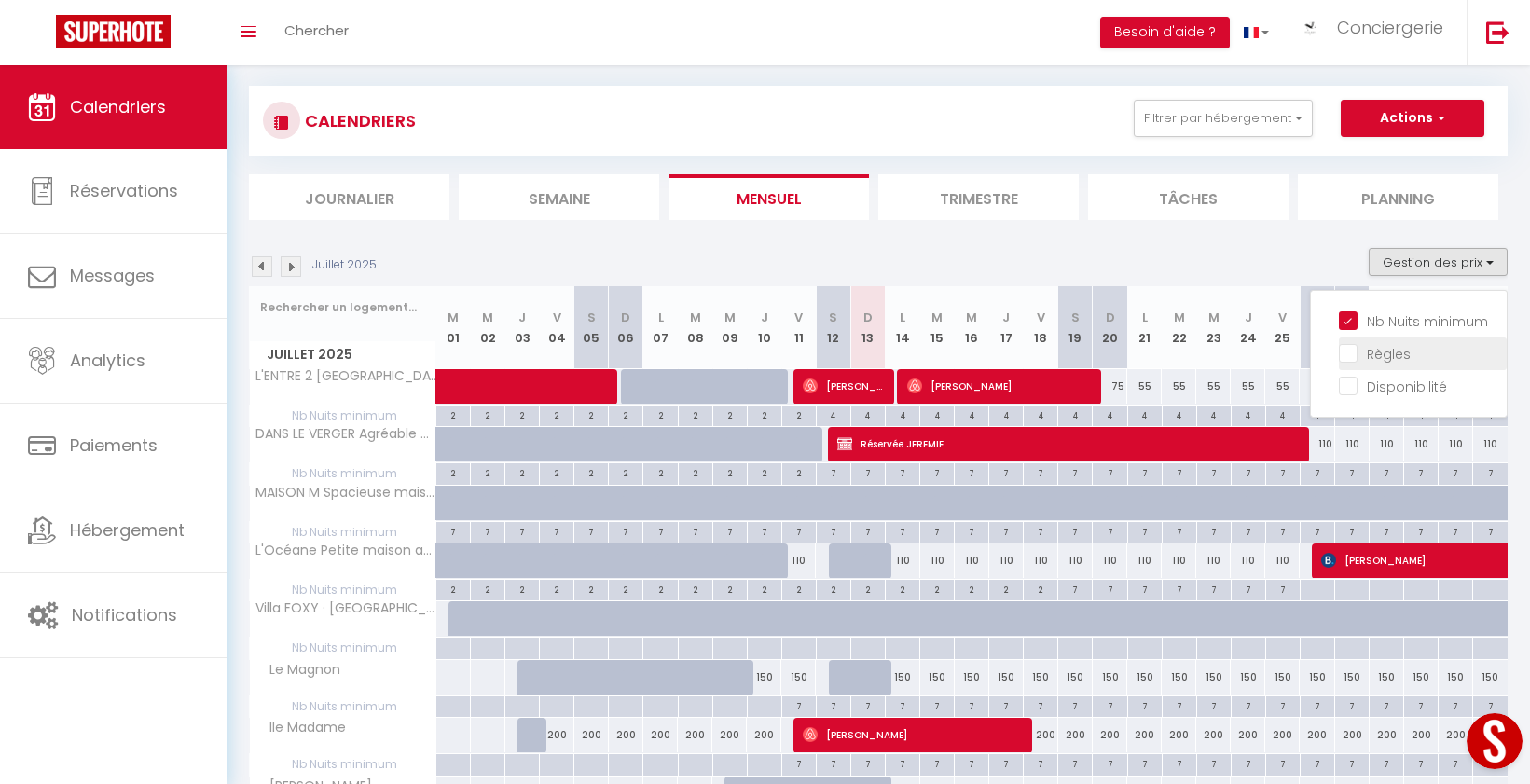 click on "Règles" at bounding box center (1423, 352) 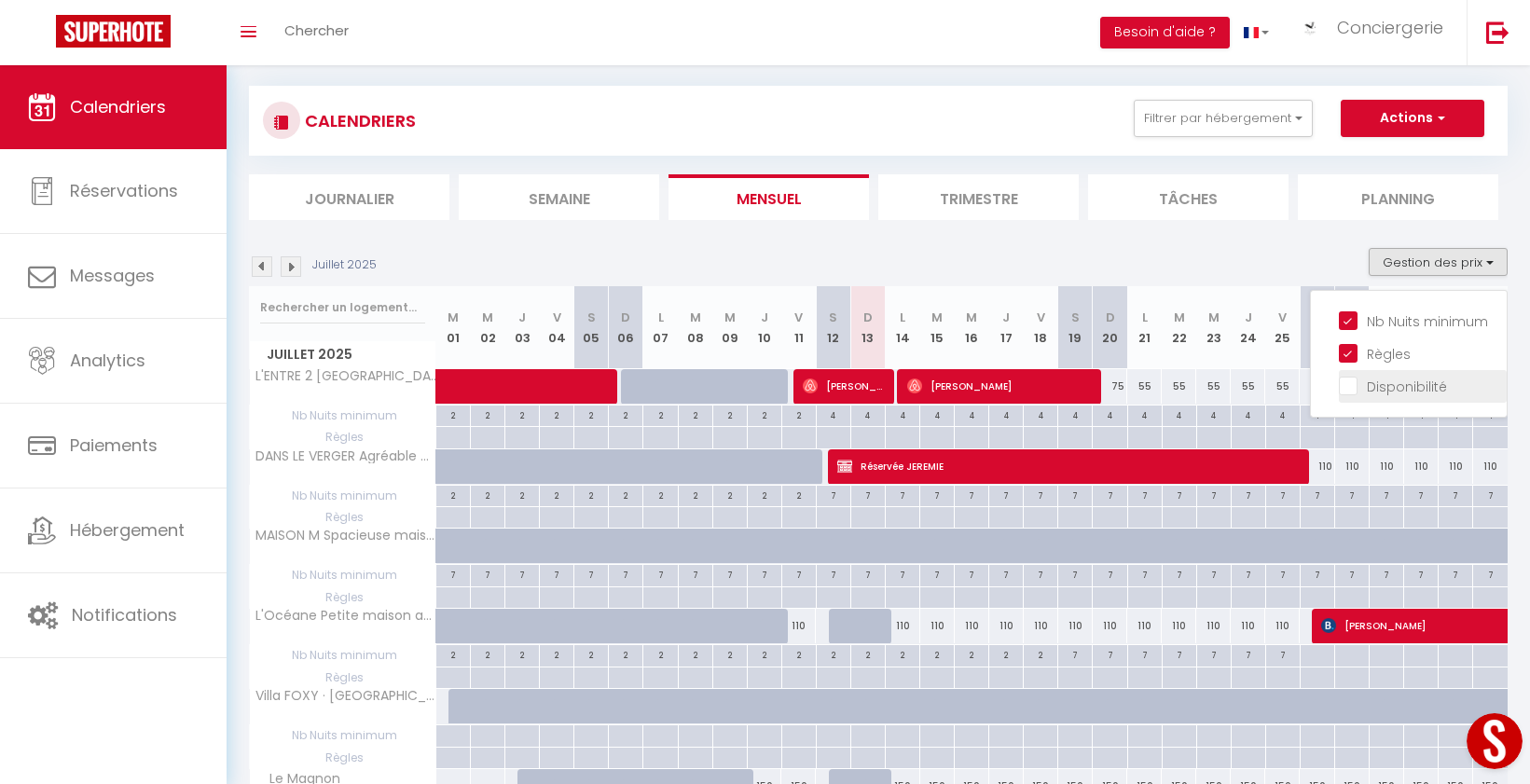click on "Disponibilité" at bounding box center [1423, 385] 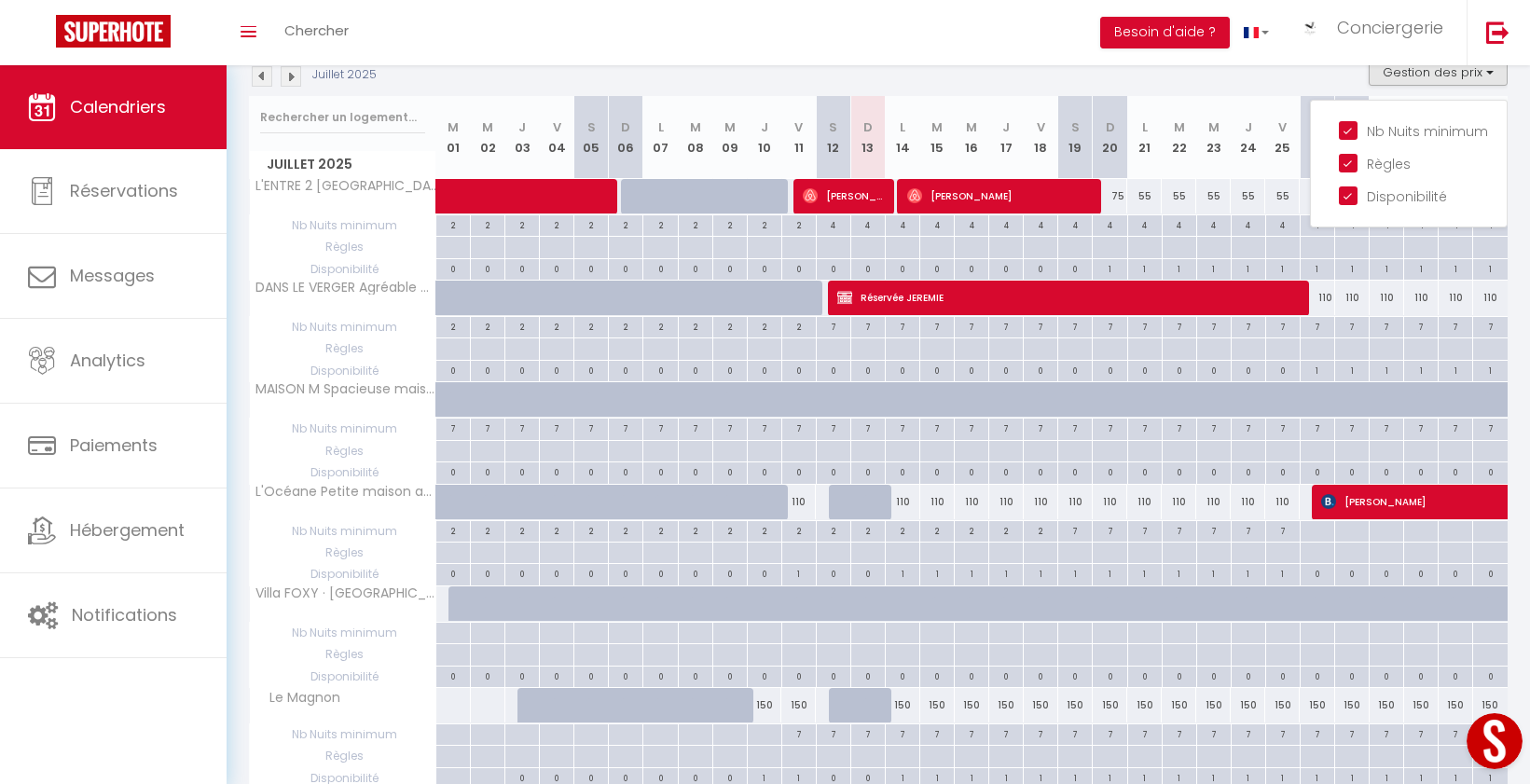 scroll, scrollTop: 205, scrollLeft: 0, axis: vertical 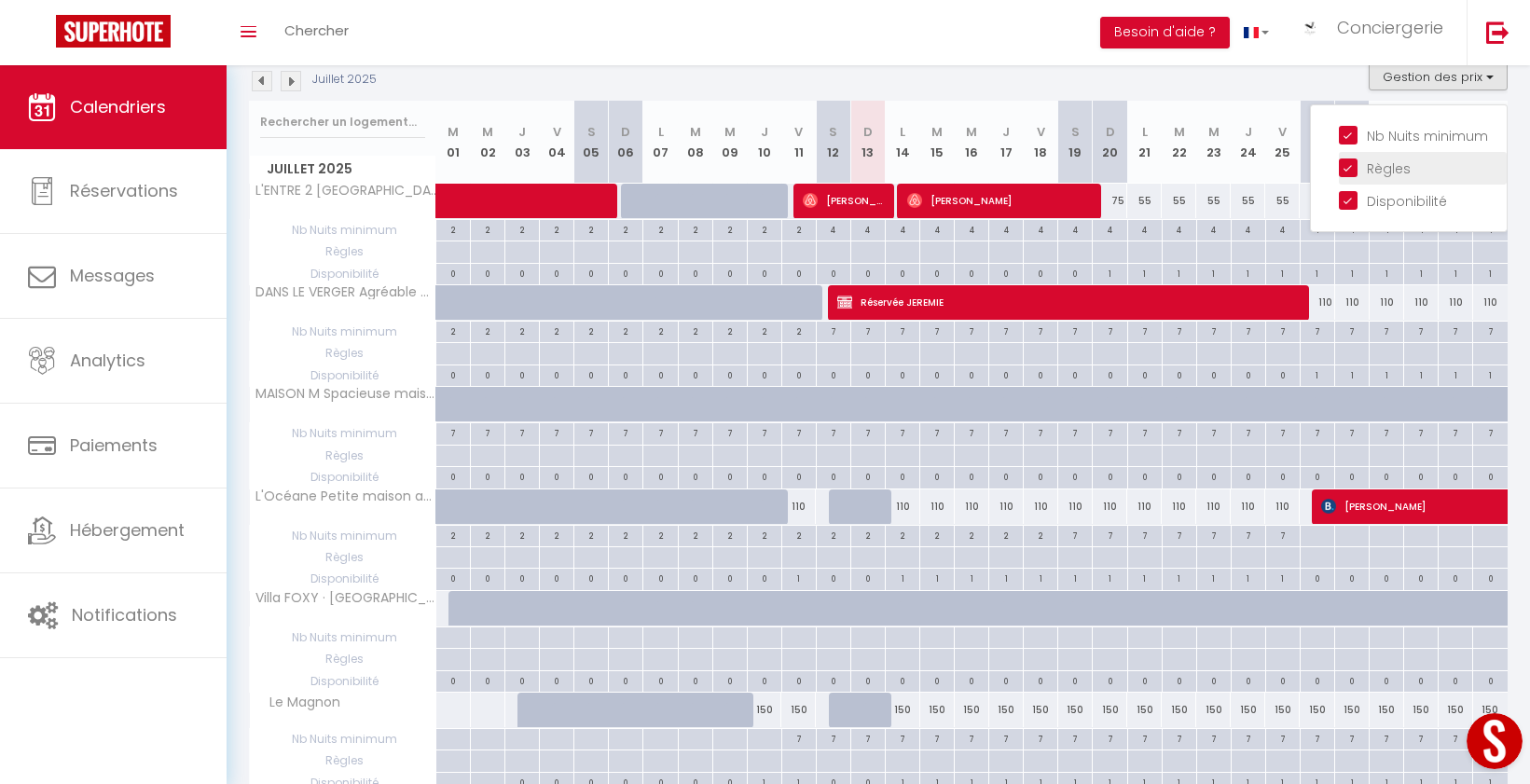 click on "Règles" at bounding box center (1423, 167) 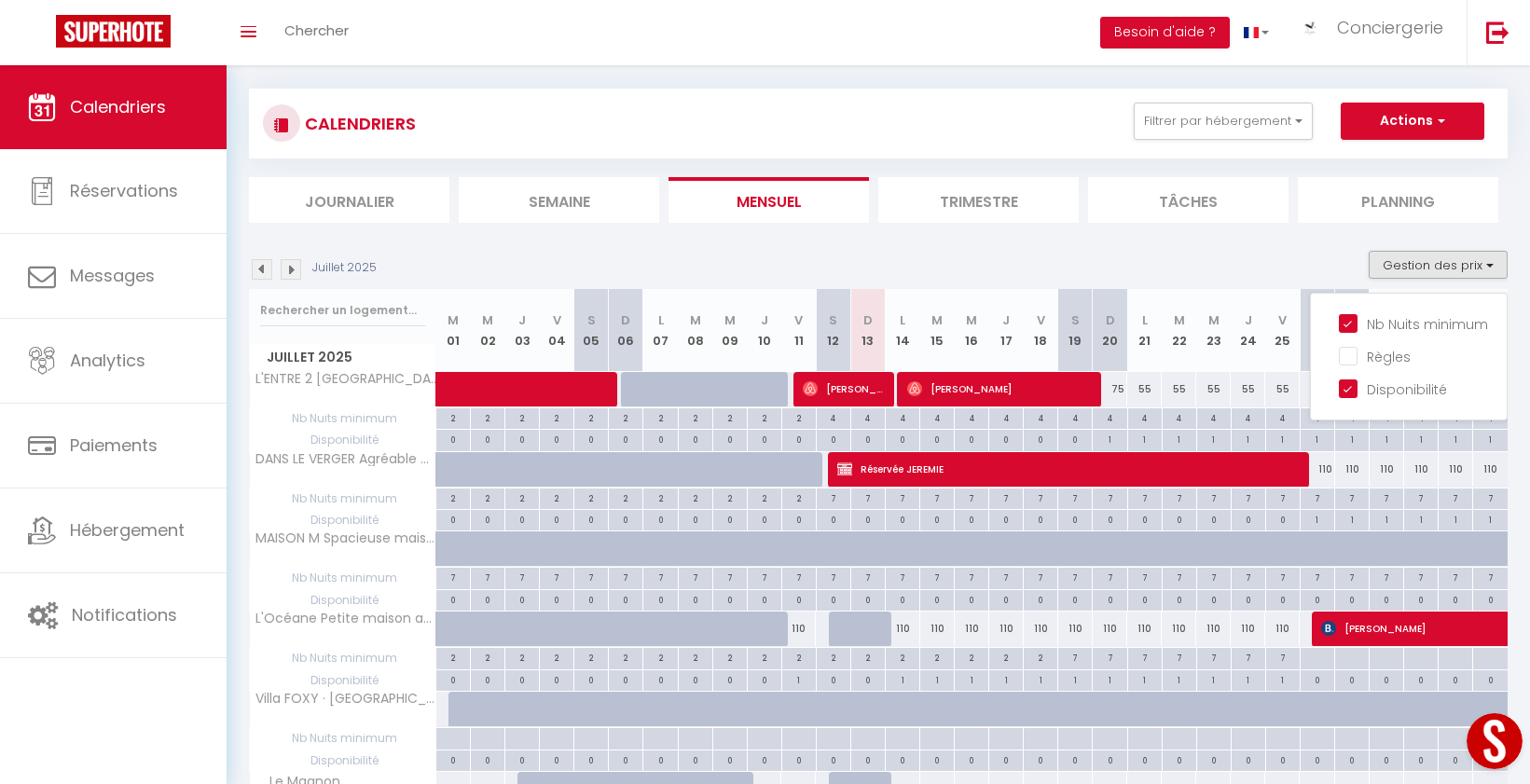 scroll, scrollTop: 0, scrollLeft: 0, axis: both 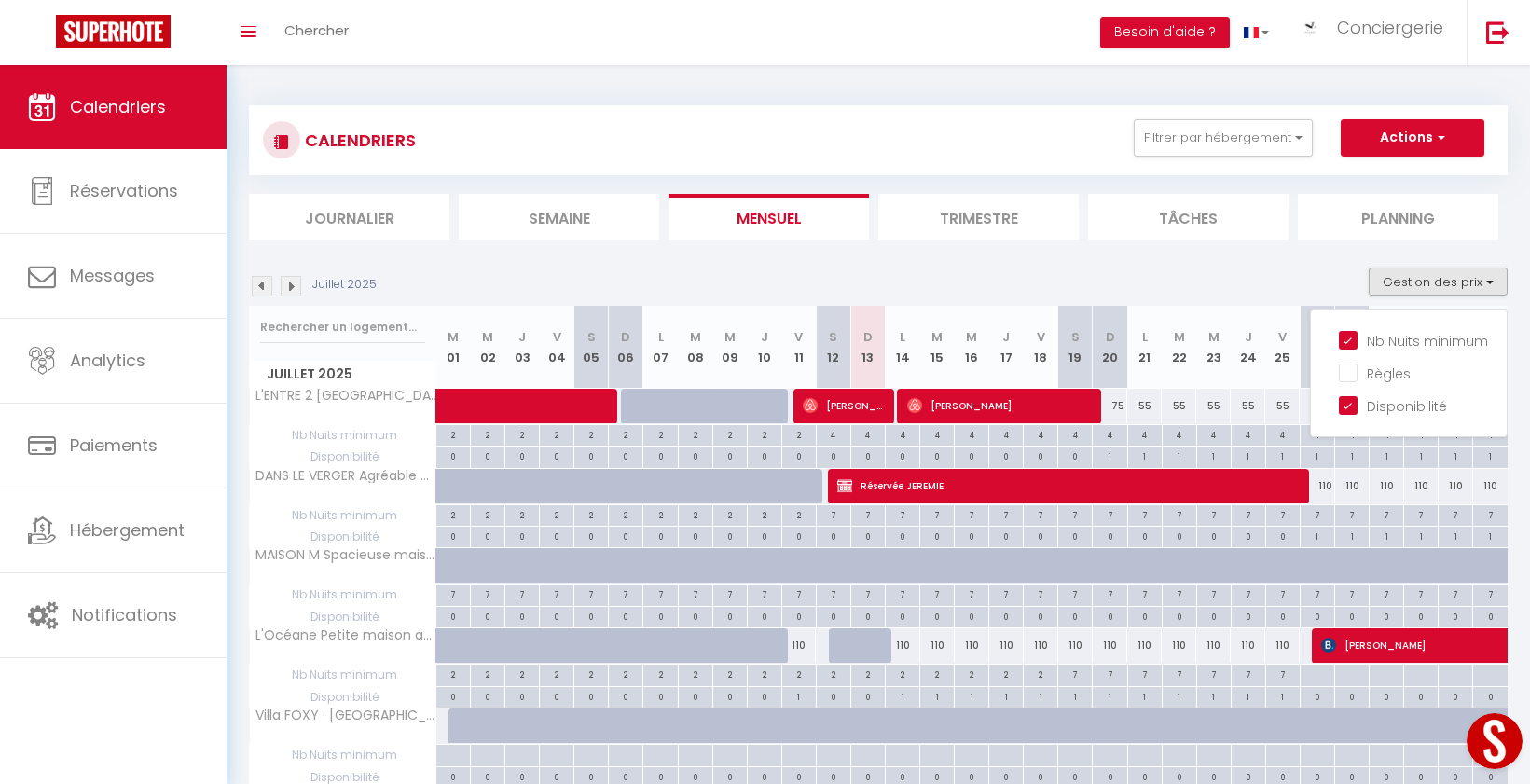 click on "Juillet 2025
Gestion des prix
Nb Nuits minimum   Règles   Disponibilité" at bounding box center (878, 286) 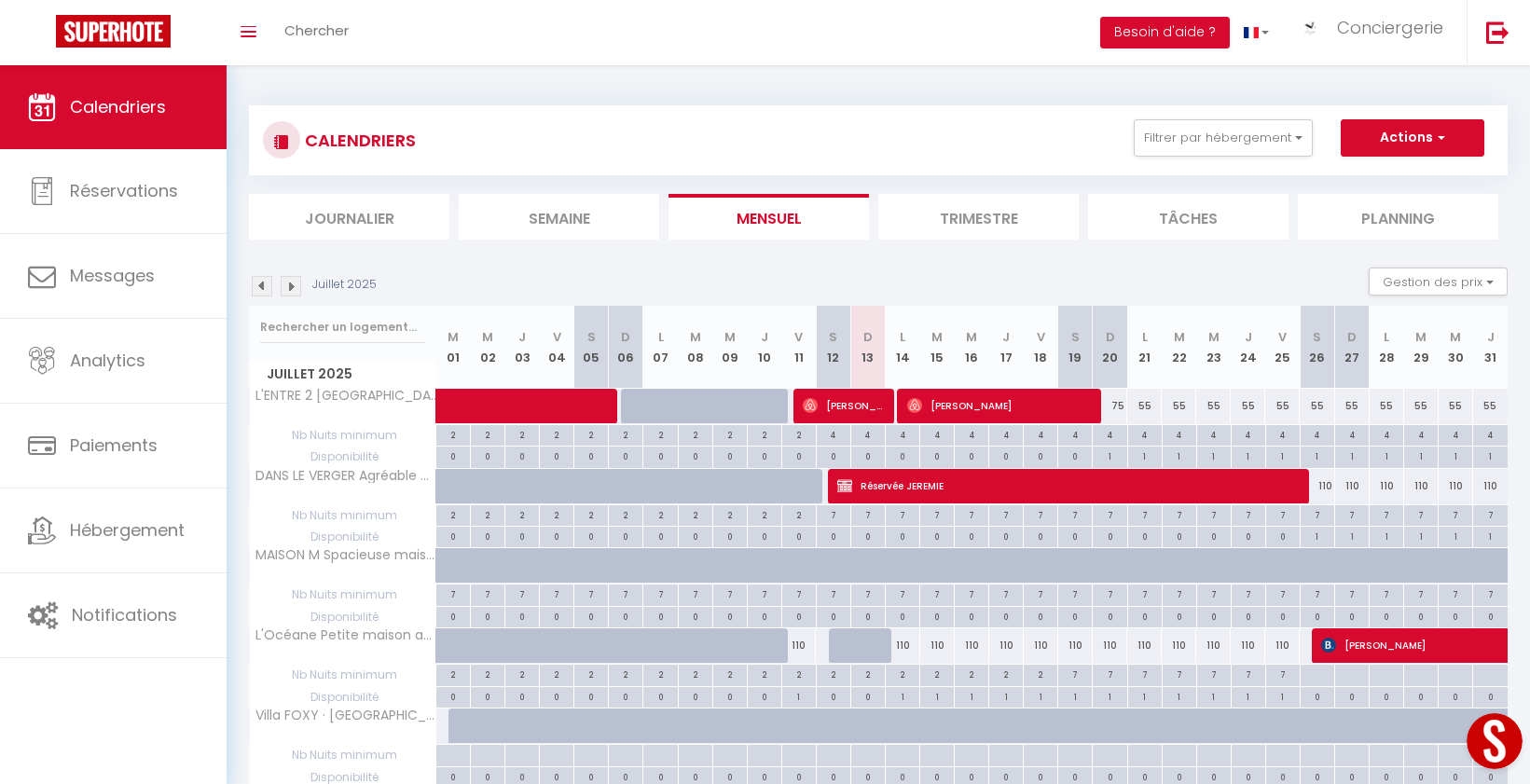 click at bounding box center [291, 286] 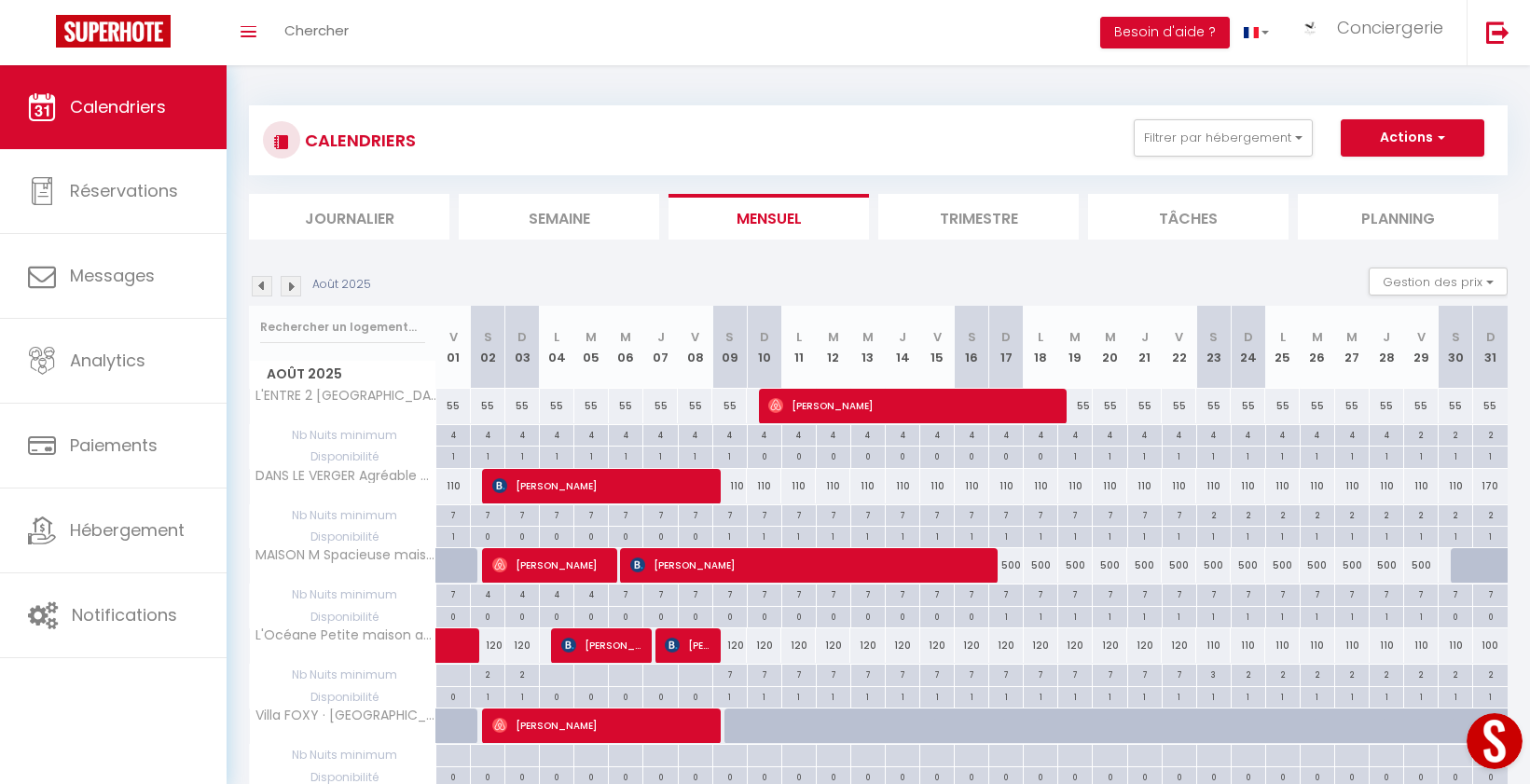 click at bounding box center (262, 286) 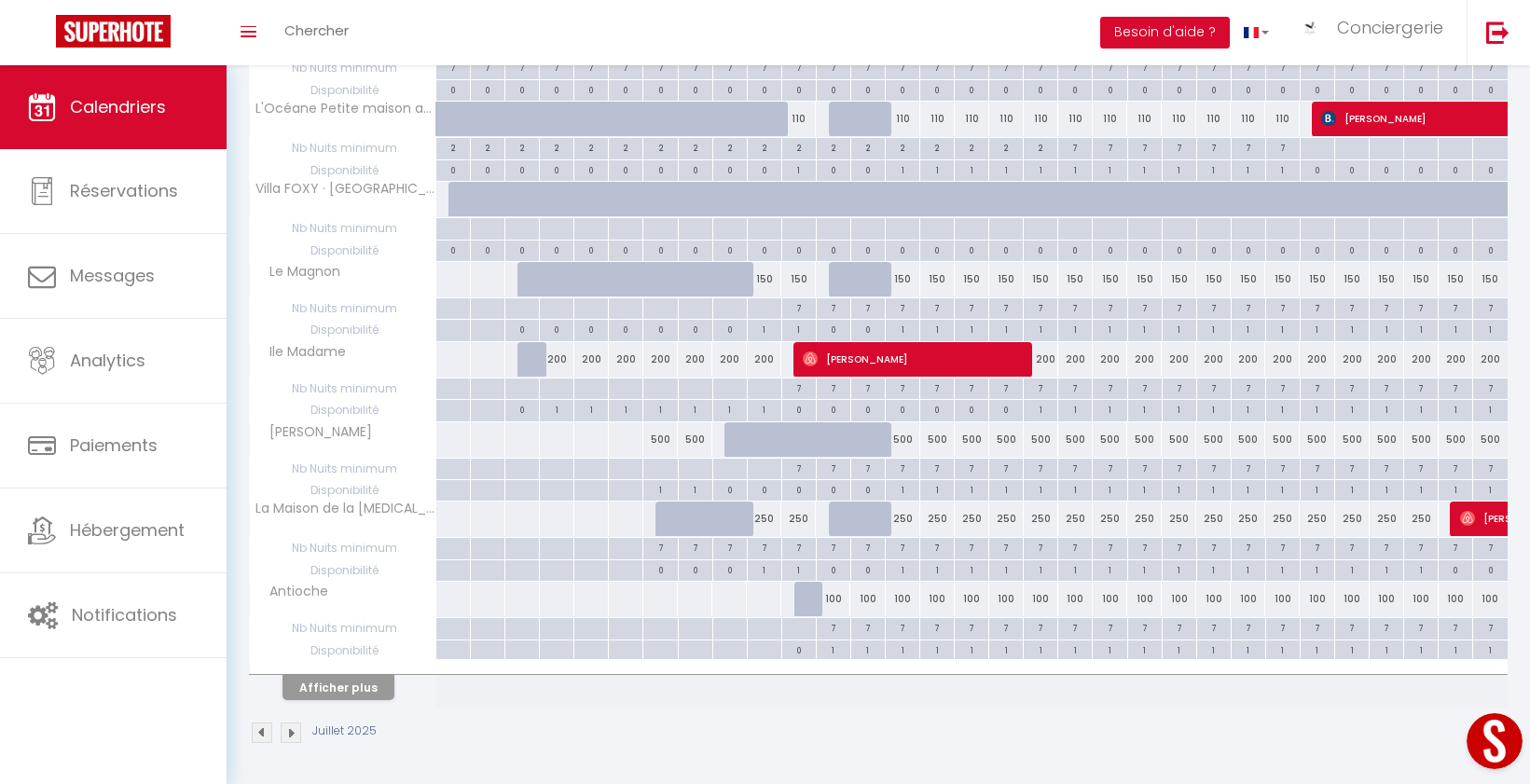 scroll, scrollTop: 0, scrollLeft: 0, axis: both 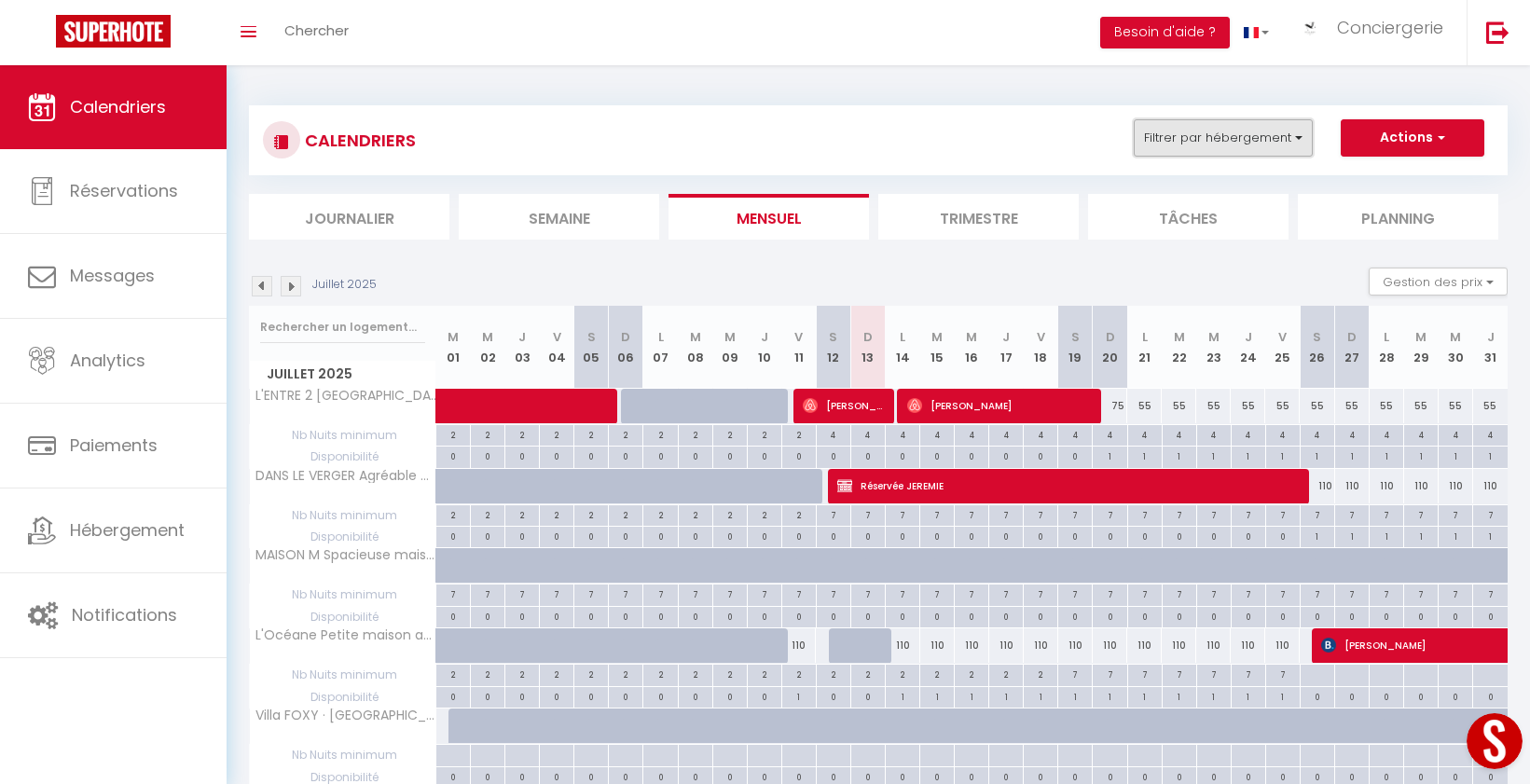 click on "Filtrer par hébergement" at bounding box center (1223, 138) 